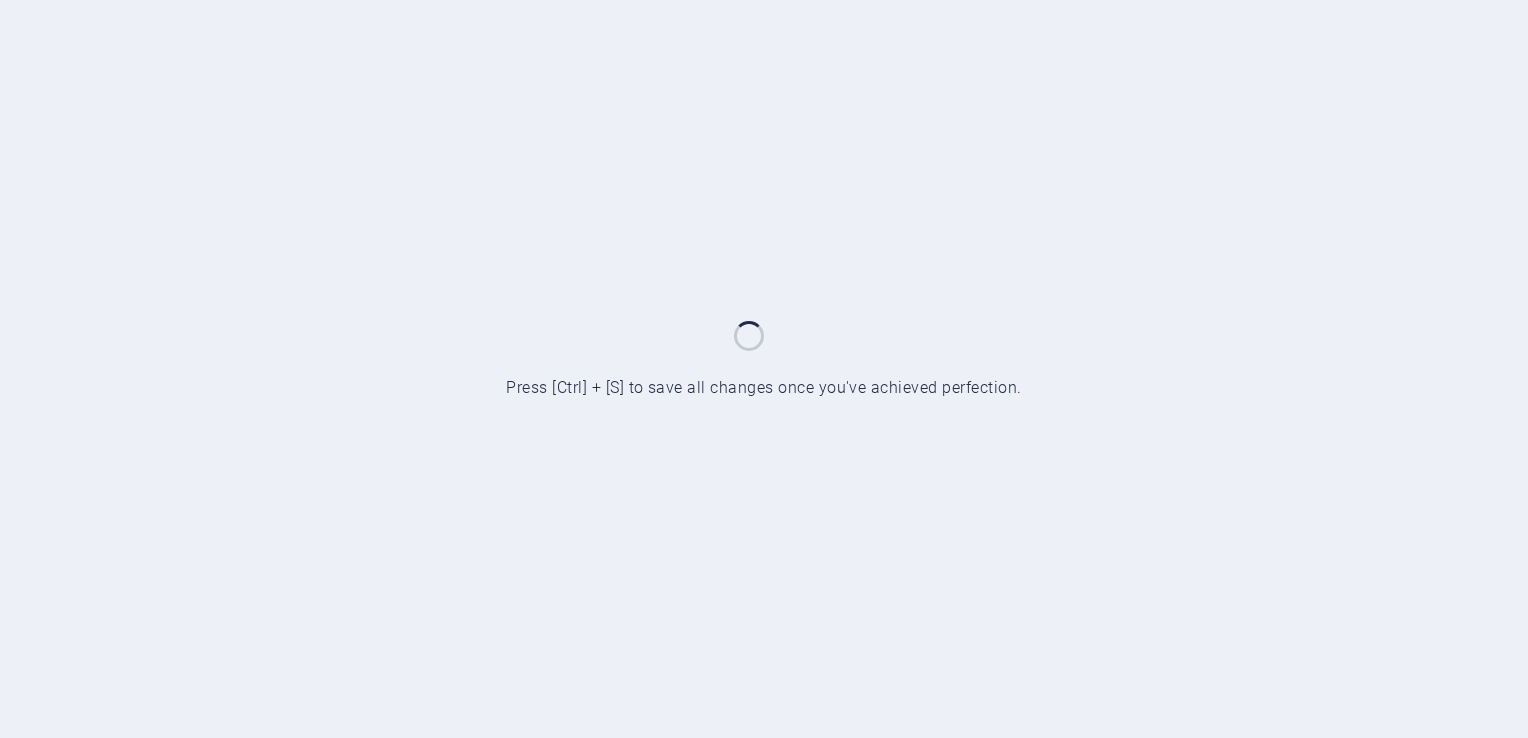 scroll, scrollTop: 0, scrollLeft: 0, axis: both 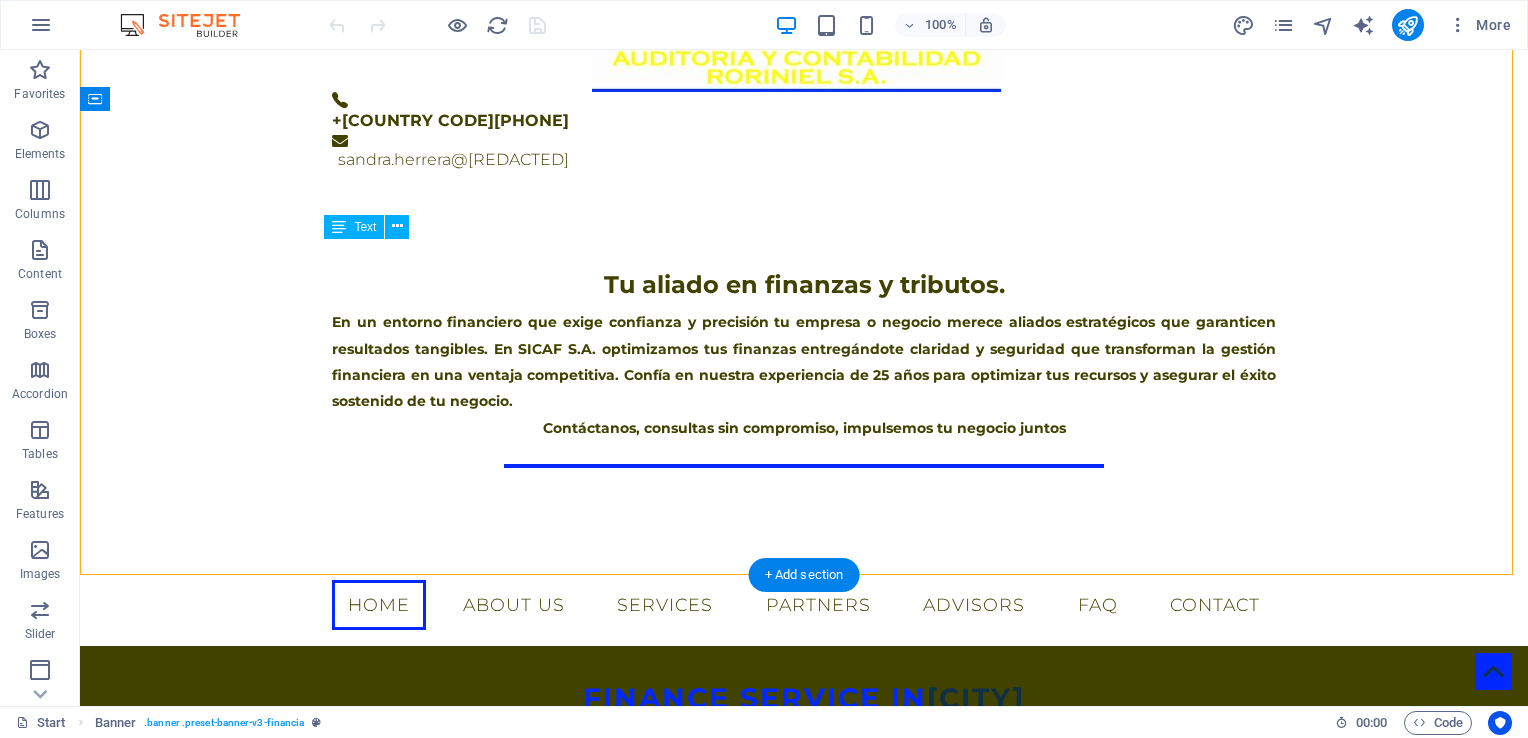 drag, startPoint x: 326, startPoint y: 253, endPoint x: 347, endPoint y: 262, distance: 22.847319 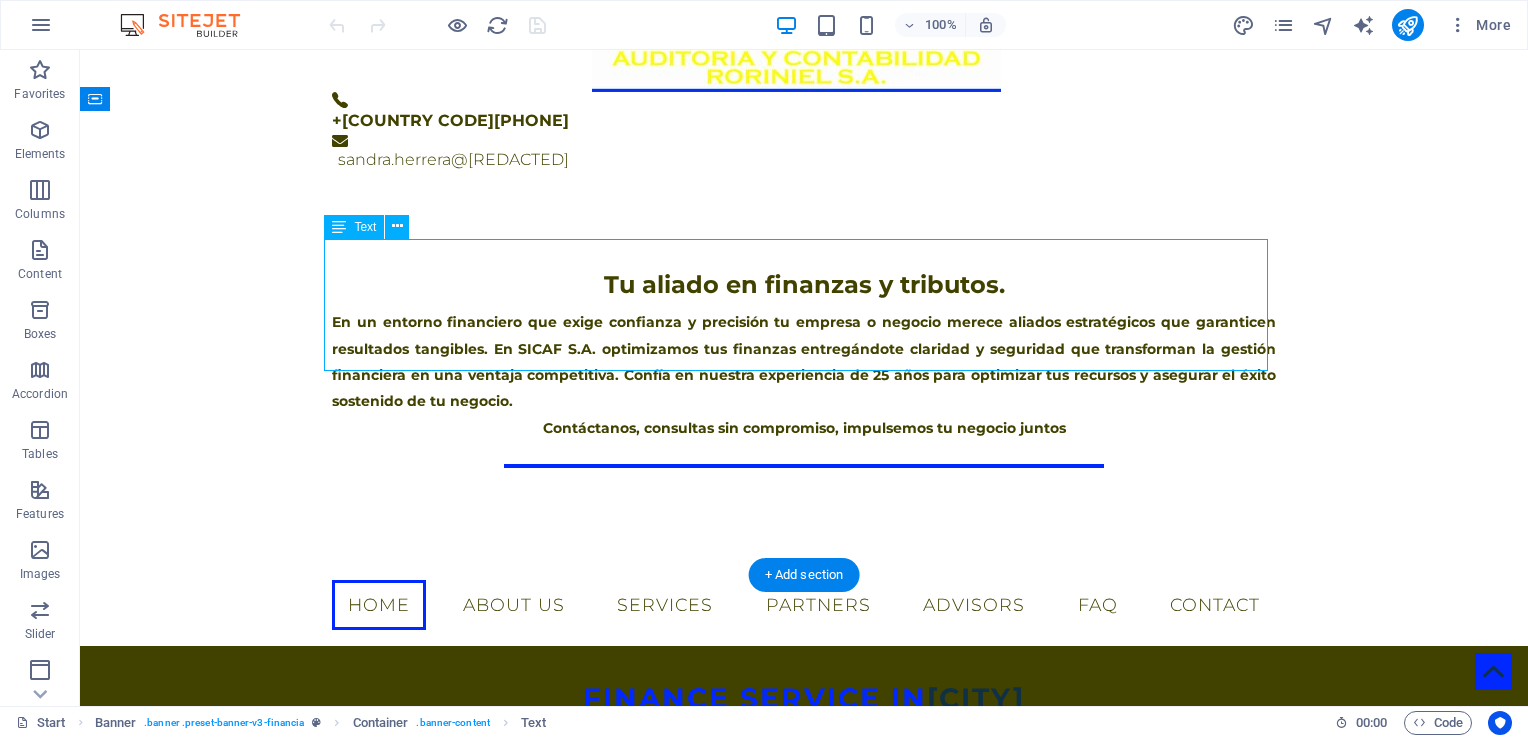 click on "En un entorno financiero que exige confianza y precisión tu empresa o negocio merece aliados estratégicos que garanticen resultados tangibles. En SICAF S.A. optimizamos tus finanzas entregándote claridad y seguridad que transforman la gestión financiera en una ventaja competitiva. Confía en nuestra experiencia de 25 años para optimizar tus recursos y asegurar el éxito sostenido de tu negocio. Contáctanos, consultas sin compromiso, impulsemos tu negocio juntos" at bounding box center (804, 375) 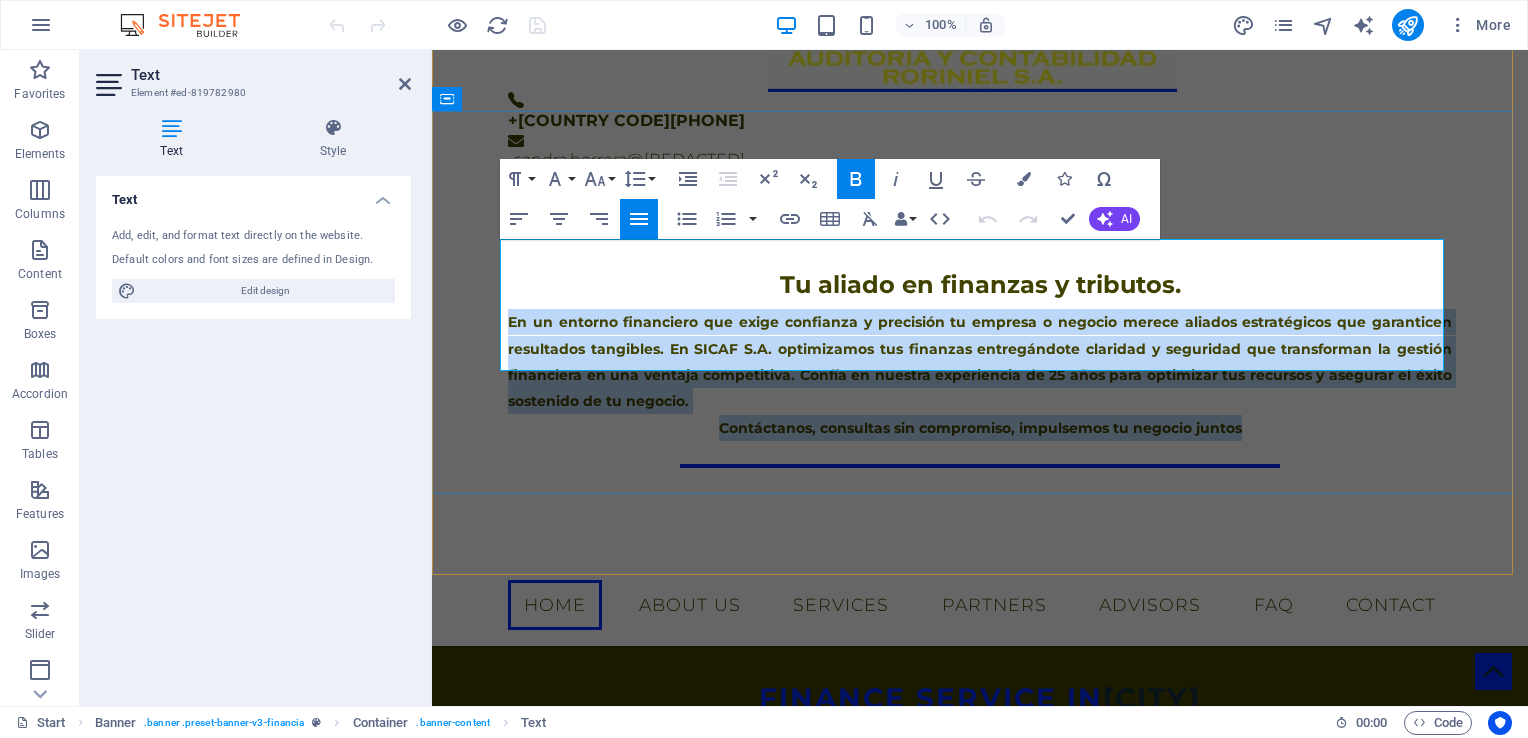 drag, startPoint x: 503, startPoint y: 251, endPoint x: 1238, endPoint y: 362, distance: 743.33435 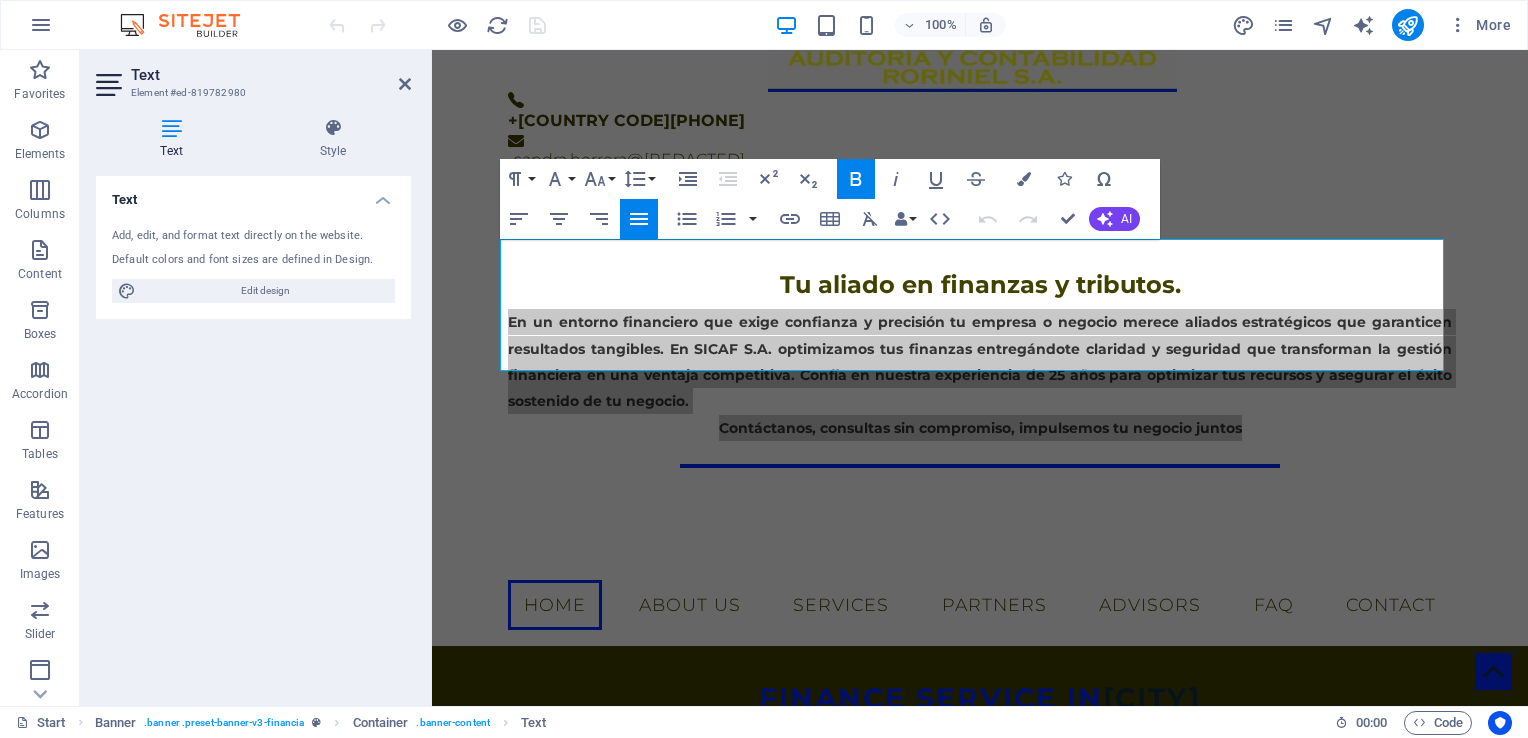 click on "Text Add, edit, and format text directly on the website. Default colors and font sizes are defined in Design. Edit design Alignment Left aligned Centered Right aligned" at bounding box center [253, 433] 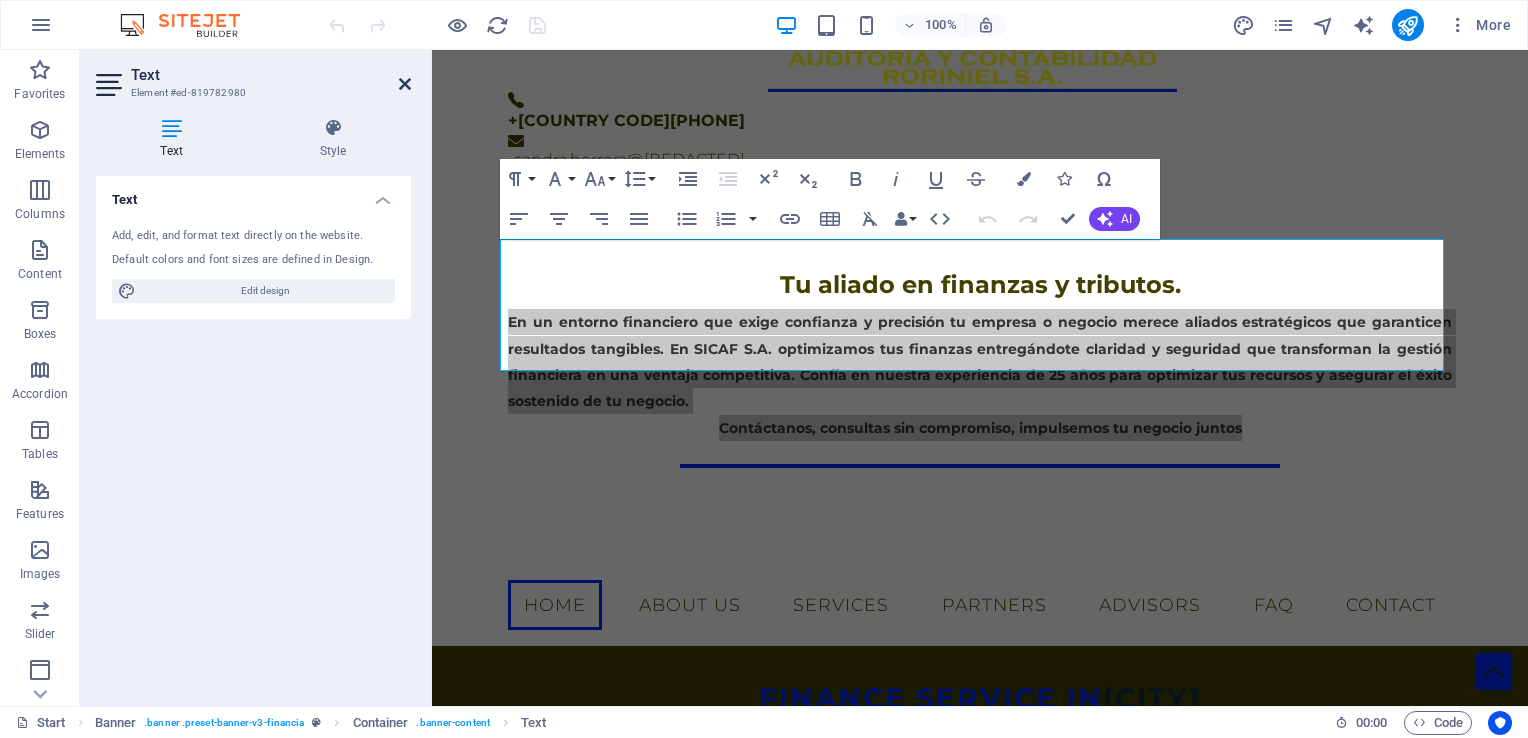 click at bounding box center [405, 84] 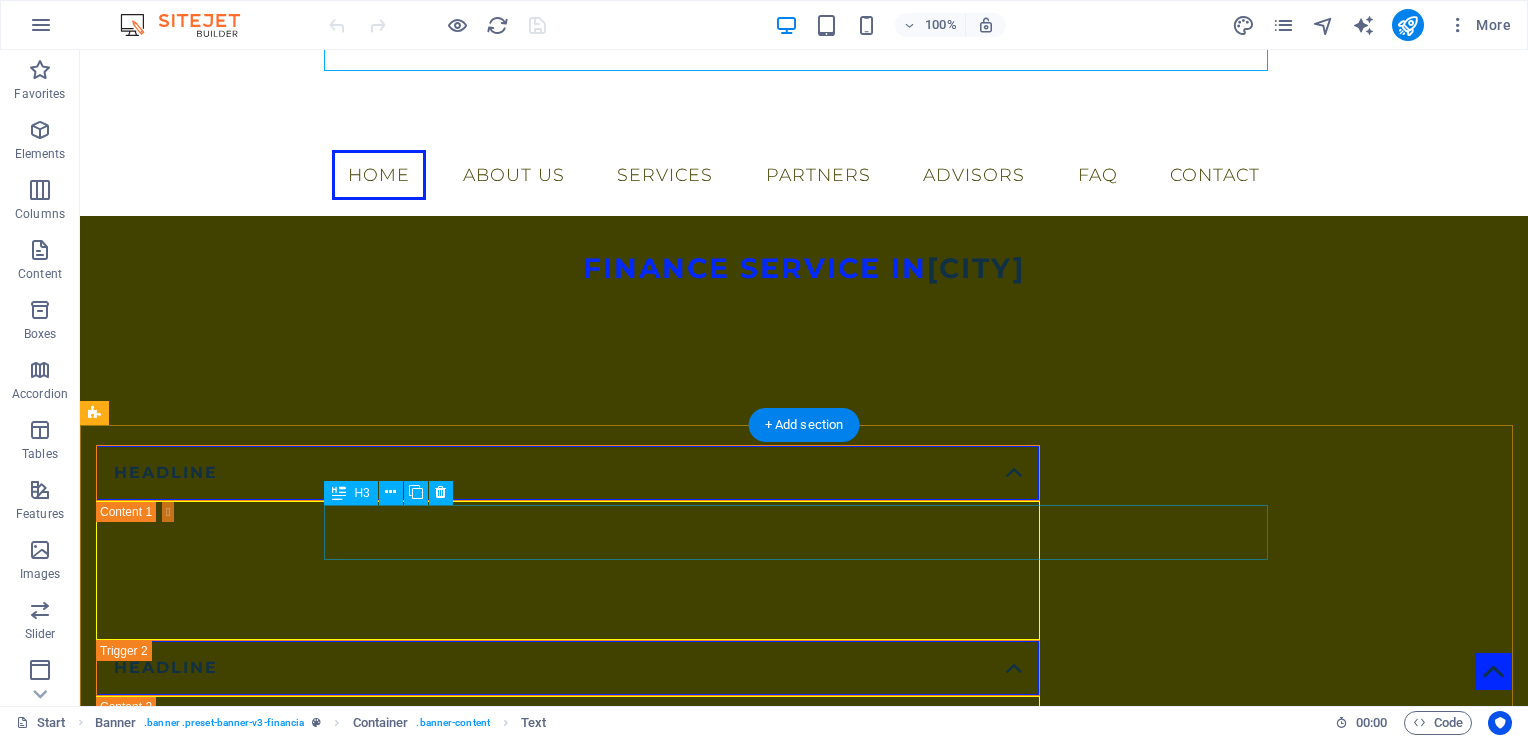 scroll, scrollTop: 700, scrollLeft: 0, axis: vertical 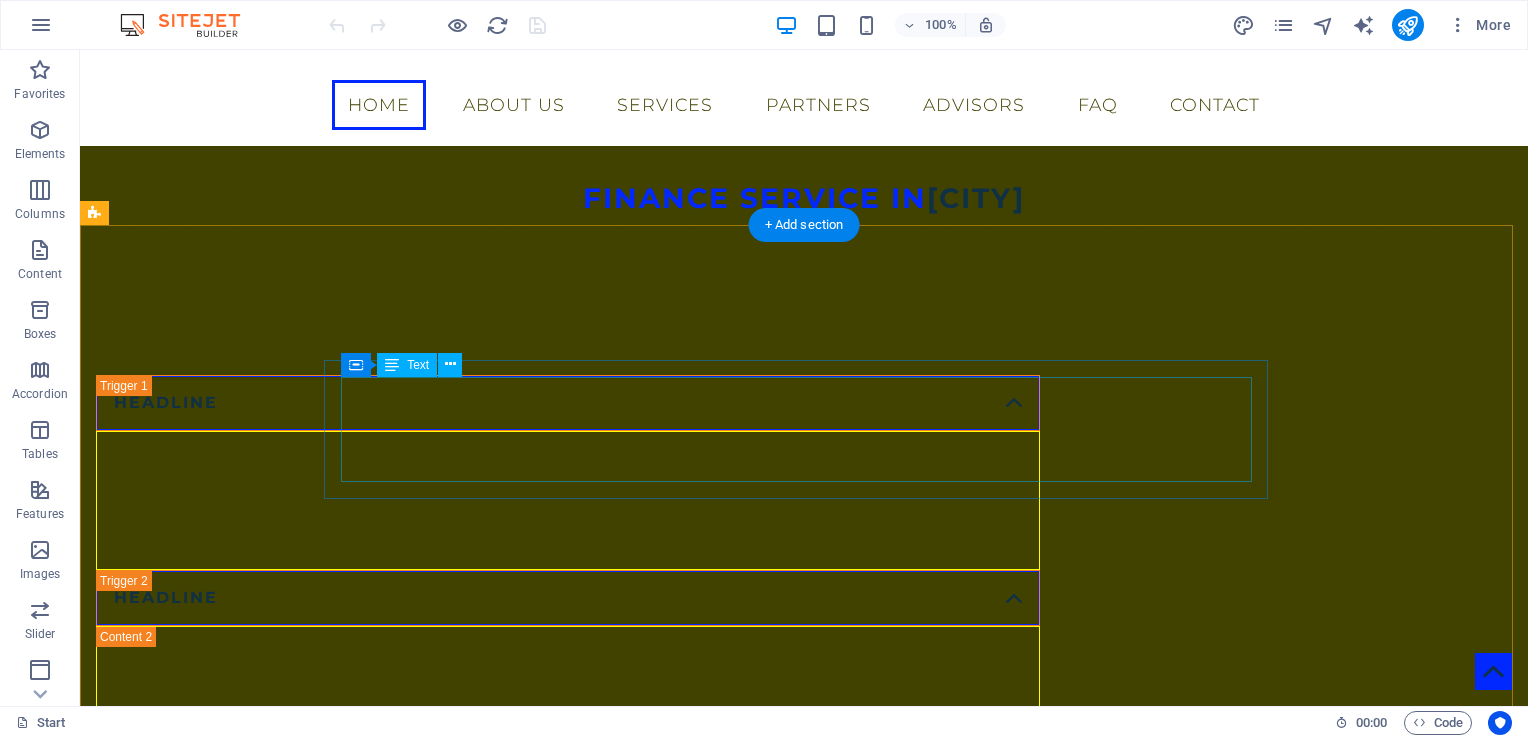click on "Lorem ipsum dolor sit amet, consectetur adipisicing elit. Maiores ipsum repellat minus nihil. Labore, delectus, nam dignissimos ea repudiandae minima voluptatum magni pariatur possimus quia accusamus harum facilis corporis animi nisi. Enim, pariatur, impedit quia repellat harum ipsam laboriosam voluptas dicta illum nisi obcaecati reprehenderit quis placeat recusandae tenetur aperiam." at bounding box center (568, 501) 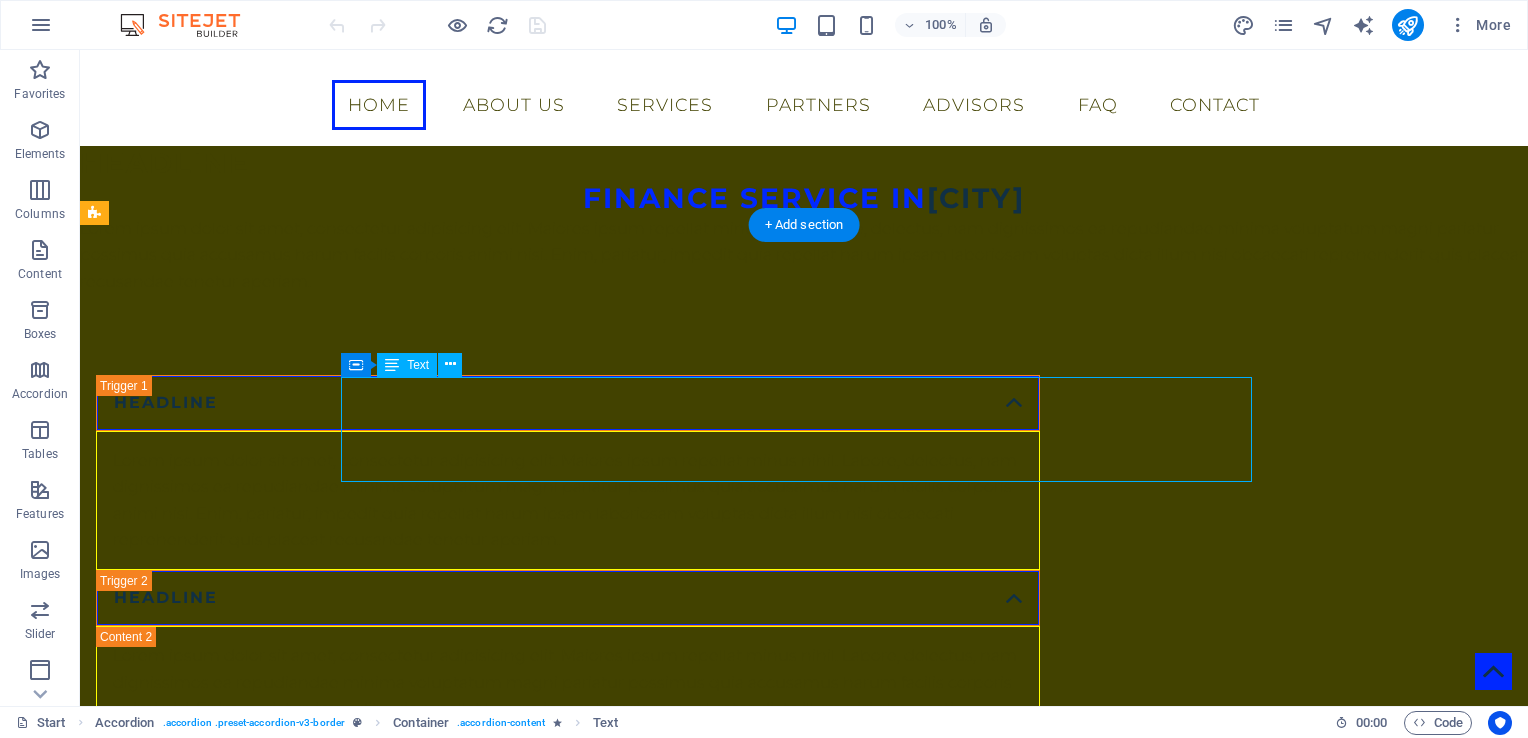 click on "Lorem ipsum dolor sit amet, consectetur adipisicing elit. Maiores ipsum repellat minus nihil. Labore, delectus, nam dignissimos ea repudiandae minima voluptatum magni pariatur possimus quia accusamus harum facilis corporis animi nisi. Enim, pariatur, impedit quia repellat harum ipsam laboriosam voluptas dicta illum nisi obcaecati reprehenderit quis placeat recusandae tenetur aperiam." at bounding box center [568, 501] 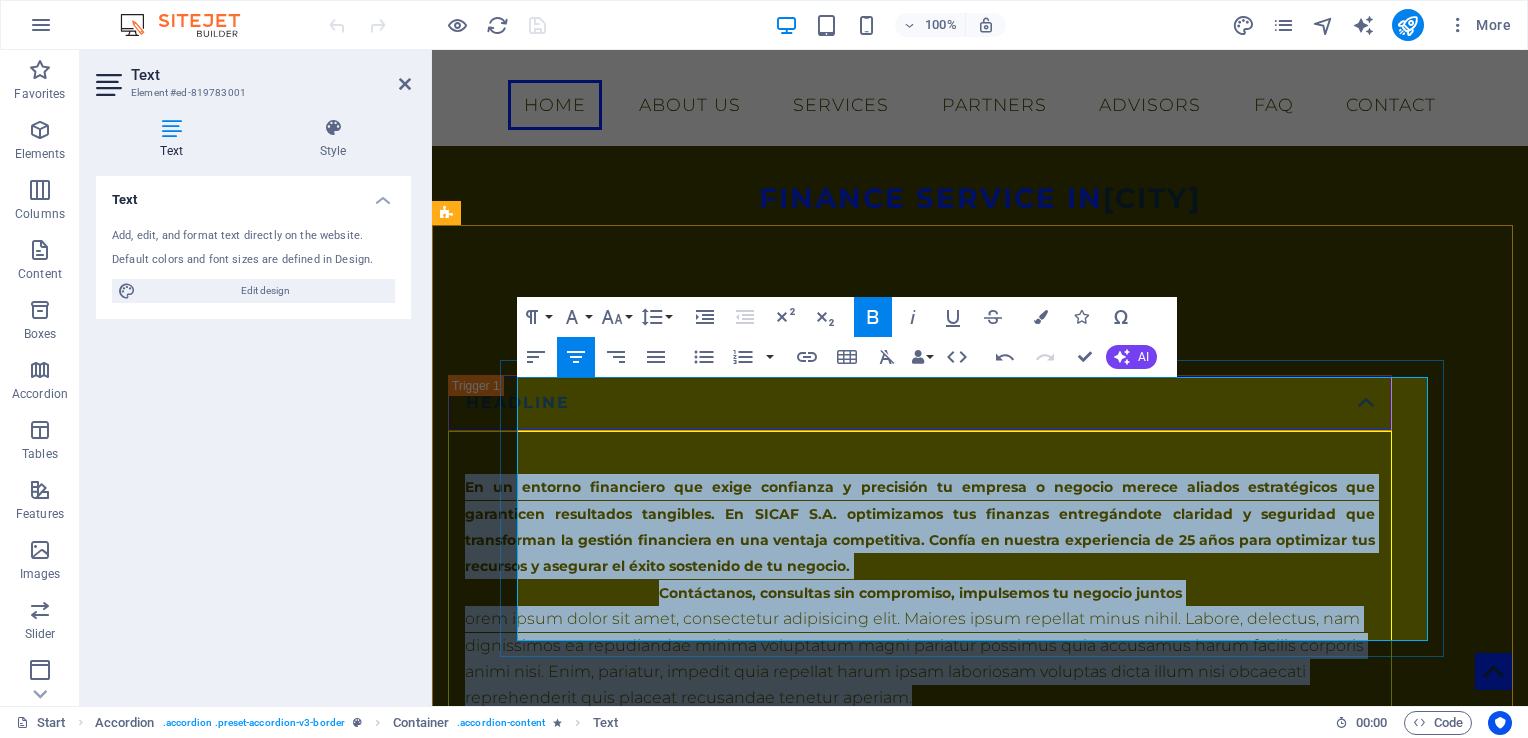 drag, startPoint x: 531, startPoint y: 389, endPoint x: 1343, endPoint y: 621, distance: 844.49274 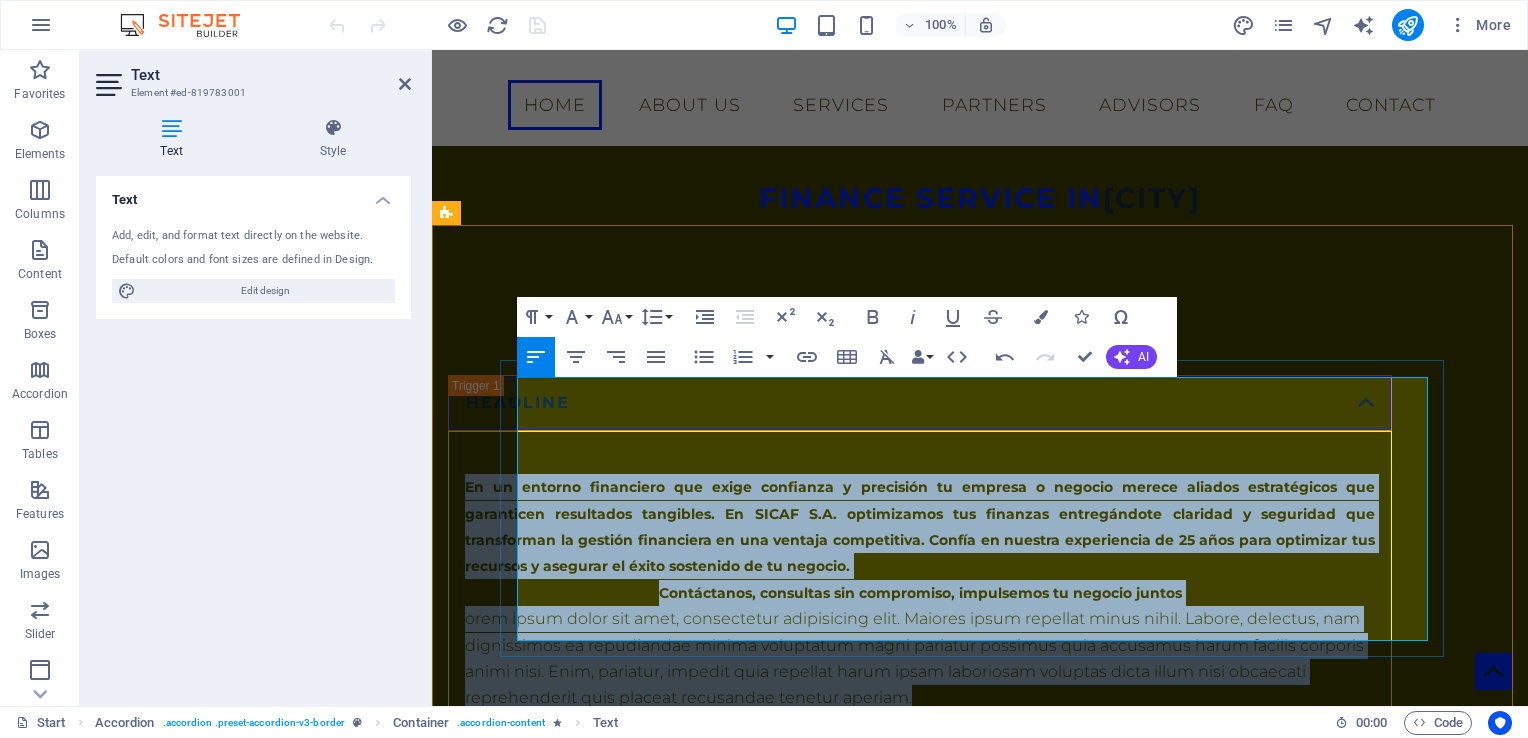 click on "orem ipsum dolor sit amet, consectetur adipisicing elit. Maiores ipsum repellat minus nihil. Labore, delectus, nam dignissimos ea repudiandae minima voluptatum magni pariatur possimus quia accusamus harum facilis corporis animi nisi. Enim, pariatur, impedit quia repellat harum ipsam laboriosam voluptas dicta illum nisi obcaecati reprehenderit quis placeat recusandae tenetur aperiam." at bounding box center (920, 659) 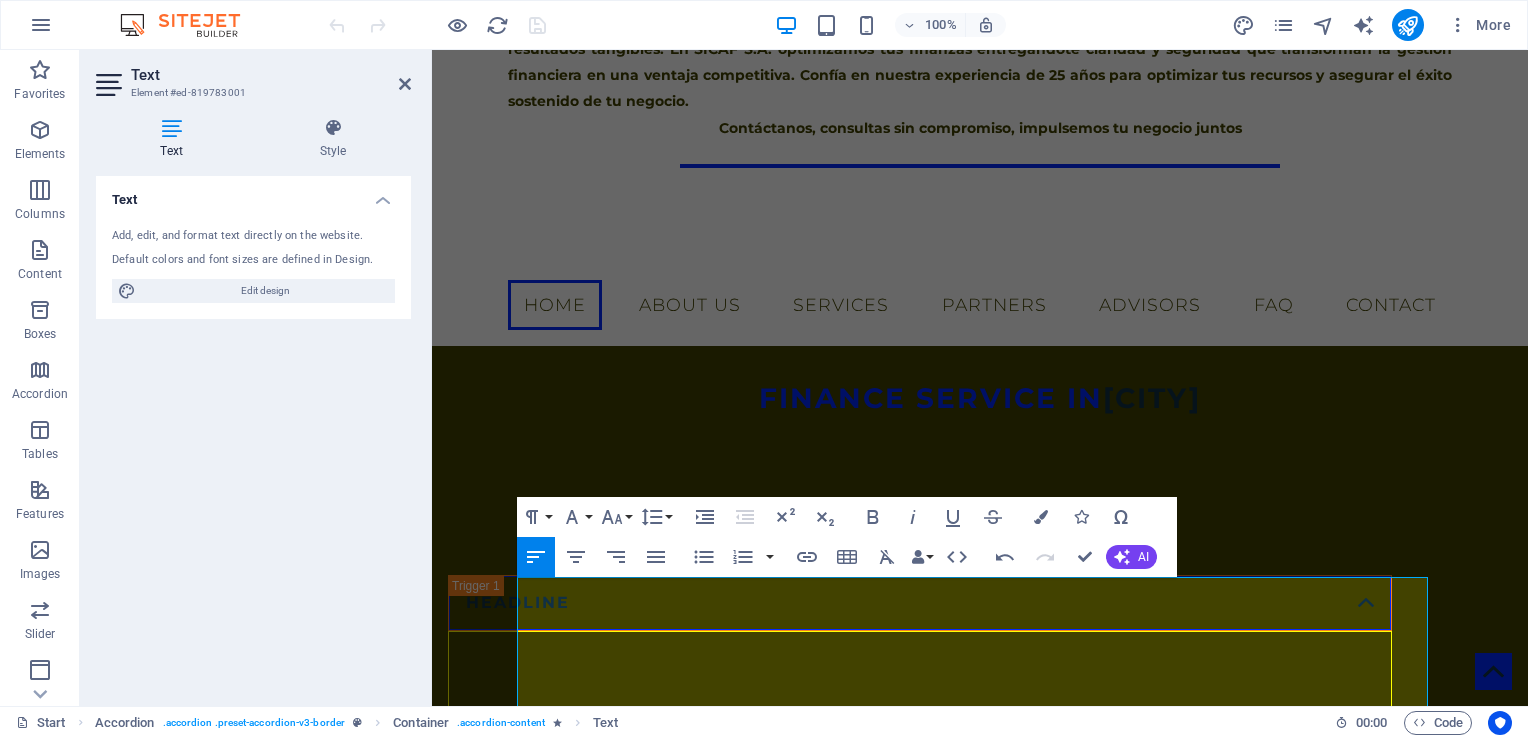 scroll, scrollTop: 700, scrollLeft: 0, axis: vertical 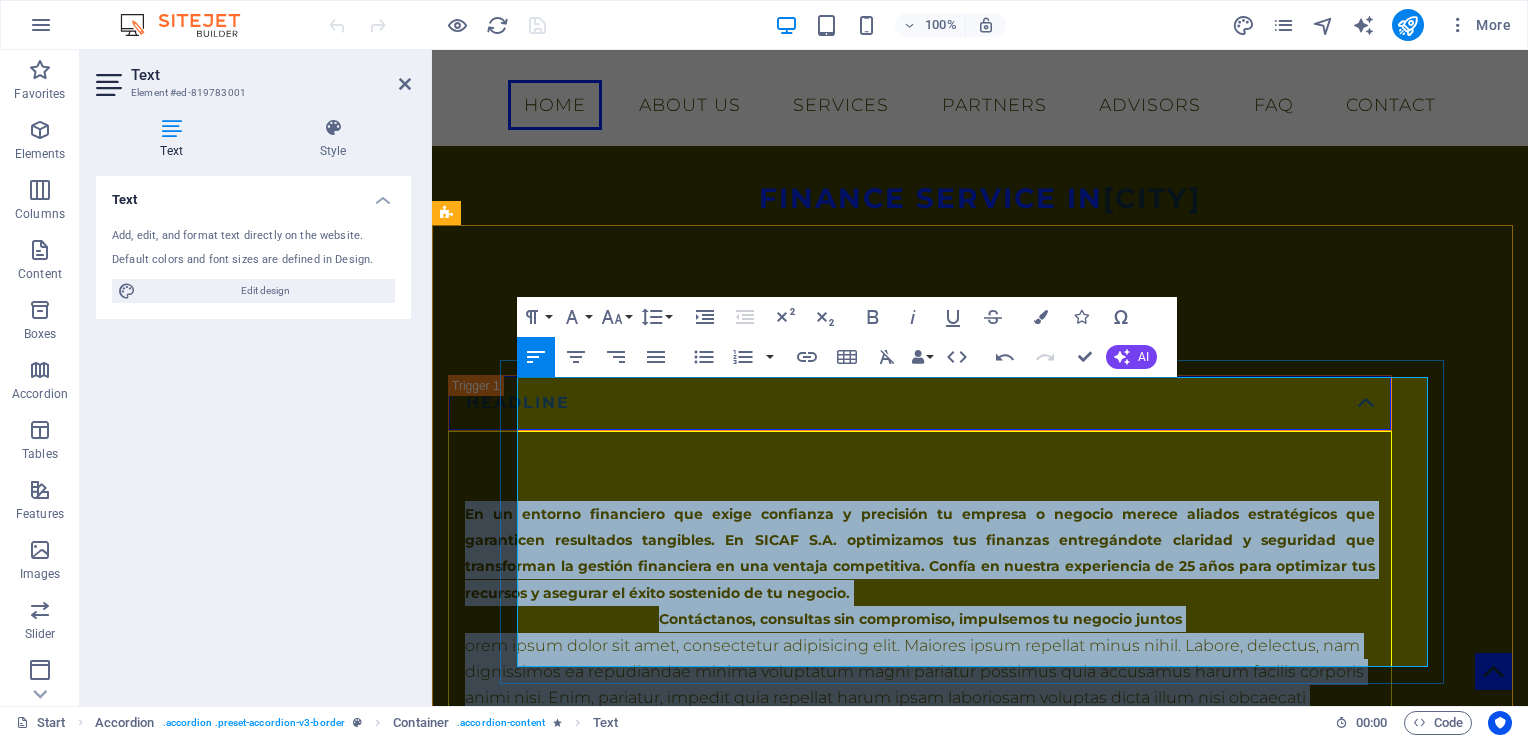 drag, startPoint x: 524, startPoint y: 389, endPoint x: 1224, endPoint y: 662, distance: 751.35144 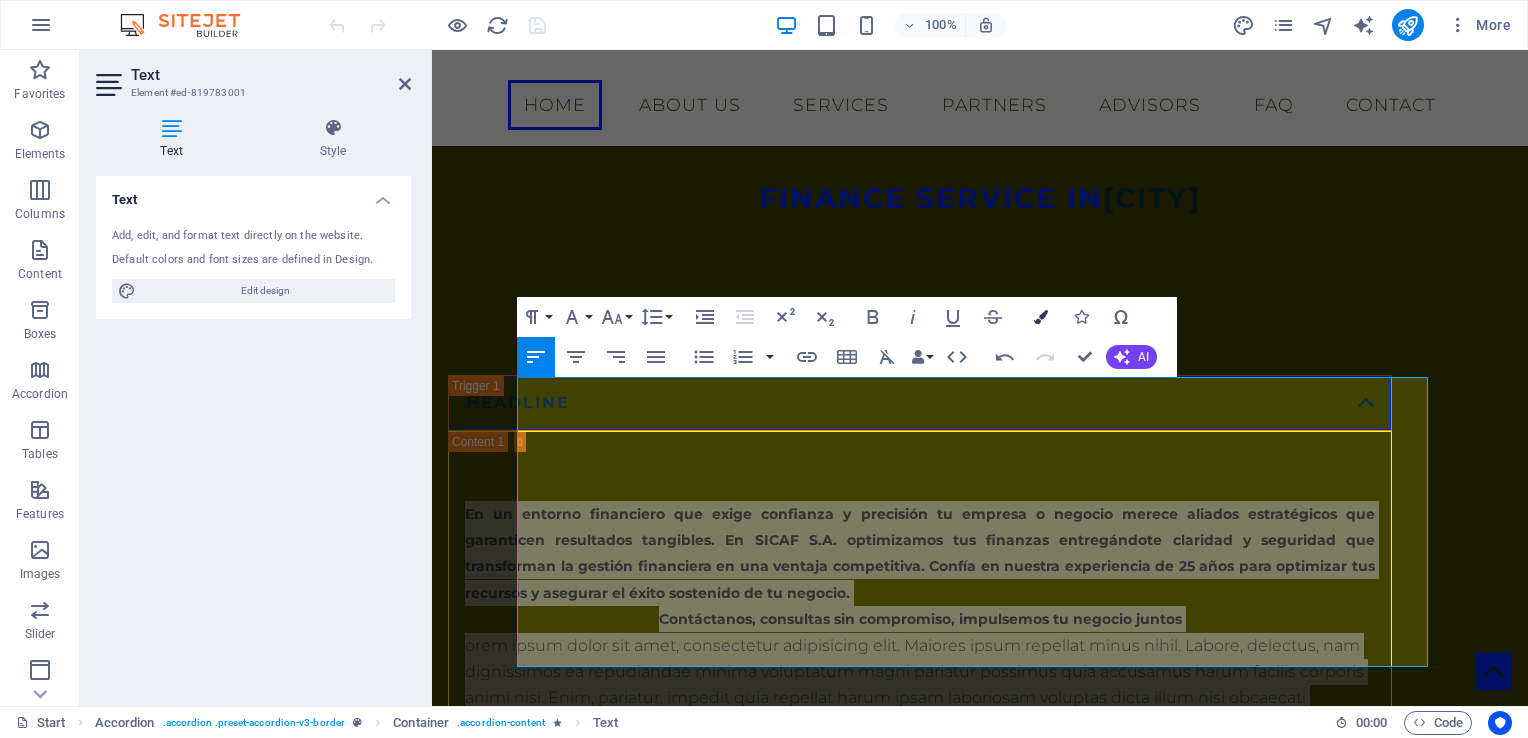 click at bounding box center (1041, 317) 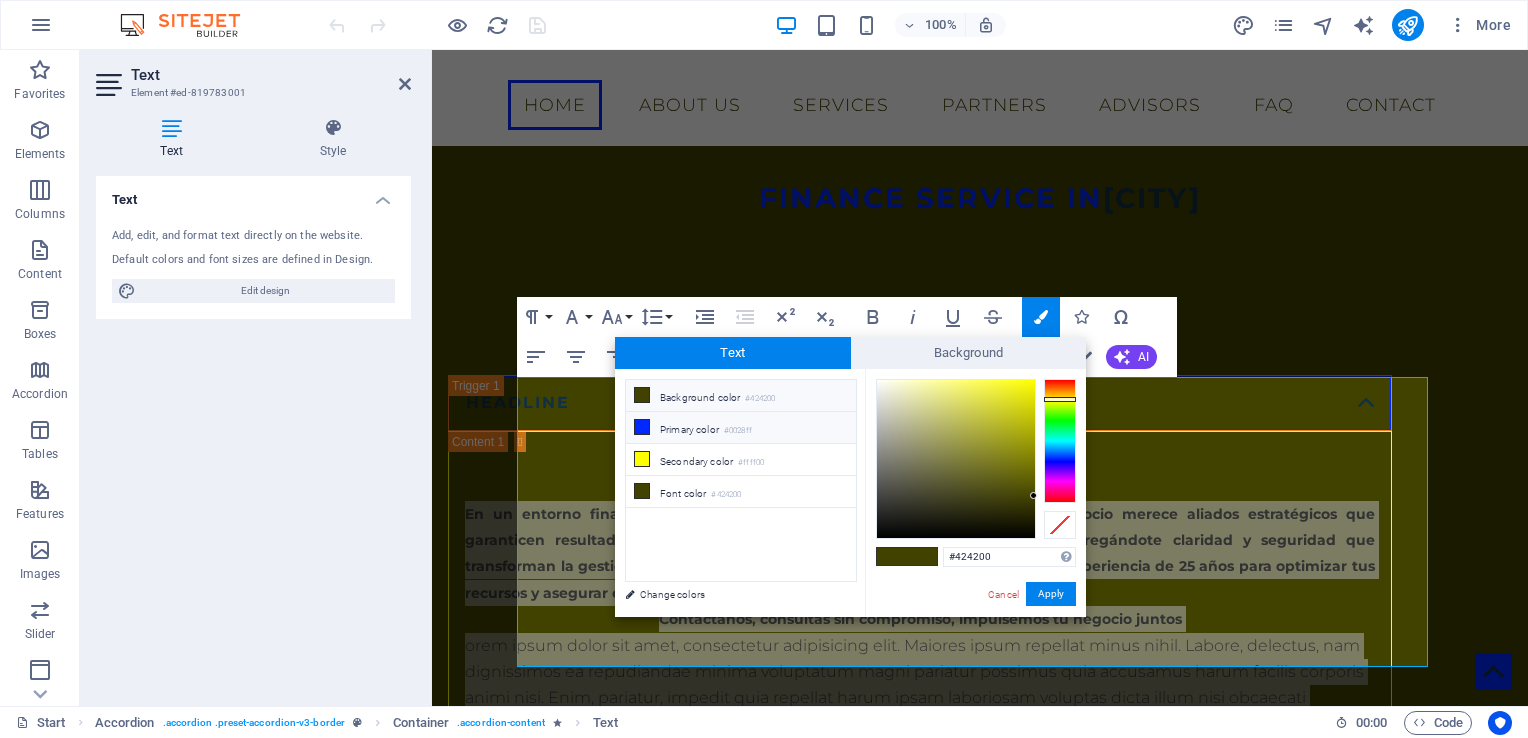 click on "Primary color
#0028ff" at bounding box center (741, 428) 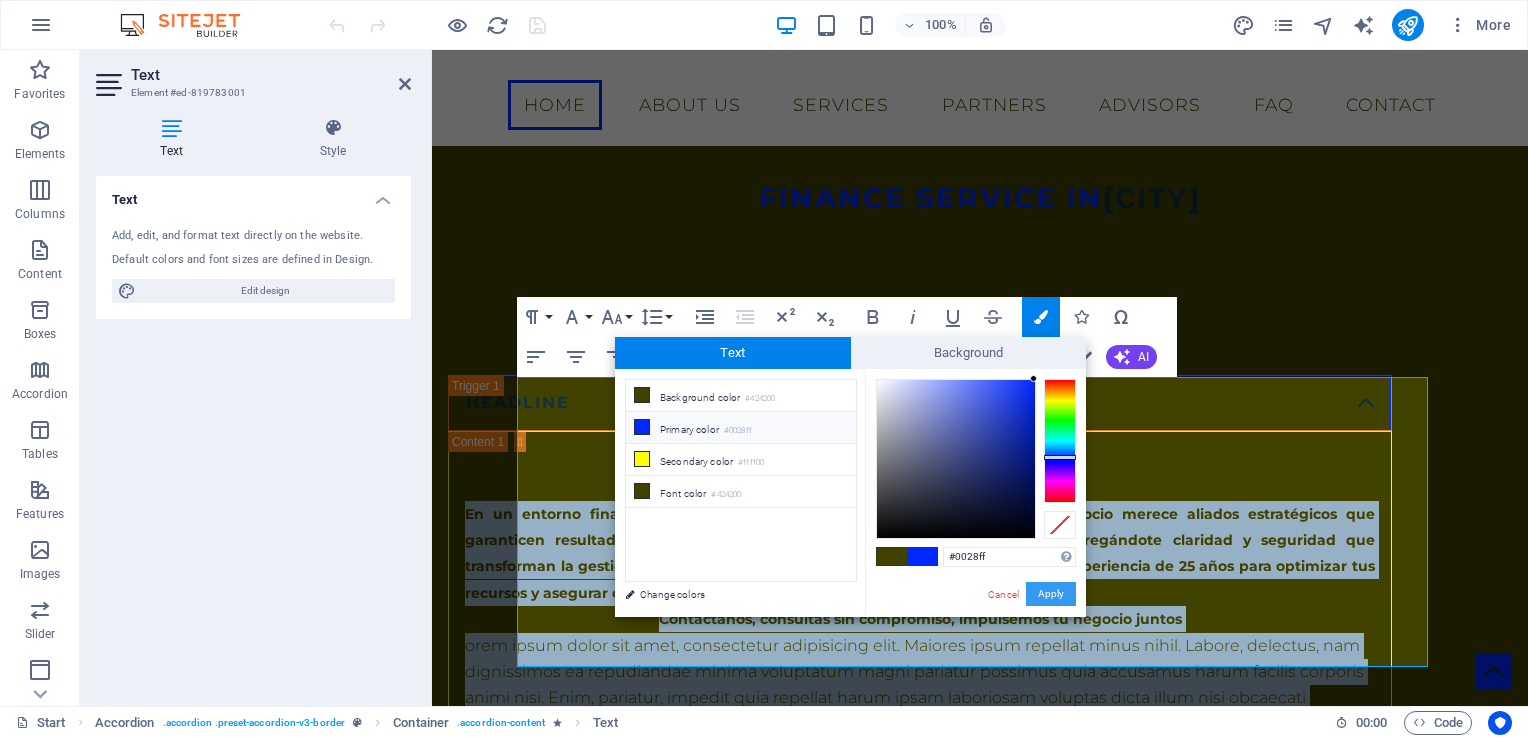 click on "Apply" at bounding box center [1051, 594] 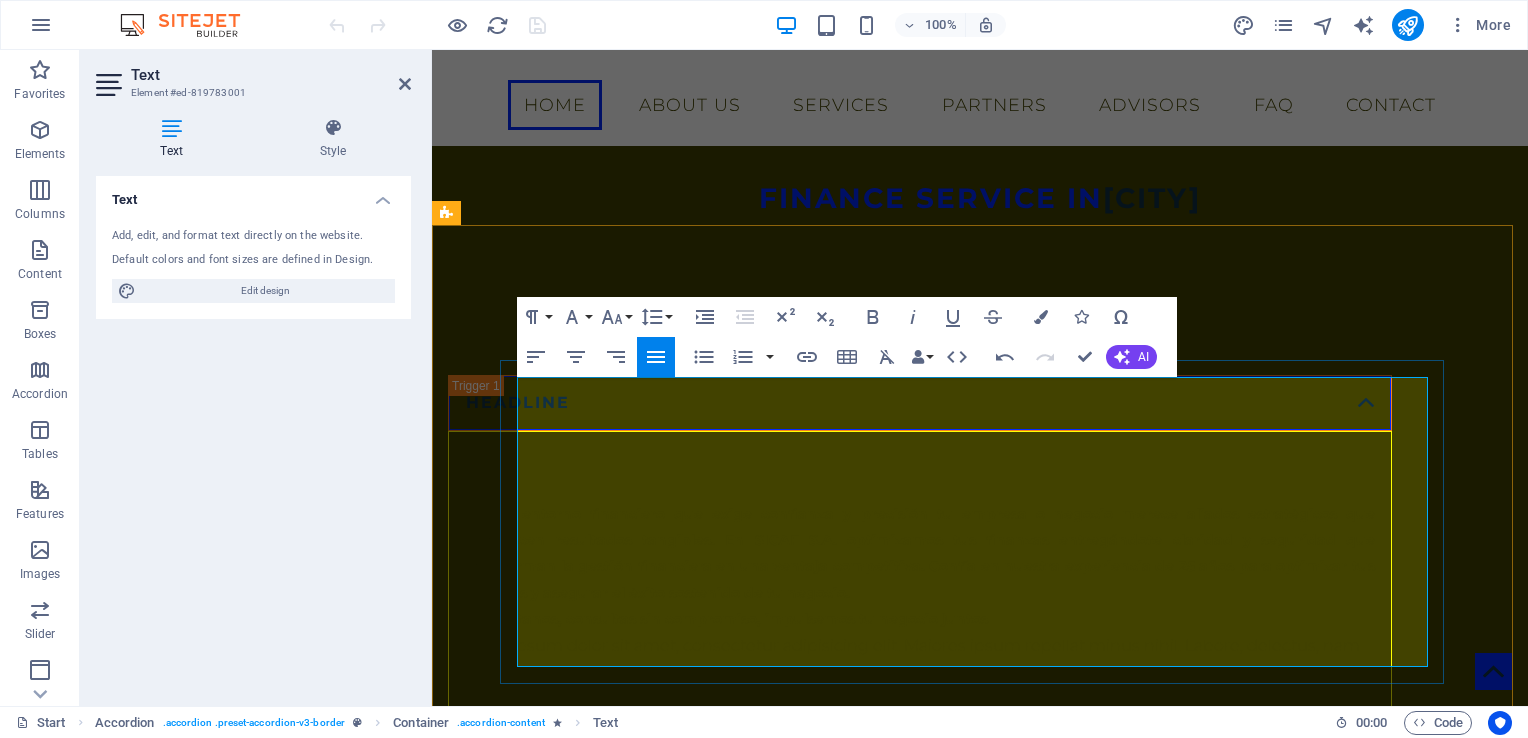 click on "​ ​ En un entorno financiero que exige confianza y precisión tu empresa o negocio merece aliados estratégicos que garanticen resultados tangibles. En SICAF S.A. optimizamos tus finanzas entregándote claridad y seguridad que transforman la gestión financiera en una ventaja competitiva. Confía en nuestra experiencia de 25 años para optimizar tus recursos y asegurar el éxito sostenido de tu negocio." at bounding box center [920, 540] 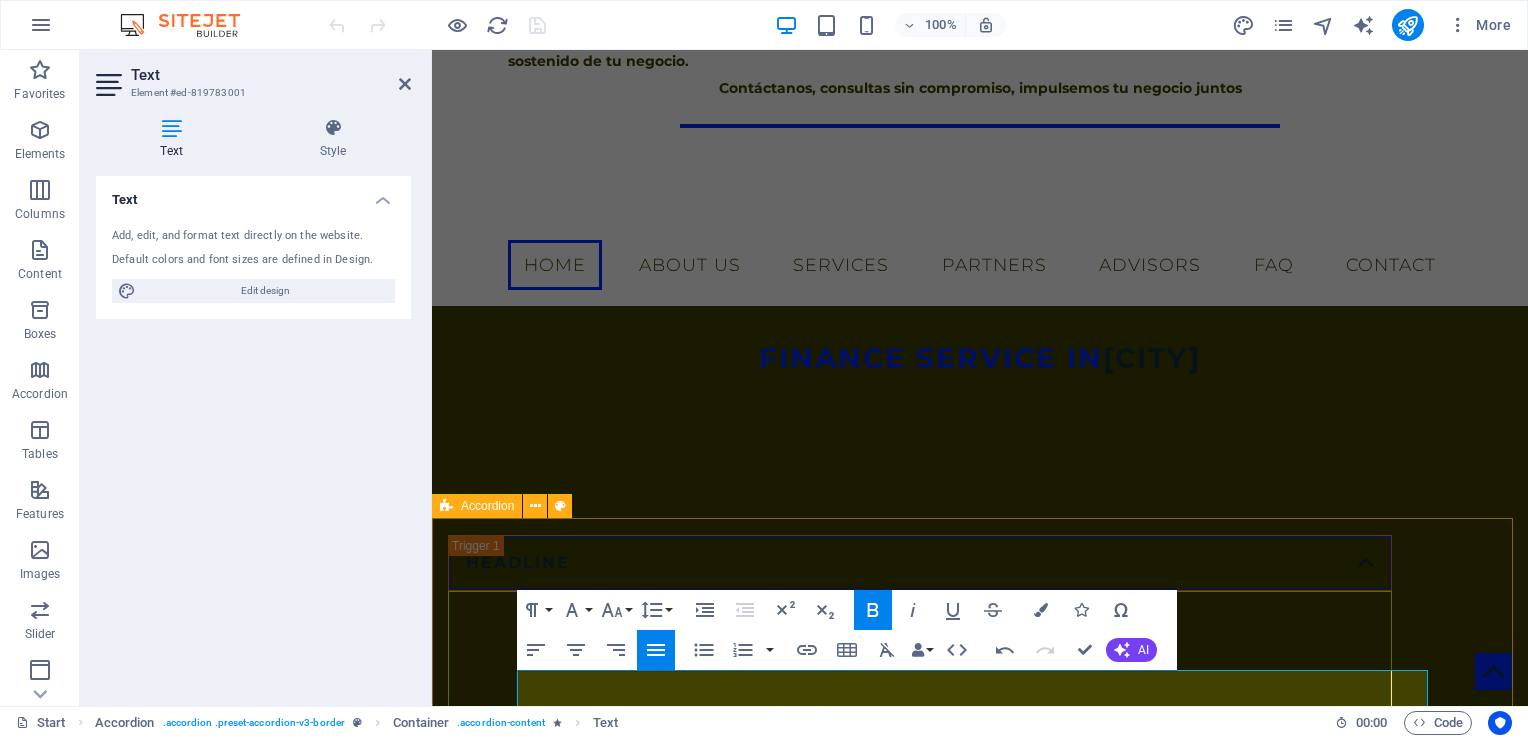 scroll, scrollTop: 700, scrollLeft: 0, axis: vertical 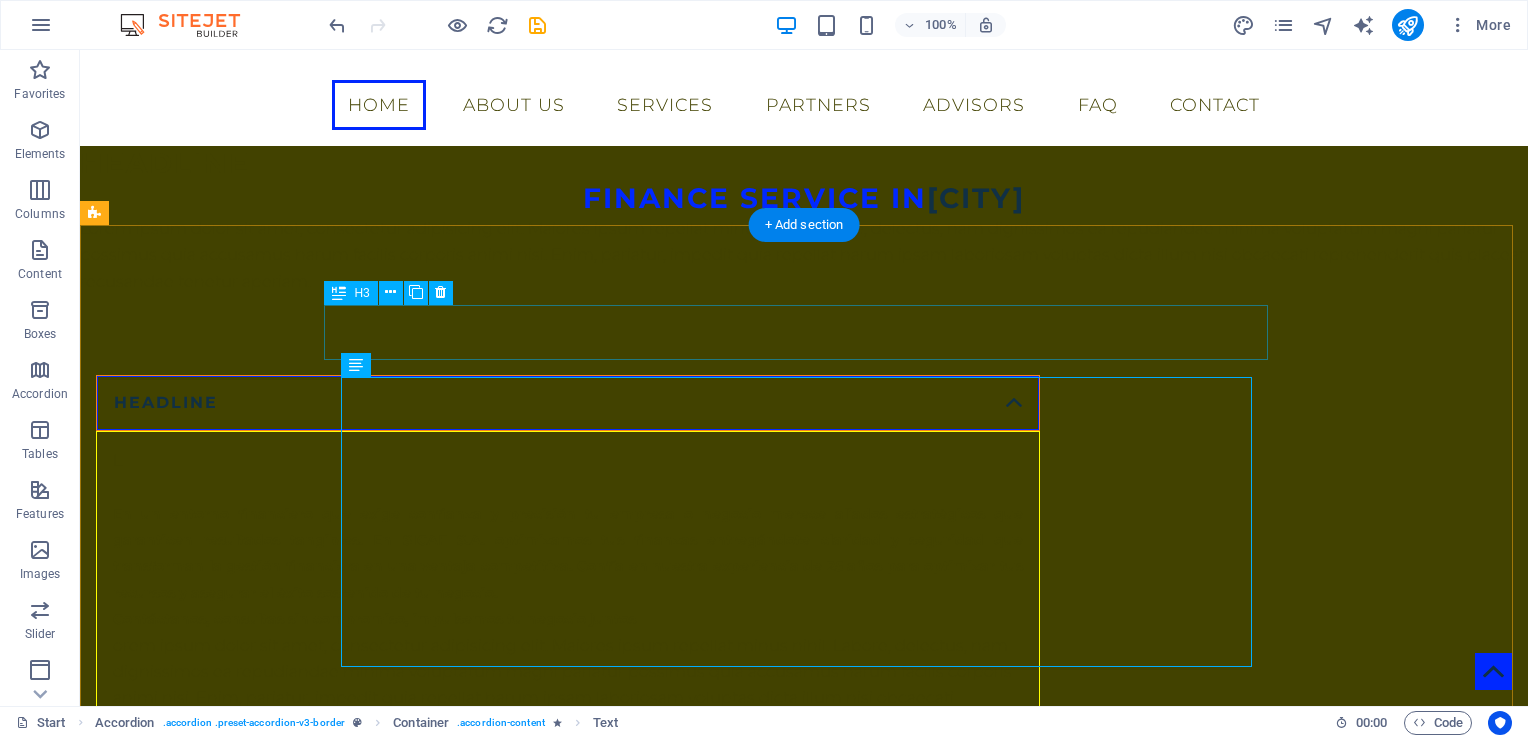 click on "Headline" at bounding box center [568, 403] 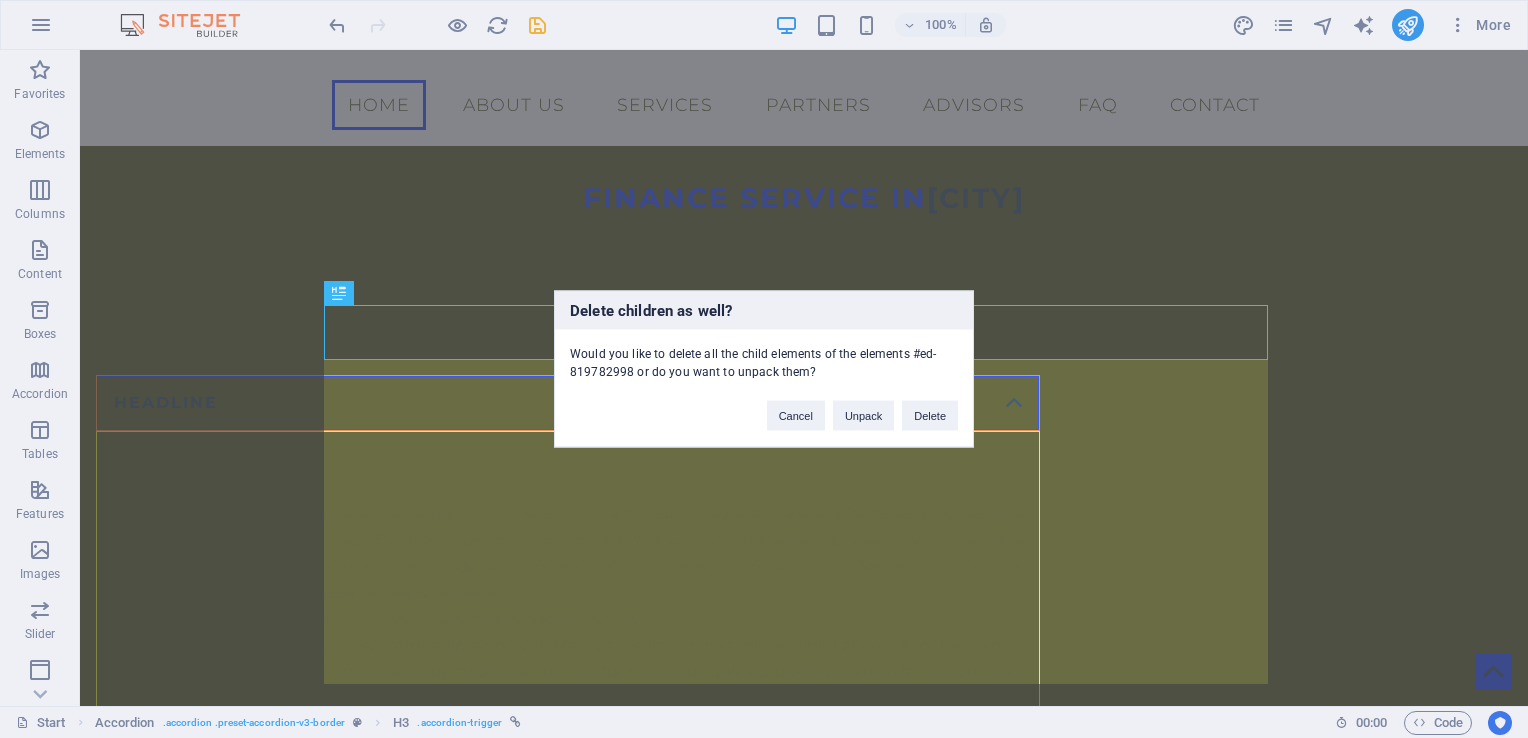 type 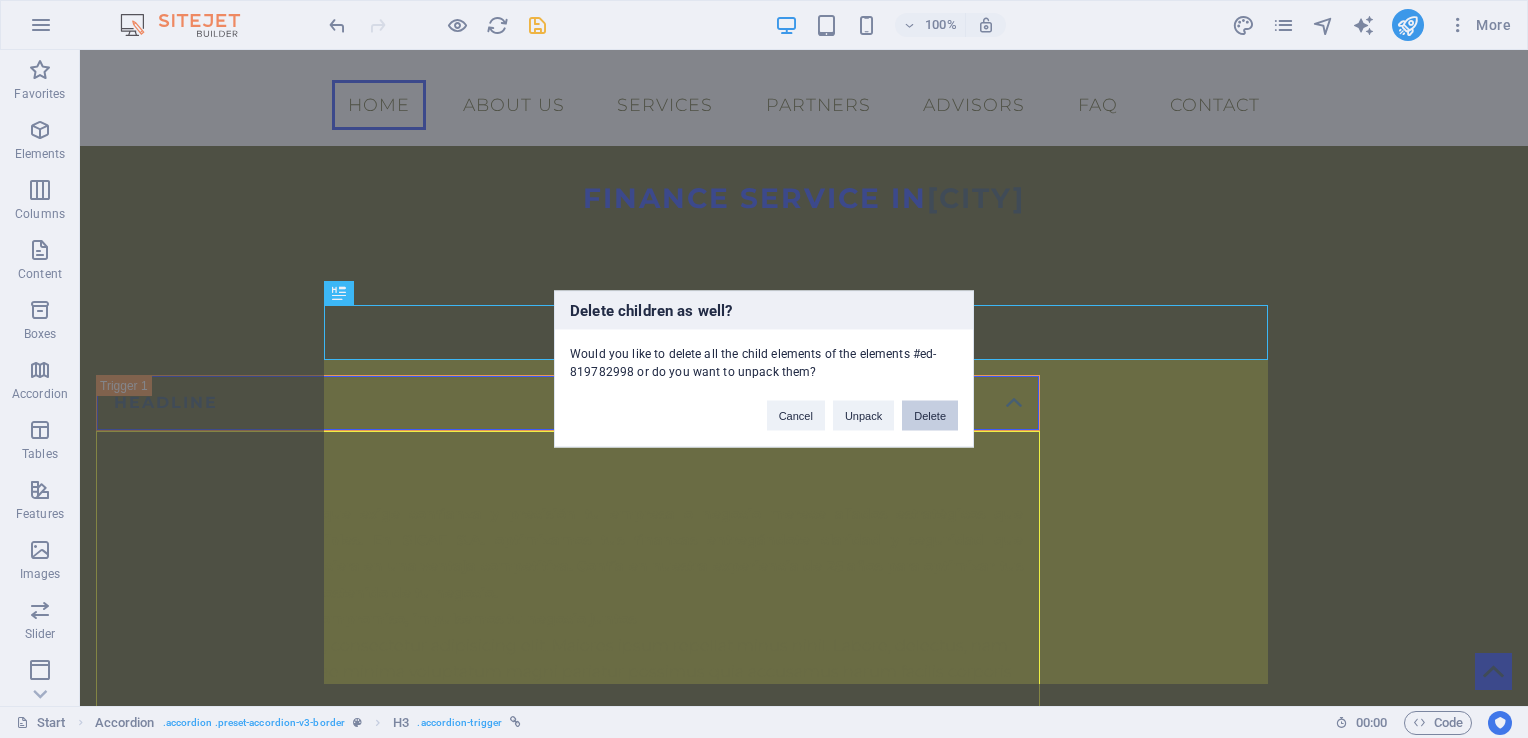 click on "Delete" at bounding box center [930, 416] 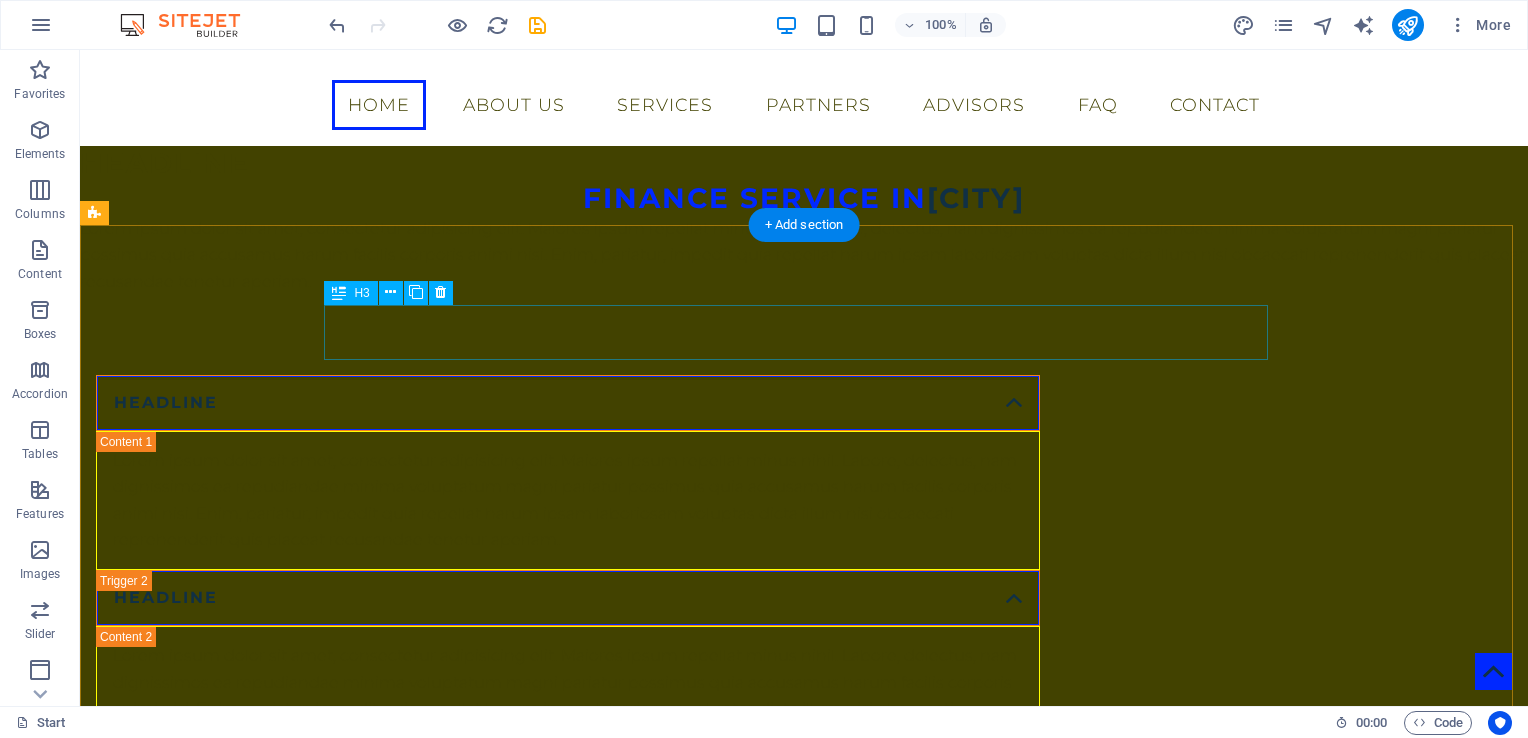 click on "Headline" at bounding box center (568, 403) 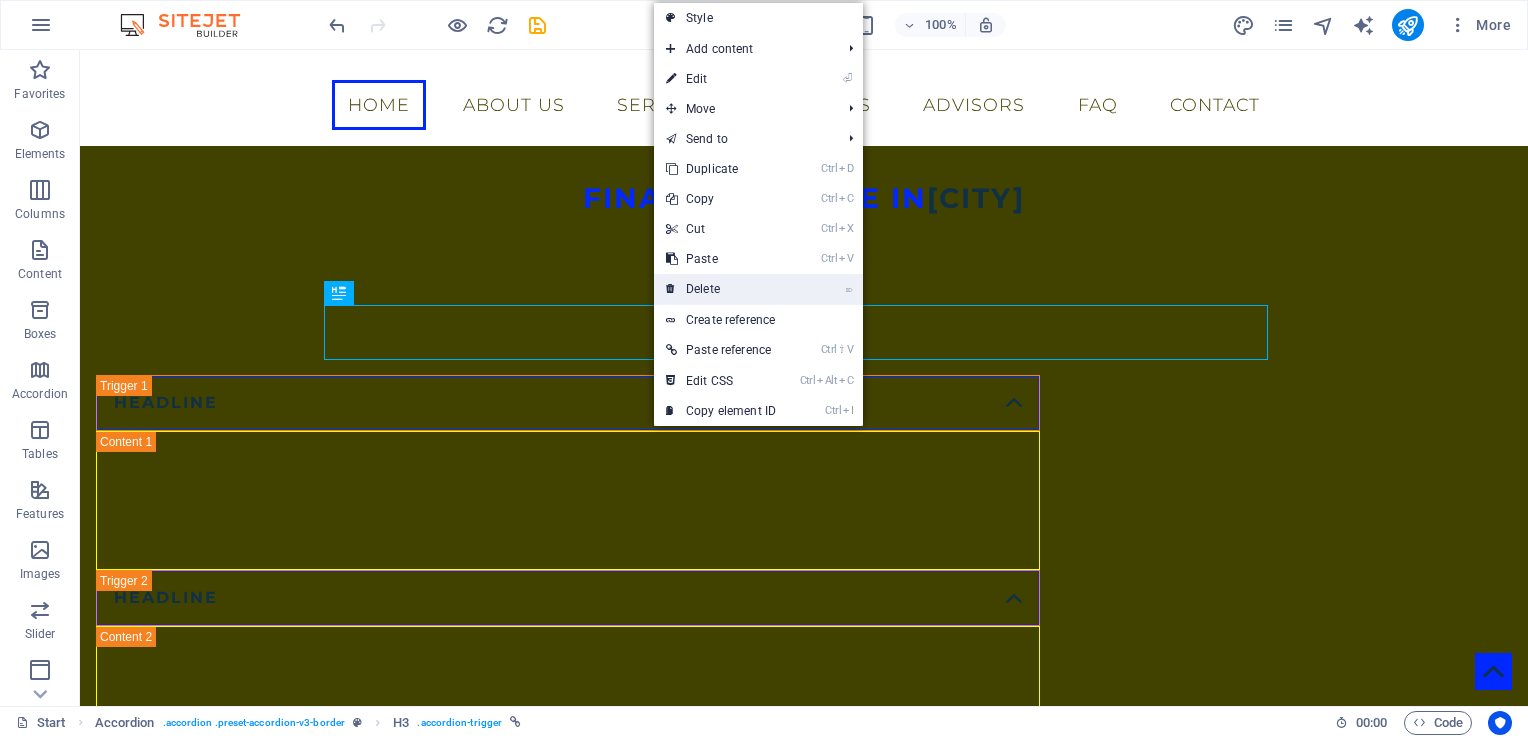 click on "⌦  Delete" at bounding box center [721, 289] 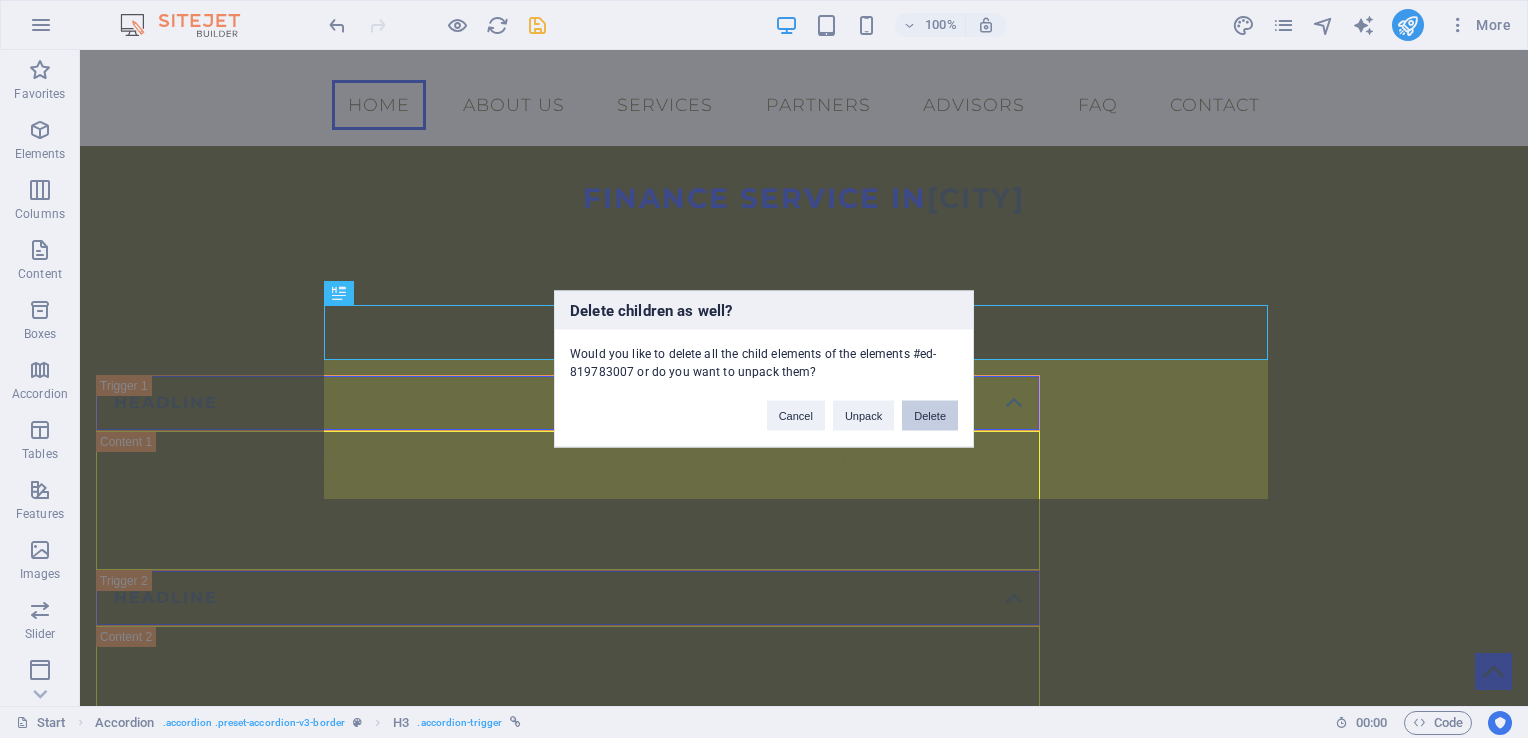 drag, startPoint x: 929, startPoint y: 410, endPoint x: 848, endPoint y: 360, distance: 95.189285 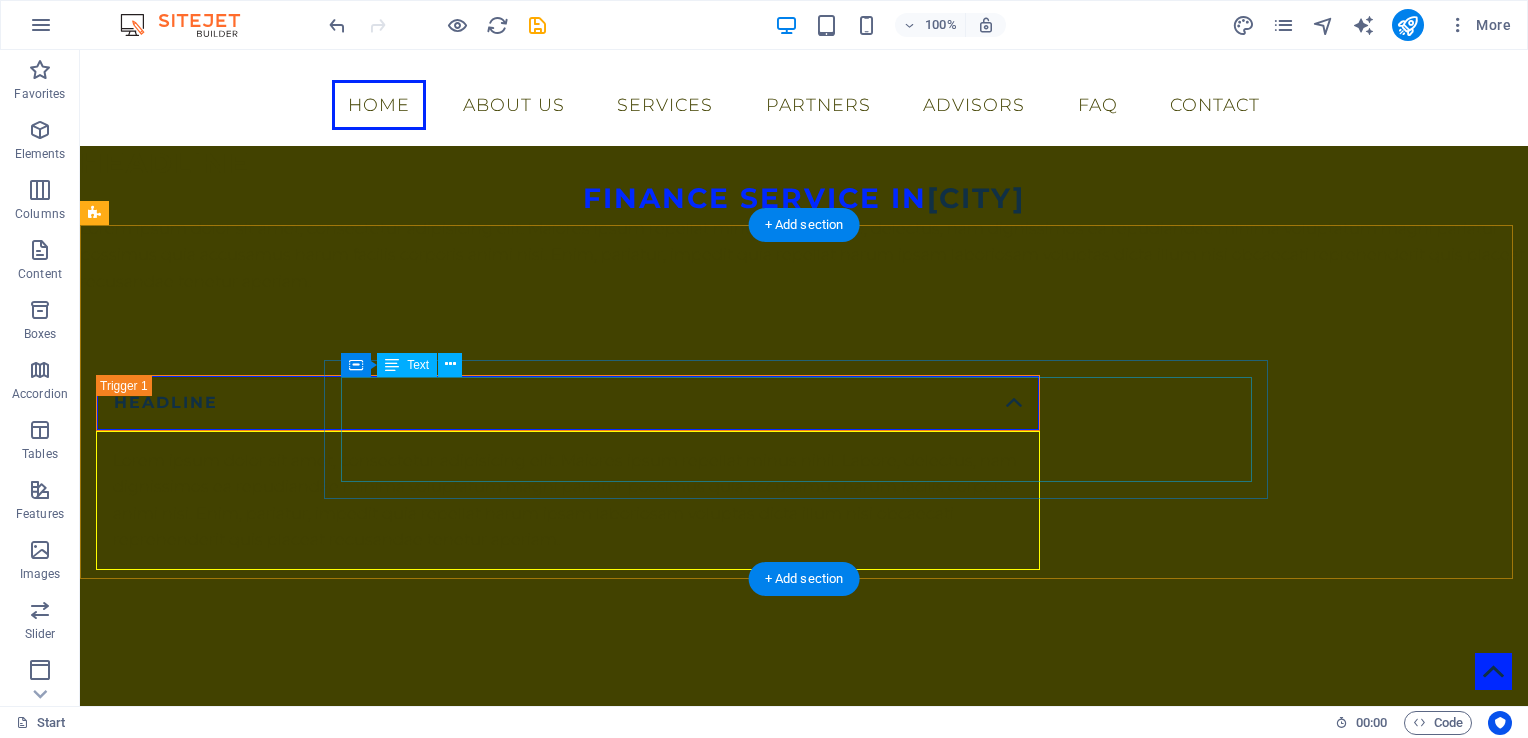 click on "Lorem ipsum dolor sit amet, consectetur adipisicing elit. Maiores ipsum repellat minus nihil. Labore, delectus, nam dignissimos ea repudiandae minima voluptatum magni pariatur possimus quia accusamus harum facilis corporis animi nisi. Enim, pariatur, impedit quia repellat harum ipsam laboriosam voluptas dicta illum nisi obcaecati reprehenderit quis placeat recusandae tenetur aperiam." at bounding box center (568, 501) 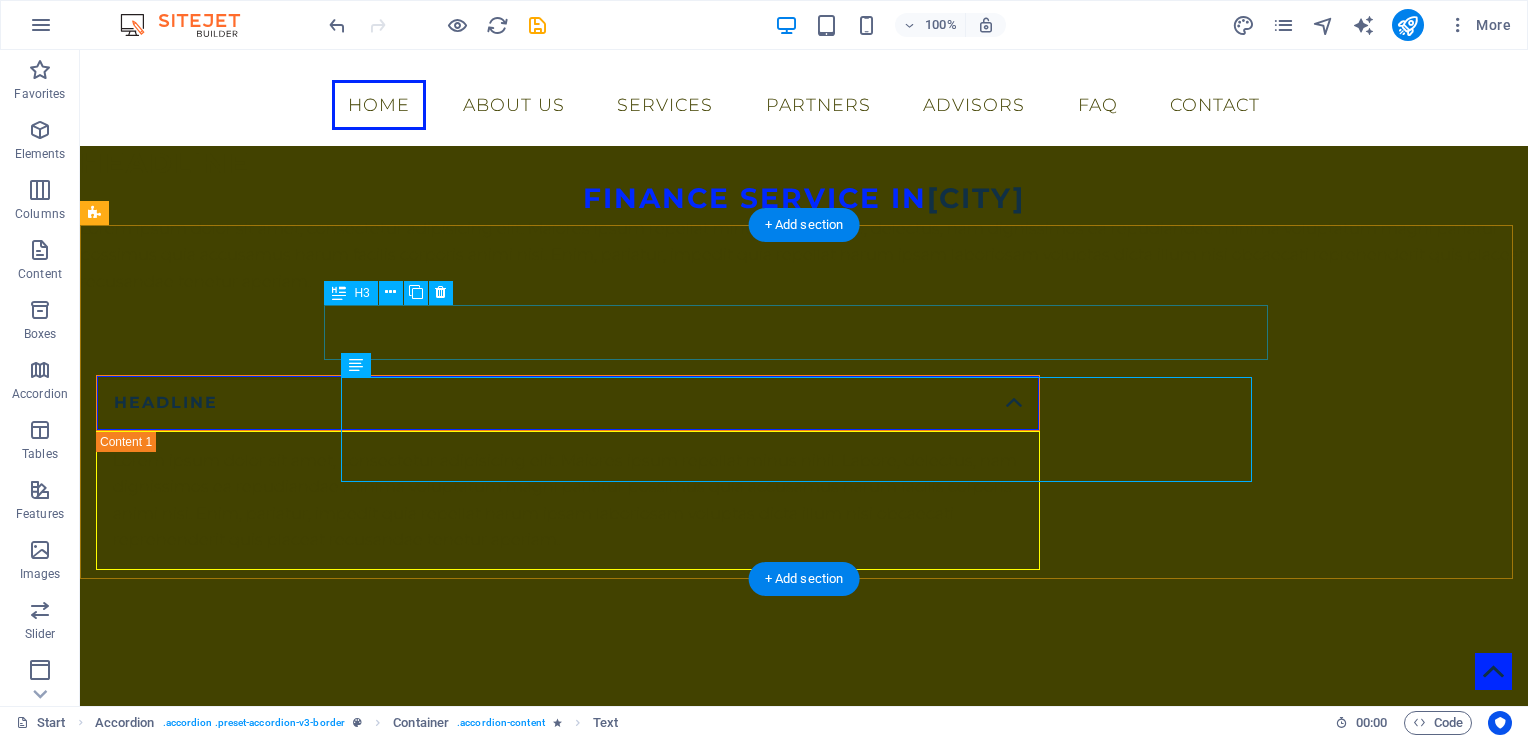 click on "Headline" at bounding box center (568, 403) 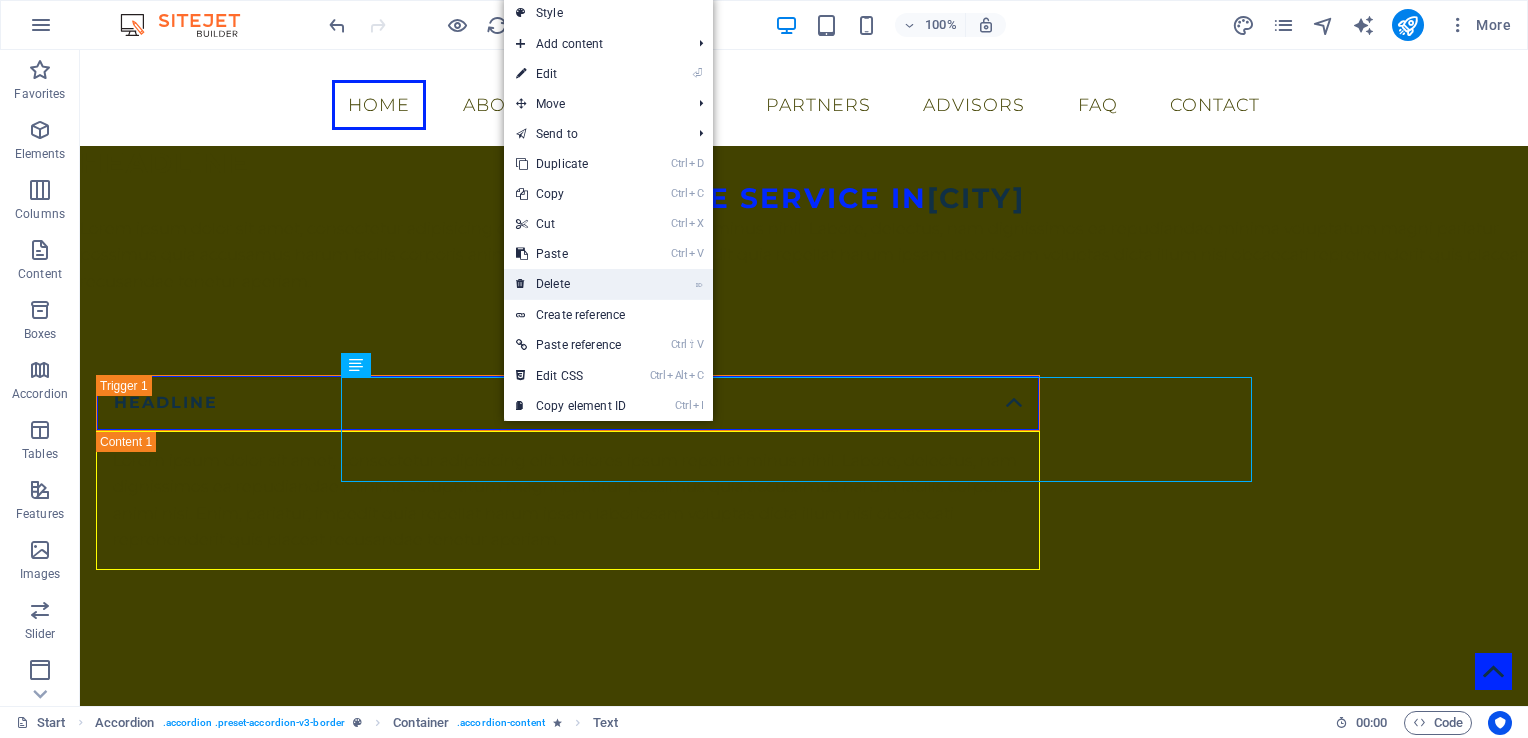 click on "⌦  Delete" at bounding box center [571, 284] 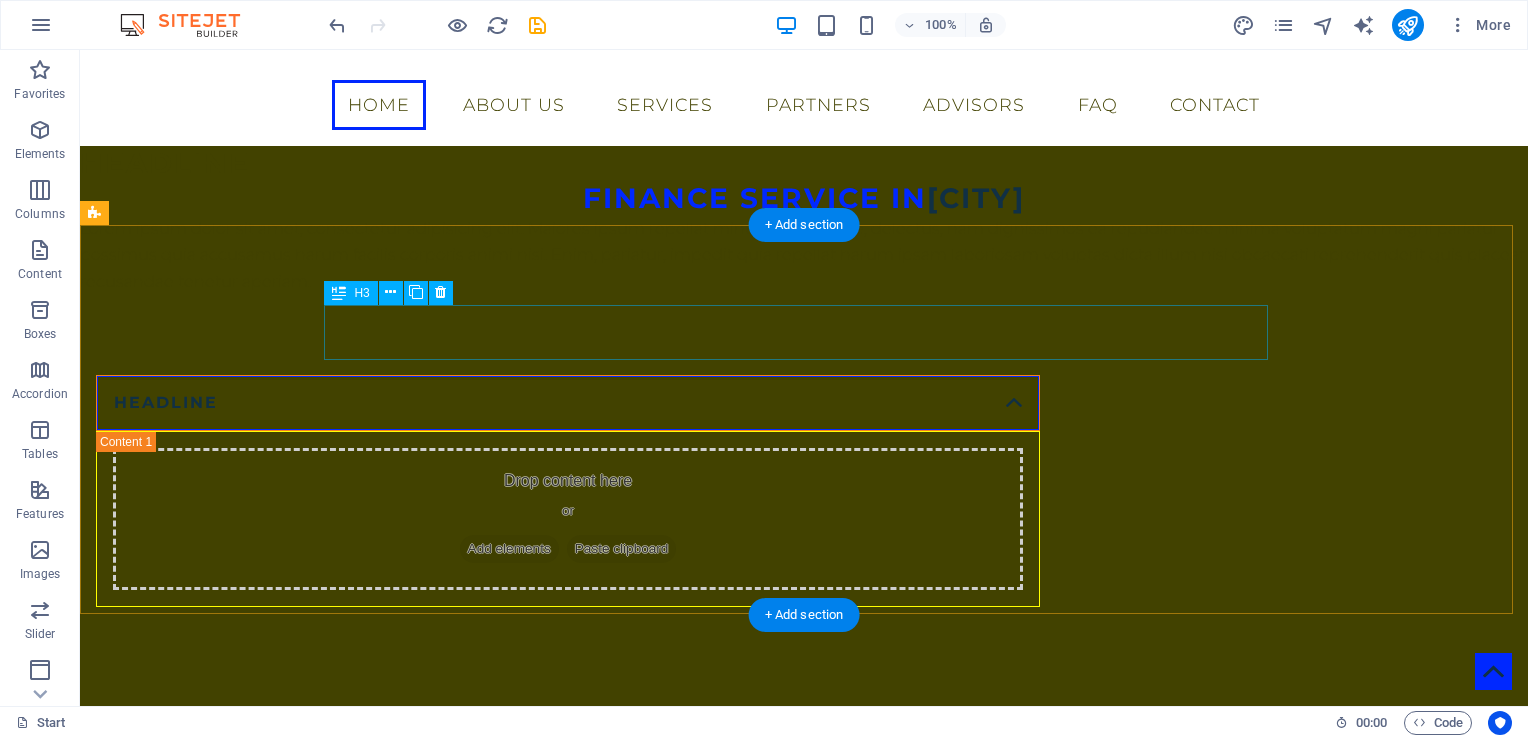 click on "Headline" at bounding box center [568, 403] 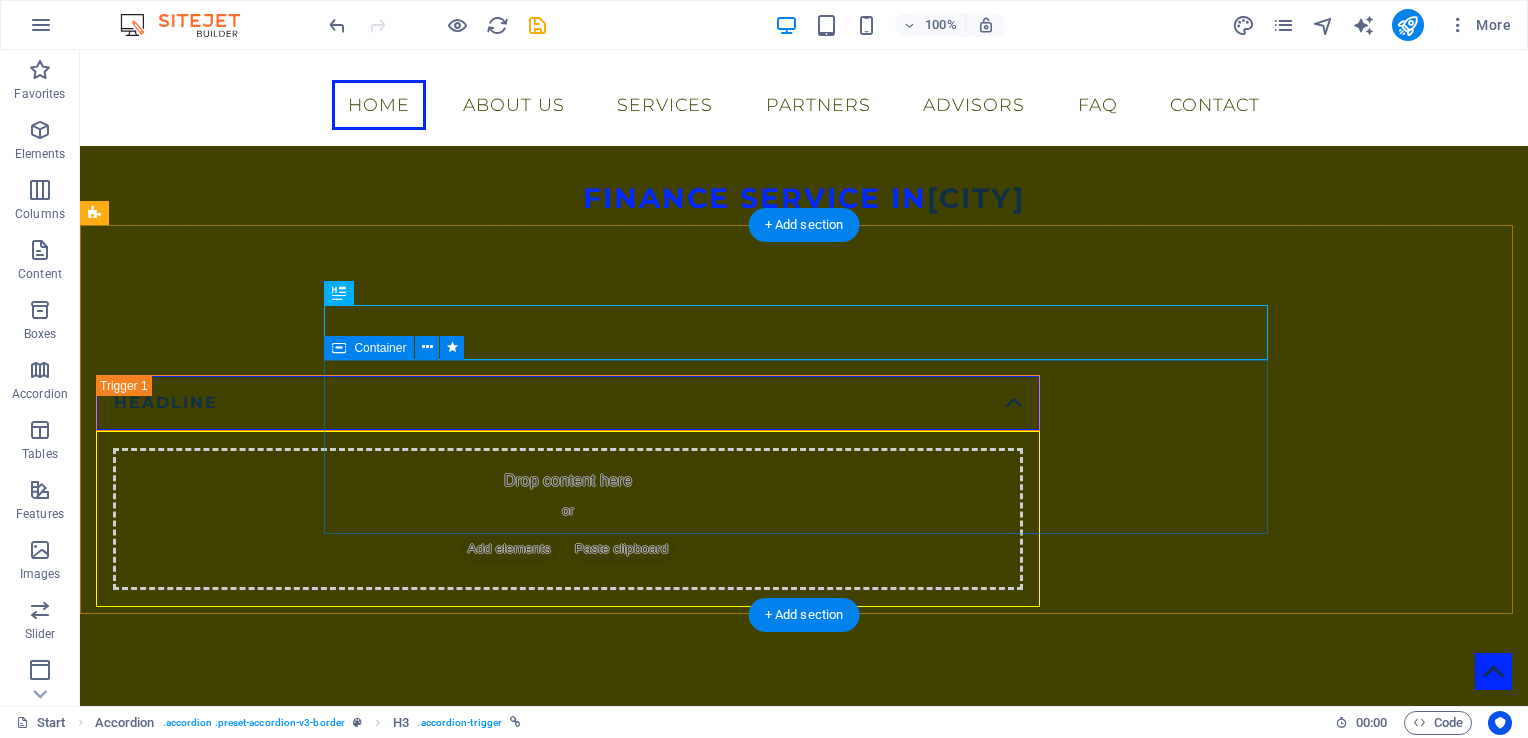 click on "Drop content here or  Add elements  Paste clipboard" at bounding box center (568, 519) 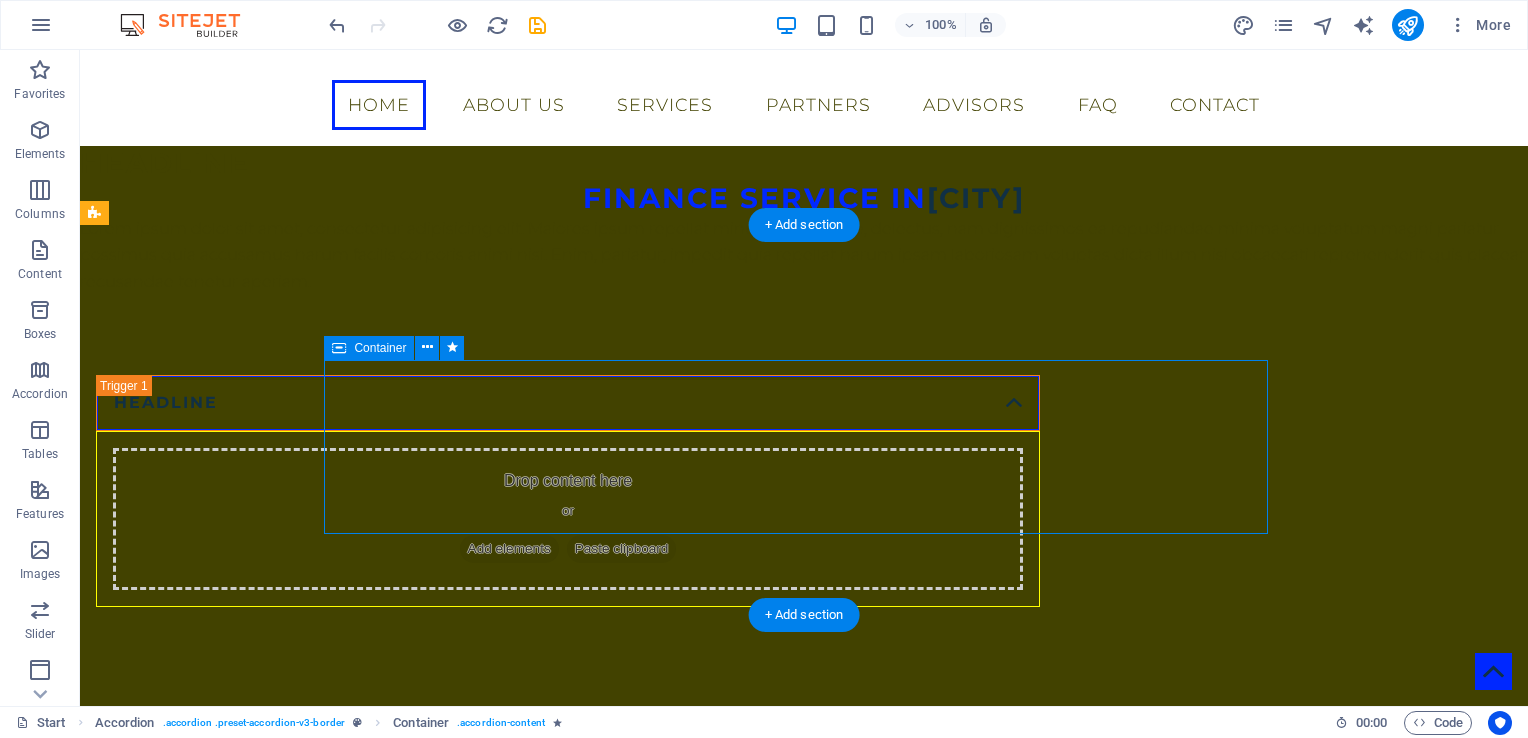 click on "Drop content here or  Add elements  Paste clipboard" at bounding box center [568, 519] 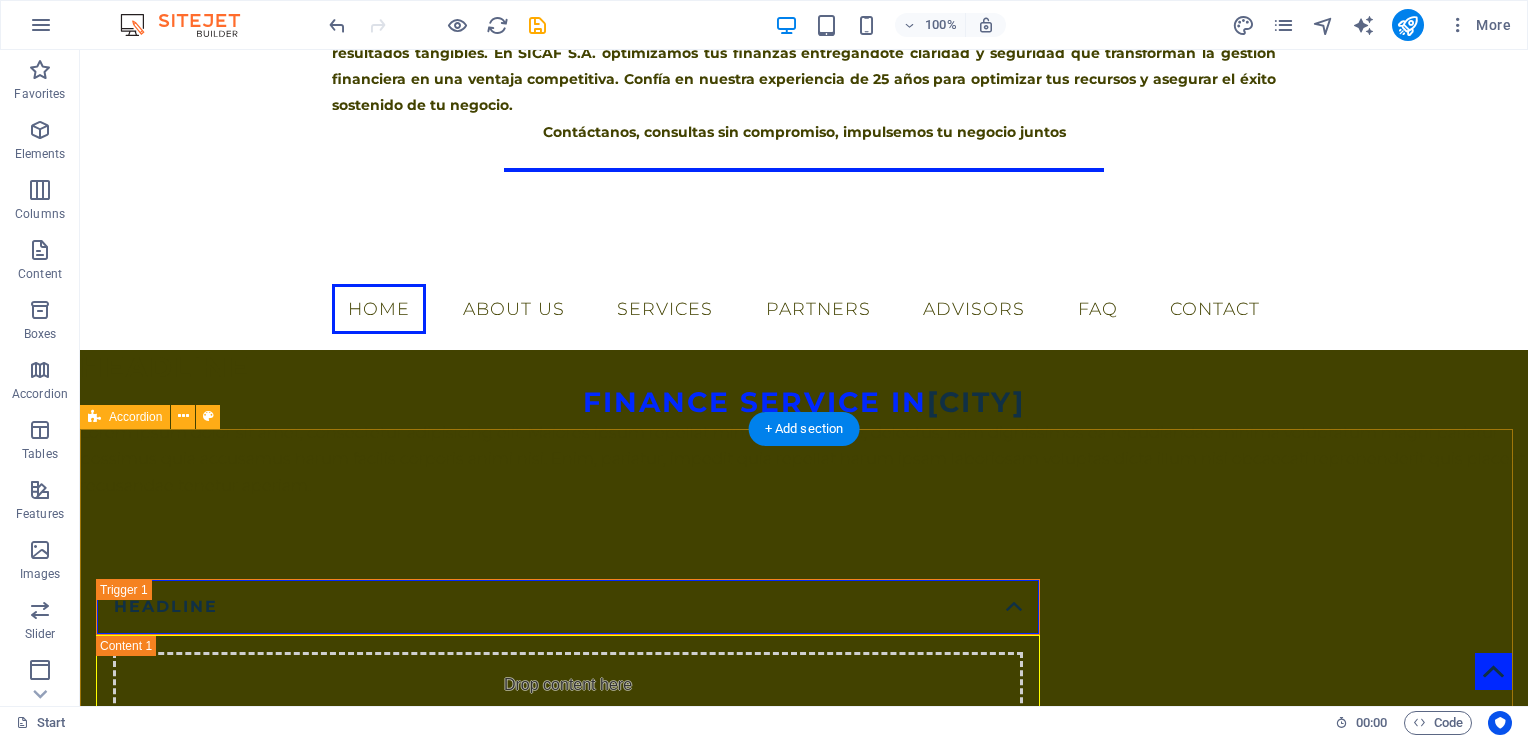 scroll, scrollTop: 696, scrollLeft: 0, axis: vertical 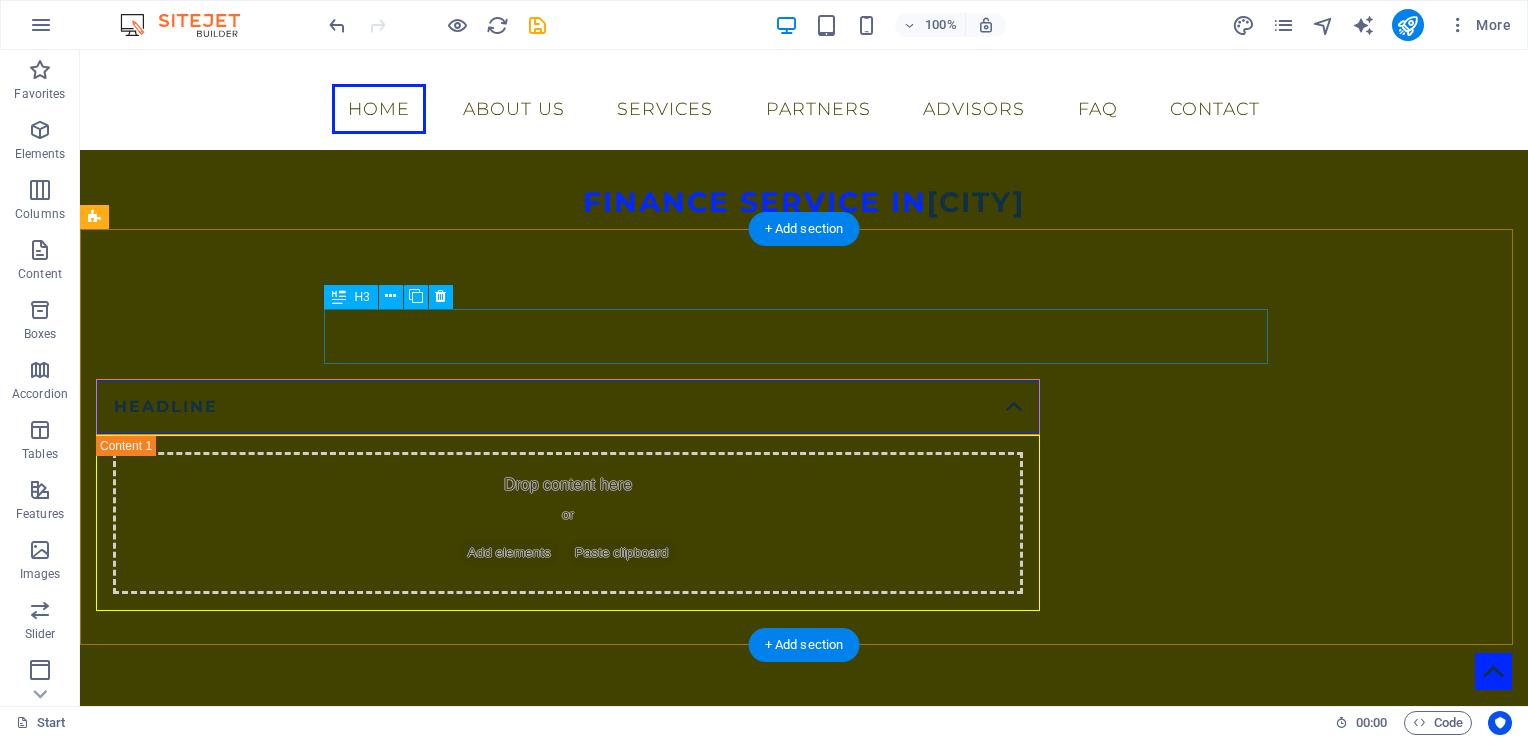 click on "Headline" at bounding box center (568, 407) 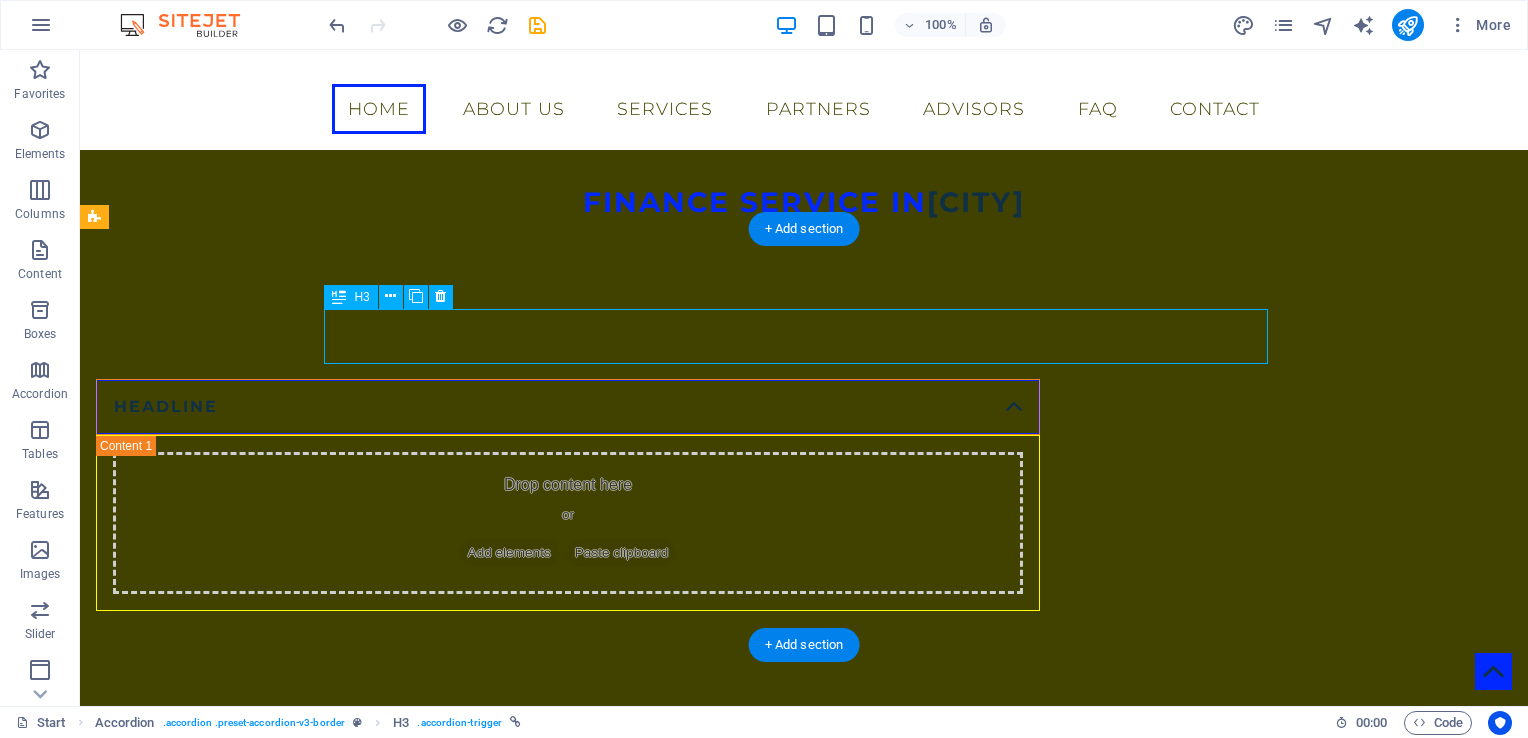 click on "Headline" at bounding box center [568, 407] 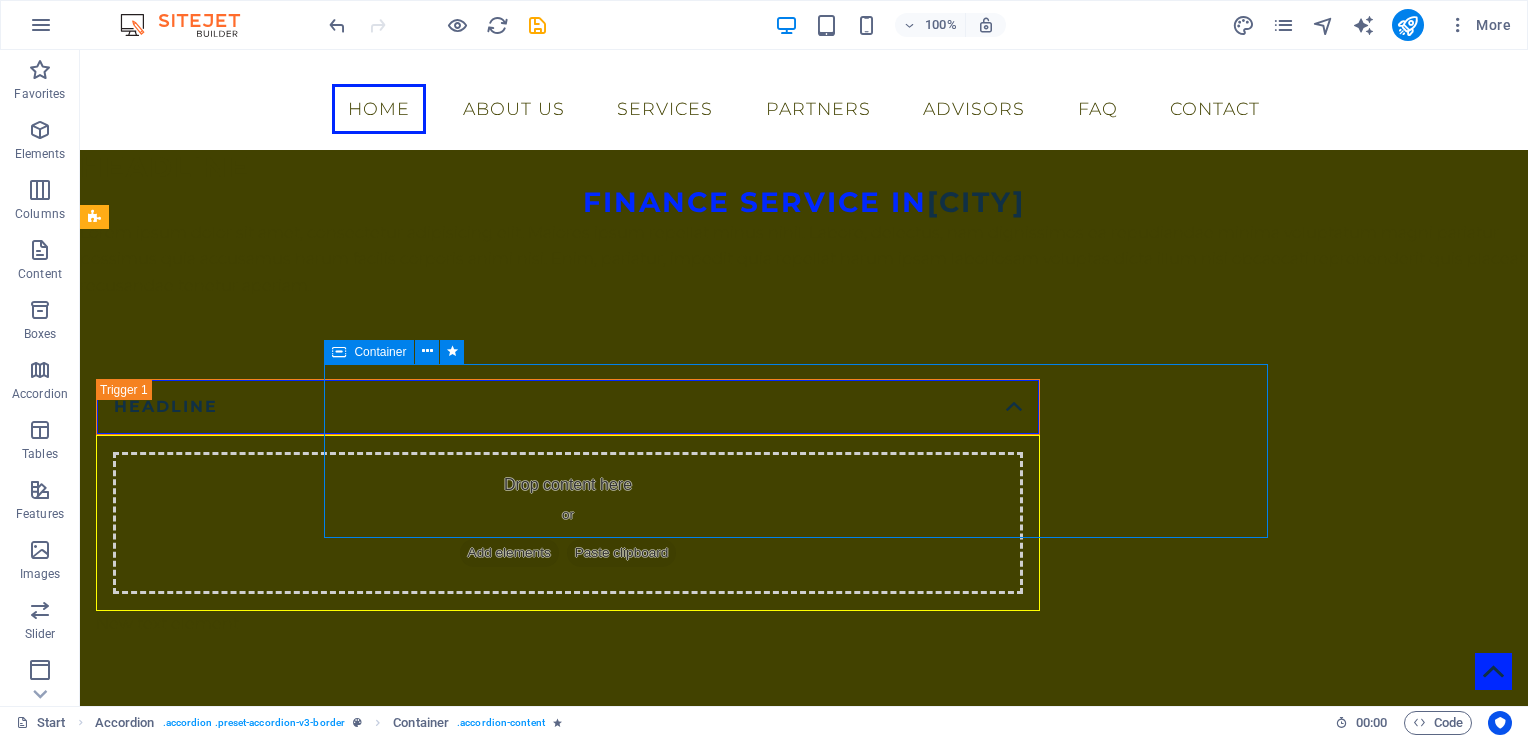 drag, startPoint x: 181, startPoint y: 388, endPoint x: 541, endPoint y: 389, distance: 360.0014 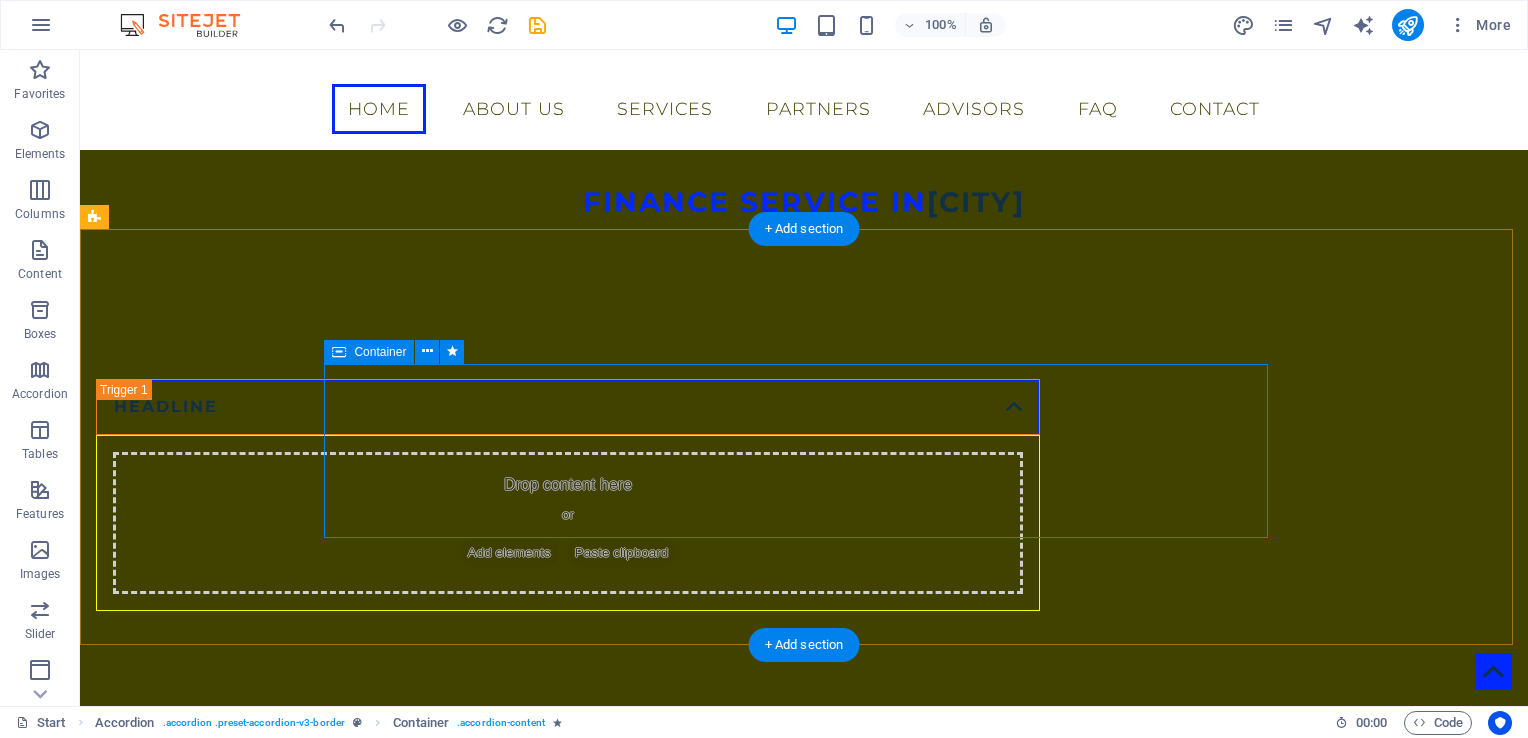 click on "Drop content here or  Add elements  Paste clipboard" at bounding box center [568, 523] 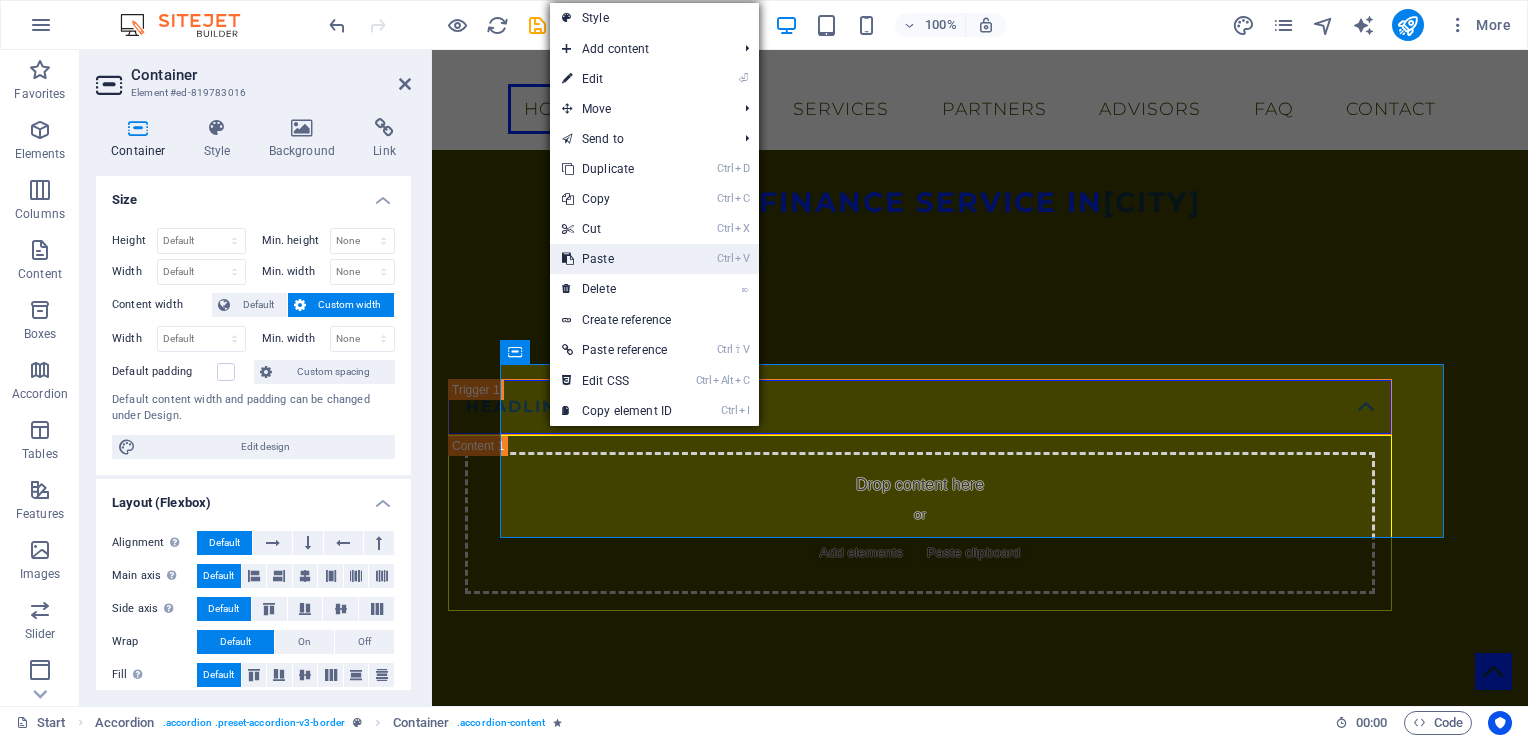 click on "Ctrl V  Paste" at bounding box center (617, 259) 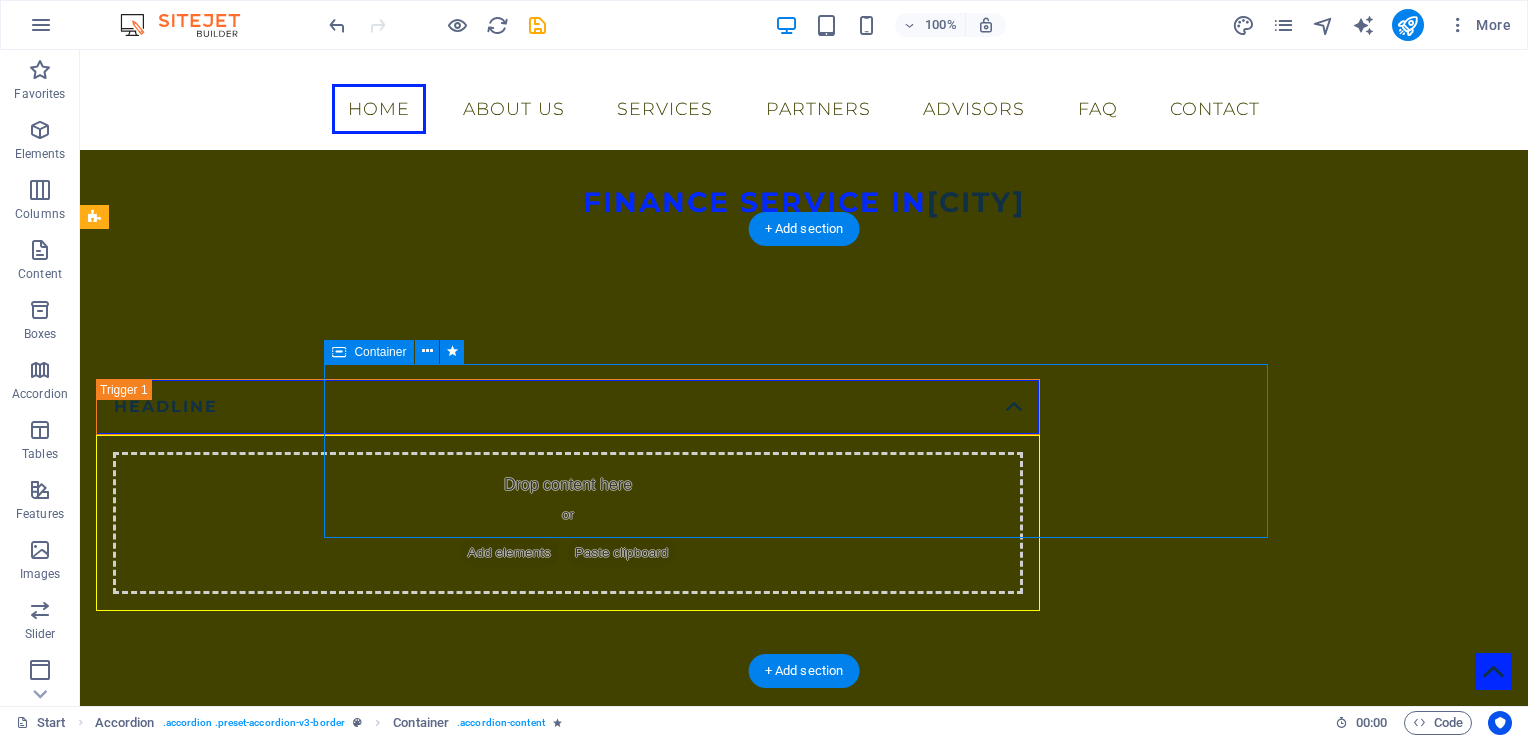 drag, startPoint x: 351, startPoint y: 391, endPoint x: 500, endPoint y: 451, distance: 160.62689 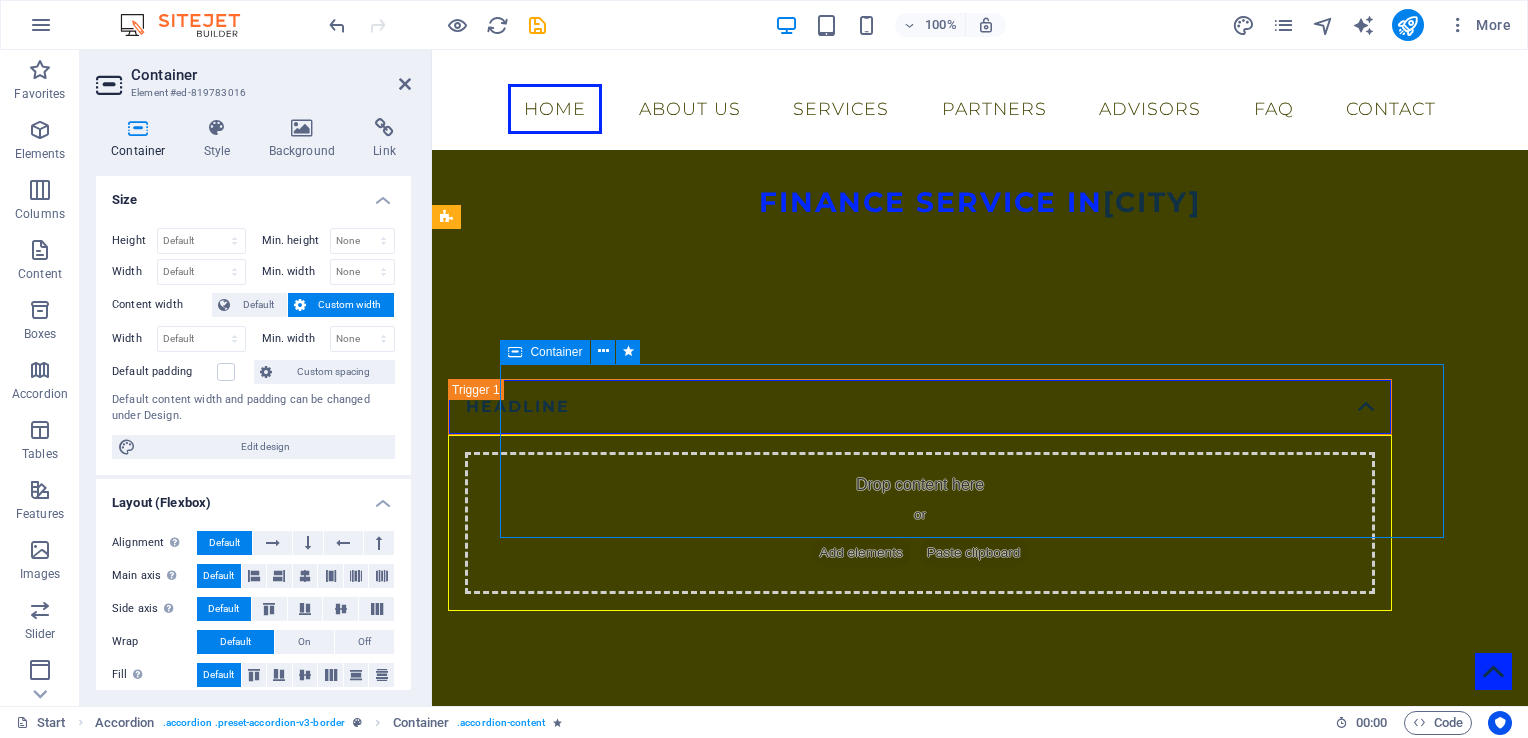 drag, startPoint x: 528, startPoint y: 389, endPoint x: 945, endPoint y: 510, distance: 434.2004 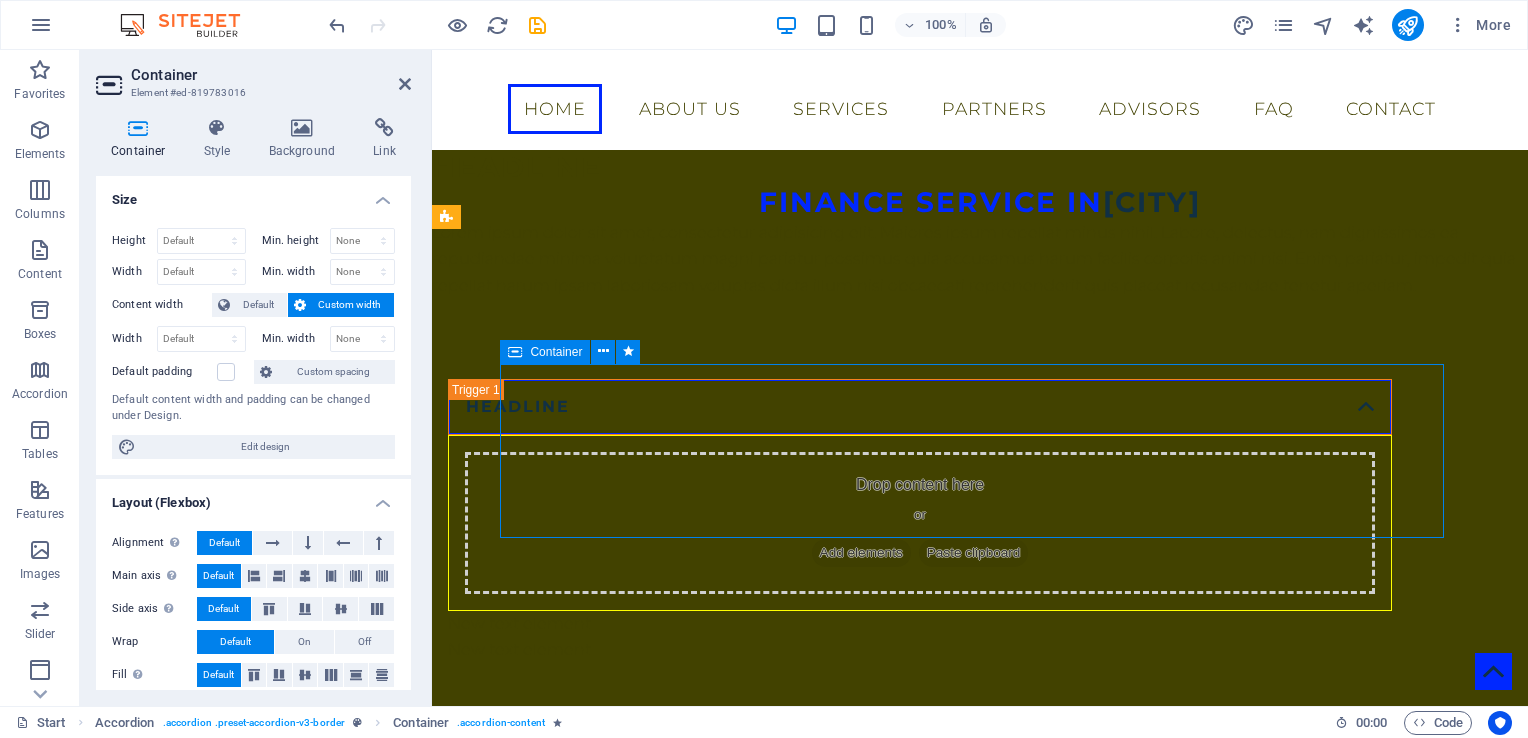 click on "Drop content here or  Add elements  Paste clipboard" at bounding box center [920, 523] 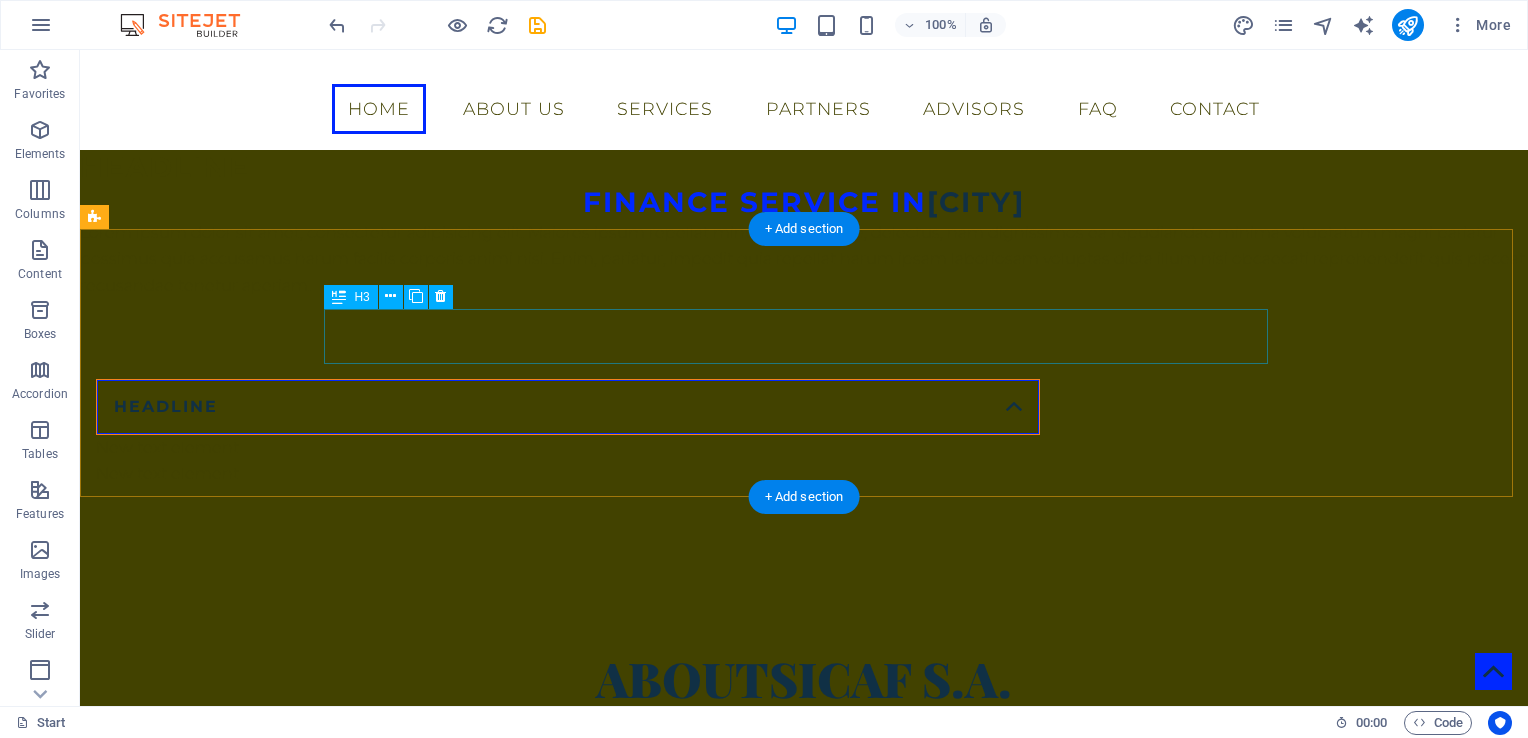 click on "Headline" at bounding box center [568, 407] 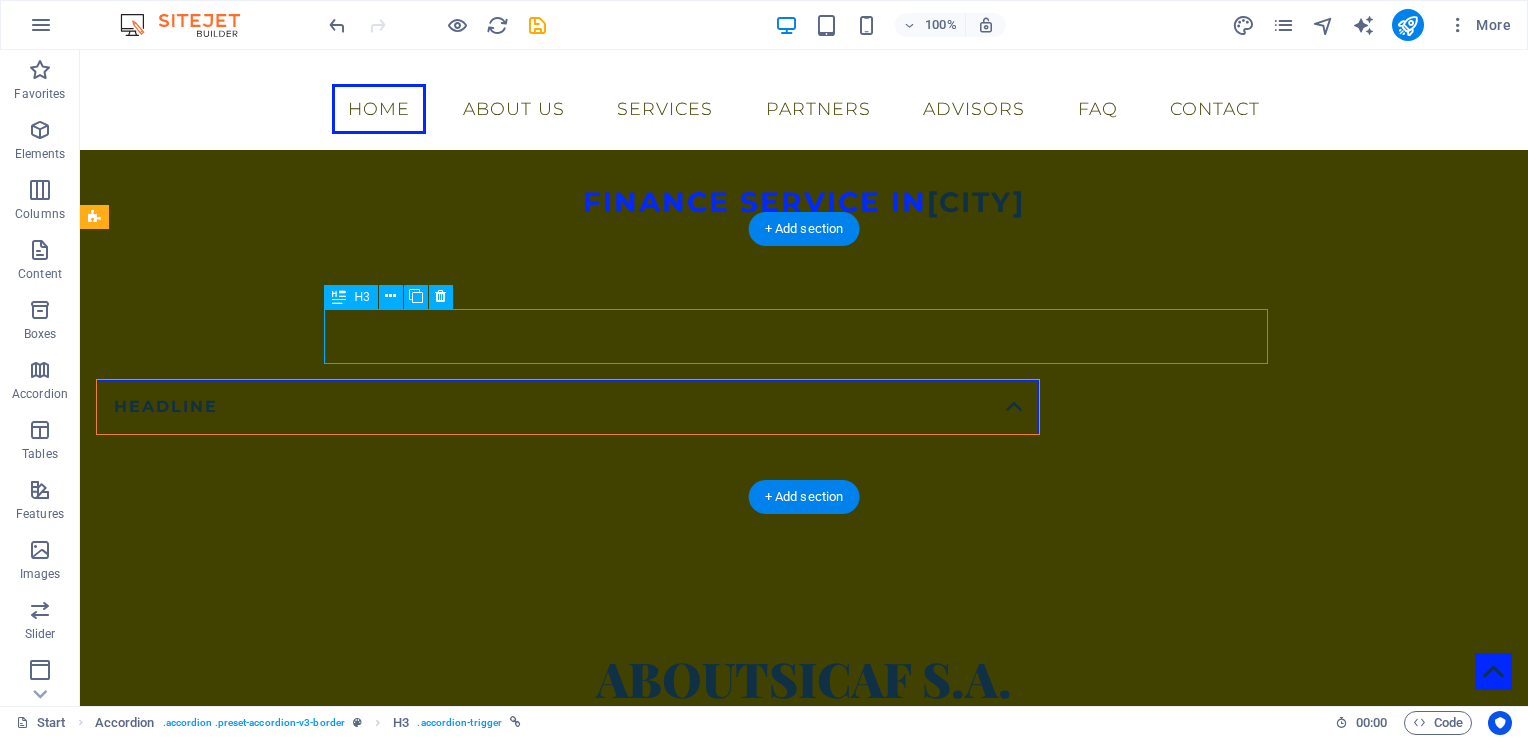 click on "Headline" at bounding box center [568, 407] 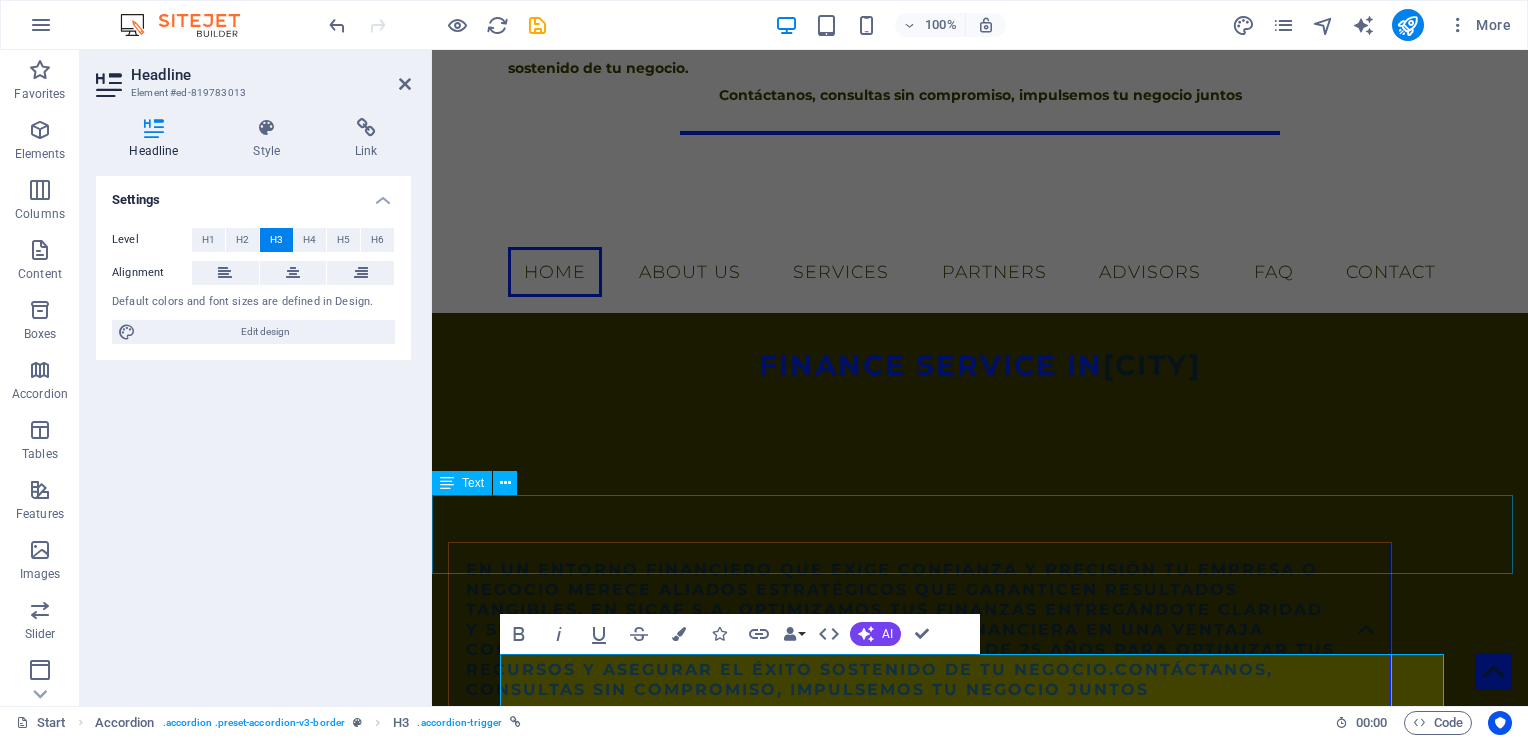 scroll, scrollTop: 596, scrollLeft: 0, axis: vertical 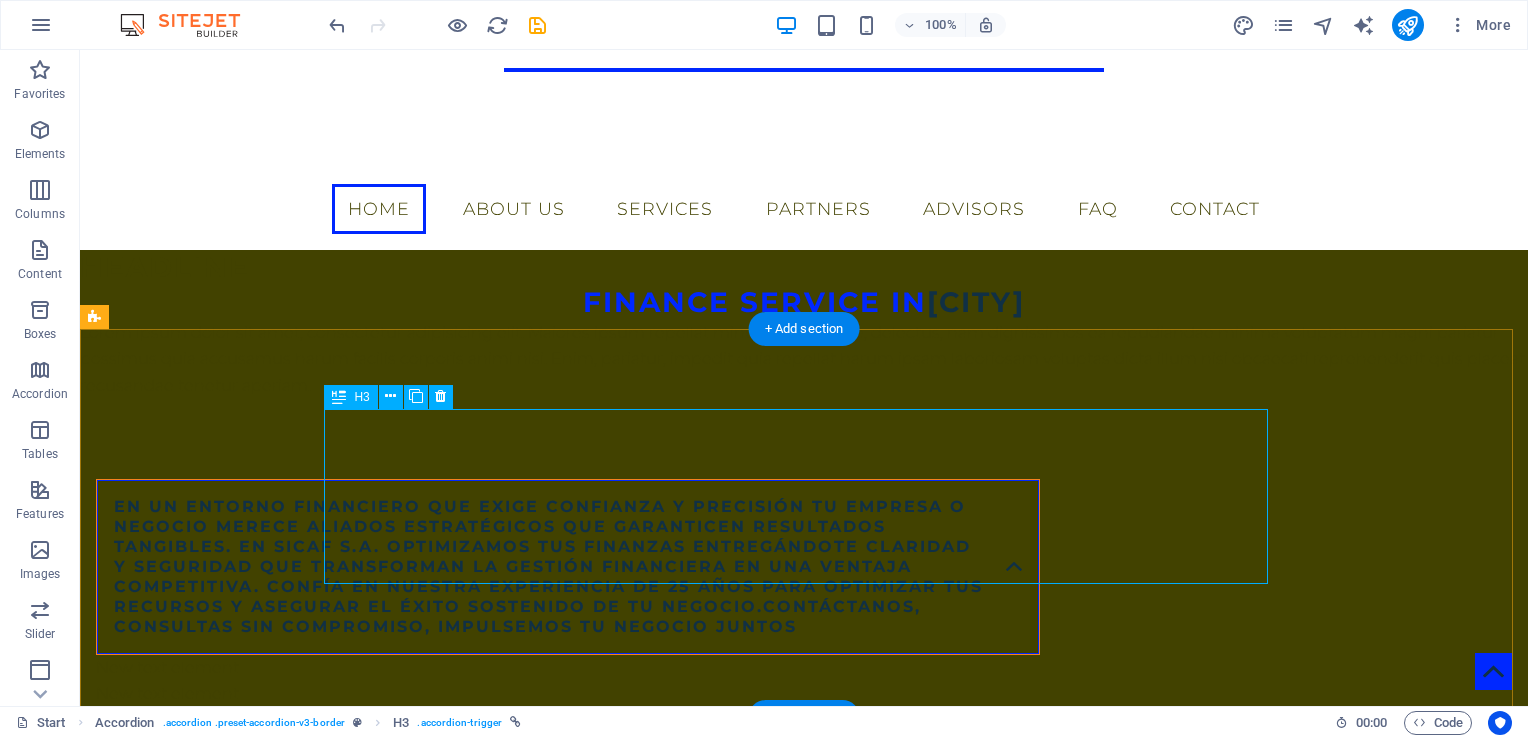 click on "En un entorno financiero que exige confianza y precisión tu empresa o negocio merece aliados estratégicos que garanticen resultados tangibles. En SICAF S.A. optimizamos tus finanzas entregándote claridad y seguridad que transforman la gestión financiera en una ventaja competitiva. Confía en nuestra experiencia de 25 años para optimizar tus recursos y asegurar el éxito sostenido de tu negocio.Contáctanos, consultas sin compromiso, impulsemos tu negocio juntos" at bounding box center (568, 567) 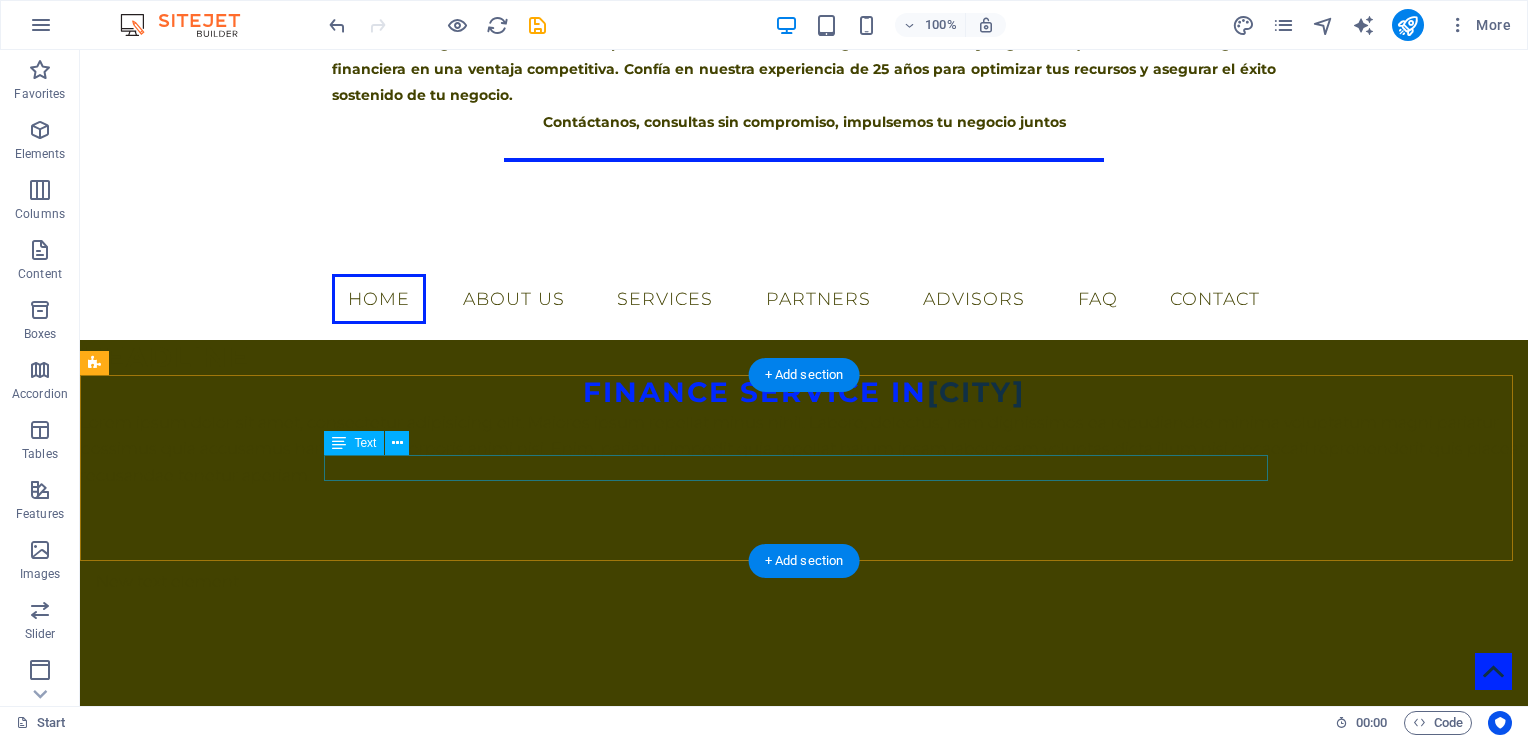 scroll, scrollTop: 496, scrollLeft: 0, axis: vertical 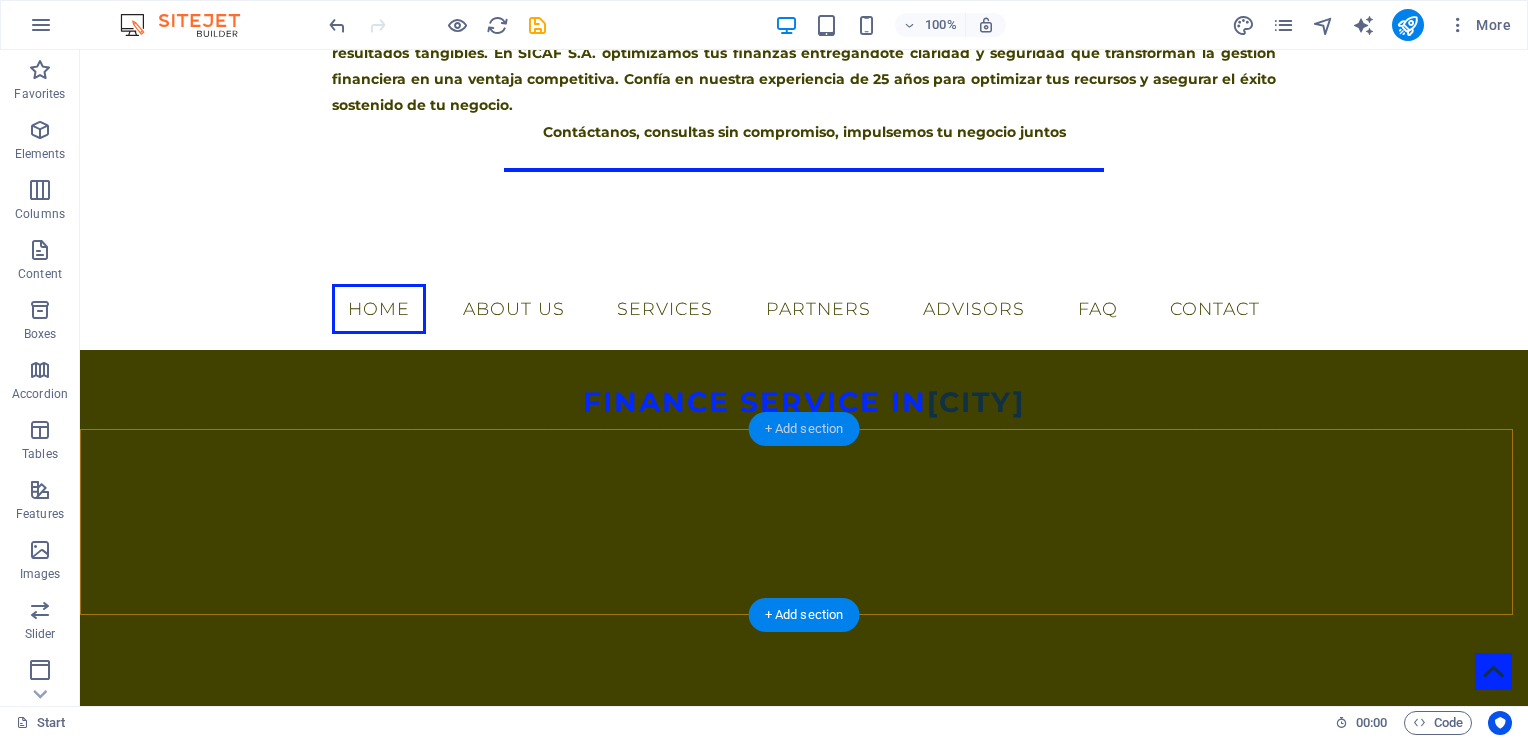 click on "+ Add section" at bounding box center (804, 429) 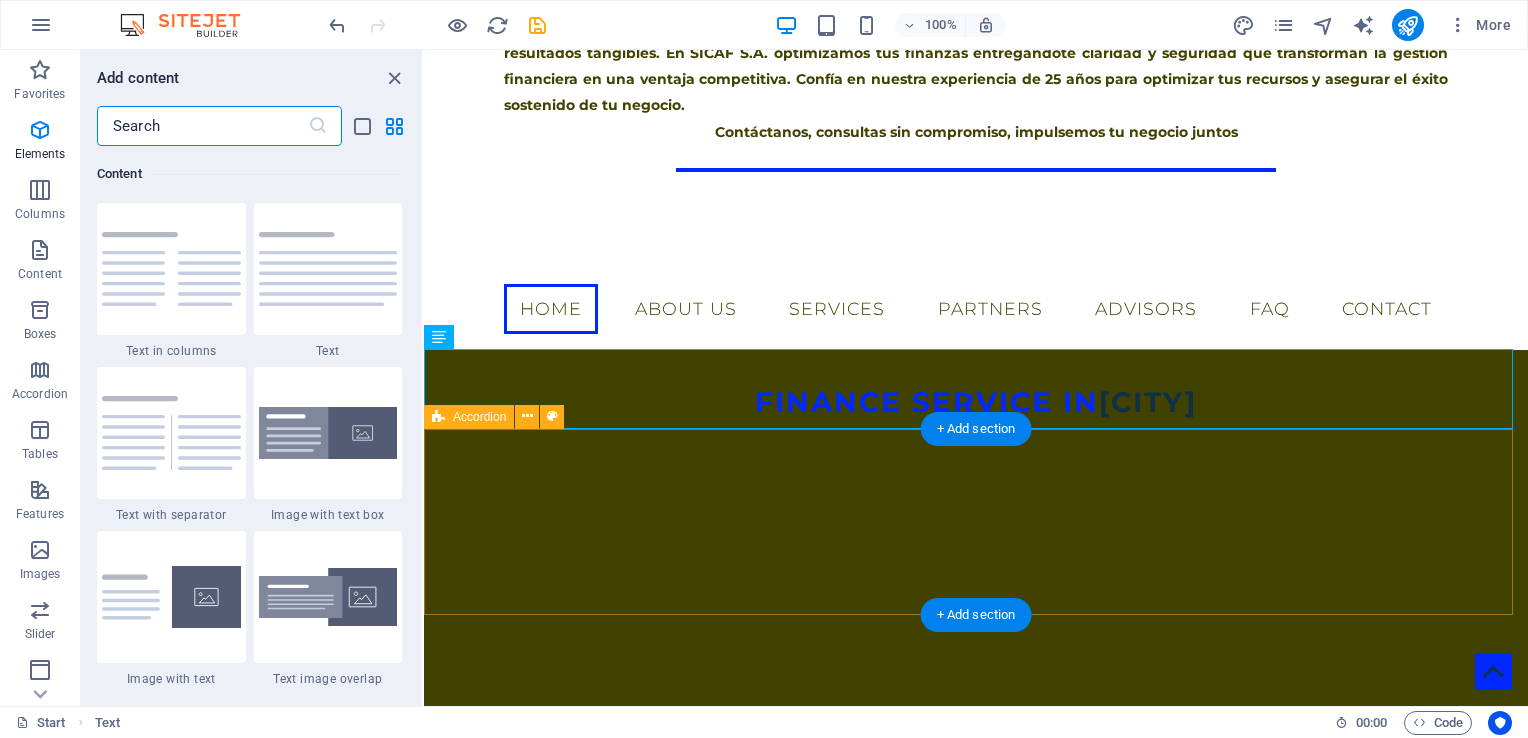 scroll, scrollTop: 3499, scrollLeft: 0, axis: vertical 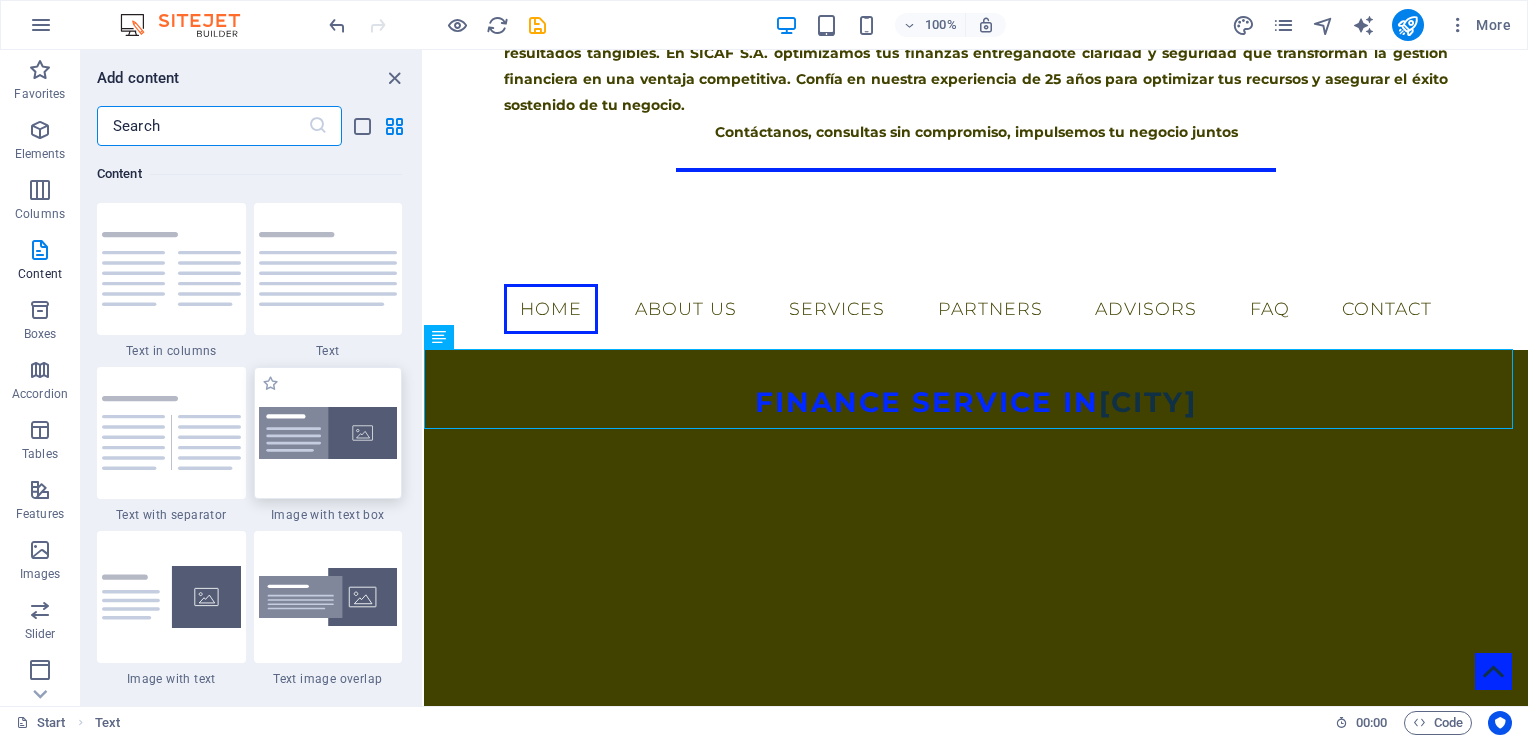 click at bounding box center (328, 433) 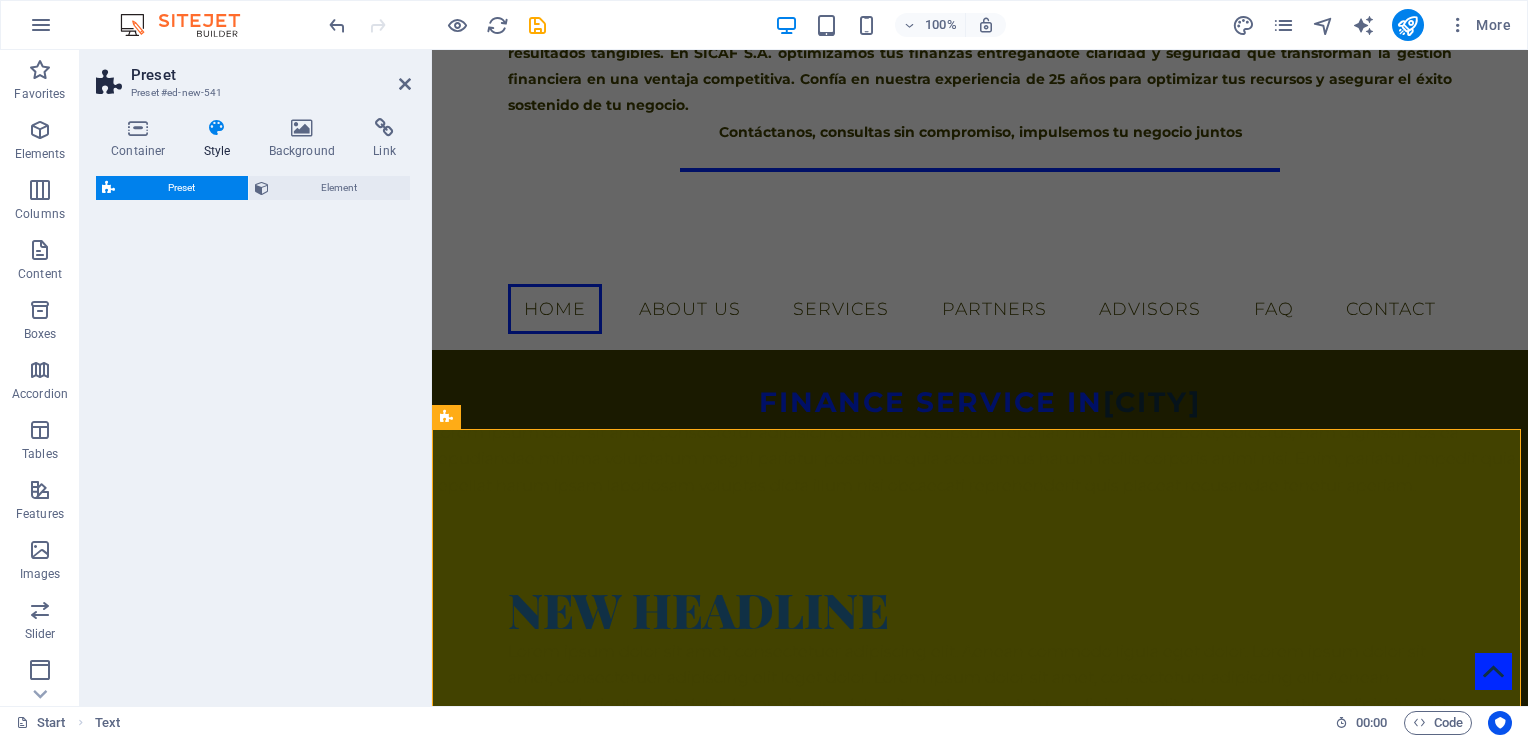select on "rem" 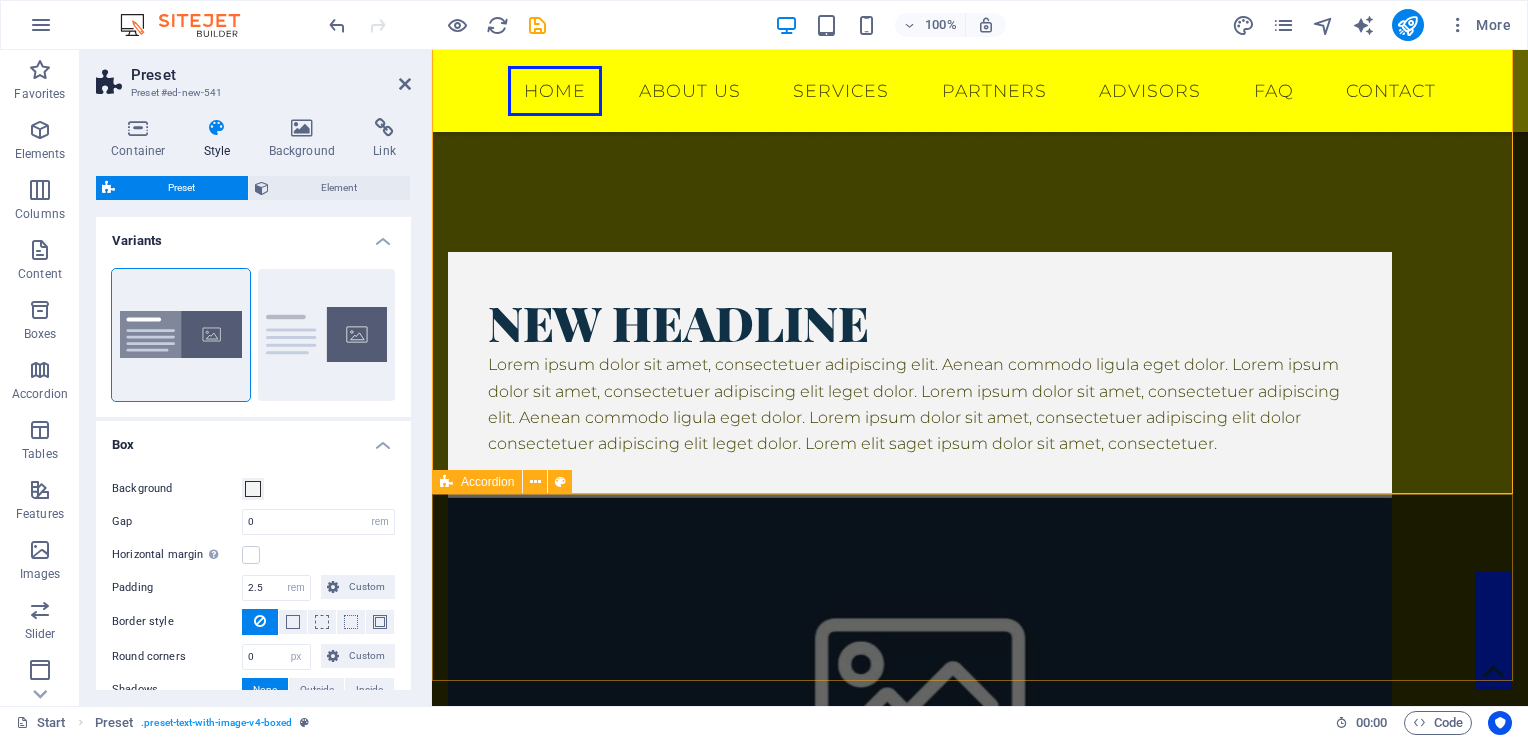 scroll, scrollTop: 628, scrollLeft: 0, axis: vertical 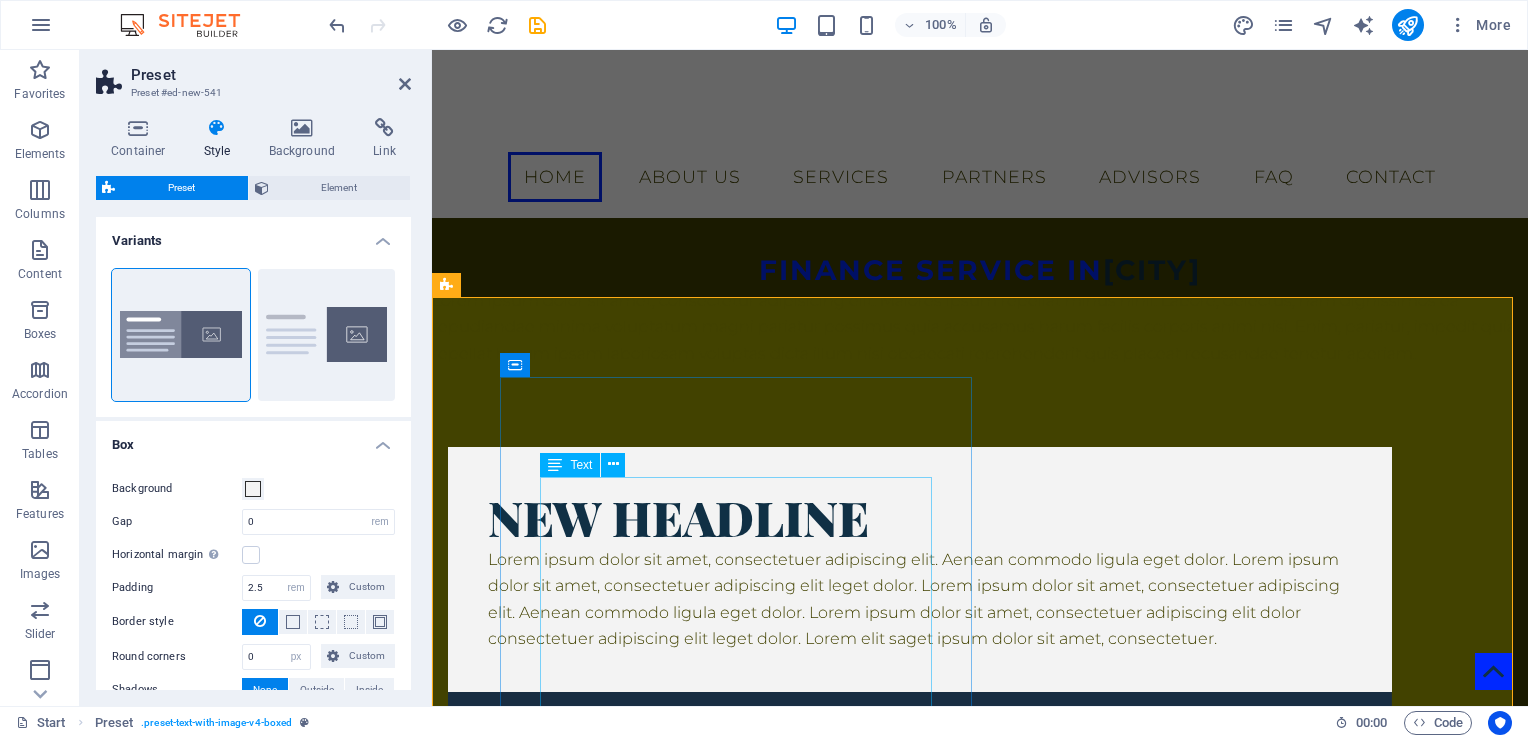 click on "Lorem ipsum dolor sit amet, consectetuer adipiscing elit. Aenean commodo ligula eget dolor. Lorem ipsum dolor sit amet, consectetuer adipiscing elit leget dolor. Lorem ipsum dolor sit amet, consectetuer adipiscing elit. Aenean commodo ligula eget dolor. Lorem ipsum dolor sit amet, consectetuer adipiscing elit dolor consectetuer adipiscing elit leget dolor. Lorem elit saget ipsum dolor sit amet, consectetuer." at bounding box center [920, 600] 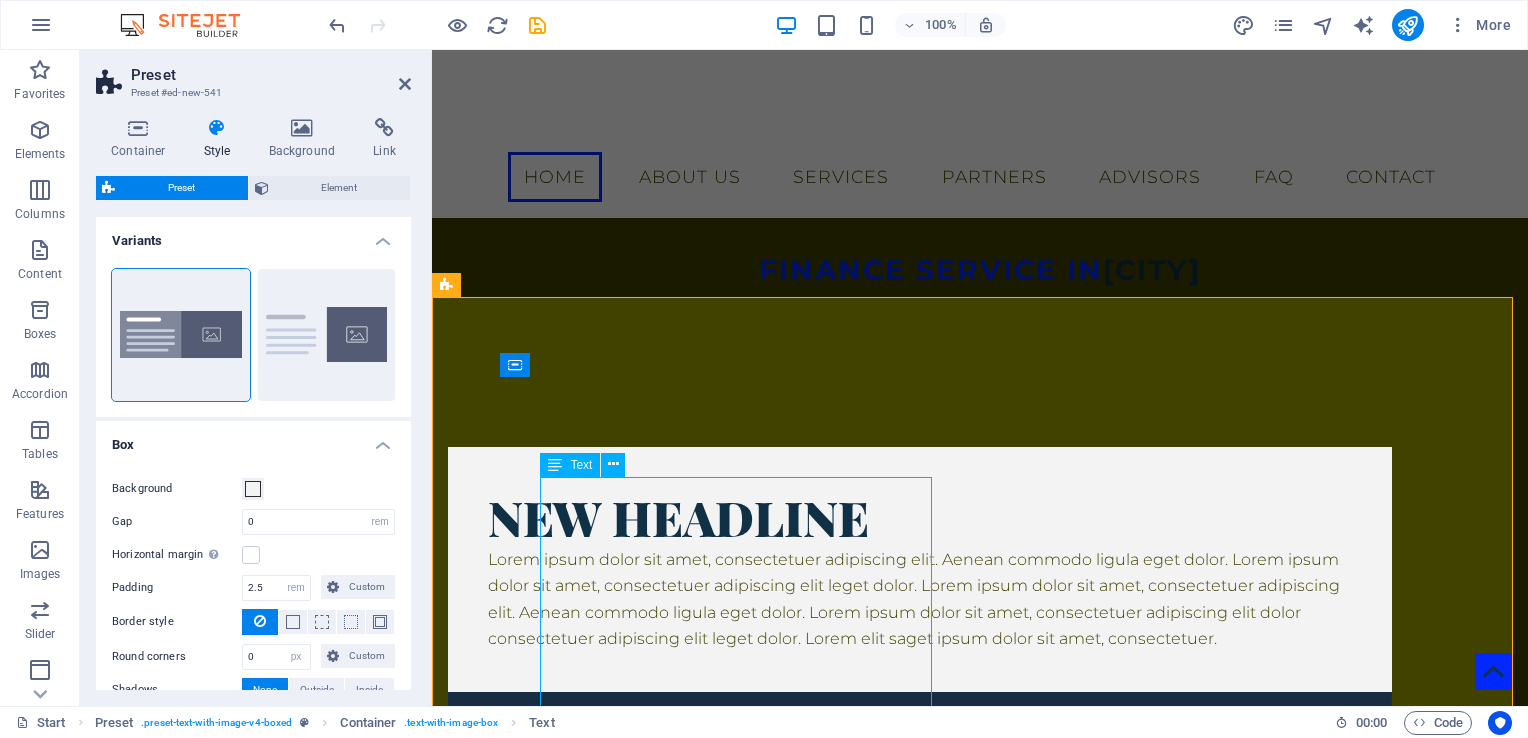 click on "Lorem ipsum dolor sit amet, consectetuer adipiscing elit. Aenean commodo ligula eget dolor. Lorem ipsum dolor sit amet, consectetuer adipiscing elit leget dolor. Lorem ipsum dolor sit amet, consectetuer adipiscing elit. Aenean commodo ligula eget dolor. Lorem ipsum dolor sit amet, consectetuer adipiscing elit dolor consectetuer adipiscing elit leget dolor. Lorem elit saget ipsum dolor sit amet, consectetuer." at bounding box center [920, 600] 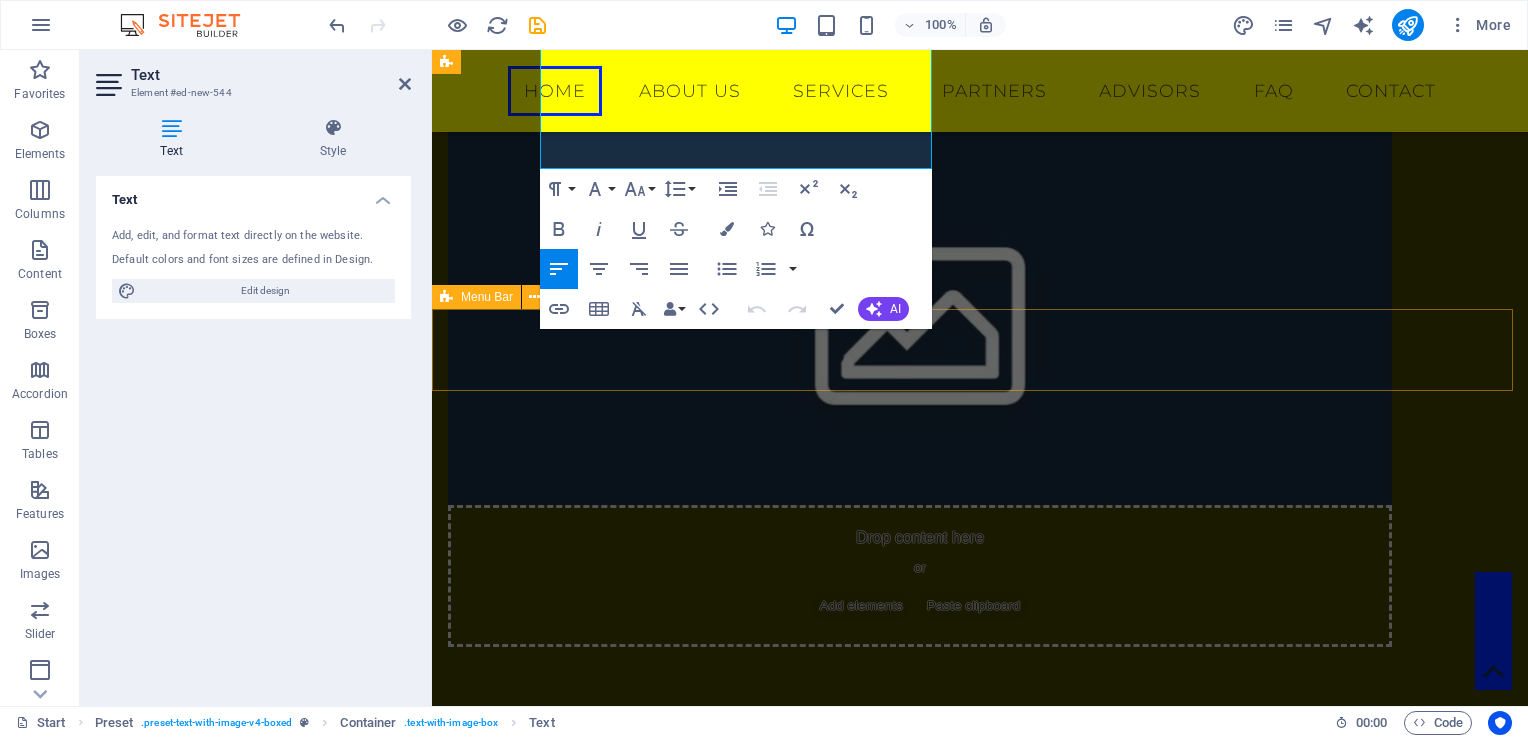 scroll, scrollTop: 1104, scrollLeft: 0, axis: vertical 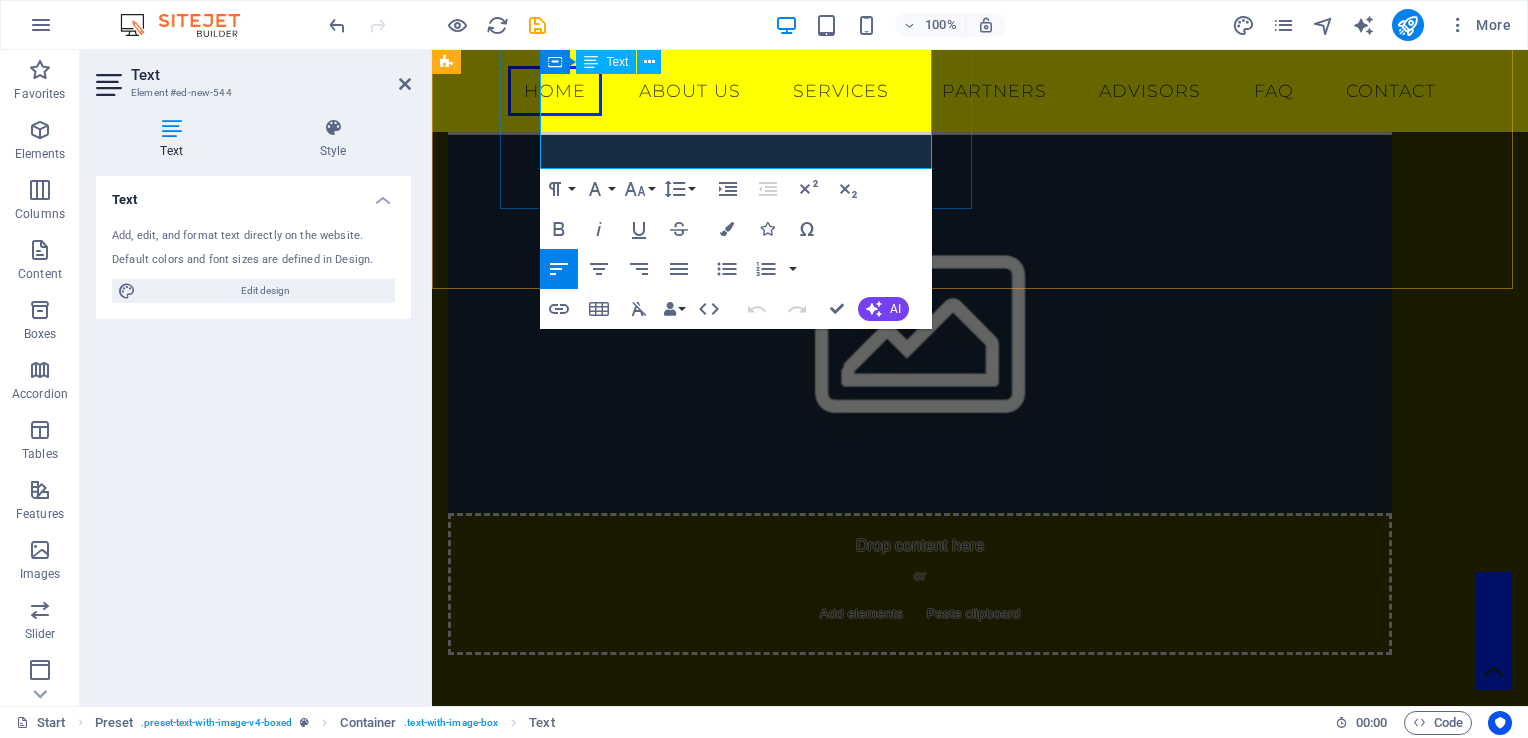 drag, startPoint x: 541, startPoint y: 486, endPoint x: 899, endPoint y: 151, distance: 490.2948 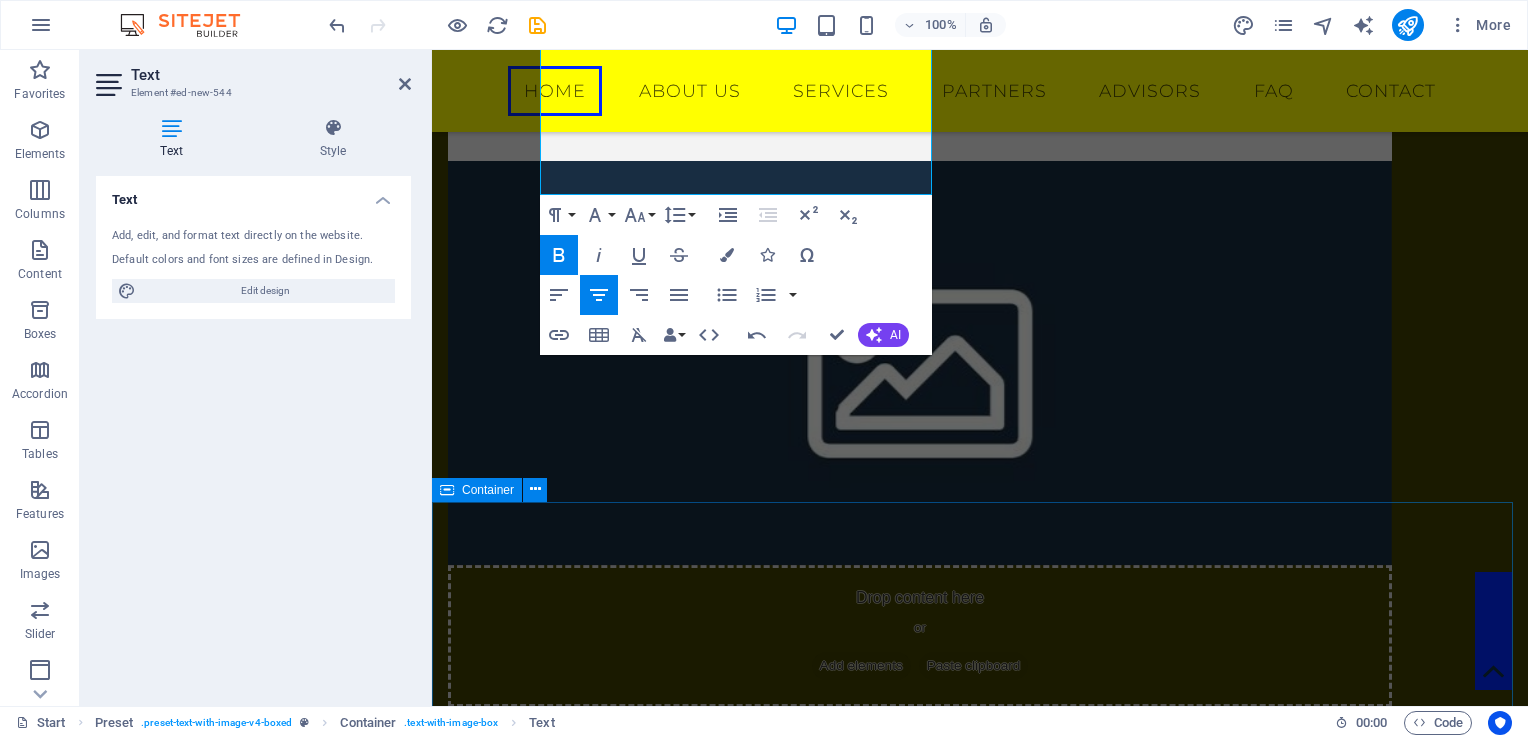 click on "About SICAF S.A. Lorem ipsum dolor sit amet, consectetuer adipiscing elit. Aenean commodo ligula eget dolor. Aenean massa. Cum sociis natoque penatibus et magnis dis parturient montes, nascetur ridiculus mus. Donec quam felis ultricies nec pellentesque eu, pretium quis, sem. Nulla consequat massa quis enim. Donec pede justo, fringilla vel aliquet nec, vulputate eget, arcu. In enim justo, rhoncus ut imperdiet a venenatis vitae justo. Nullam dictum felis eu pede mollis pretium. Strategy Planning 80%
Investment Planning 100%
Consulting Service 70%
Stock Trading 85%
Tax Planning 60%
Get in touch" at bounding box center (980, 1412) 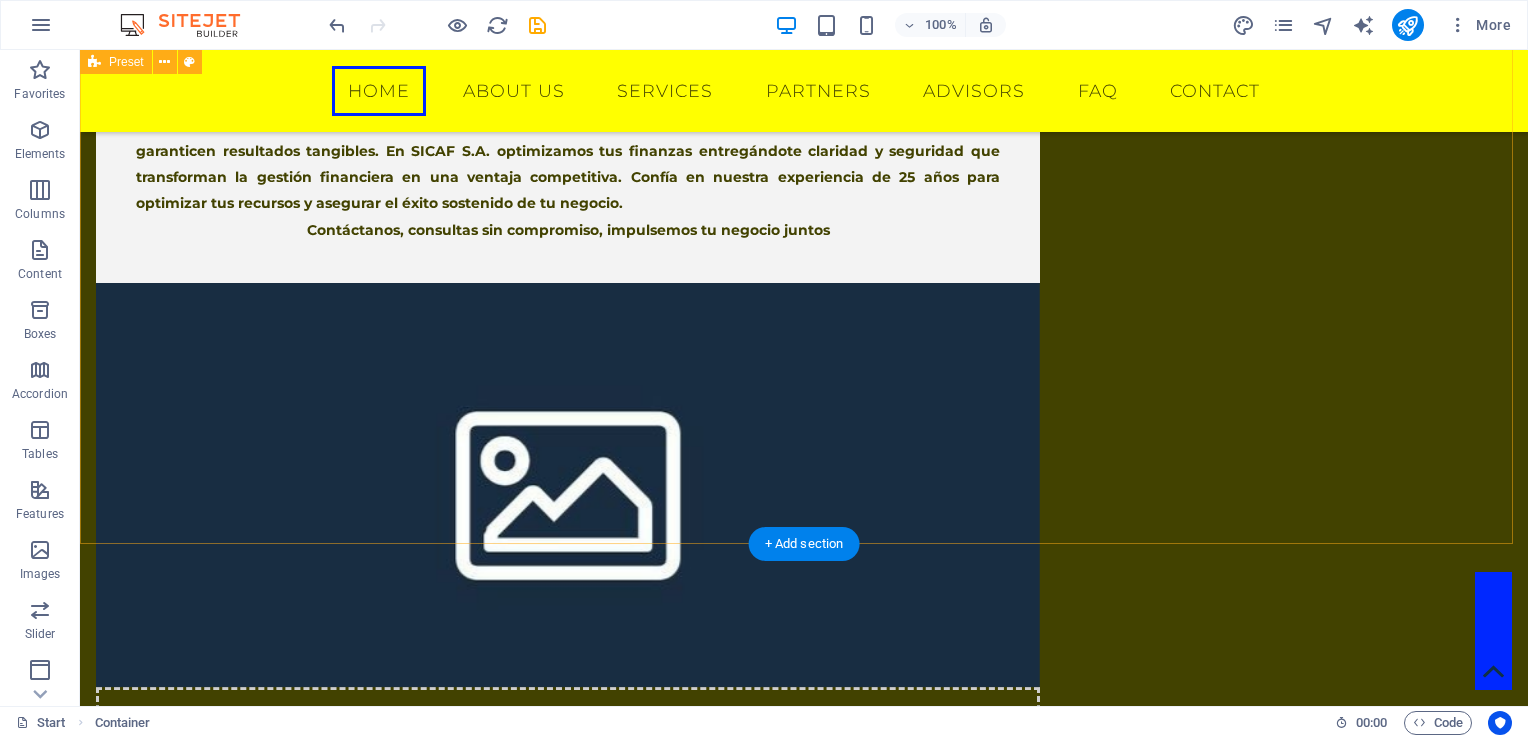 scroll, scrollTop: 704, scrollLeft: 0, axis: vertical 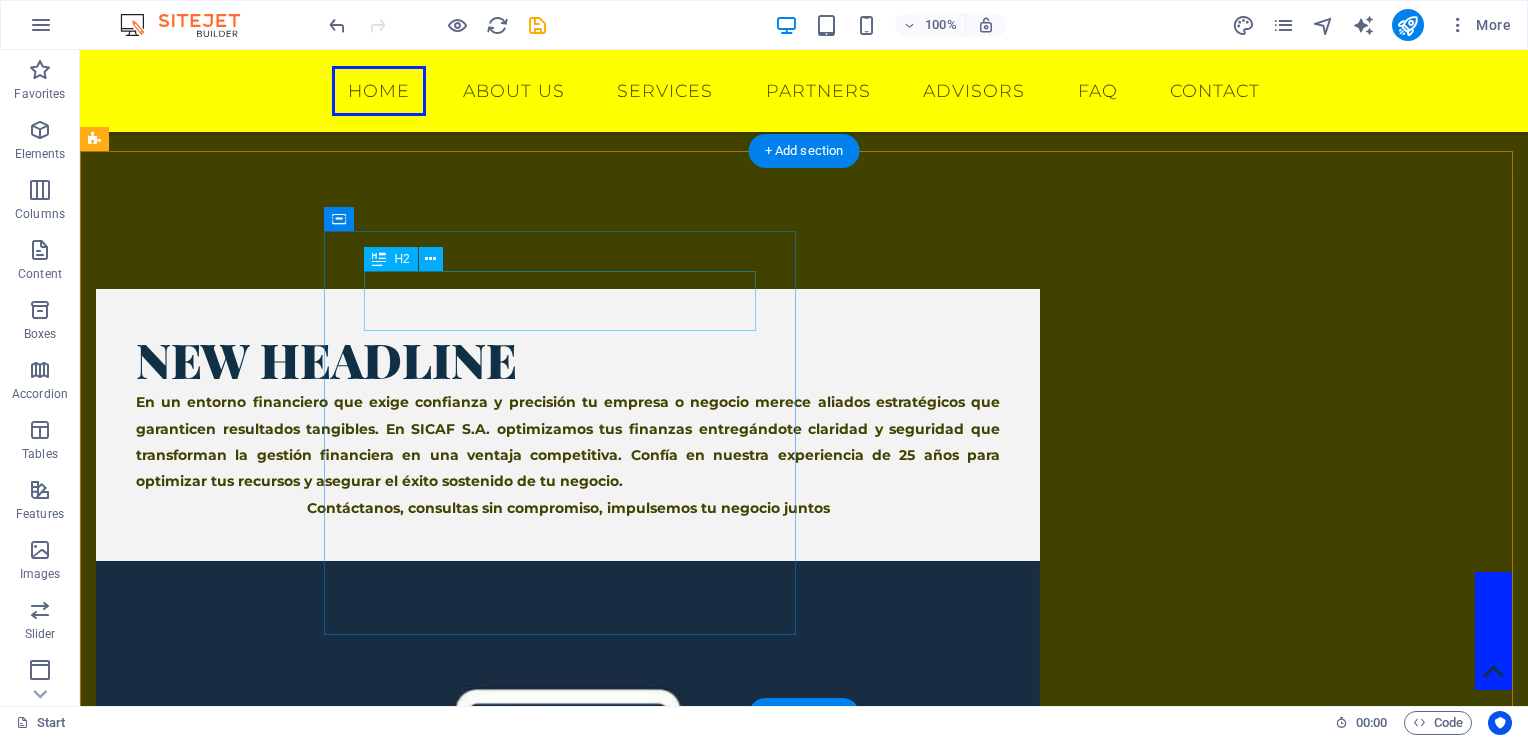click on "New headline" at bounding box center (568, 359) 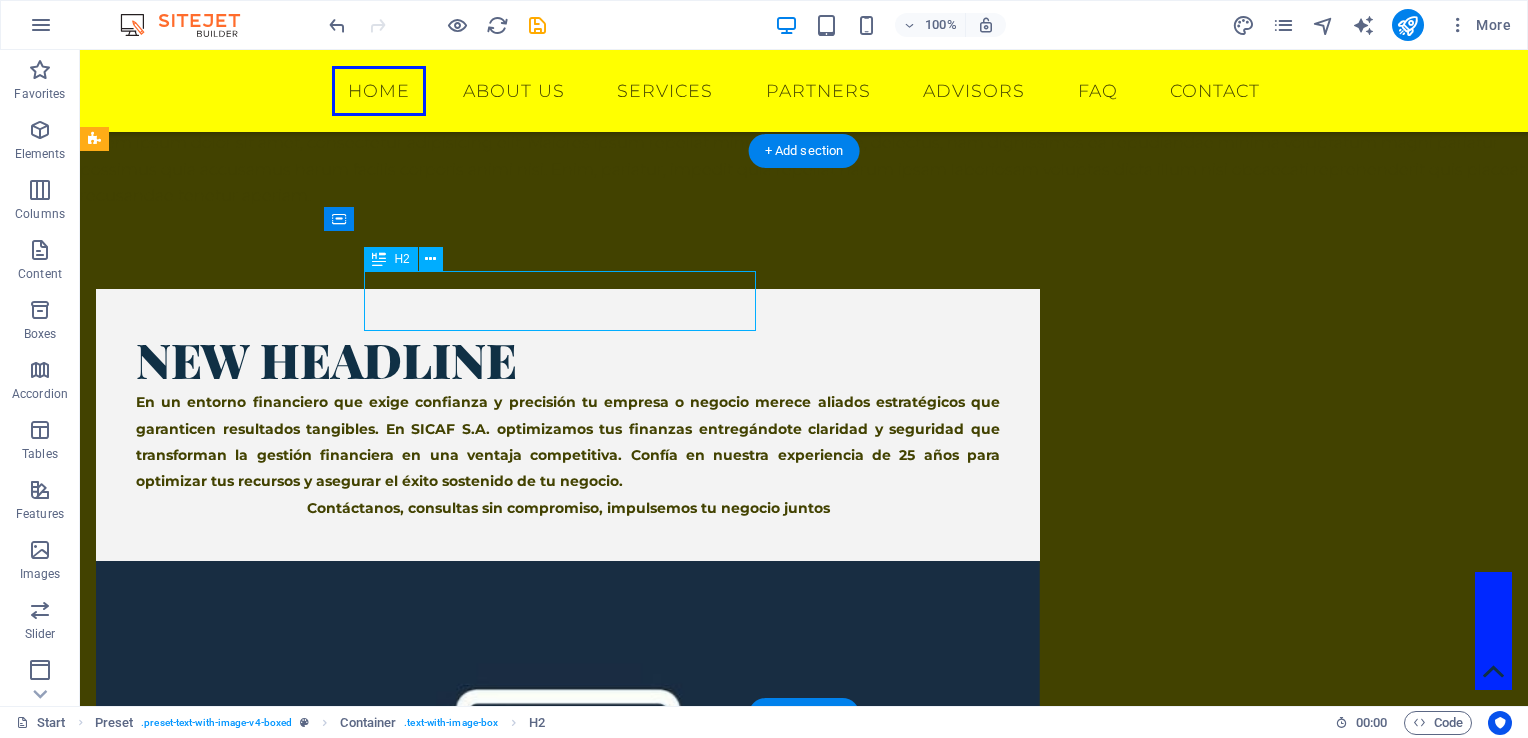 click on "New headline" at bounding box center [568, 359] 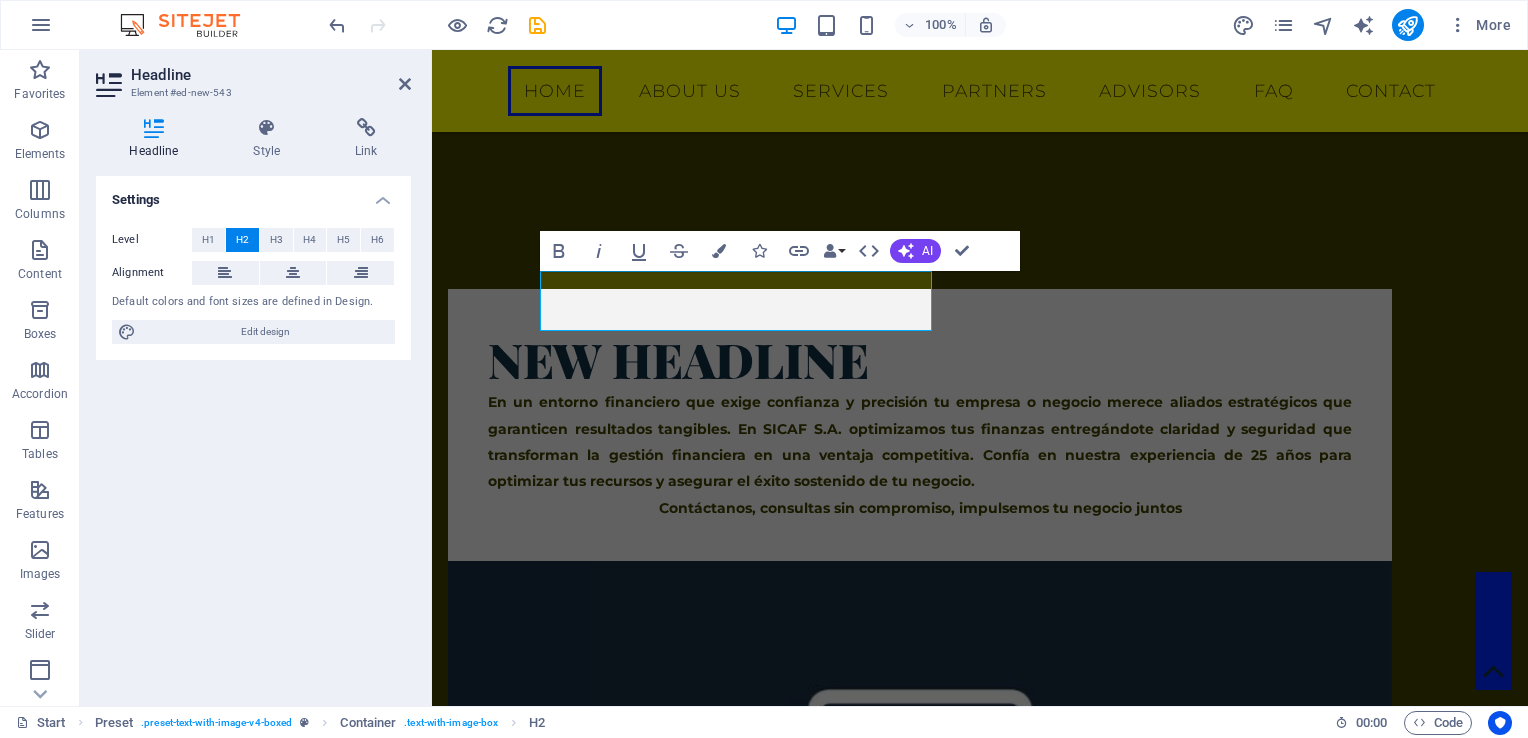 type 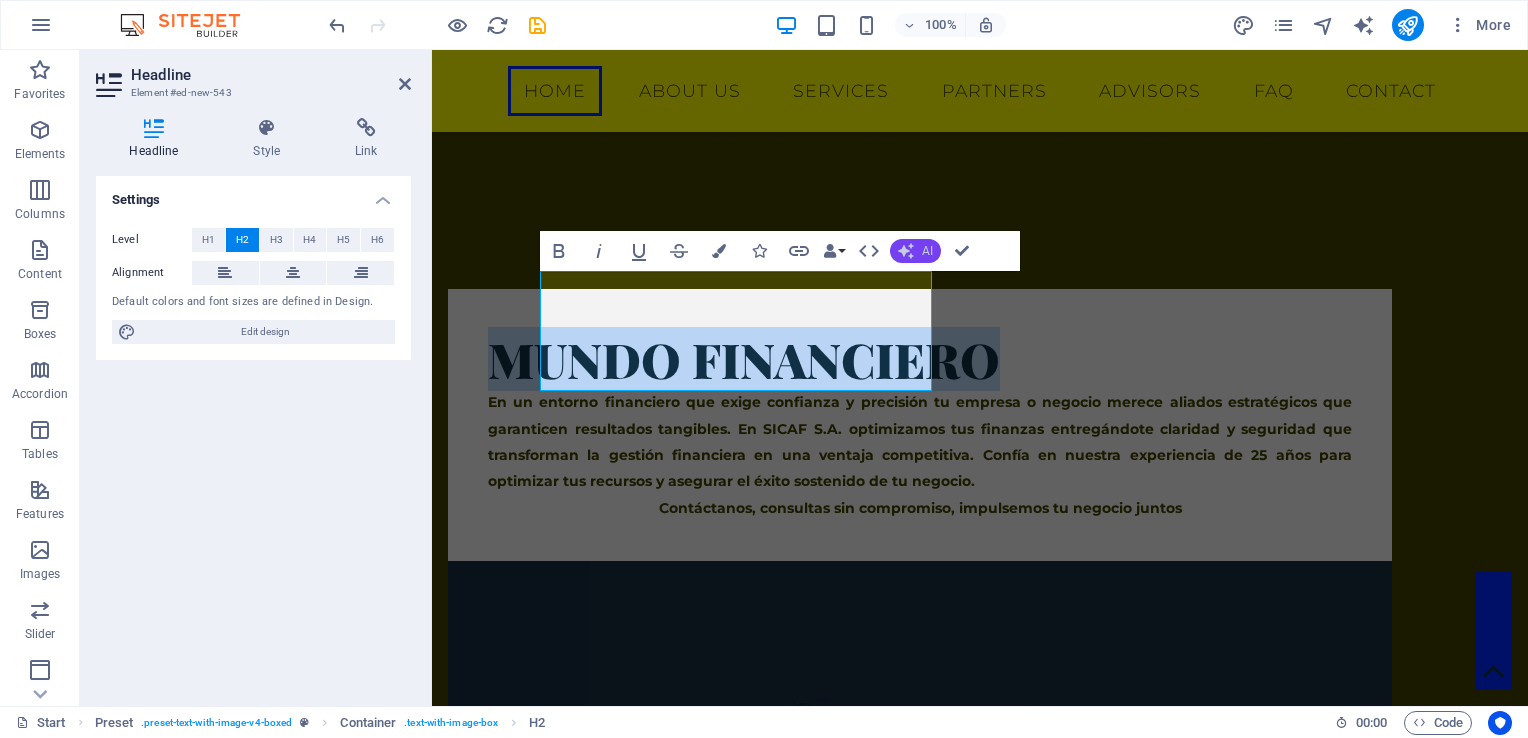 click on "AI" at bounding box center (927, 251) 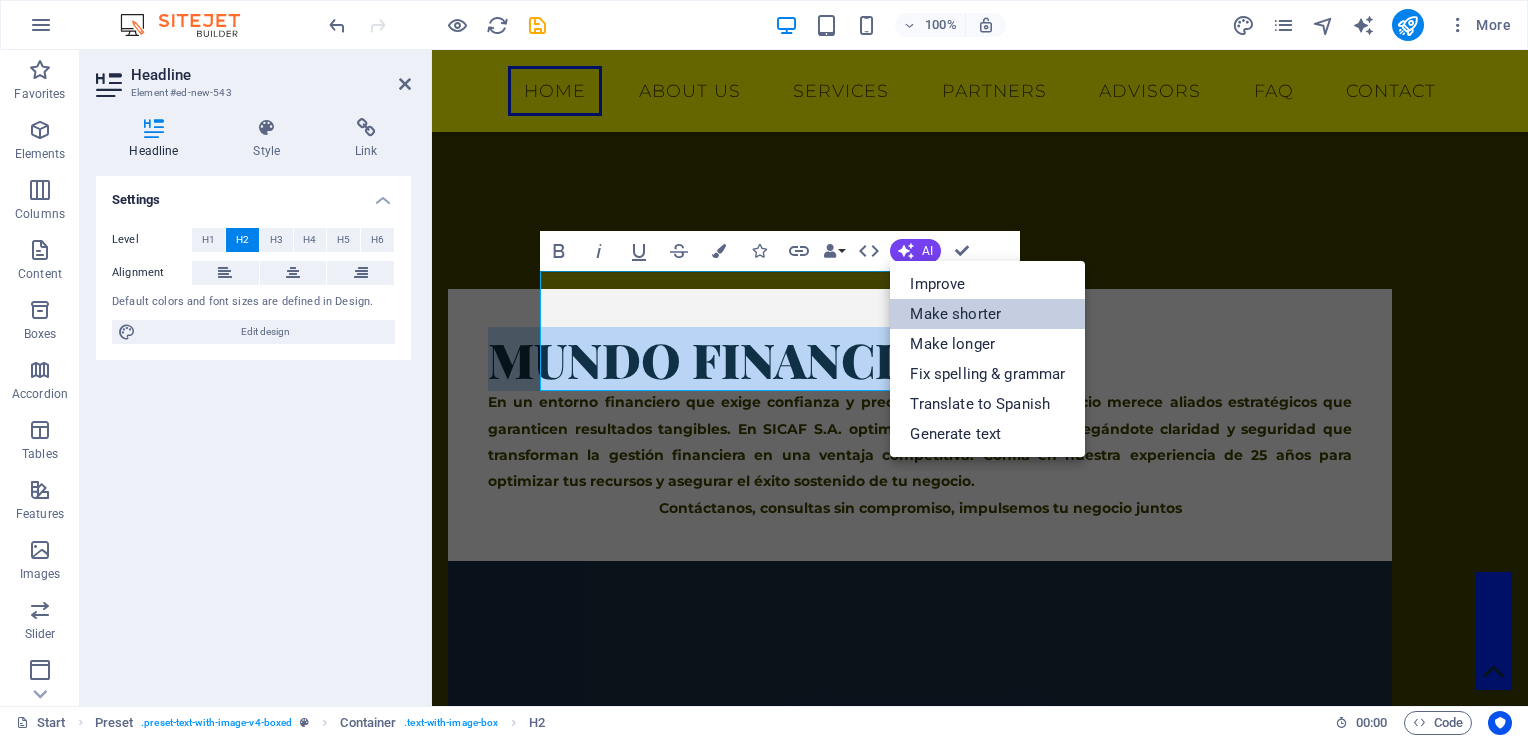 click on "Make shorter" at bounding box center (987, 314) 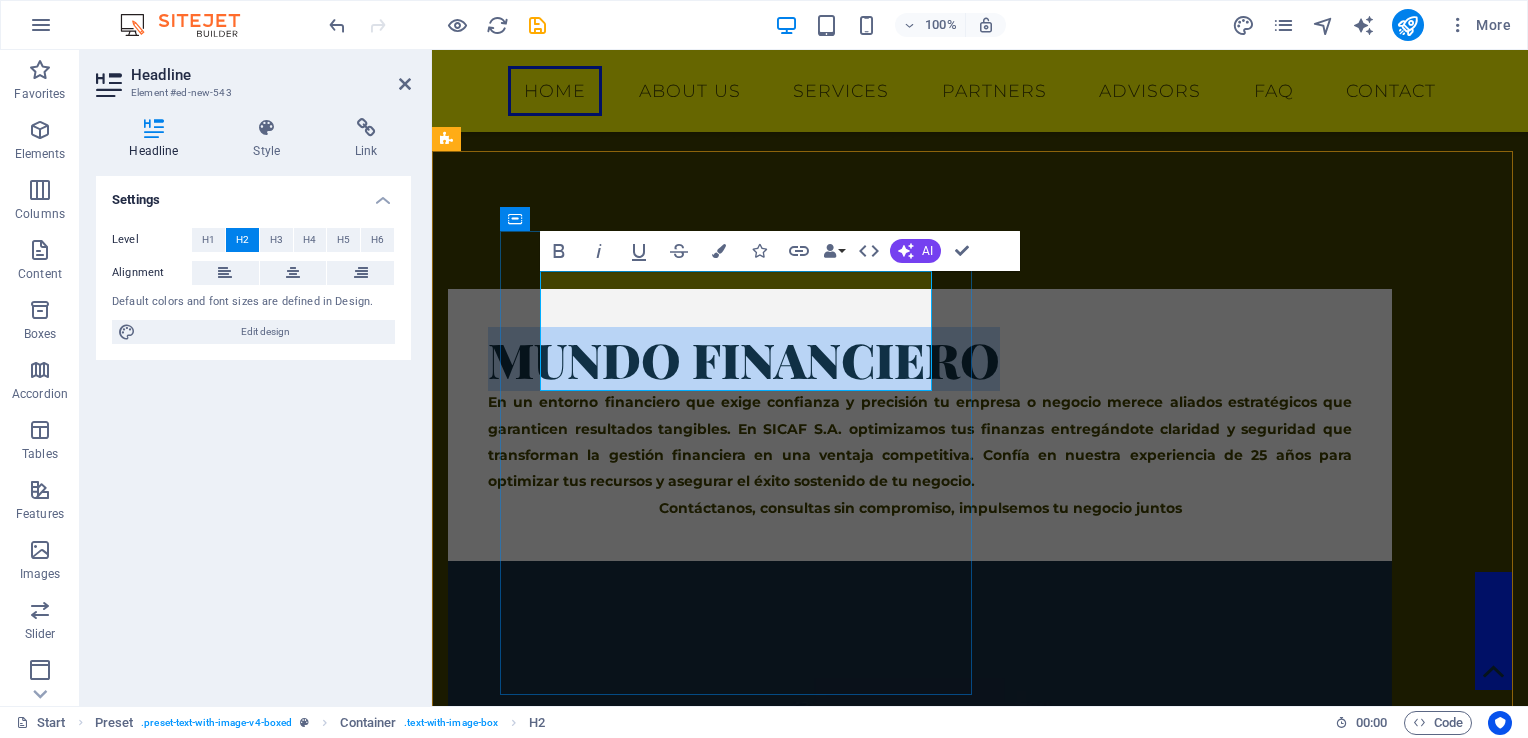 drag, startPoint x: 549, startPoint y: 316, endPoint x: 834, endPoint y: 350, distance: 287.0209 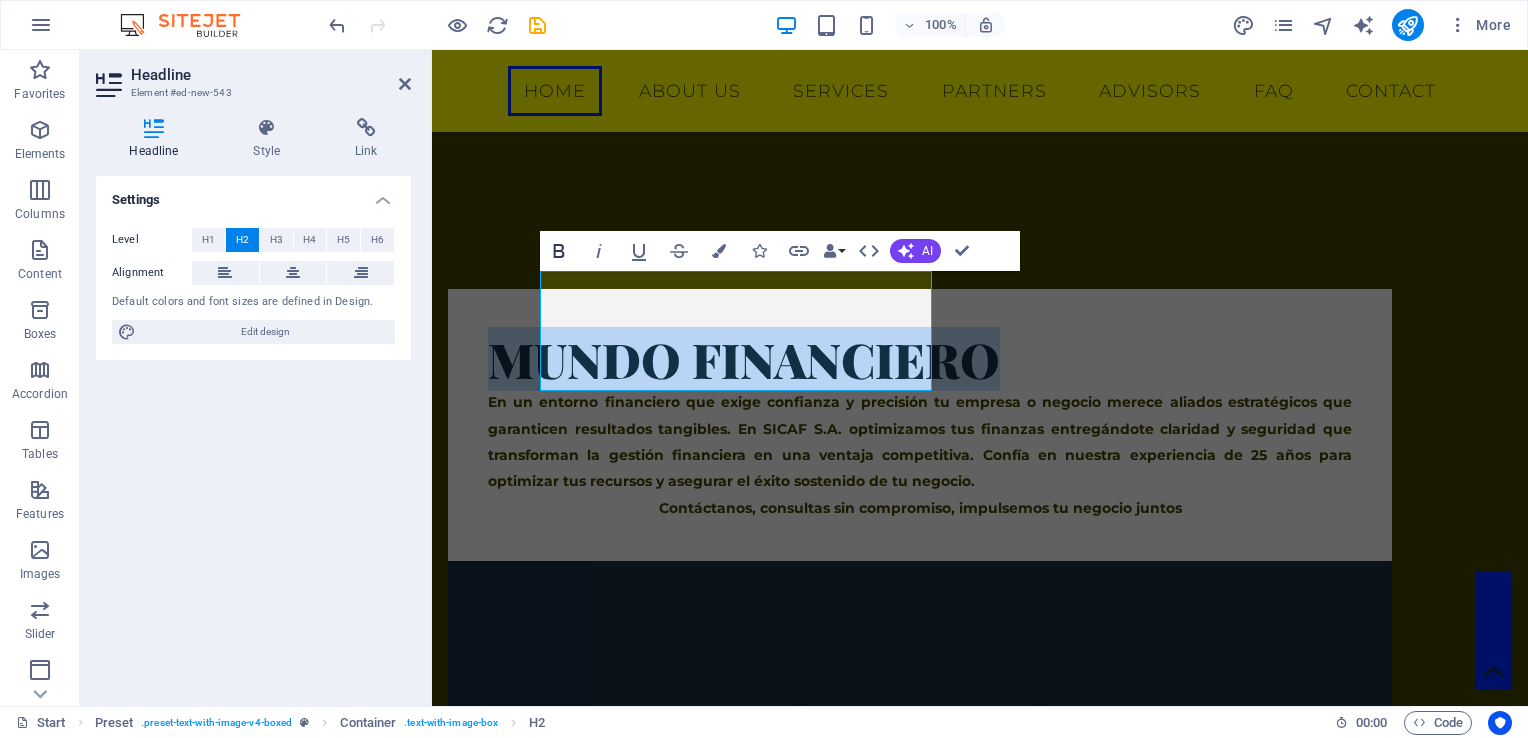 click 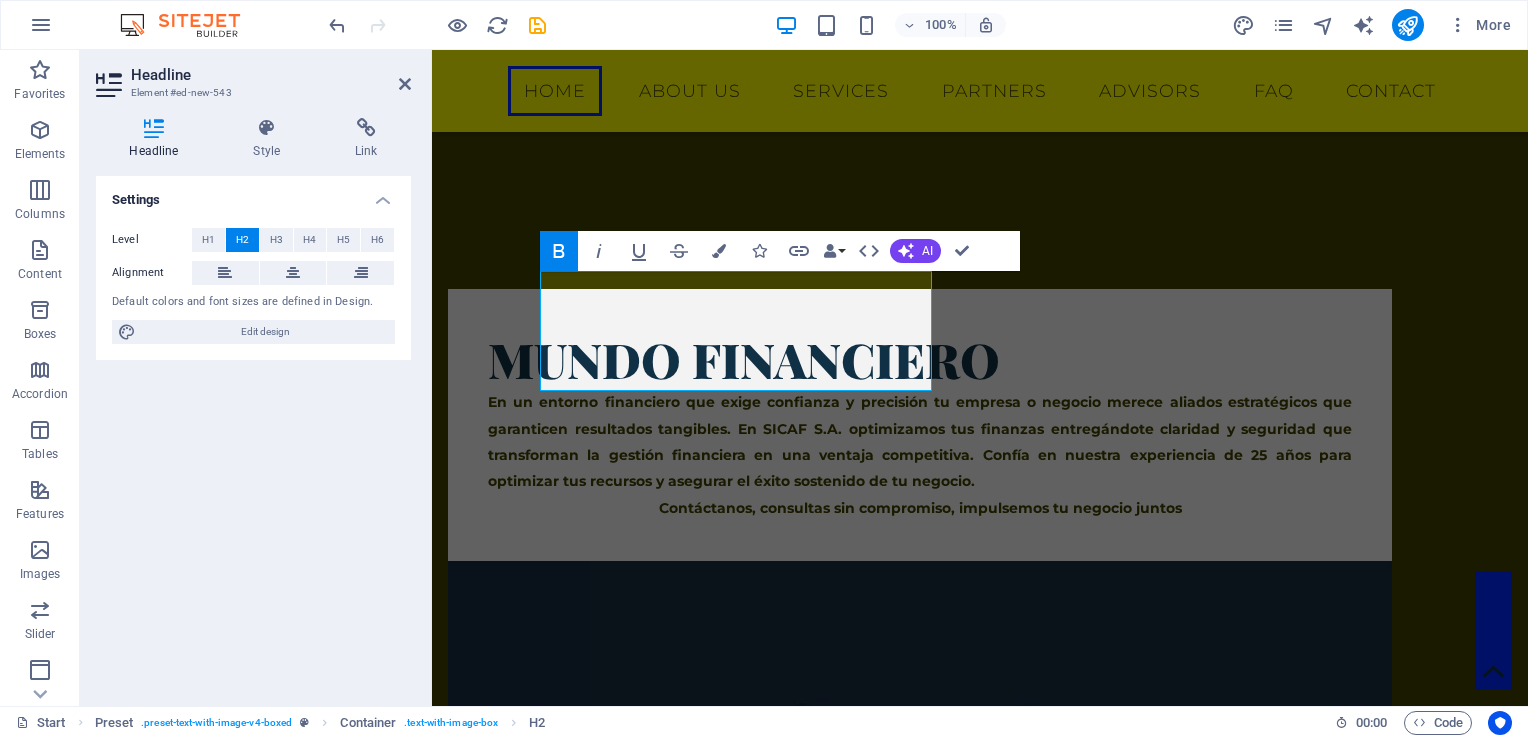 click 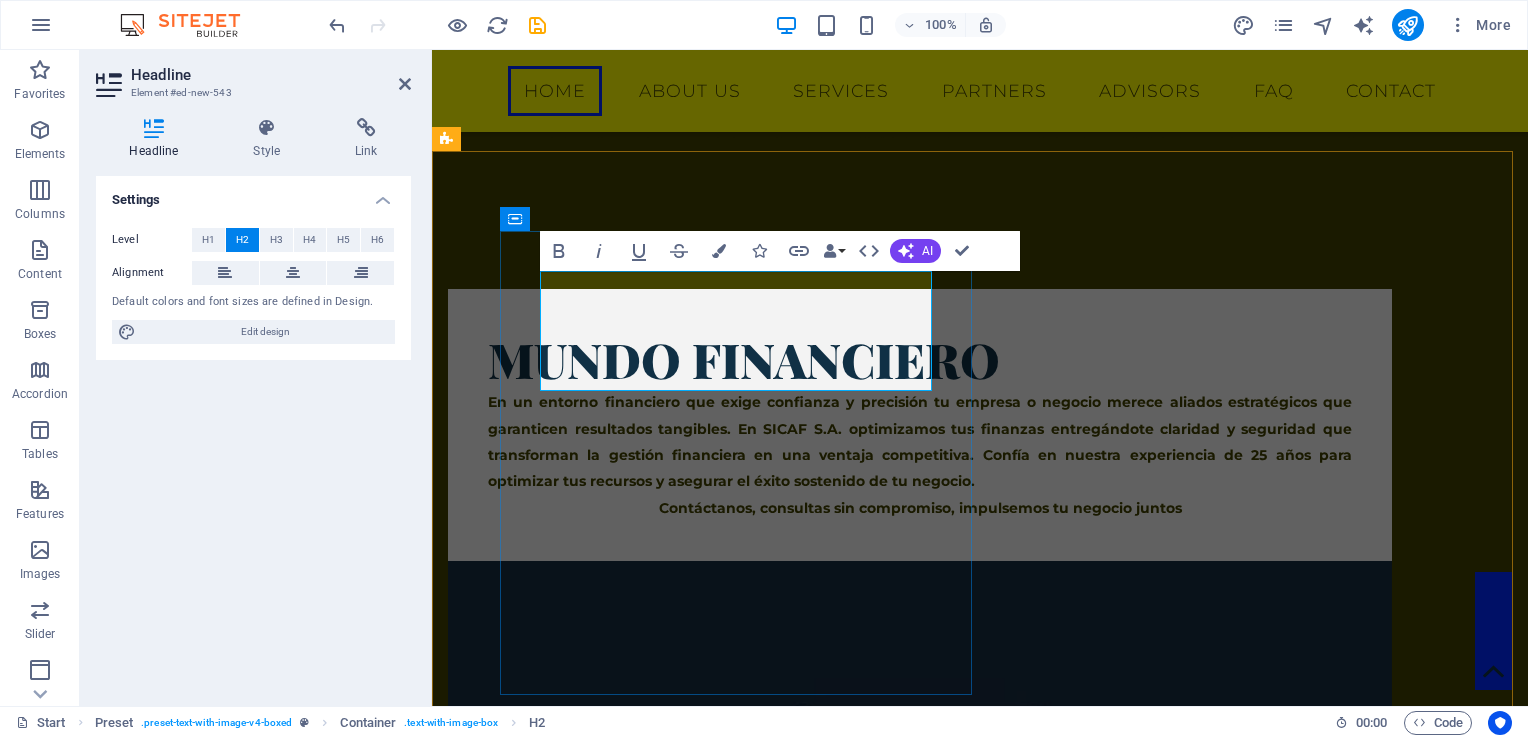 click on "Mundo Financiero" at bounding box center [920, 359] 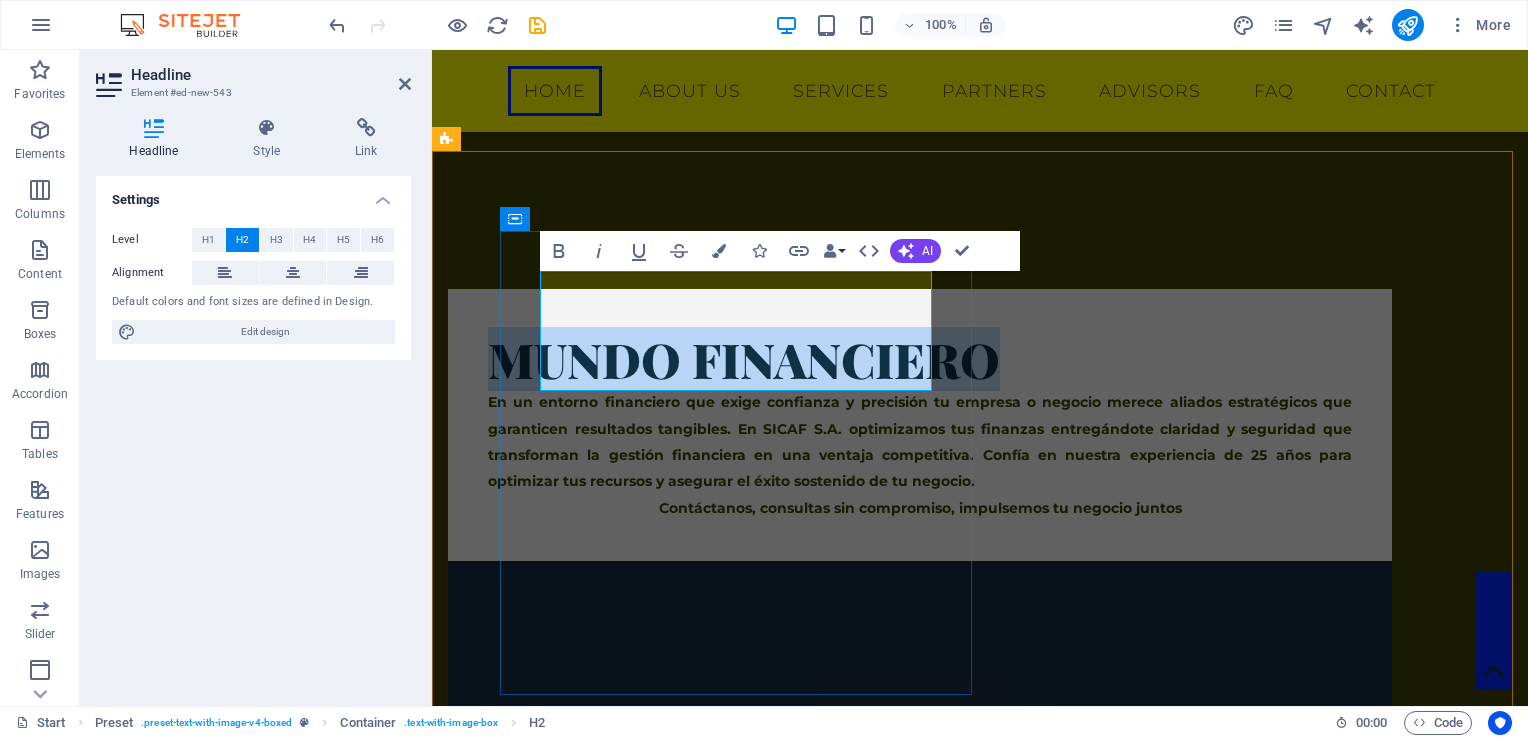 drag, startPoint x: 550, startPoint y: 307, endPoint x: 807, endPoint y: 360, distance: 262.40808 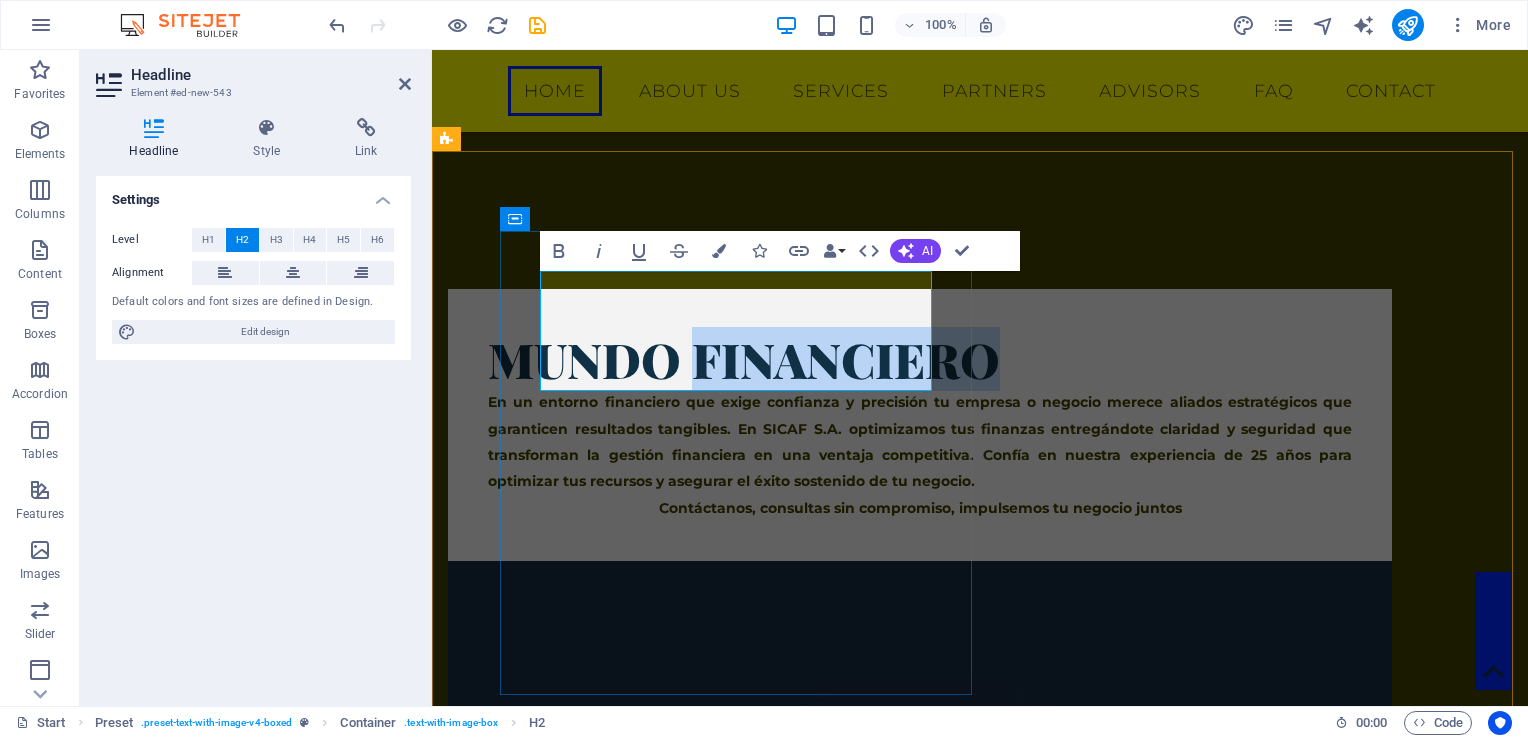 click on "Mundo Financiero" at bounding box center (920, 359) 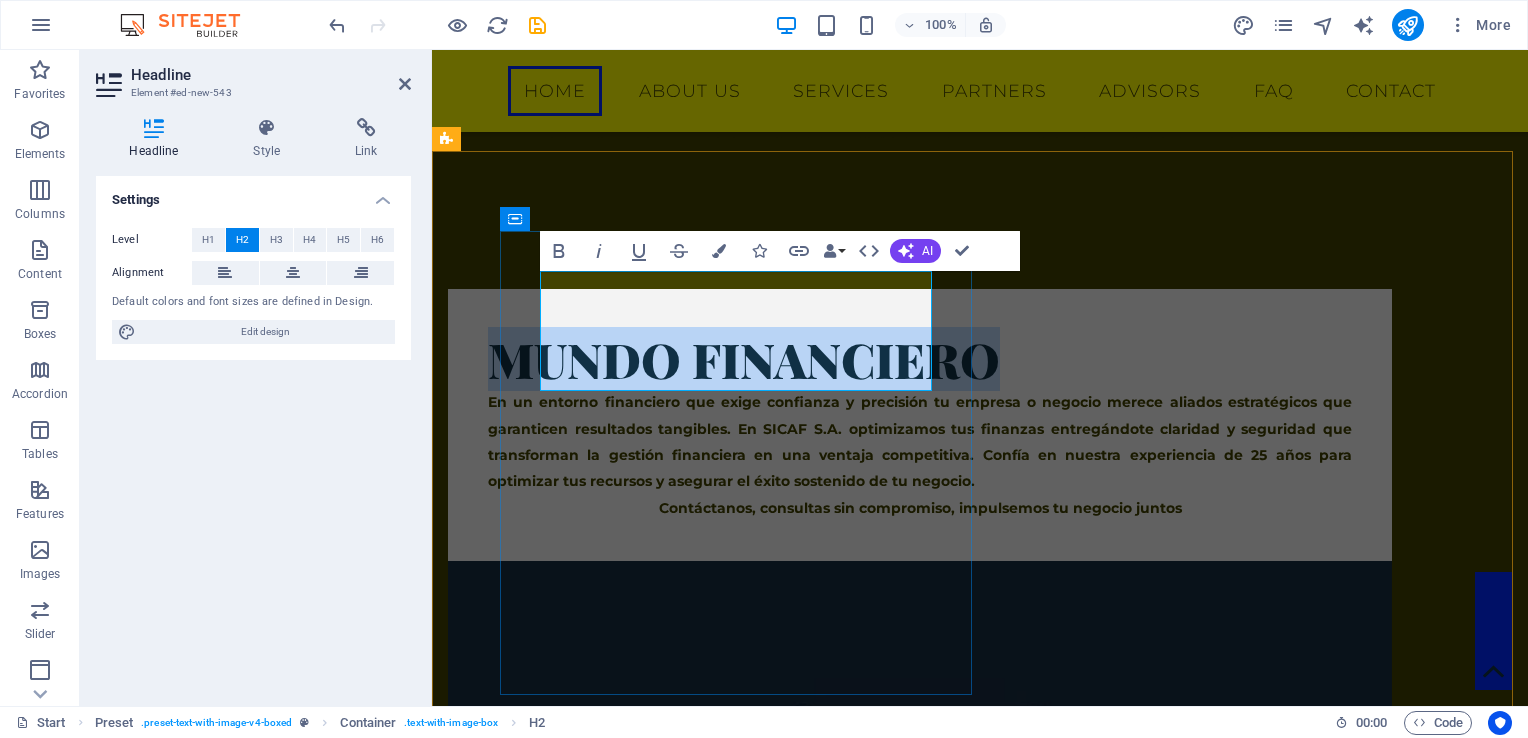 drag, startPoint x: 544, startPoint y: 300, endPoint x: 861, endPoint y: 357, distance: 322.08383 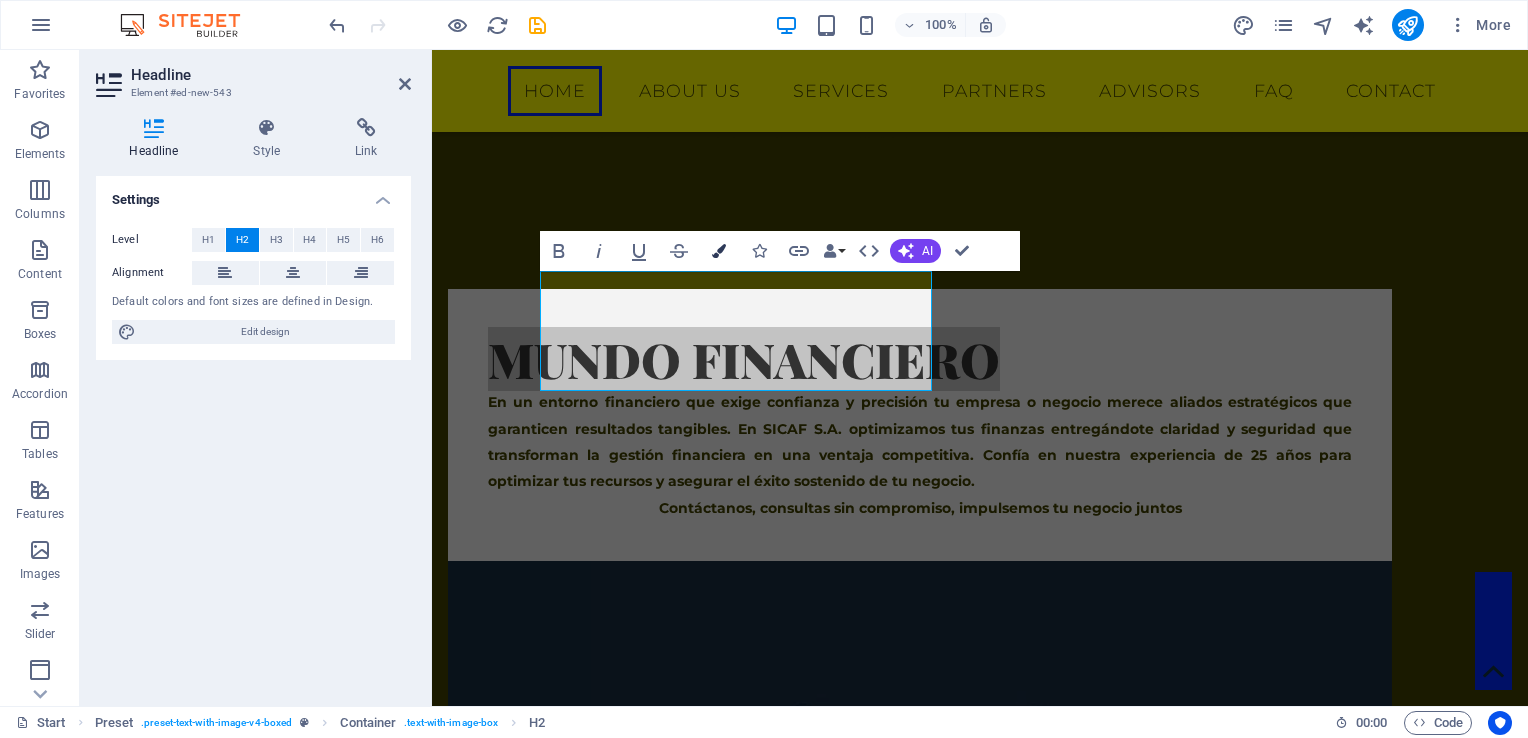 click at bounding box center [719, 251] 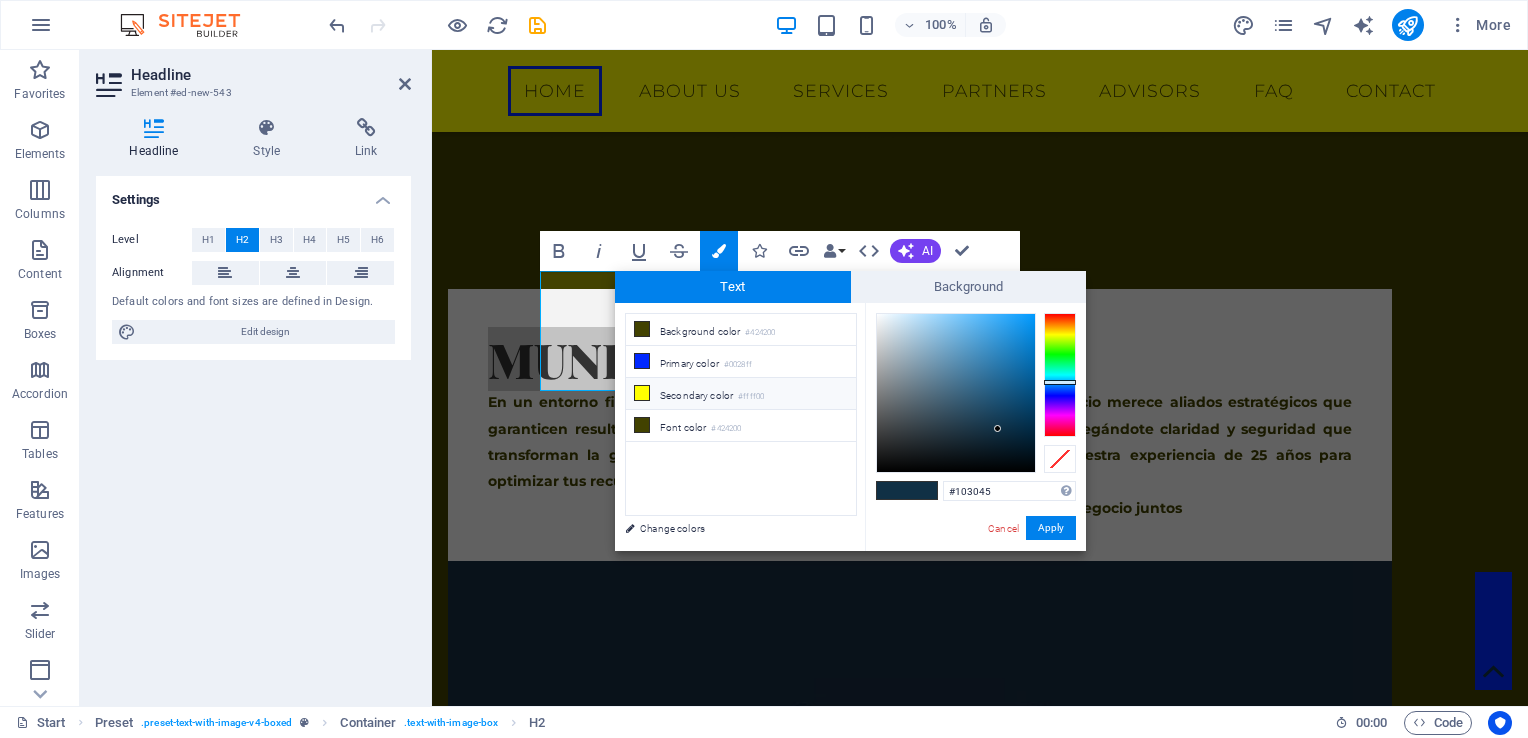 click on "Secondary color
#ffff00" at bounding box center [741, 394] 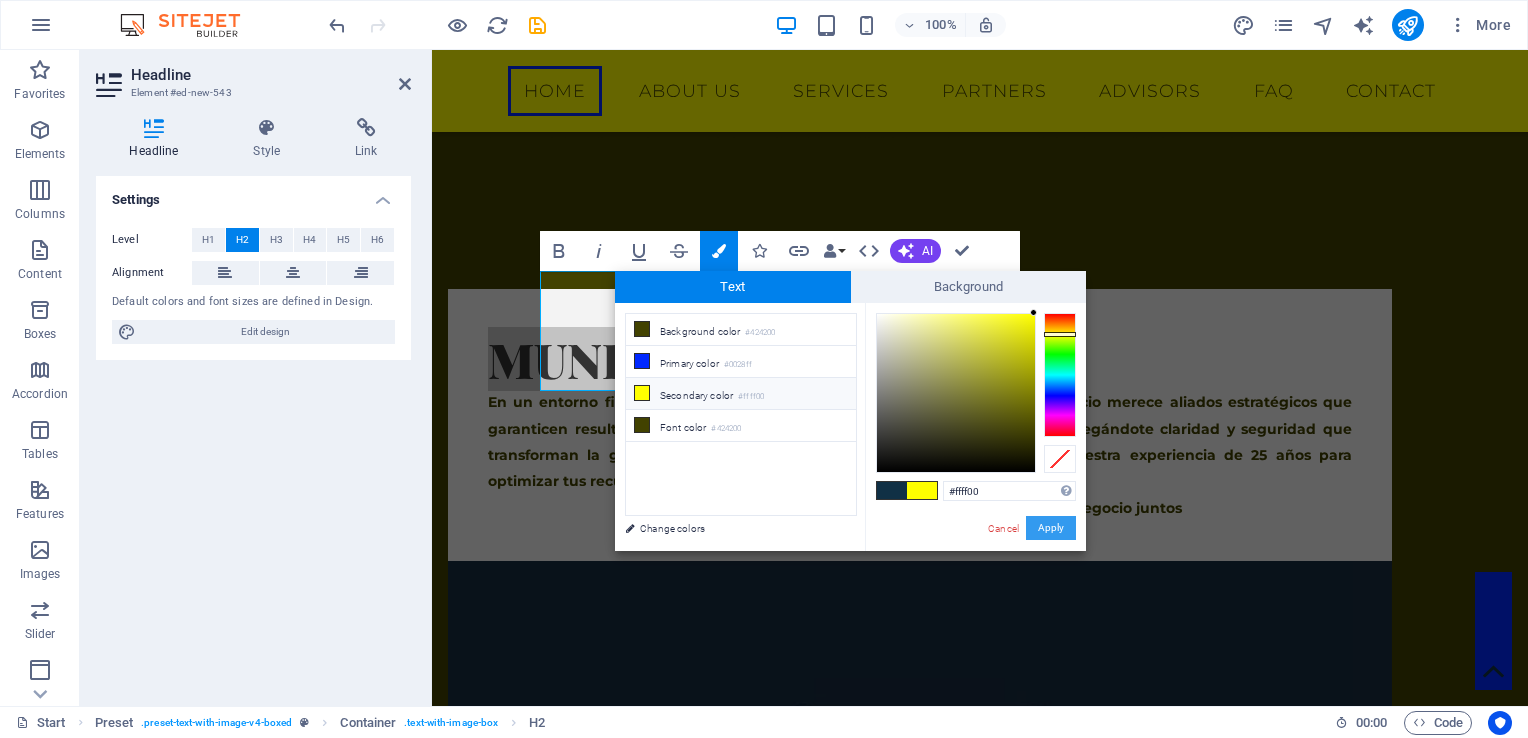click on "Apply" at bounding box center (1051, 528) 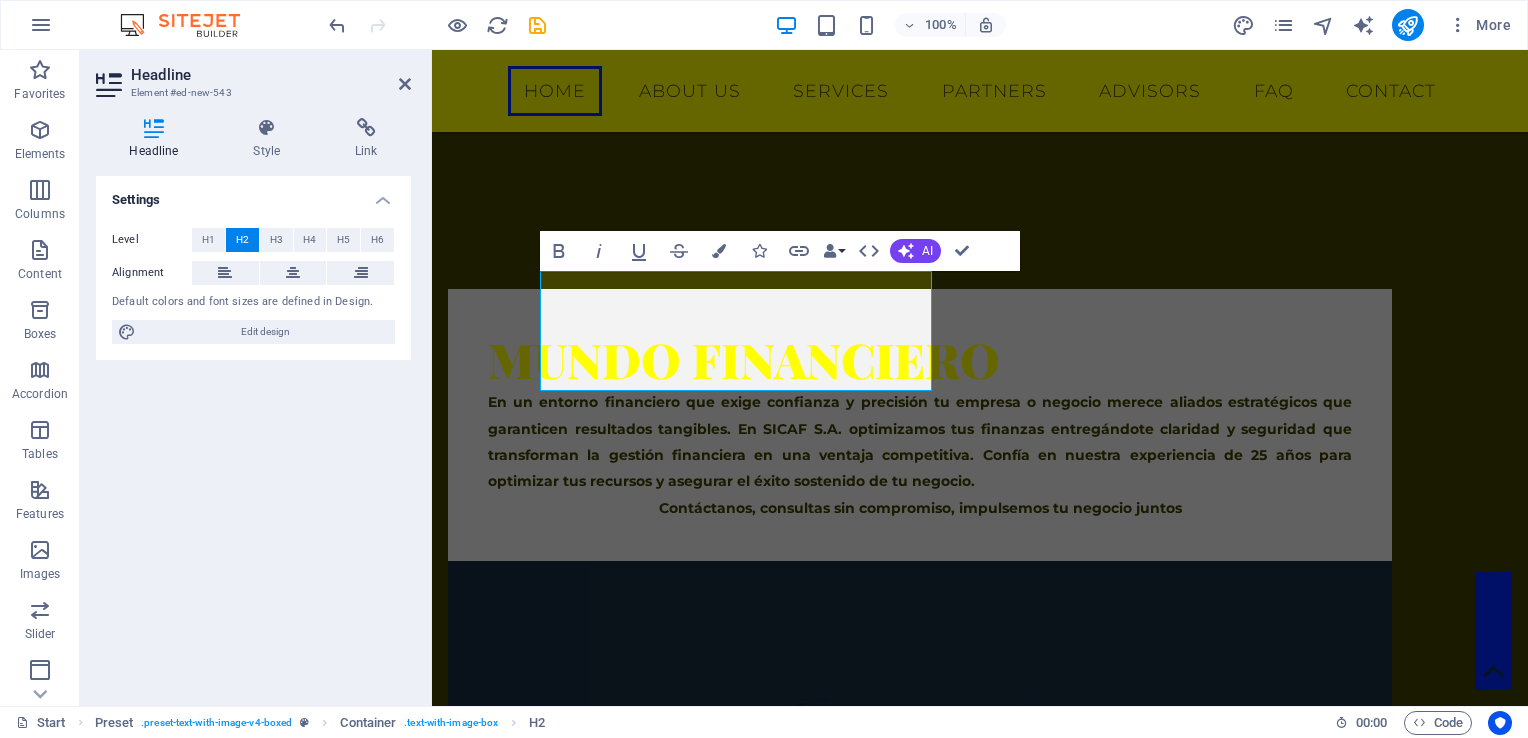 click on "Mundo Financiero En un entorno financiero que exige confianza y precisión tu empresa o negocio merece aliados estratégicos que garanticen resultados tangibles. En SICAF S.A. optimizamos tus finanzas entregándote claridad y seguridad que transforman la gestión financiera en una ventaja competitiva. Confía en nuestra experiencia de 25 años para optimizar tus recursos y asegurar el éxito sostenido de tu negocio. Contáctanos, consultas sin compromiso, impulsemos tu negocio juntos" at bounding box center (920, 425) 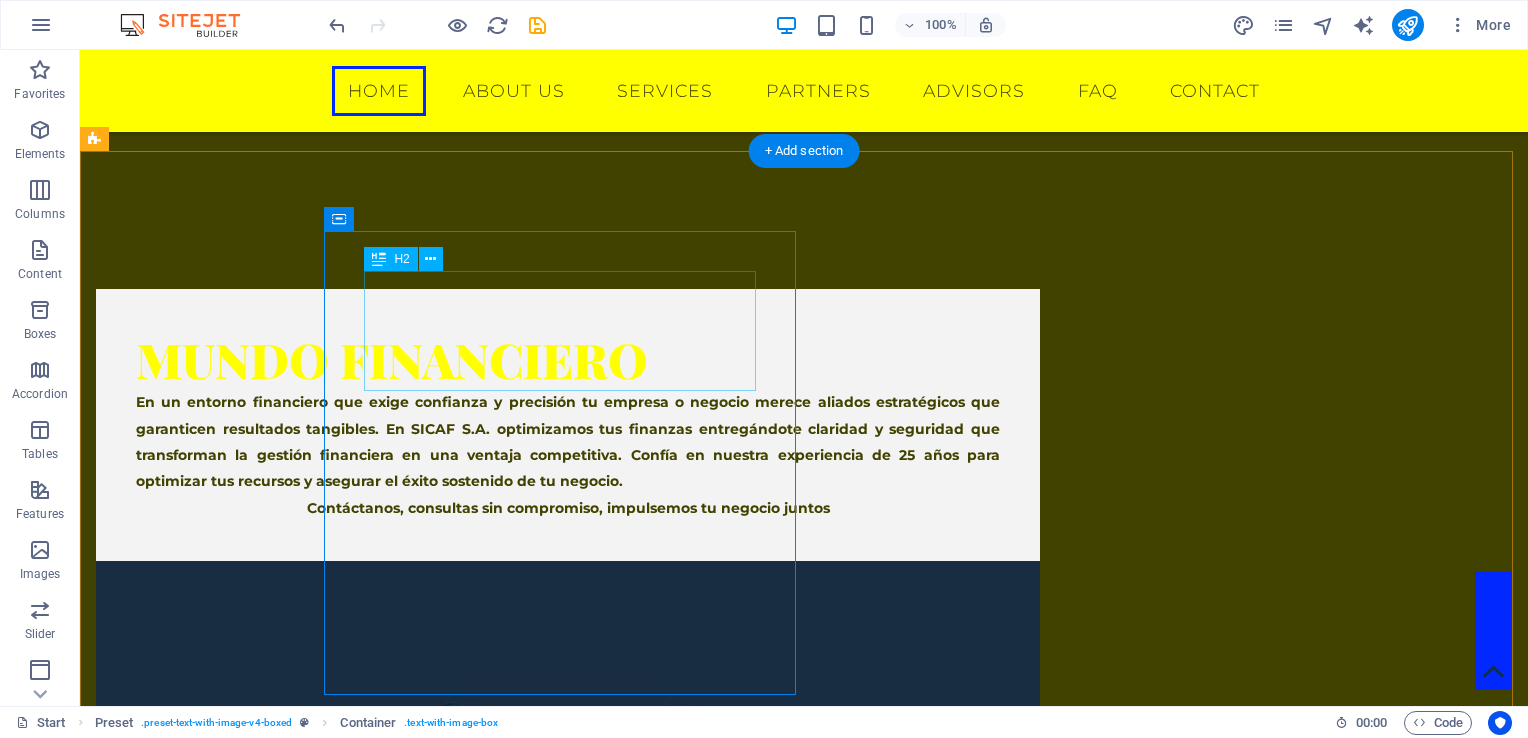 click on "Mundo Financiero" at bounding box center [568, 359] 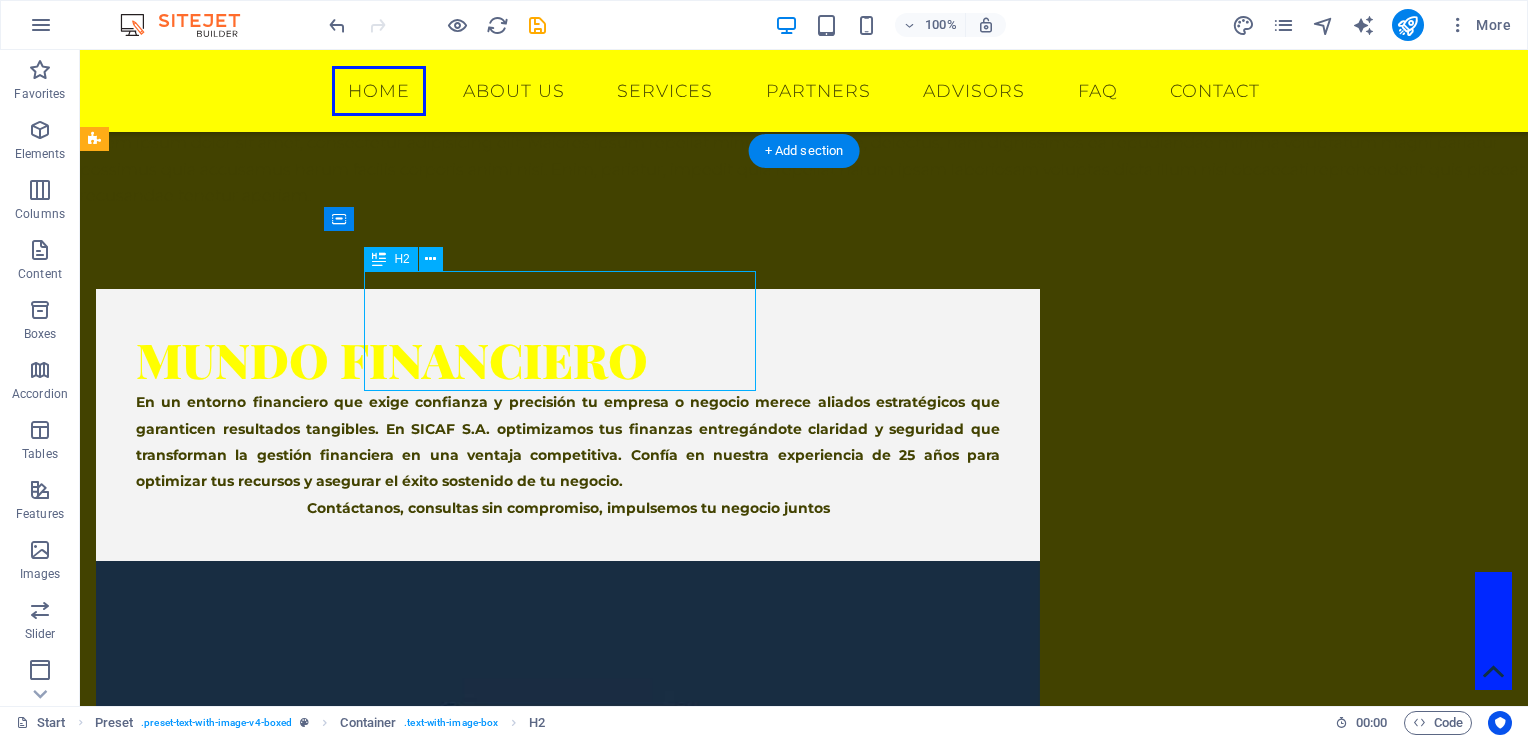 click on "Mundo Financiero" at bounding box center [568, 359] 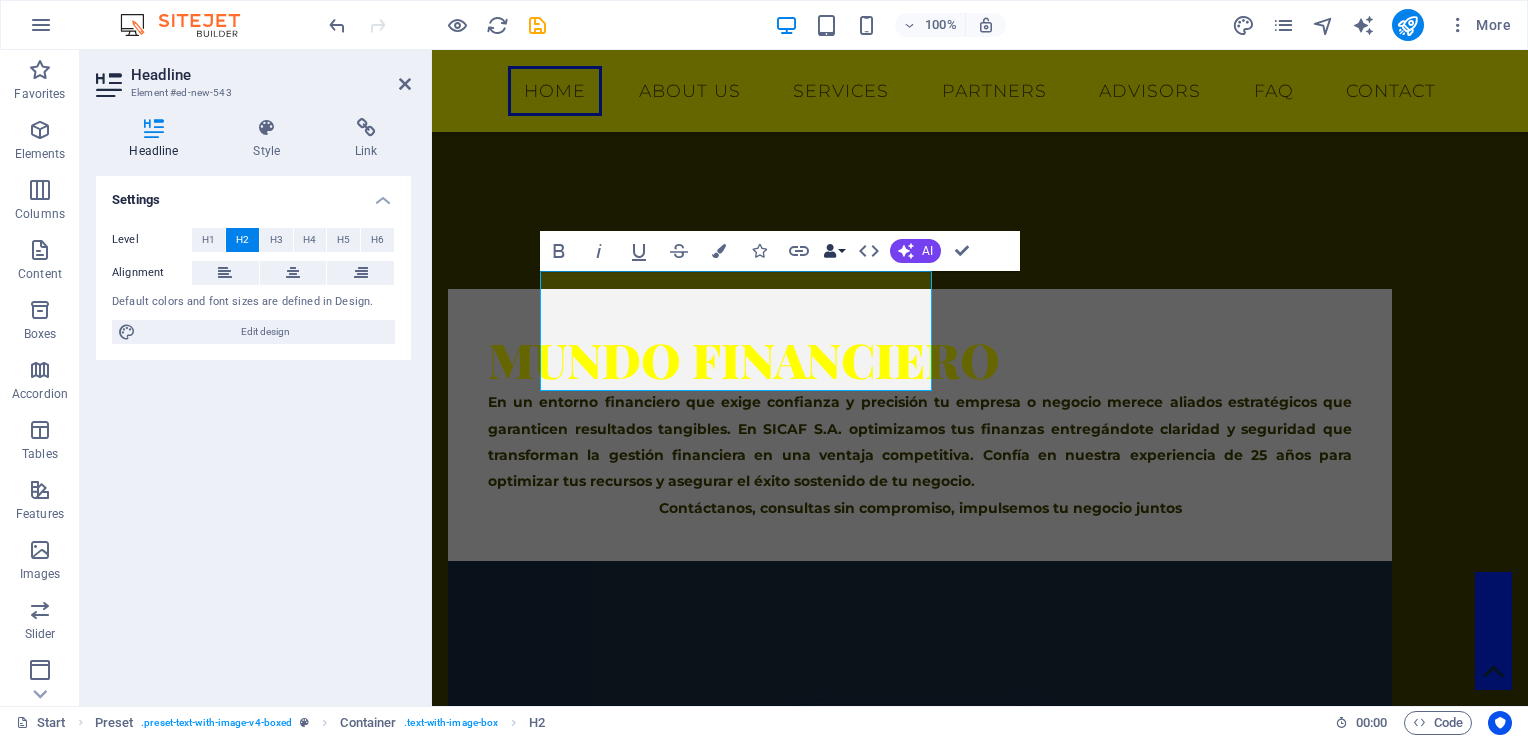 click on "Data Bindings" at bounding box center (834, 251) 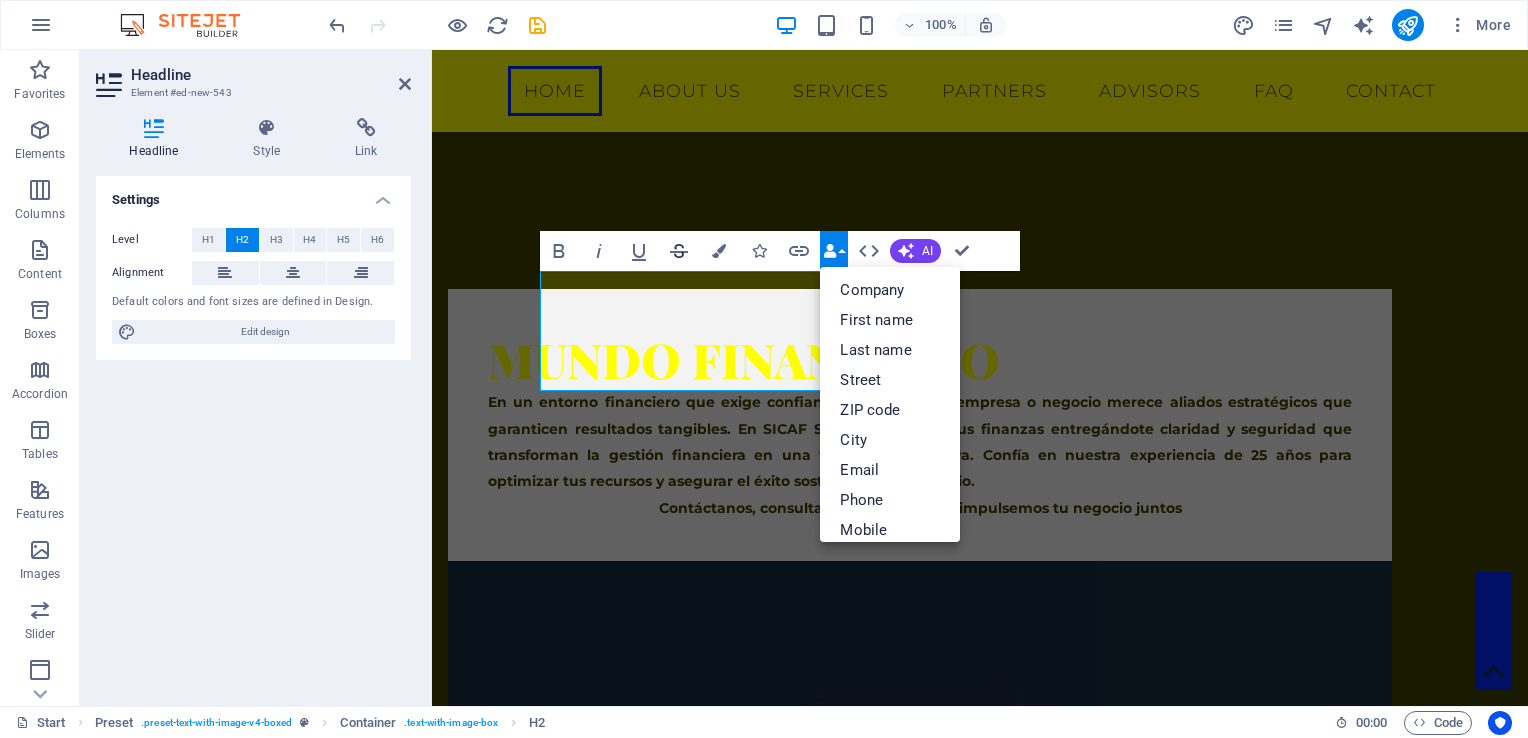 click 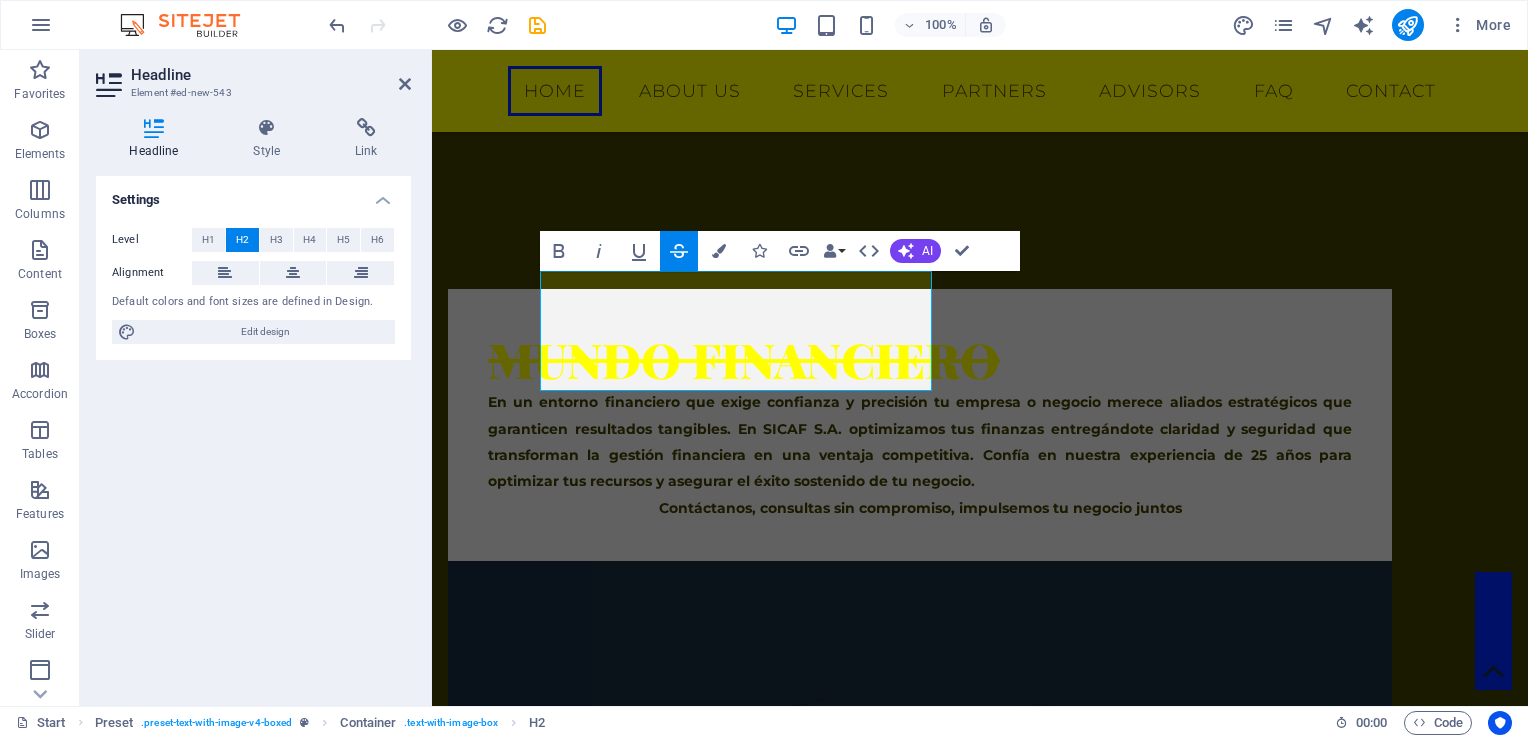 click 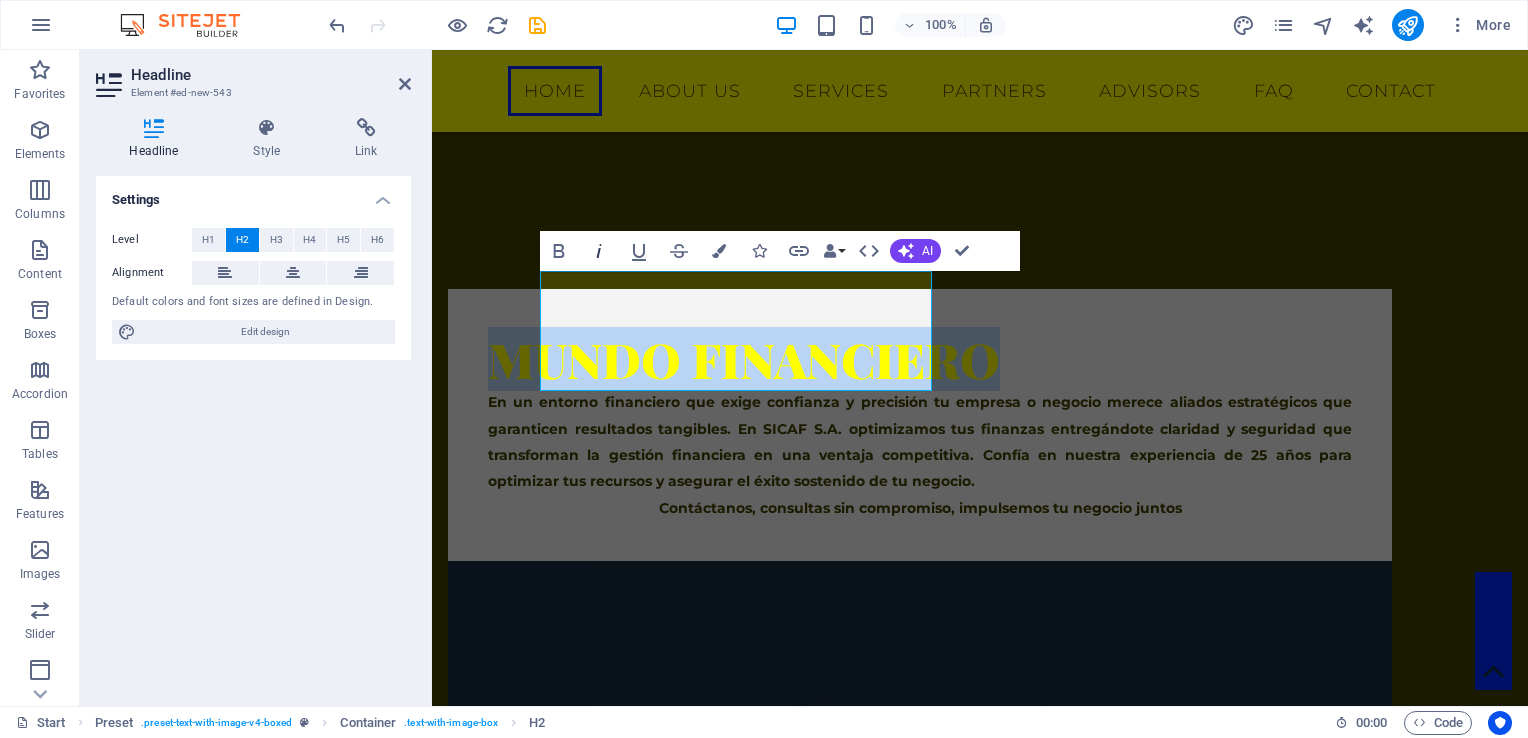 click 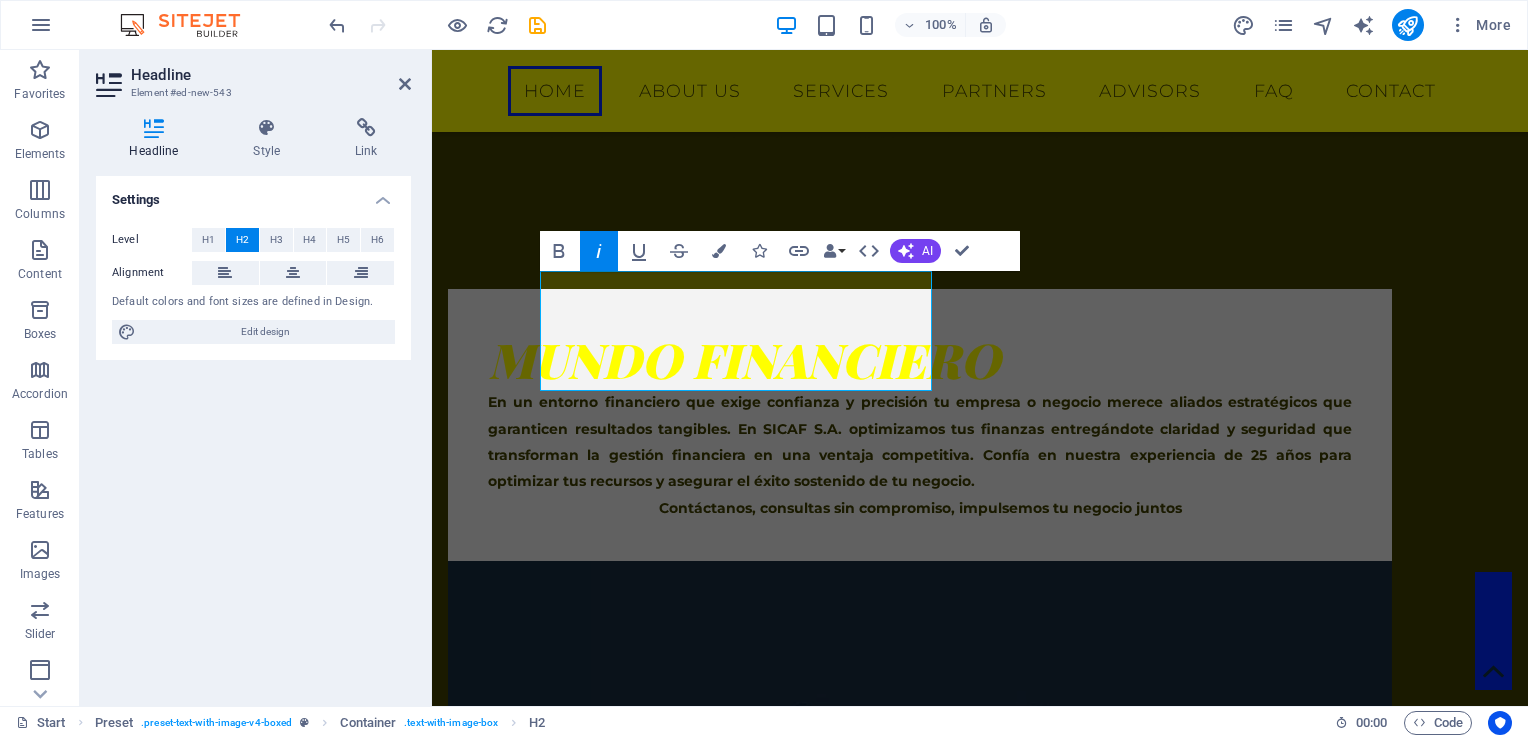 click 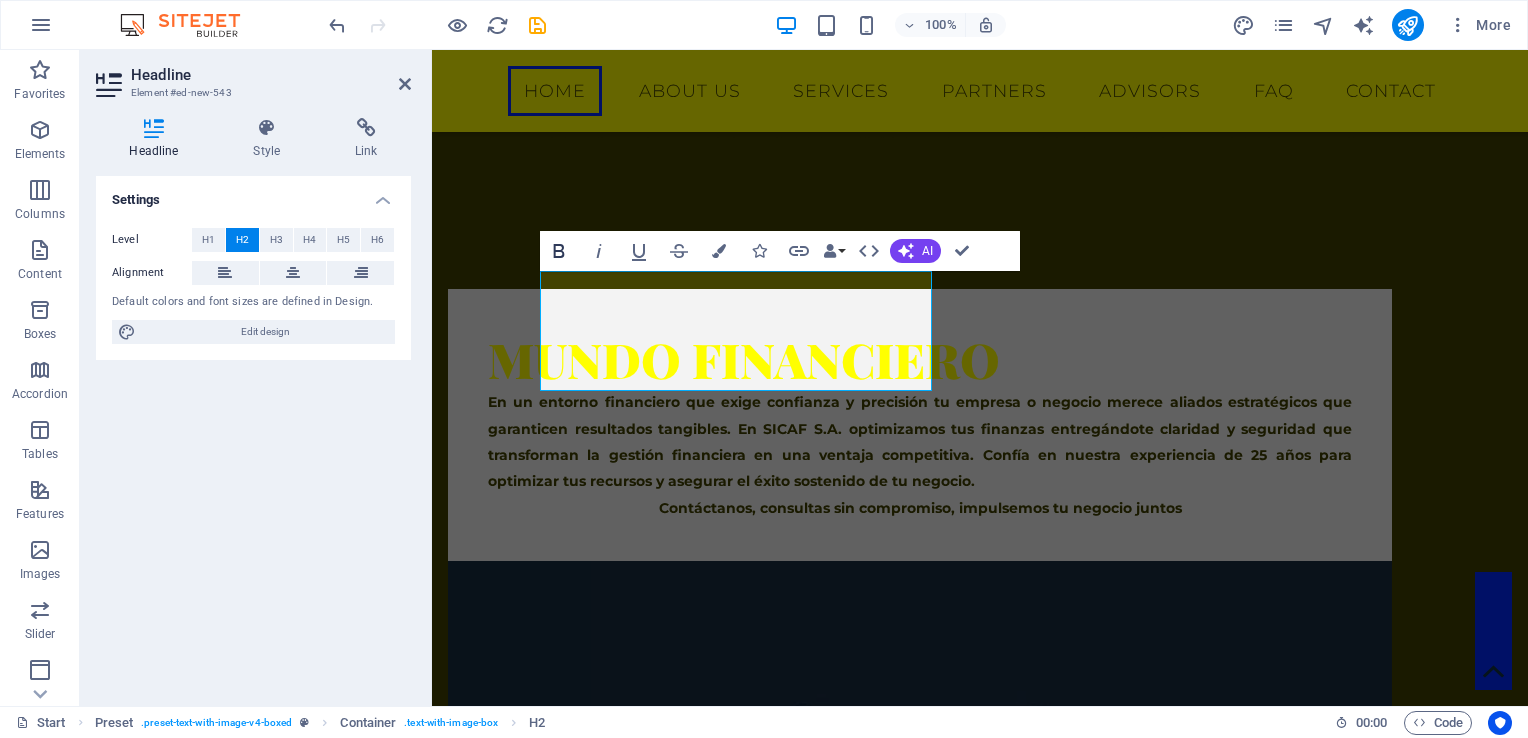 click 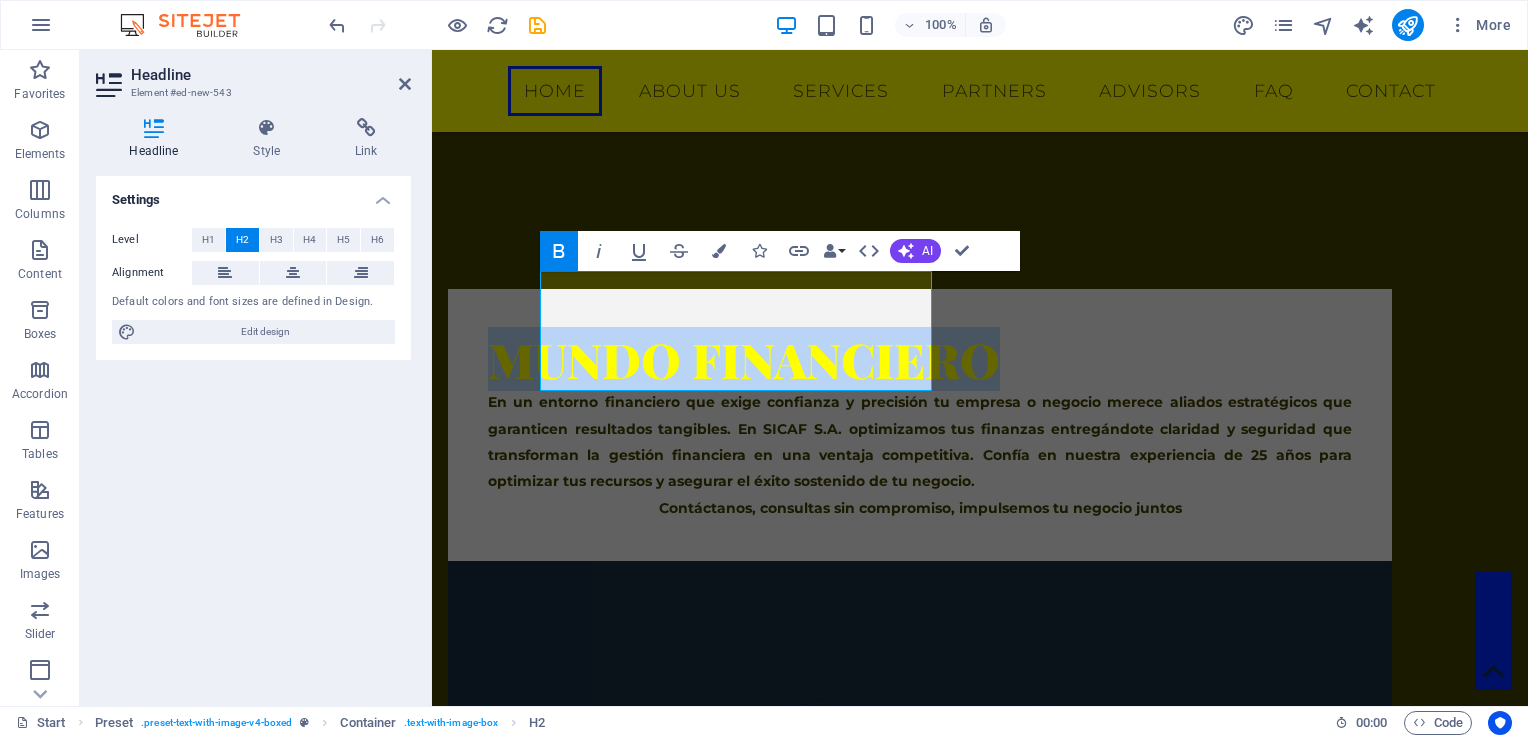 click 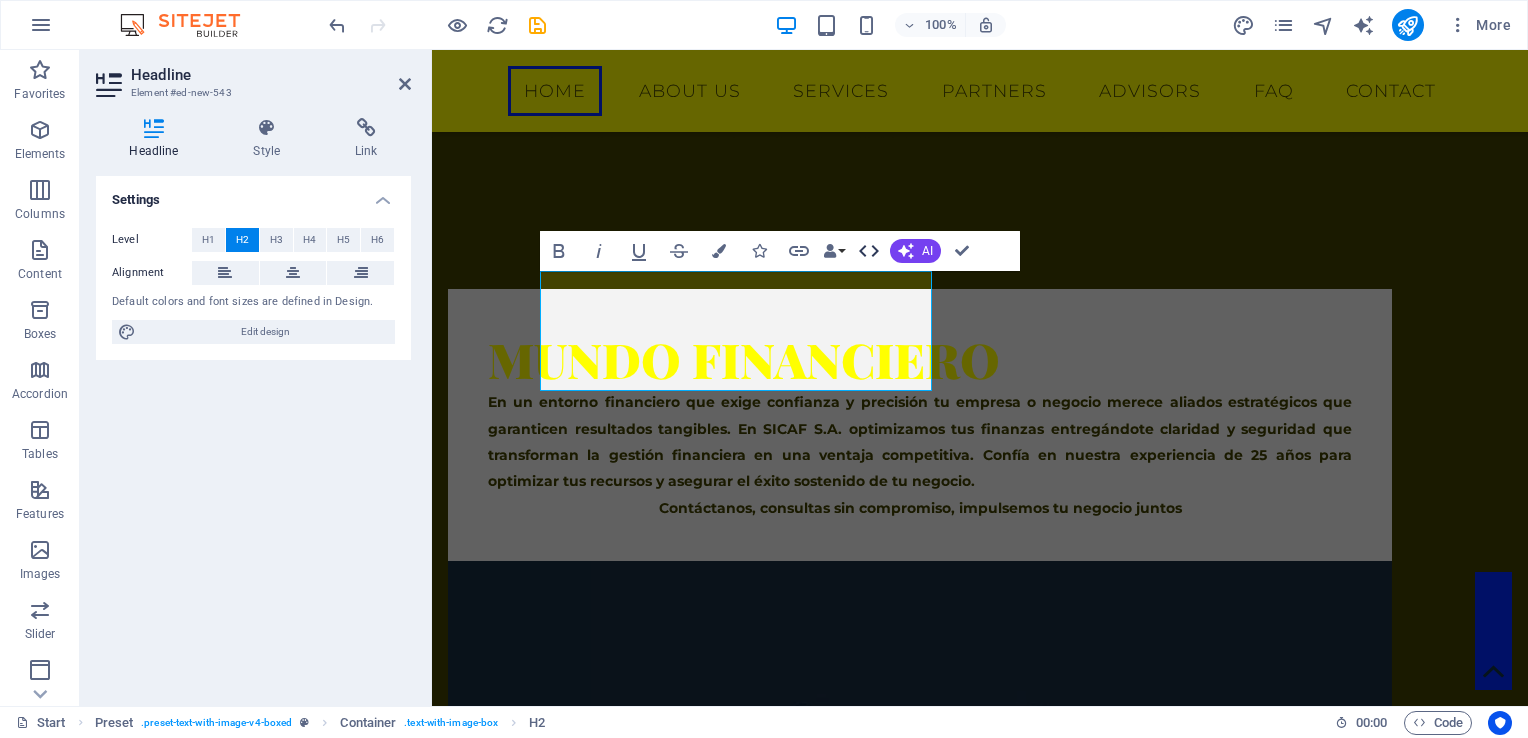 click 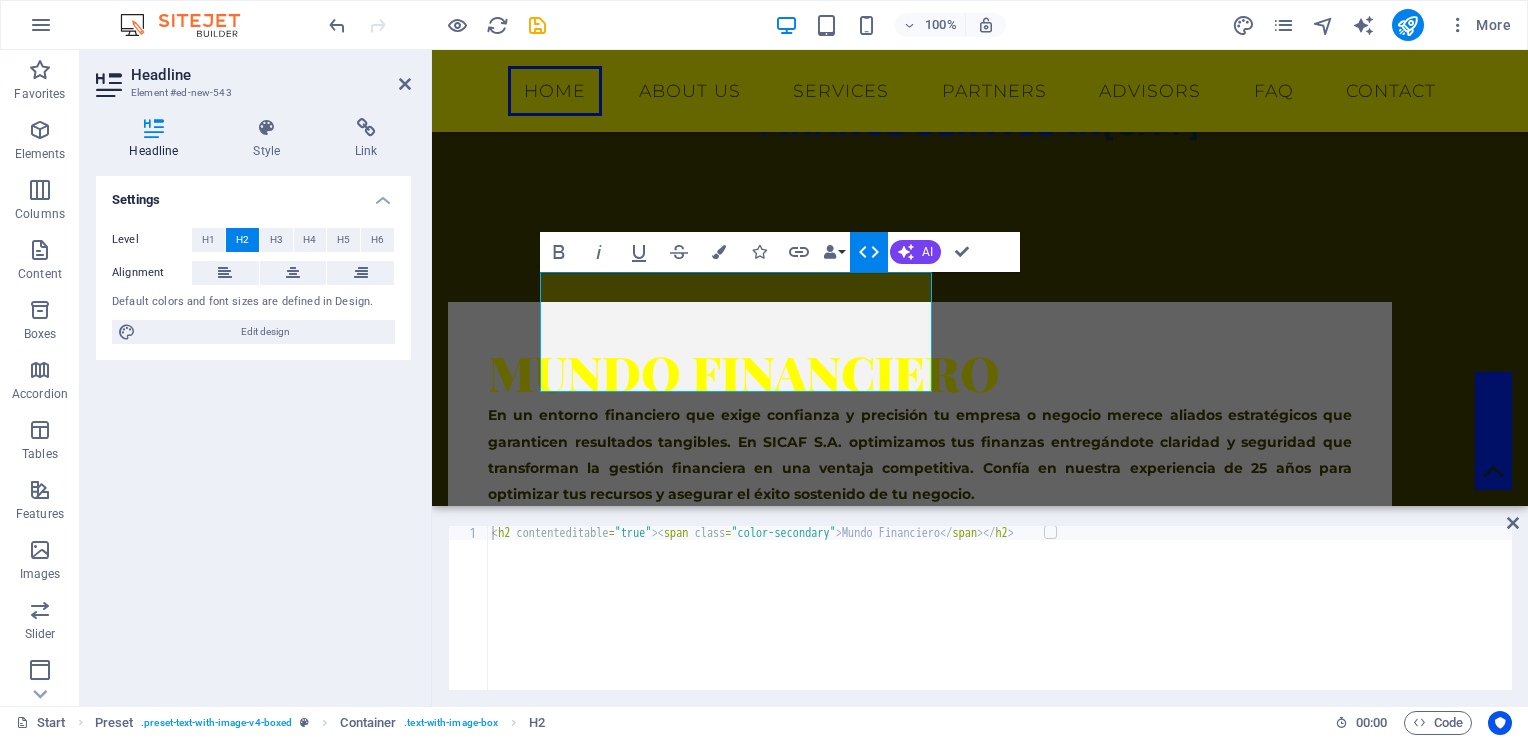click 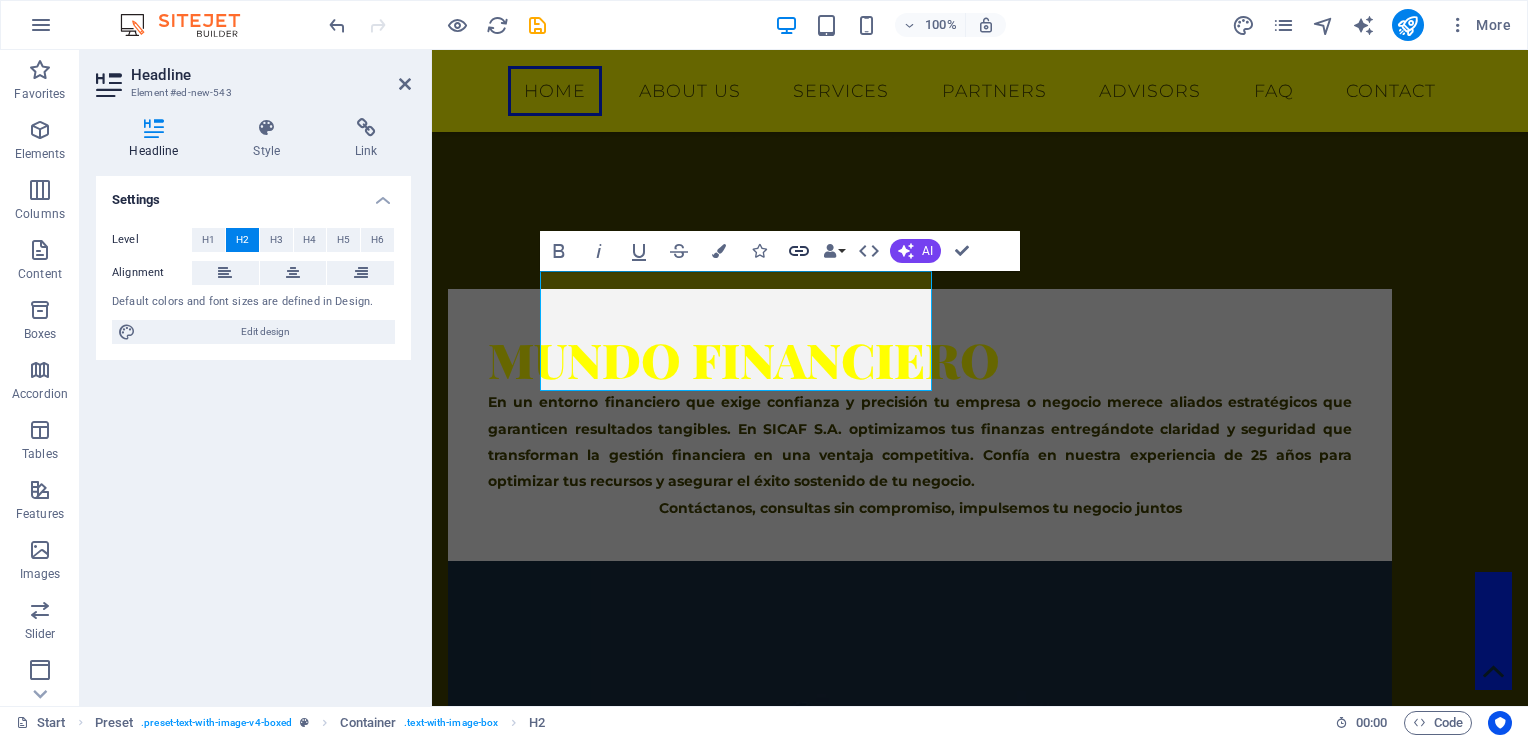 click 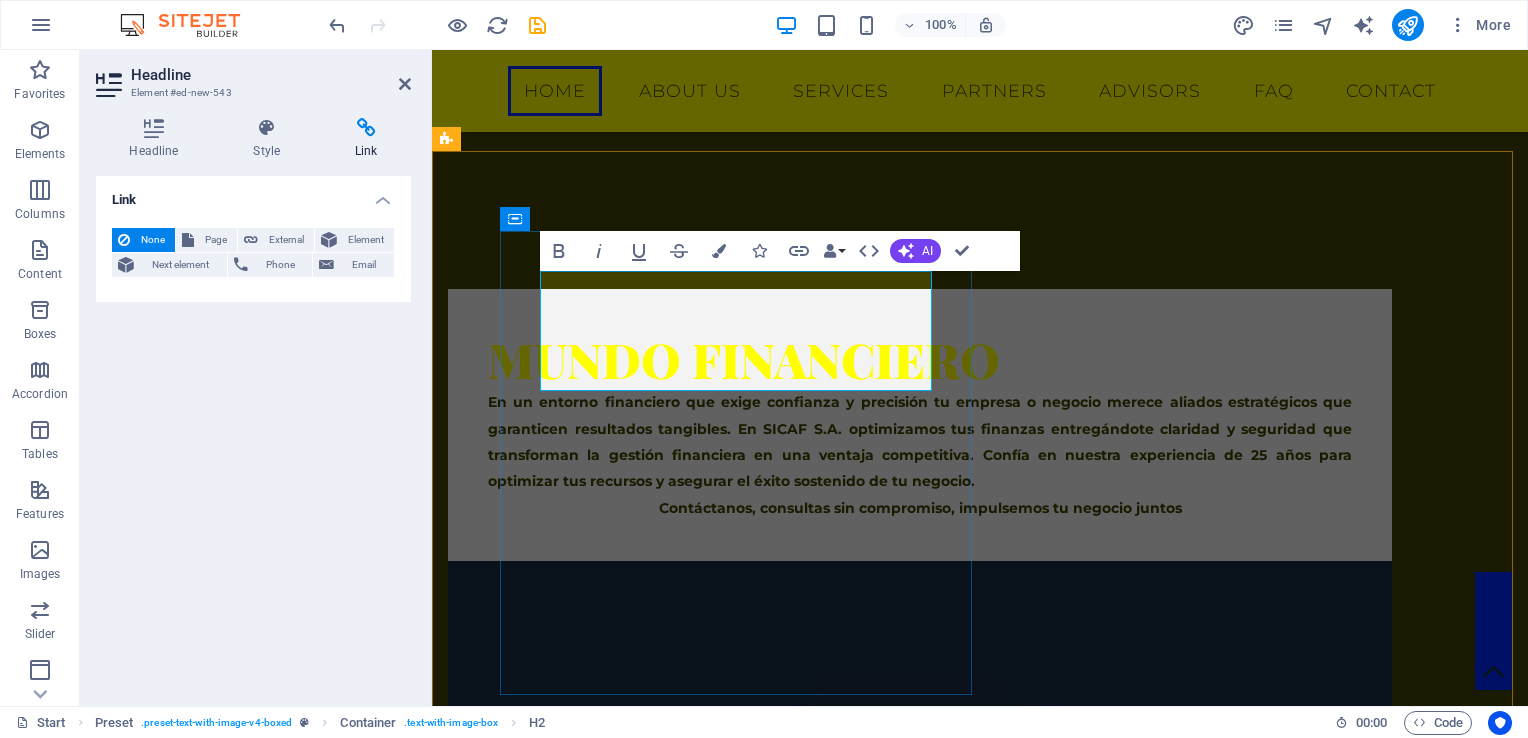 click on "Mundo Financiero" at bounding box center (744, 359) 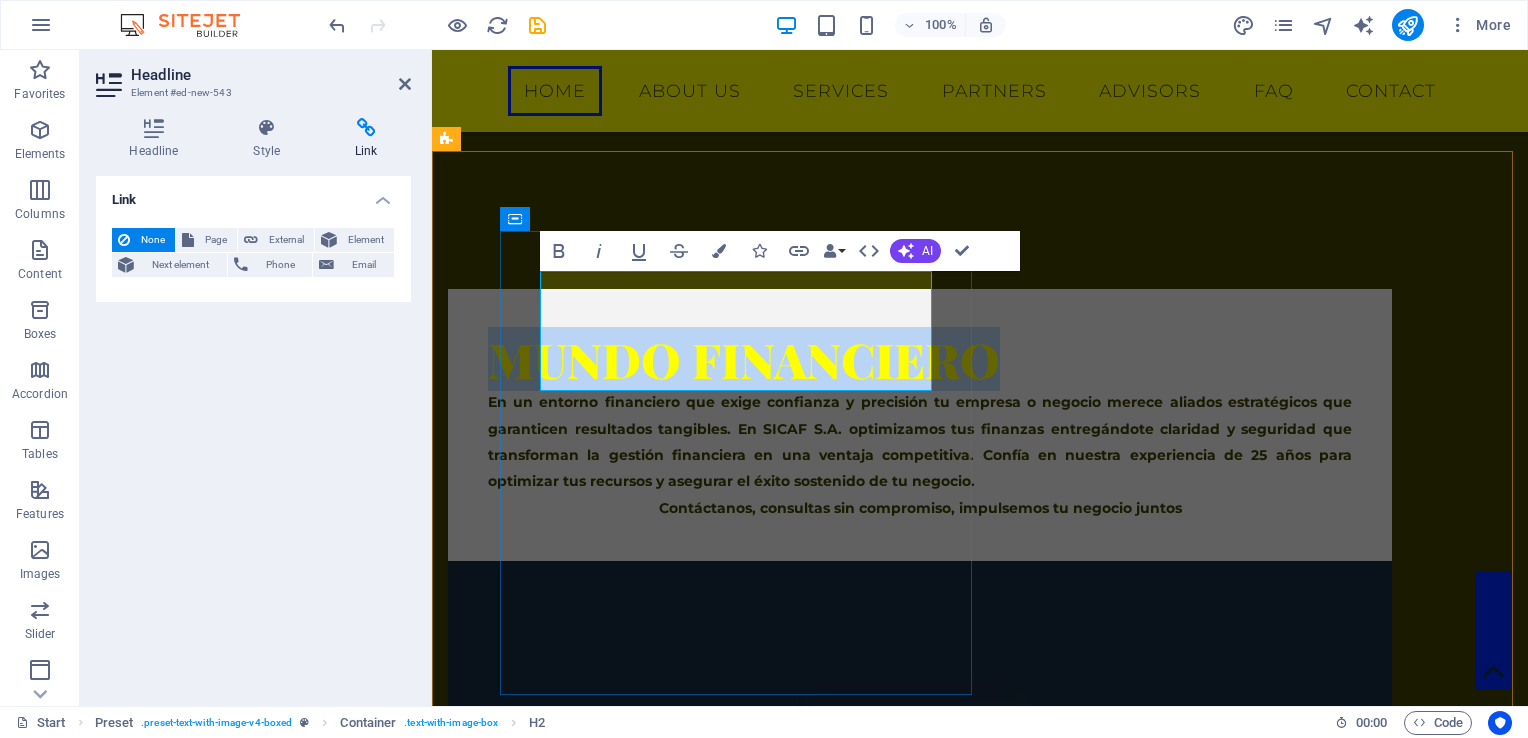 drag, startPoint x: 552, startPoint y: 293, endPoint x: 852, endPoint y: 364, distance: 308.2872 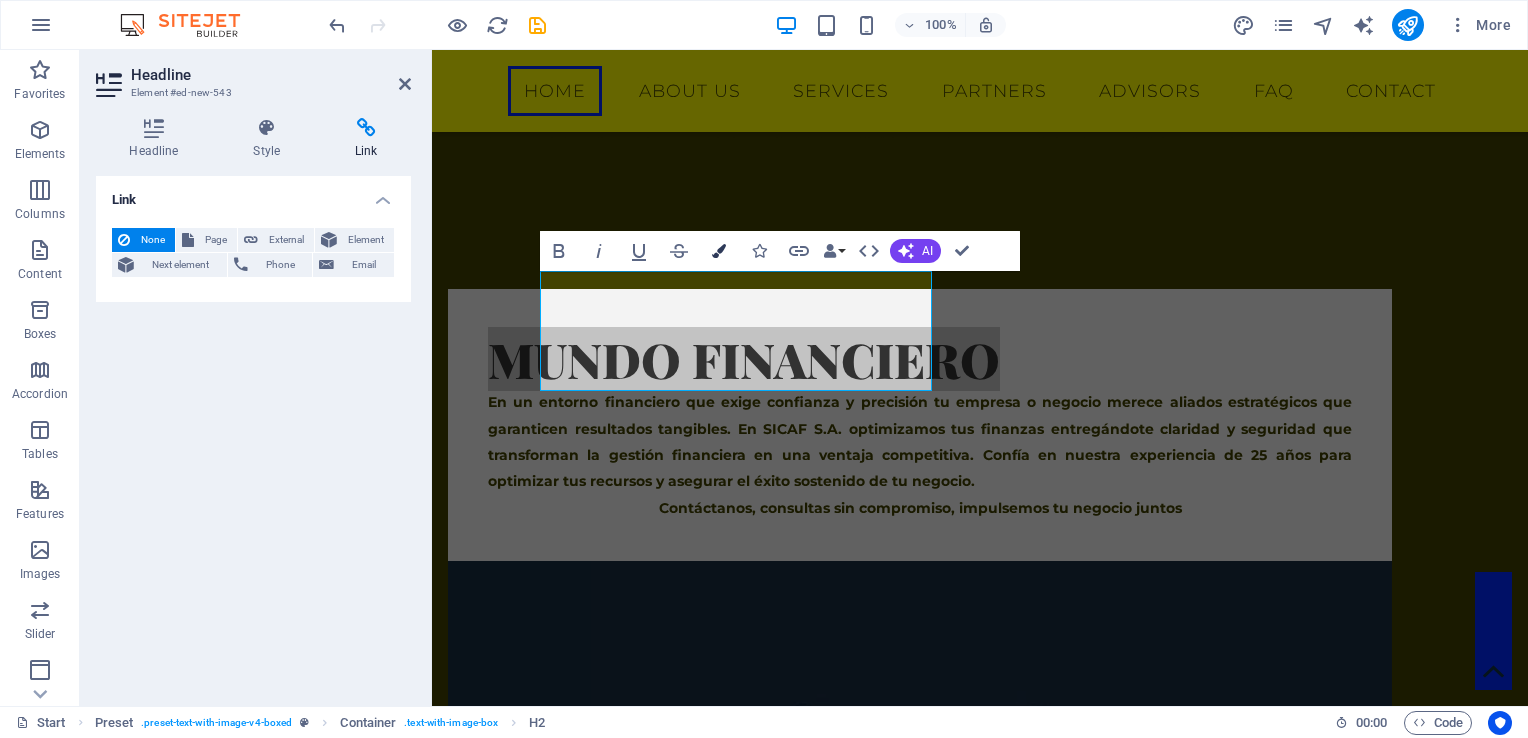 click at bounding box center [719, 251] 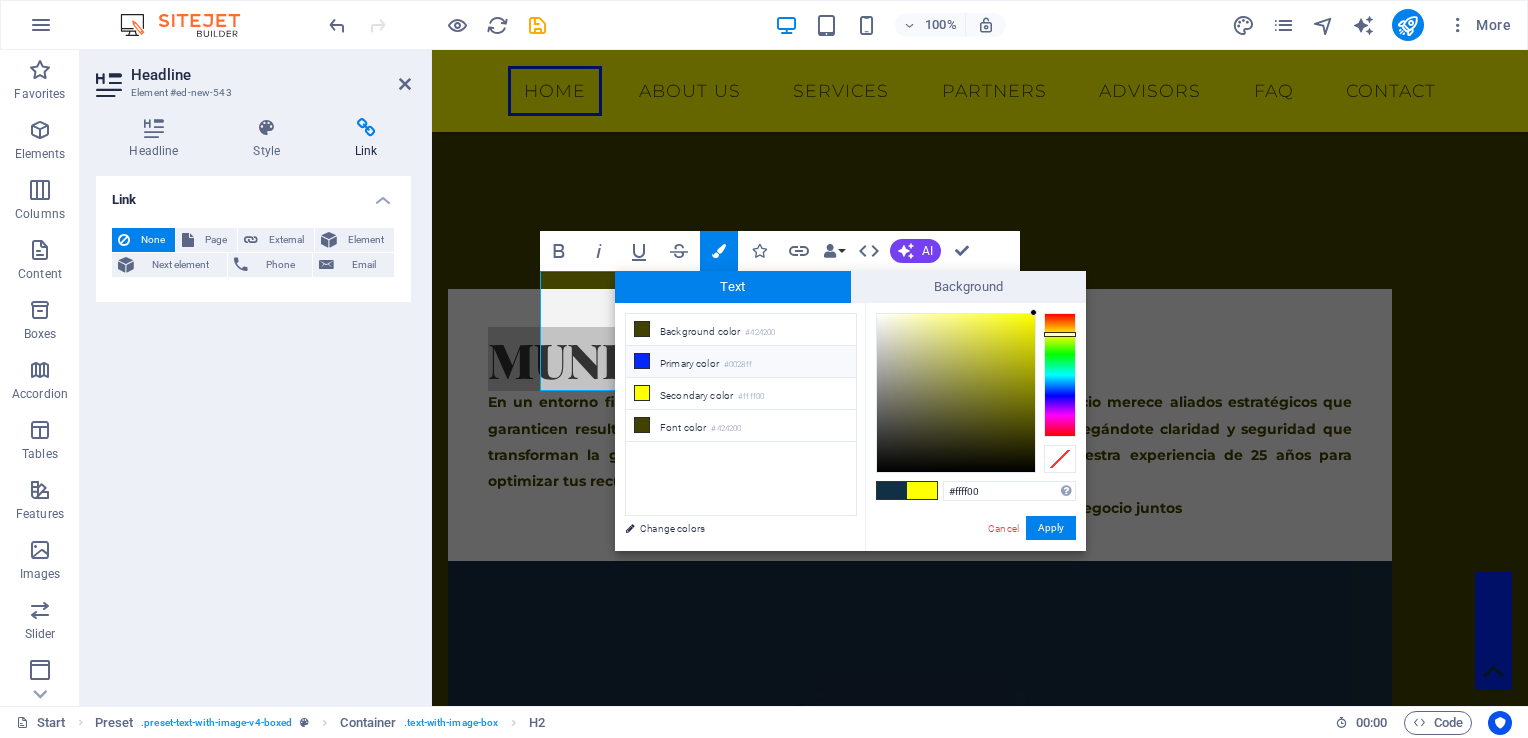 click on "Primary color
#0028ff" at bounding box center [741, 362] 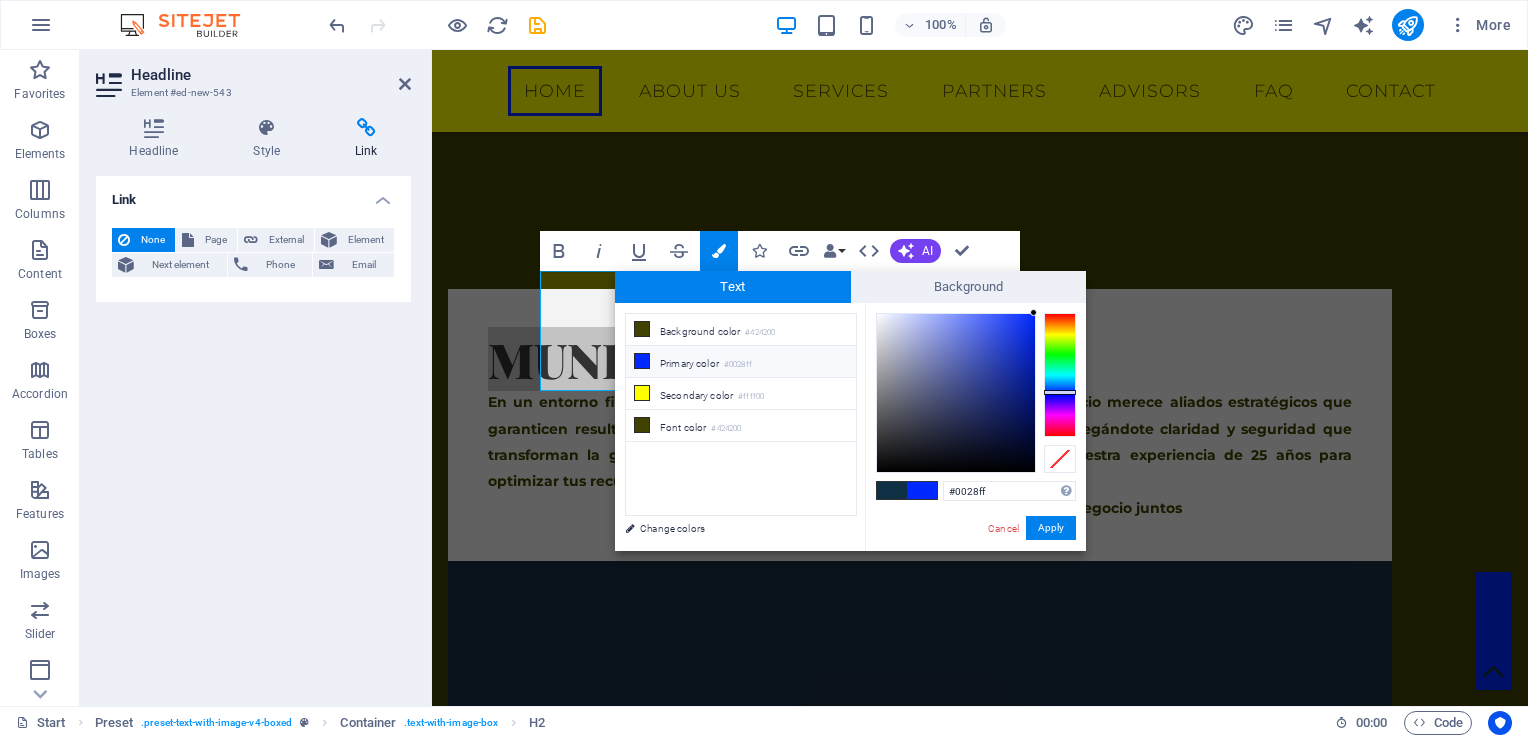 click on "Cancel Apply" at bounding box center (1031, 528) 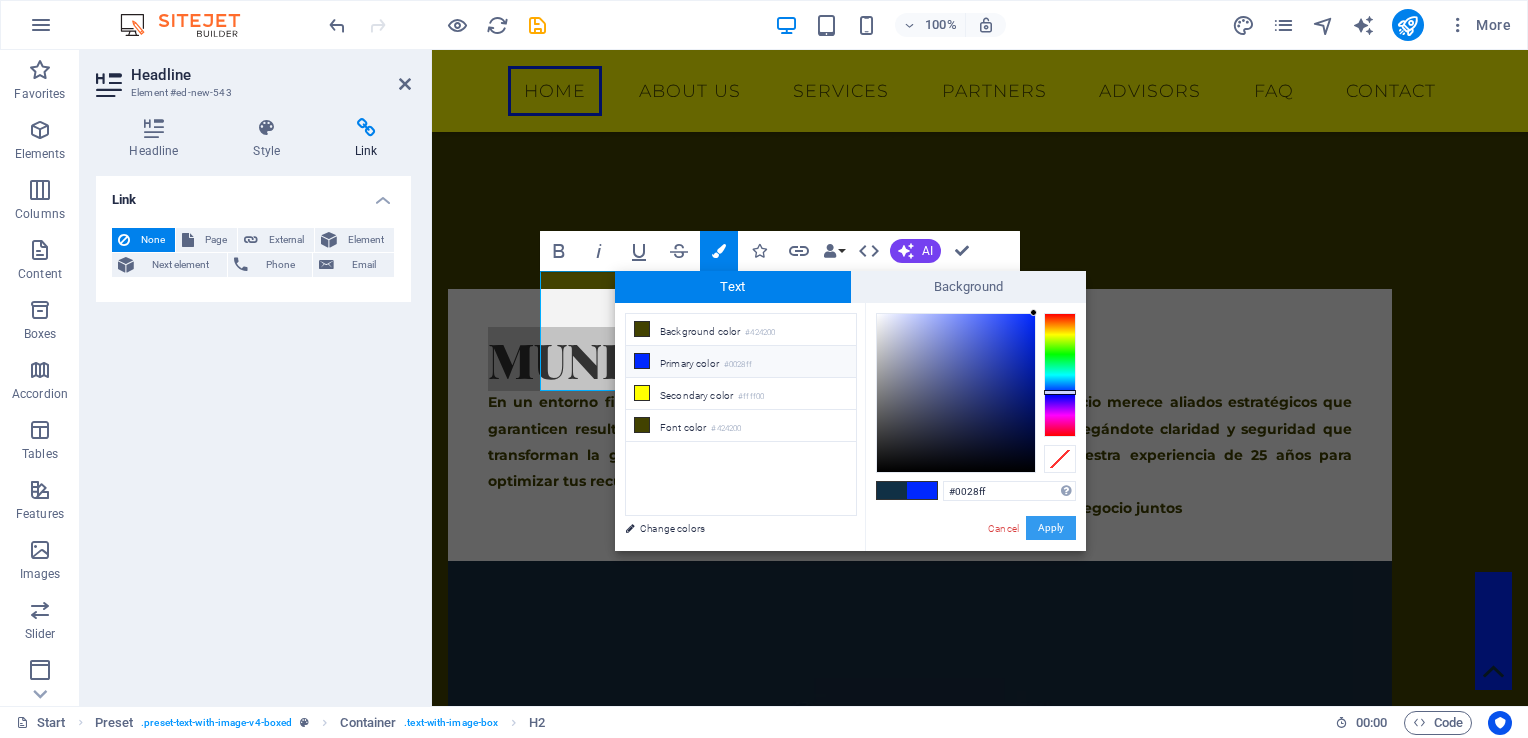 click on "Apply" at bounding box center (1051, 528) 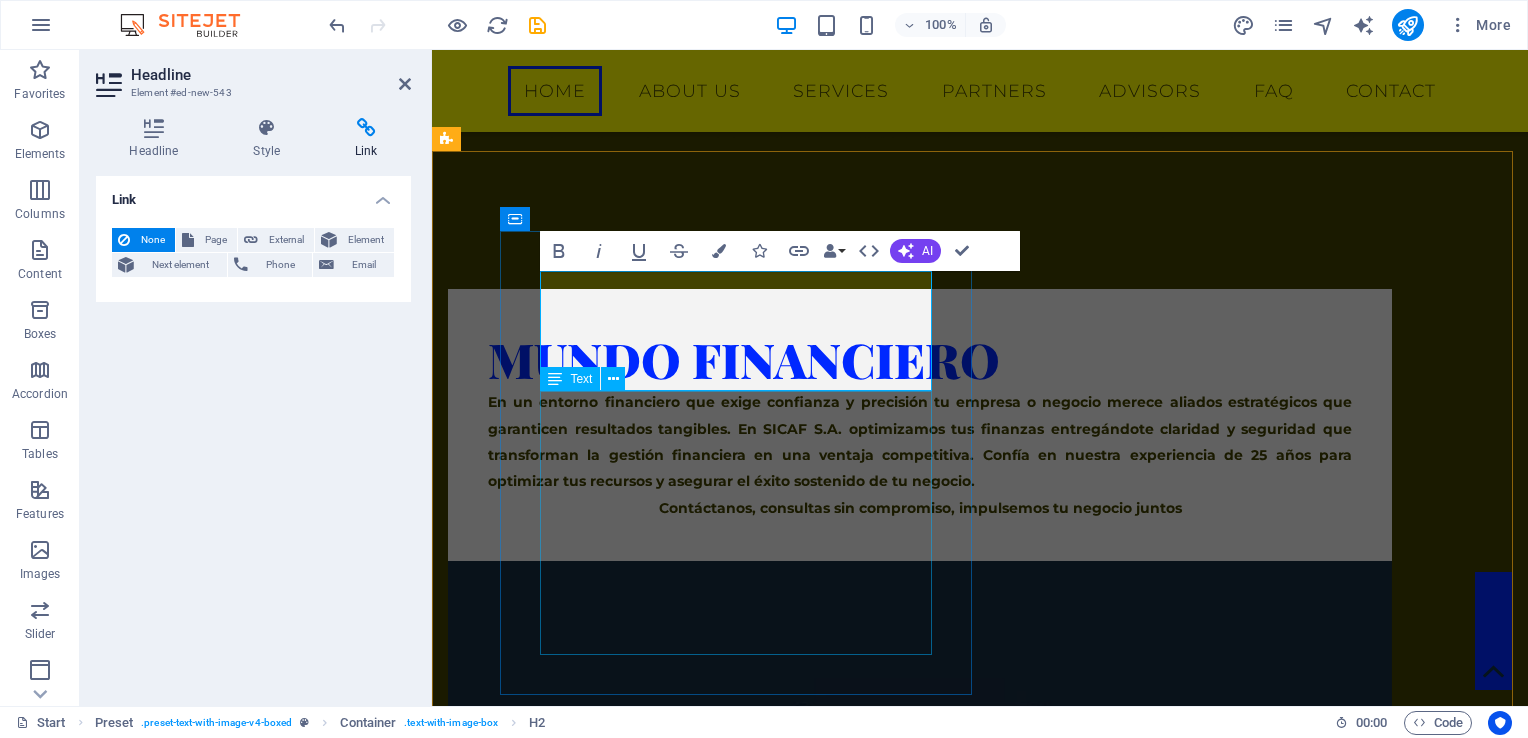 click on "En un entorno financiero que exige confianza y precisión tu empresa o negocio merece aliados estratégicos que garanticen resultados tangibles. En SICAF S.A. optimizamos tus finanzas entregándote claridad y seguridad que transforman la gestión financiera en una ventaja competitiva. Confía en nuestra experiencia de 25 años para optimizar tus recursos y asegurar el éxito sostenido de tu negocio. Contáctanos, consultas sin compromiso, impulsemos tu negocio juntos" at bounding box center [920, 455] 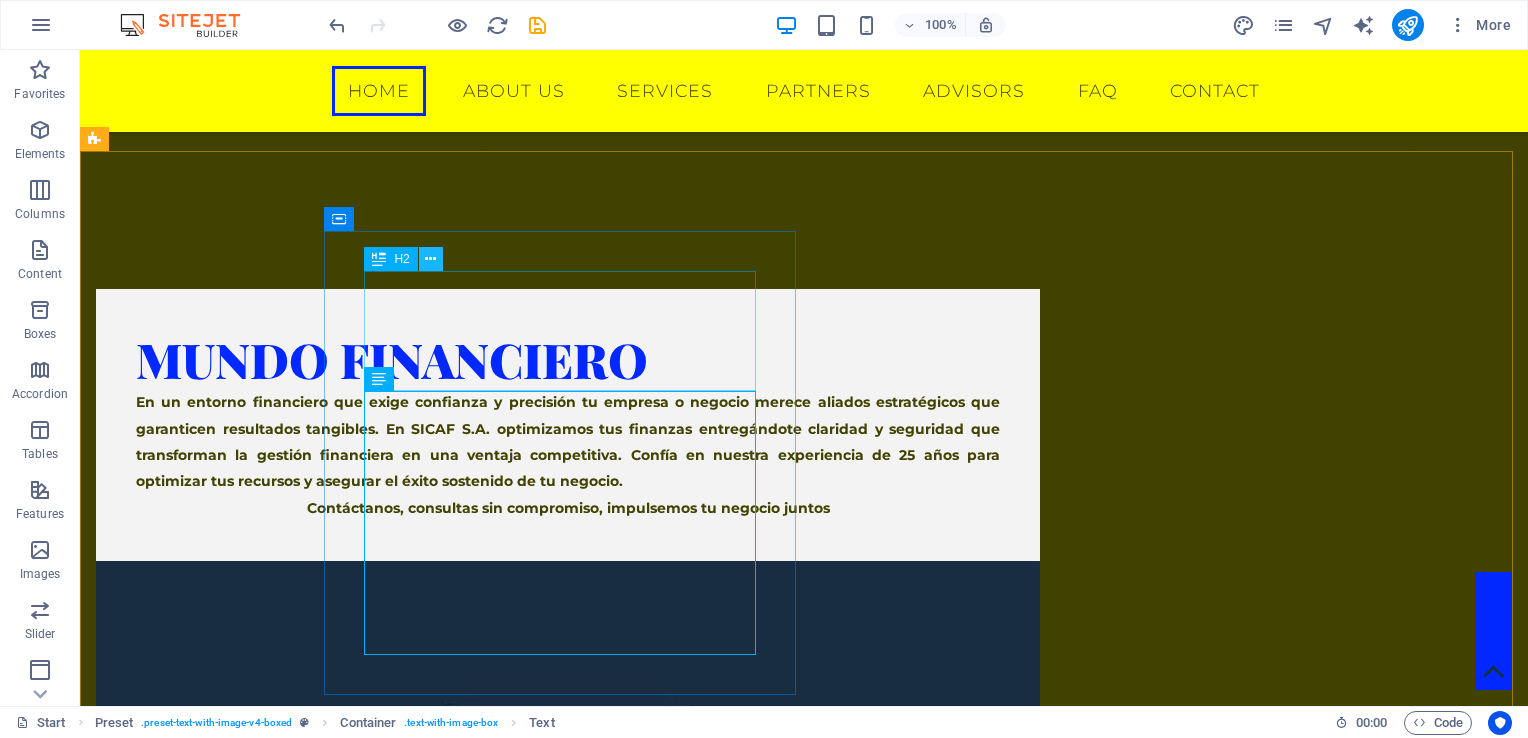 click at bounding box center [430, 259] 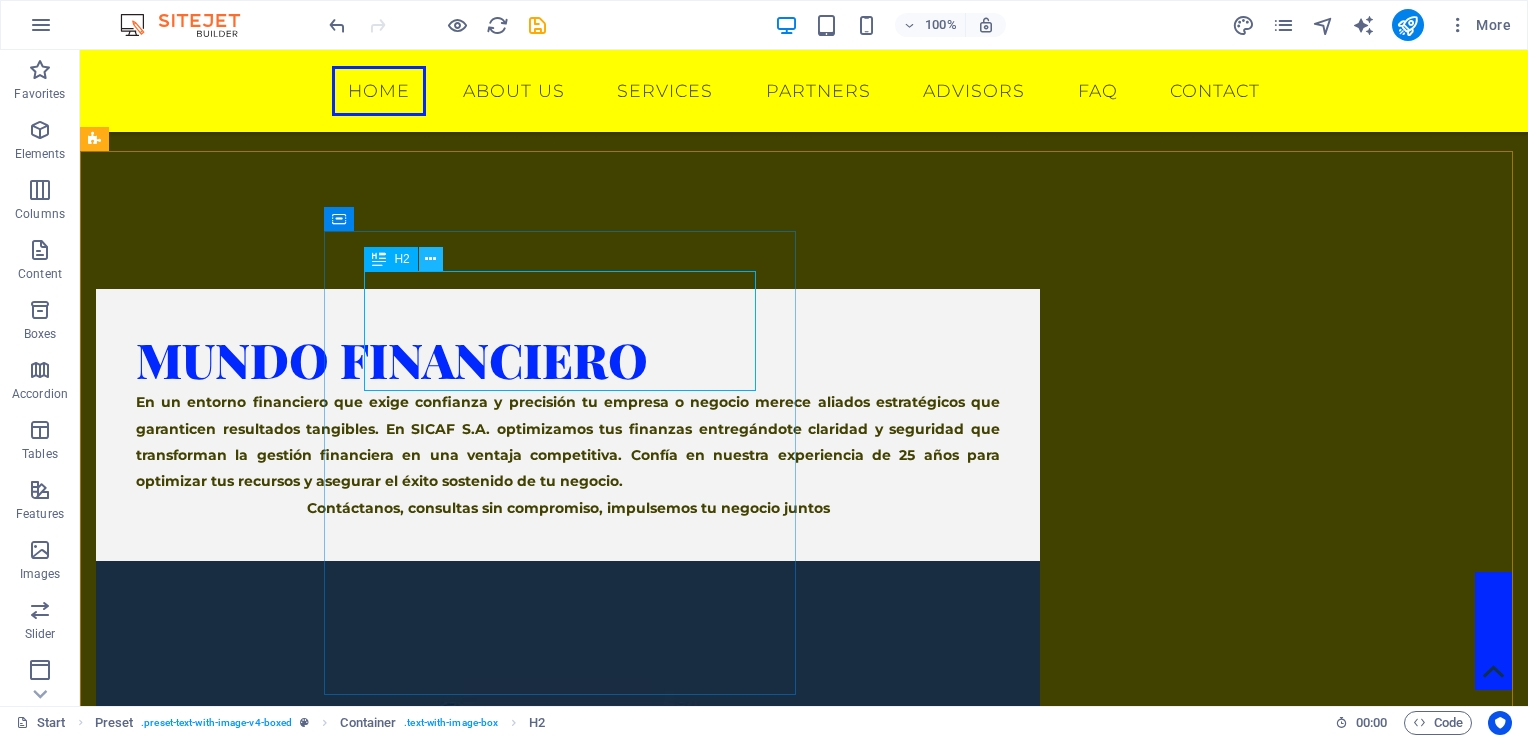 click at bounding box center (430, 259) 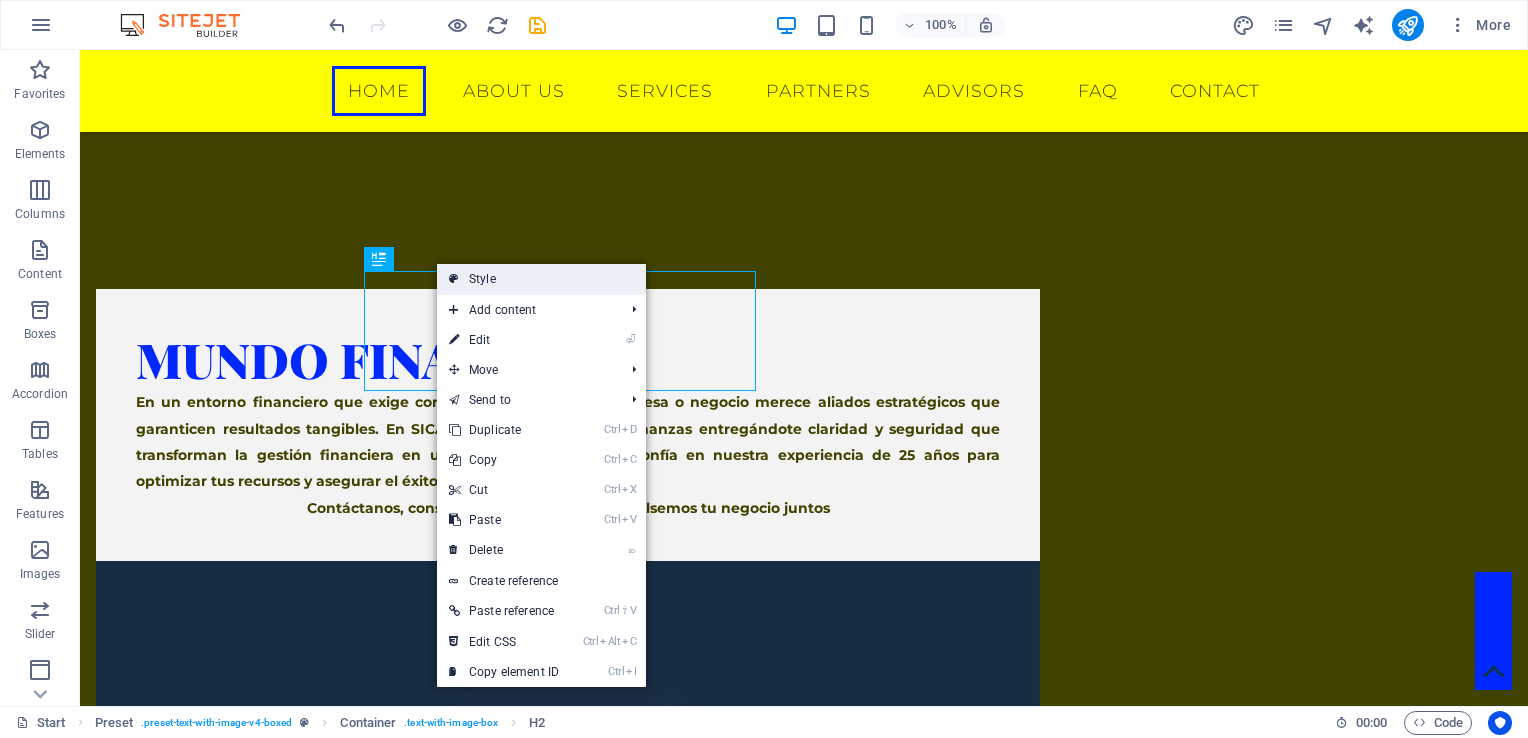click on "Style" at bounding box center (541, 279) 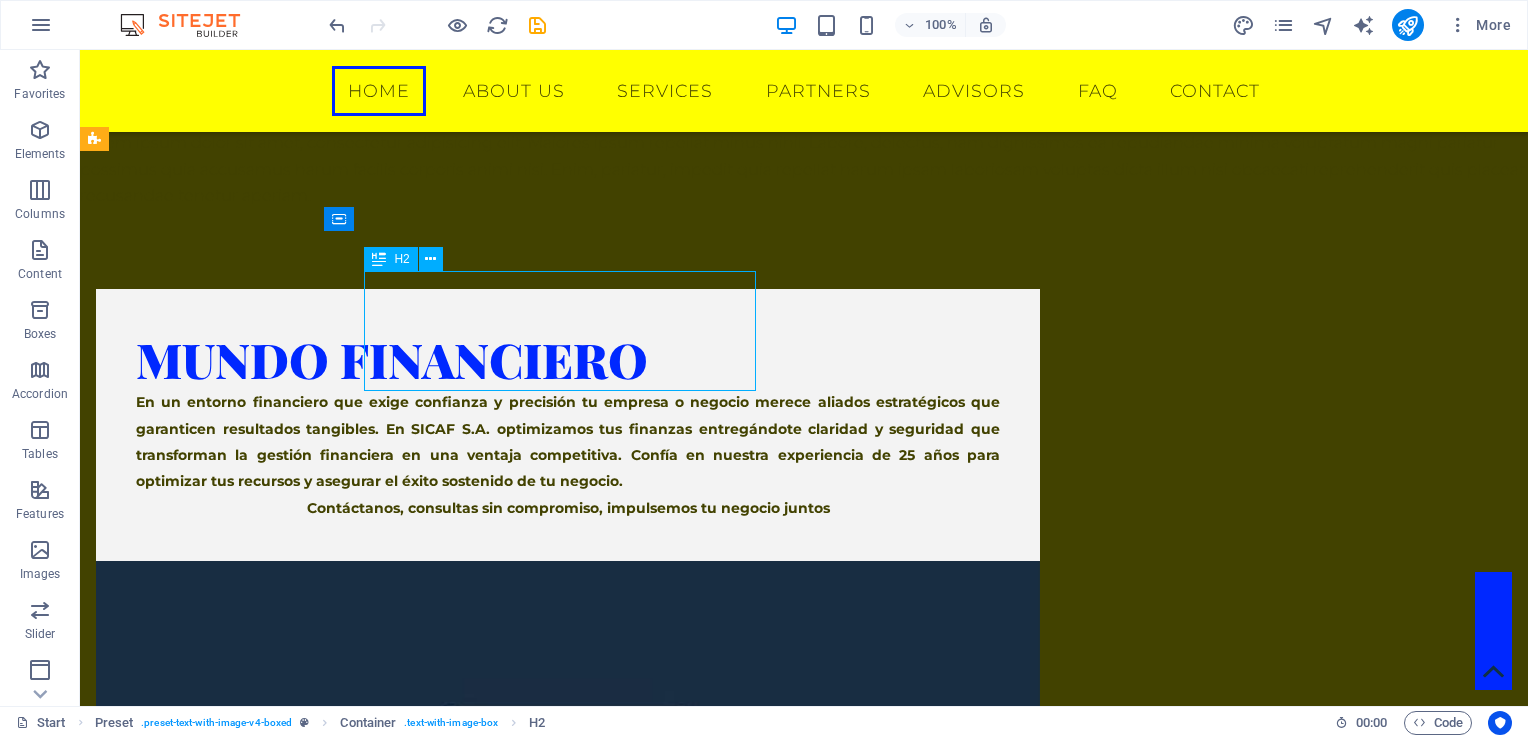 drag, startPoint x: 200, startPoint y: 302, endPoint x: 575, endPoint y: 299, distance: 375.012 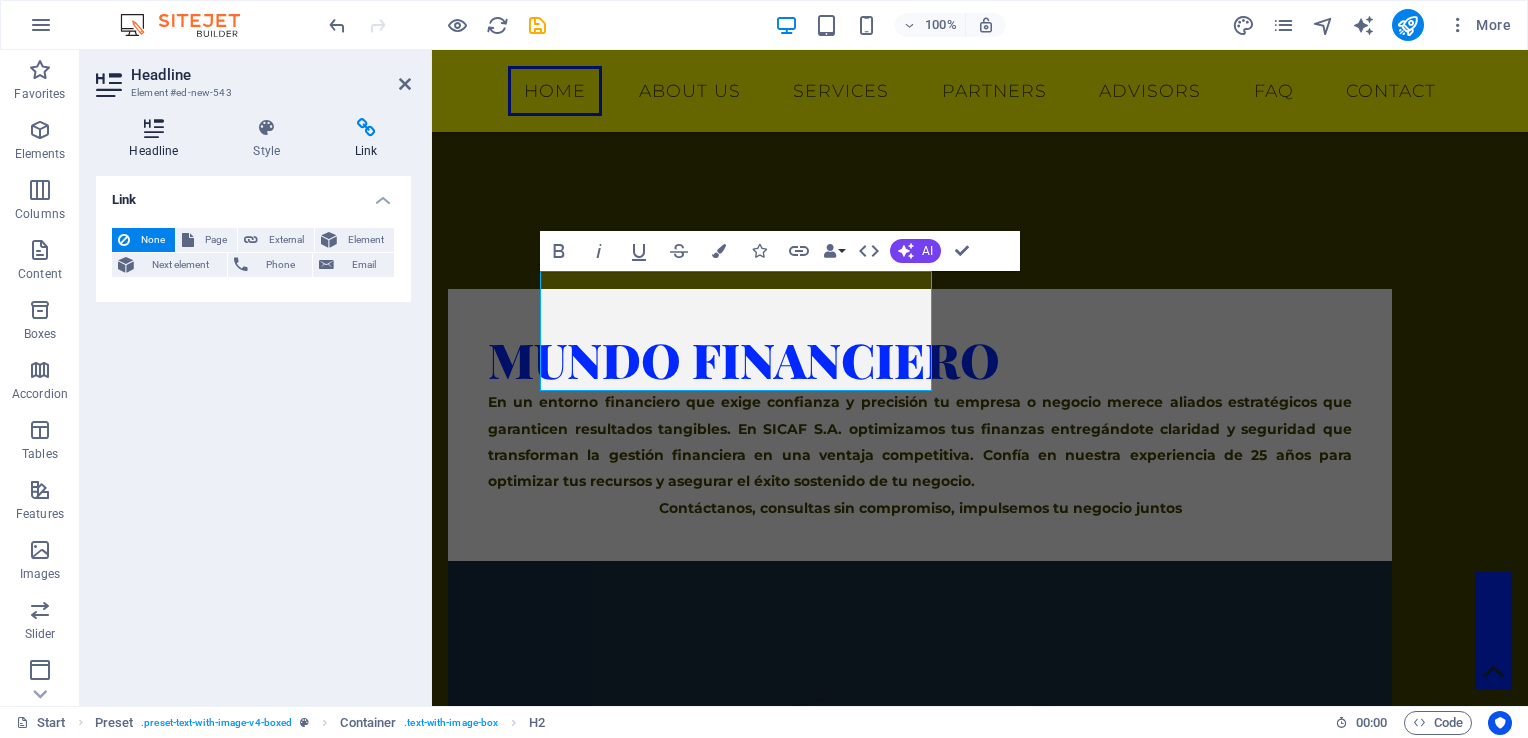 click on "Headline" at bounding box center [158, 139] 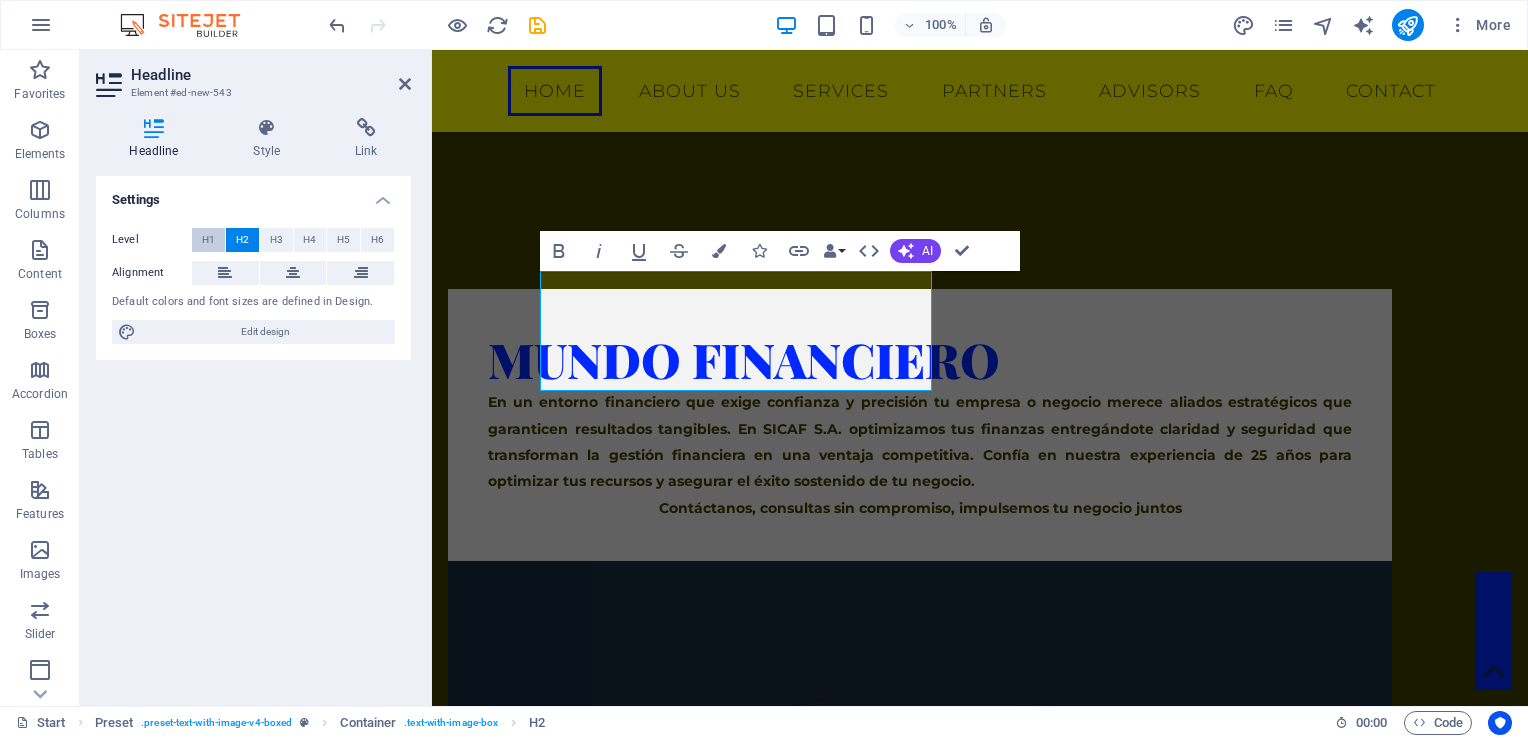 click on "H1" at bounding box center (208, 240) 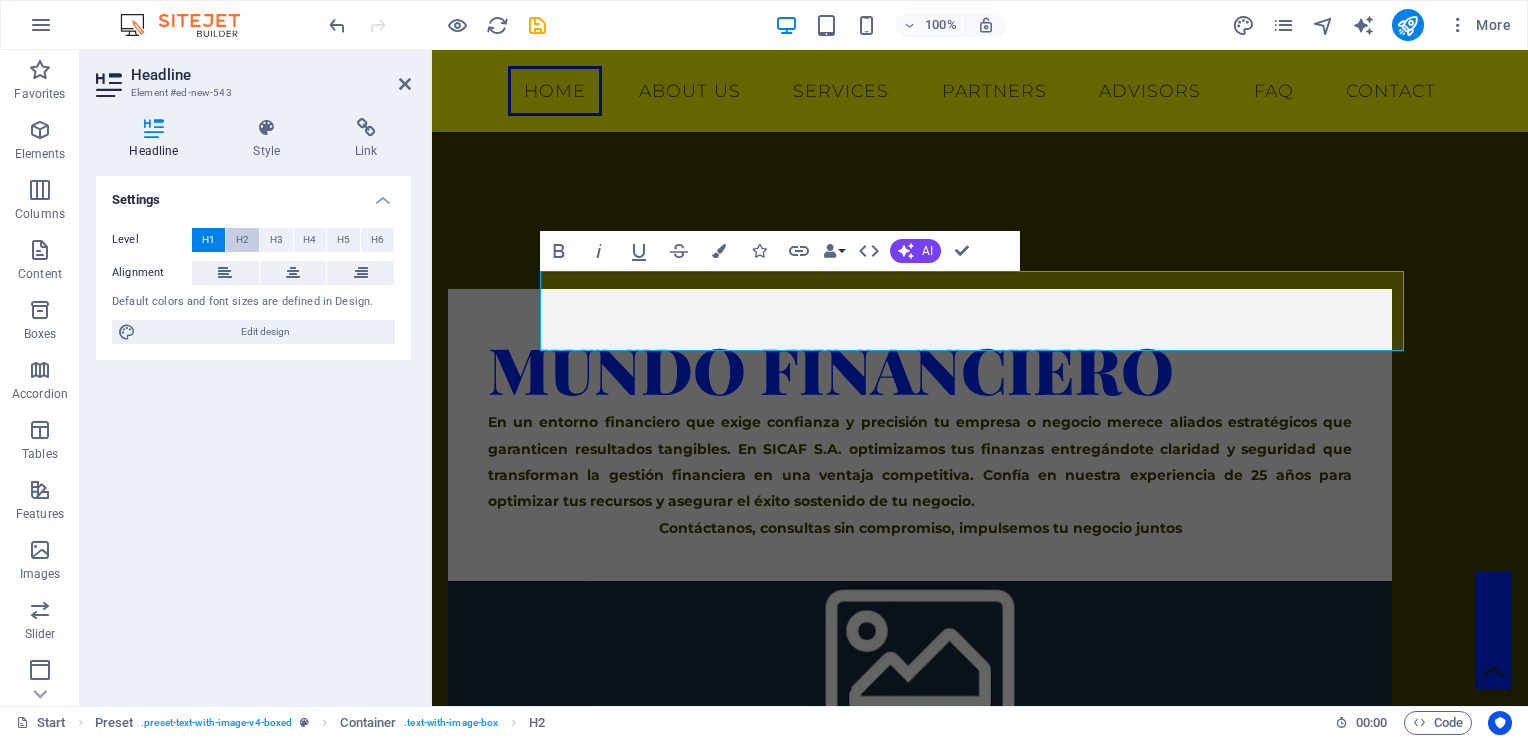 click on "H2" at bounding box center [242, 240] 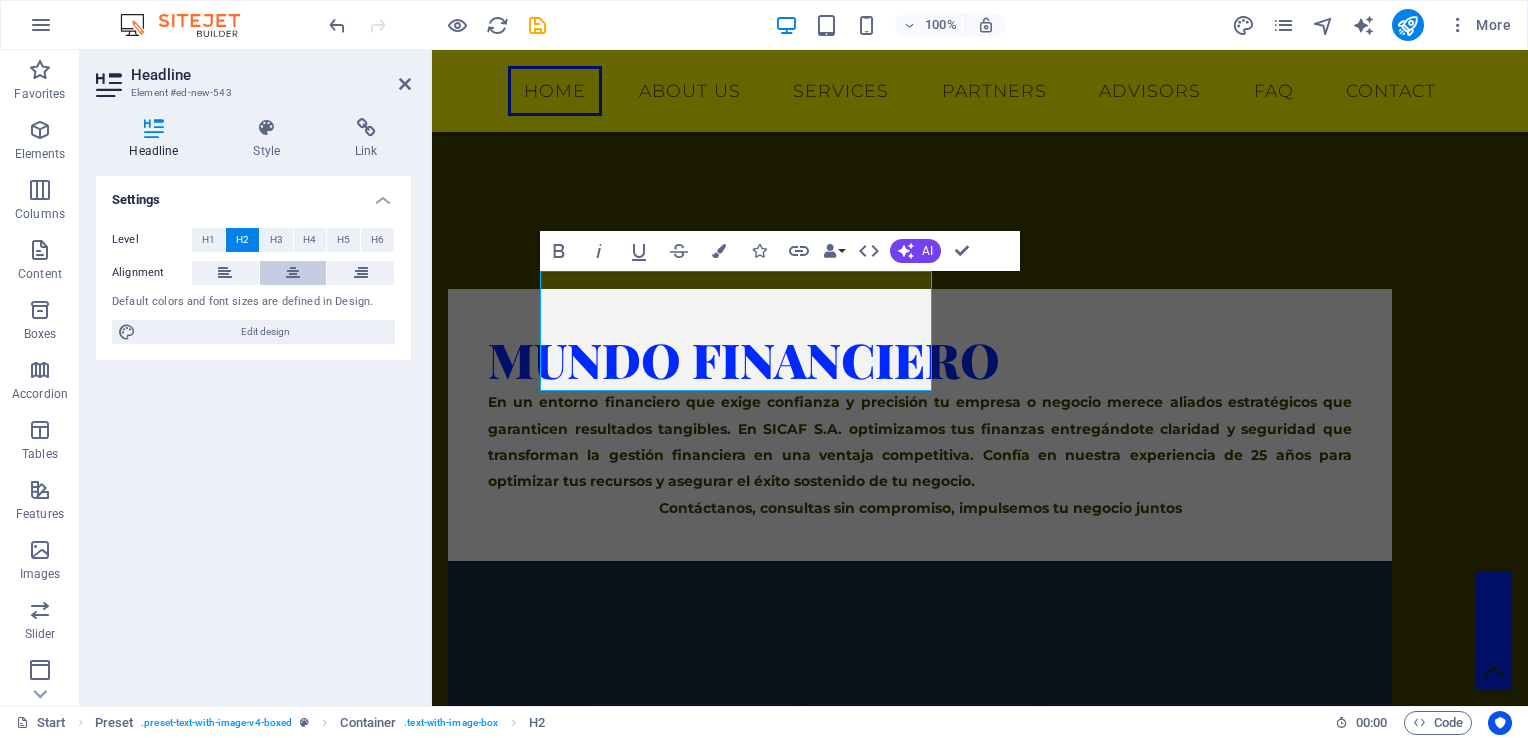 click at bounding box center (293, 273) 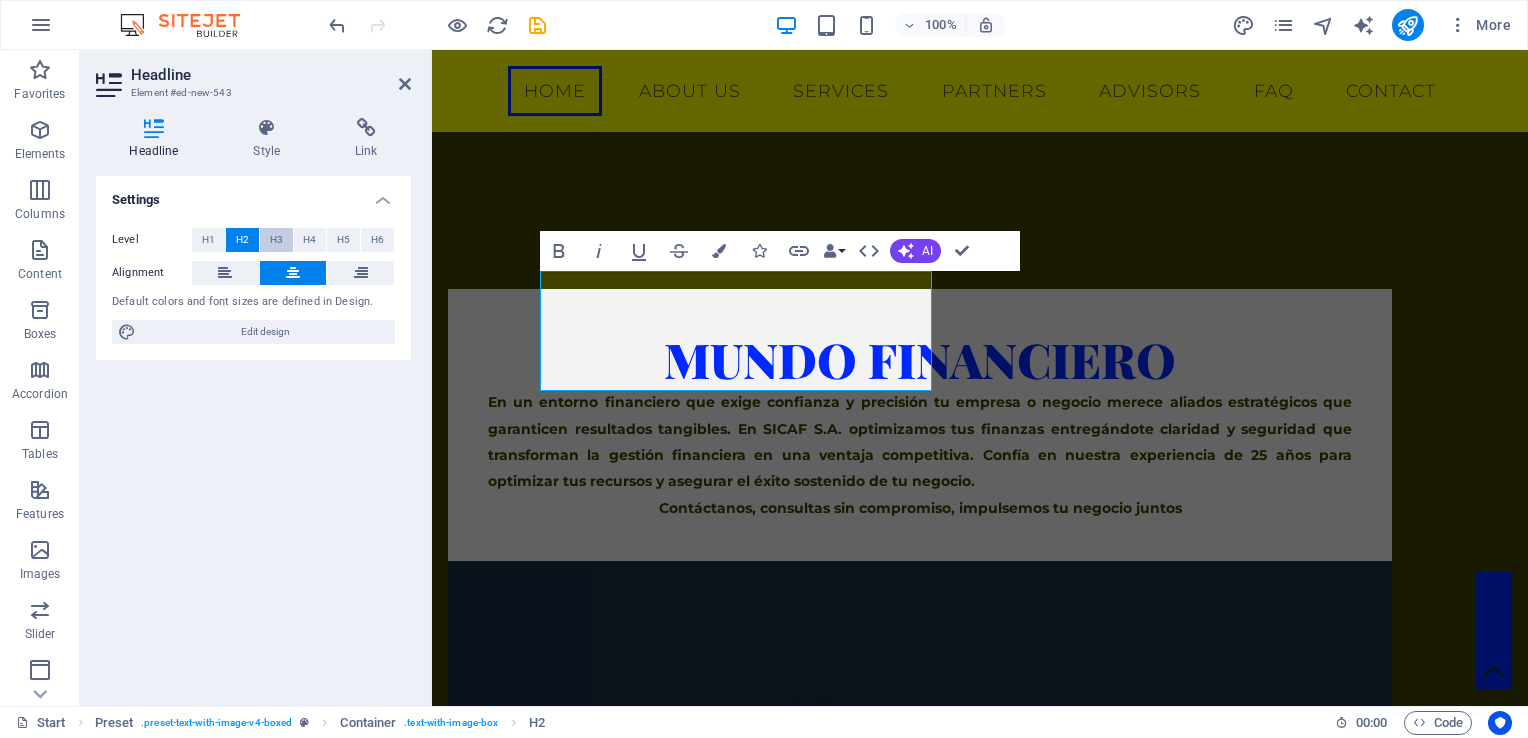 click on "H3" at bounding box center (276, 240) 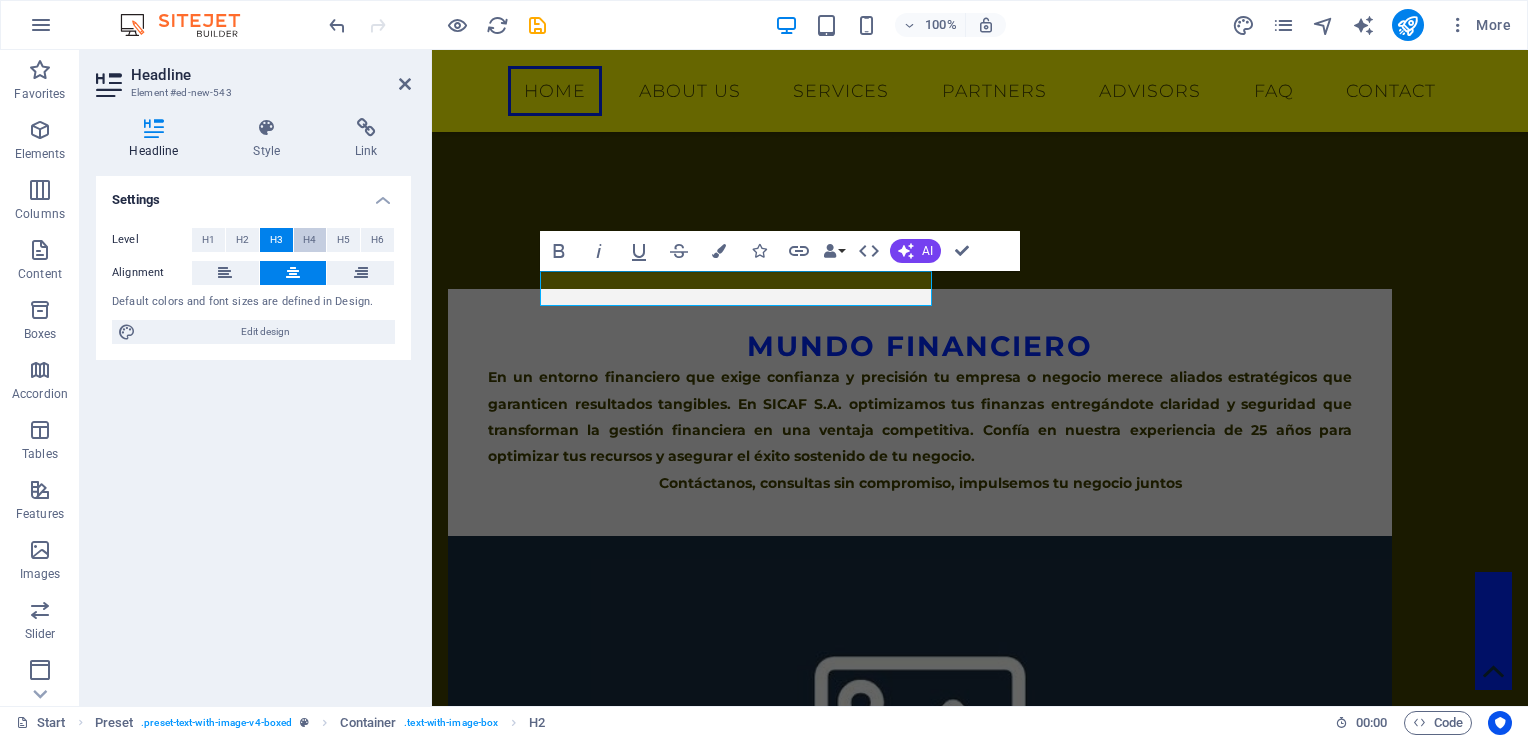 click on "H4" at bounding box center [309, 240] 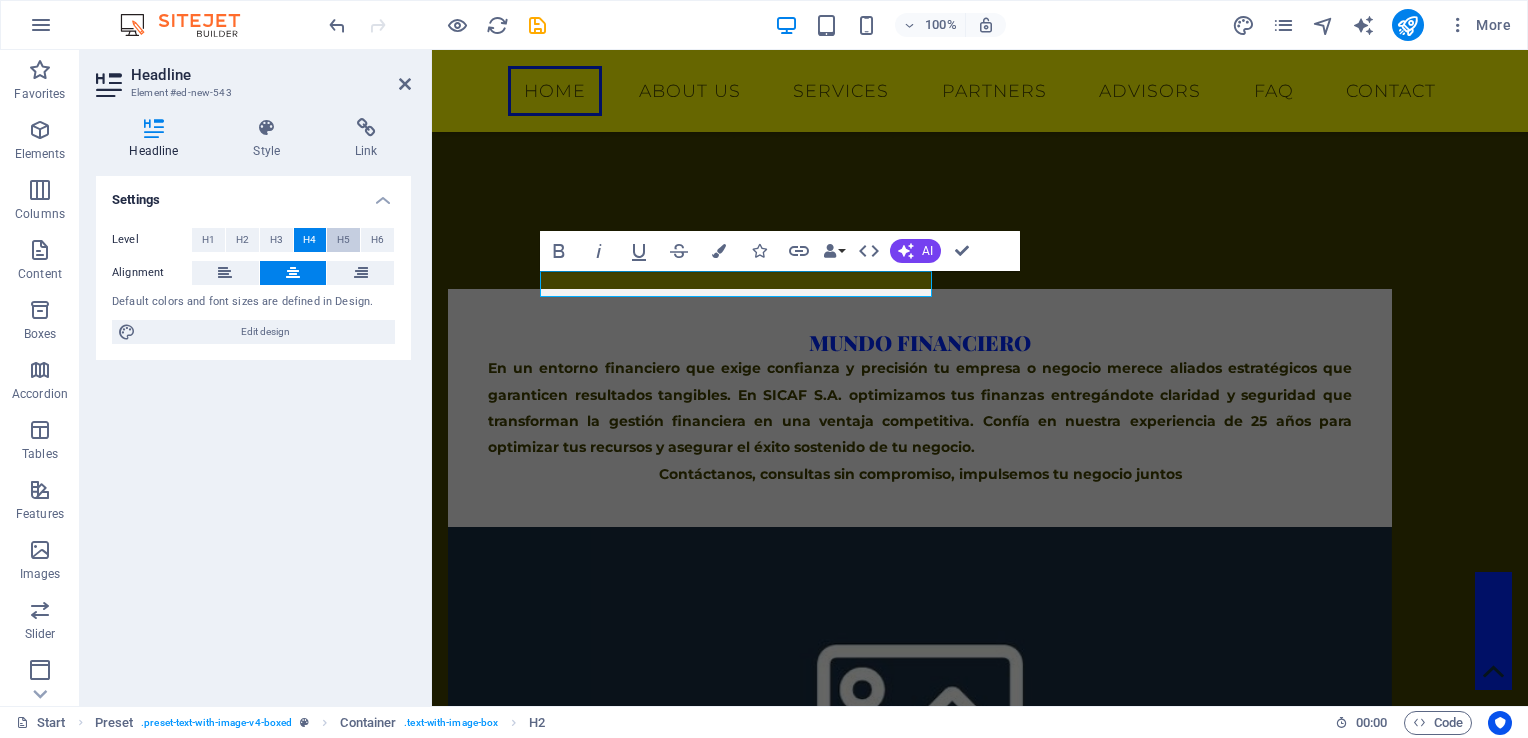 click on "H5" at bounding box center (343, 240) 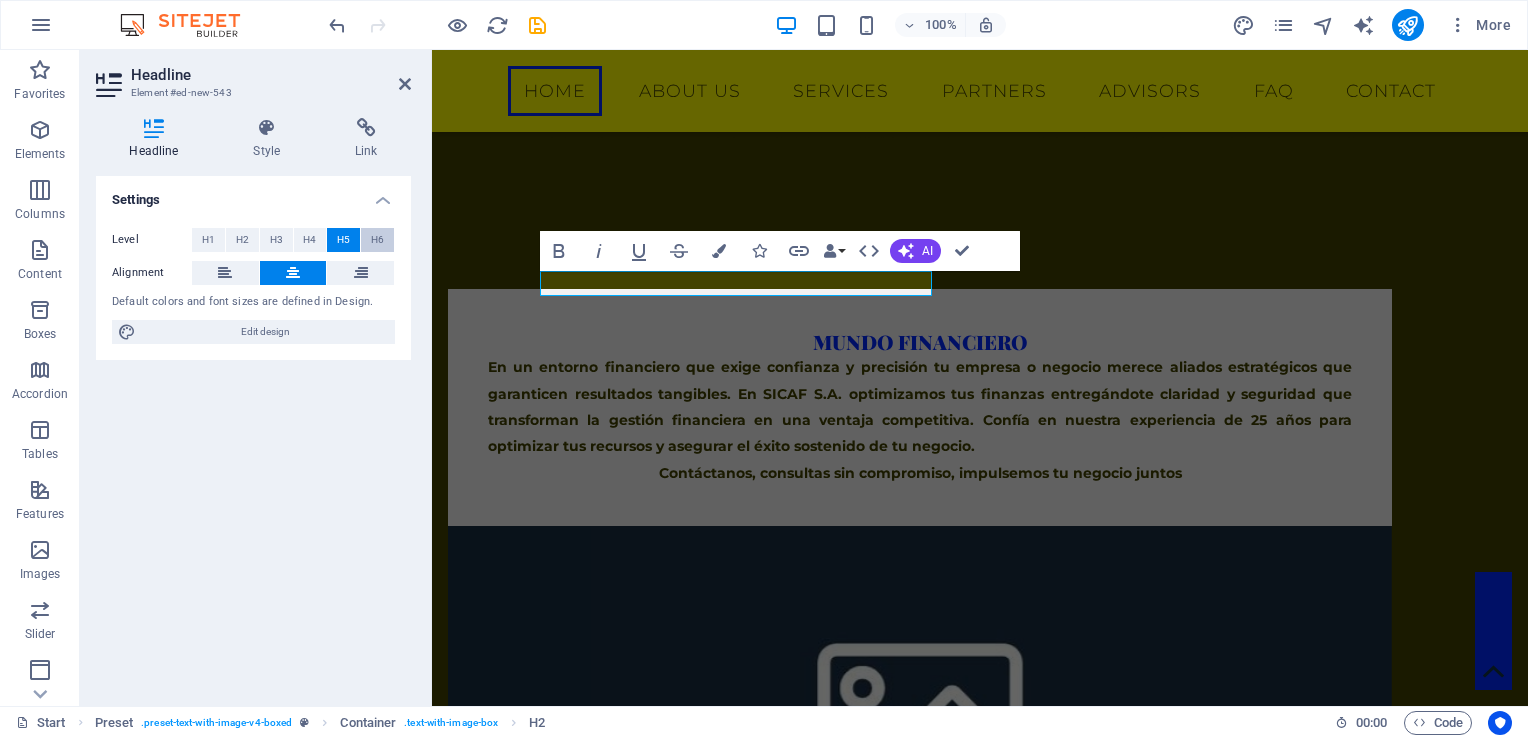 click on "H6" at bounding box center (377, 240) 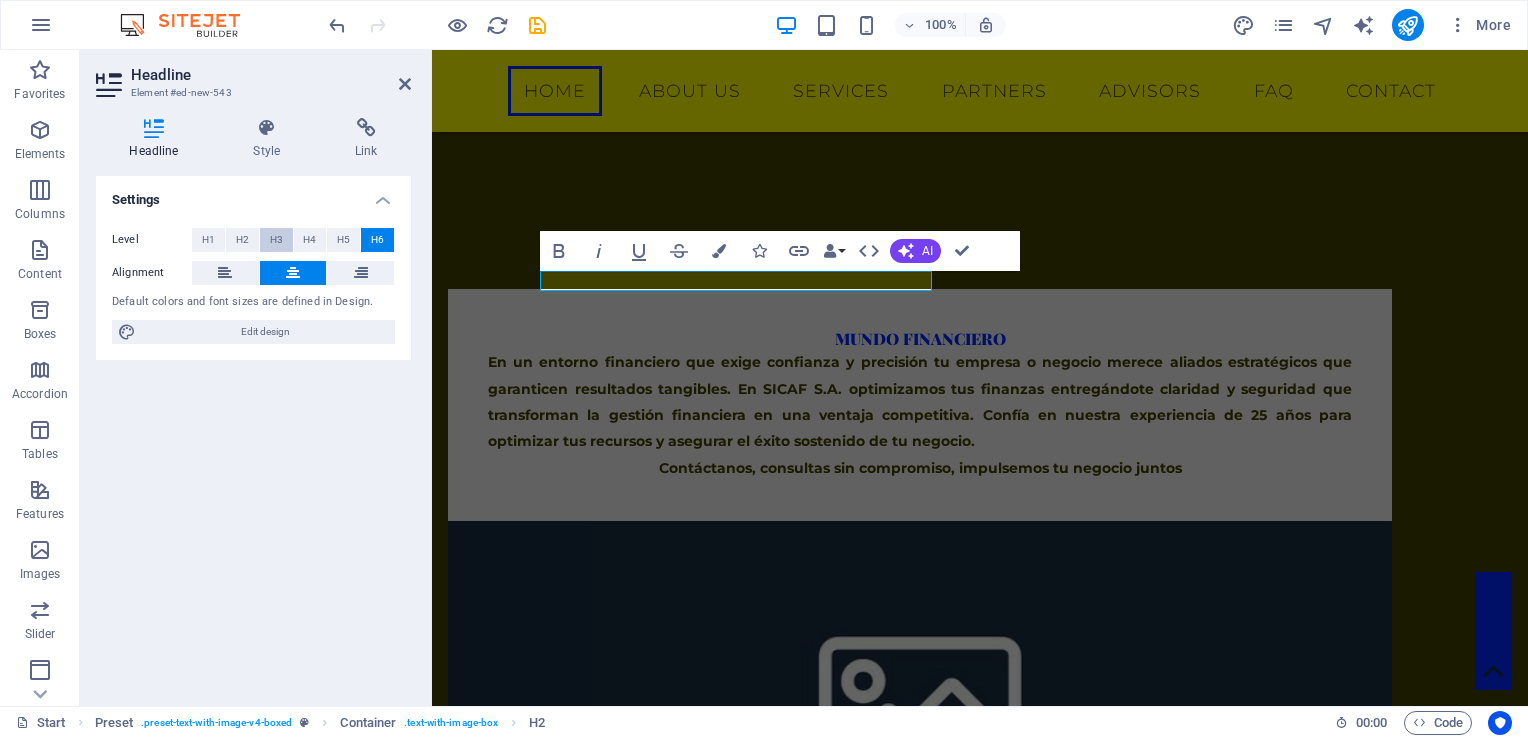 click on "H3" at bounding box center (276, 240) 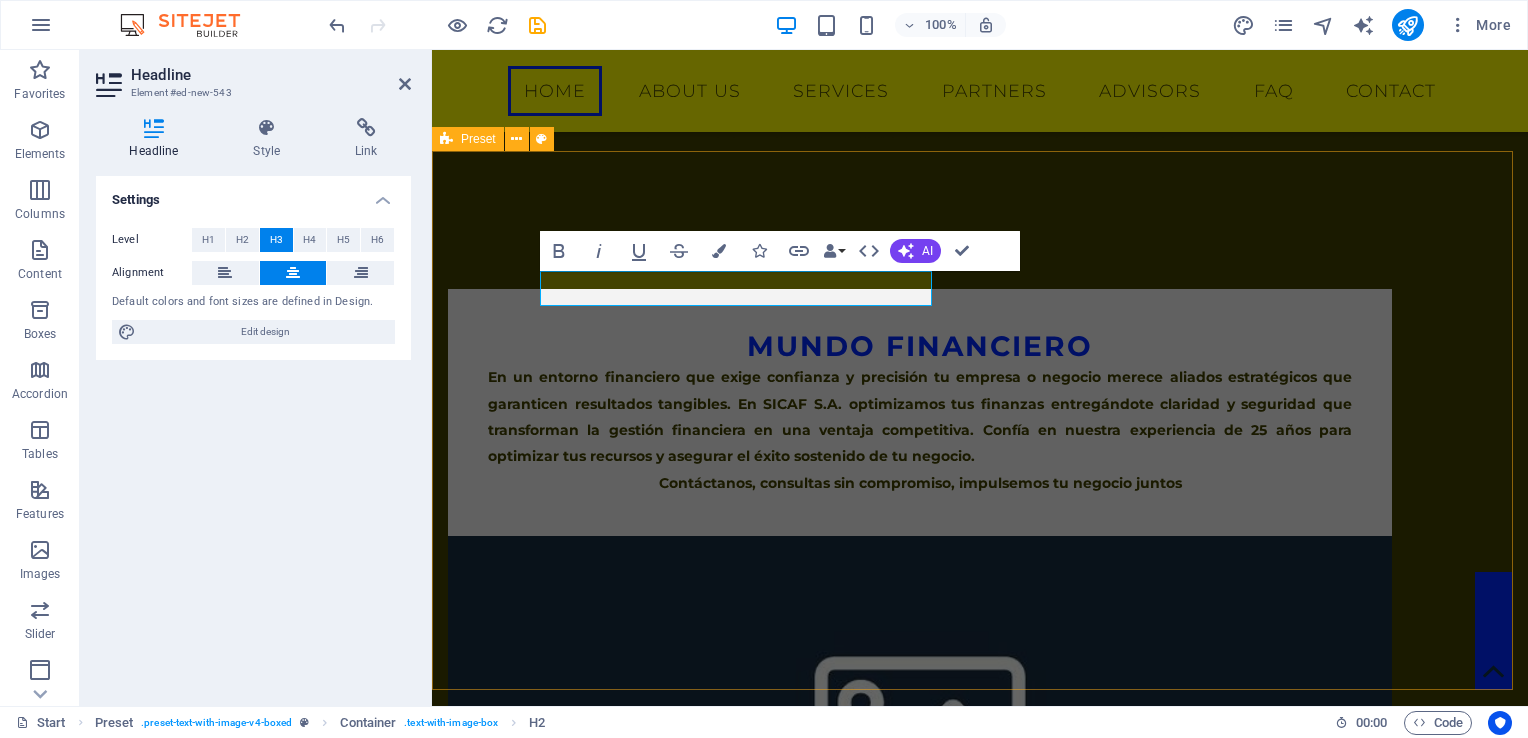 click on "Mundo Financiero En un entorno financiero que exige confianza y precisión tu empresa o negocio merece aliados estratégicos que garanticen resultados tangibles. En SICAF S.A. optimizamos tus finanzas entregándote claridad y seguridad que transforman la gestión financiera en una ventaja competitiva. Confía en nuestra experiencia de 25 años para optimizar tus recursos y asegurar el éxito sostenido de tu negocio. Contáctanos, consultas sin compromiso, impulsemos tu negocio juntos Drop content here or  Add elements  Paste clipboard" at bounding box center (980, 673) 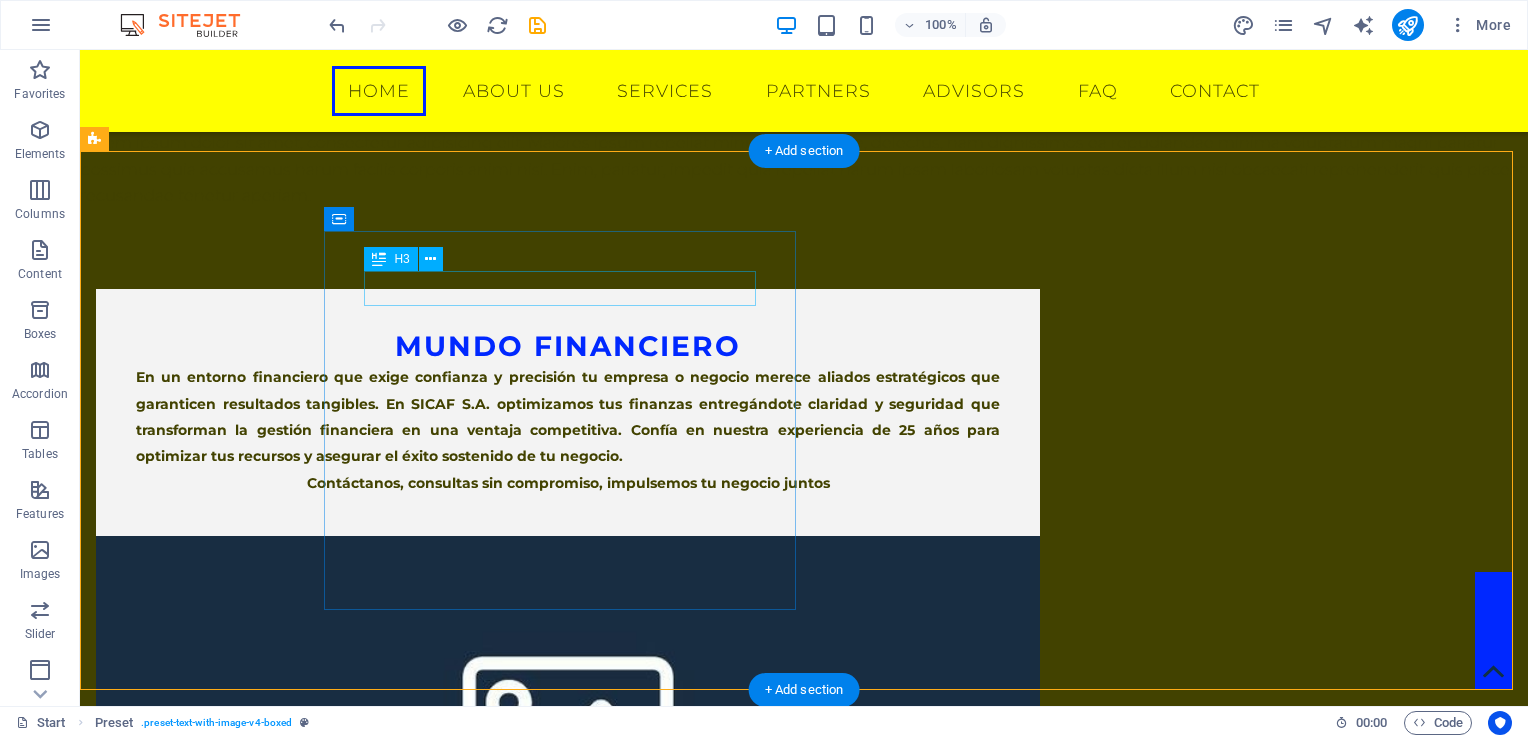 click on "Mundo Financiero" at bounding box center (568, 346) 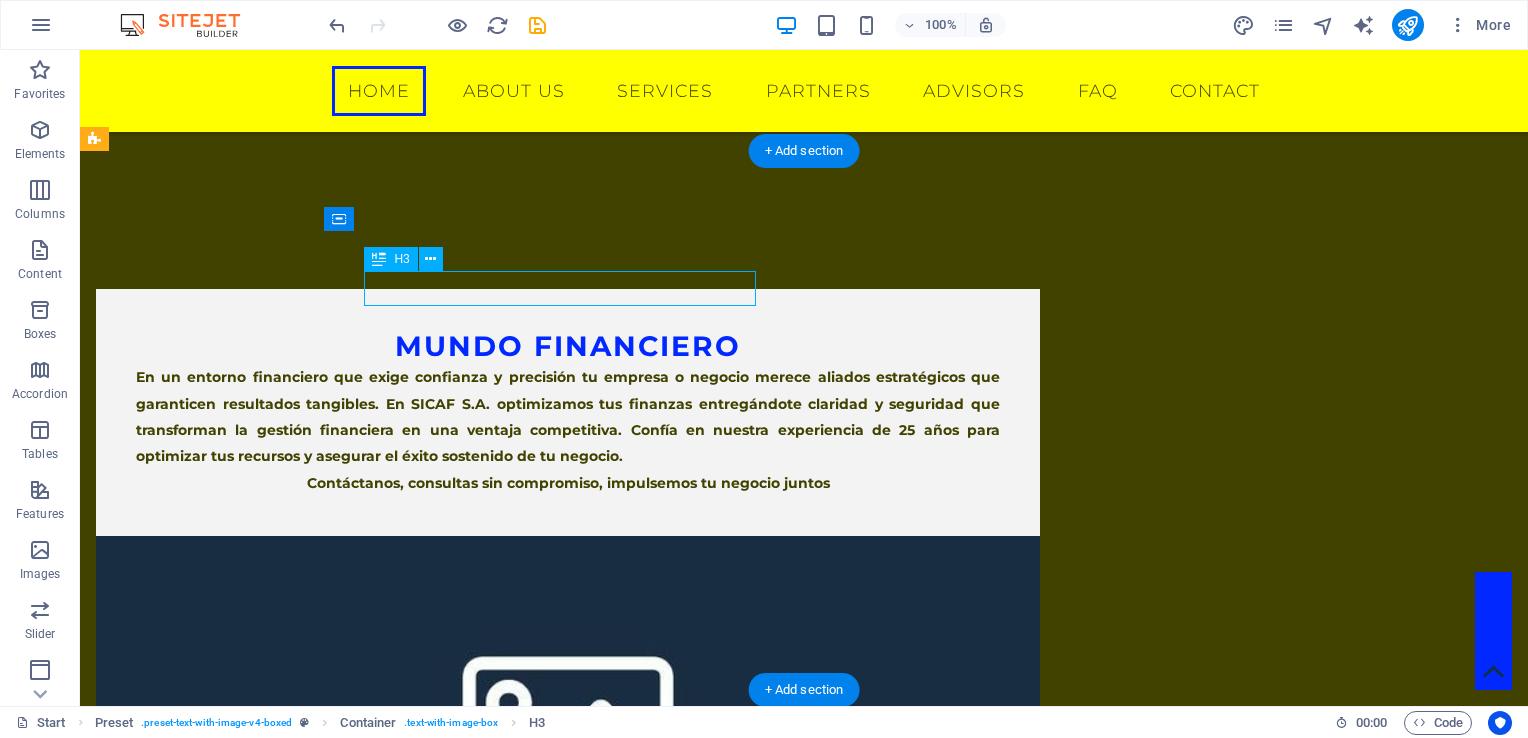 click on "Mundo Financiero" at bounding box center (568, 346) 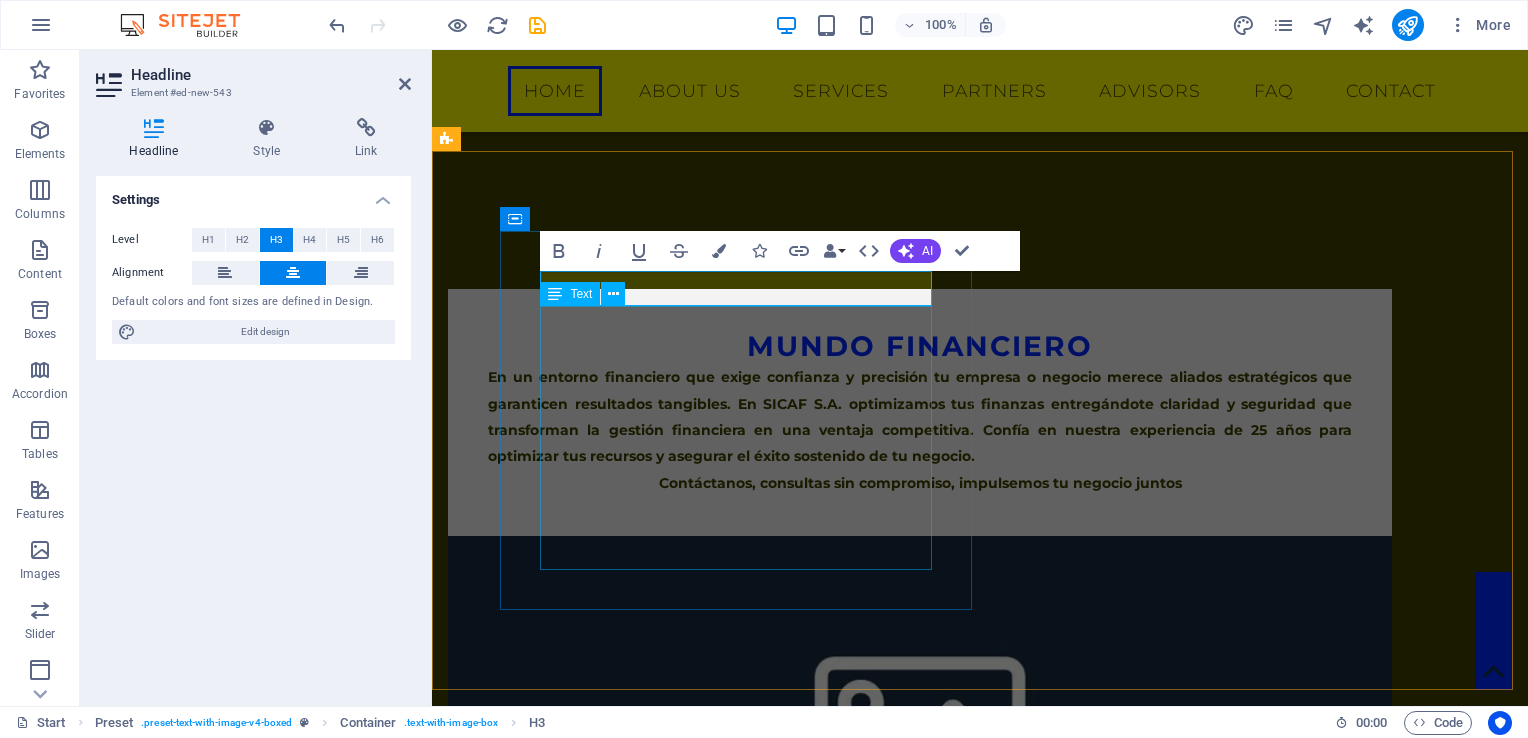 type 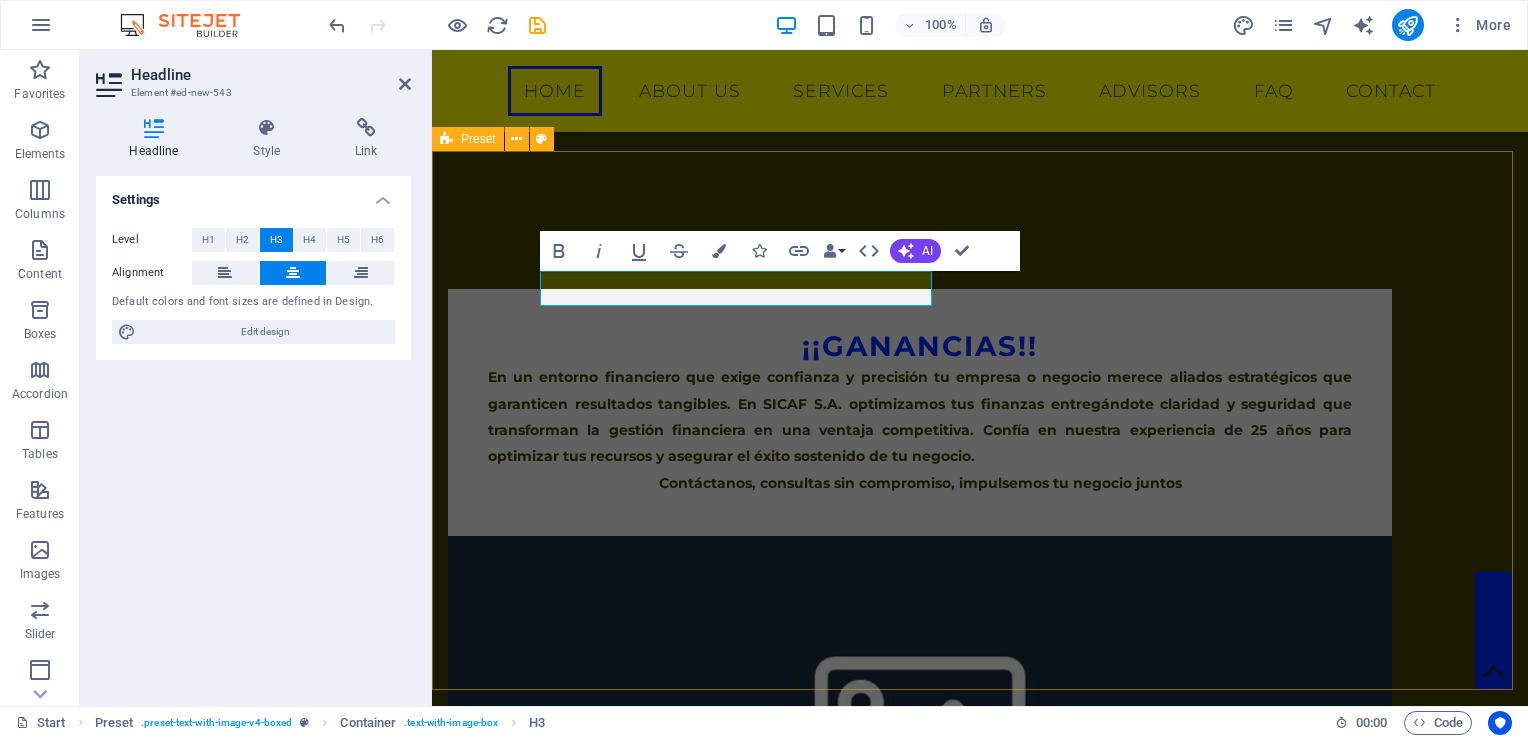 click on "¡¡Ganancias!! En un entorno financiero que exige confianza y precisión tu empresa o negocio merece aliados estratégicos que garanticen resultados tangibles. En SICAF S.A. optimizamos tus finanzas entregándote claridad y seguridad que transforman la gestión financiera en una ventaja competitiva. Confía en nuestra experiencia de 25 años para optimizar tus recursos y asegurar el éxito sostenido de tu negocio. Contáctanos, consultas sin compromiso, impulsemos tu negocio juntos Drop content here or  Add elements  Paste clipboard" at bounding box center [980, 673] 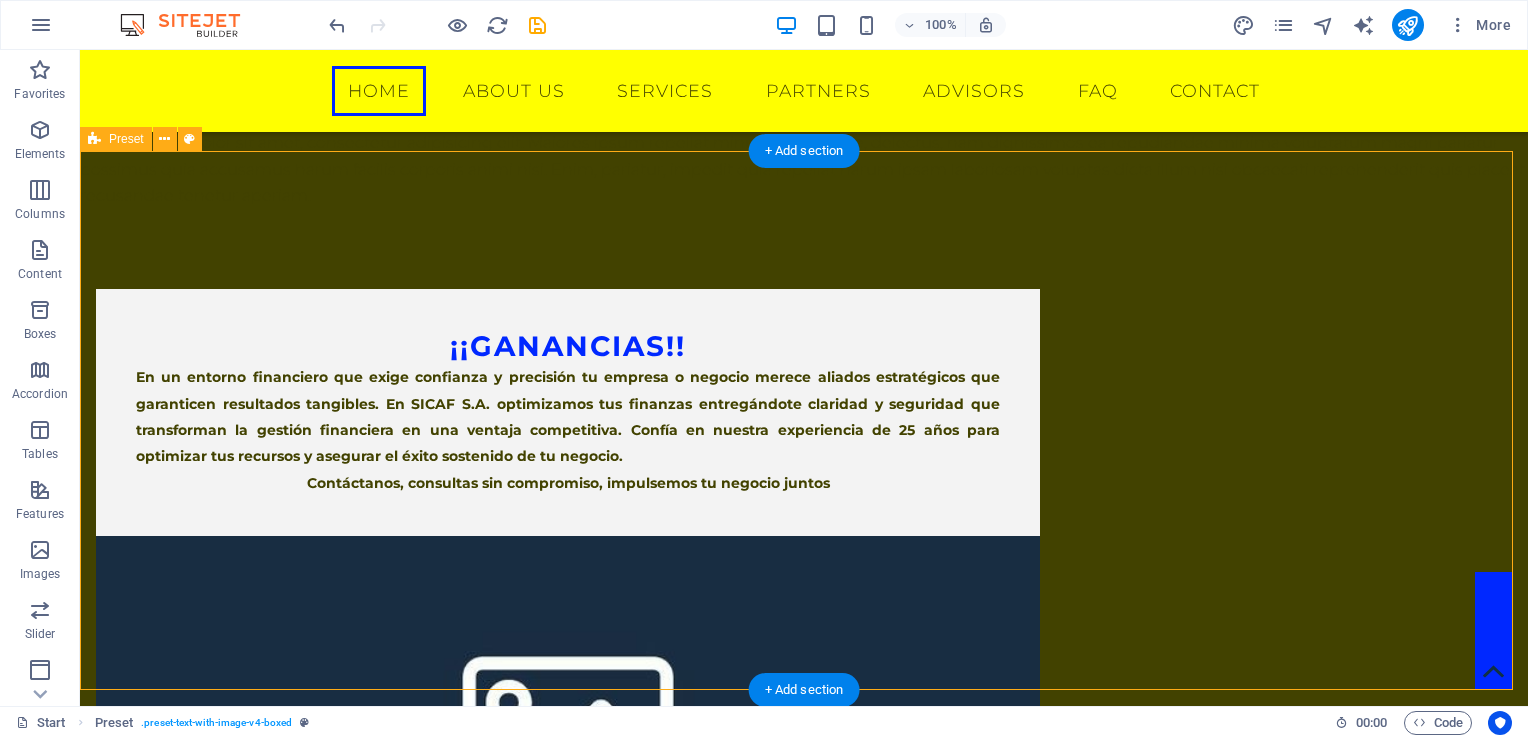 click at bounding box center [568, 725] 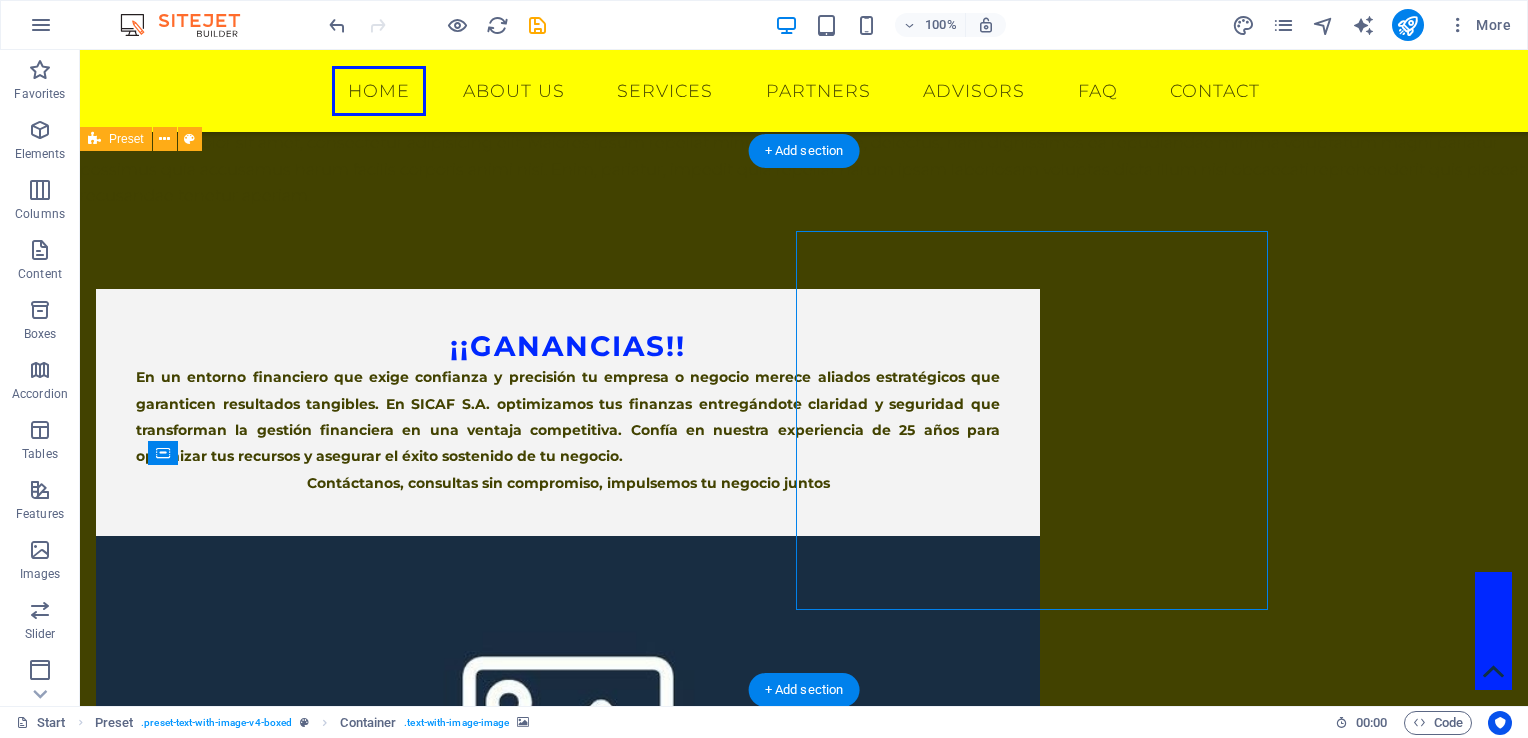 click at bounding box center [568, 725] 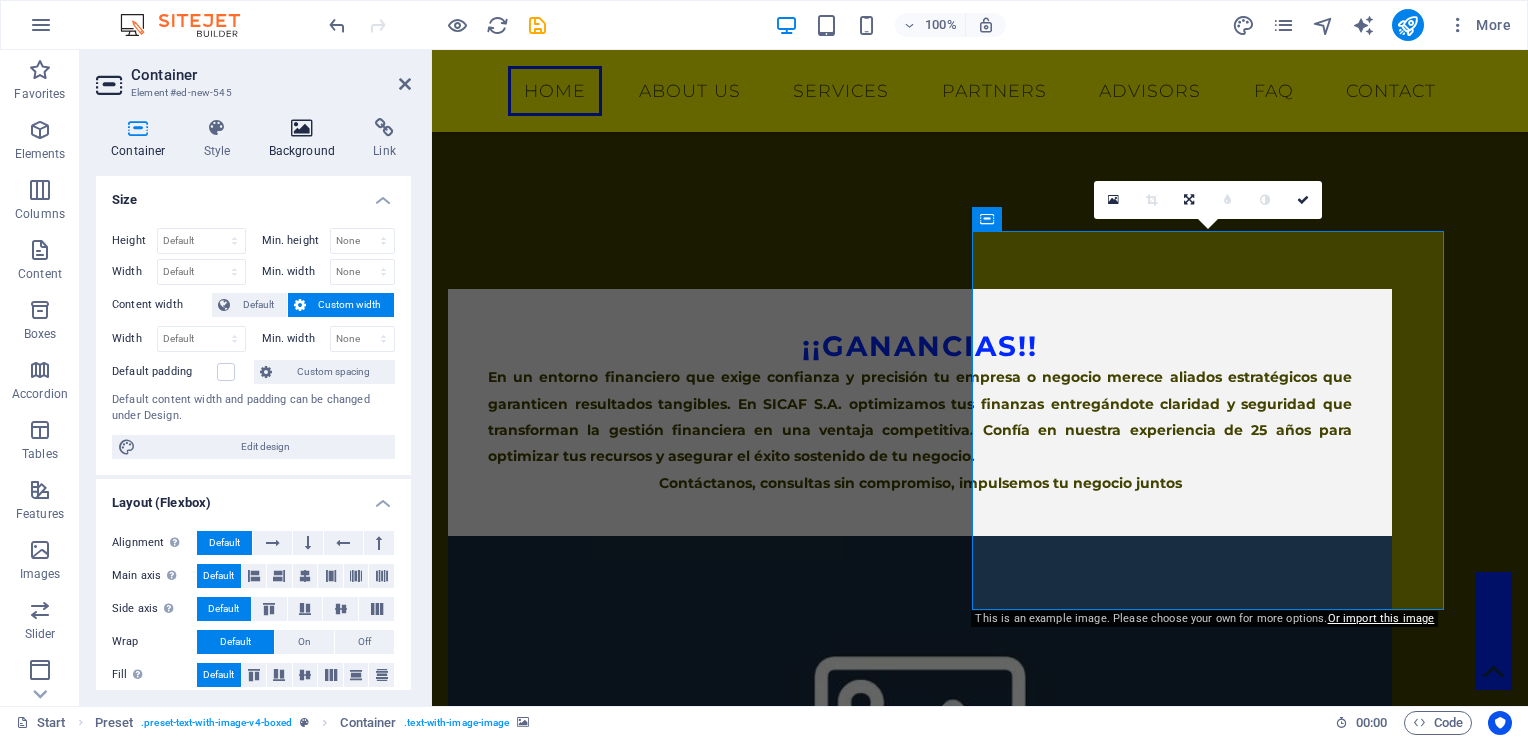 click at bounding box center [302, 128] 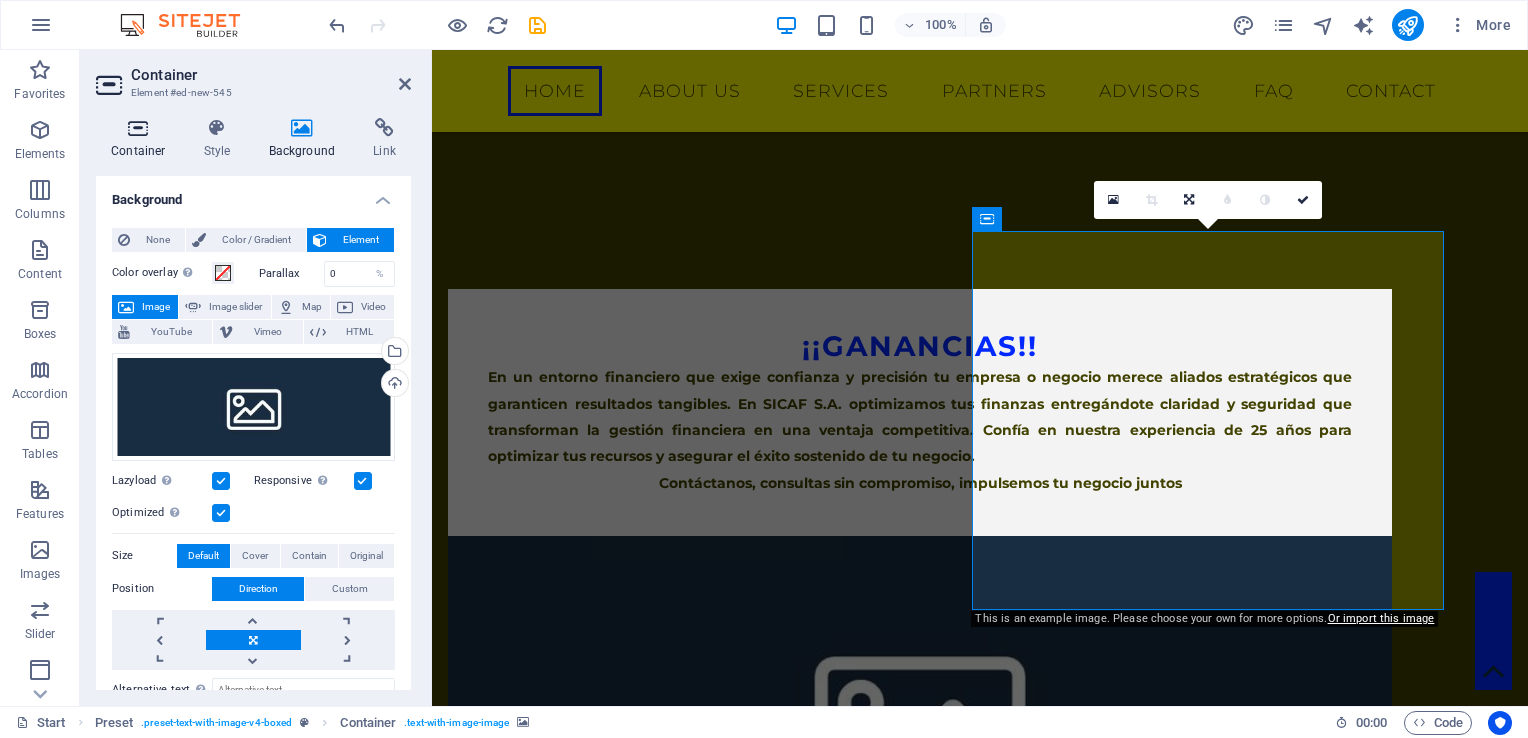 click on "Container" at bounding box center [142, 139] 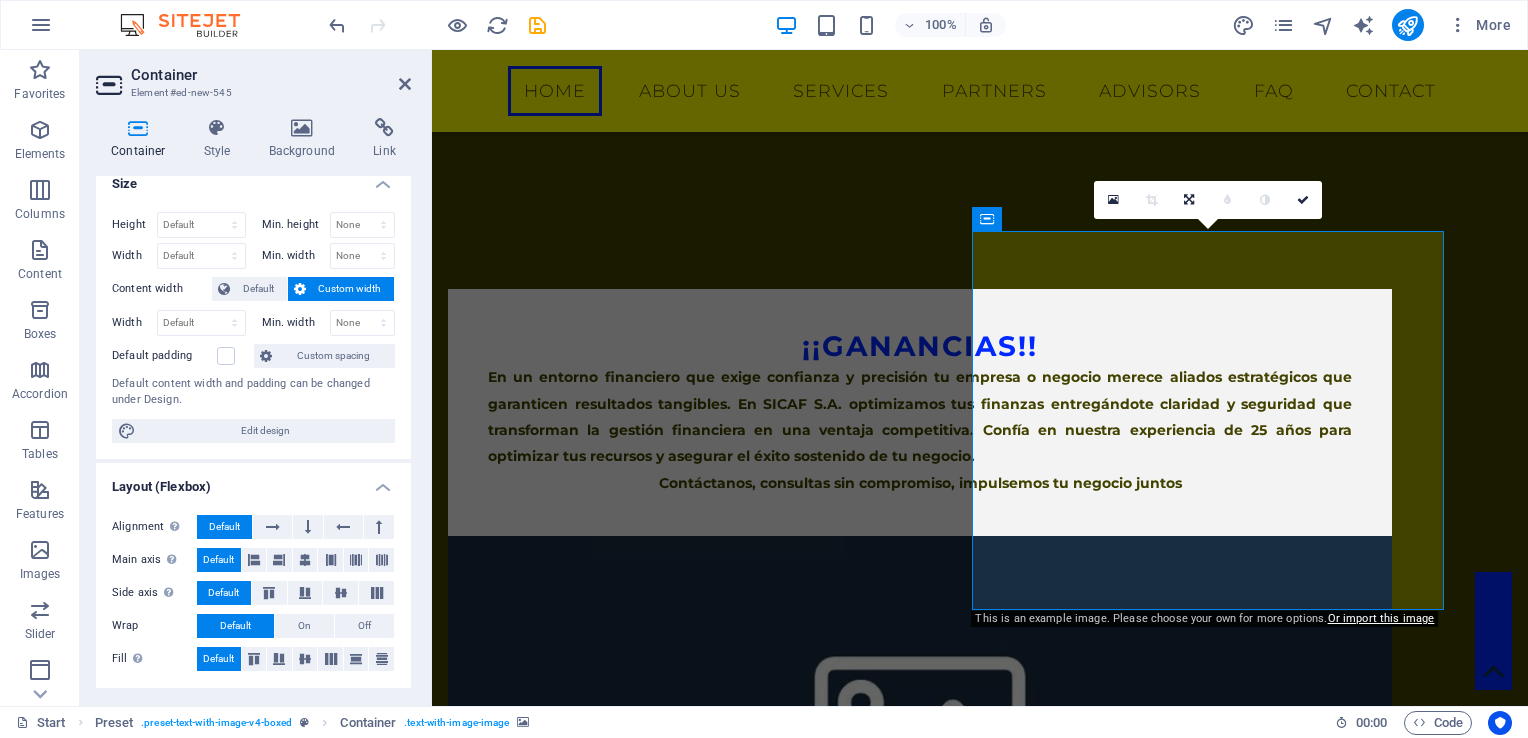 scroll, scrollTop: 0, scrollLeft: 0, axis: both 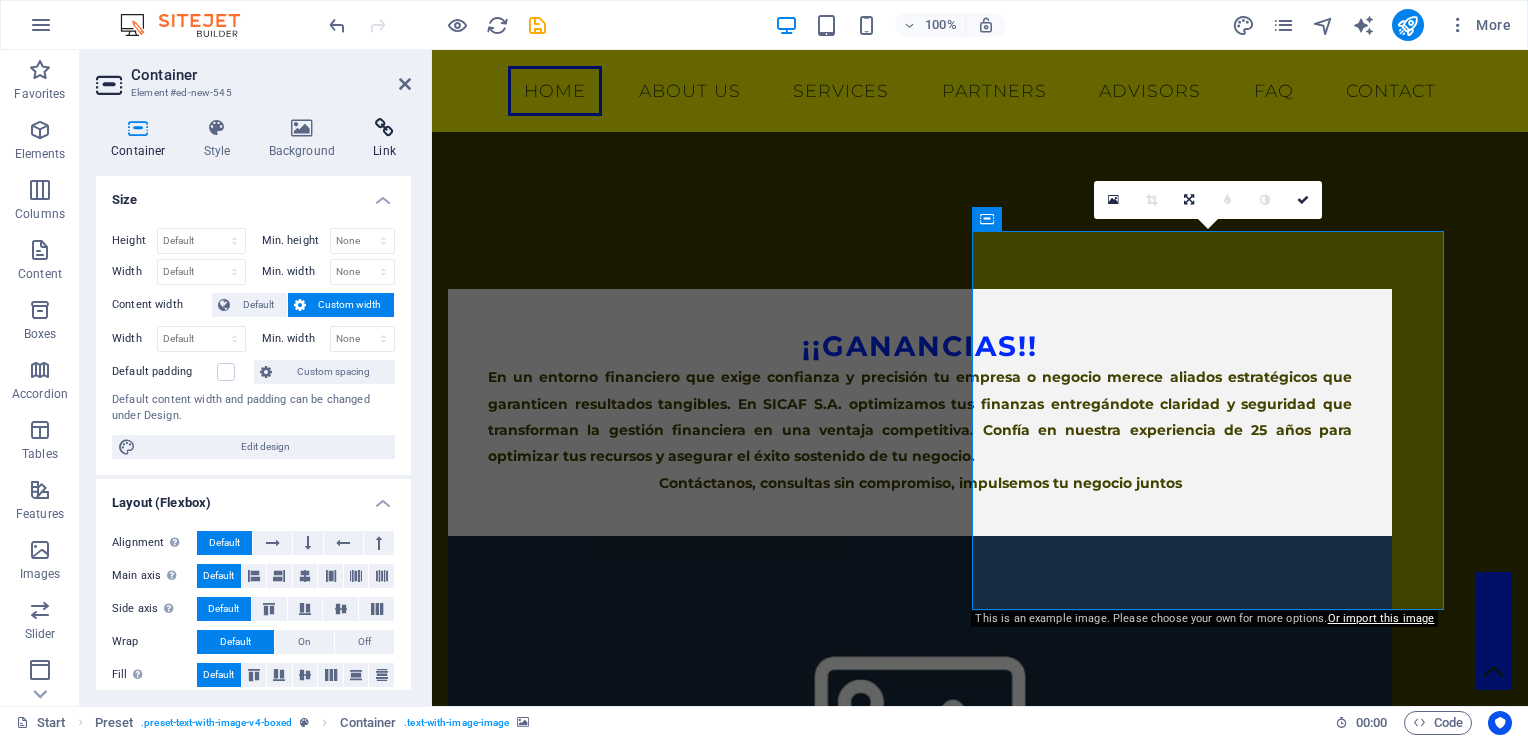 click at bounding box center (384, 128) 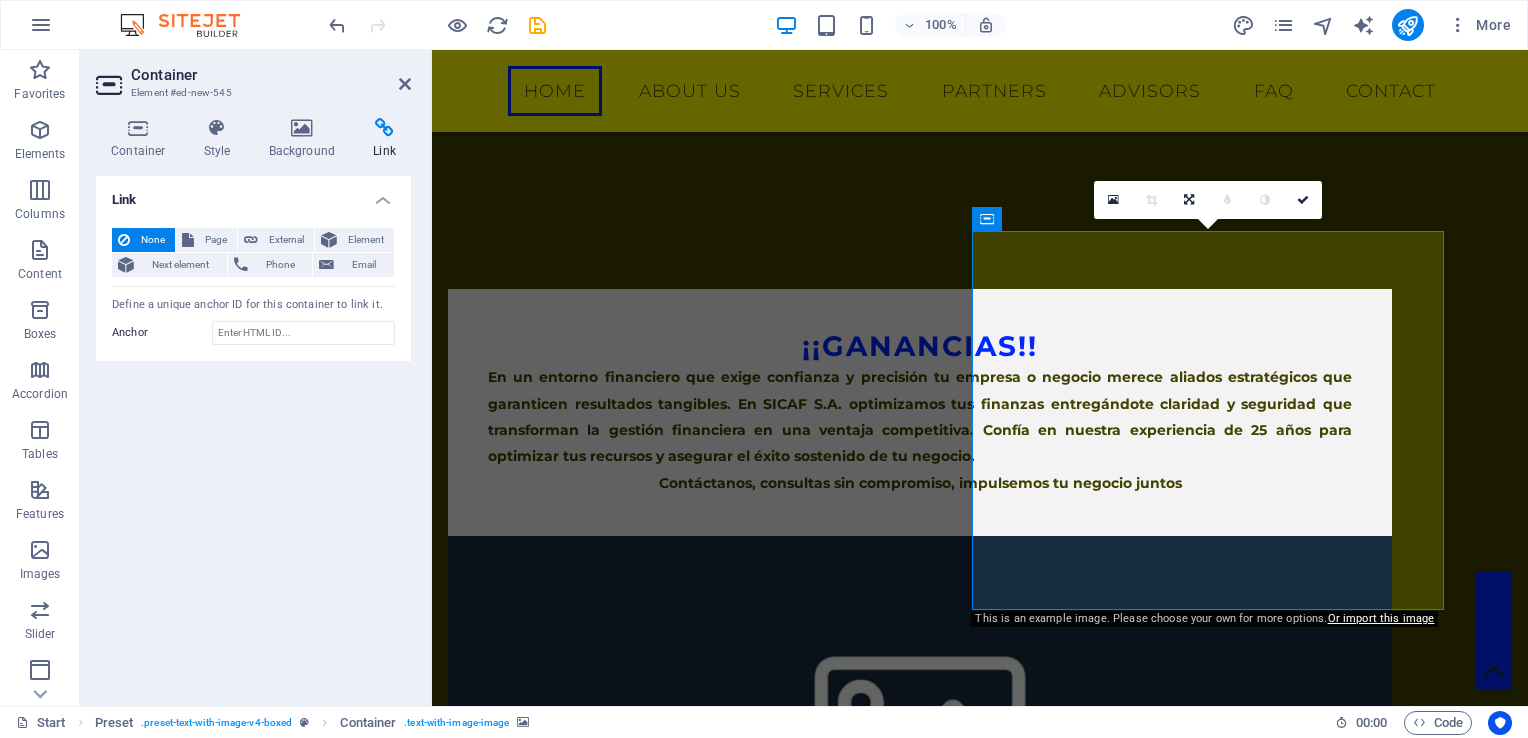 click at bounding box center [920, 725] 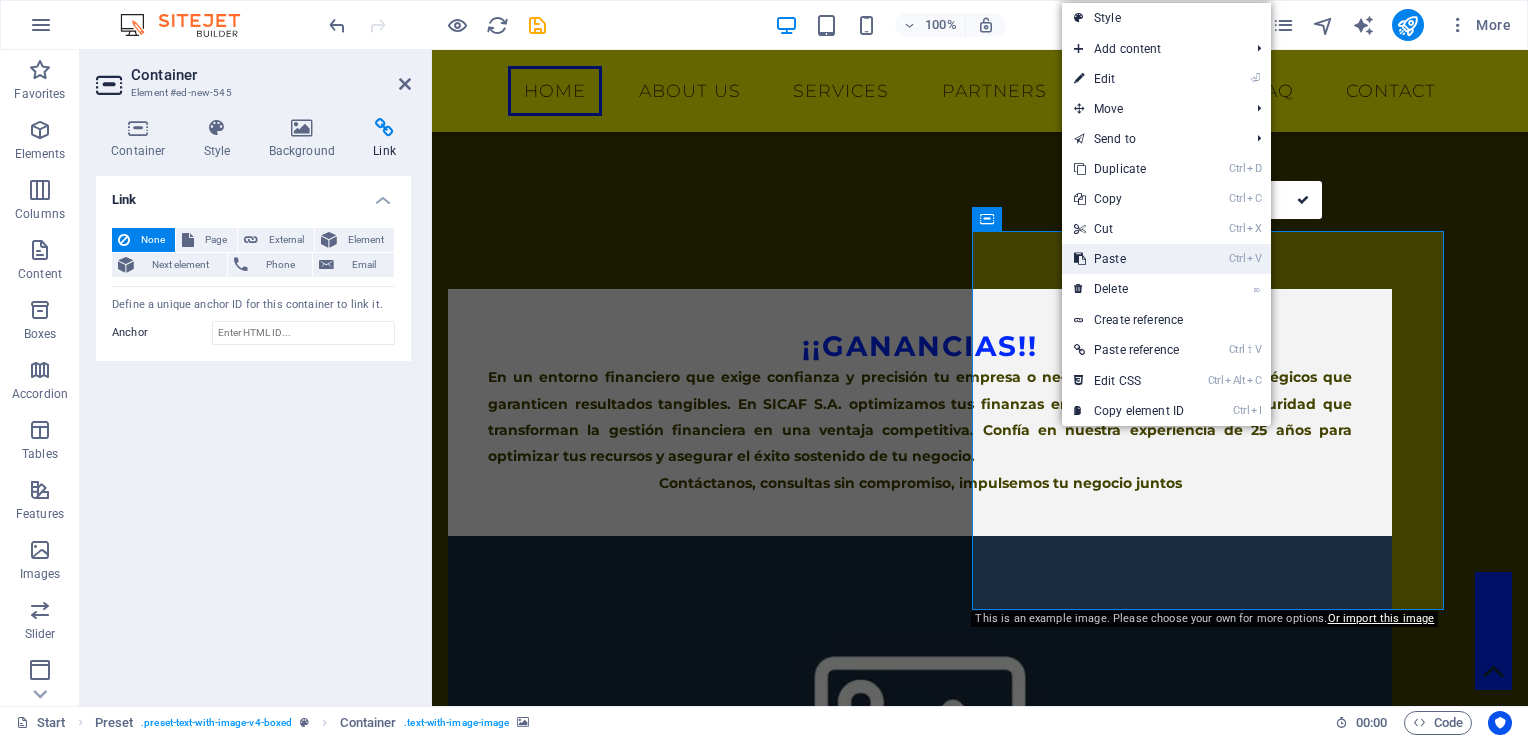 click on "Ctrl V  Paste" at bounding box center [1129, 259] 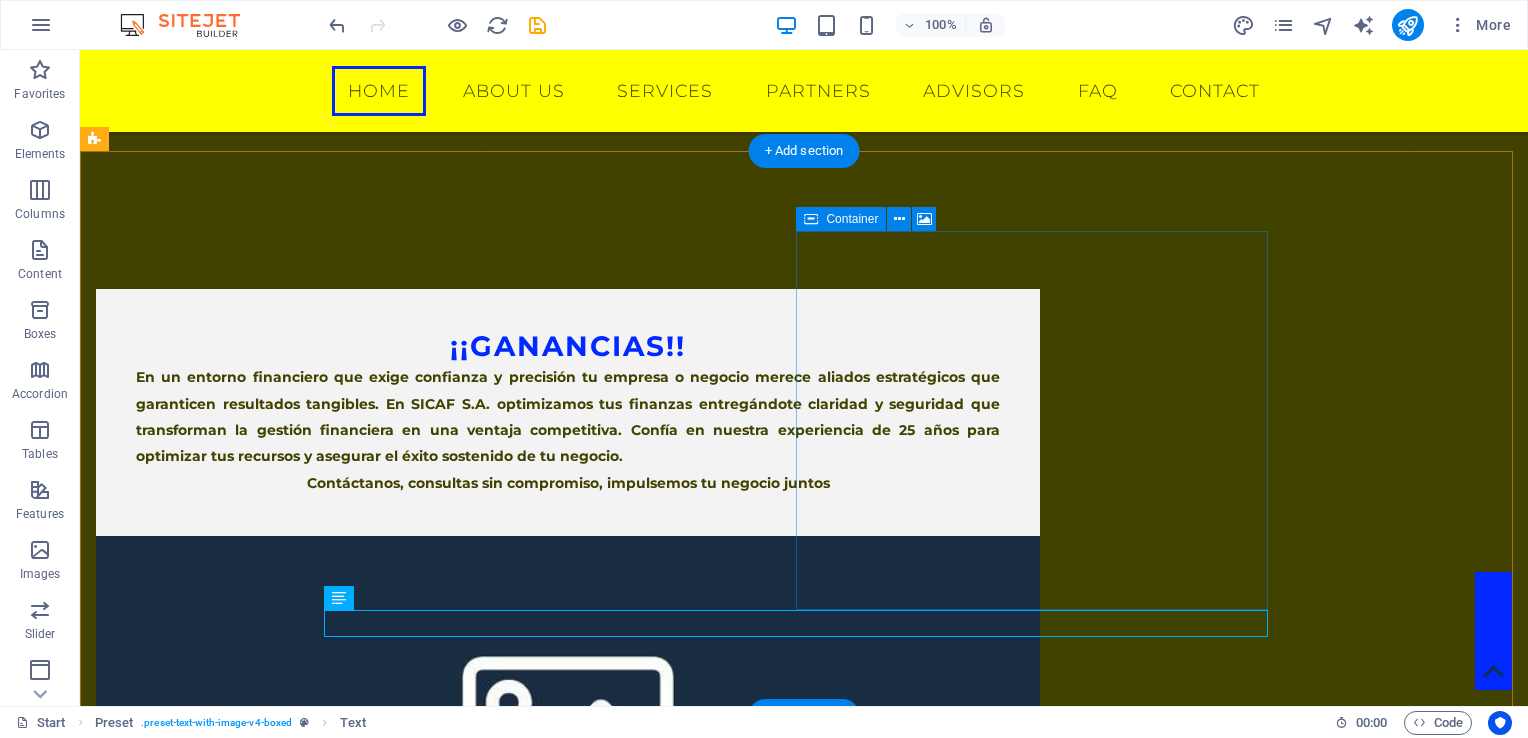 click on "Drop content here or  Add elements  Paste clipboard" at bounding box center (568, 986) 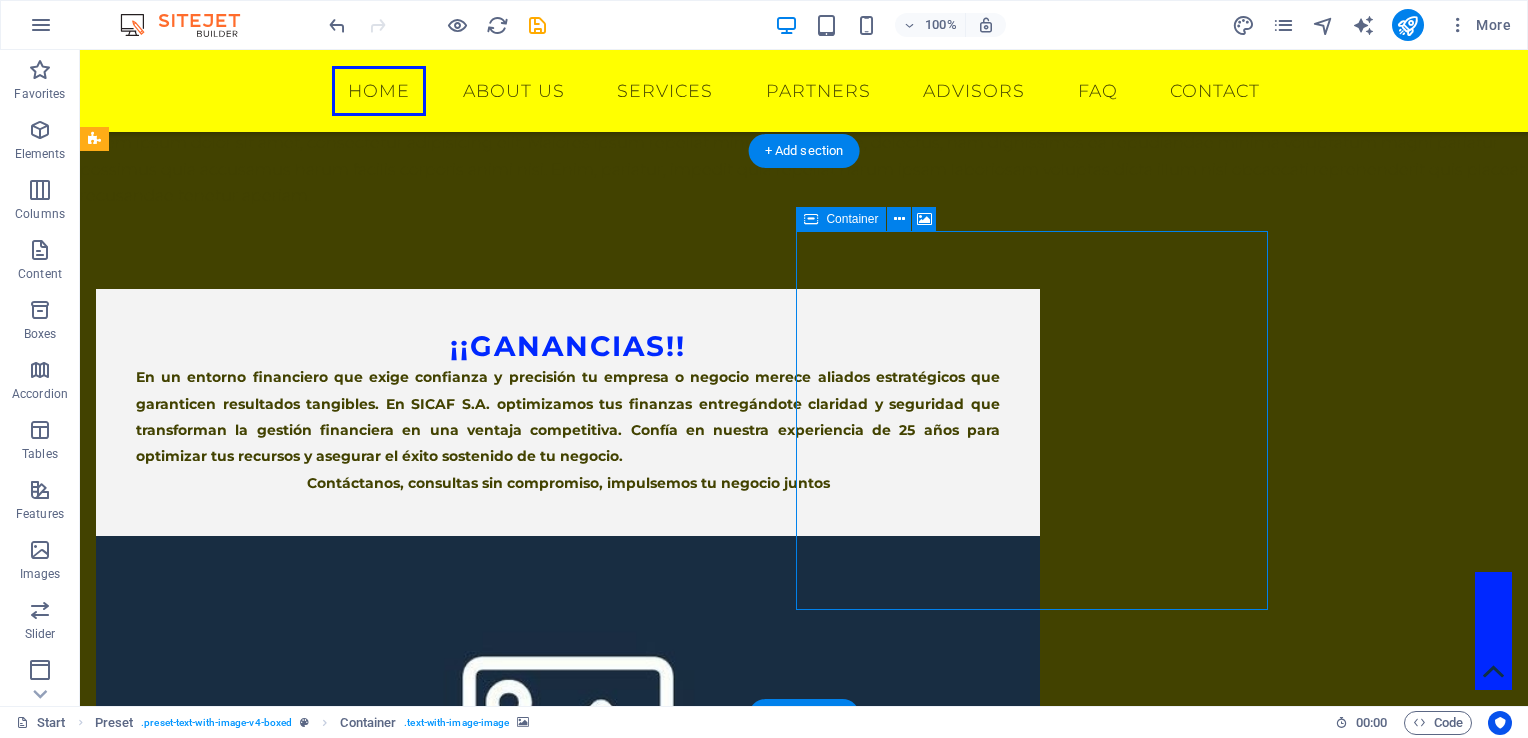 click on "Drop content here or  Add elements  Paste clipboard" at bounding box center (568, 986) 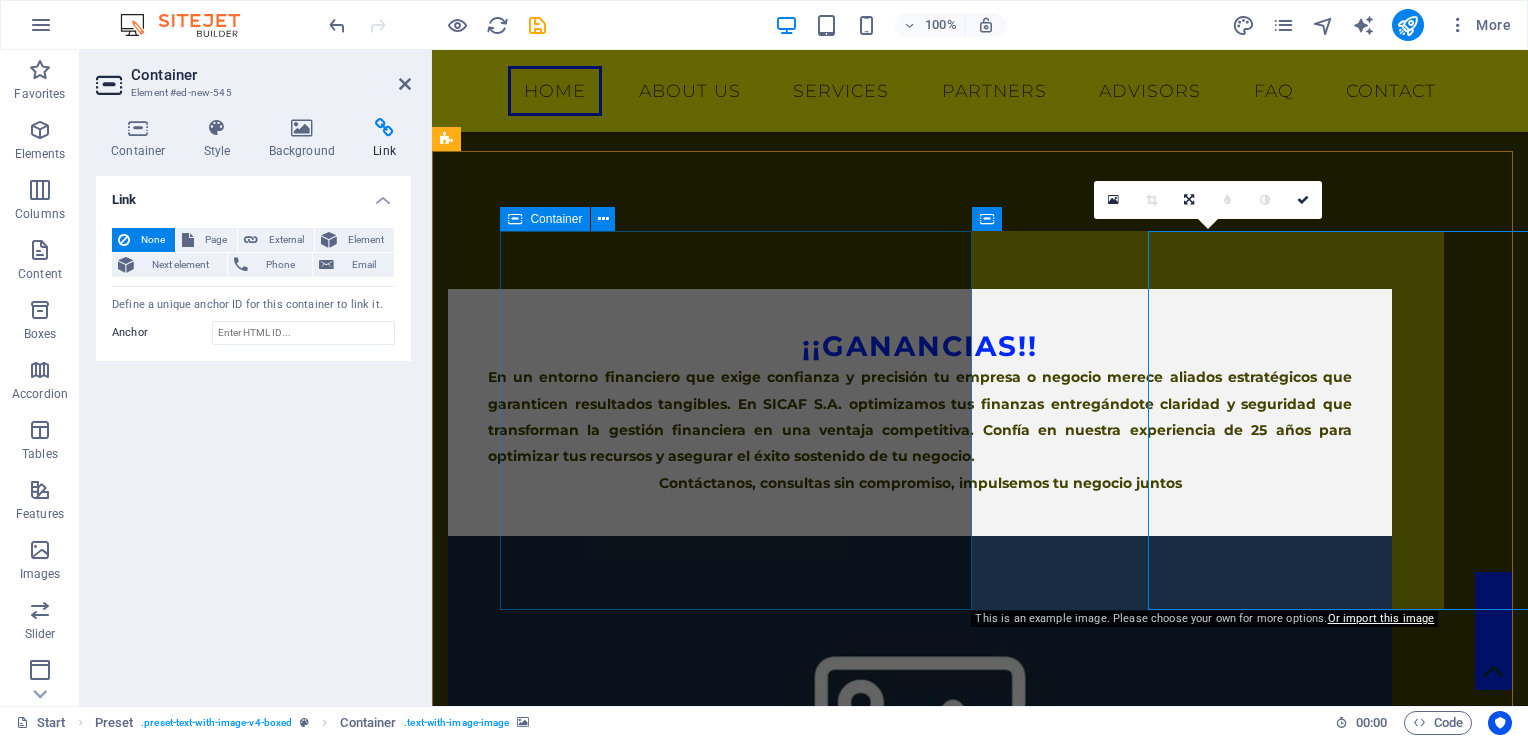 click on "¡¡Ganancias!! En un entorno financiero que exige confianza y precisión tu empresa o negocio merece aliados estratégicos que garanticen resultados tangibles. En SICAF S.A. optimizamos tus finanzas entregándote claridad y seguridad que transforman la gestión financiera en una ventaja competitiva. Confía en nuestra experiencia de 25 años para optimizar tus recursos y asegurar el éxito sostenido de tu negocio. Contáctanos, consultas sin compromiso, impulsemos tu negocio juntos" at bounding box center (920, 412) 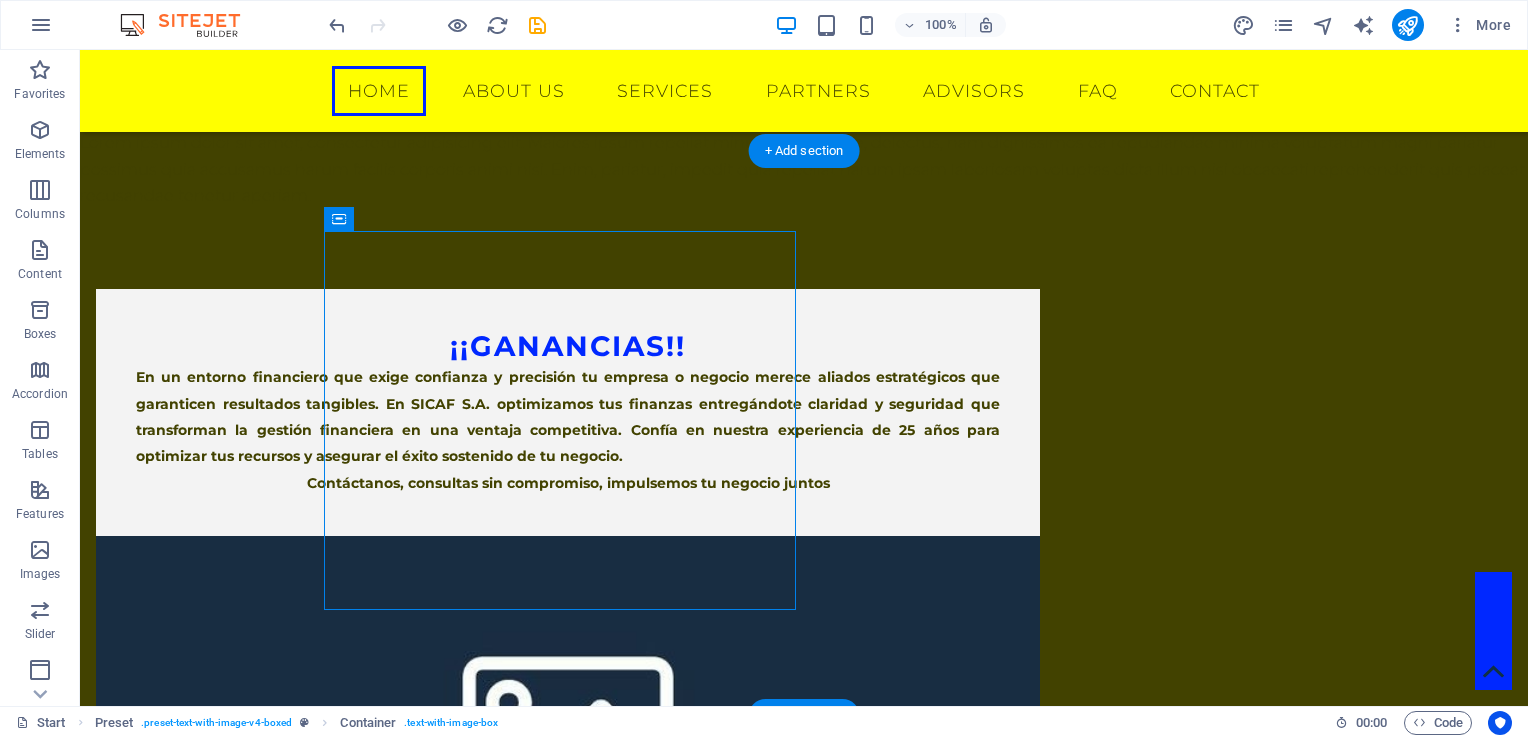 click at bounding box center (568, 725) 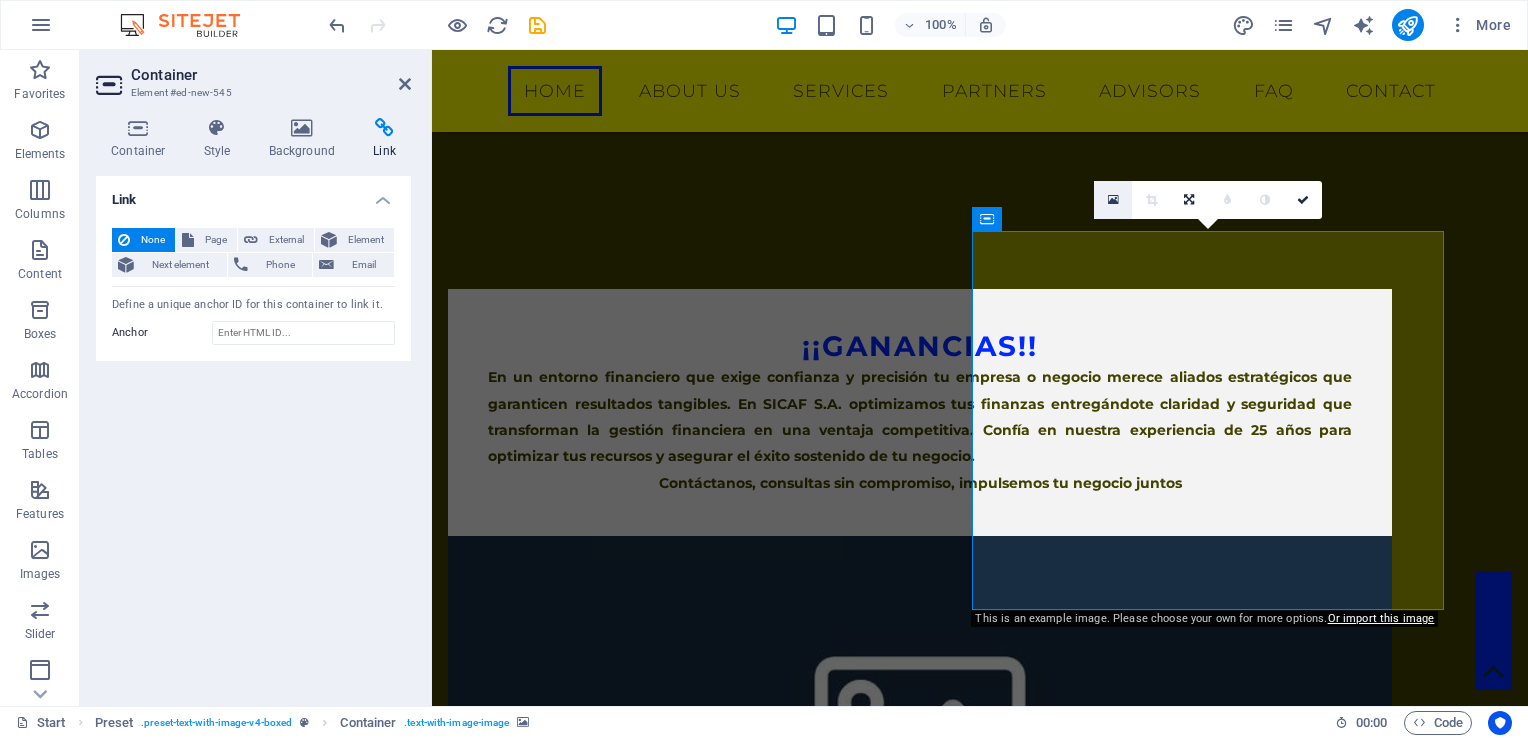 click at bounding box center [1113, 200] 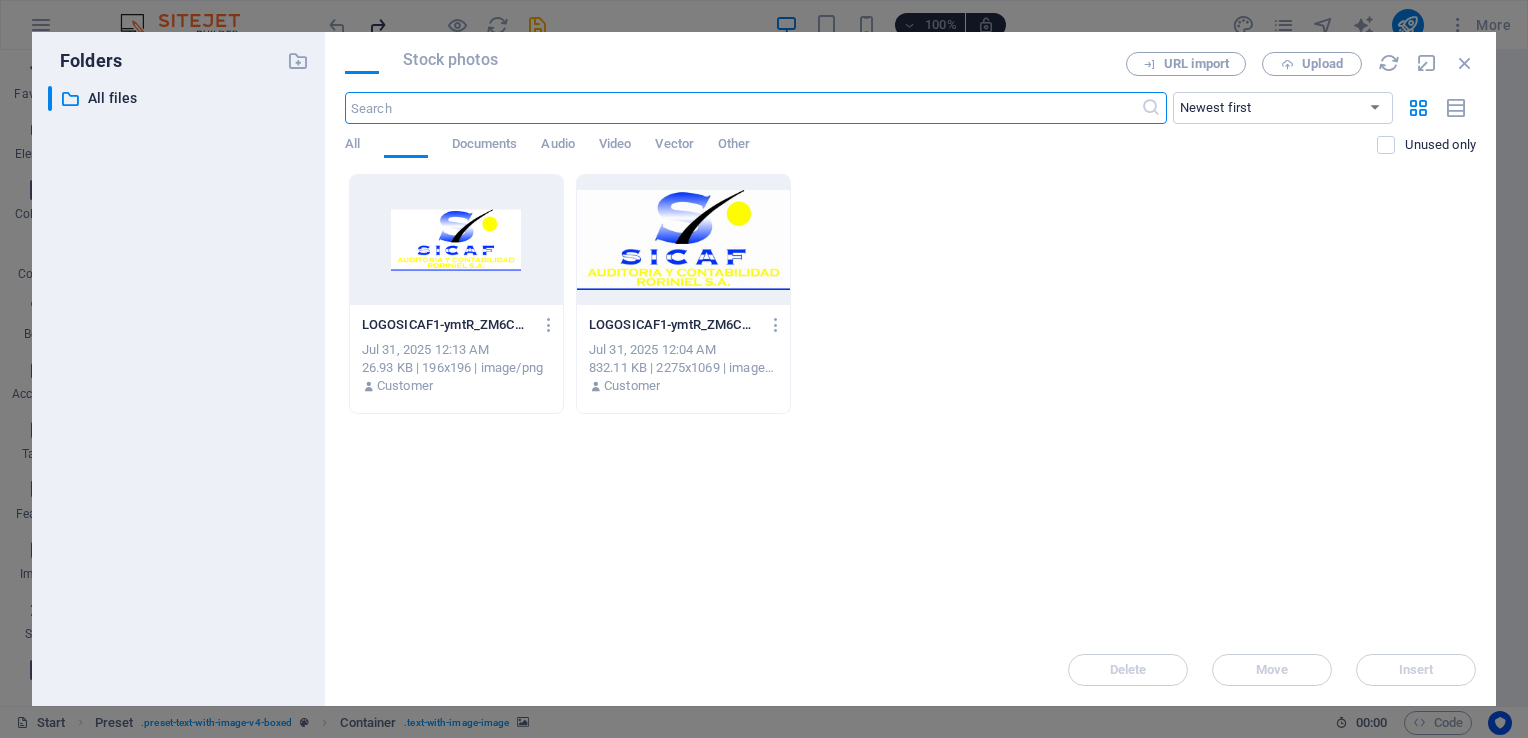 scroll, scrollTop: 1142, scrollLeft: 0, axis: vertical 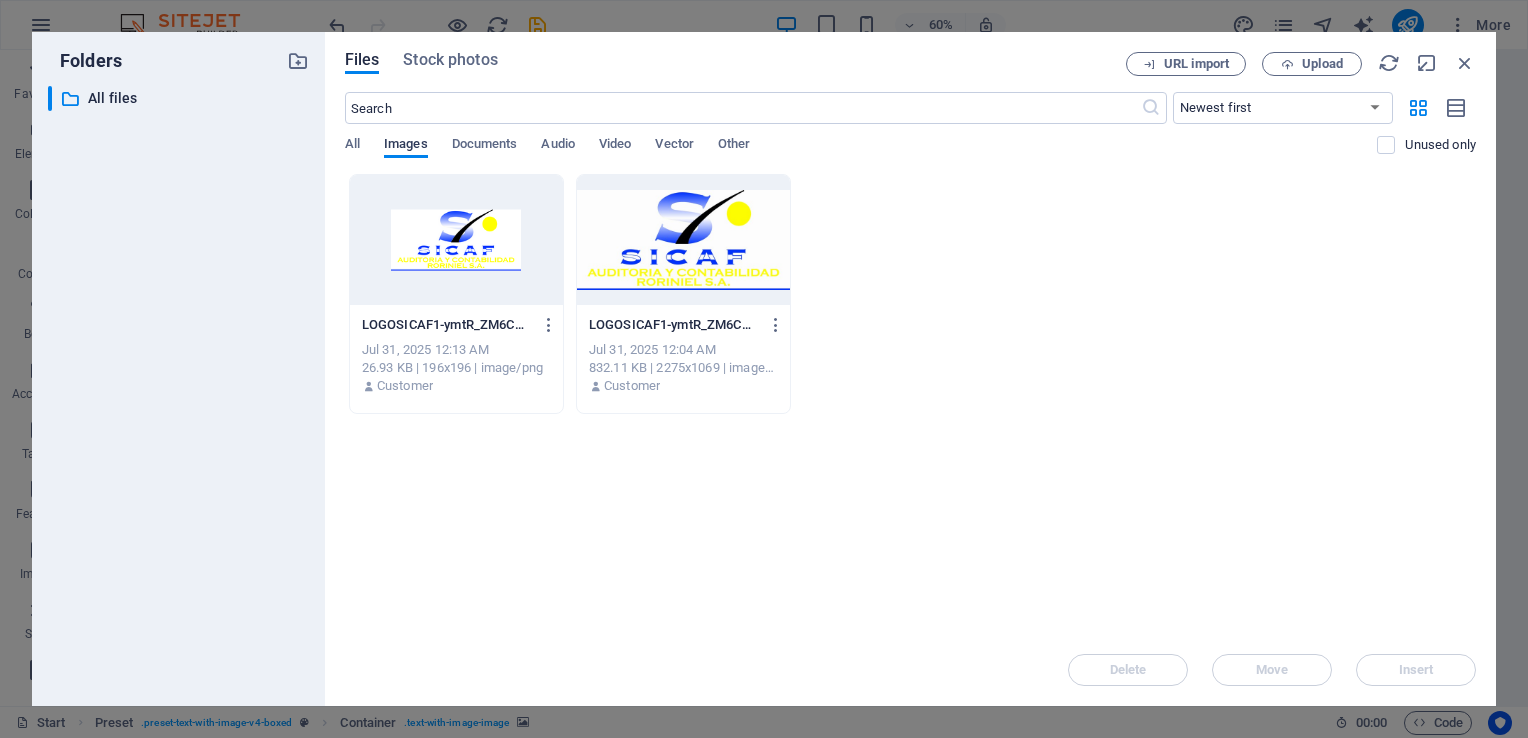 click on "Images" at bounding box center [406, 146] 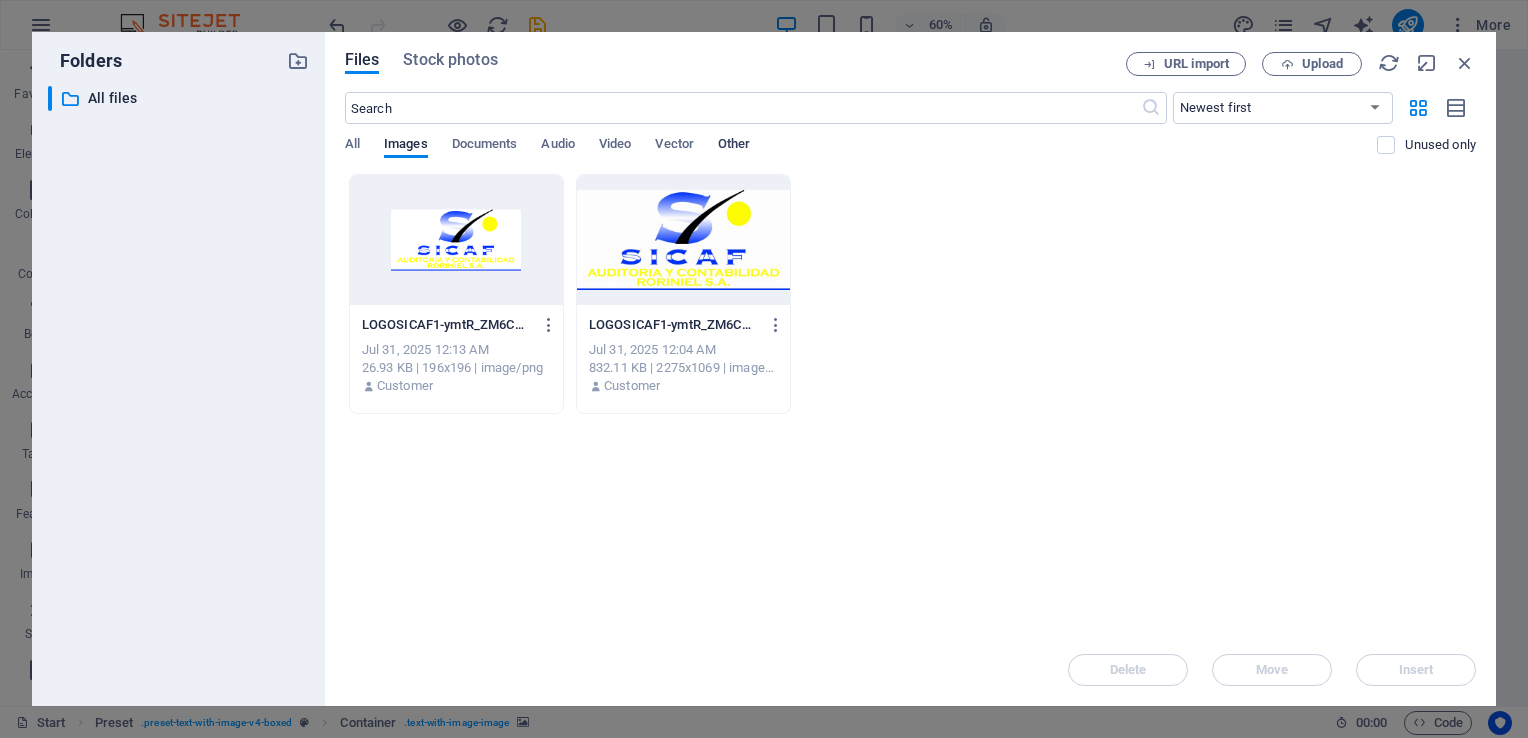 click on "Other" at bounding box center [734, 146] 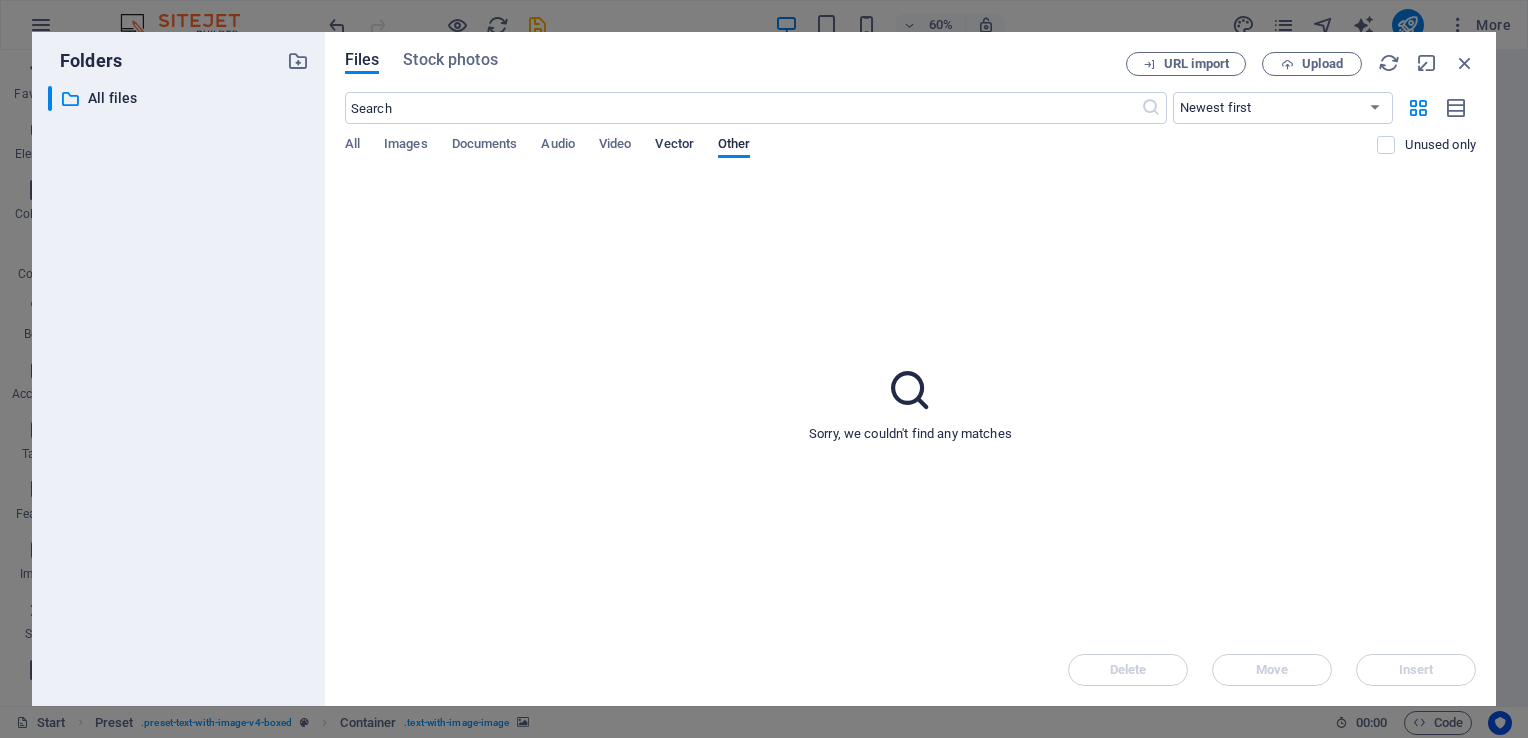 click on "Vector" at bounding box center (674, 146) 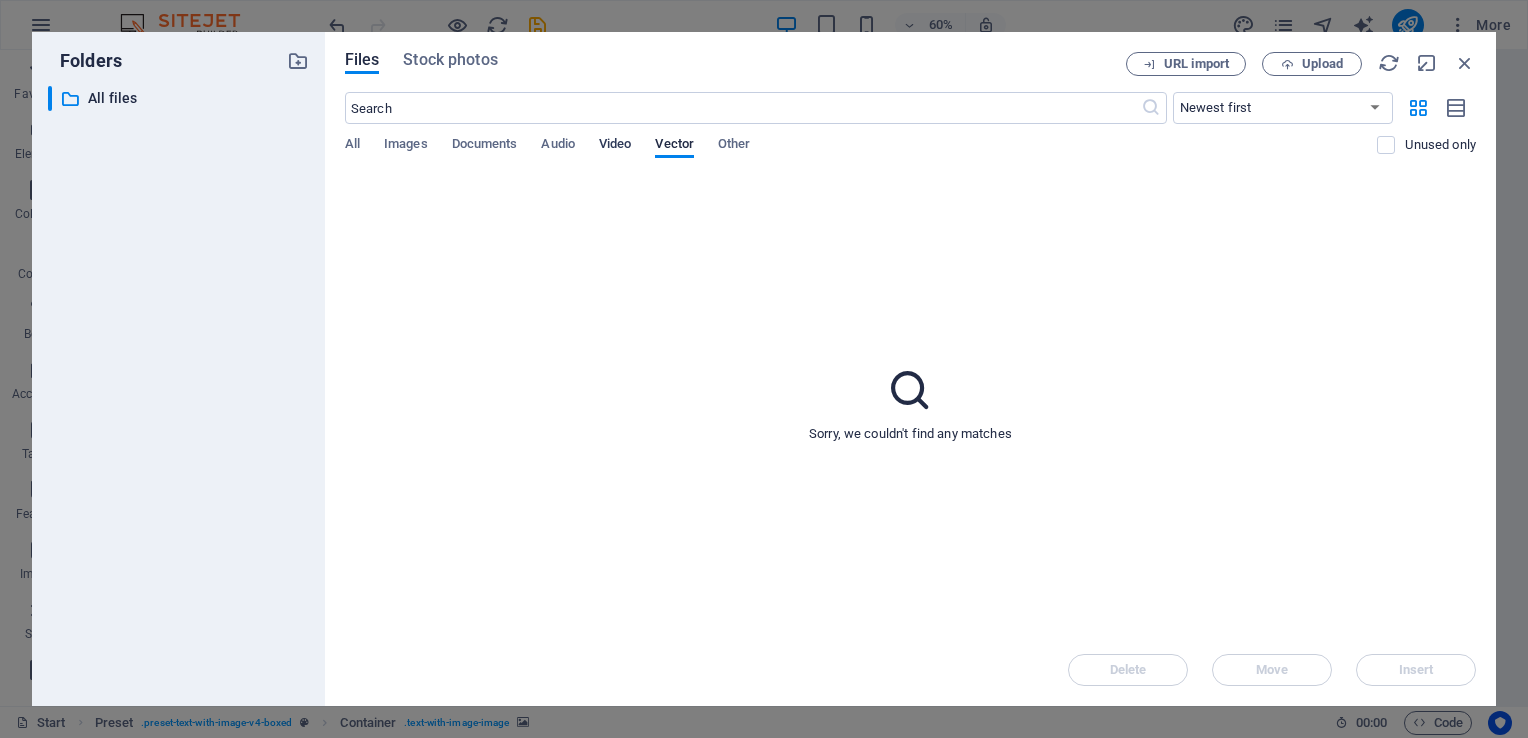click on "Video" at bounding box center (615, 146) 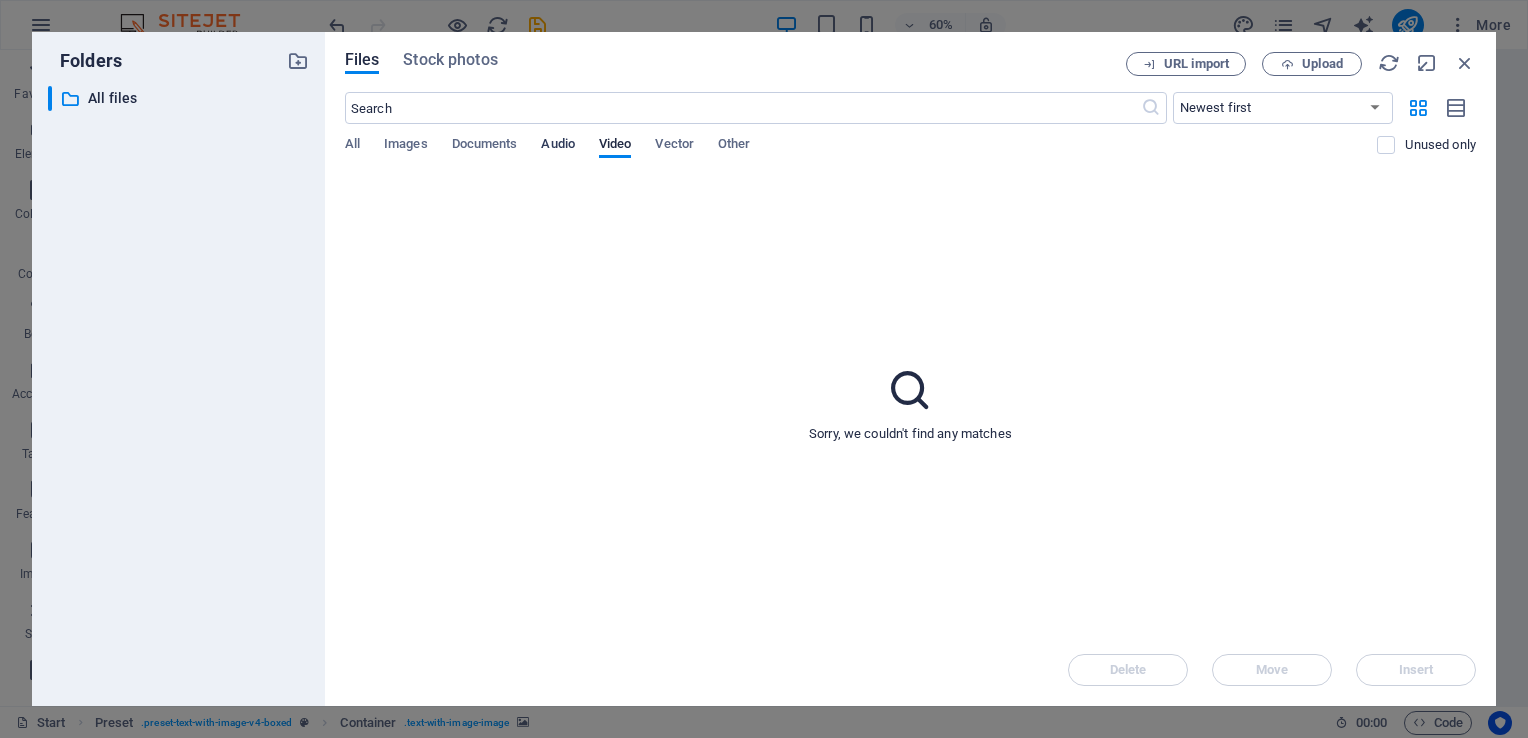 click on "Audio" at bounding box center (557, 146) 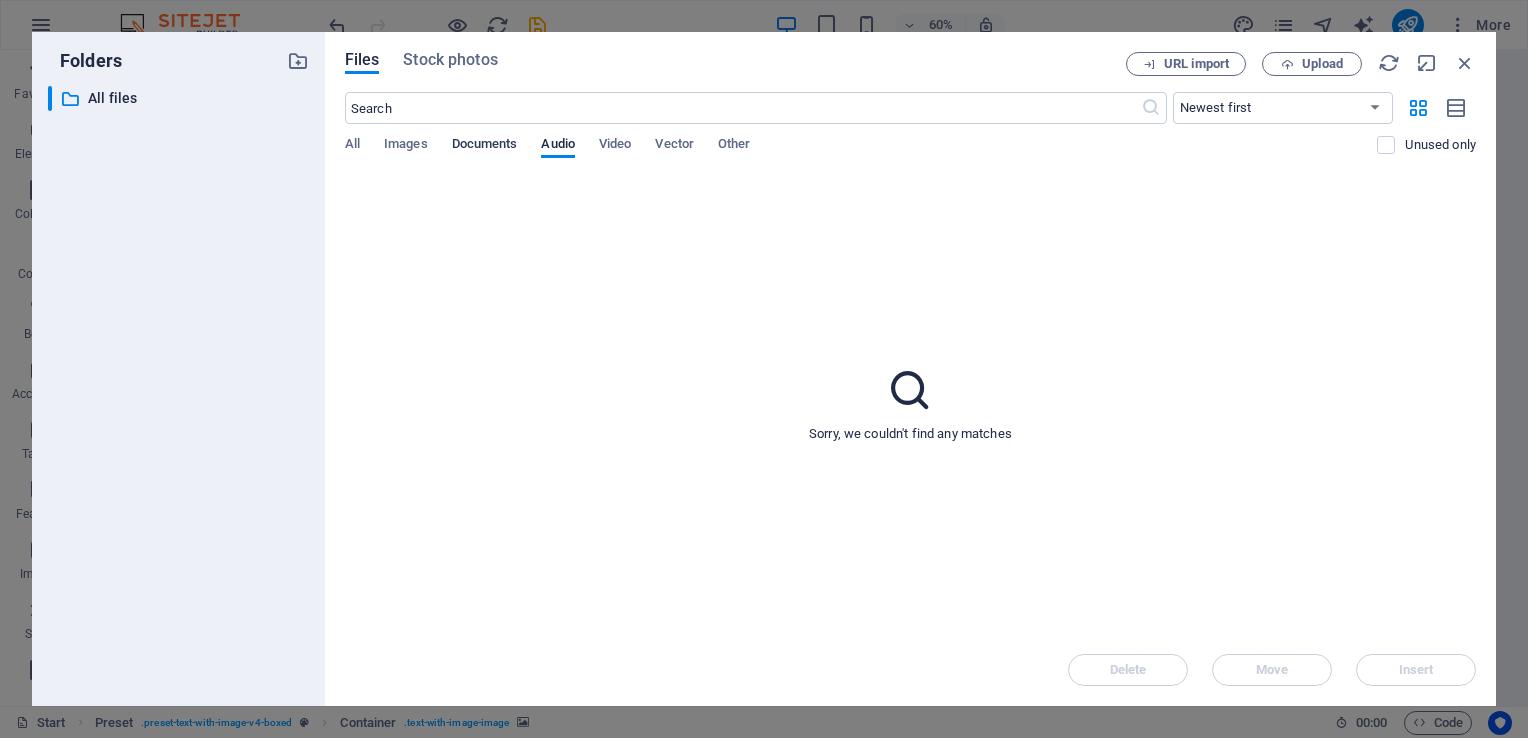 click on "Documents" at bounding box center (485, 146) 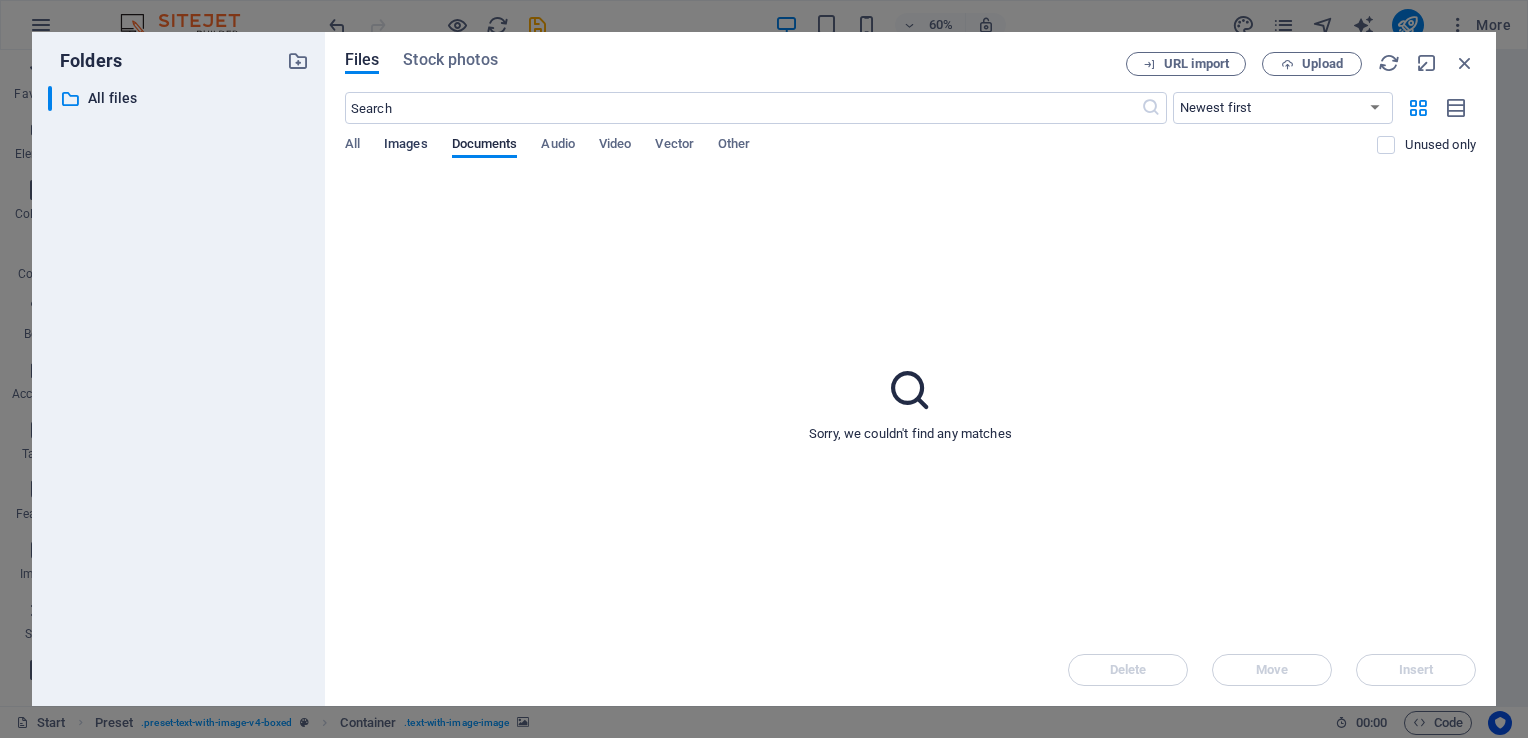 click on "Images" at bounding box center (406, 146) 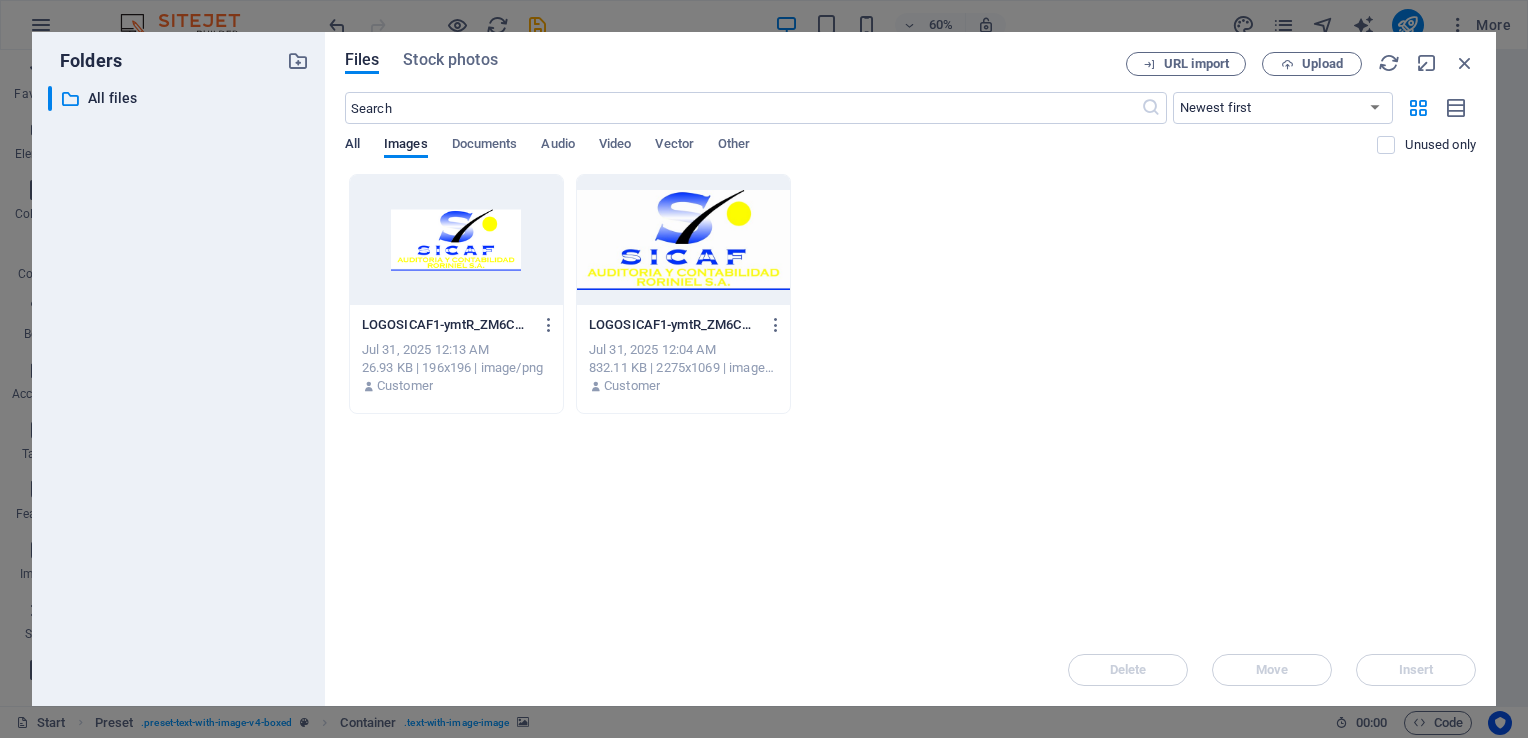click on "All" at bounding box center (352, 146) 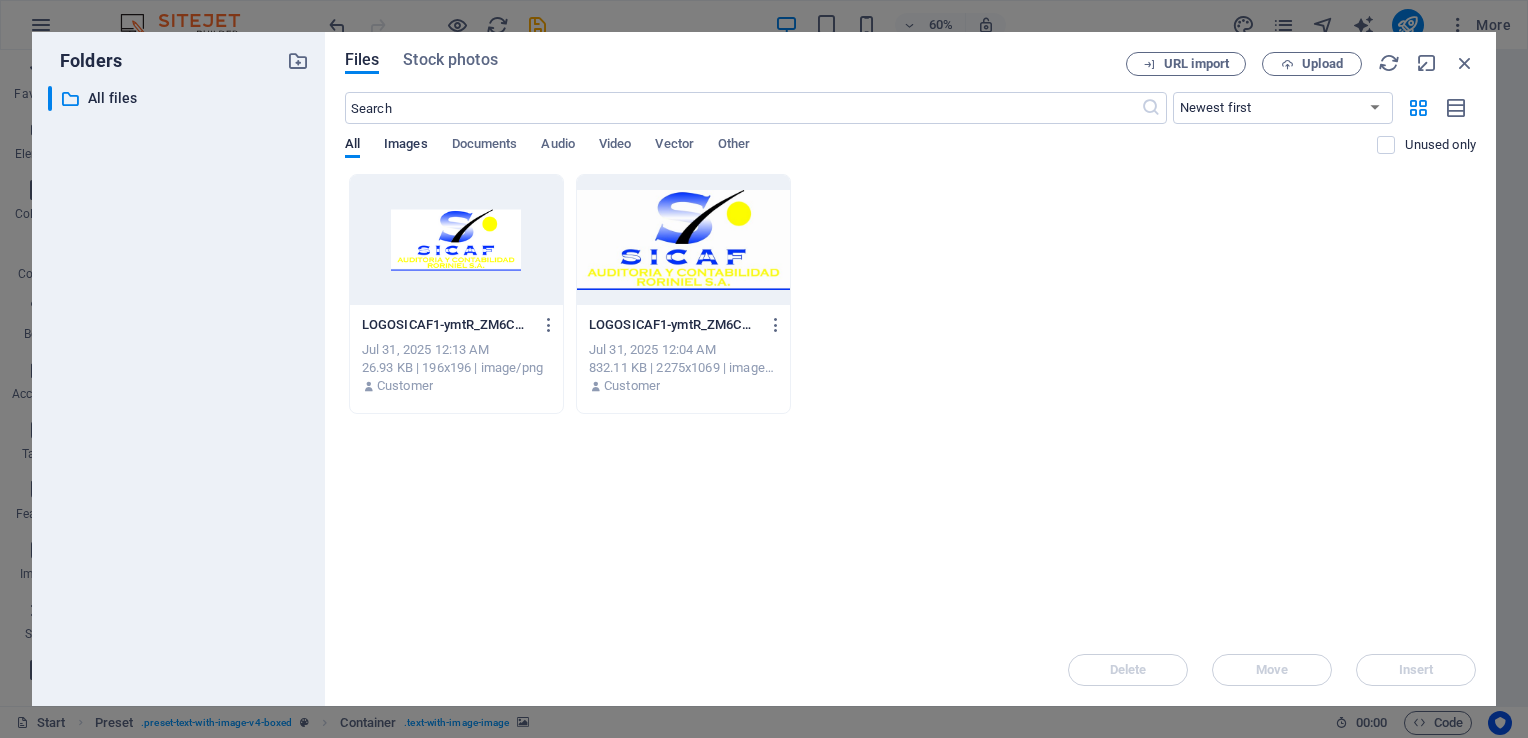 click on "Images" at bounding box center [406, 146] 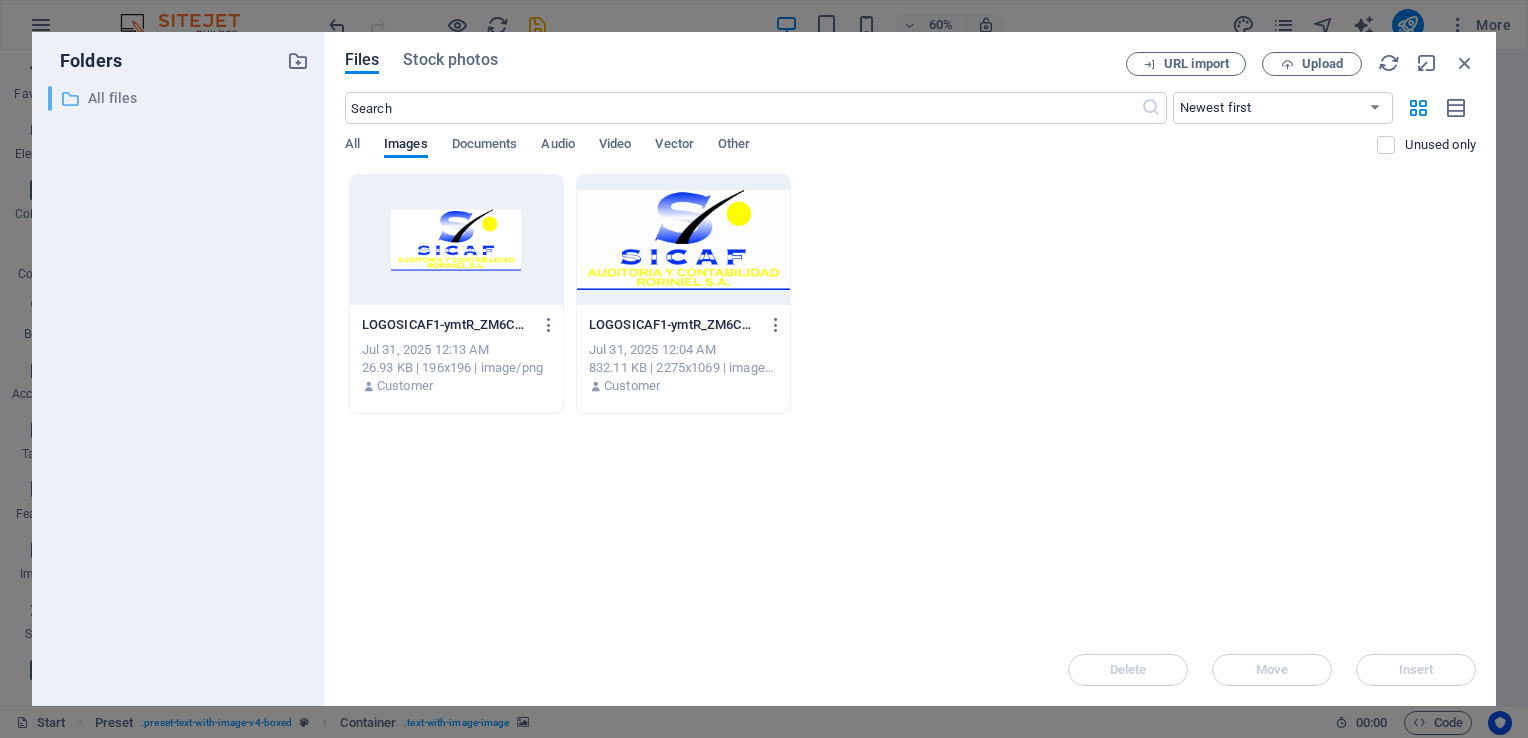 click on "All files" at bounding box center (180, 98) 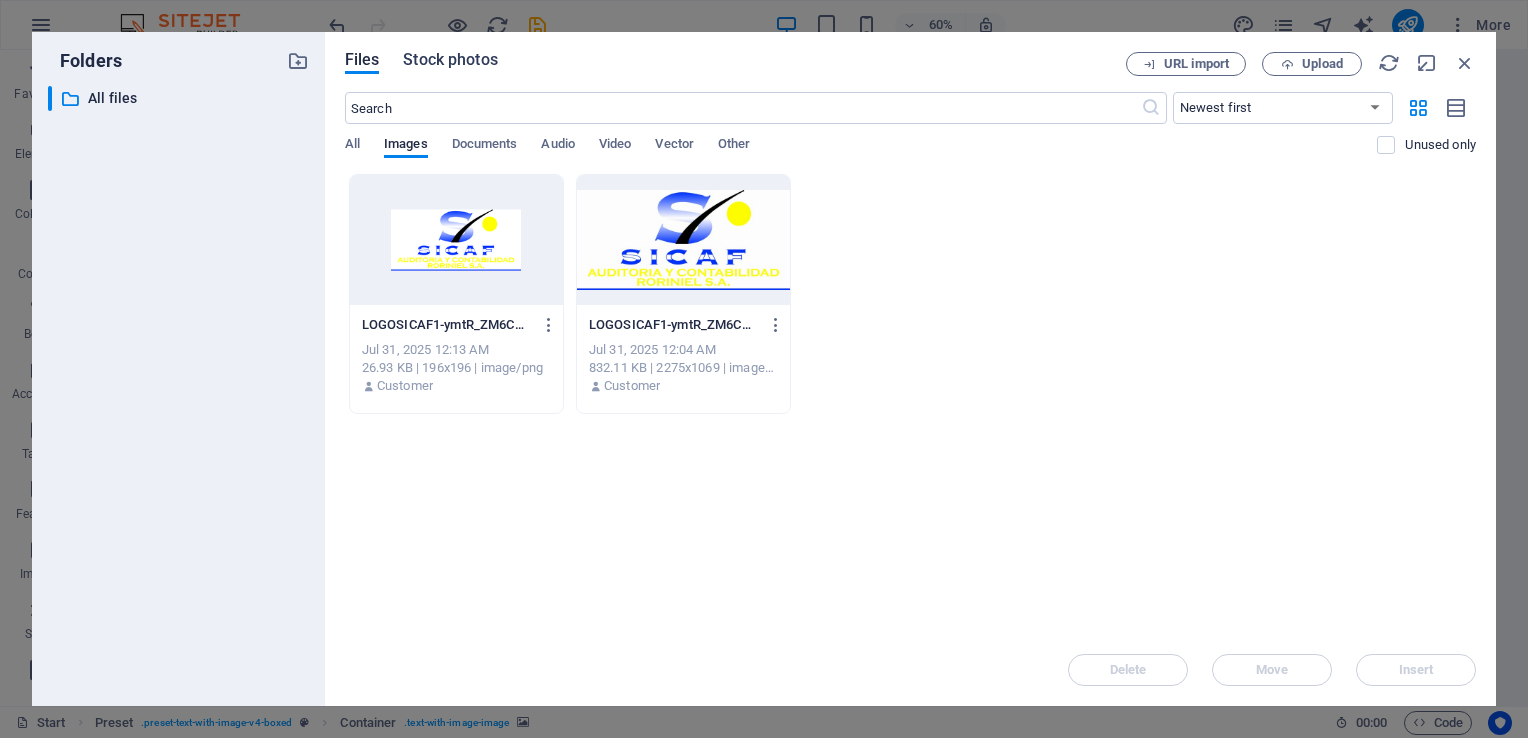 click on "Stock photos" at bounding box center [450, 60] 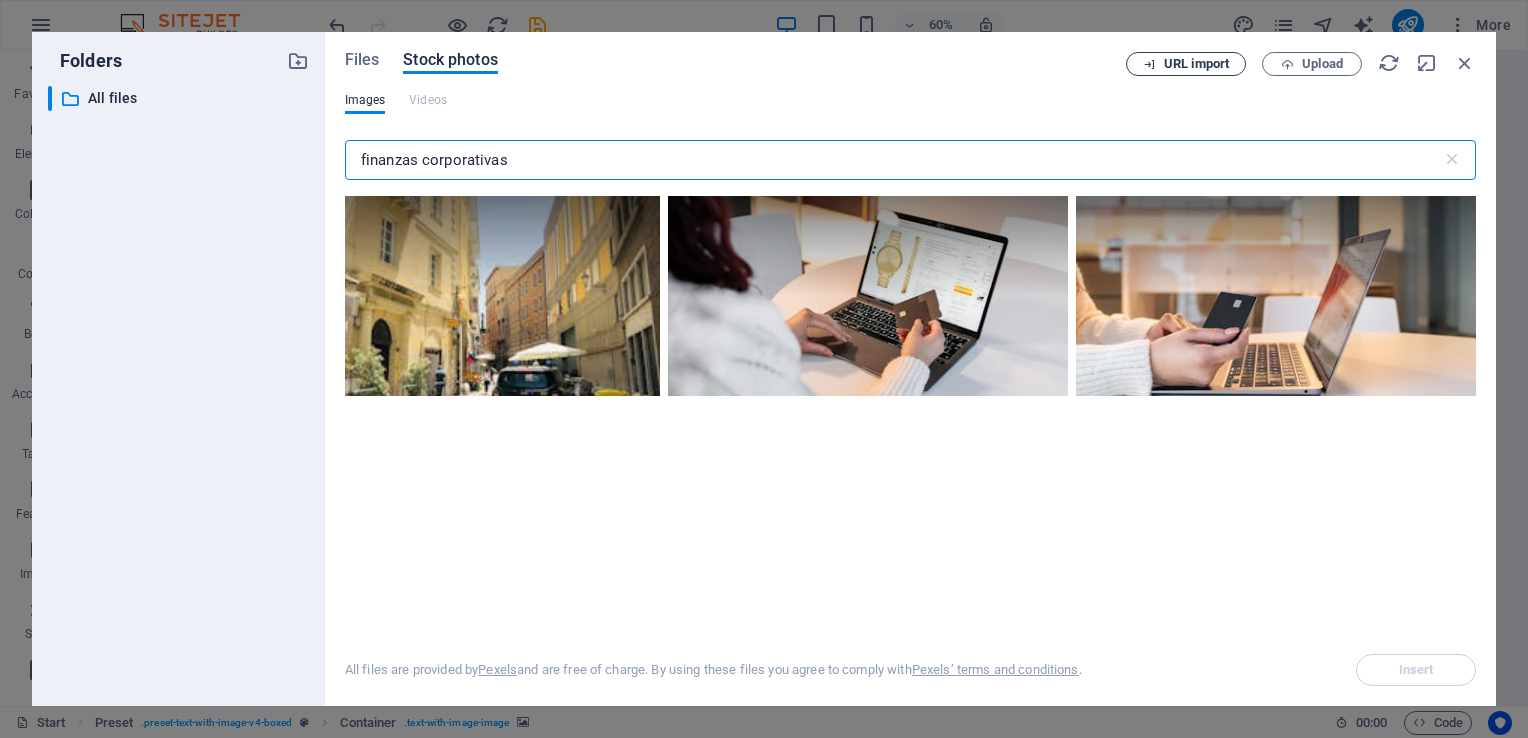 type on "finanzas corporativas" 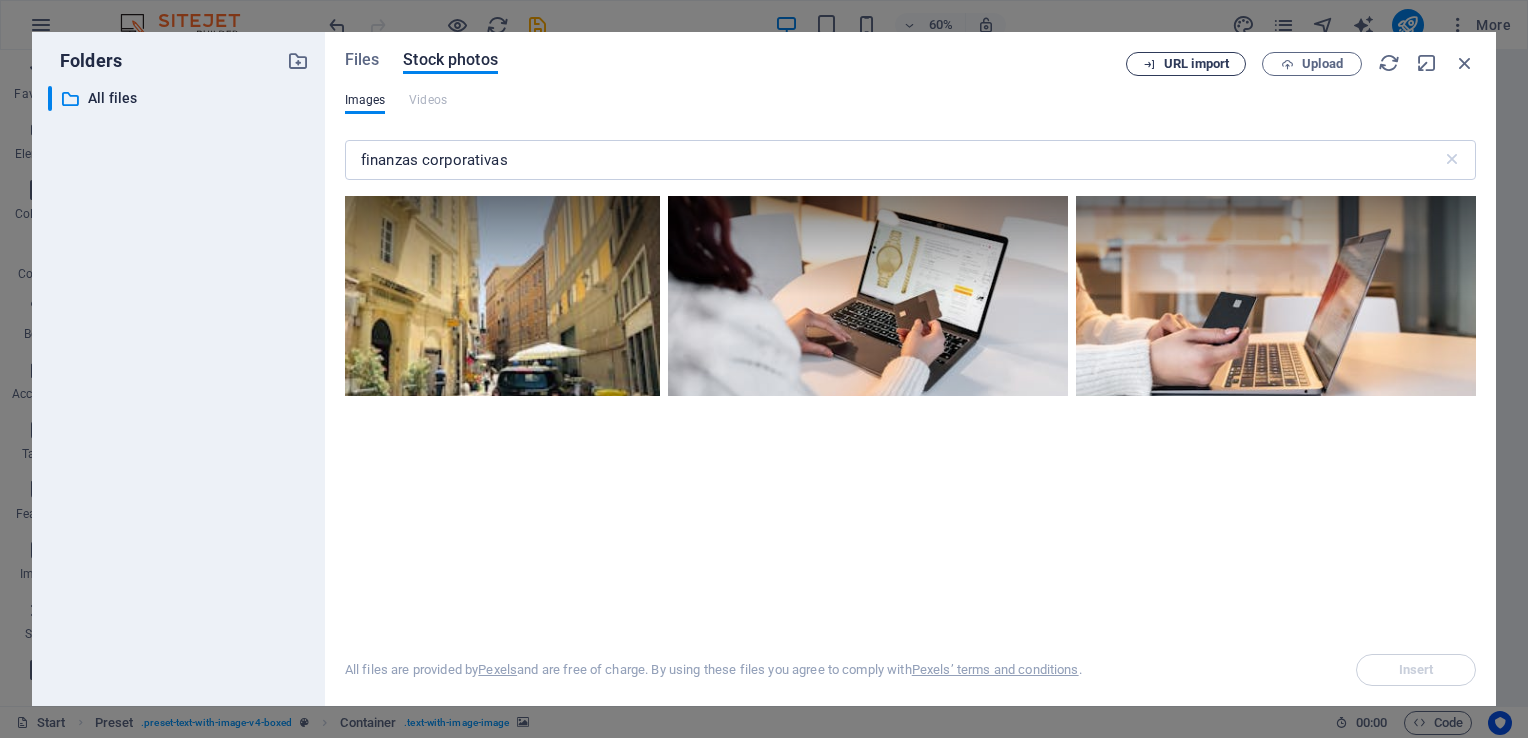 click on "URL import" at bounding box center [1196, 64] 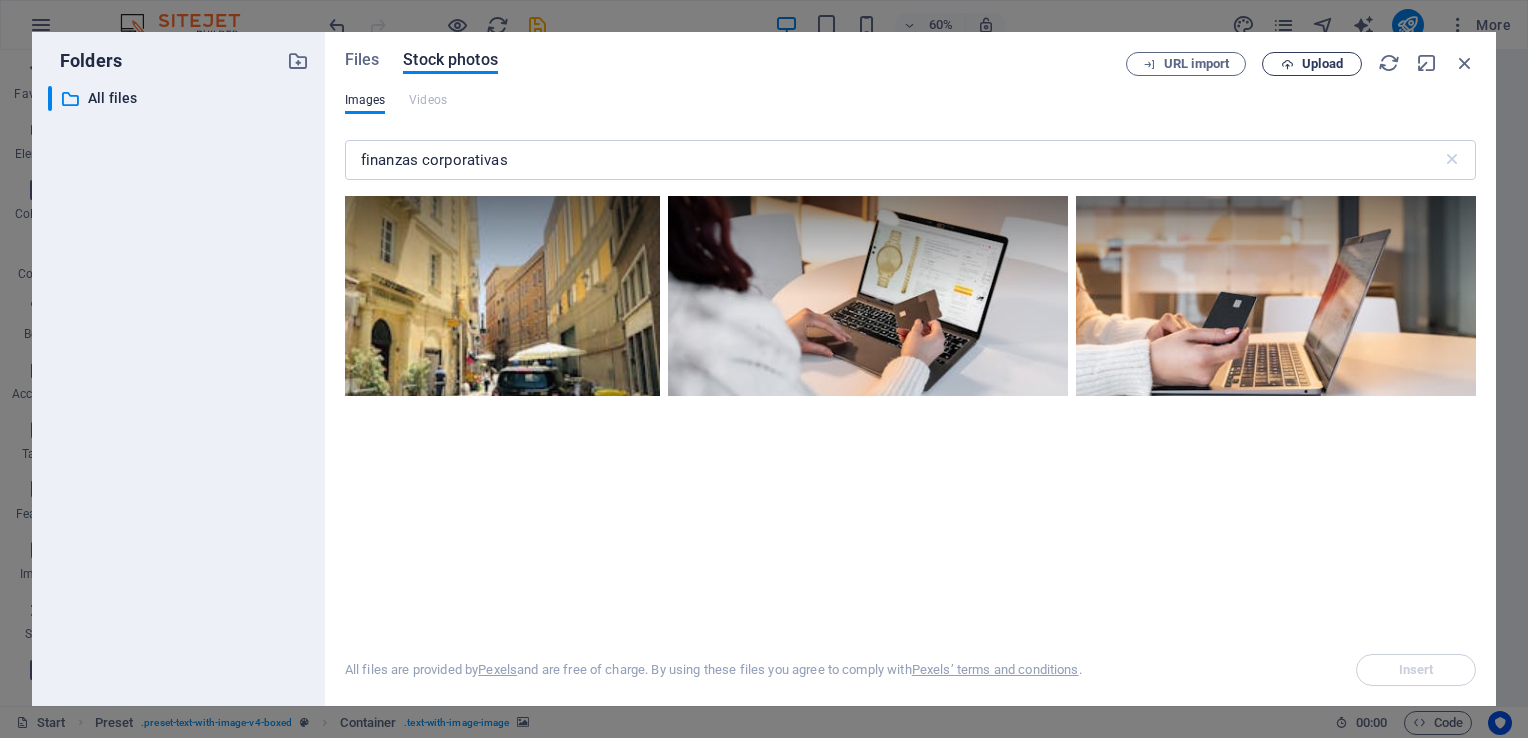 click on "Upload" at bounding box center (1312, 64) 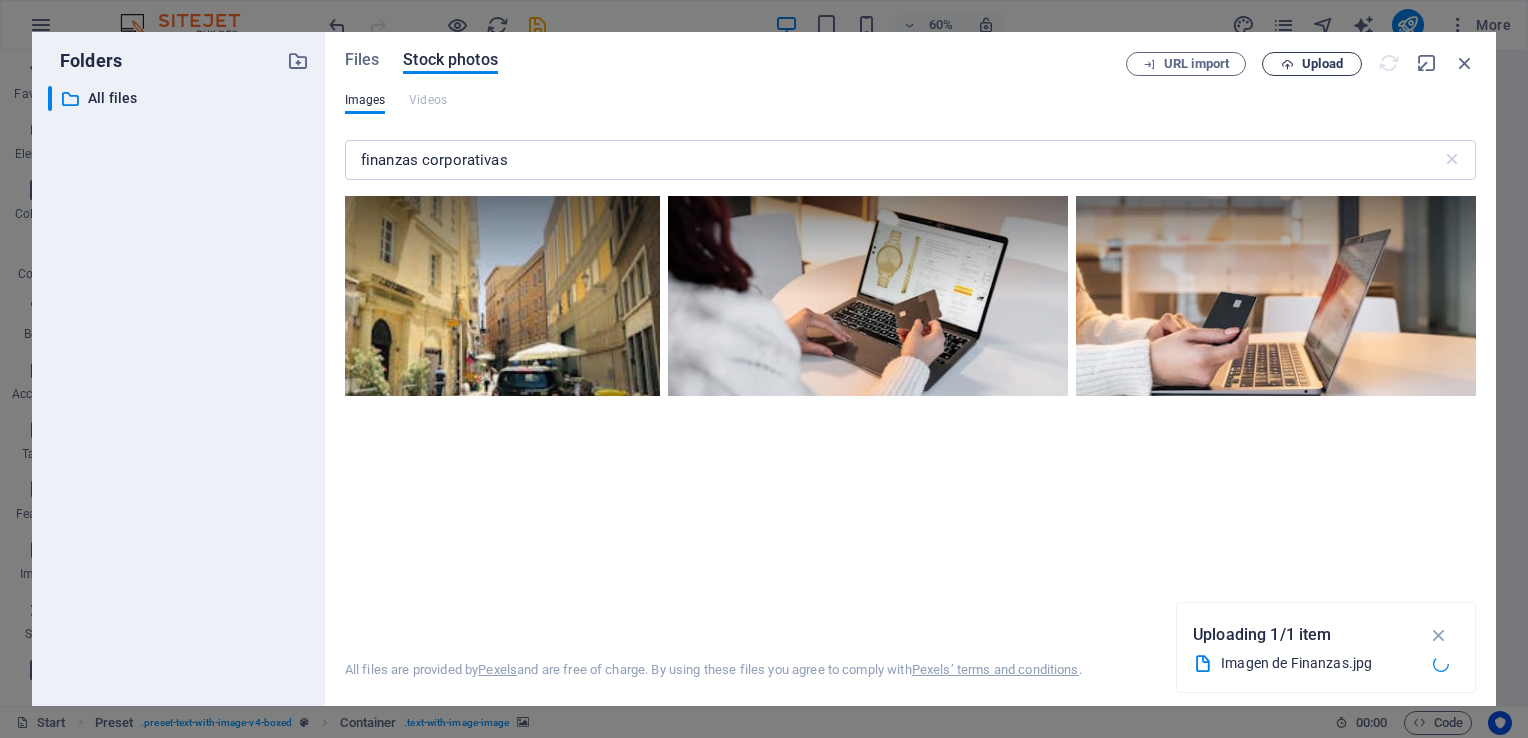 scroll, scrollTop: 704, scrollLeft: 0, axis: vertical 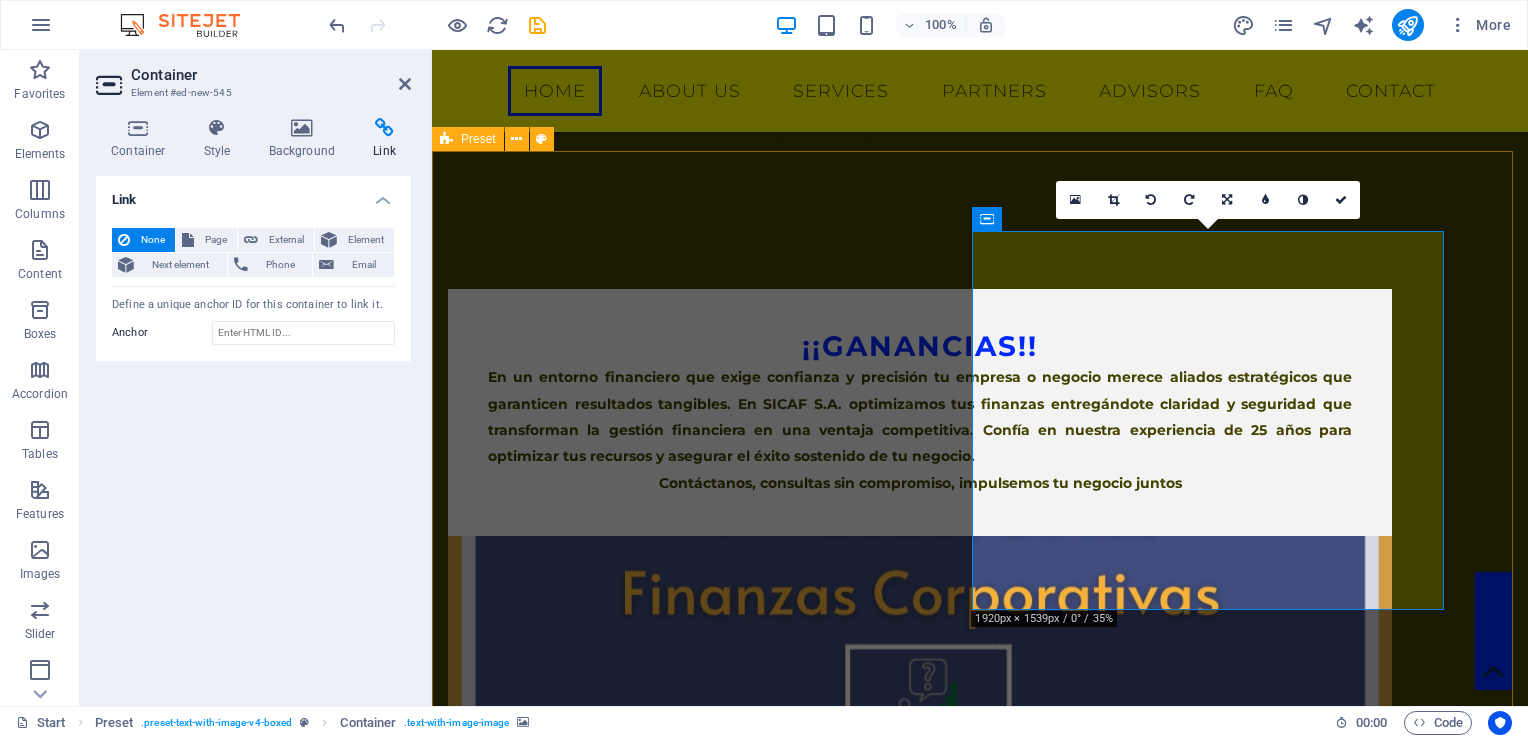 click on "¡¡Ganancias!! En un entorno financiero que exige confianza y precisión tu empresa o negocio merece aliados estratégicos que garanticen resultados tangibles. En SICAF S.A. optimizamos tus finanzas entregándote claridad y seguridad que transforman la gestión financiera en una ventaja competitiva. Confía en nuestra experiencia de 25 años para optimizar tus recursos y asegurar el éxito sostenido de tu negocio. Contáctanos, consultas sin compromiso, impulsemos tu negocio juntos Drop content here or Add elements Paste clipboard New text element" at bounding box center (980, 686) 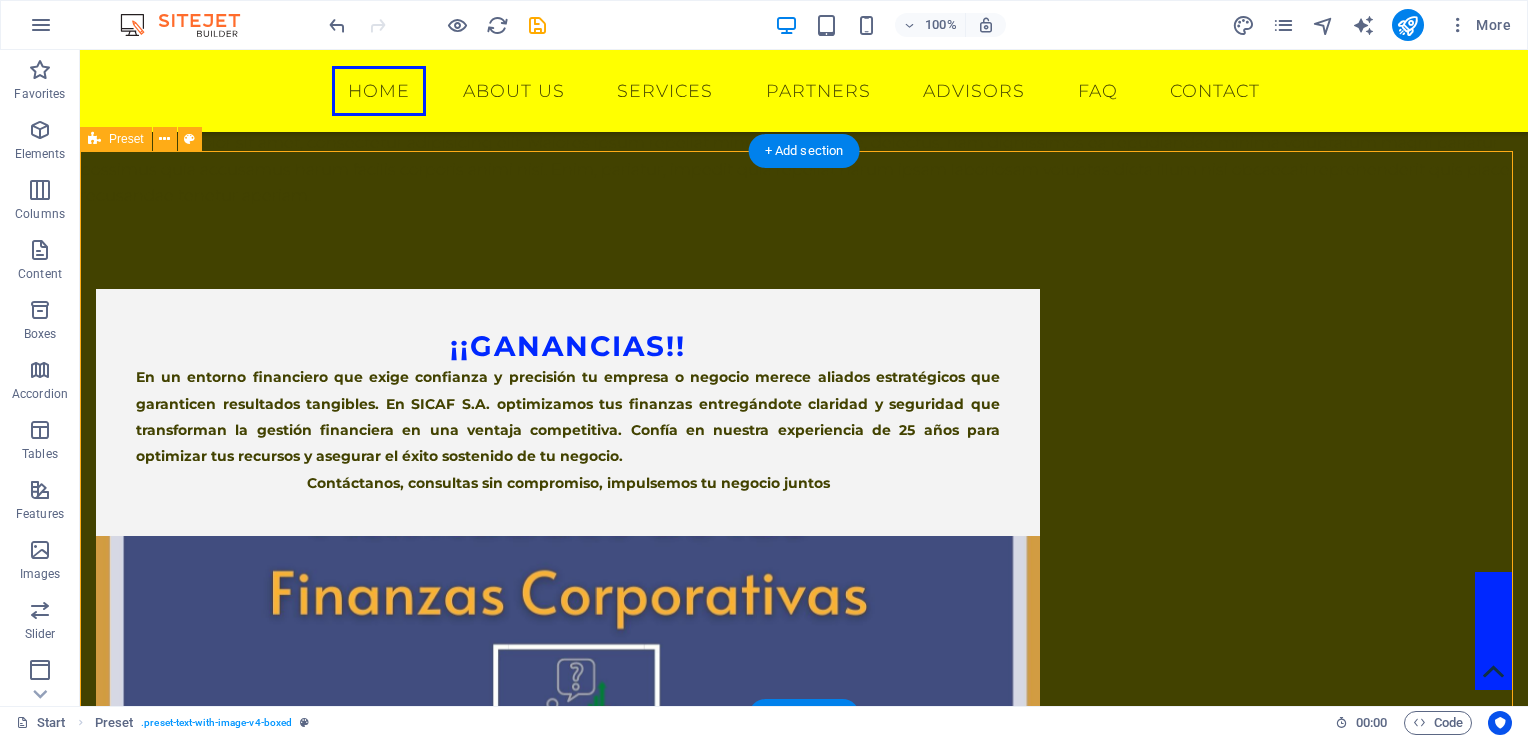 click on "¡¡Ganancias!! En un entorno financiero que exige confianza y precisión tu empresa o negocio merece aliados estratégicos que garanticen resultados tangibles. En SICAF S.A. optimizamos tus finanzas entregándote claridad y seguridad que transforman la gestión financiera en una ventaja competitiva. Confía en nuestra experiencia de 25 años para optimizar tus recursos y asegurar el éxito sostenido de tu negocio. Contáctanos, consultas sin compromiso, impulsemos tu negocio juntos Drop content here or Add elements Paste clipboard New text element" at bounding box center (804, 686) 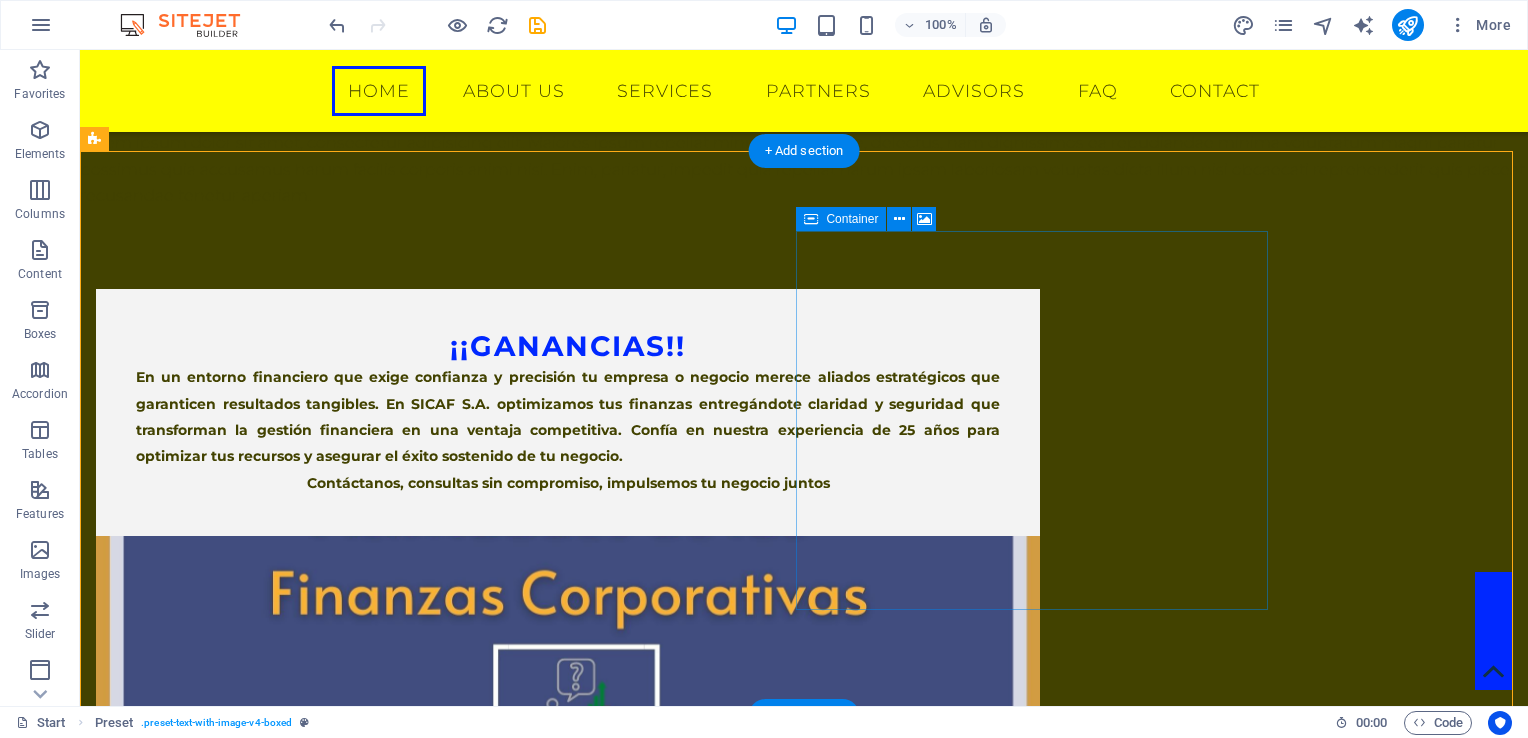 click on "Add elements" at bounding box center (509, 1016) 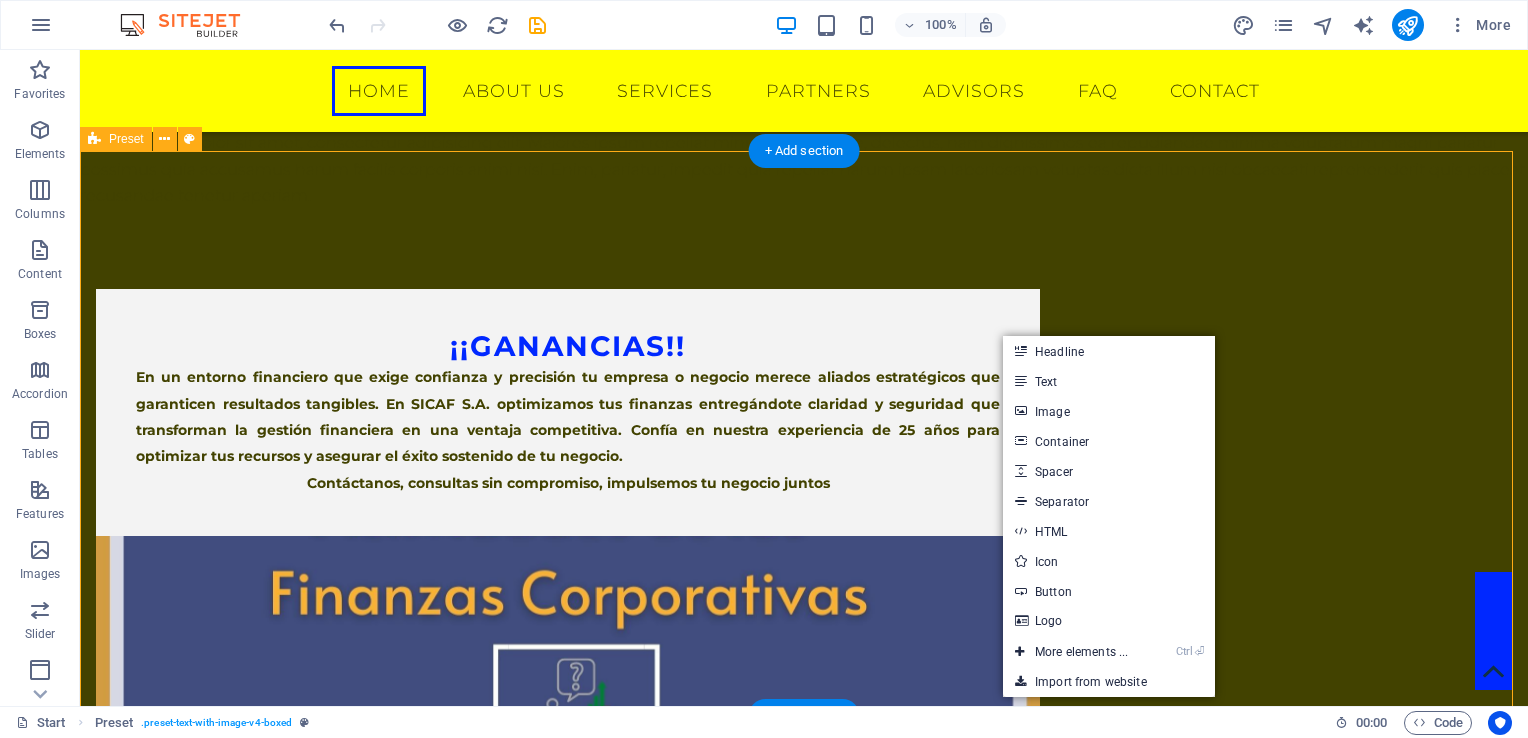 click on "¡¡Ganancias!! En un entorno financiero que exige confianza y precisión tu empresa o negocio merece aliados estratégicos que garanticen resultados tangibles. En SICAF S.A. optimizamos tus finanzas entregándote claridad y seguridad que transforman la gestión financiera en una ventaja competitiva. Confía en nuestra experiencia de 25 años para optimizar tus recursos y asegurar el éxito sostenido de tu negocio. Contáctanos, consultas sin compromiso, impulsemos tu negocio juntos Drop content here or Add elements Paste clipboard New text element" at bounding box center (804, 686) 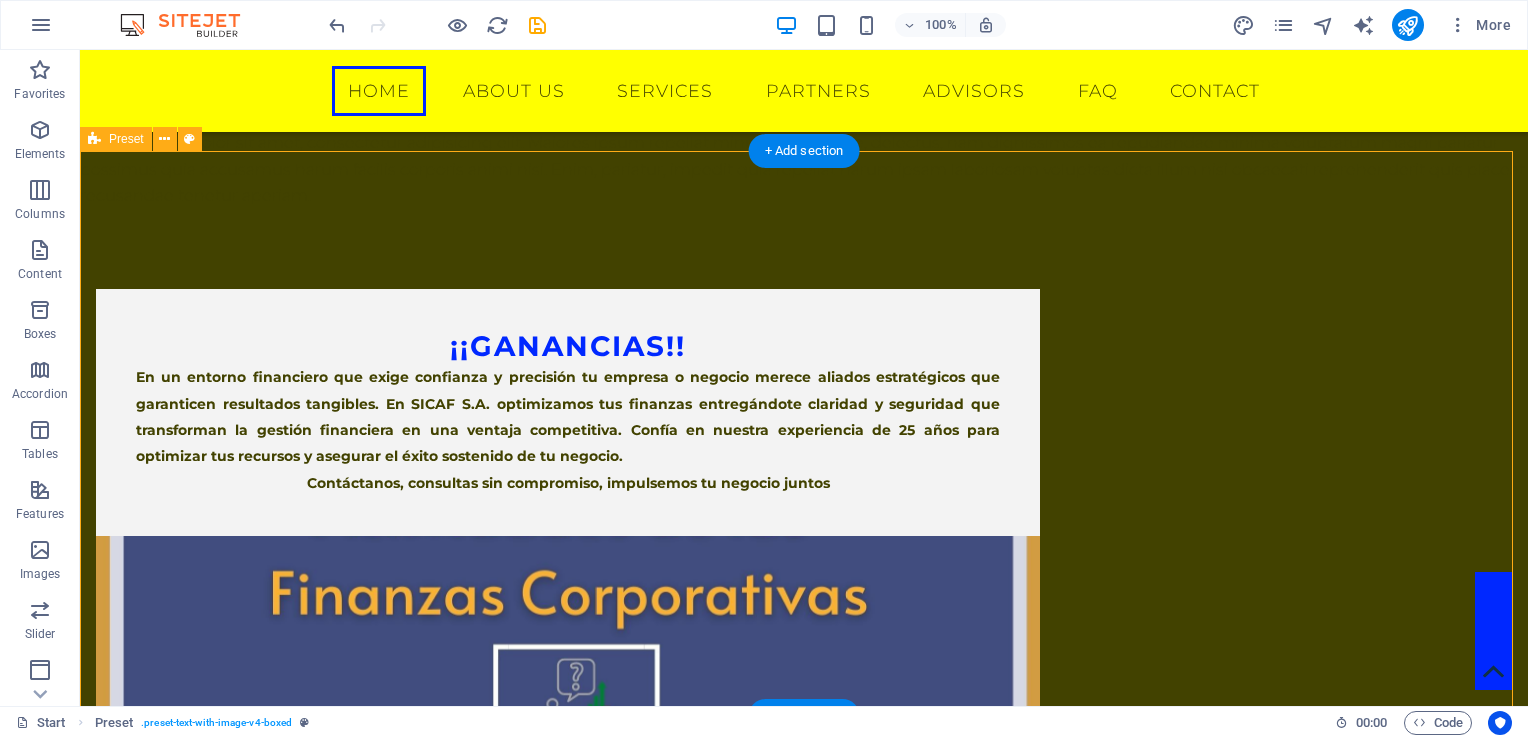 click on "¡¡Ganancias!! En un entorno financiero que exige confianza y precisión tu empresa o negocio merece aliados estratégicos que garanticen resultados tangibles. En SICAF S.A. optimizamos tus finanzas entregándote claridad y seguridad que transforman la gestión financiera en una ventaja competitiva. Confía en nuestra experiencia de 25 años para optimizar tus recursos y asegurar el éxito sostenido de tu negocio. Contáctanos, consultas sin compromiso, impulsemos tu negocio juntos Drop content here or Add elements Paste clipboard New text element" at bounding box center [804, 686] 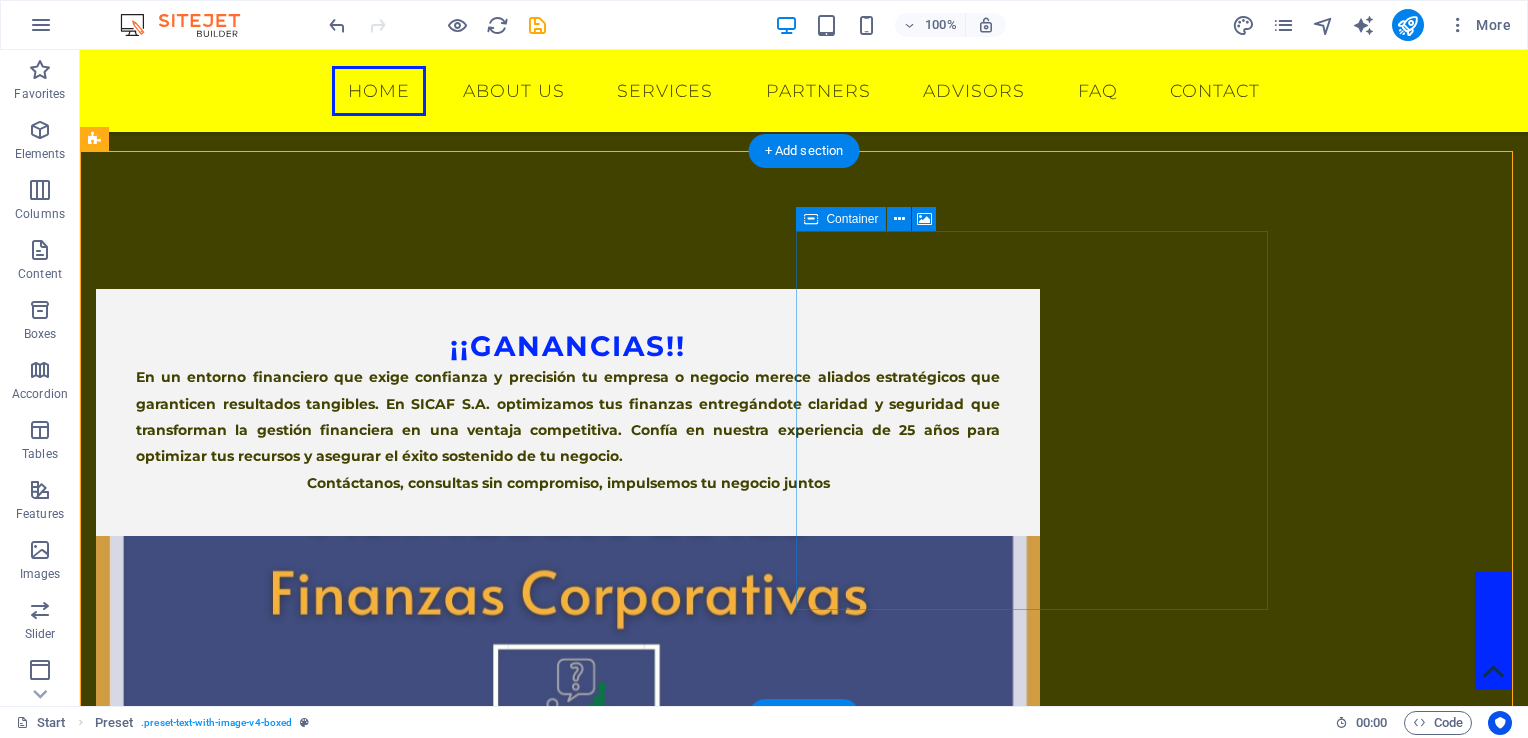 click on "Paste clipboard" at bounding box center [622, 1016] 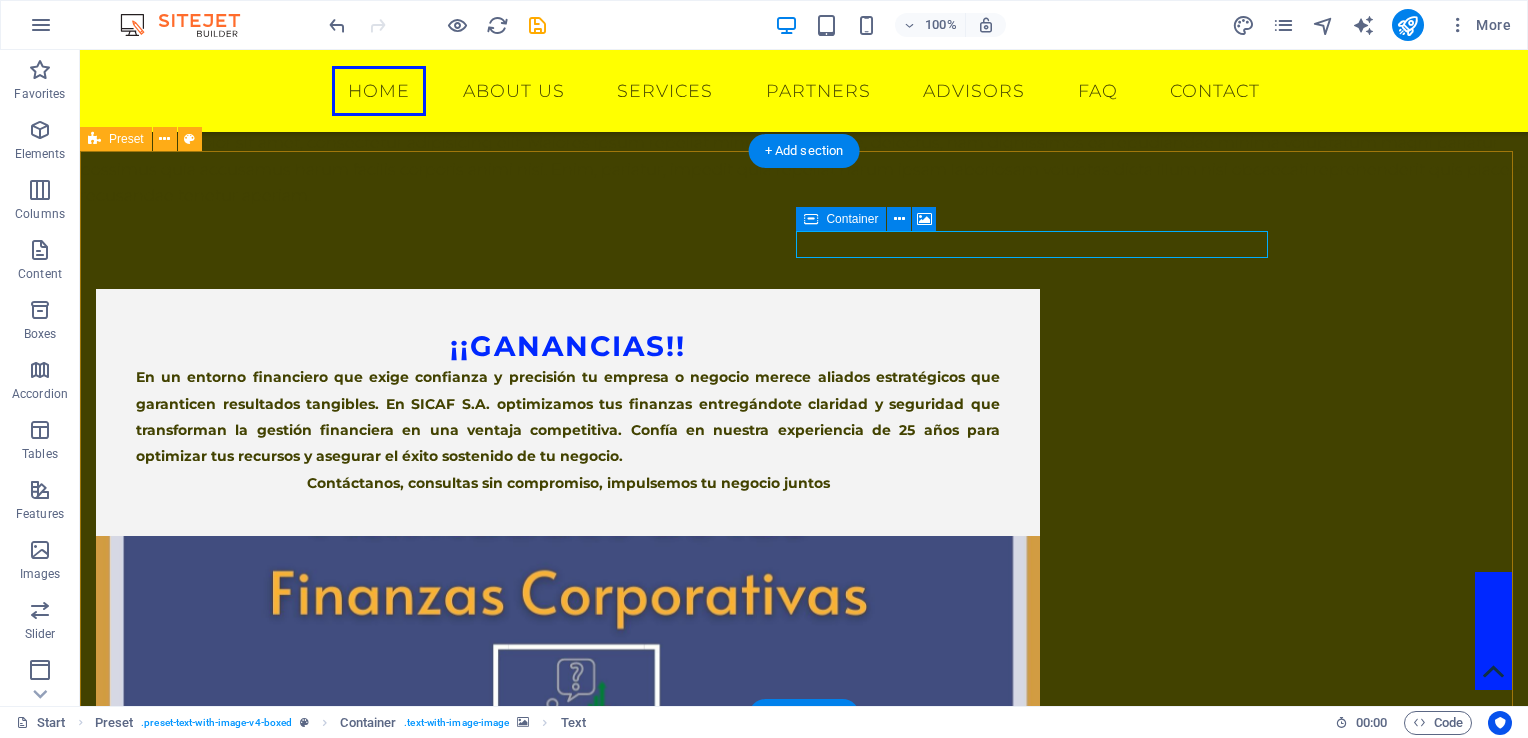 click on "¡¡Ganancias!! En un entorno financiero que exige confianza y precisión tu empresa o negocio merece aliados estratégicos que garanticen resultados tangibles. En SICAF S.A. optimizamos tus finanzas entregándote claridad y seguridad que transforman la gestión financiera en una ventaja competitiva. Confía en nuestra experiencia de 25 años para optimizar tus recursos y asegurar el éxito sostenido de tu negocio. Contáctanos, consultas sin compromiso, impulsemos tu negocio juntos New text element New text element" at bounding box center [804, 628] 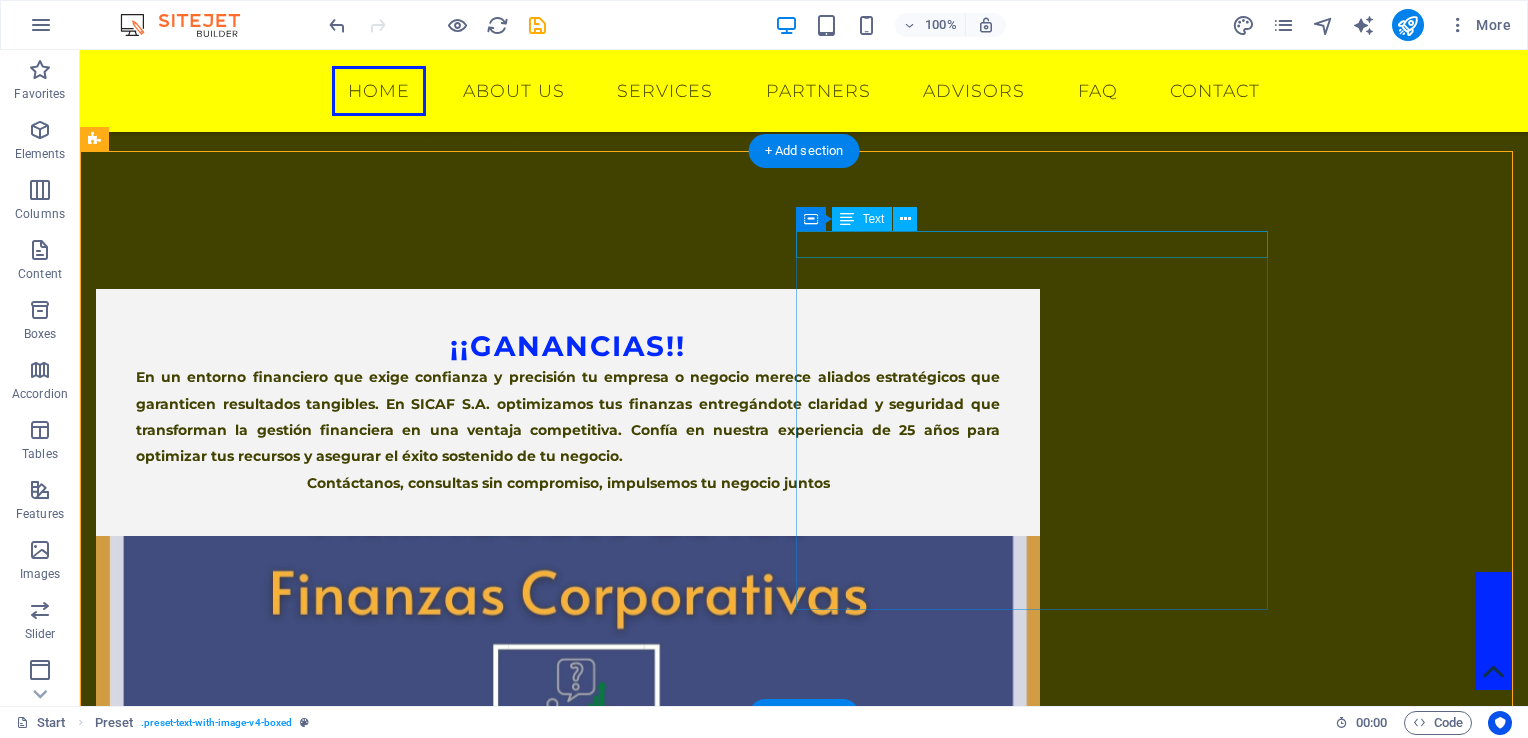 click on "New text element" at bounding box center [568, 928] 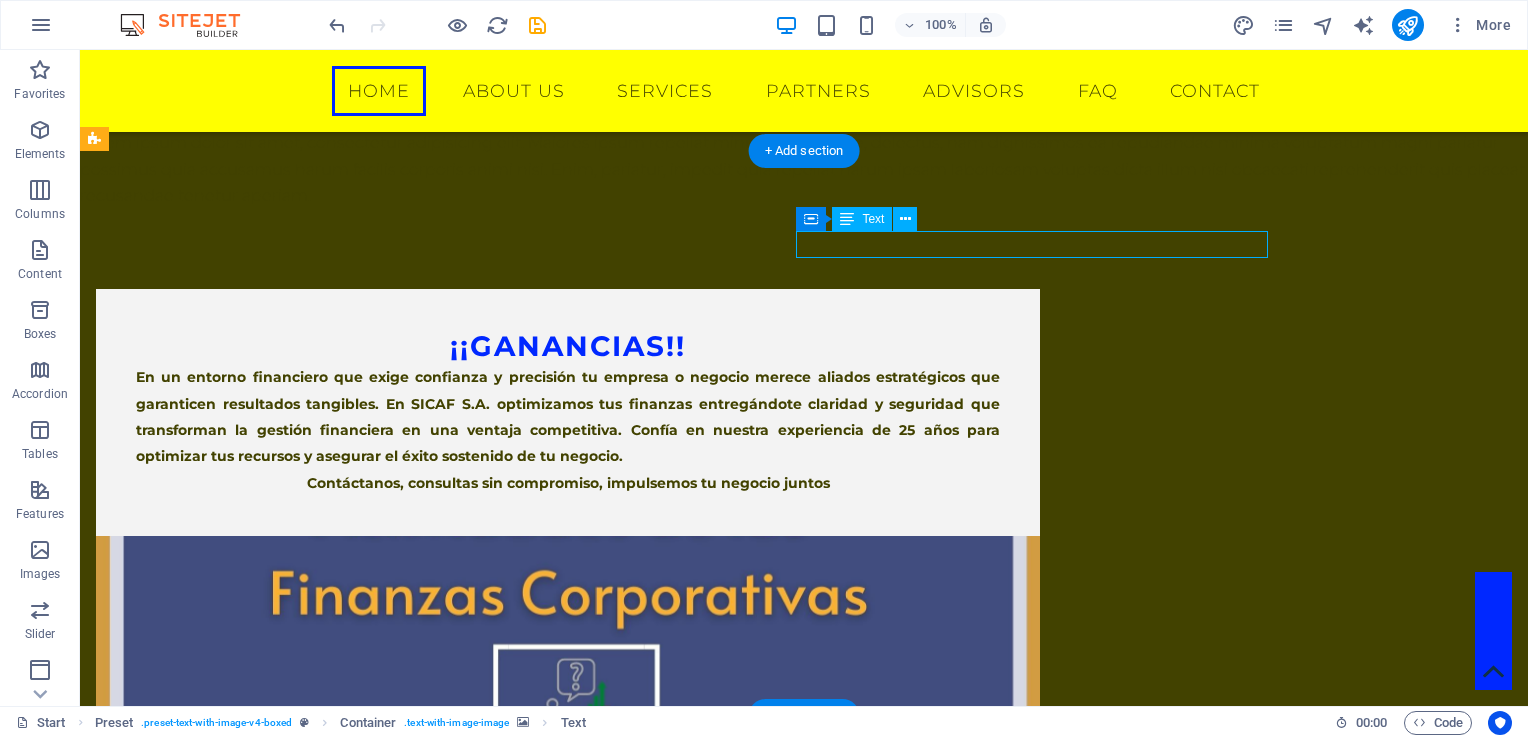 click on "New text element" at bounding box center [568, 928] 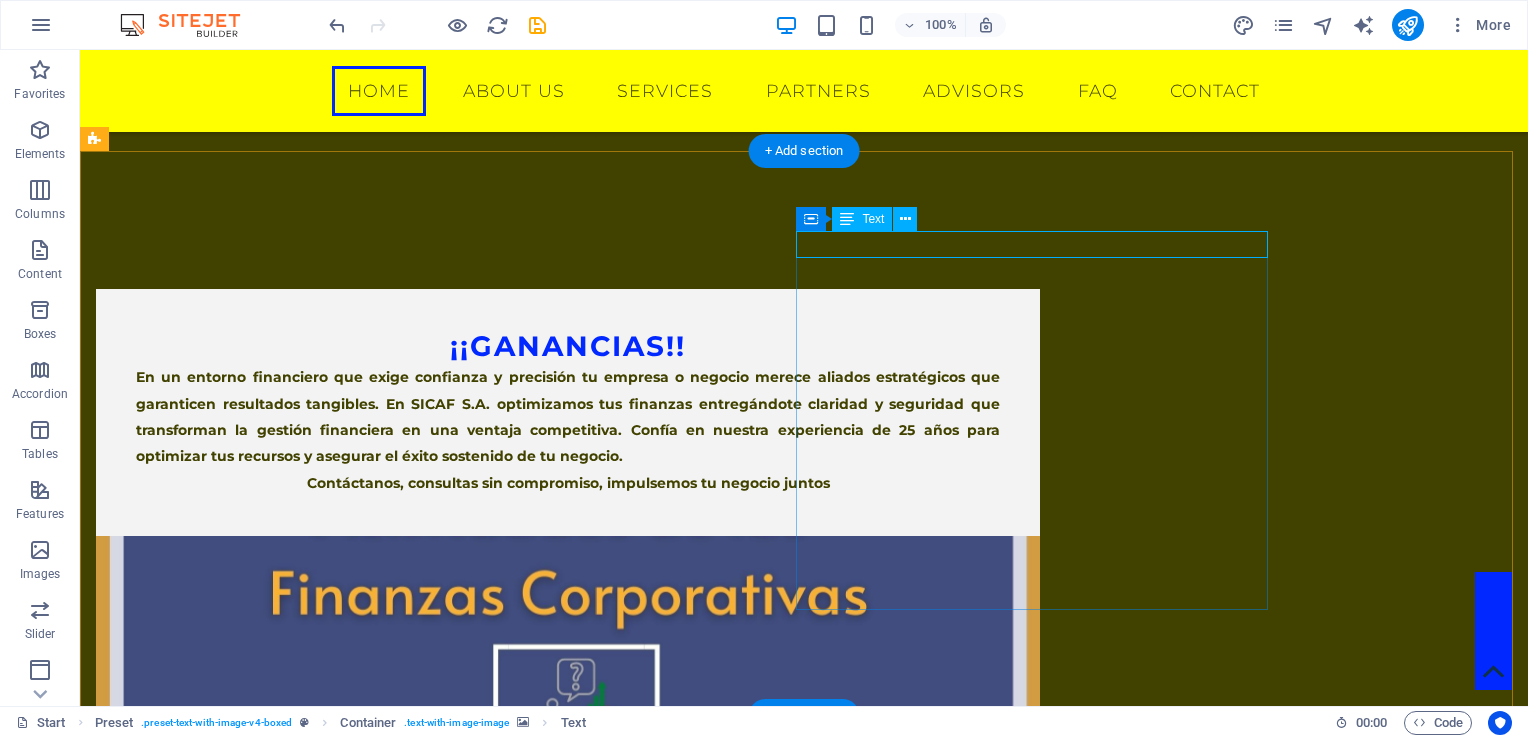 click on "New text element" at bounding box center (568, 928) 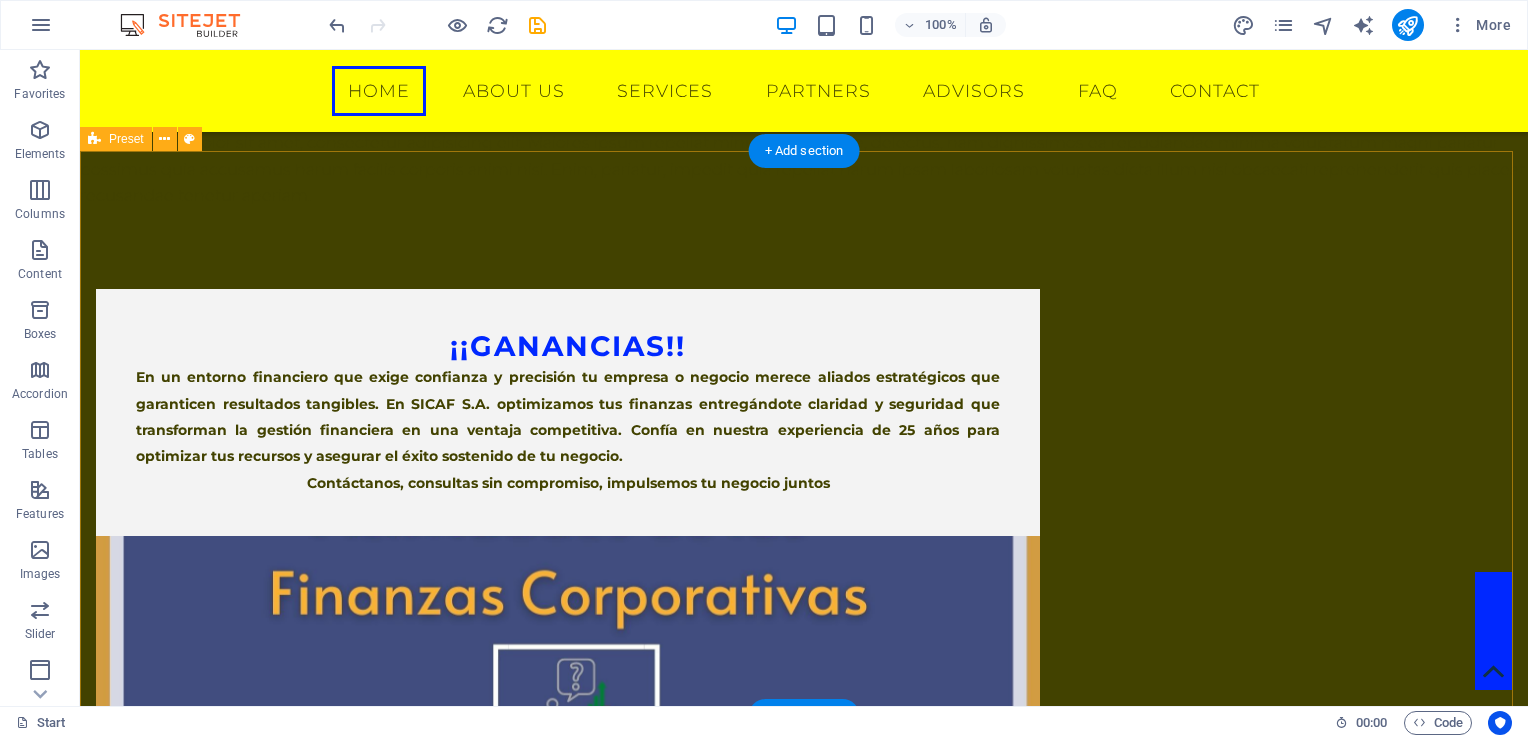 click on "¡¡Ganancias!! En un entorno financiero que exige confianza y precisión tu empresa o negocio merece aliados estratégicos que garanticen resultados tangibles. En SICAF S.A. optimizamos tus finanzas entregándote claridad y seguridad que transforman la gestión financiera en una ventaja competitiva. Confía en nuestra experiencia de 25 años para optimizar tus recursos y asegurar el éxito sostenido de tu negocio. Contáctanos, consultas sin compromiso, impulsemos tu negocio juntos Drop content here or Add elements Paste clipboard New text element" at bounding box center [804, 686] 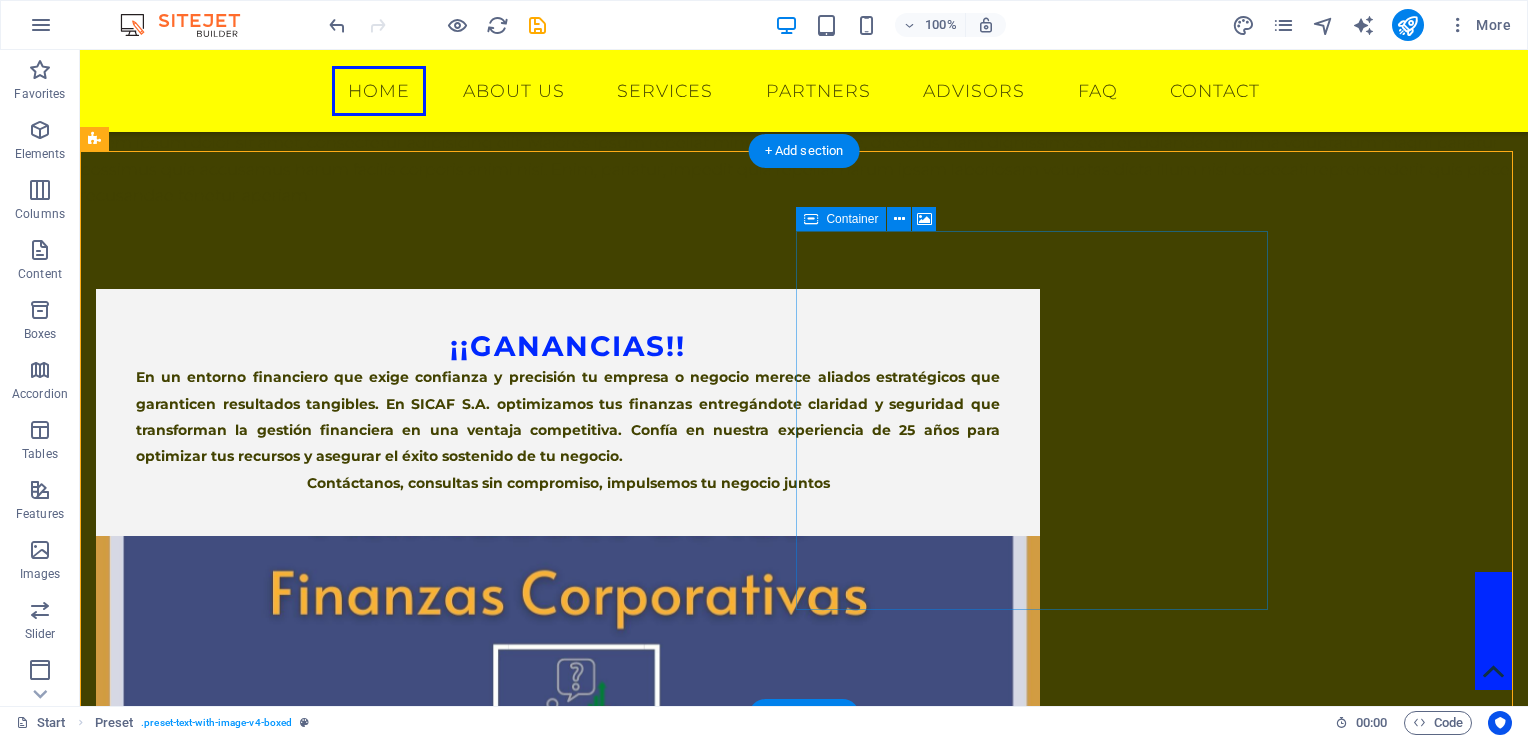 click on "Drop content here or  Add elements  Paste clipboard" at bounding box center [568, 986] 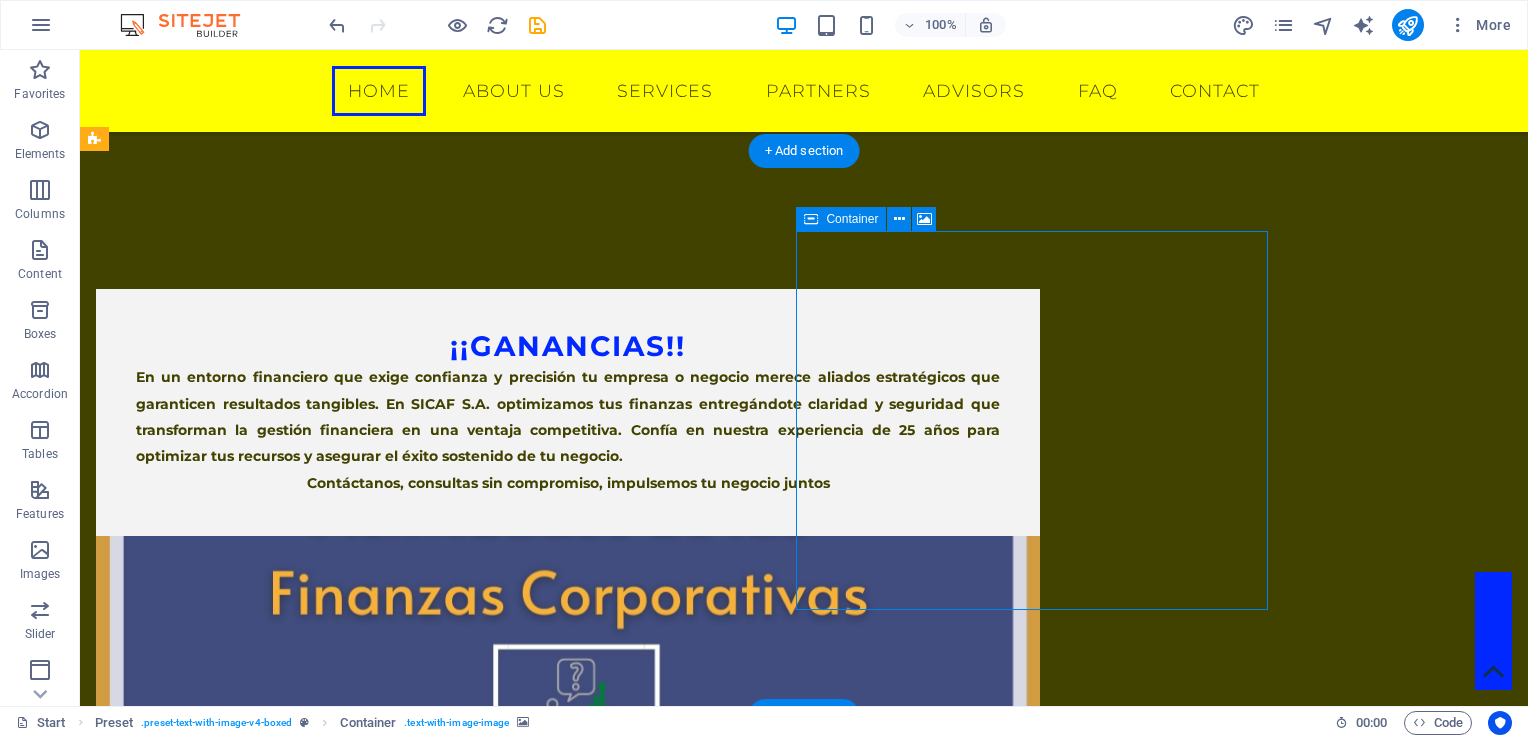 click on "Drop content here or  Add elements  Paste clipboard" at bounding box center [568, 986] 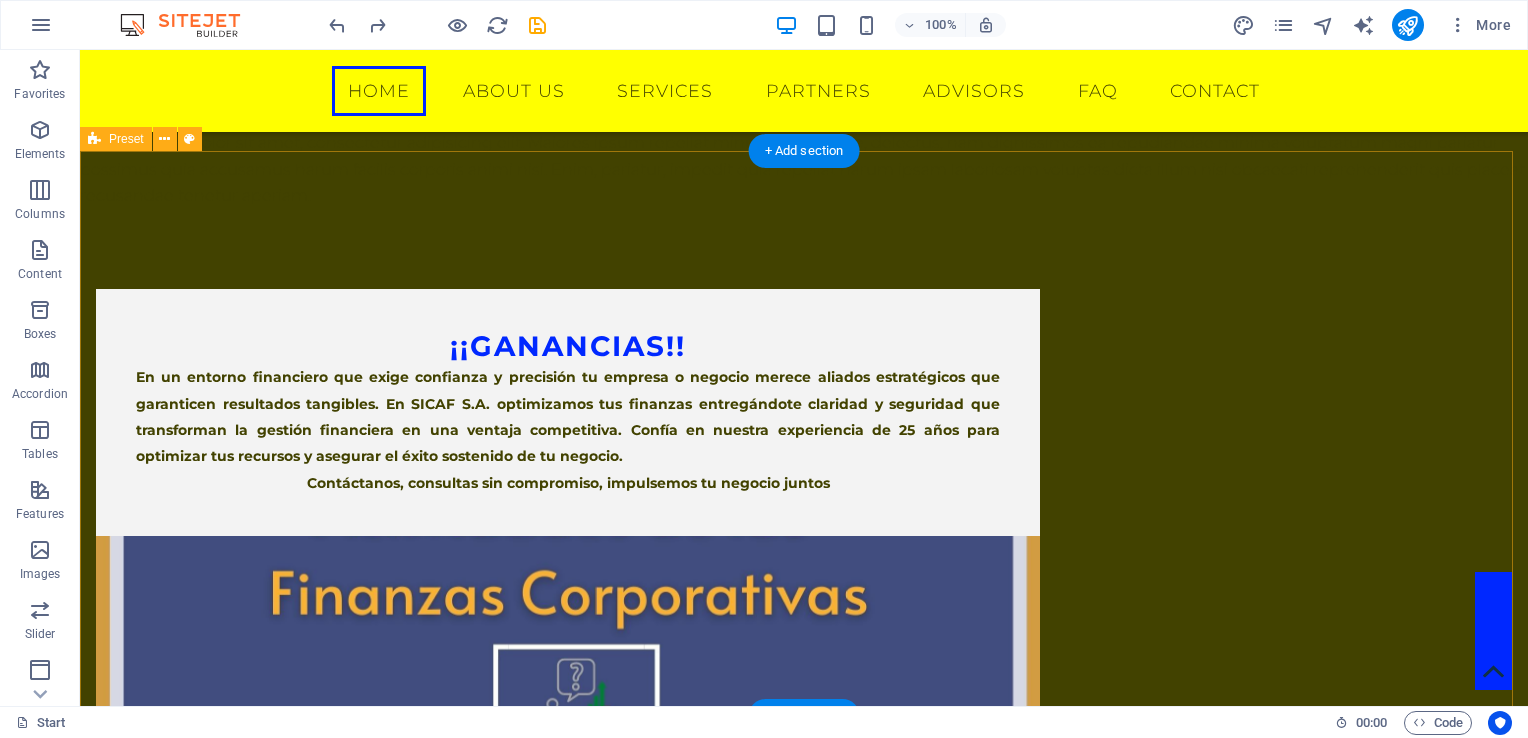 click on "¡¡Ganancias!! En un entorno financiero que exige confianza y precisión tu empresa o negocio merece aliados estratégicos que garanticen resultados tangibles. En SICAF S.A. optimizamos tus finanzas entregándote claridad y seguridad que transforman la gestión financiera en una ventaja competitiva. Confía en nuestra experiencia de 25 años para optimizar tus recursos y asegurar el éxito sostenido de tu negocio. Contáctanos, consultas sin compromiso, impulsemos tu negocio juntos Drop content here or Add elements Paste clipboard New text element" at bounding box center (804, 686) 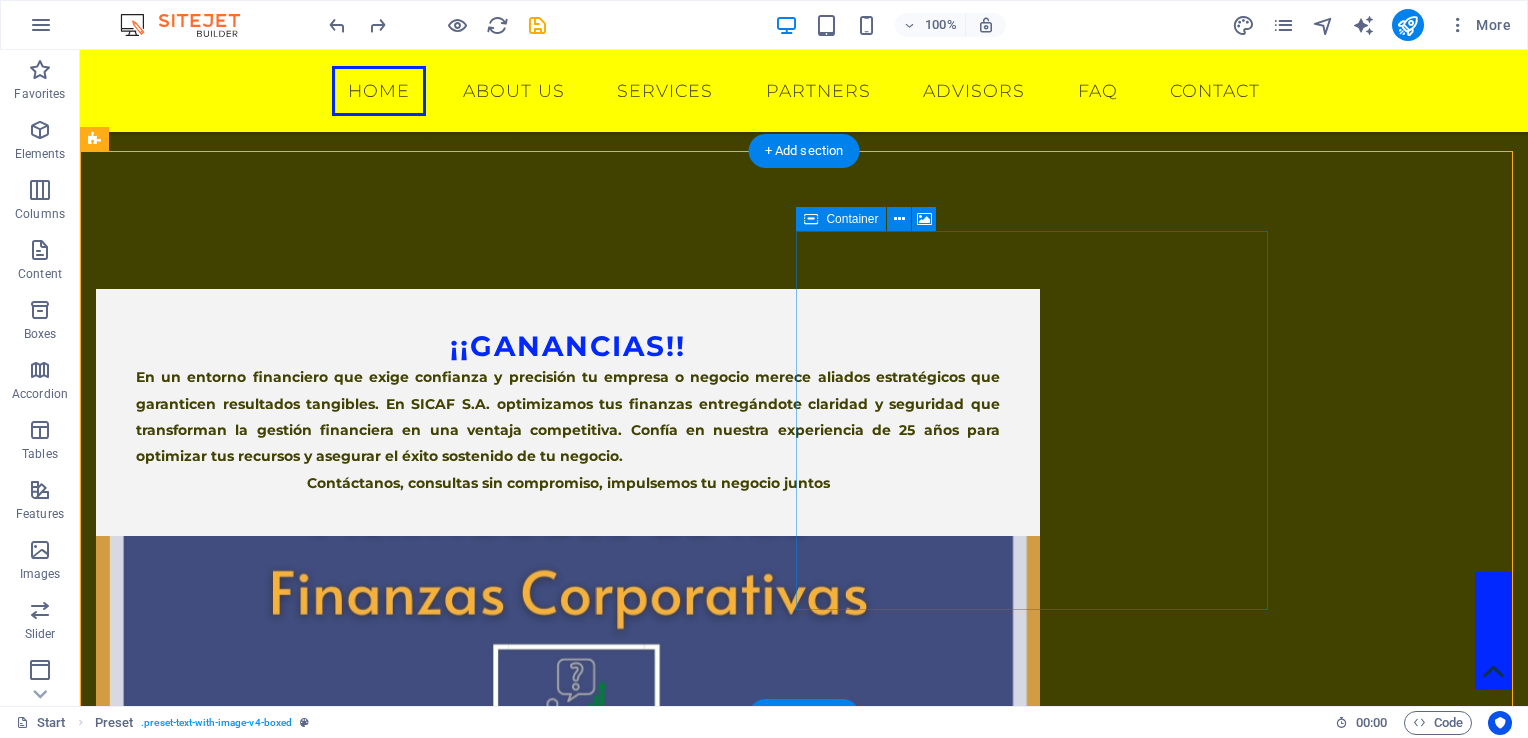 click on "Paste clipboard" at bounding box center (622, 1016) 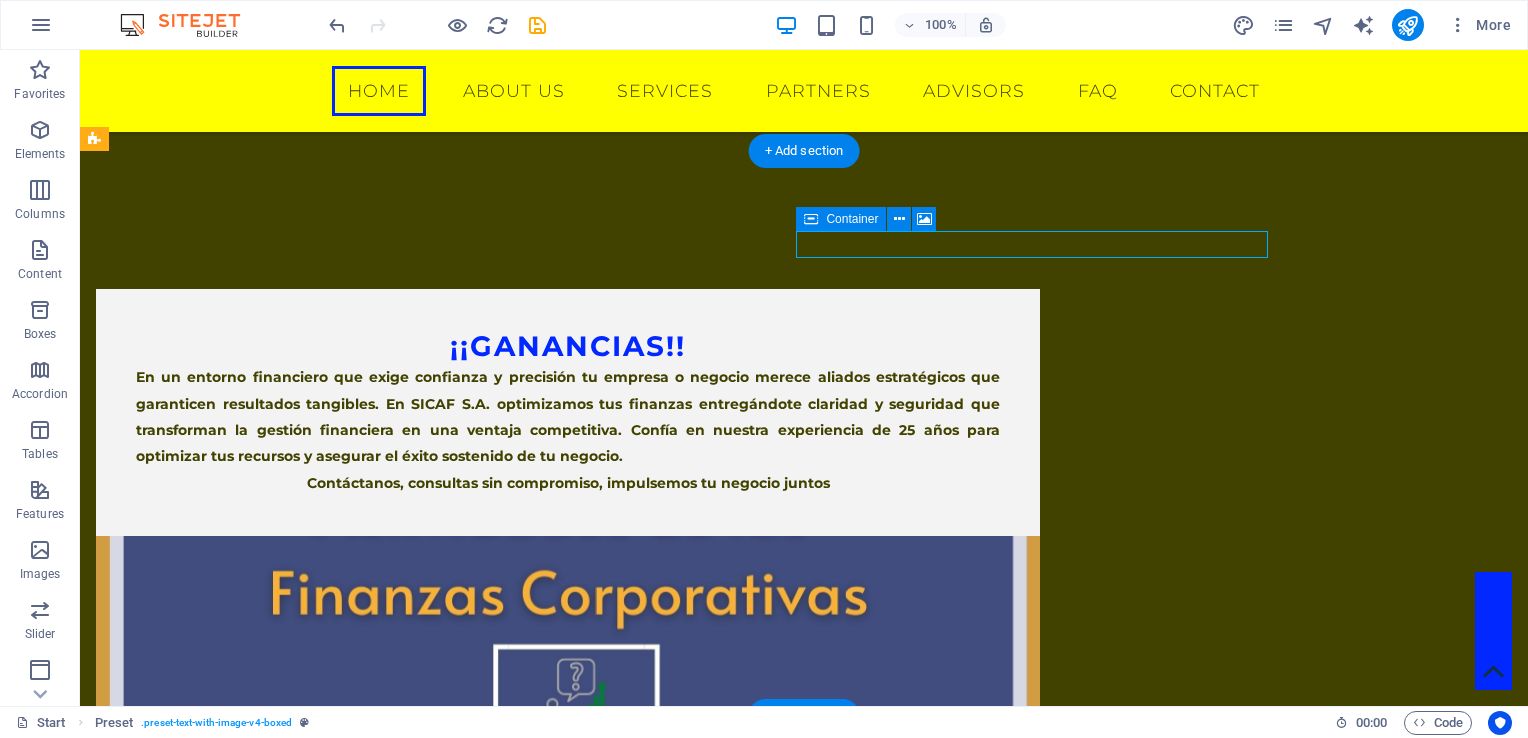 click at bounding box center (568, 725) 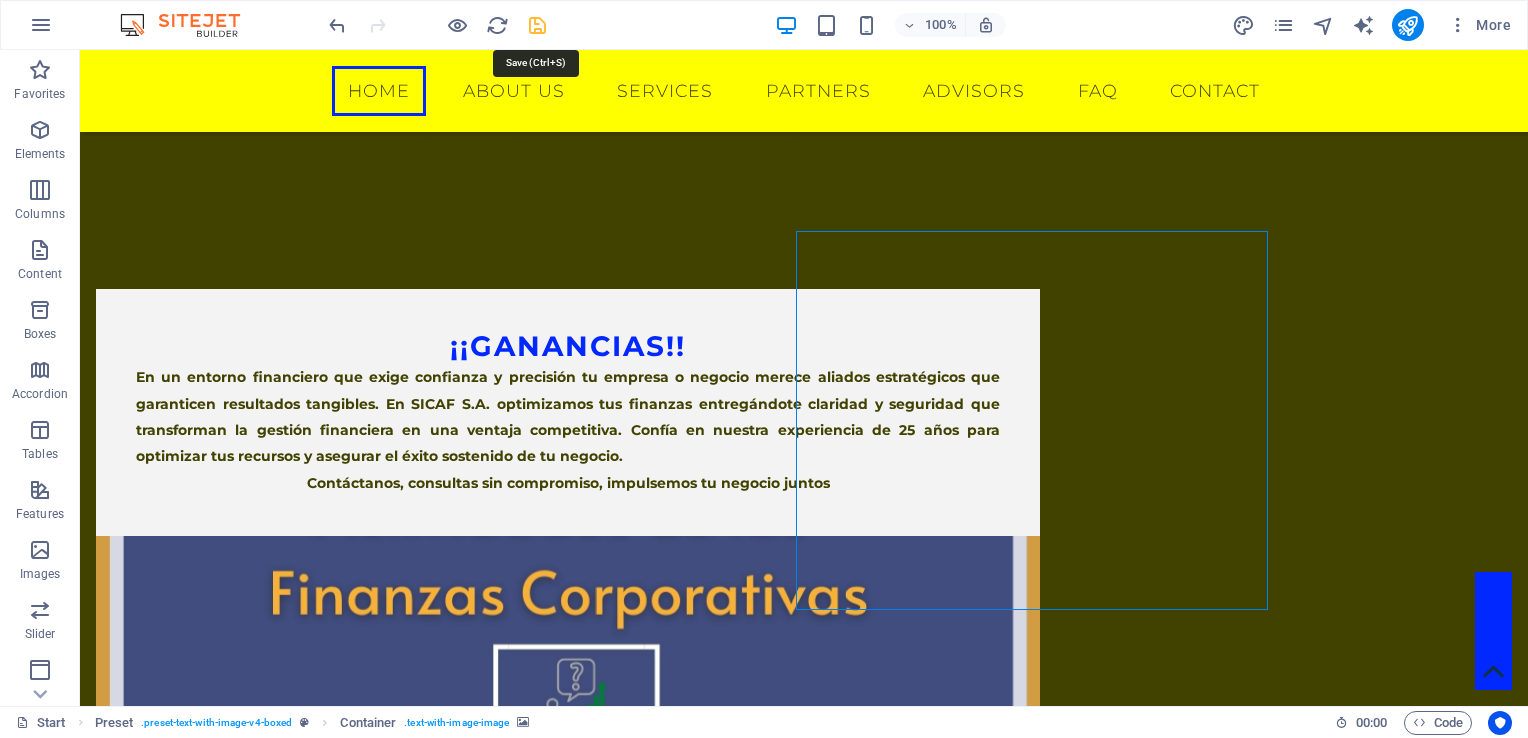 click at bounding box center (537, 25) 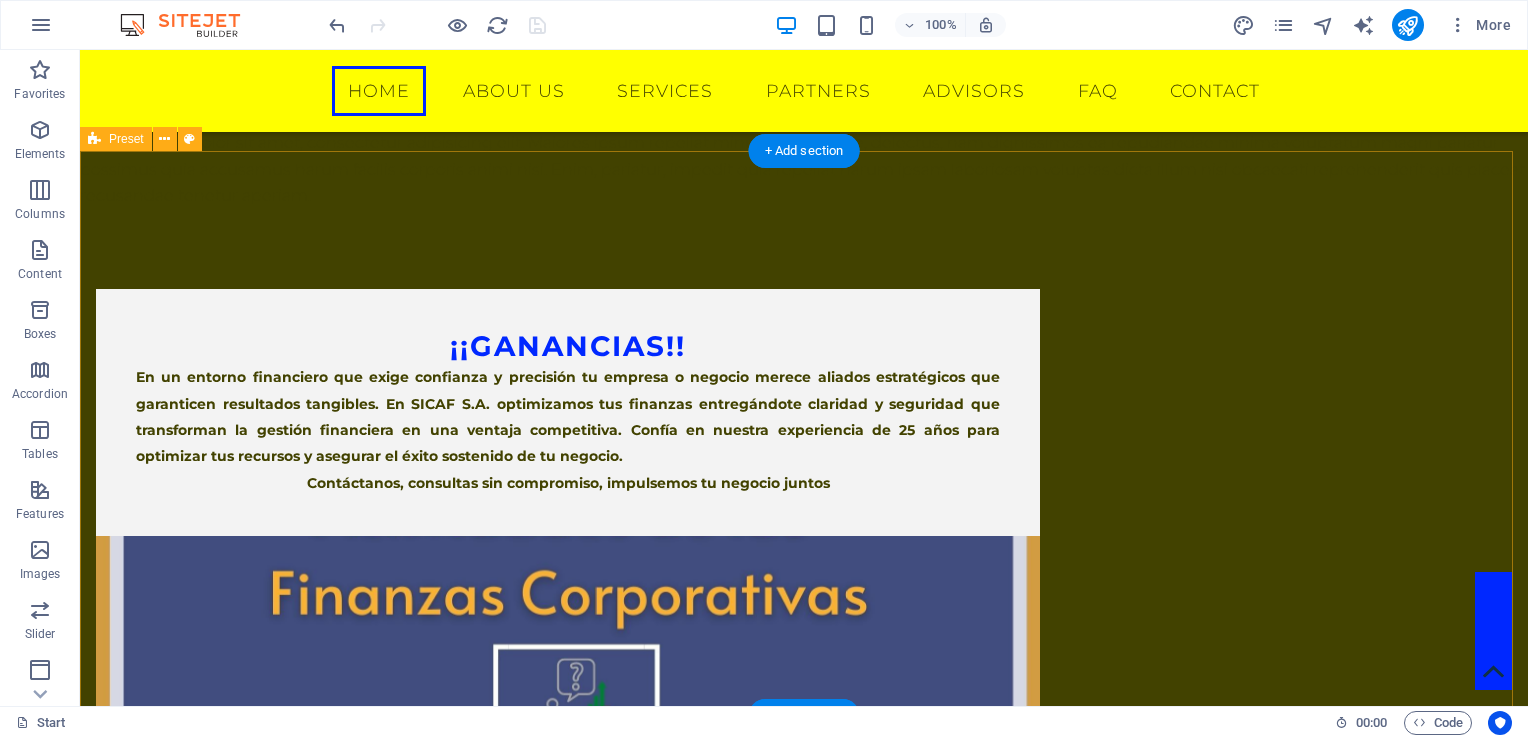 scroll, scrollTop: 904, scrollLeft: 0, axis: vertical 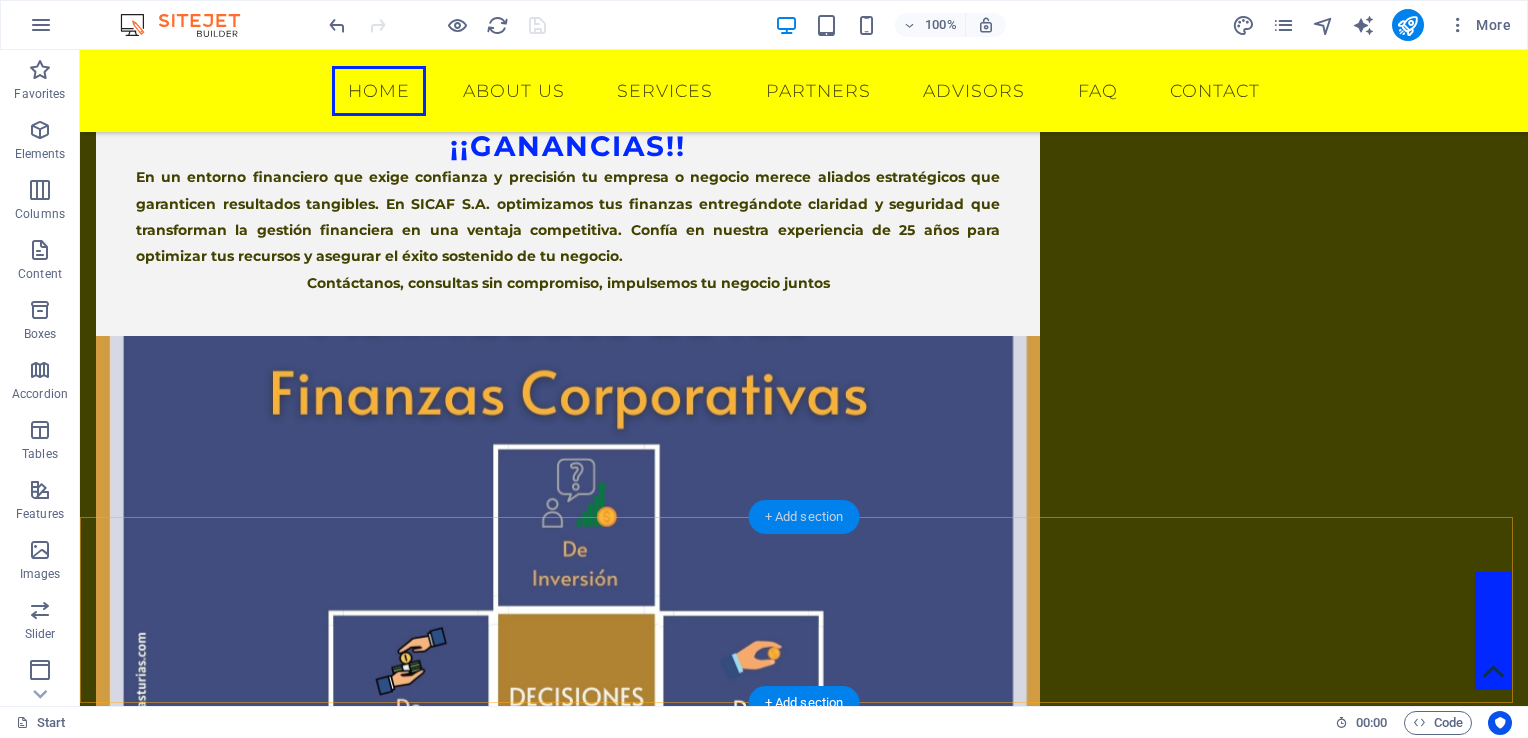 click on "+ Add section" at bounding box center (804, 517) 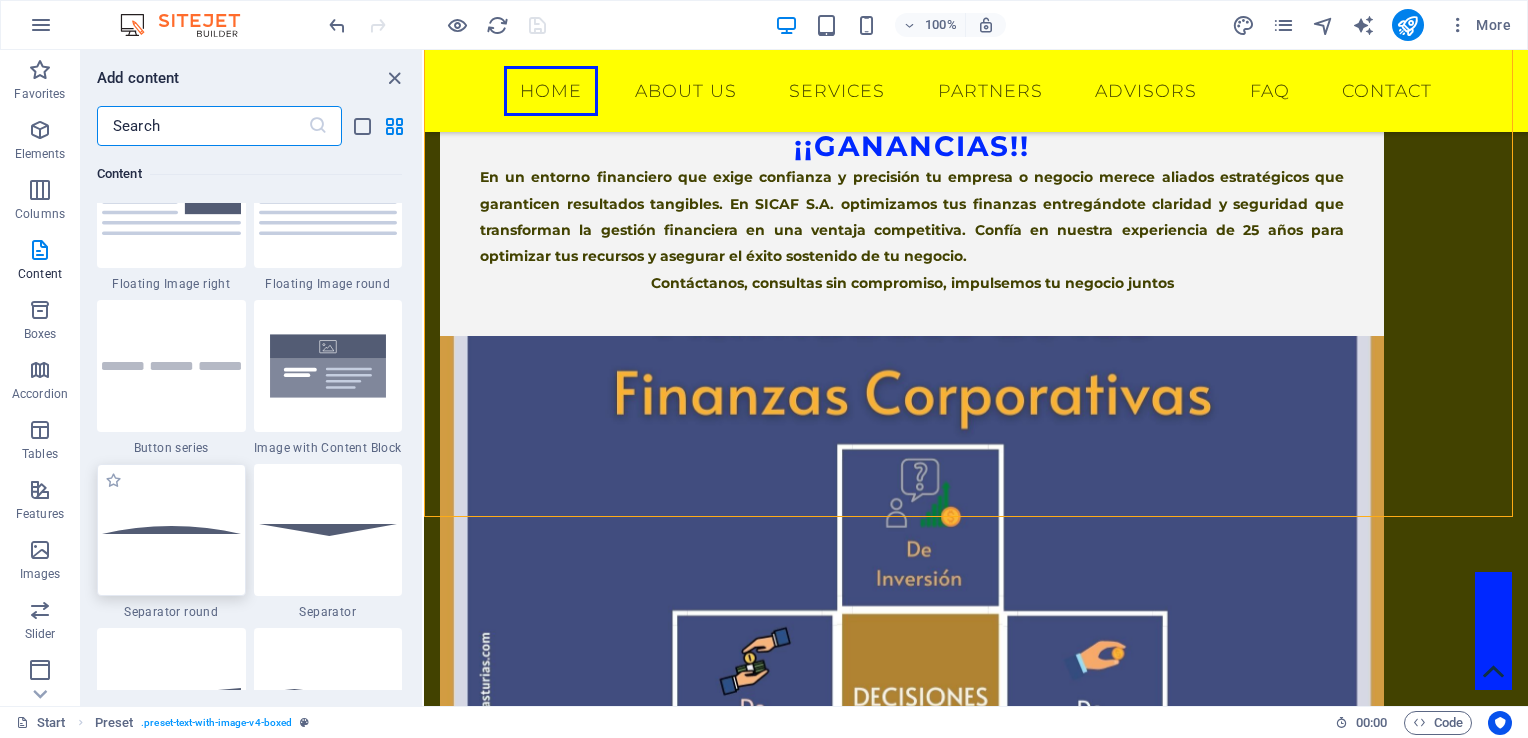 scroll, scrollTop: 4499, scrollLeft: 0, axis: vertical 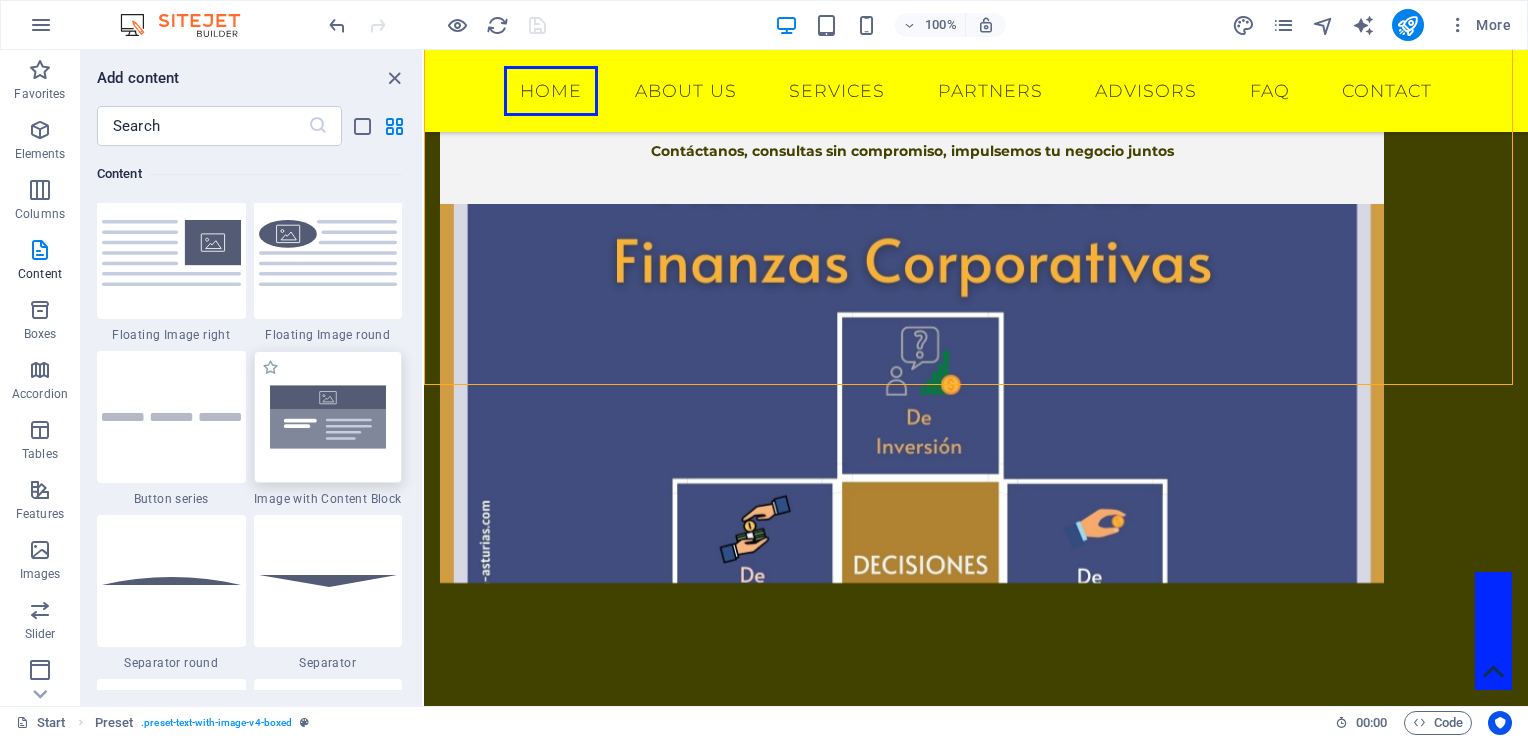 click at bounding box center [328, 417] 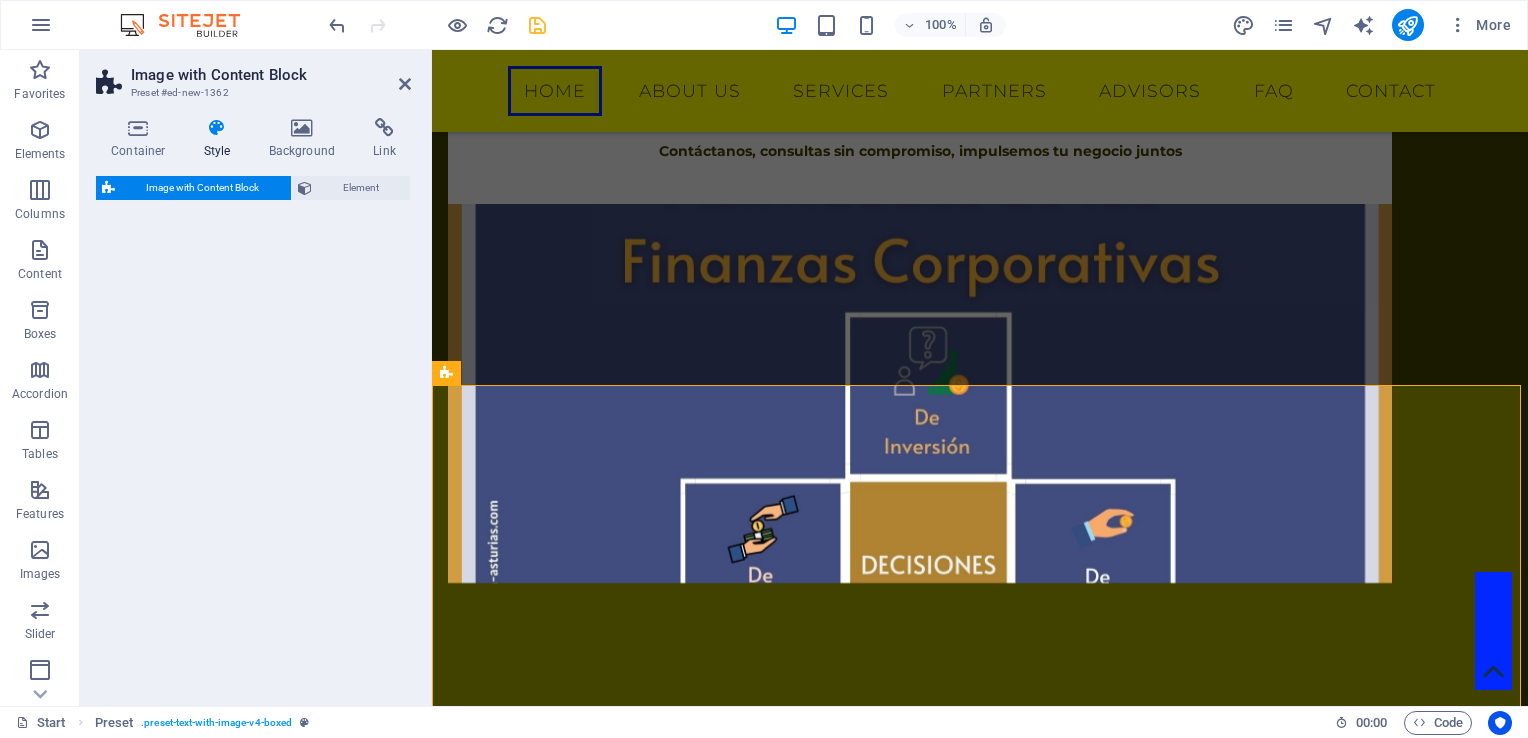 select on "rem" 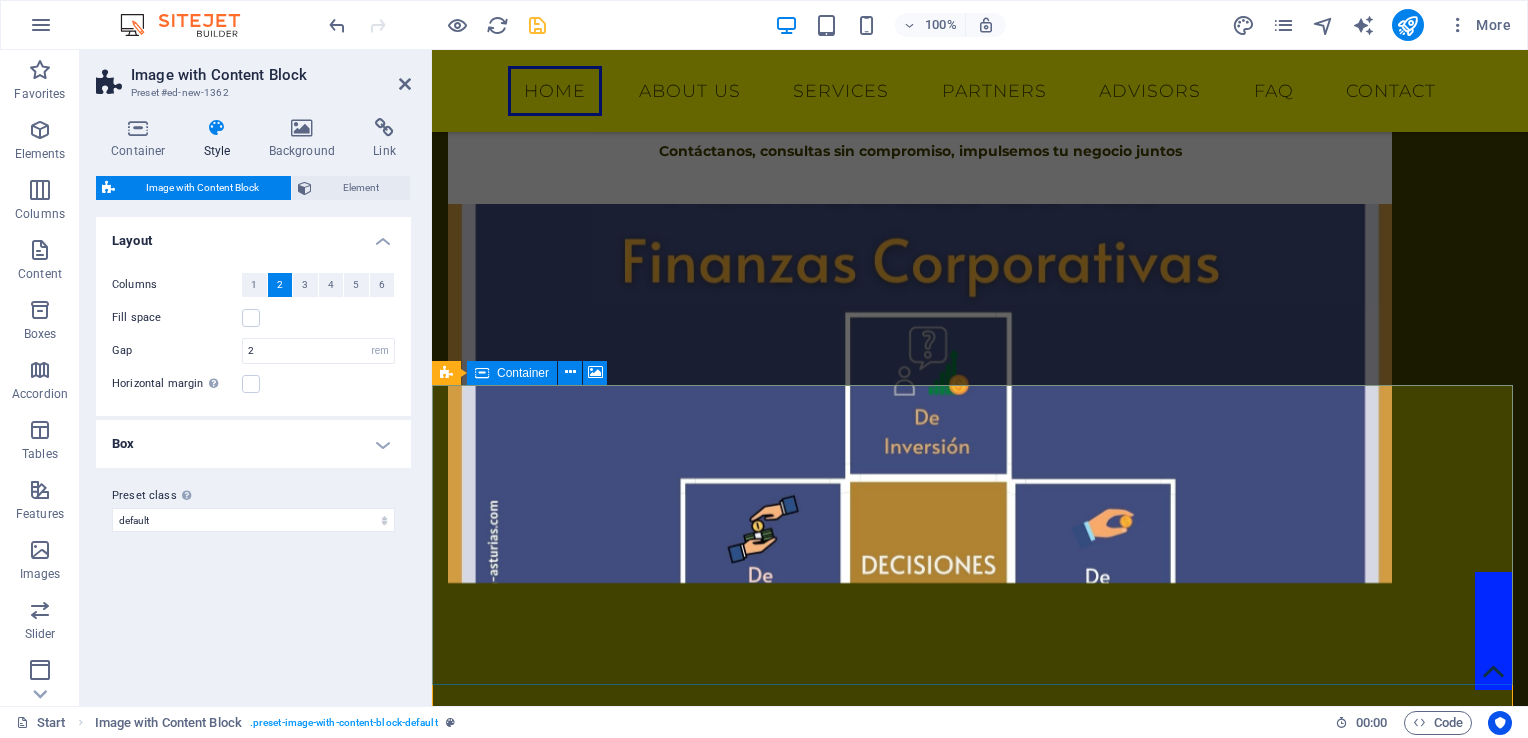 click on "Paste clipboard" at bounding box center [1034, 1198] 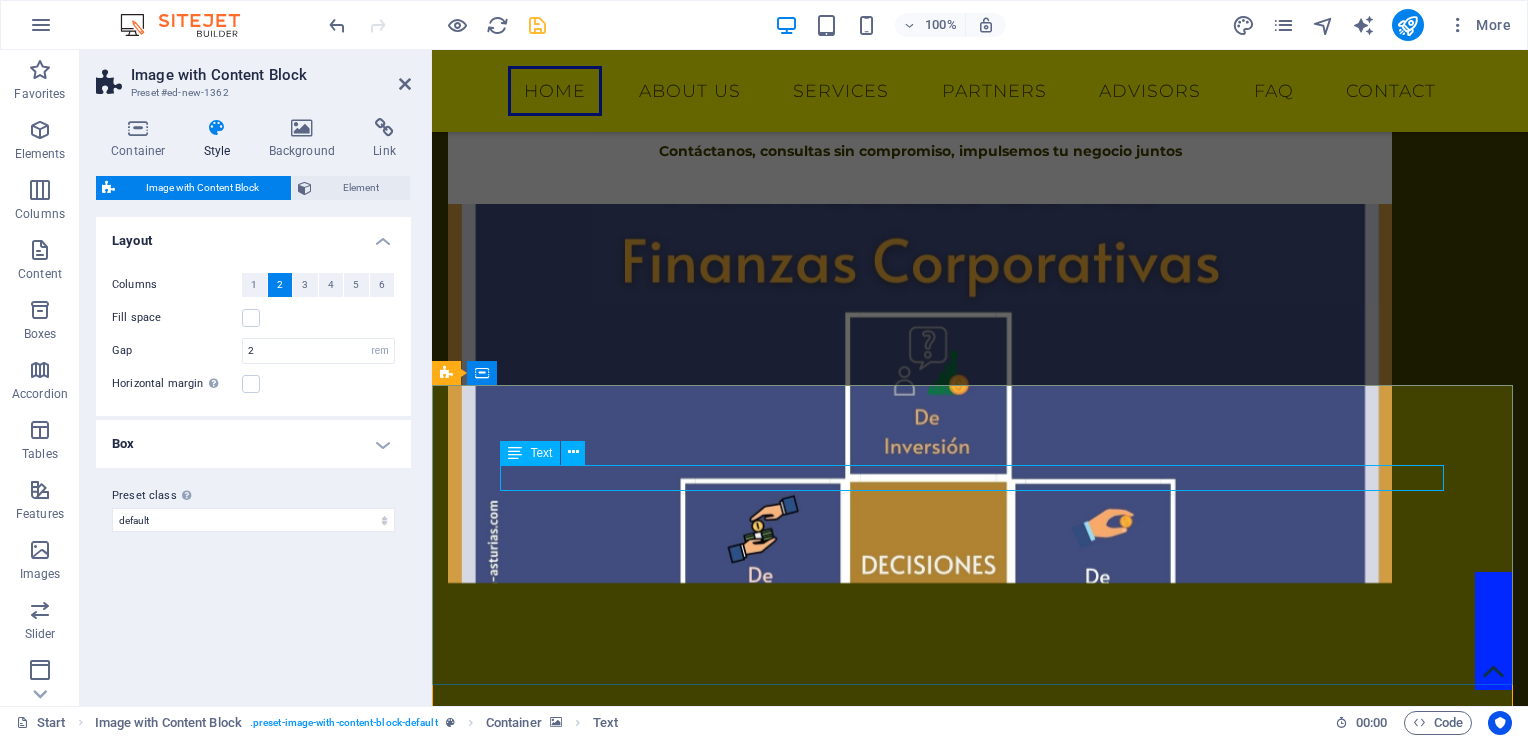 click on "New text element" at bounding box center [980, 1109] 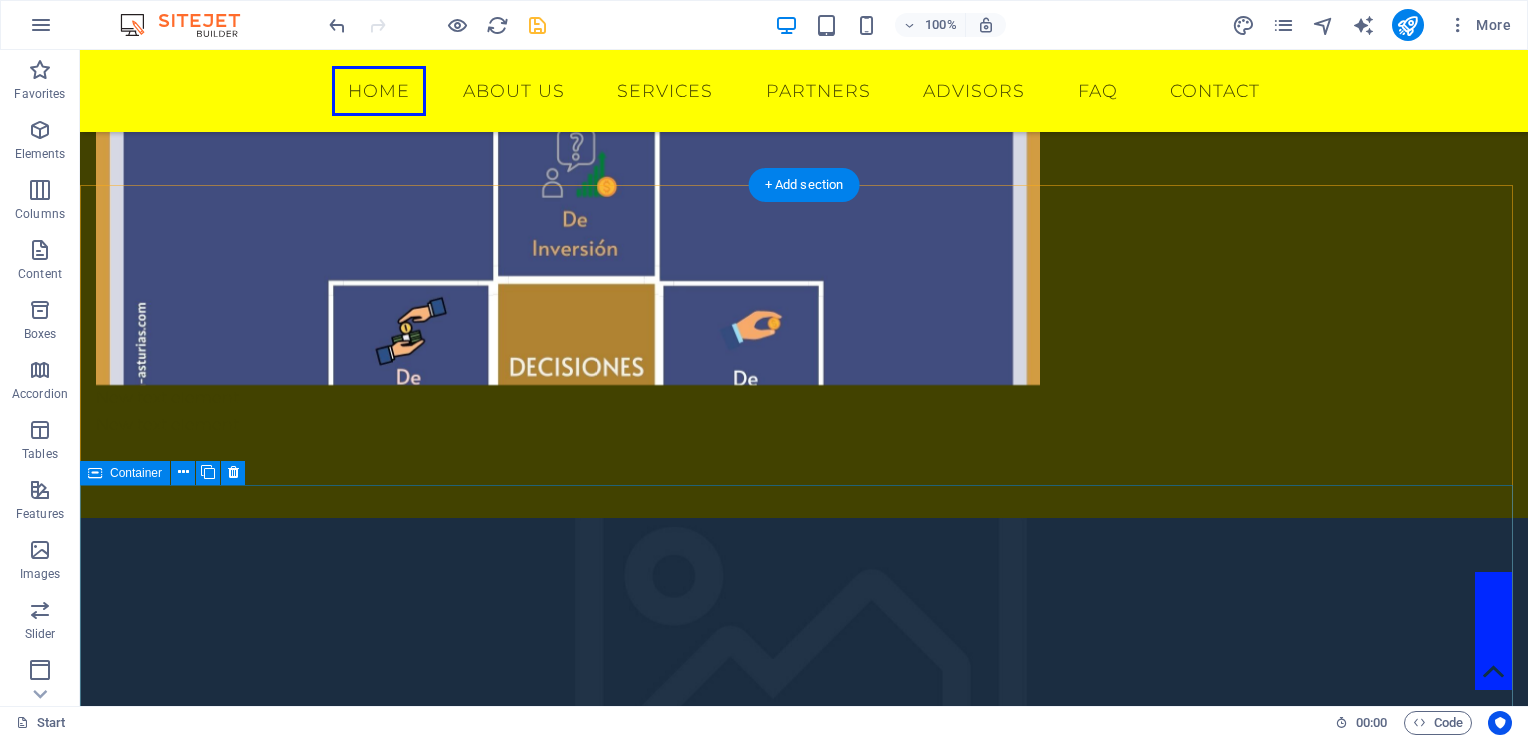 scroll, scrollTop: 1236, scrollLeft: 0, axis: vertical 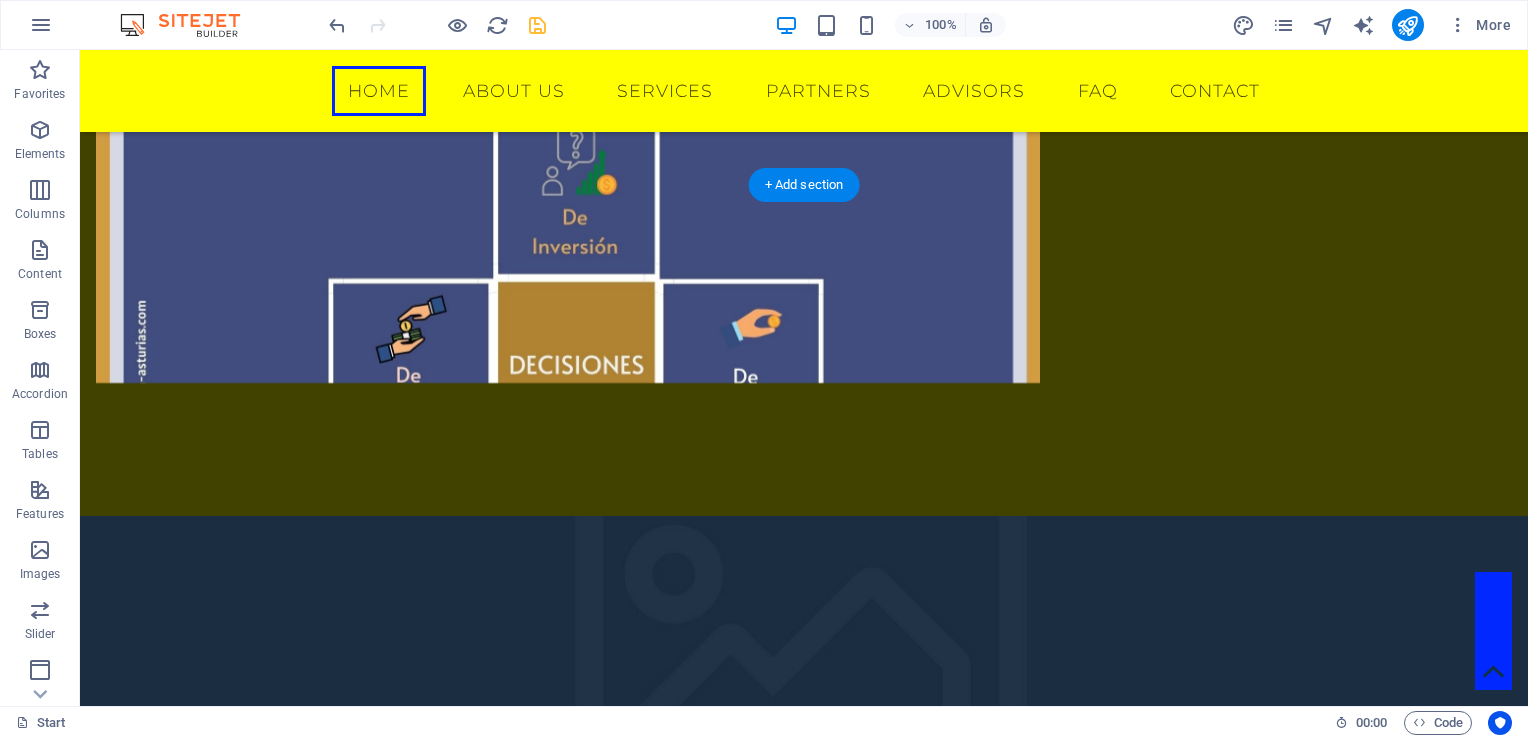click at bounding box center [804, 666] 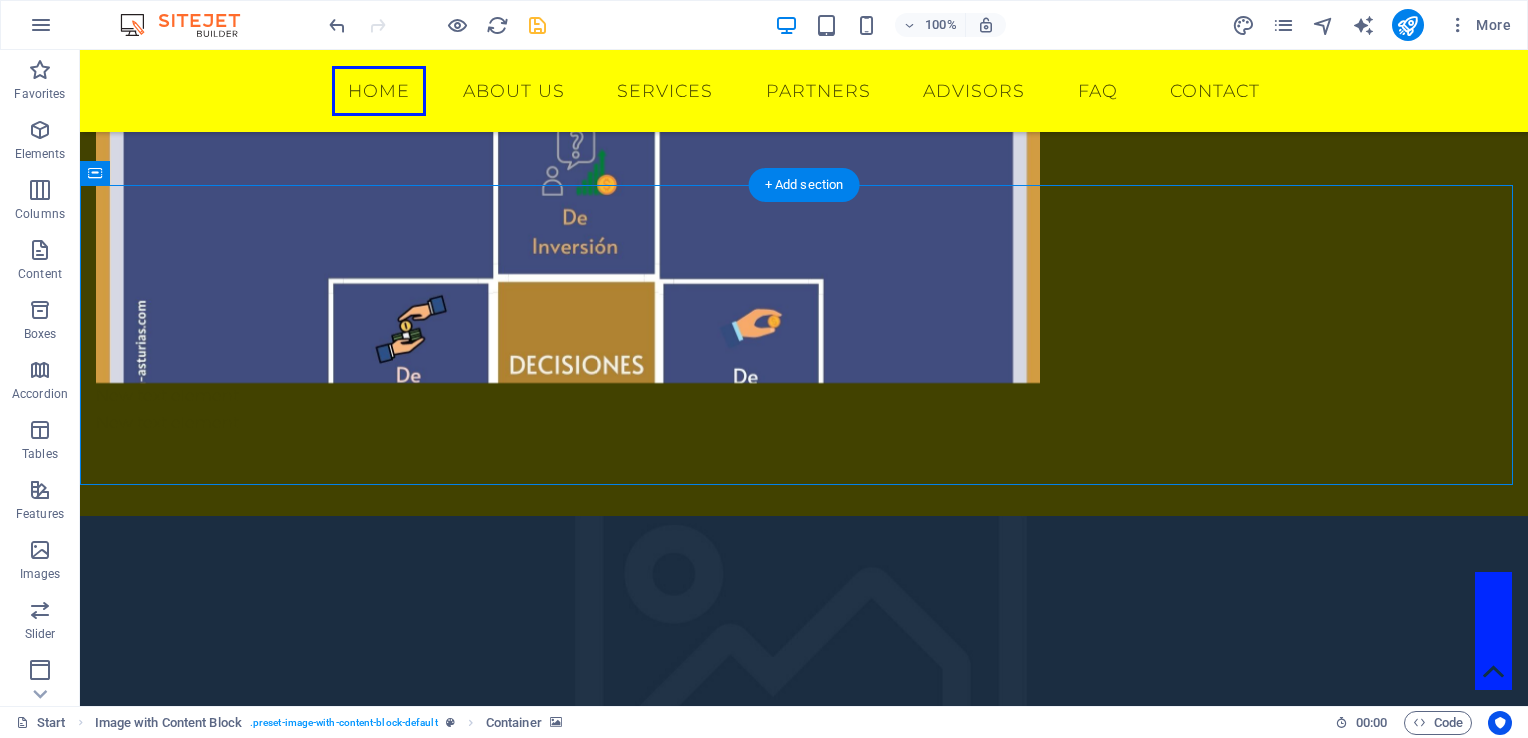 click at bounding box center (804, 666) 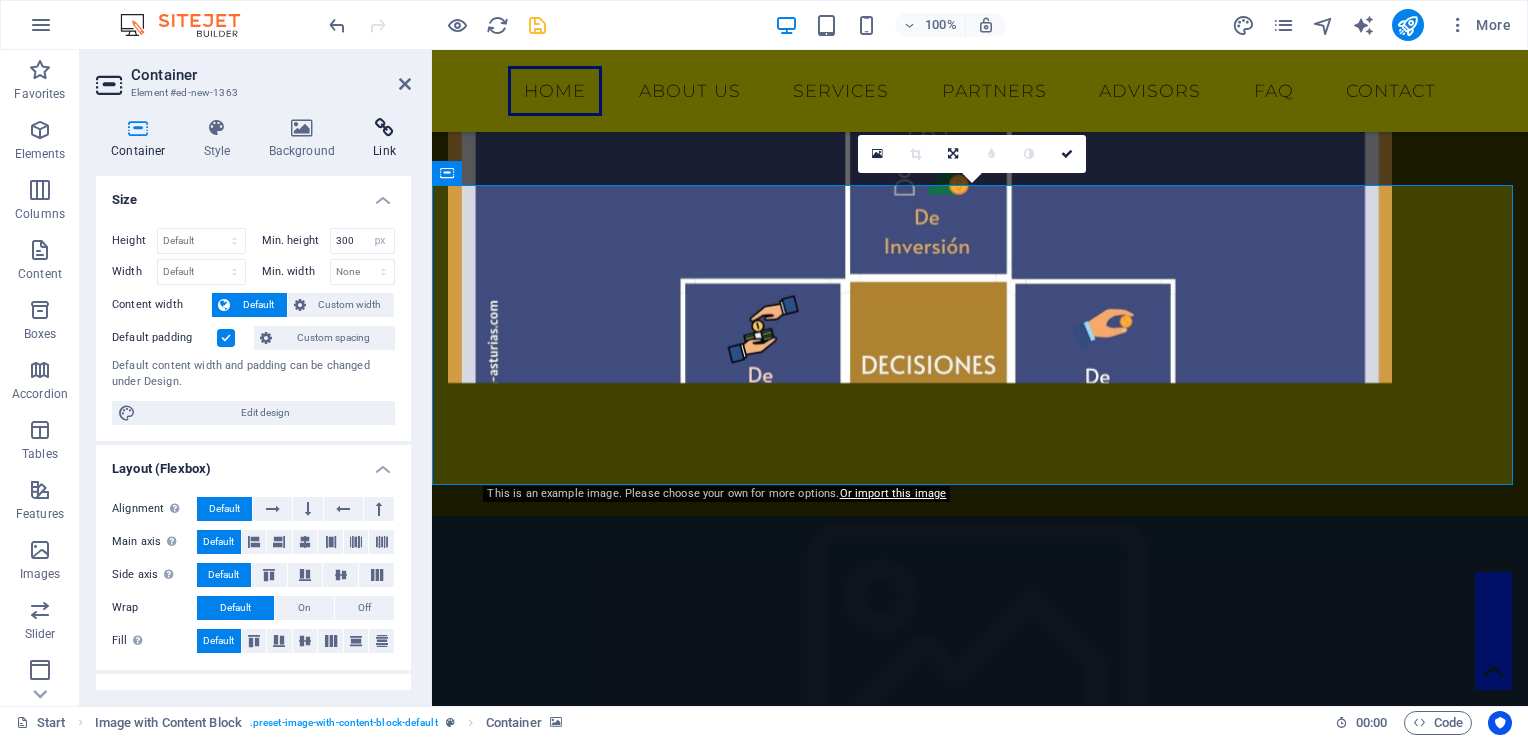 click on "Link" at bounding box center [384, 139] 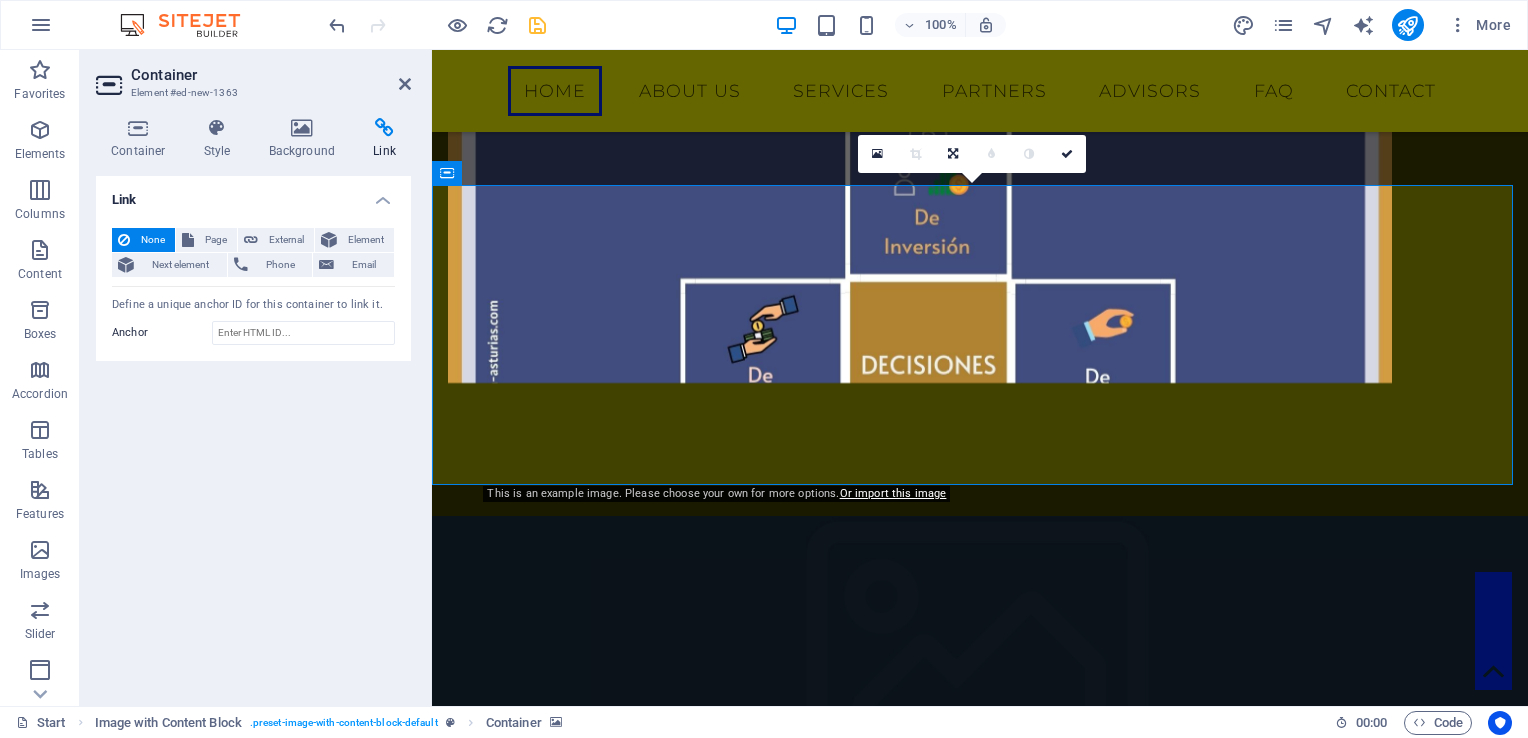 click at bounding box center [980, 666] 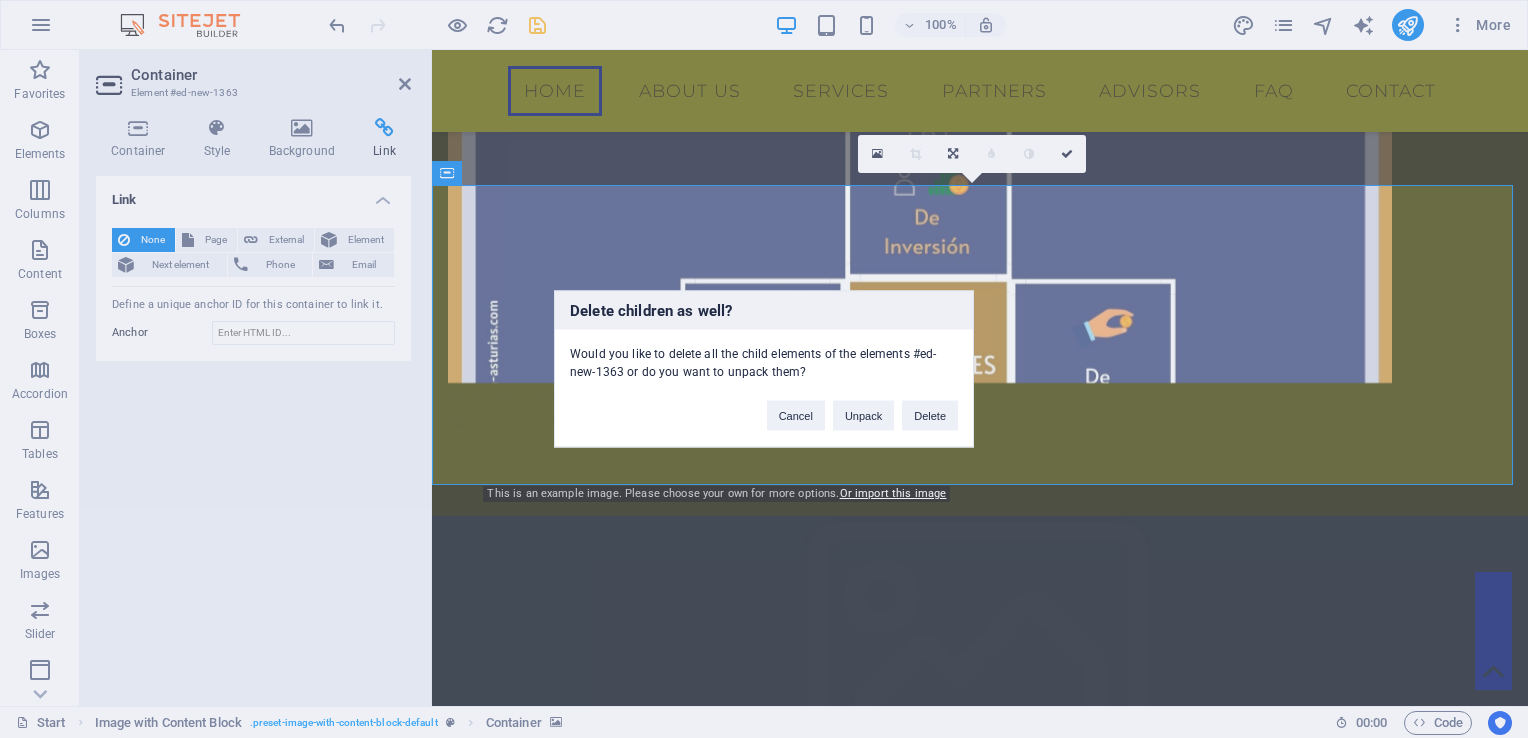 type 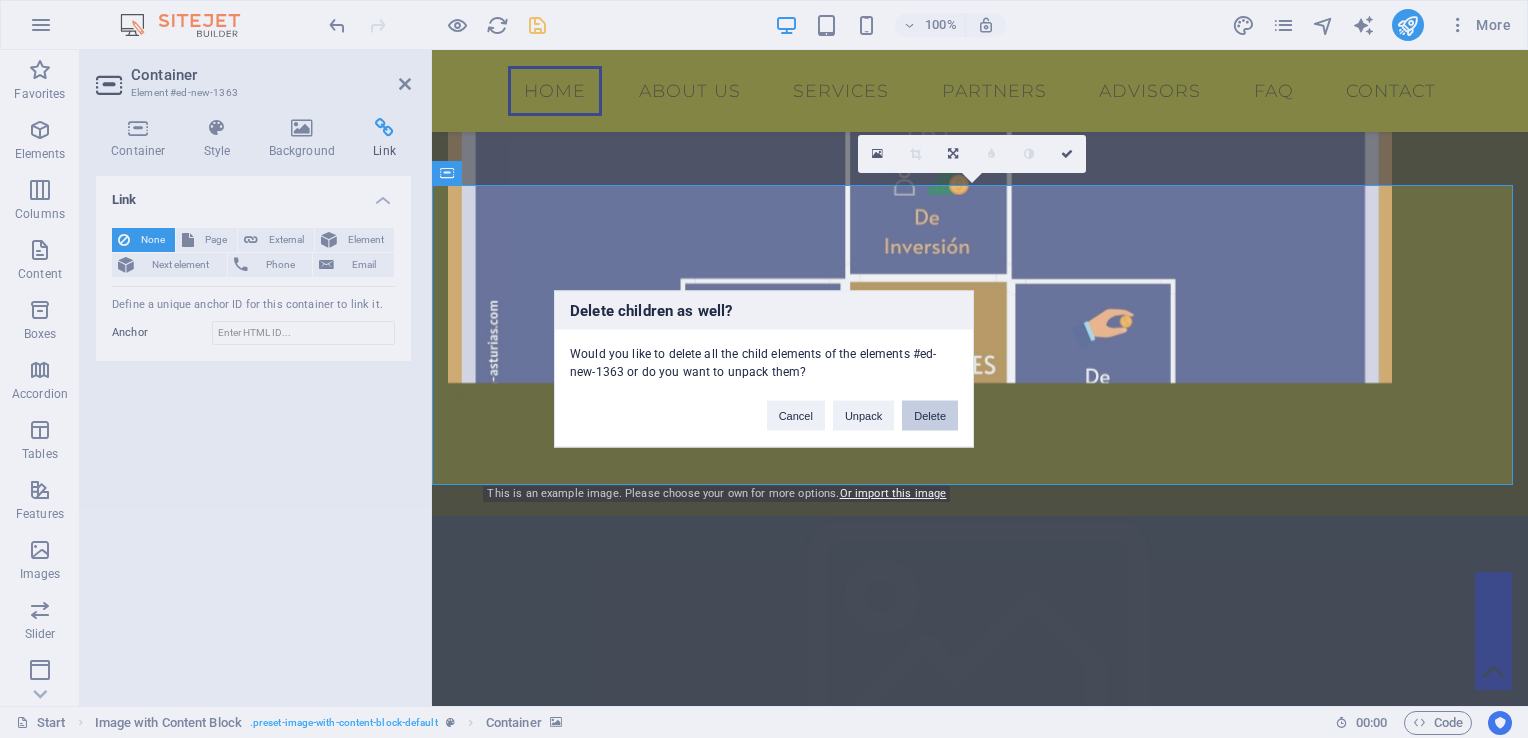 click on "Delete" at bounding box center (930, 416) 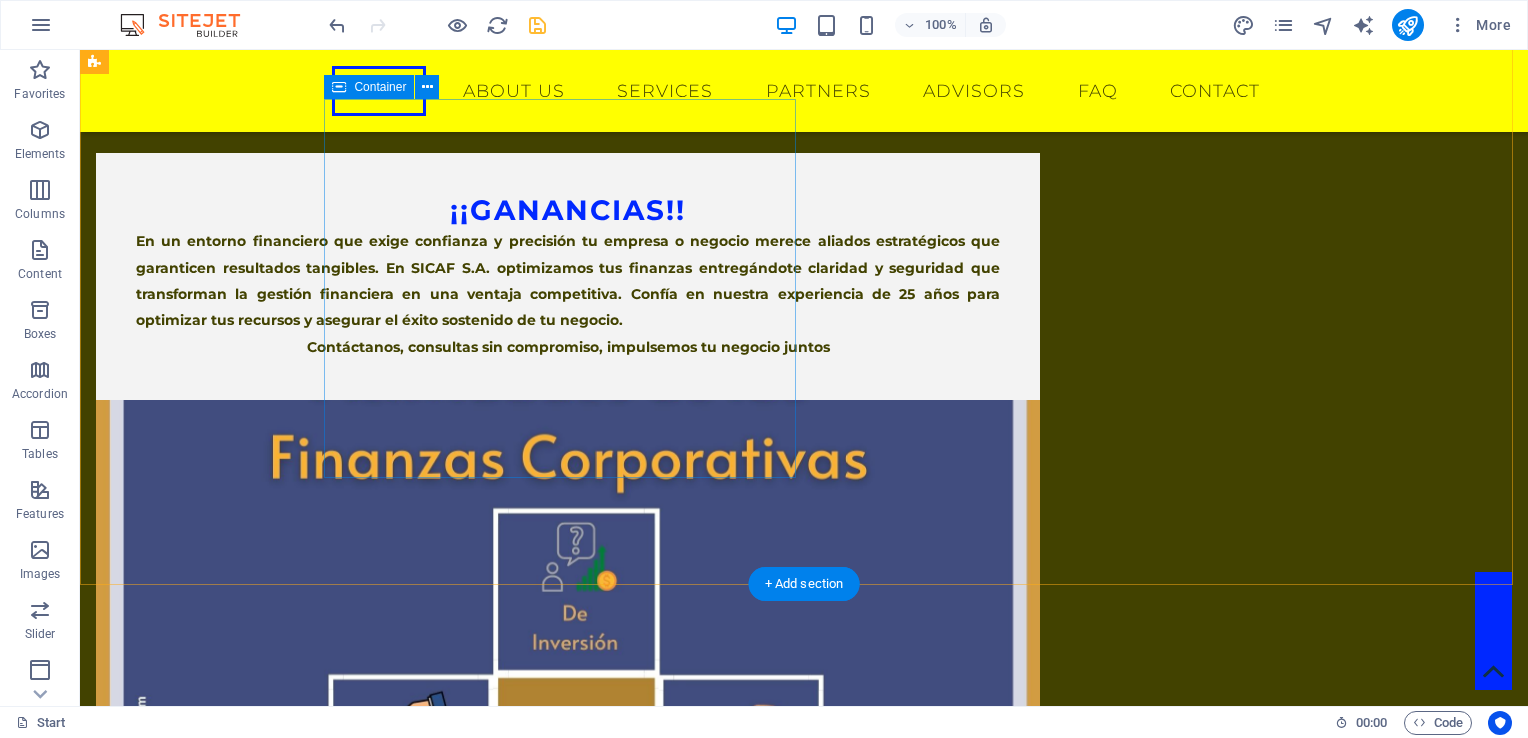 scroll, scrollTop: 836, scrollLeft: 0, axis: vertical 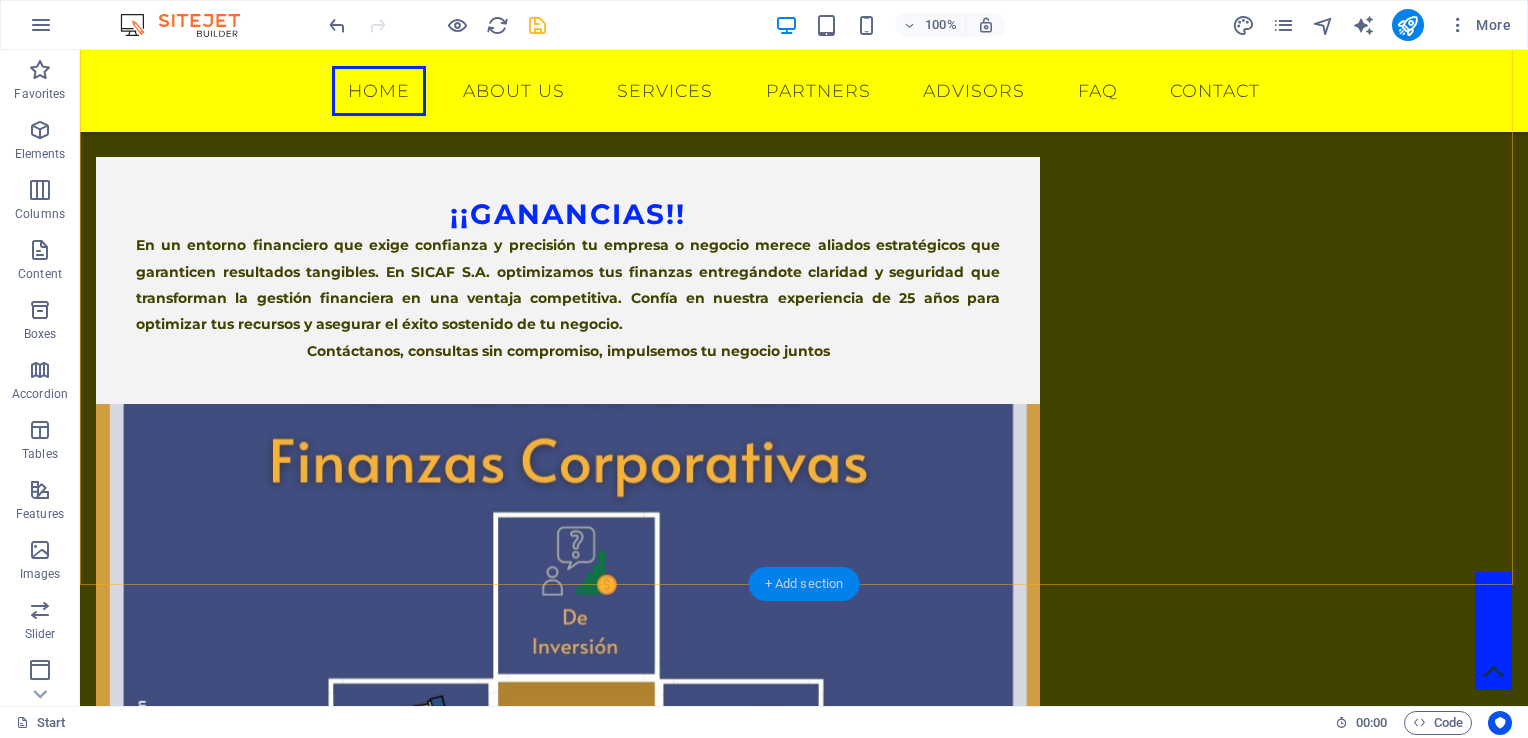 click on "+ Add section" at bounding box center (804, 584) 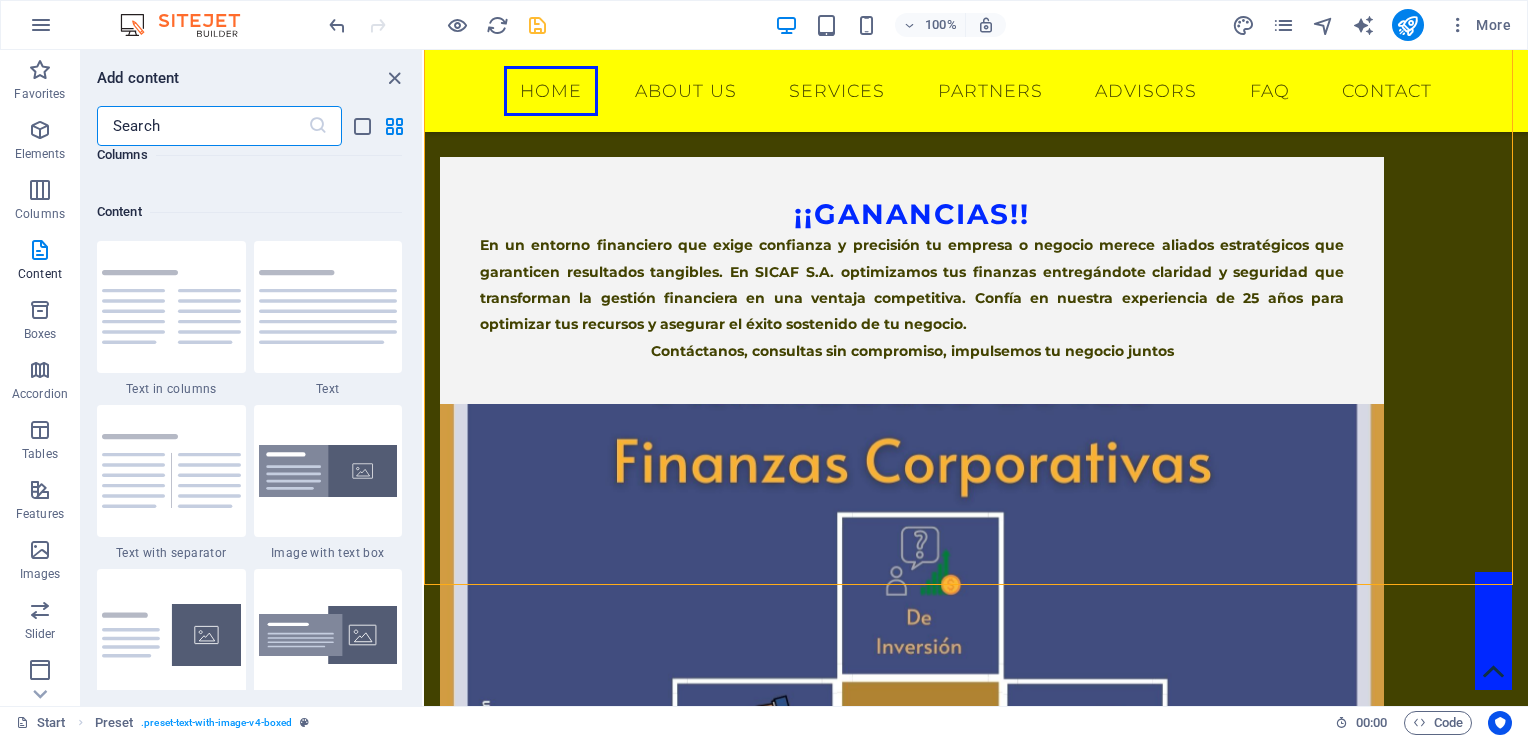 scroll, scrollTop: 3600, scrollLeft: 0, axis: vertical 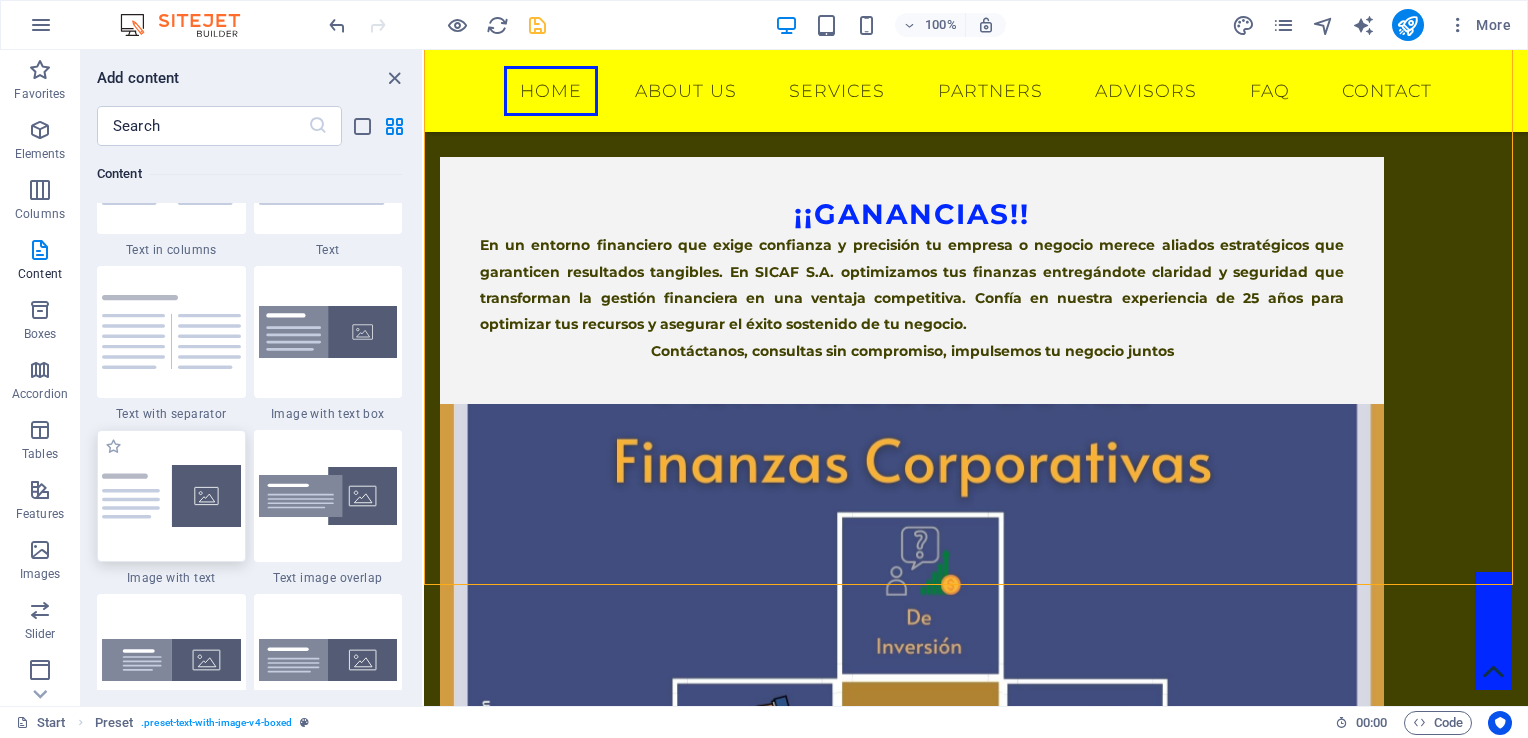 click at bounding box center [171, 496] 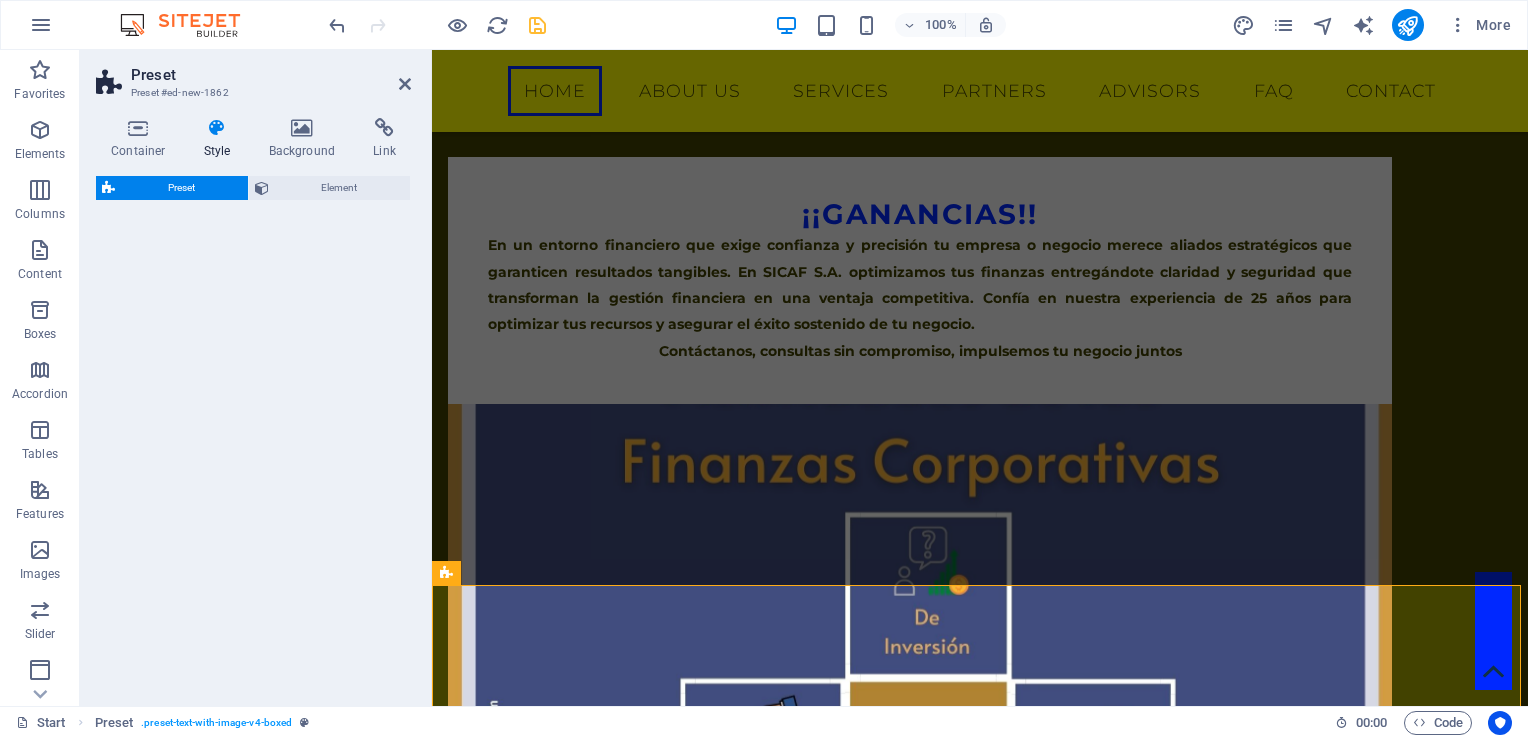 select on "rem" 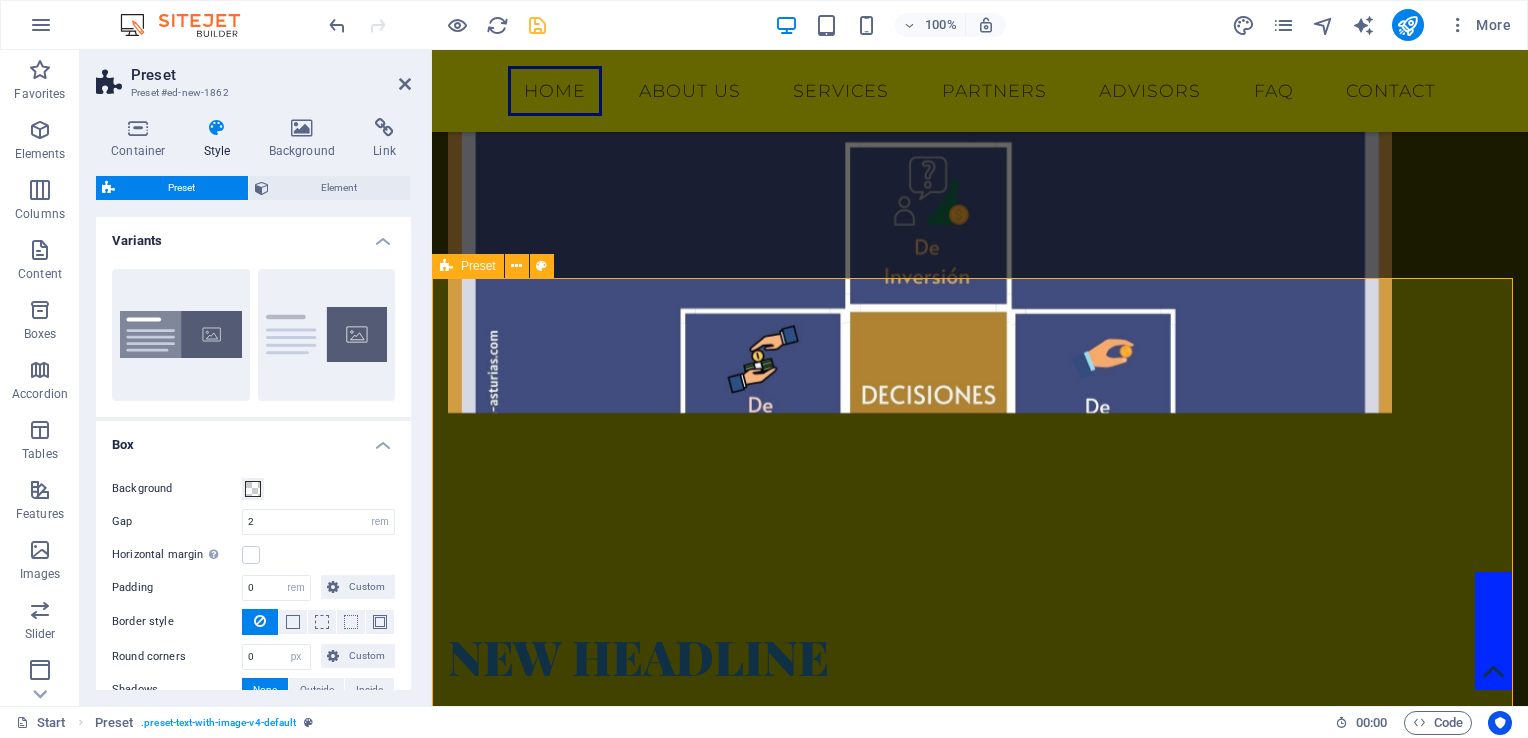scroll, scrollTop: 1236, scrollLeft: 0, axis: vertical 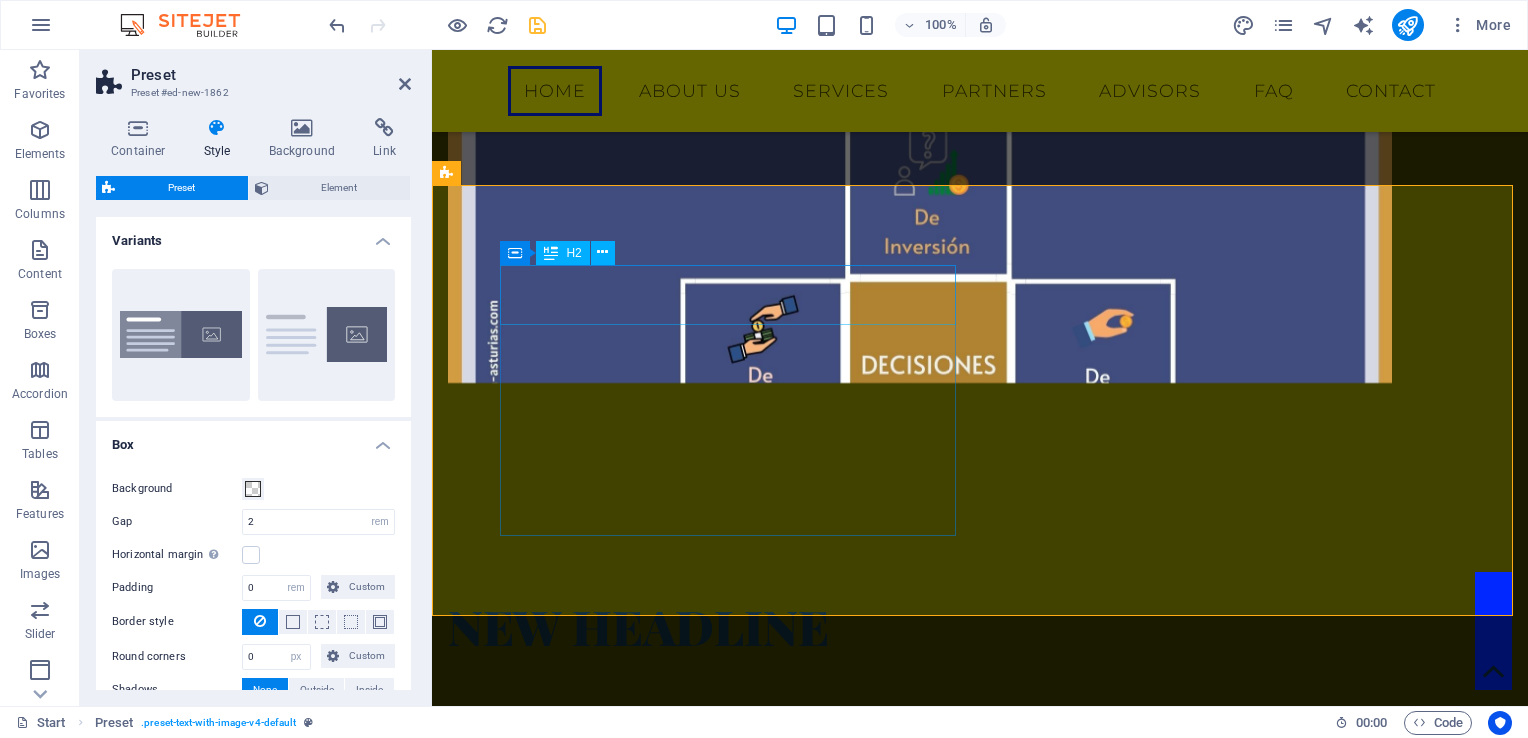 click on "New headline" at bounding box center (920, 626) 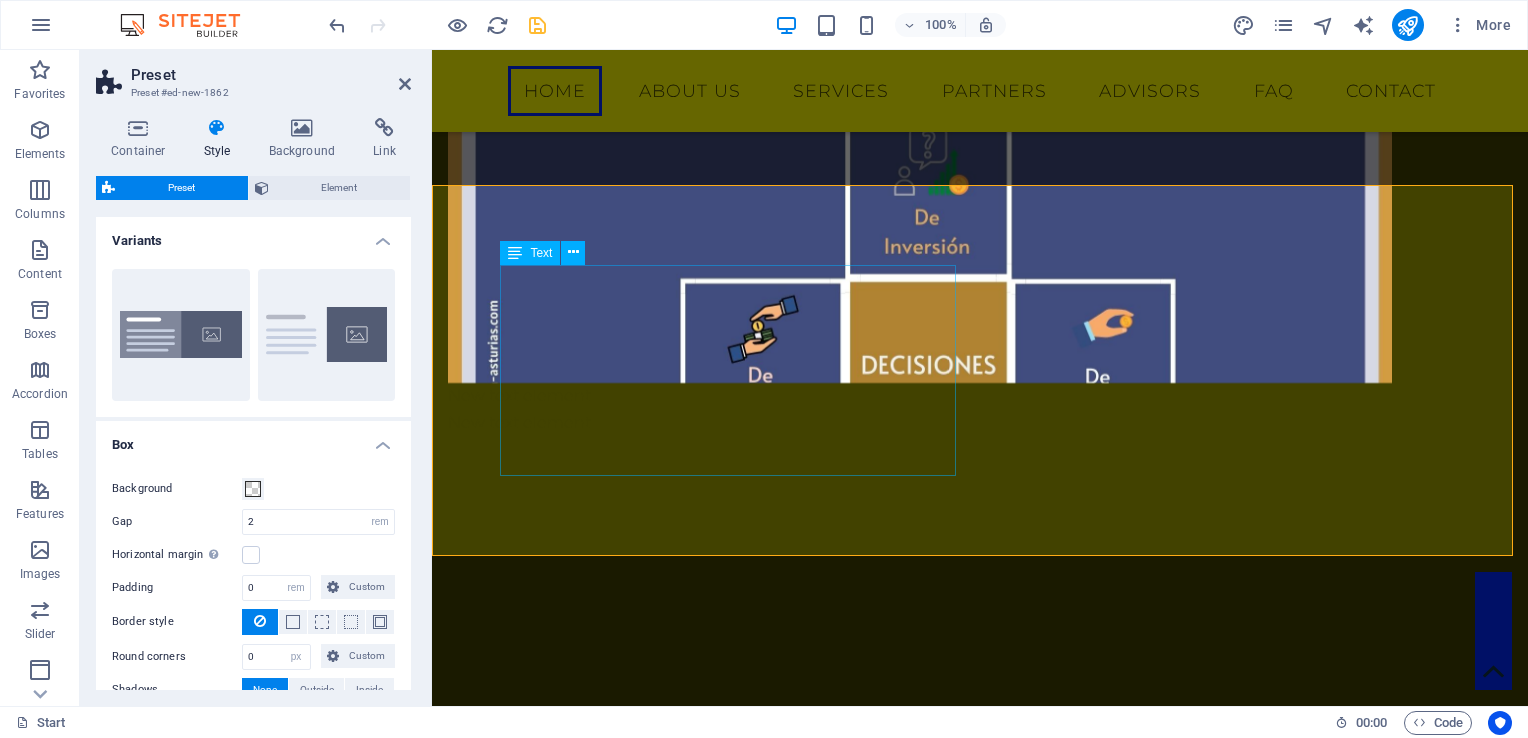 click on "Lorem ipsum dolor sit amet, consectetuer adipiscing elit. Aenean commodo ligula eget dolor. Lorem ipsum dolor sit amet, consectetuer adipiscing elit leget dolor. Lorem ipsum dolor sit amet, consectetuer adipiscing elit. Aenean commodo ligula eget dolor. Lorem ipsum dolor sit amet, consectetuer adipiscing elit dolor consectetuer adipiscing elit leget dolor. Lorem elit saget ipsum dolor sit amet, consectetuer." at bounding box center [920, 649] 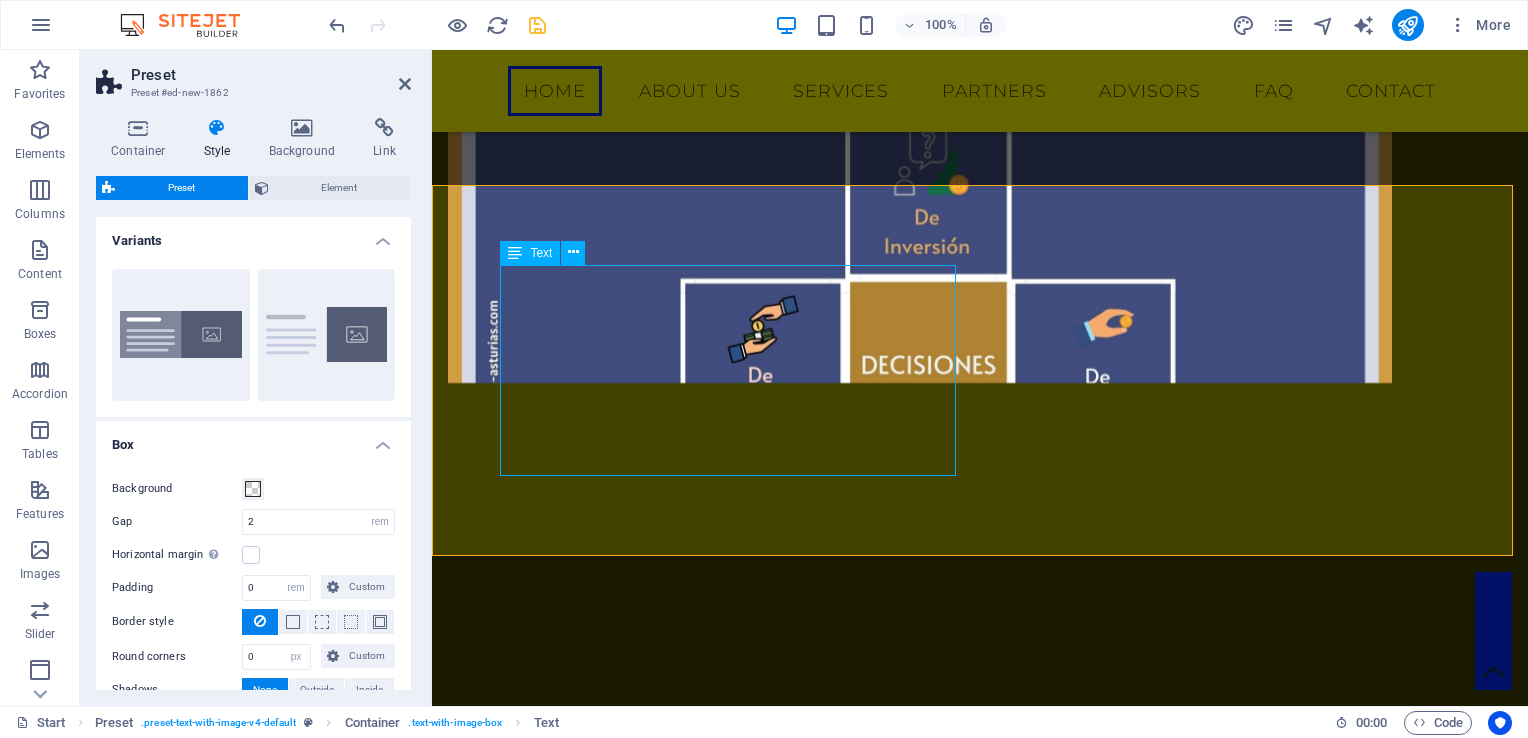 click on "Lorem ipsum dolor sit amet, consectetuer adipiscing elit. Aenean commodo ligula eget dolor. Lorem ipsum dolor sit amet, consectetuer adipiscing elit leget dolor. Lorem ipsum dolor sit amet, consectetuer adipiscing elit. Aenean commodo ligula eget dolor. Lorem ipsum dolor sit amet, consectetuer adipiscing elit dolor consectetuer adipiscing elit leget dolor. Lorem elit saget ipsum dolor sit amet, consectetuer." at bounding box center [920, 649] 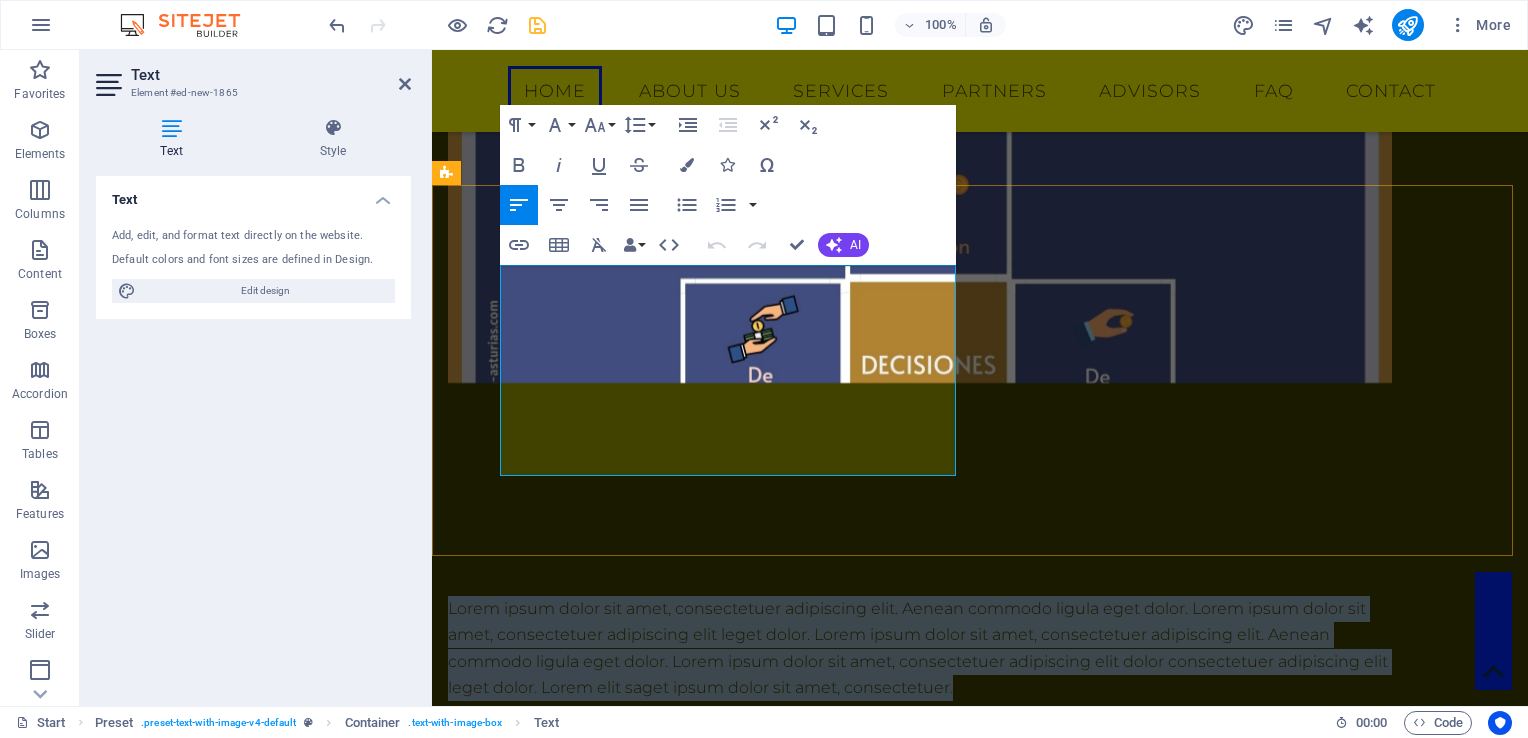 drag, startPoint x: 572, startPoint y: 297, endPoint x: 914, endPoint y: 466, distance: 381.4774 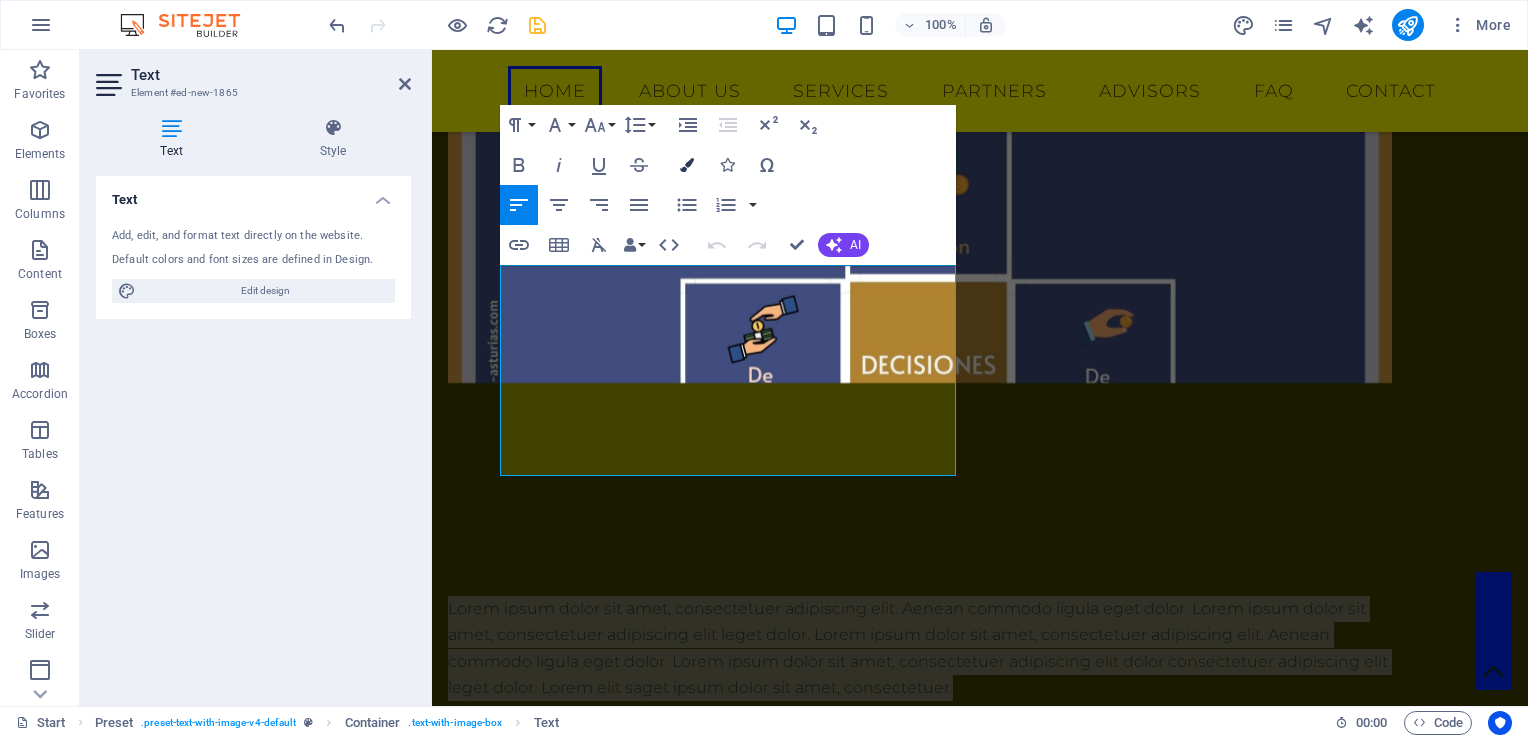 click at bounding box center [687, 165] 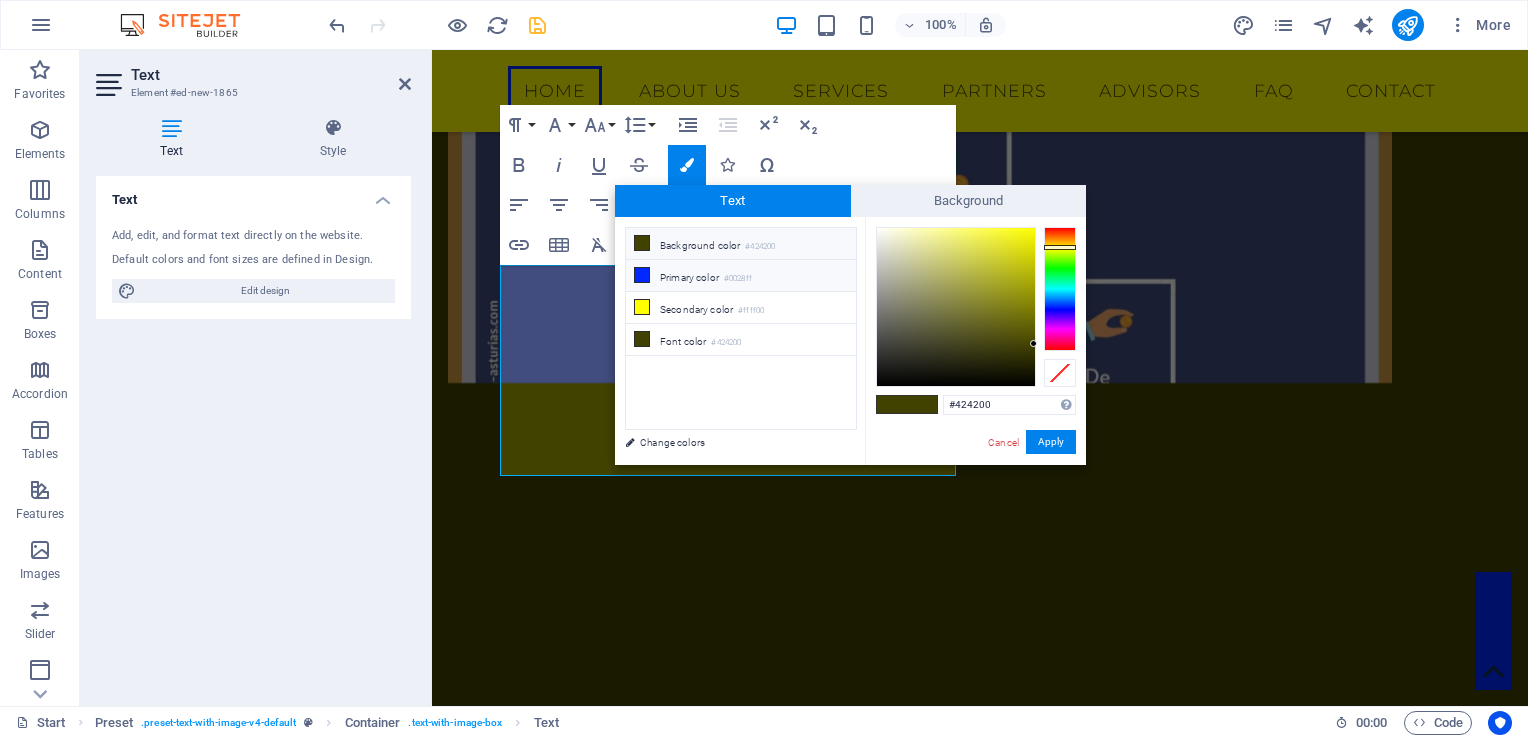 click at bounding box center [642, 275] 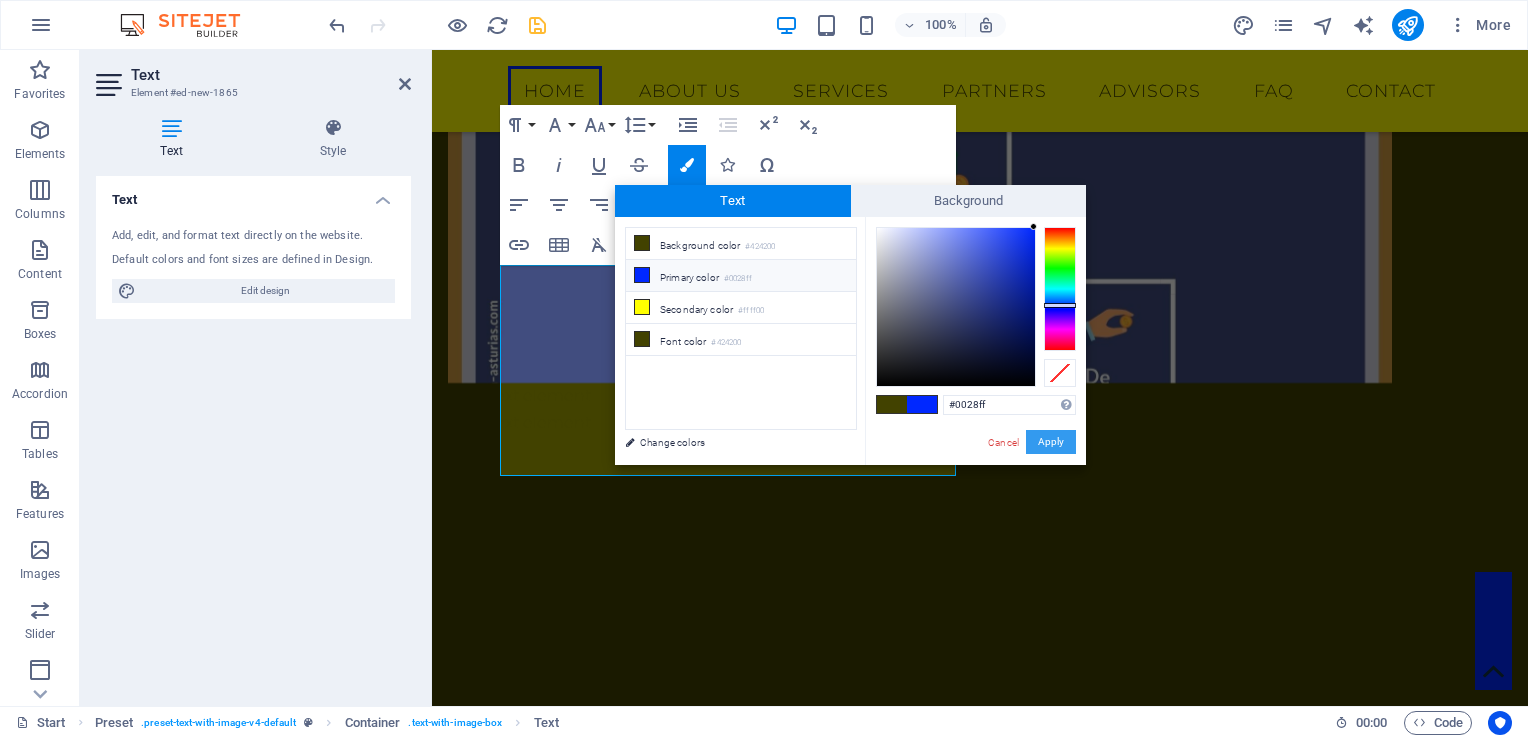 drag, startPoint x: 1052, startPoint y: 445, endPoint x: 614, endPoint y: 396, distance: 440.73233 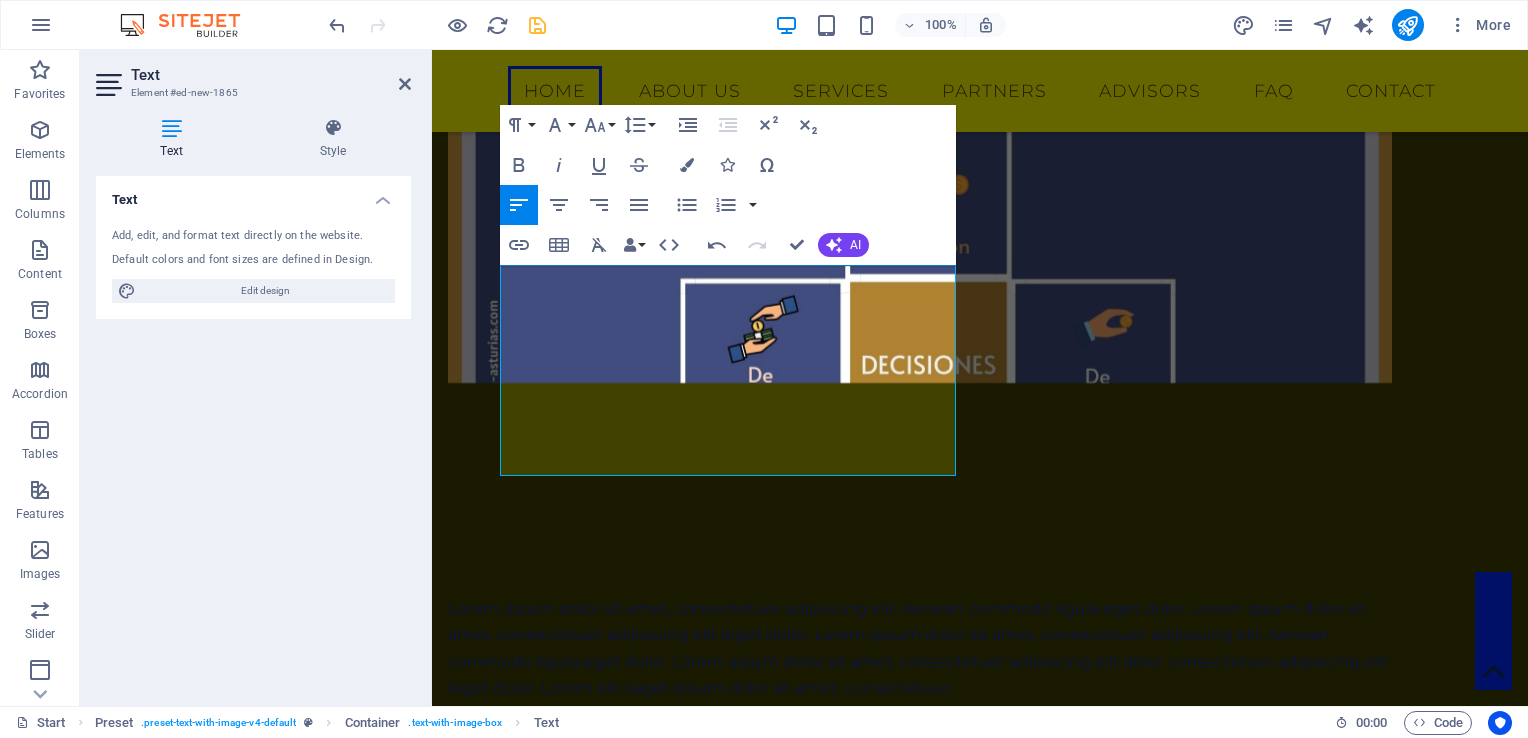 type 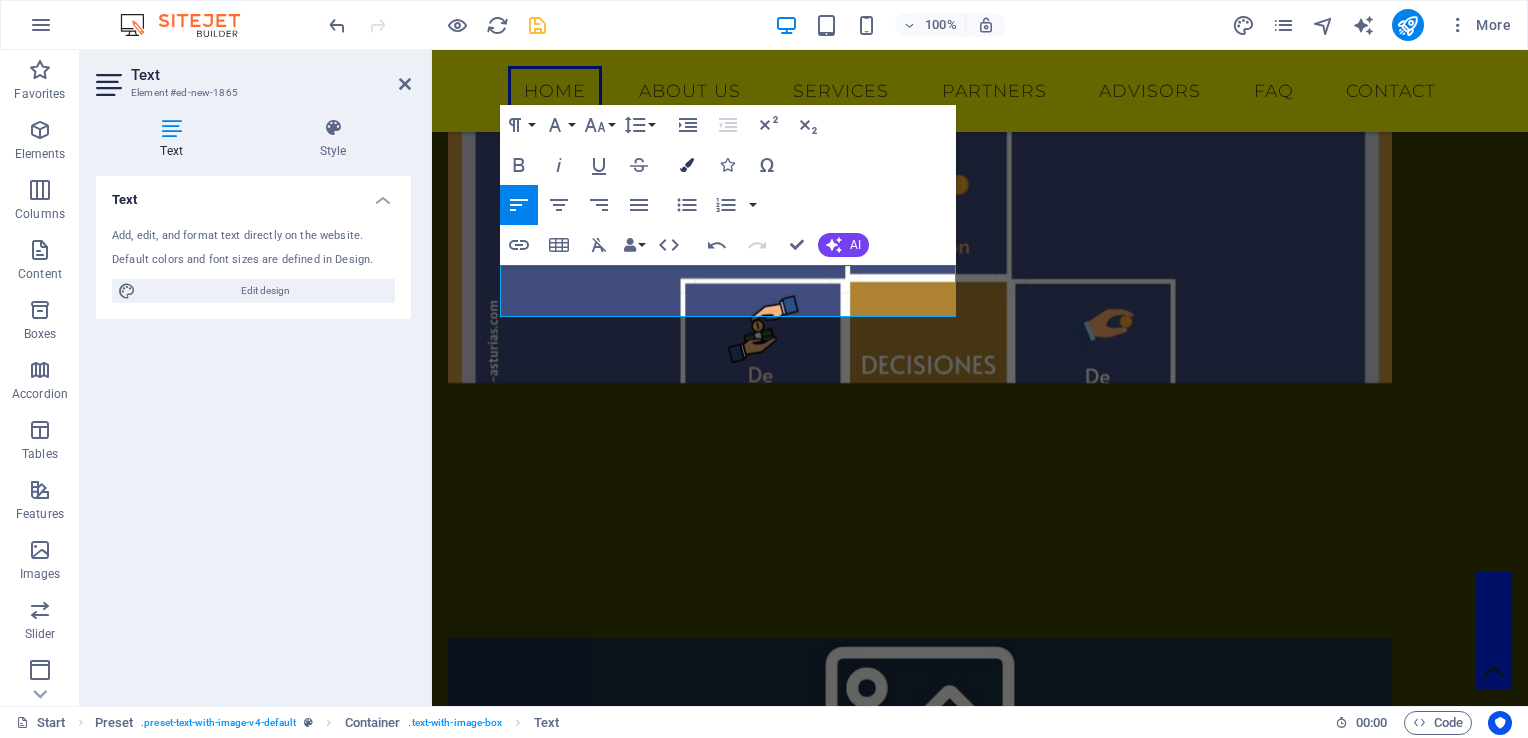 click at bounding box center (687, 165) 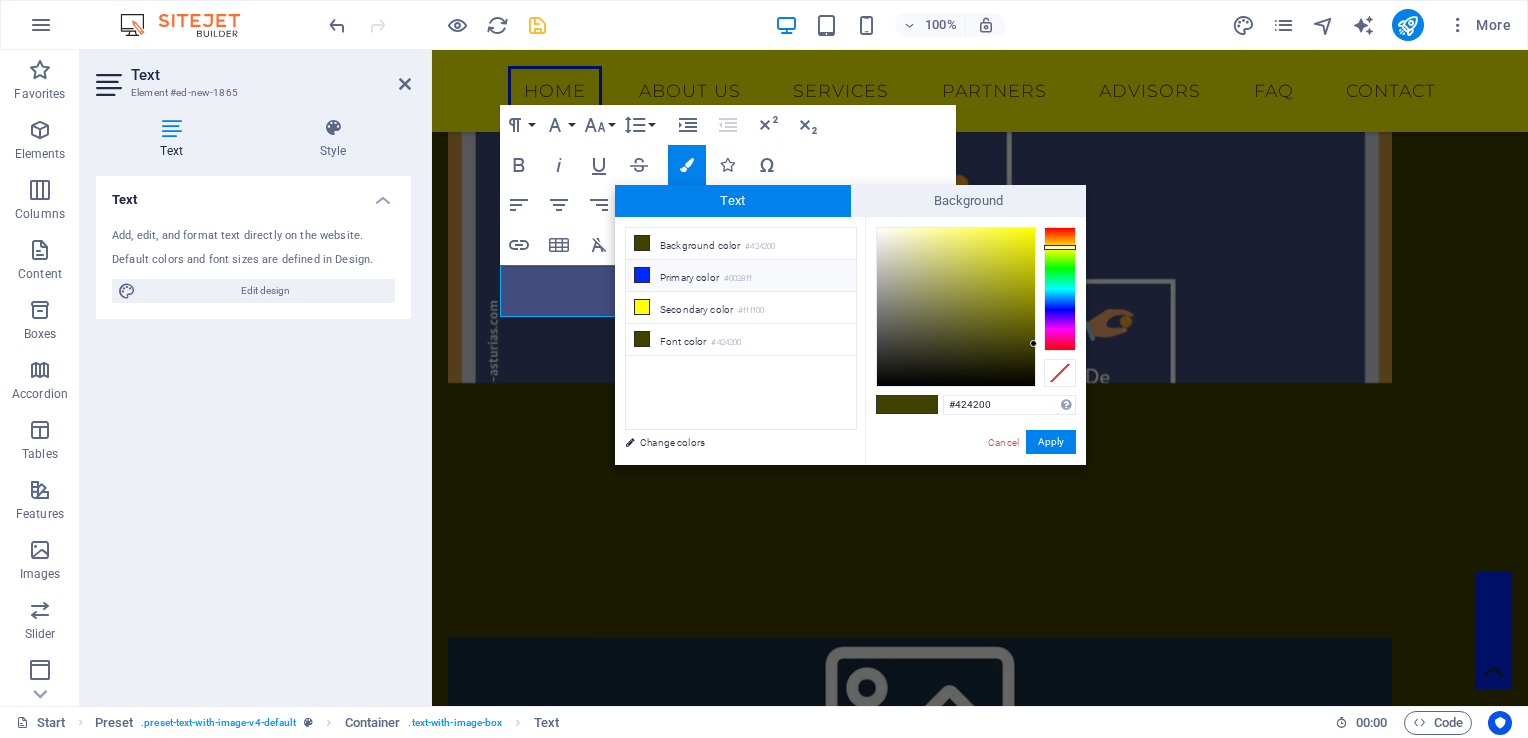 click on "Primary color
#0028ff" at bounding box center [741, 276] 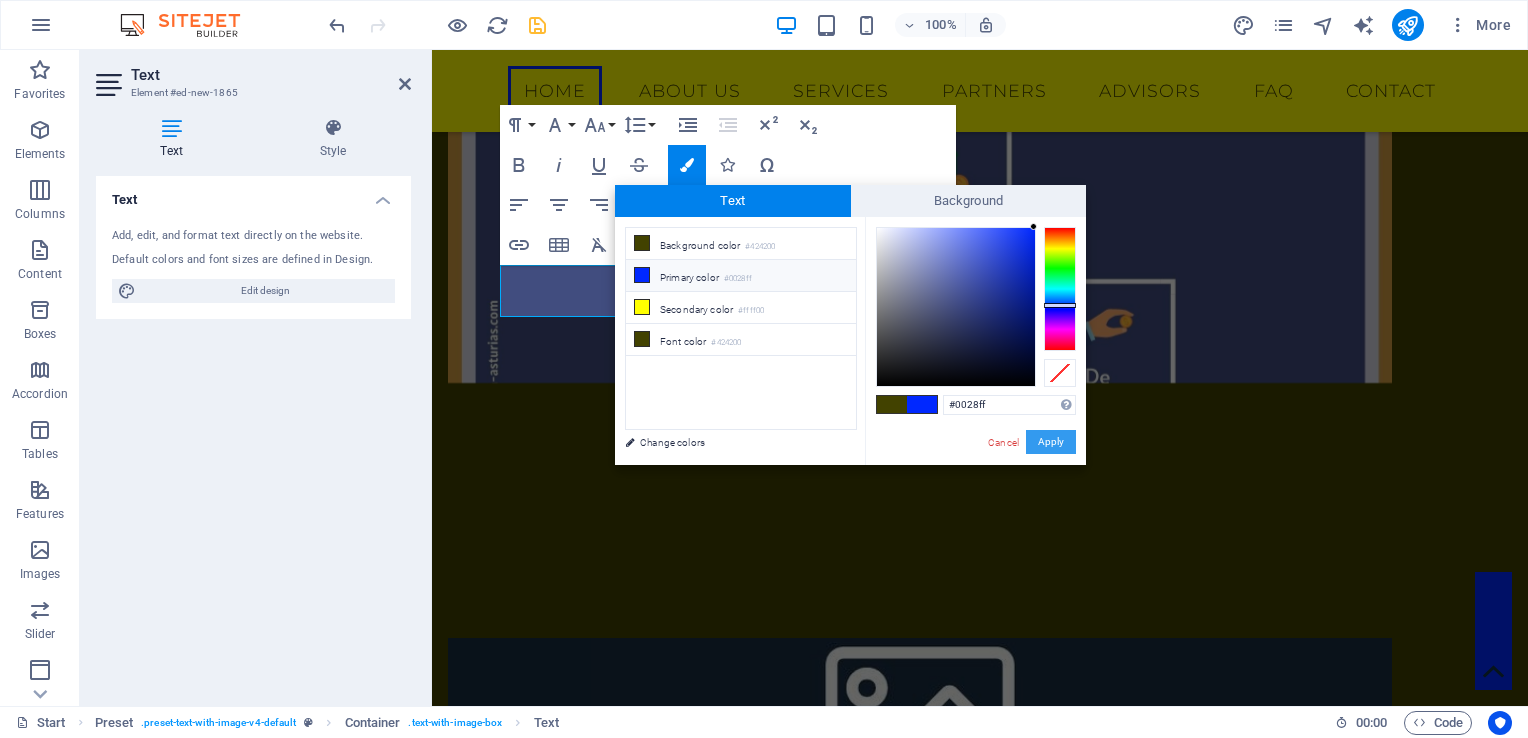 click on "Apply" at bounding box center [1051, 442] 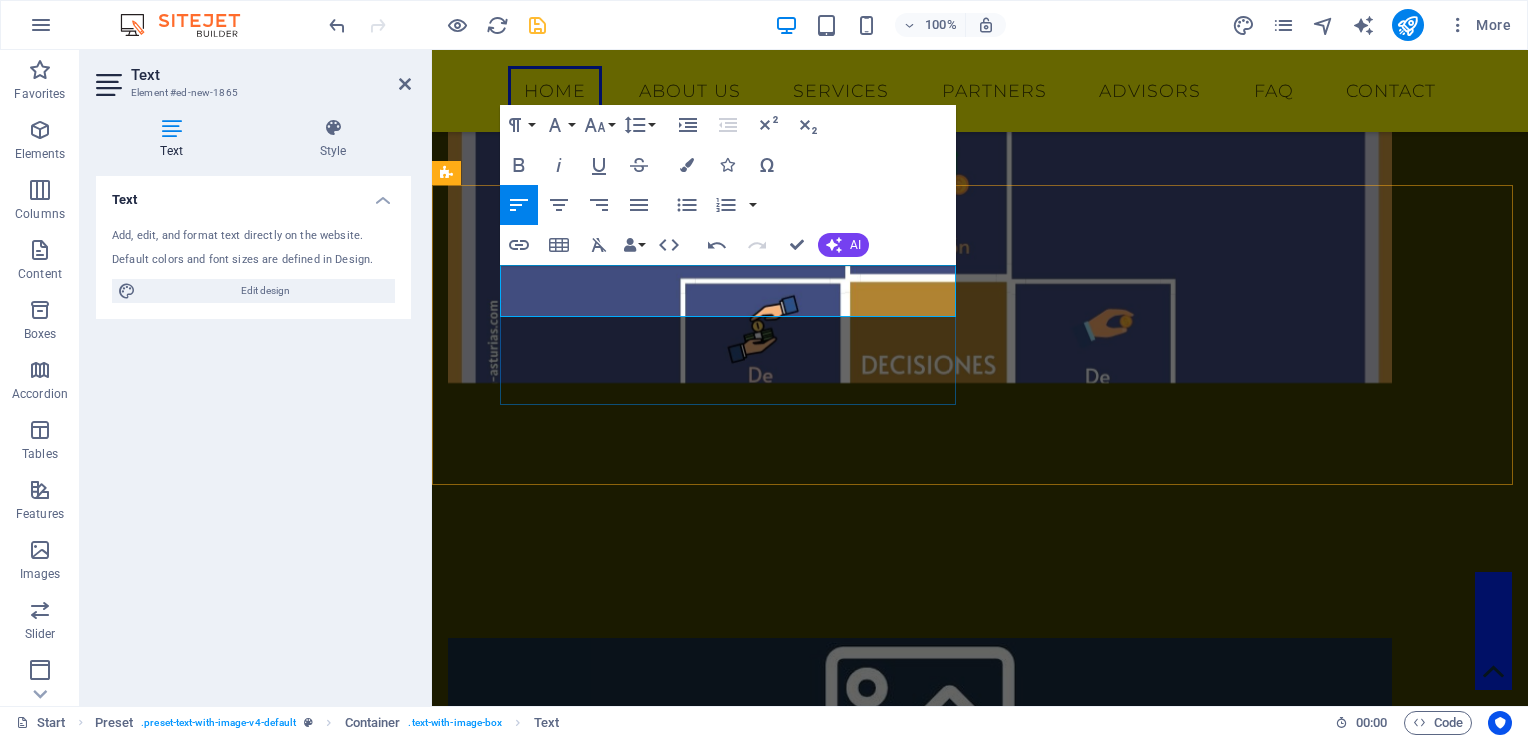 click on "Contabilidad exacta?, solo con nosotros, auditoria sin problemas, solo con nosotros​ ​" at bounding box center [920, 609] 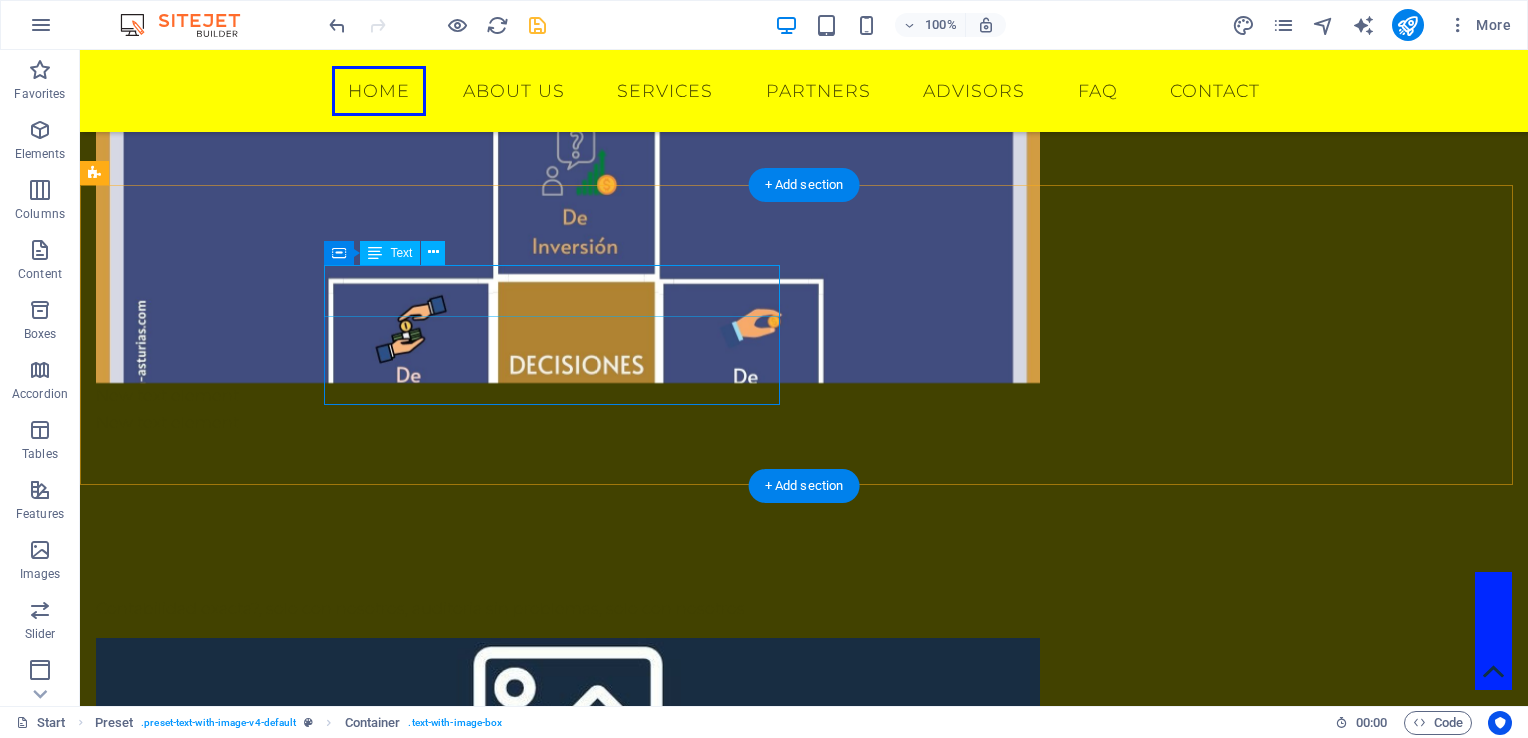 click on "Contabilidad exacta?, solo con nosotros, auditoria sin problemas, solo con nosotros" at bounding box center (568, 609) 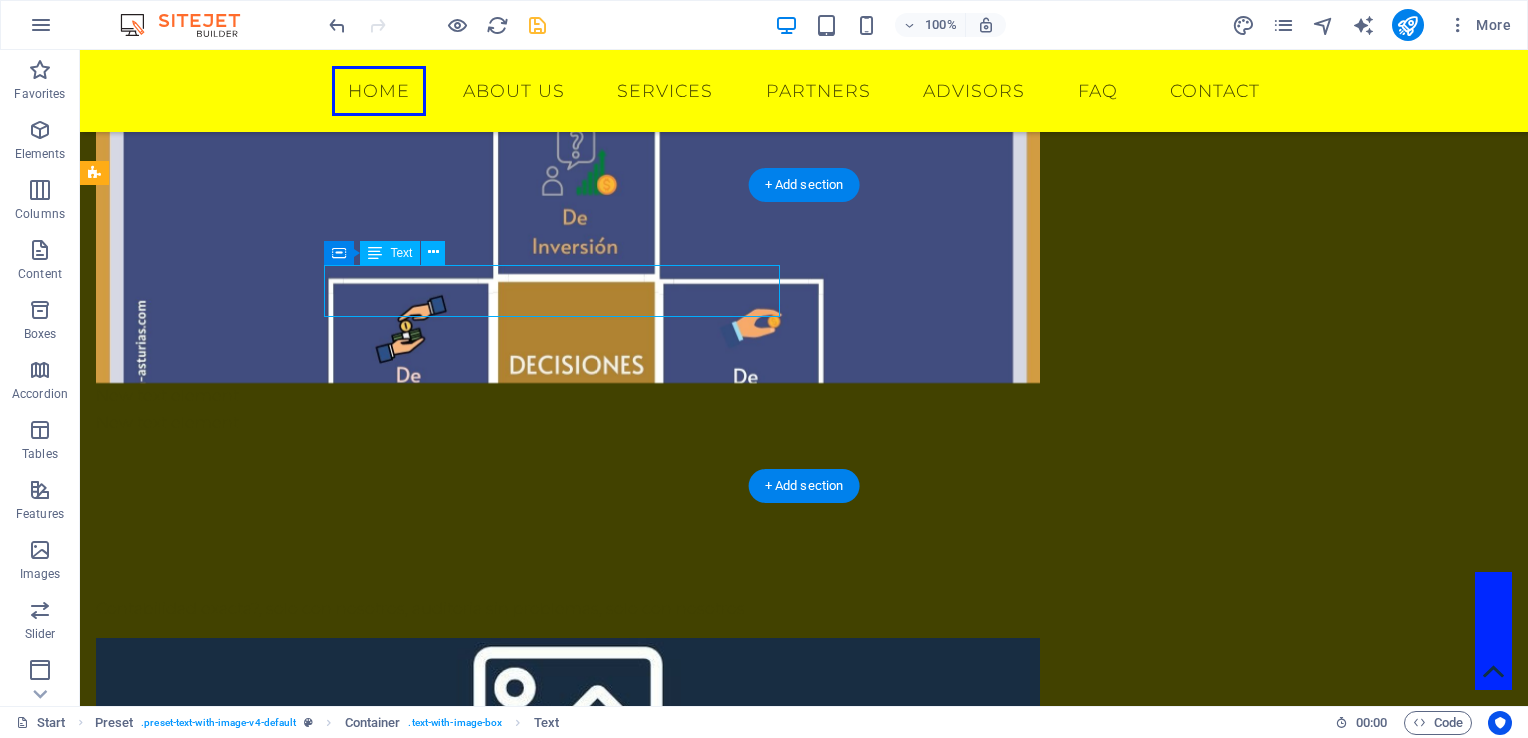 click on "Contabilidad exacta?, solo con nosotros, auditoria sin problemas, solo con nosotros" at bounding box center (568, 609) 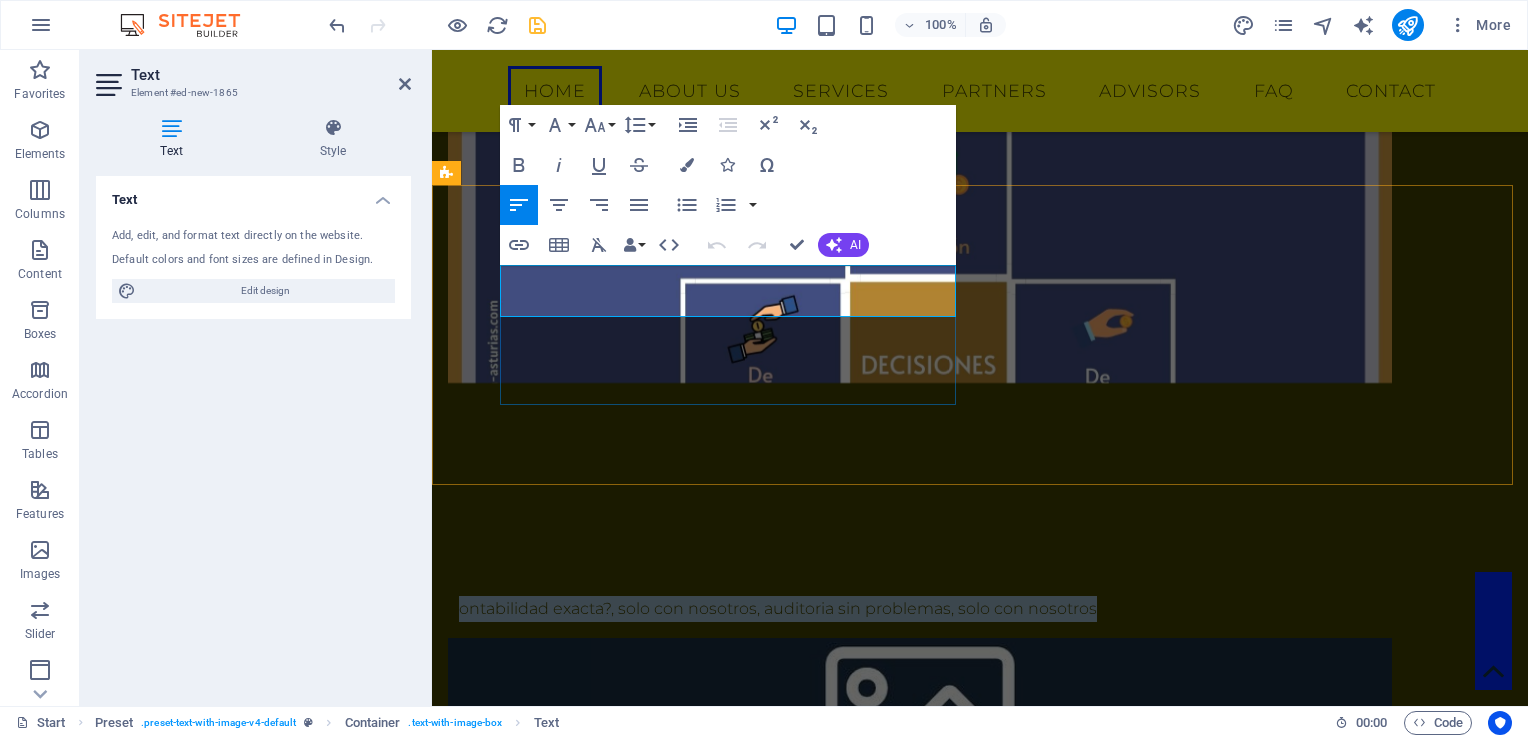 drag, startPoint x: 508, startPoint y: 275, endPoint x: 900, endPoint y: 294, distance: 392.46017 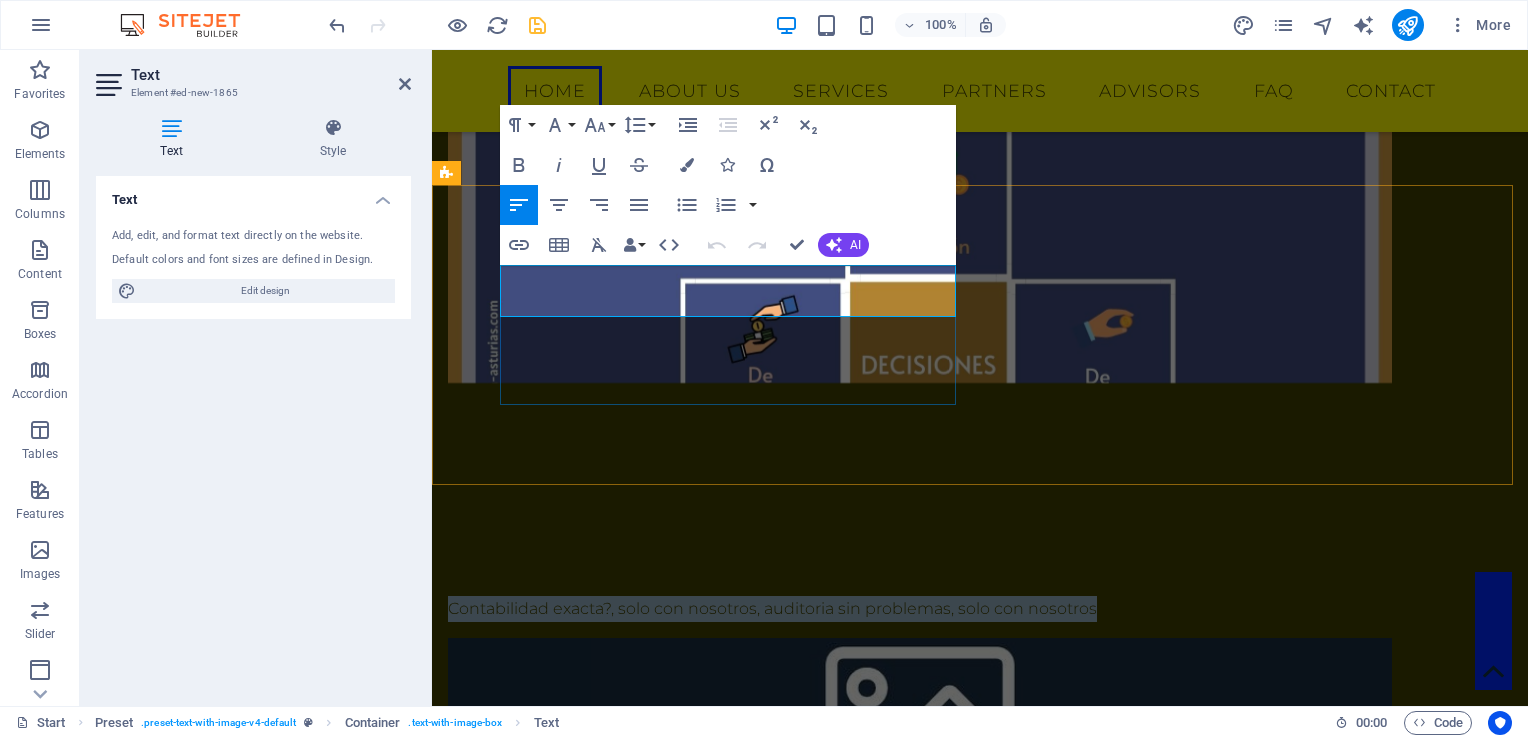 drag, startPoint x: 504, startPoint y: 280, endPoint x: 852, endPoint y: 307, distance: 349.04584 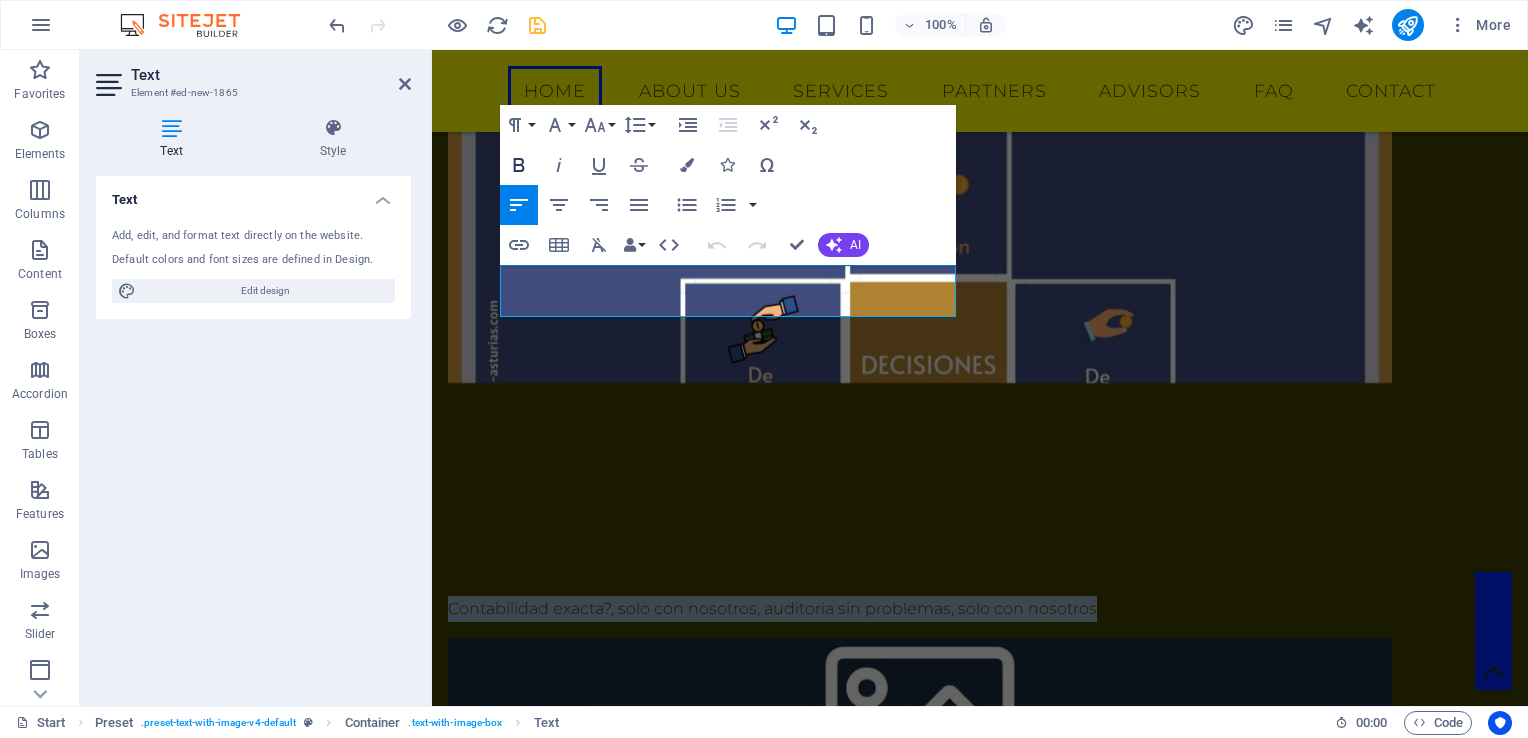 click 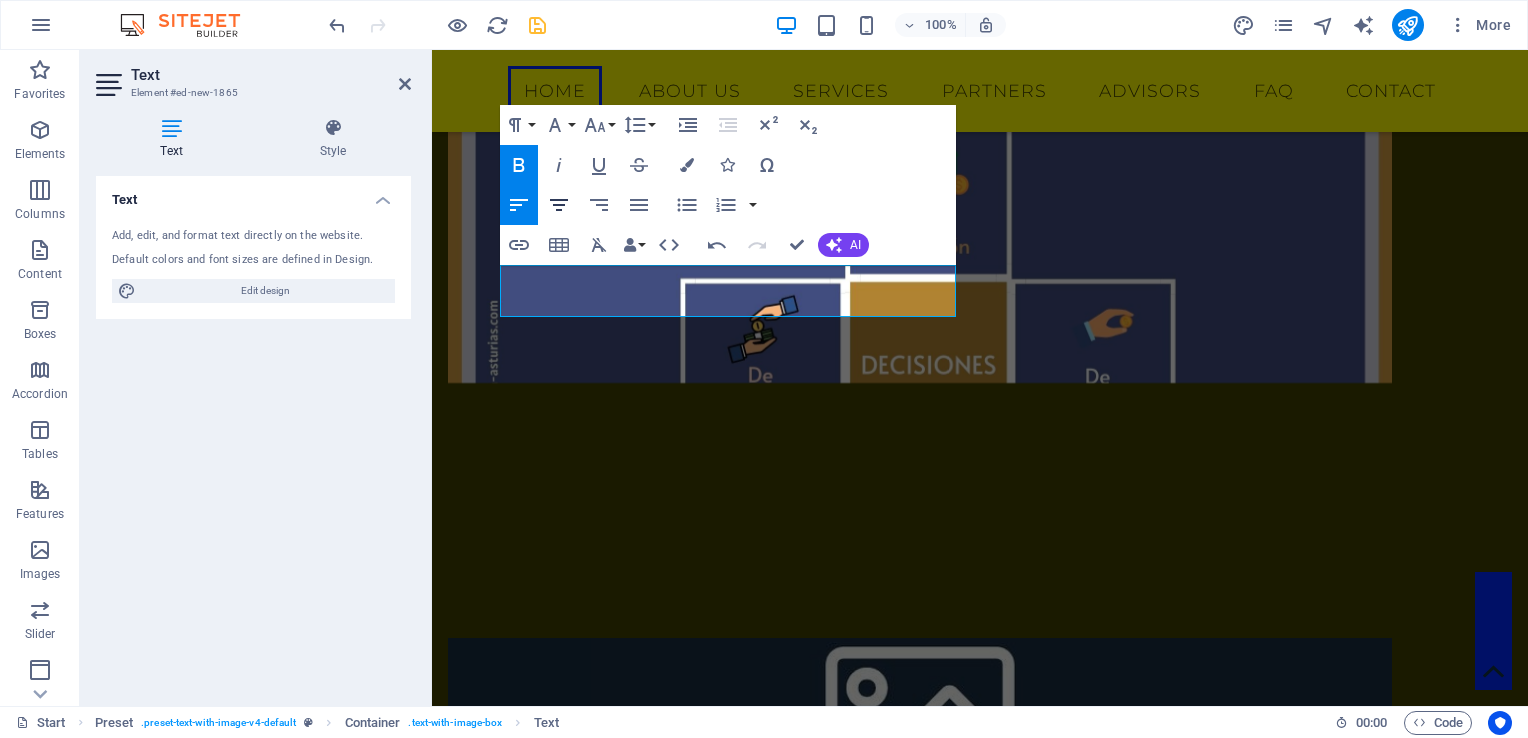 click 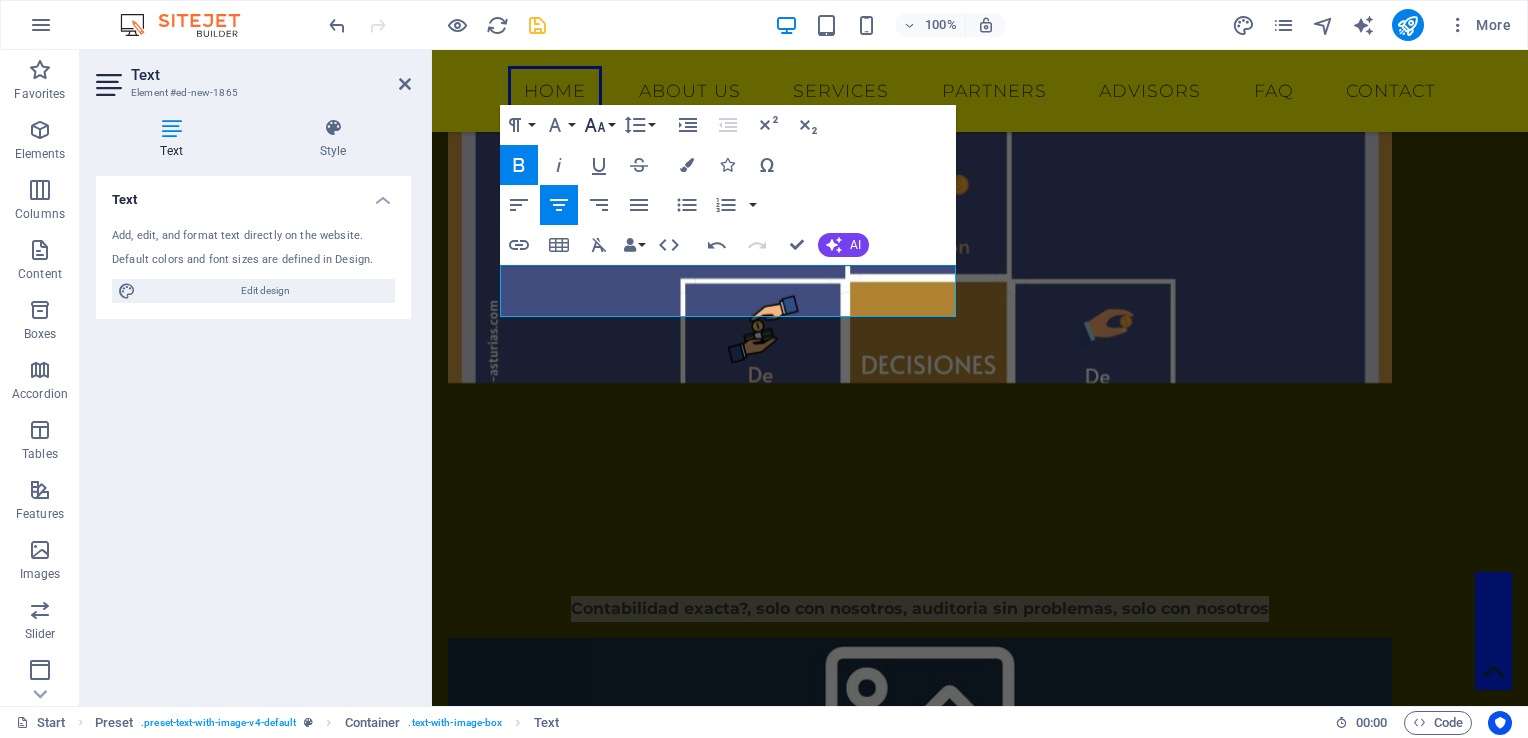click on "Font Size" at bounding box center [599, 125] 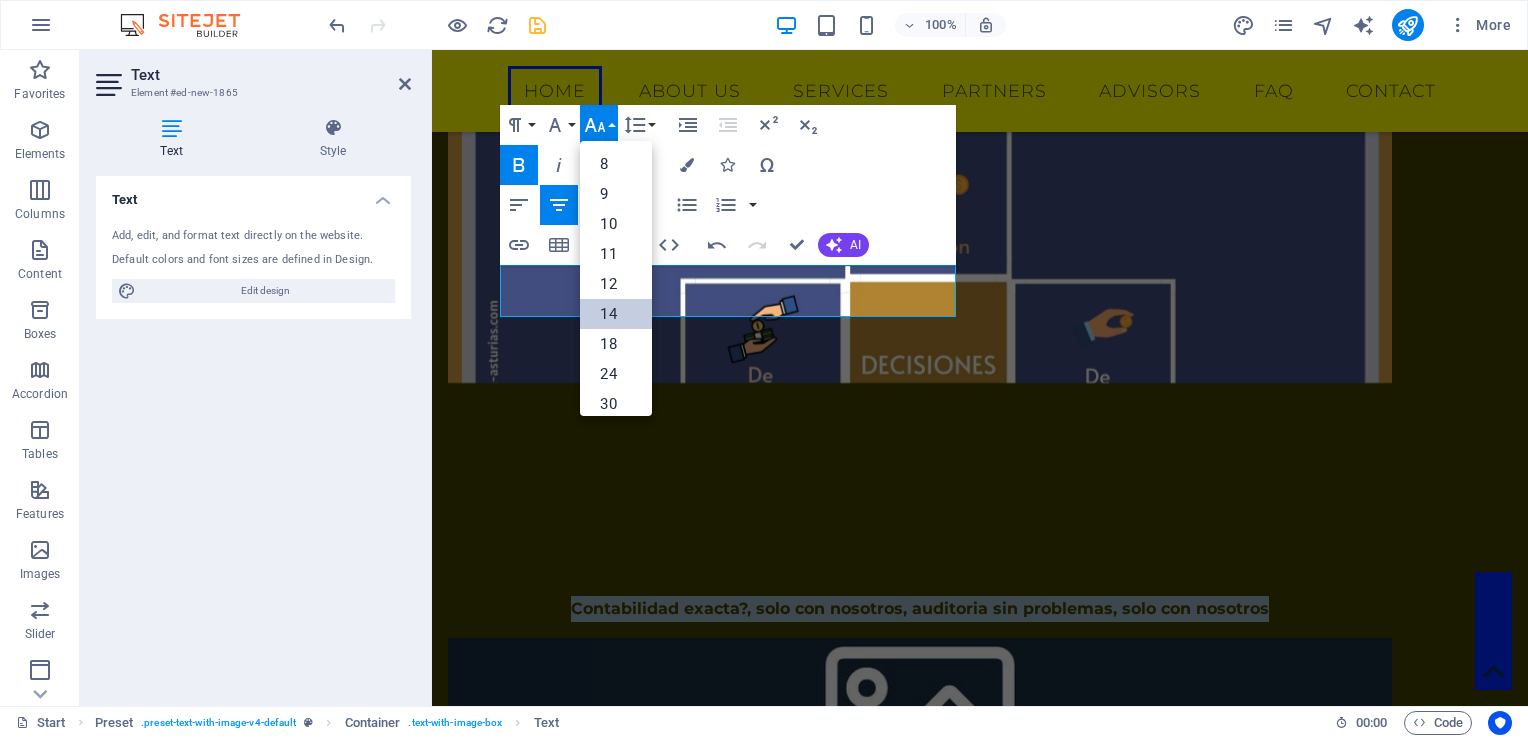 click on "14" at bounding box center [616, 314] 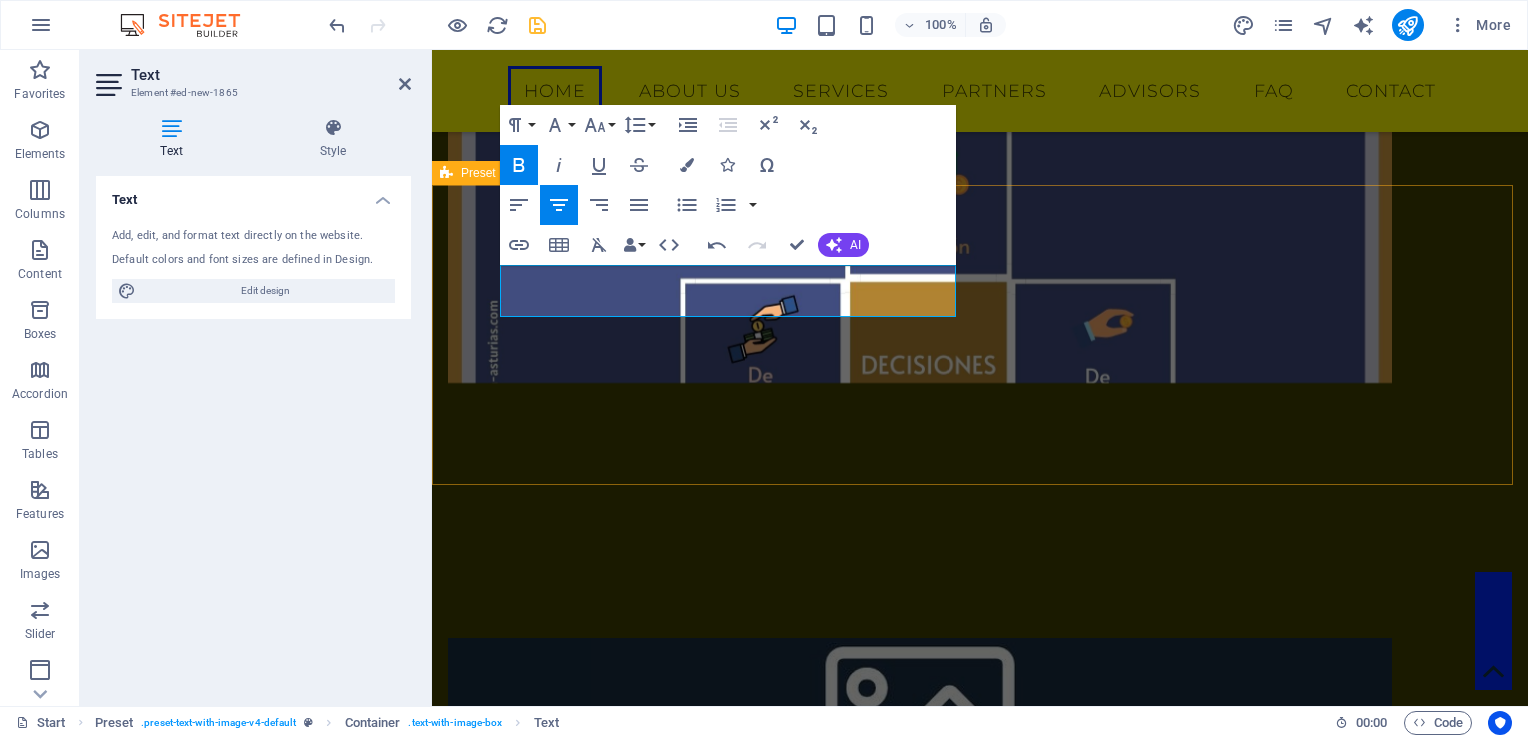 click on "Contabilidad exacta?, solo con nosotros, auditoria sin problemas, solo con nosotros Drop content here or  Add elements  Paste clipboard" at bounding box center [980, 758] 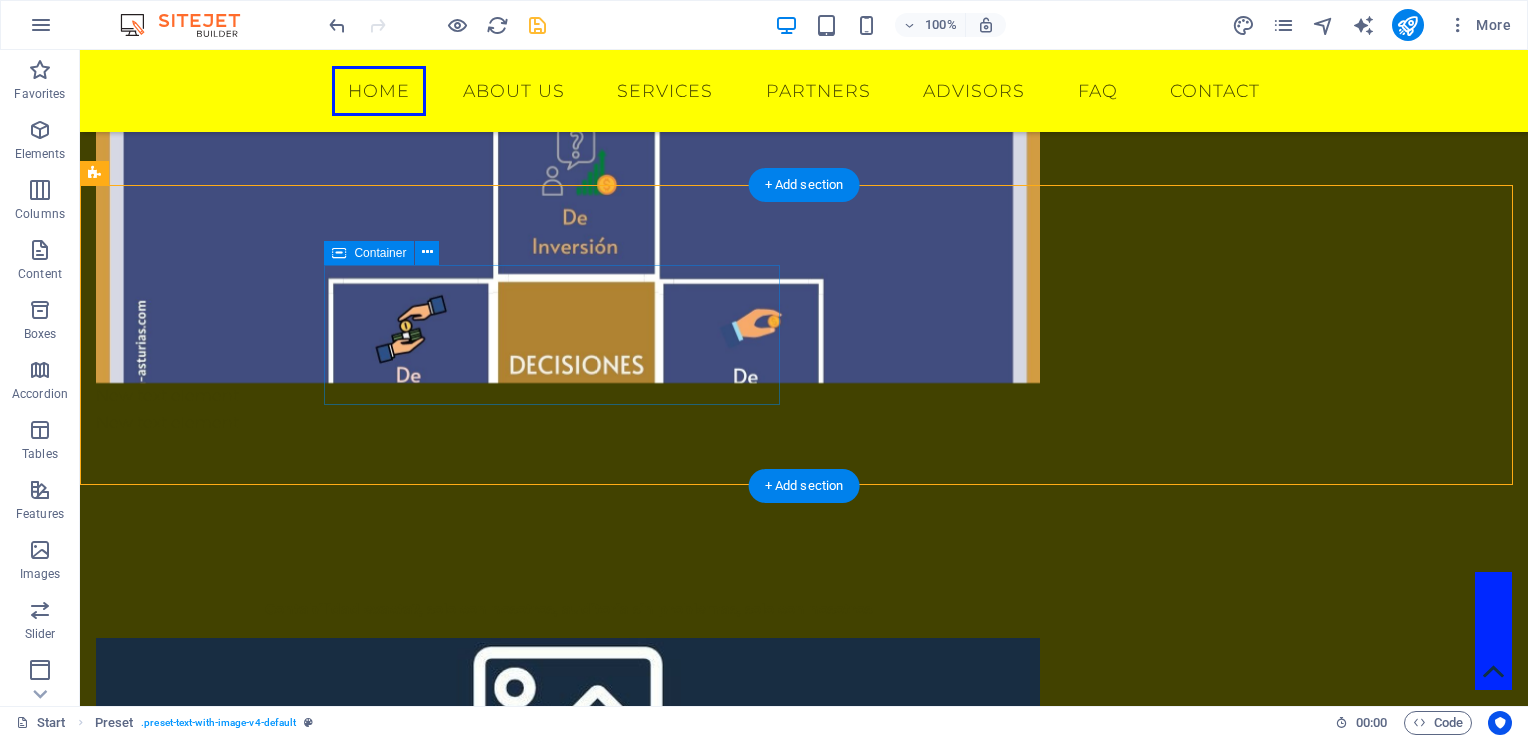 click on "Contabilidad exacta?, solo con nosotros, auditoria sin problemas, solo con nosotros" at bounding box center (568, 609) 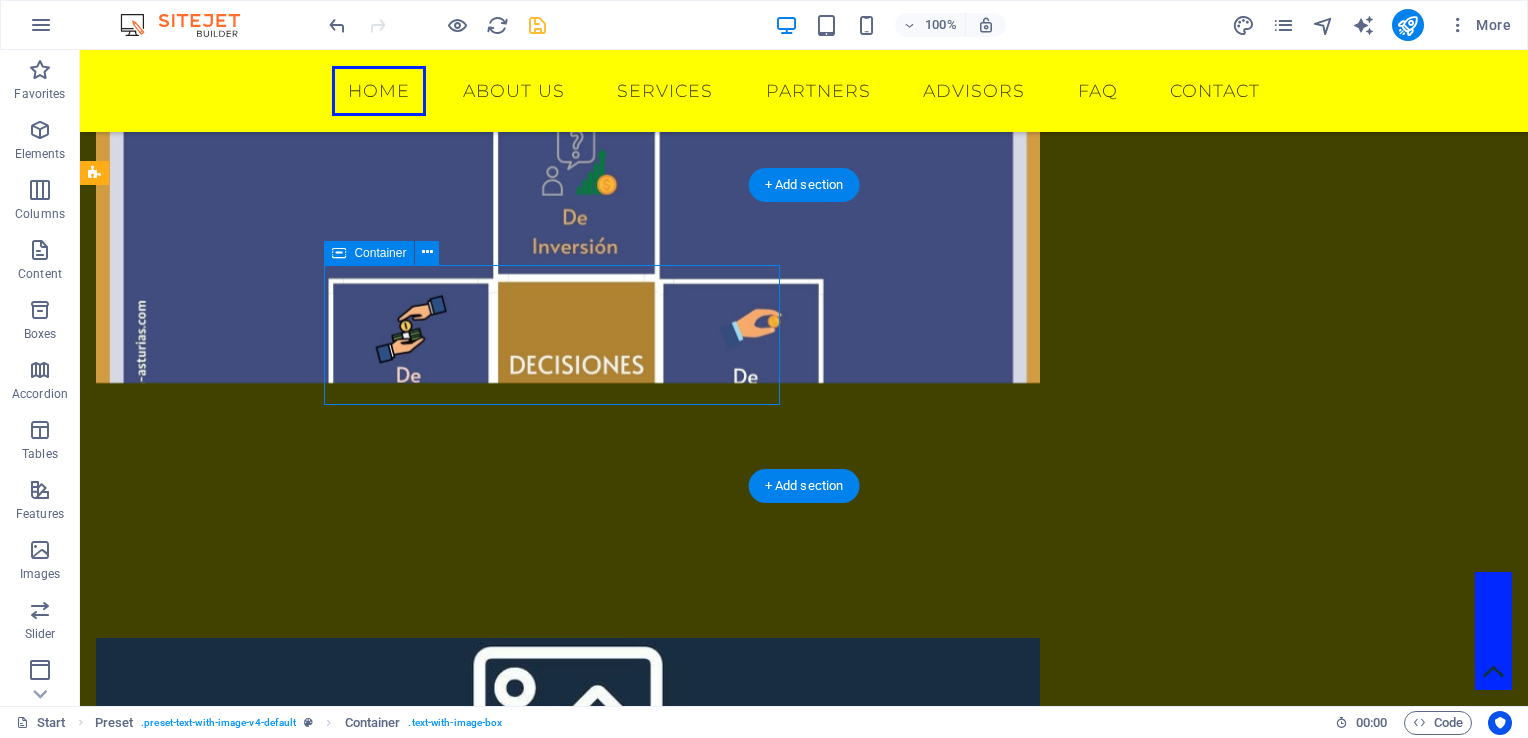 click on "Contabilidad exacta?, solo con nosotros, auditoria sin problemas, solo con nosotros" at bounding box center (568, 609) 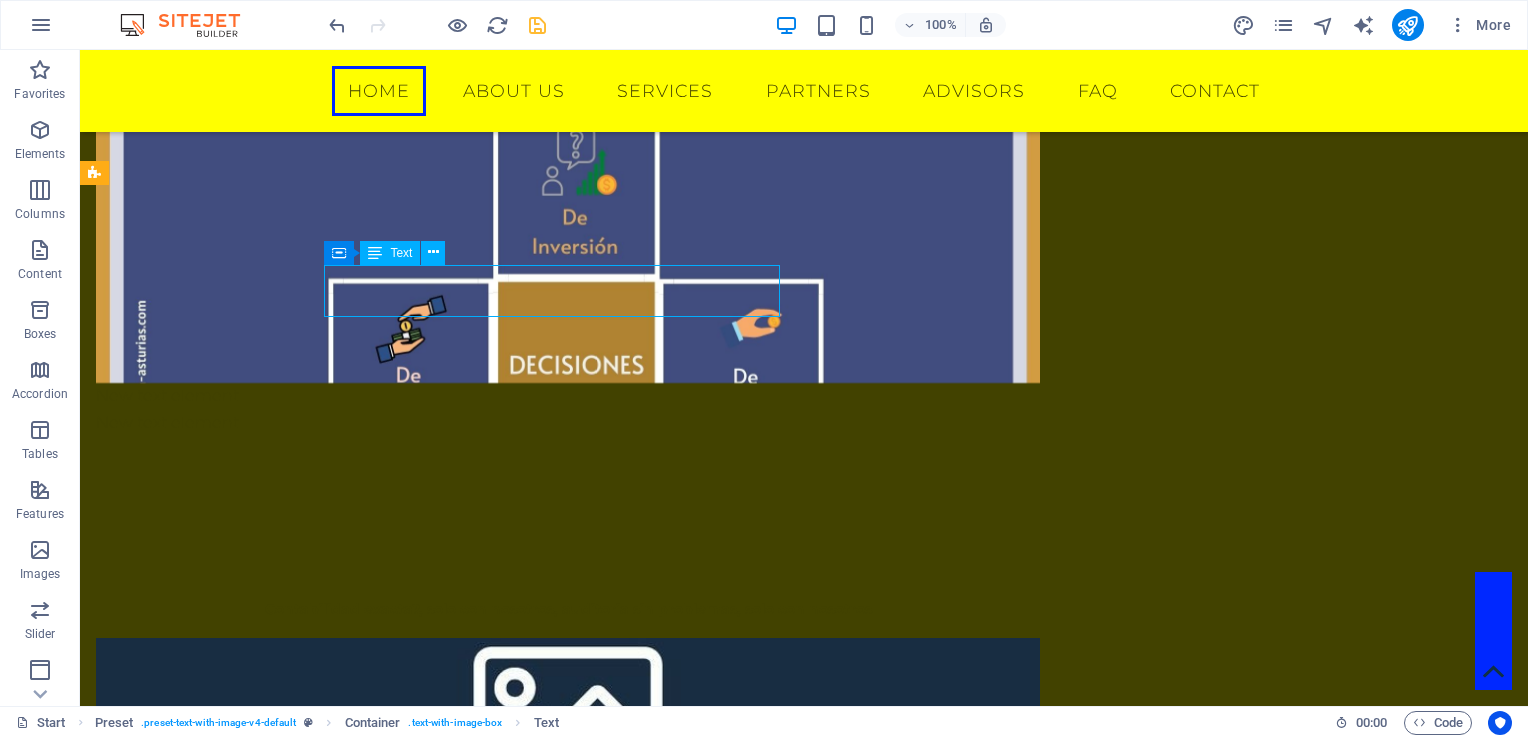 drag, startPoint x: 154, startPoint y: 277, endPoint x: 579, endPoint y: 290, distance: 425.1988 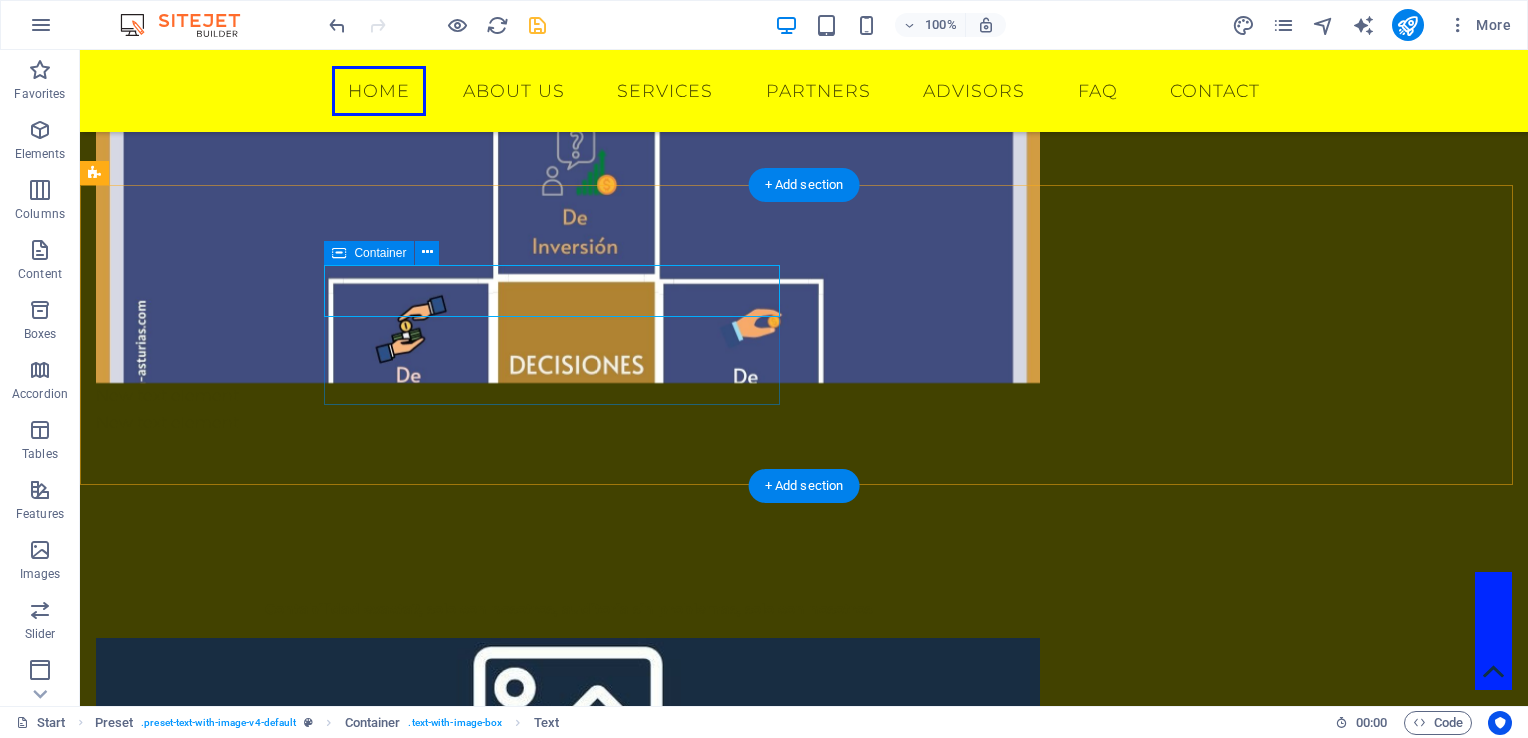 click on "Contabilidad exacta?, solo con nosotros, auditoria sin problemas, solo con nosotros" at bounding box center [568, 609] 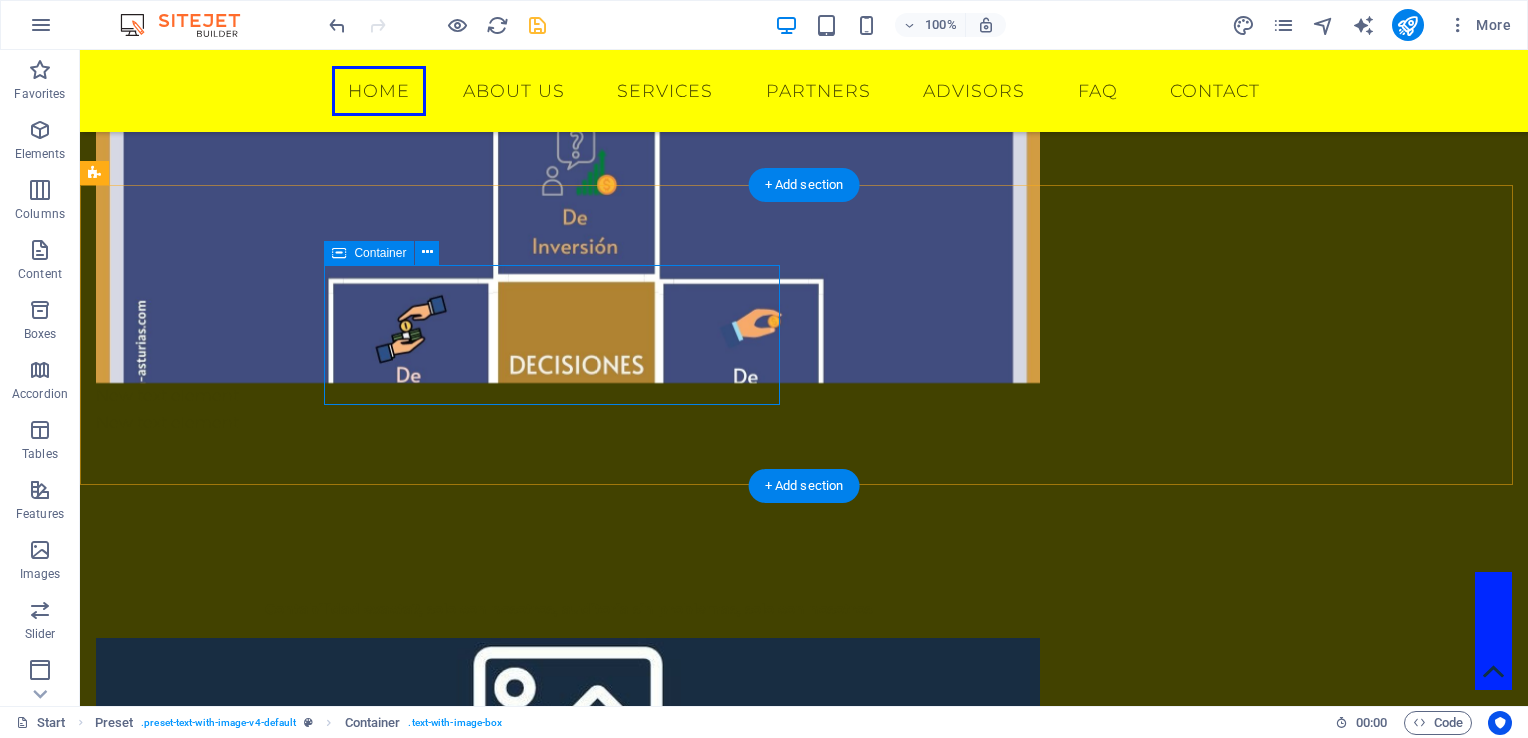 click on "Contabilidad exacta?, solo con nosotros, auditoria sin problemas, solo con nosotros" at bounding box center (568, 609) 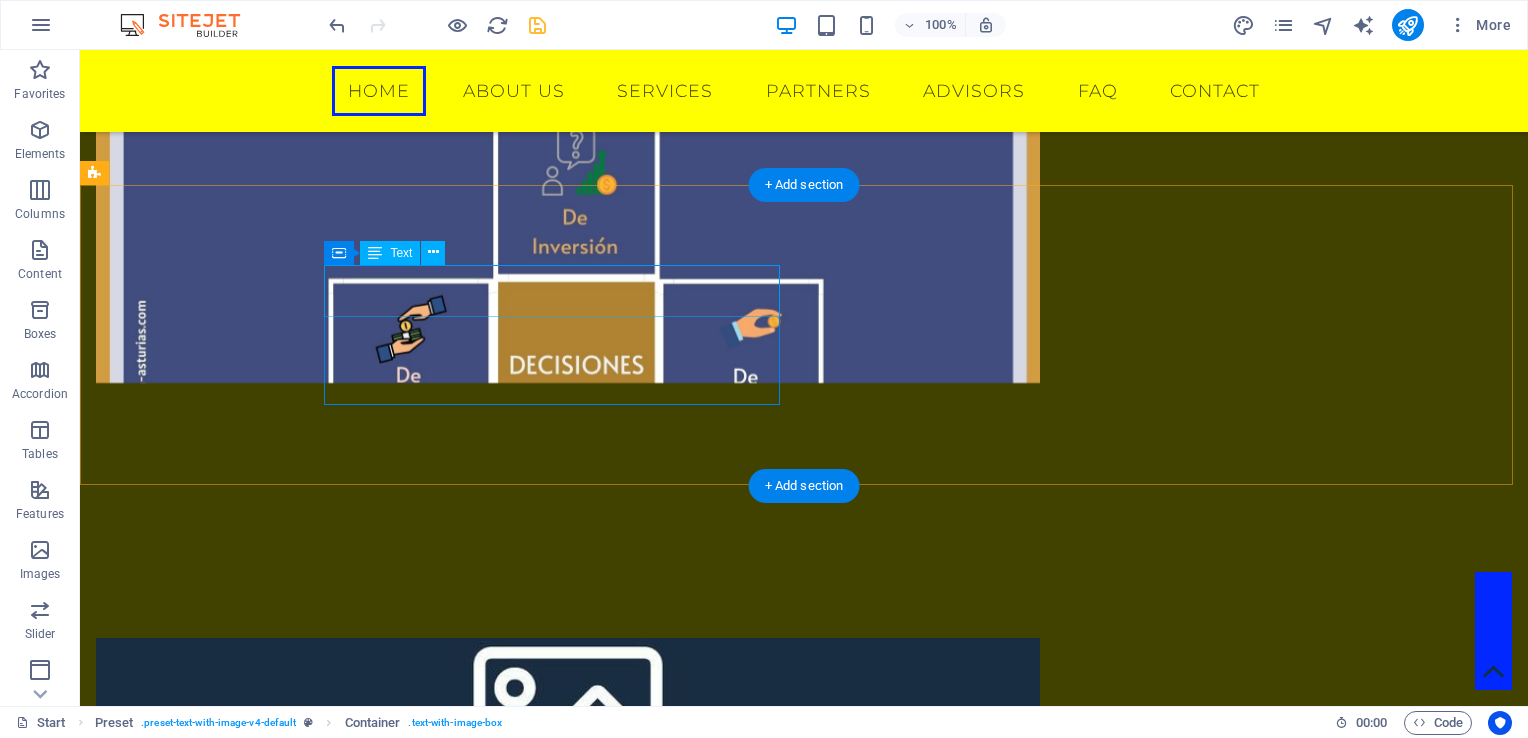 click on "Contabilidad exacta?, solo con nosotros, auditoria sin problemas, solo con nosotros" at bounding box center [568, 609] 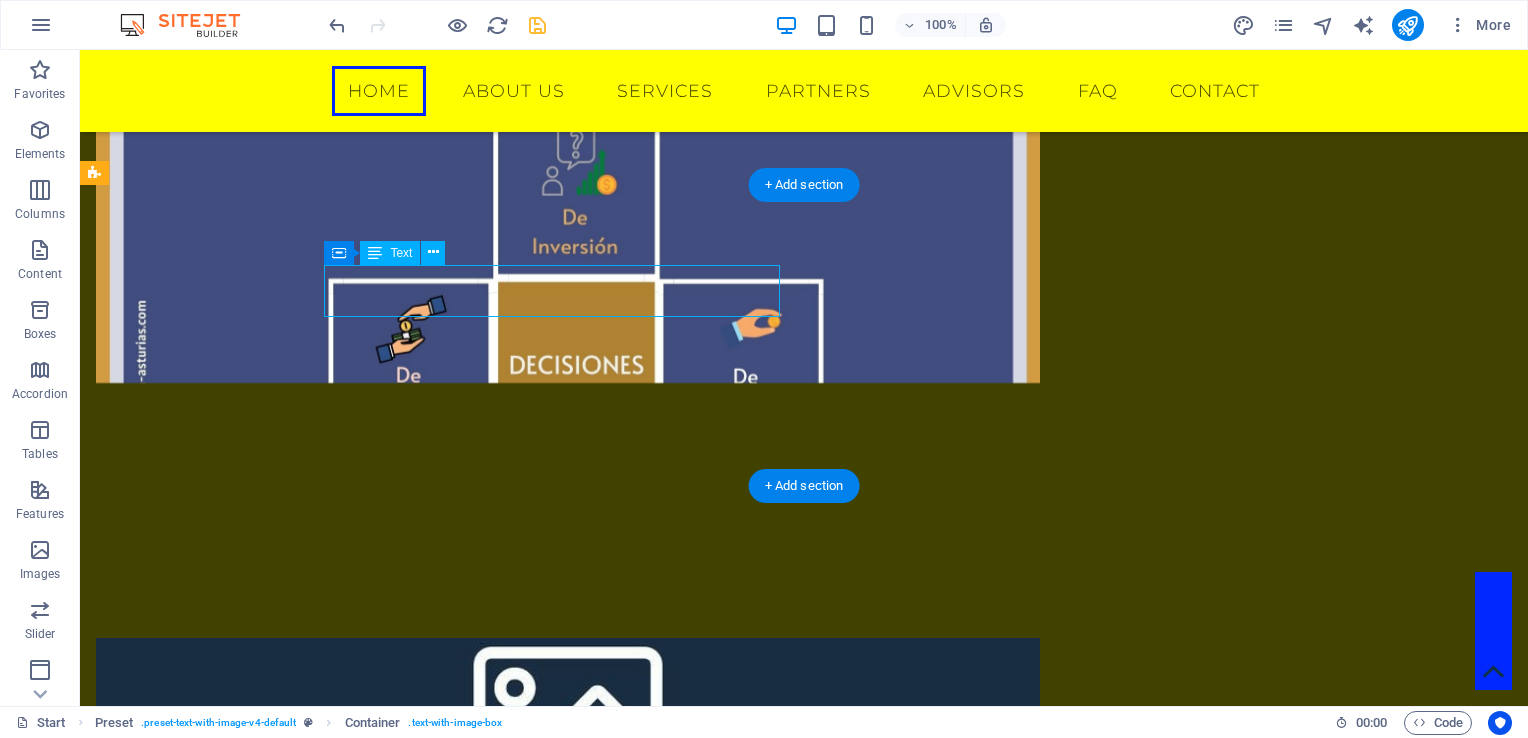 click on "Contabilidad exacta?, solo con nosotros, auditoria sin problemas, solo con nosotros" at bounding box center (568, 609) 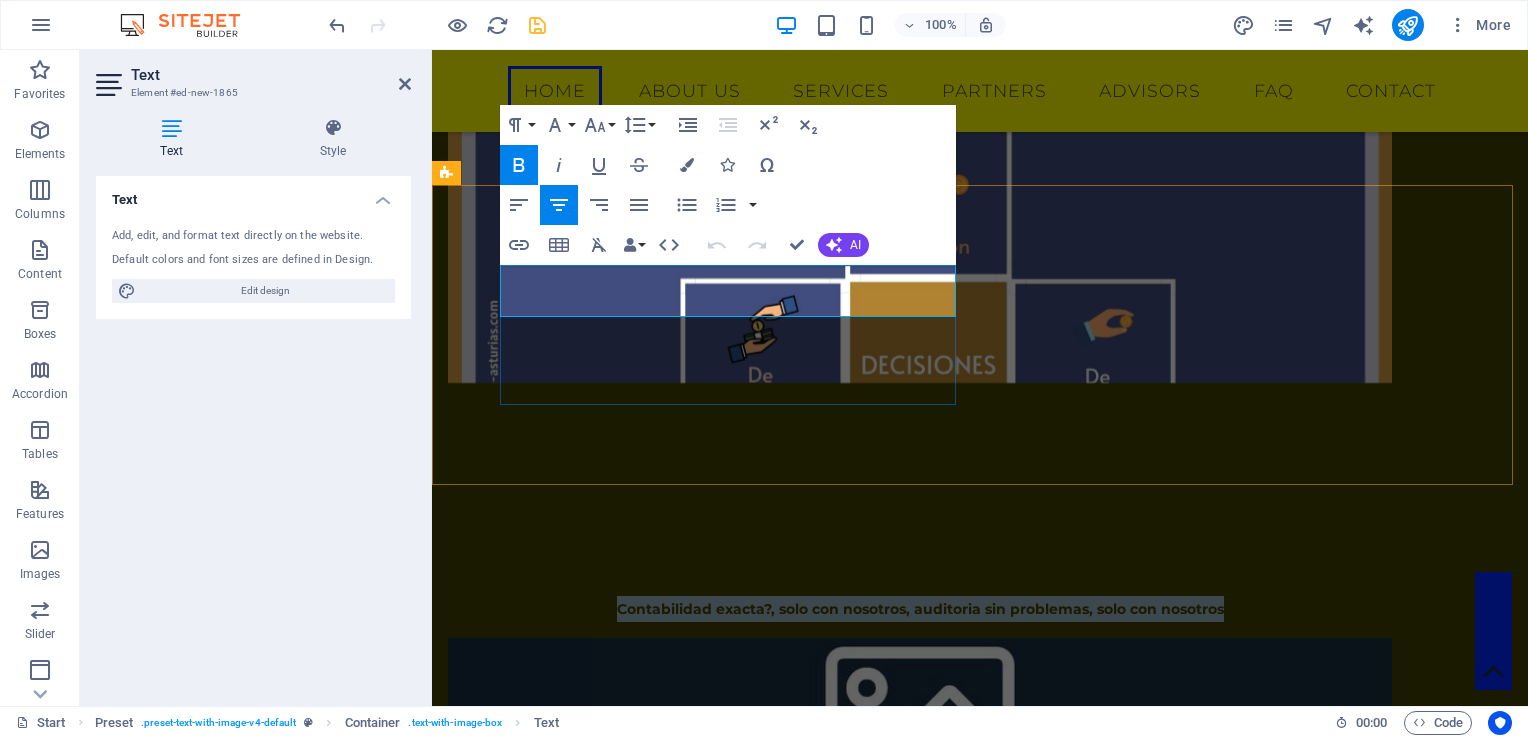 drag, startPoint x: 504, startPoint y: 275, endPoint x: 925, endPoint y: 302, distance: 421.8649 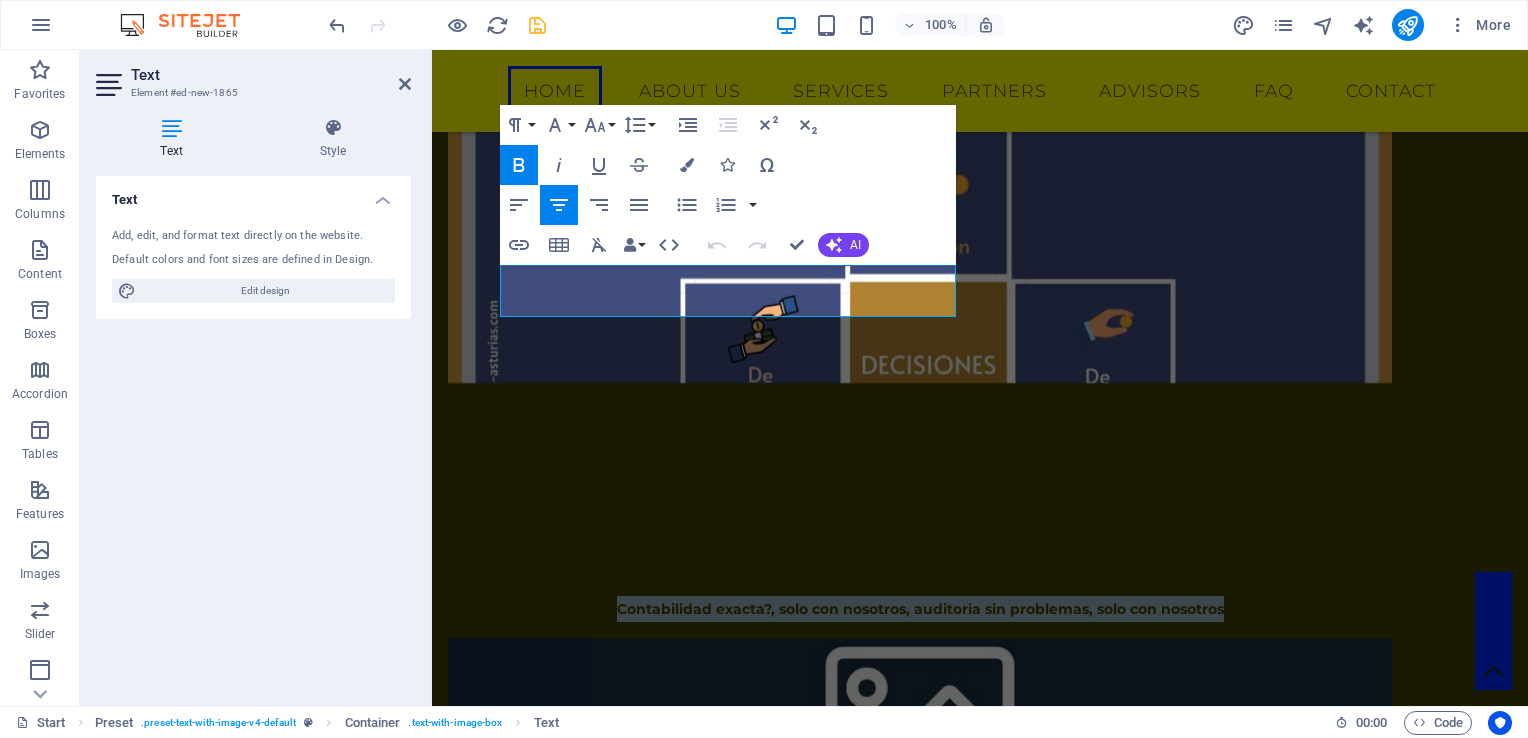click 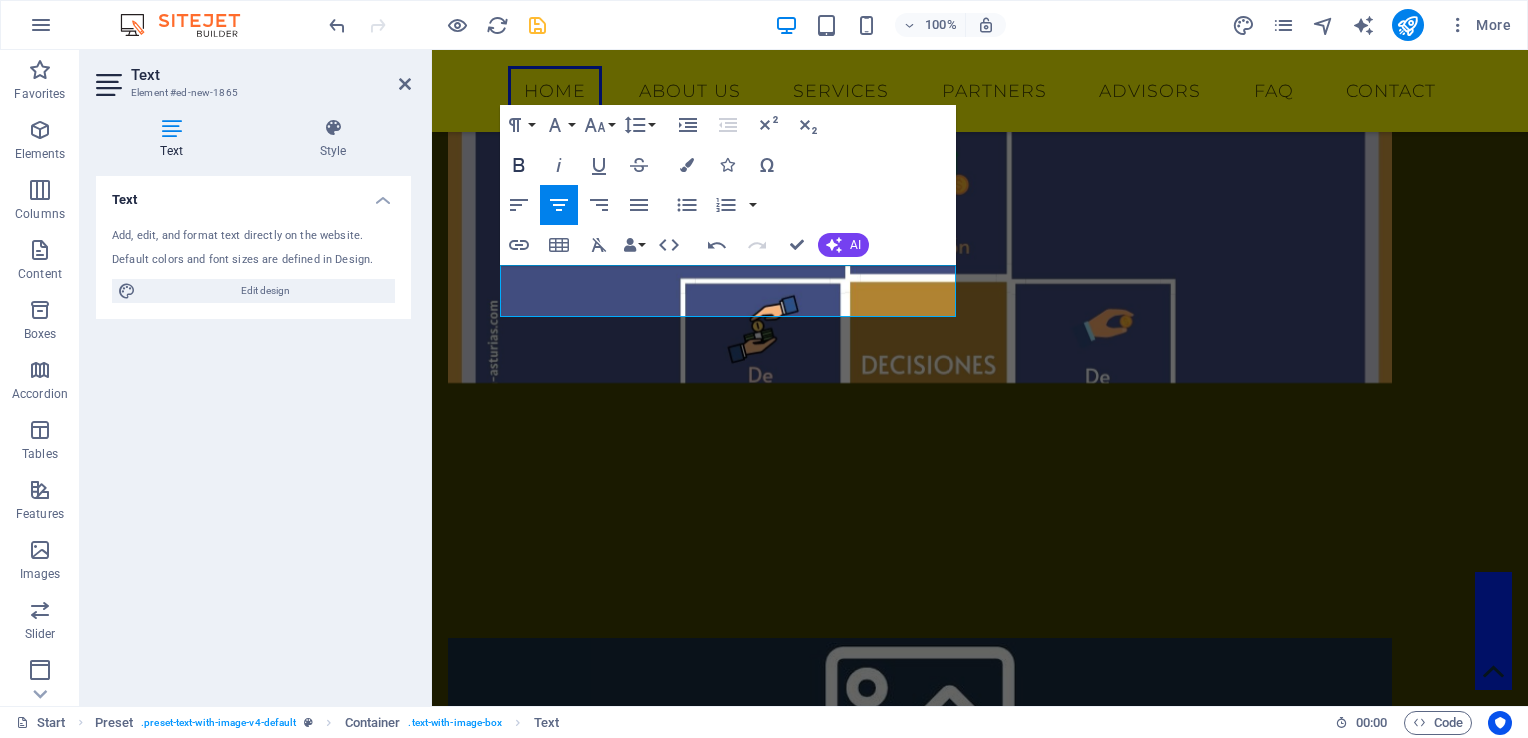 click 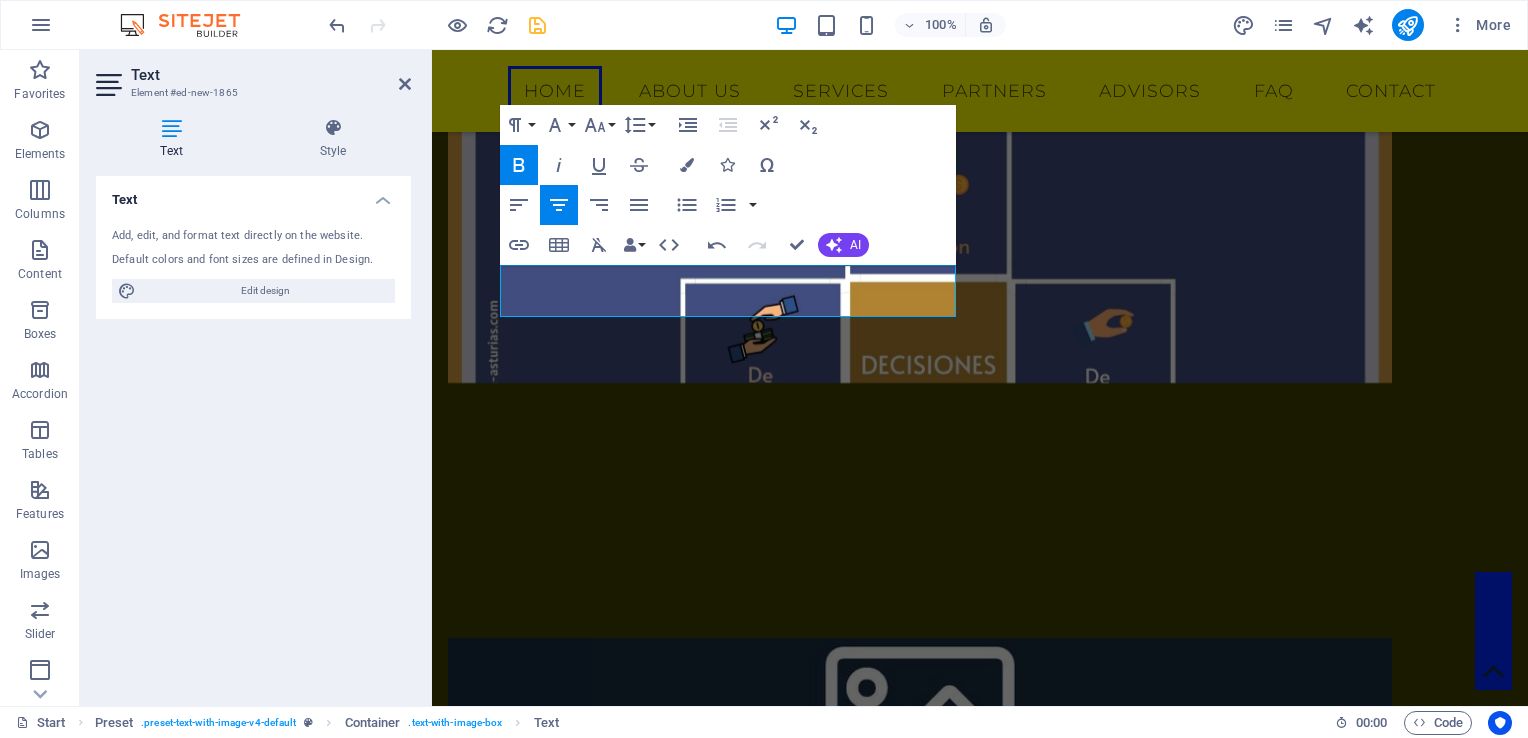 click 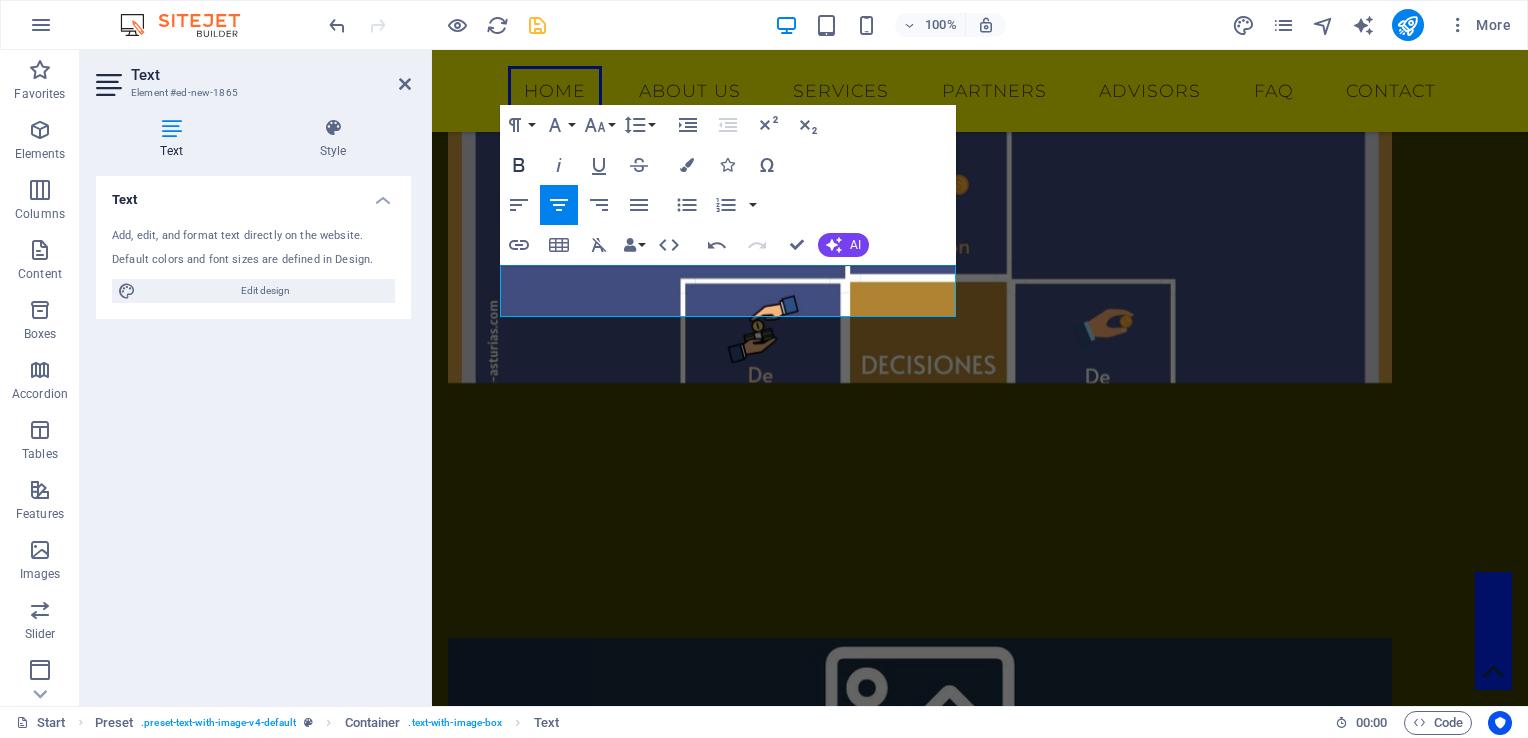 click 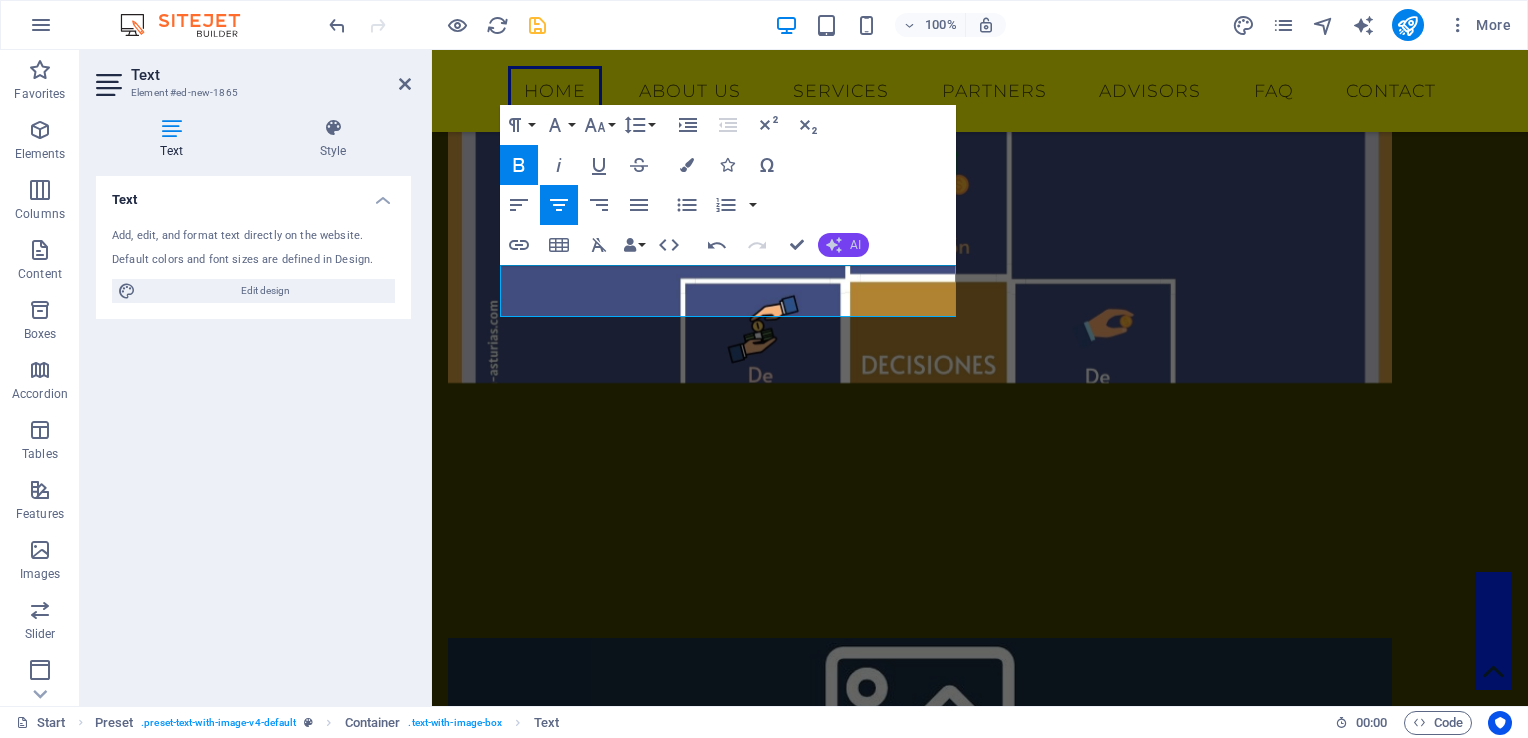 click on "AI" at bounding box center (843, 245) 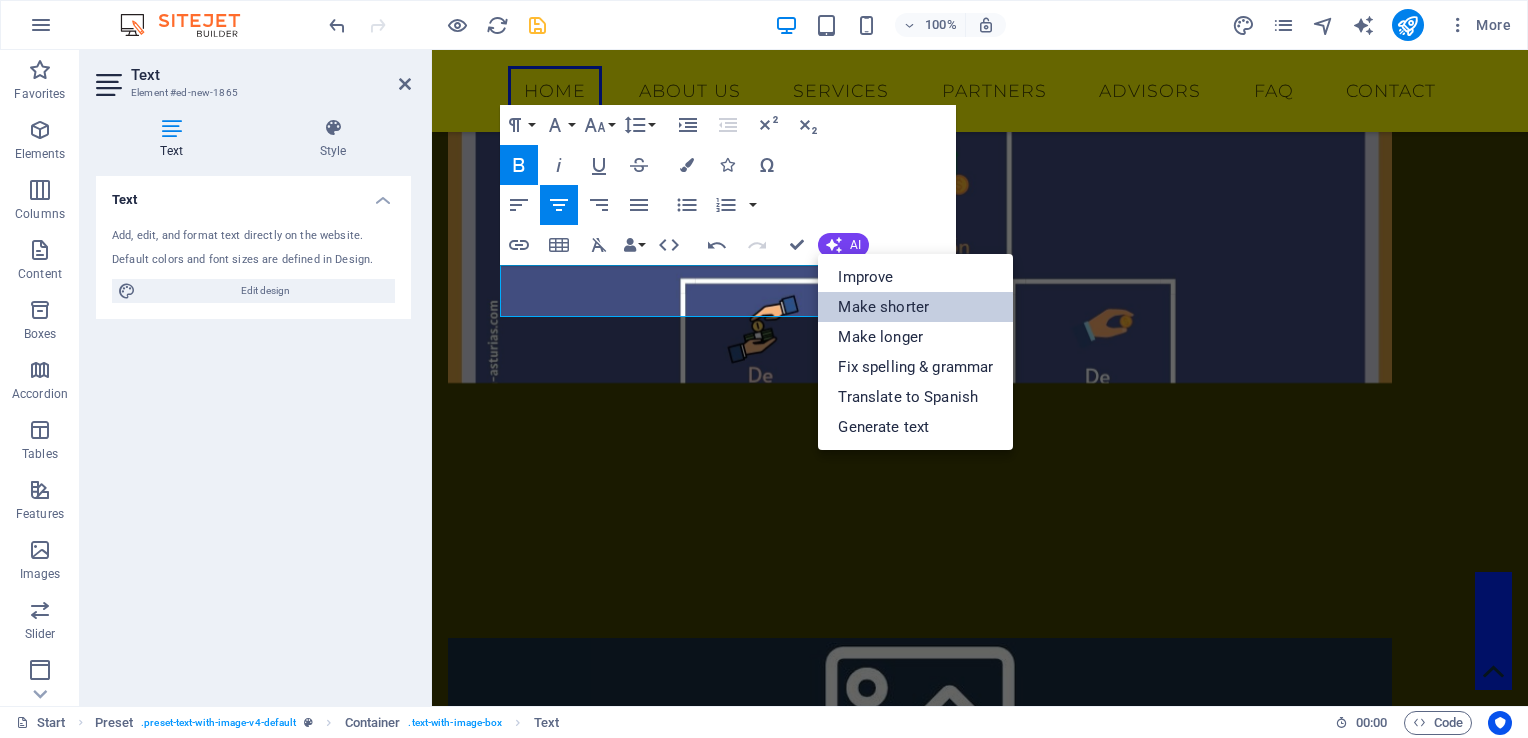 click on "Make shorter" at bounding box center (915, 307) 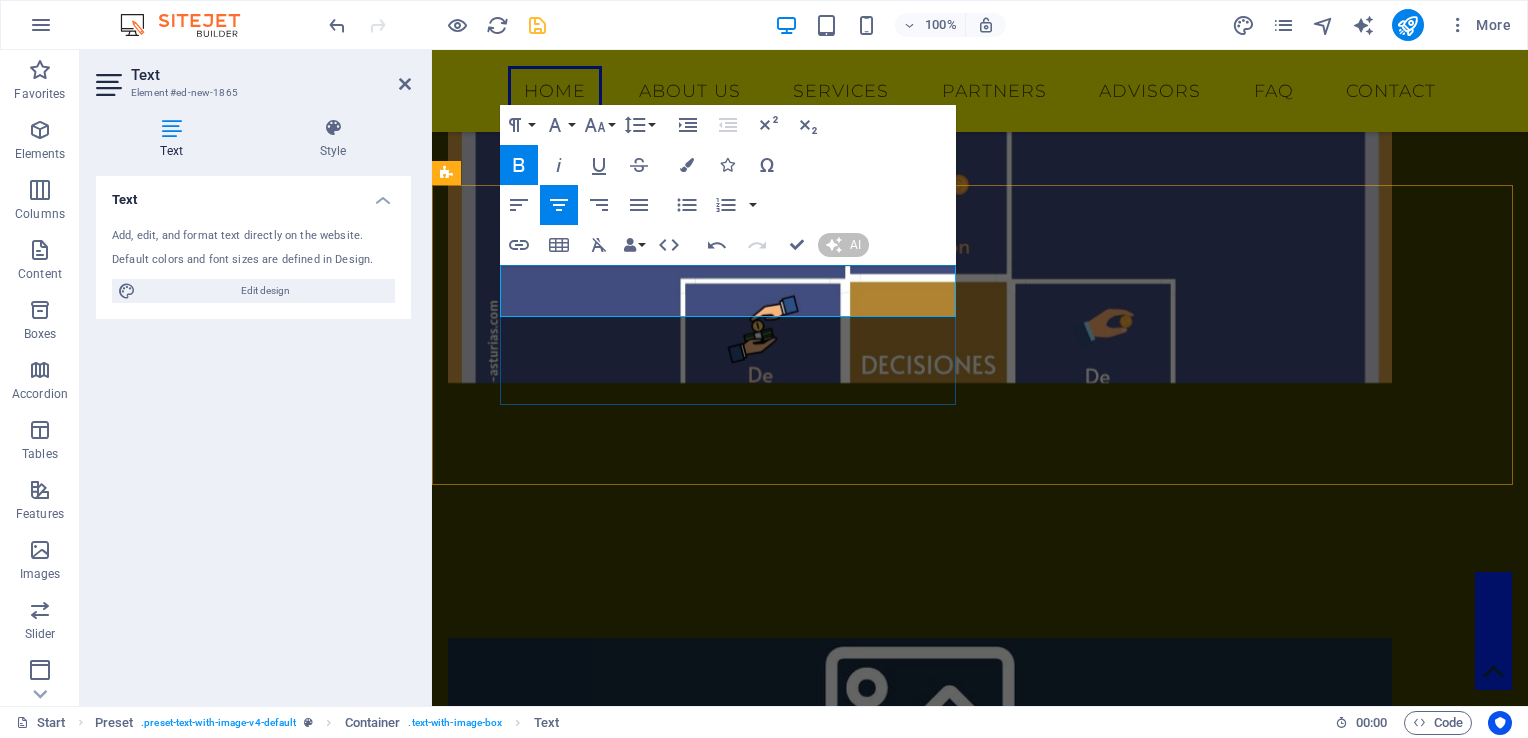 type 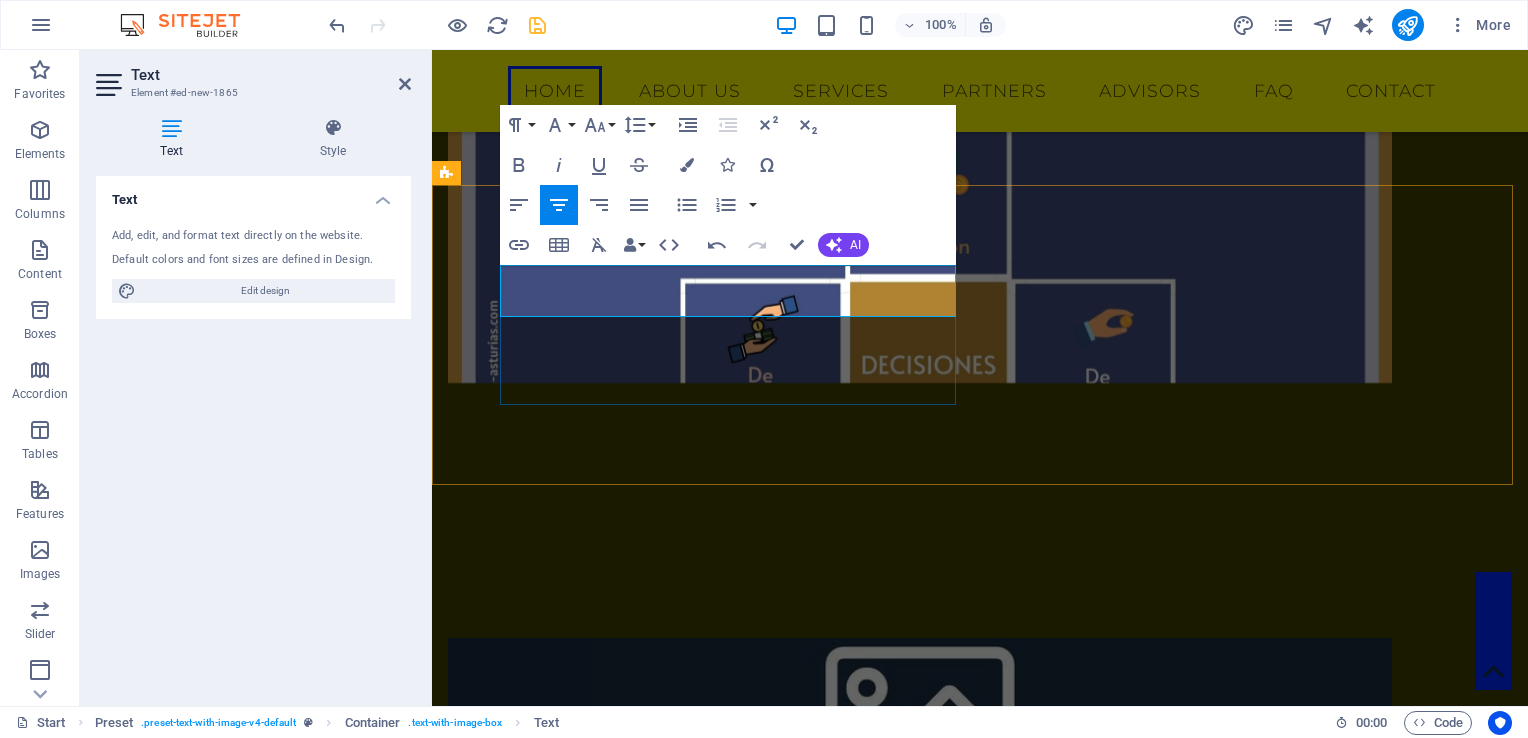 scroll, scrollTop: 1136, scrollLeft: 0, axis: vertical 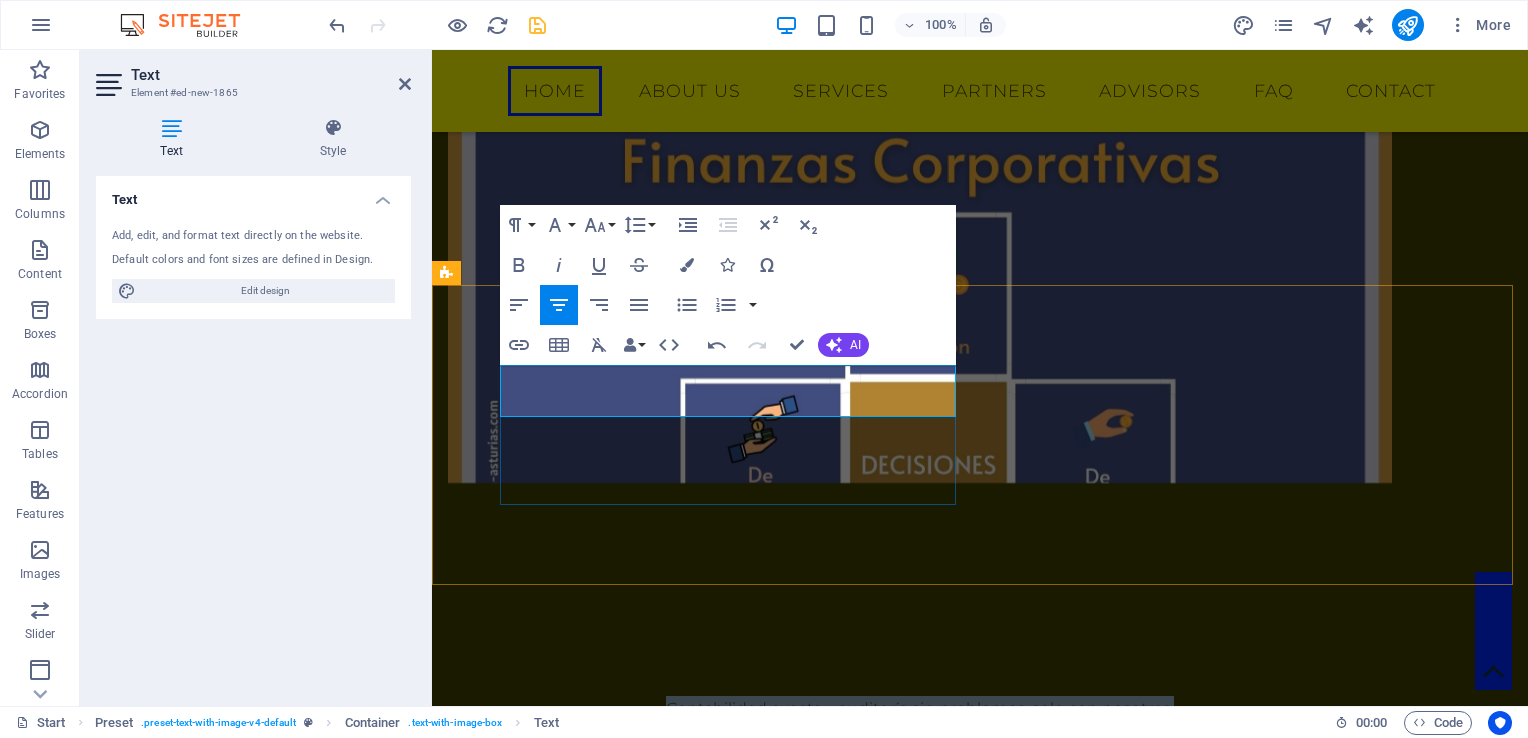 drag, startPoint x: 509, startPoint y: 373, endPoint x: 845, endPoint y: 406, distance: 337.61664 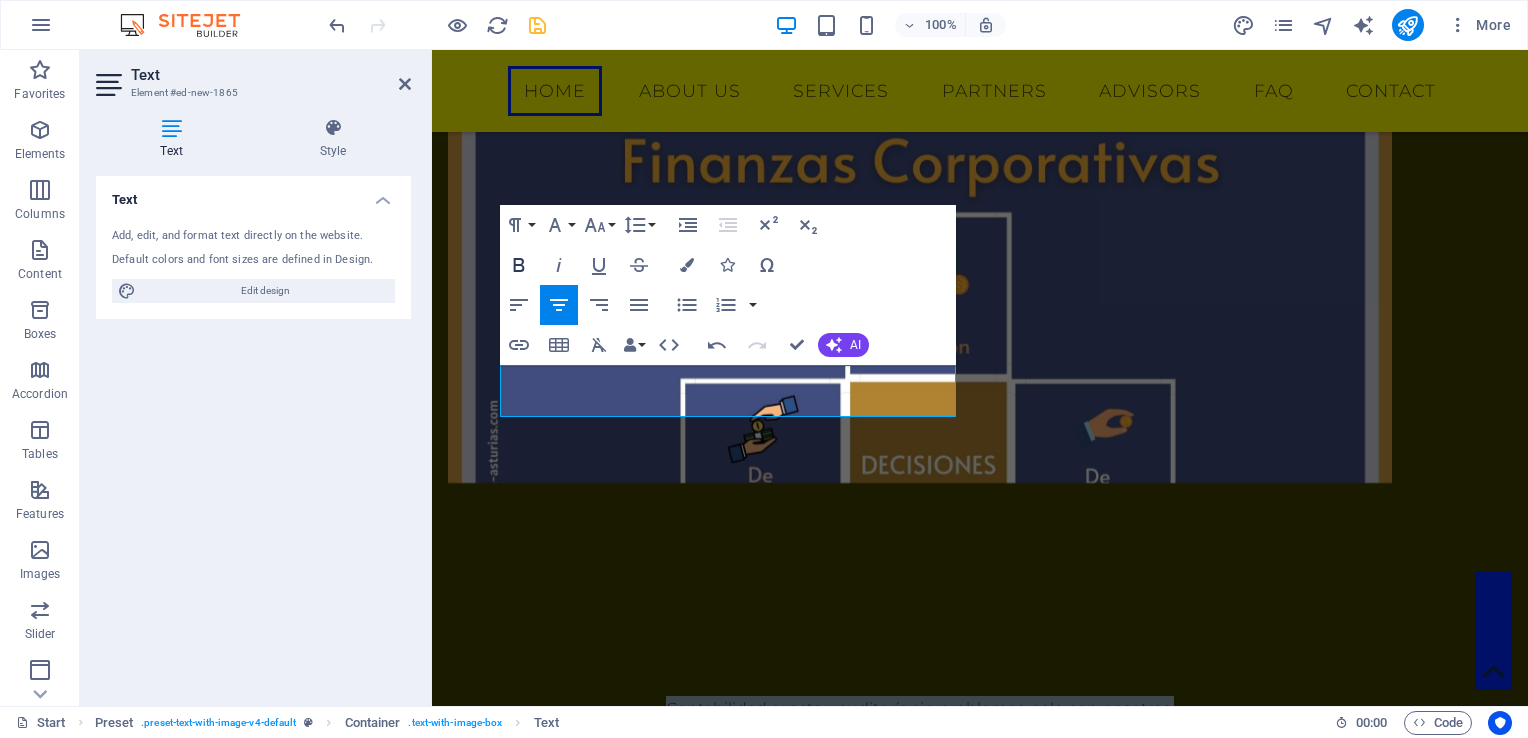 click 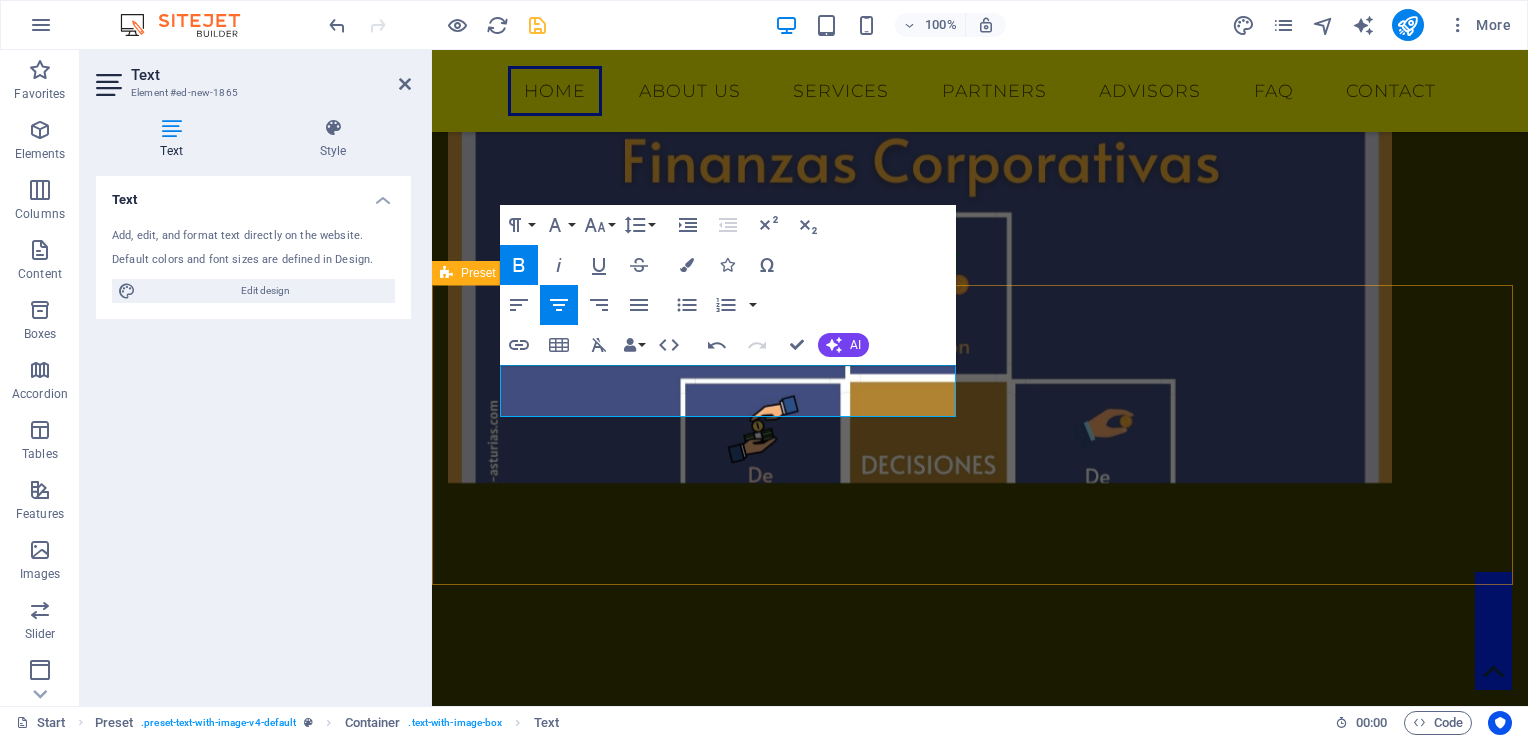 drag, startPoint x: 764, startPoint y: 582, endPoint x: 1118, endPoint y: 582, distance: 354 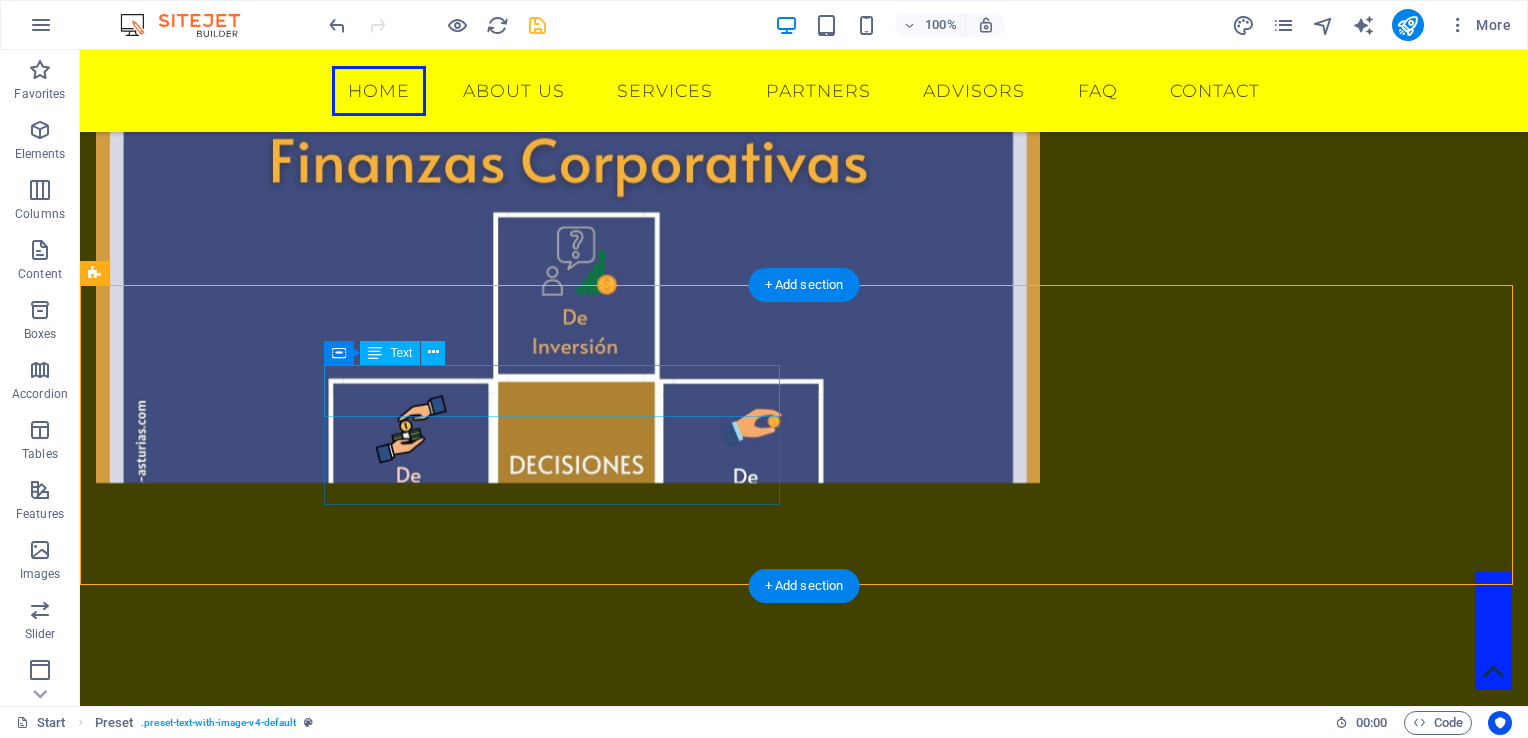click on "Contabilidad exacta y auditoría sin problemas, solo con nosotros." at bounding box center (568, 709) 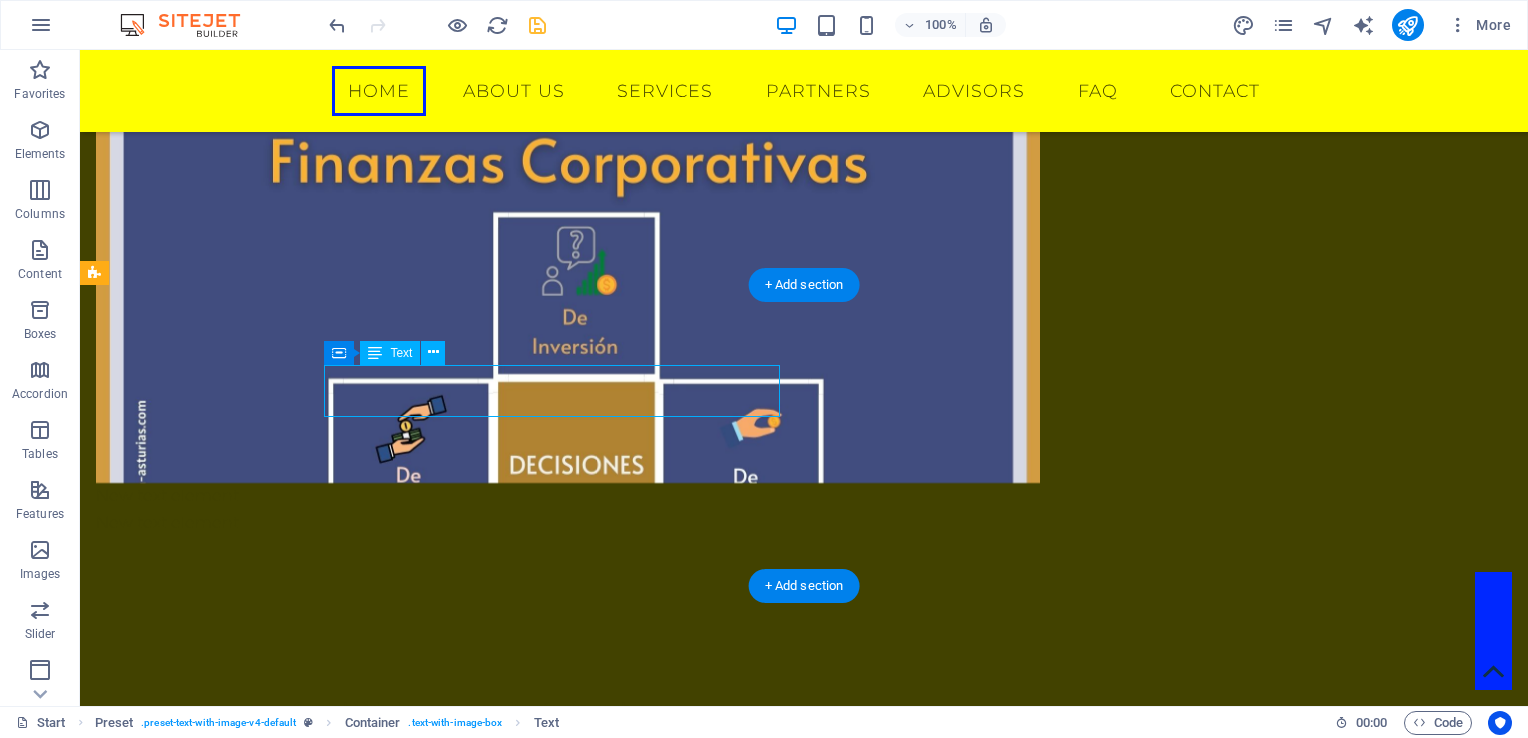 drag, startPoint x: 332, startPoint y: 375, endPoint x: 375, endPoint y: 390, distance: 45.54119 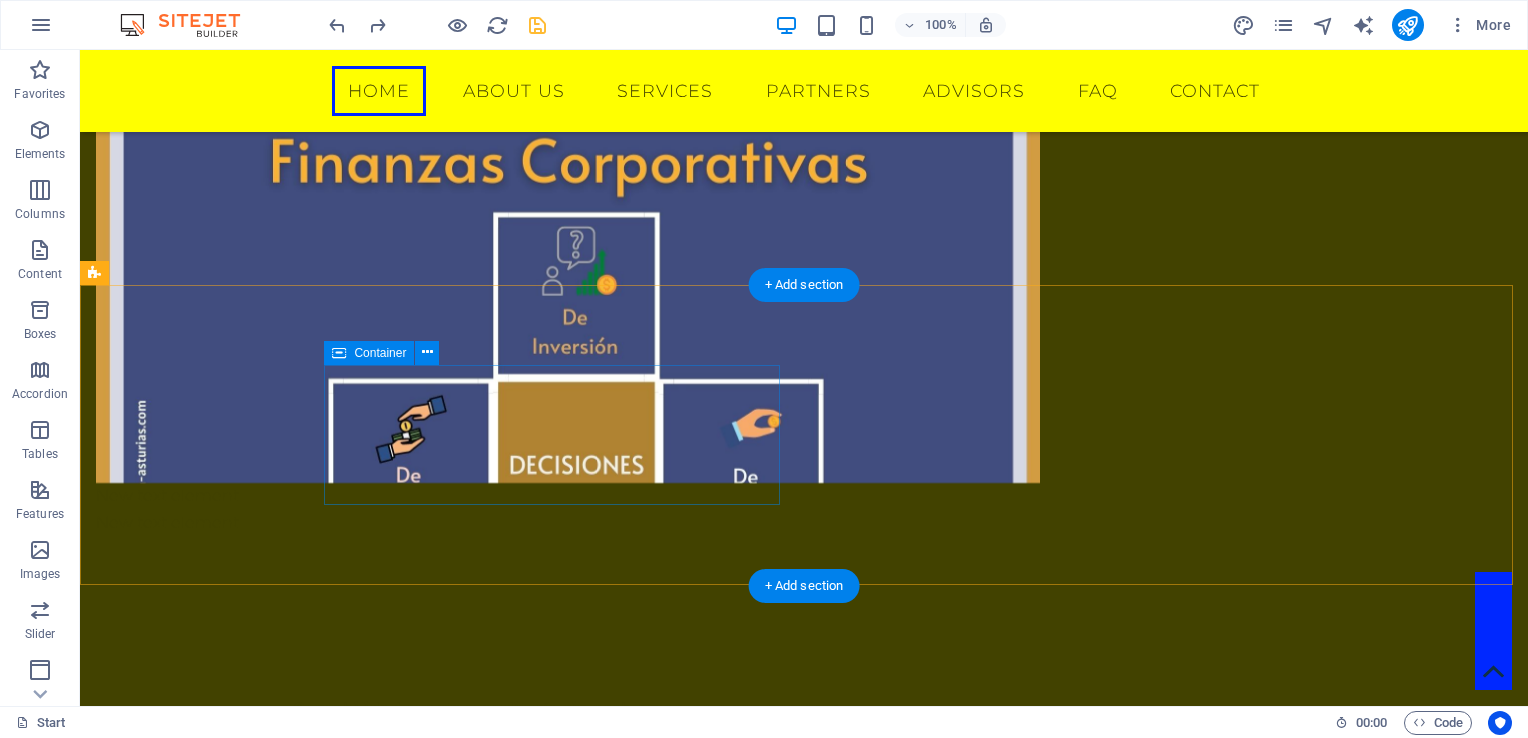 click on "Contabilidad exacta y auditoría sin problemas, solo con nosotros." at bounding box center (568, 709) 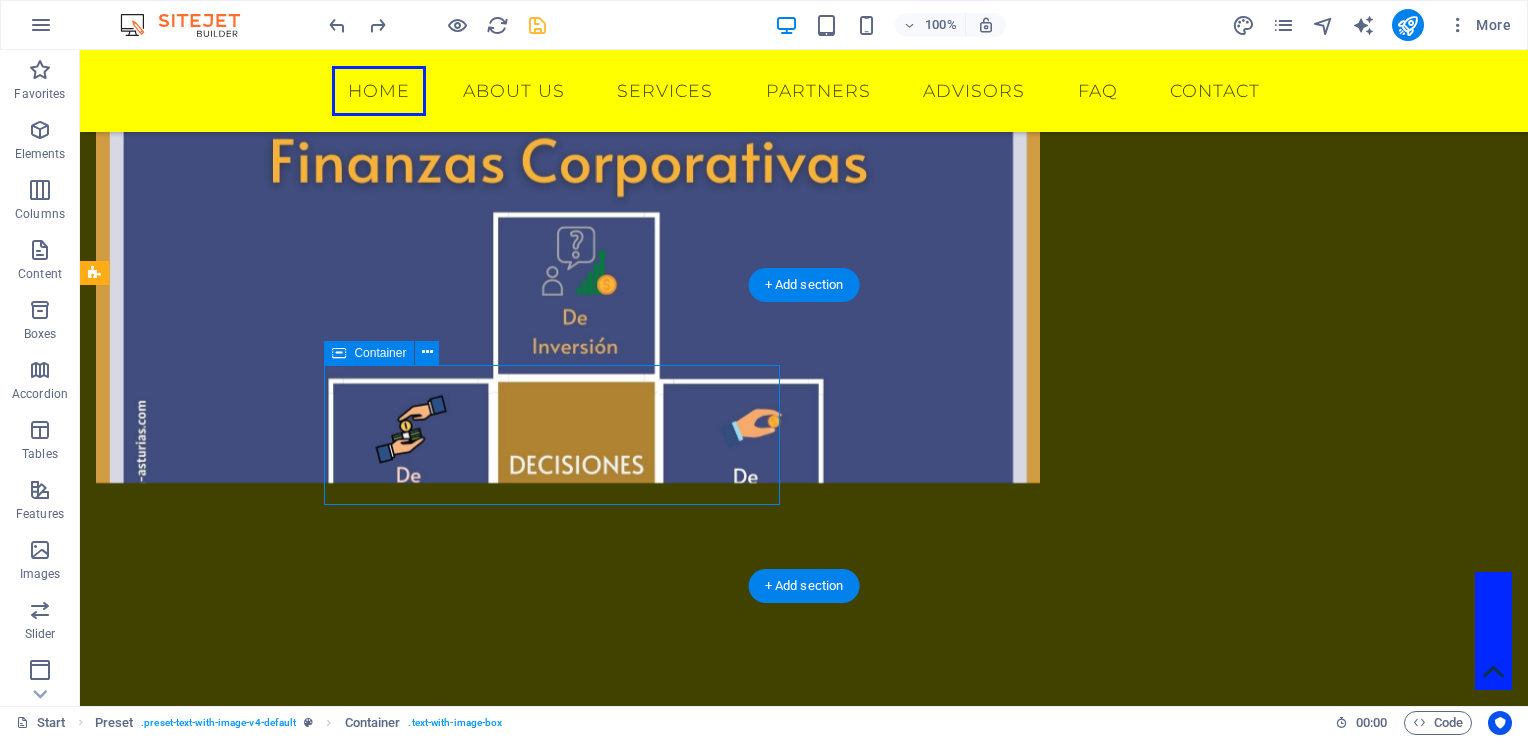 click on "Contabilidad exacta y auditoría sin problemas, solo con nosotros." at bounding box center (568, 709) 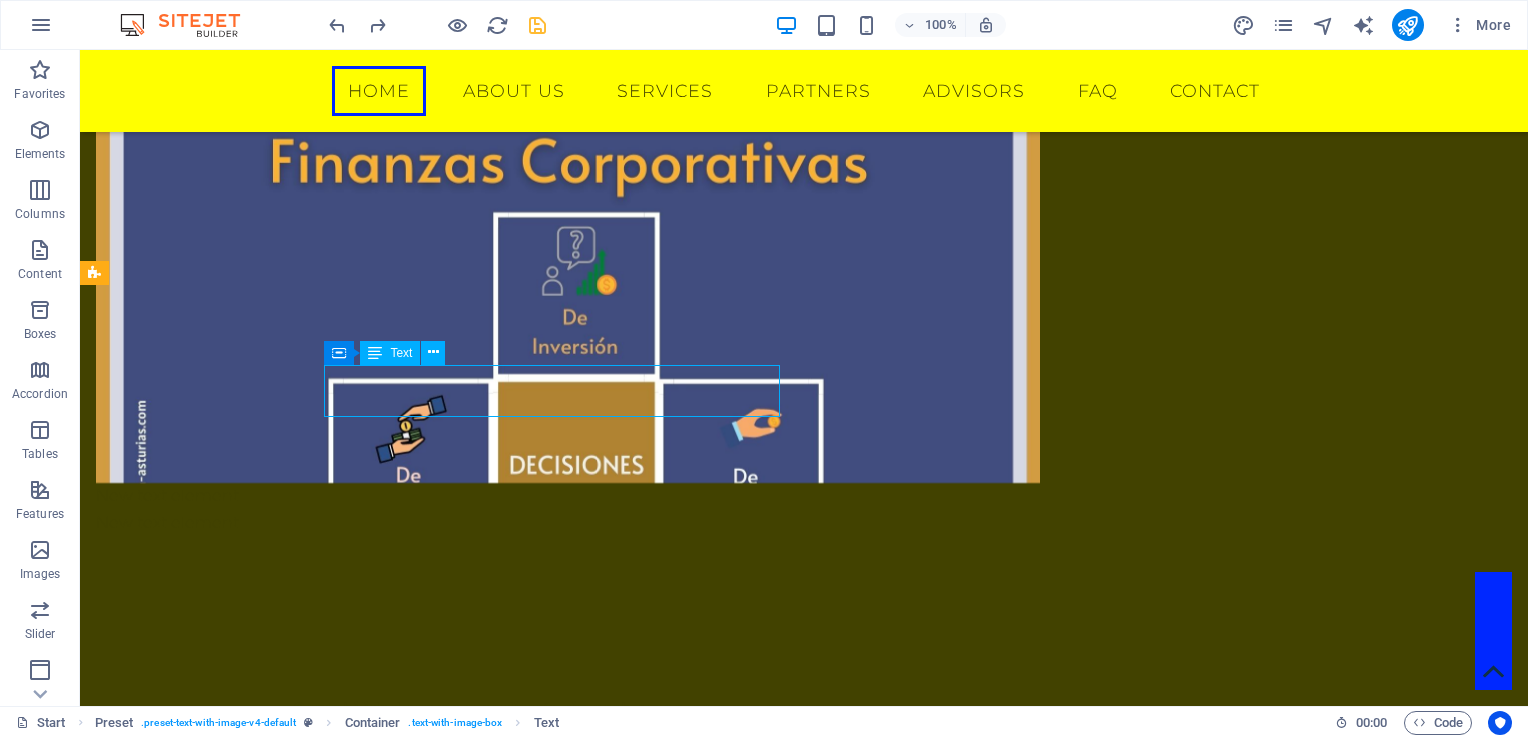 drag, startPoint x: 152, startPoint y: 374, endPoint x: 527, endPoint y: 381, distance: 375.06534 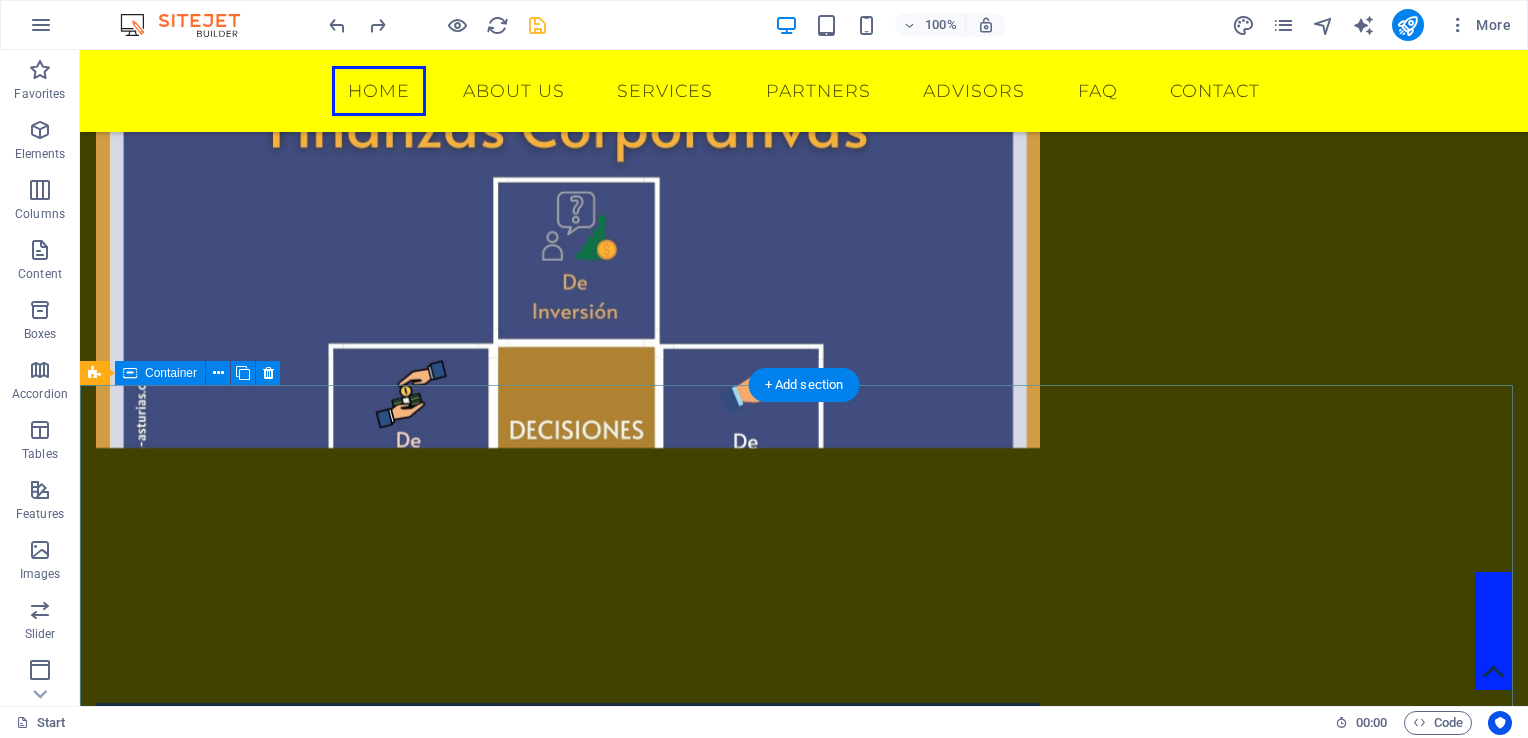 scroll, scrollTop: 1036, scrollLeft: 0, axis: vertical 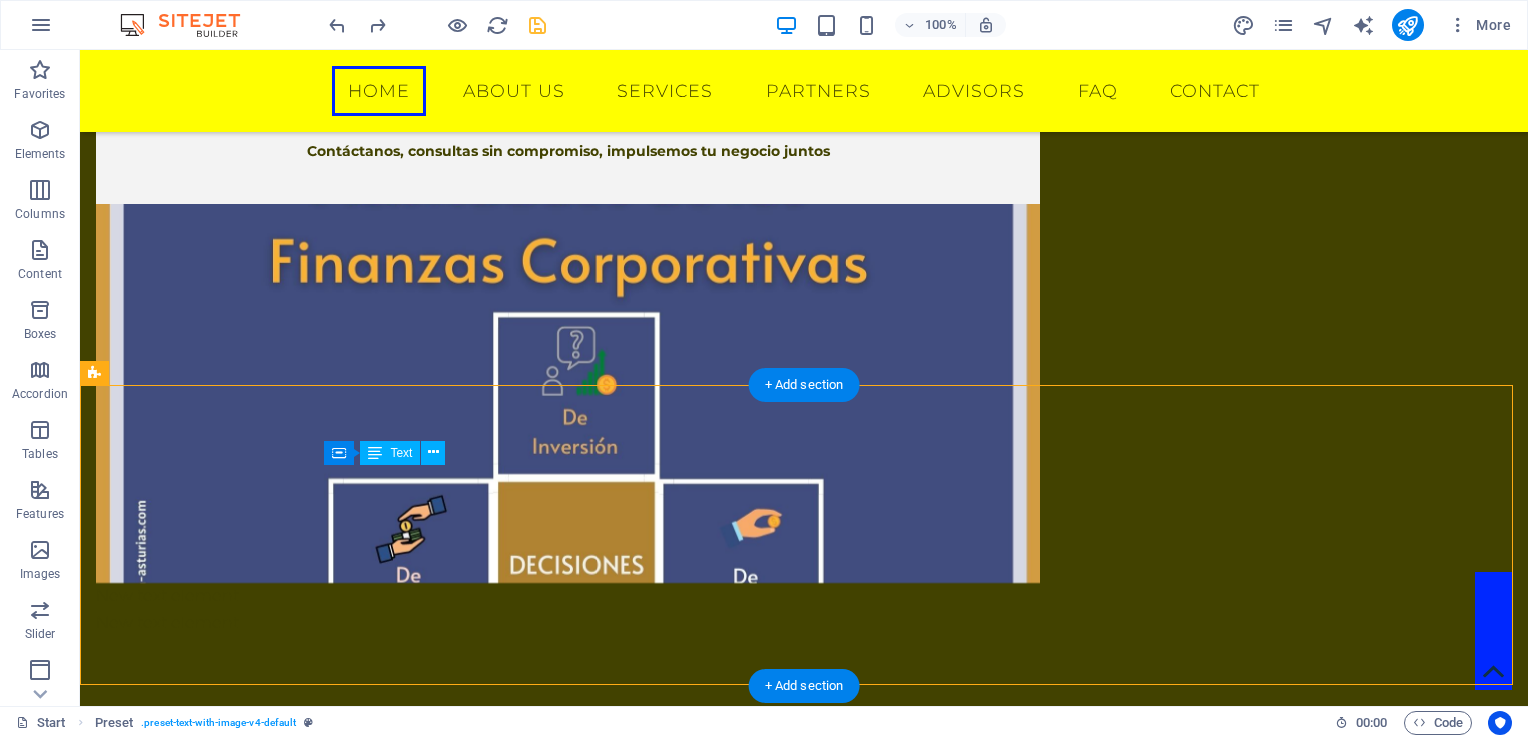 click on "Contabilidad exacta y auditoría sin problemas, solo con nosotros." at bounding box center [568, 809] 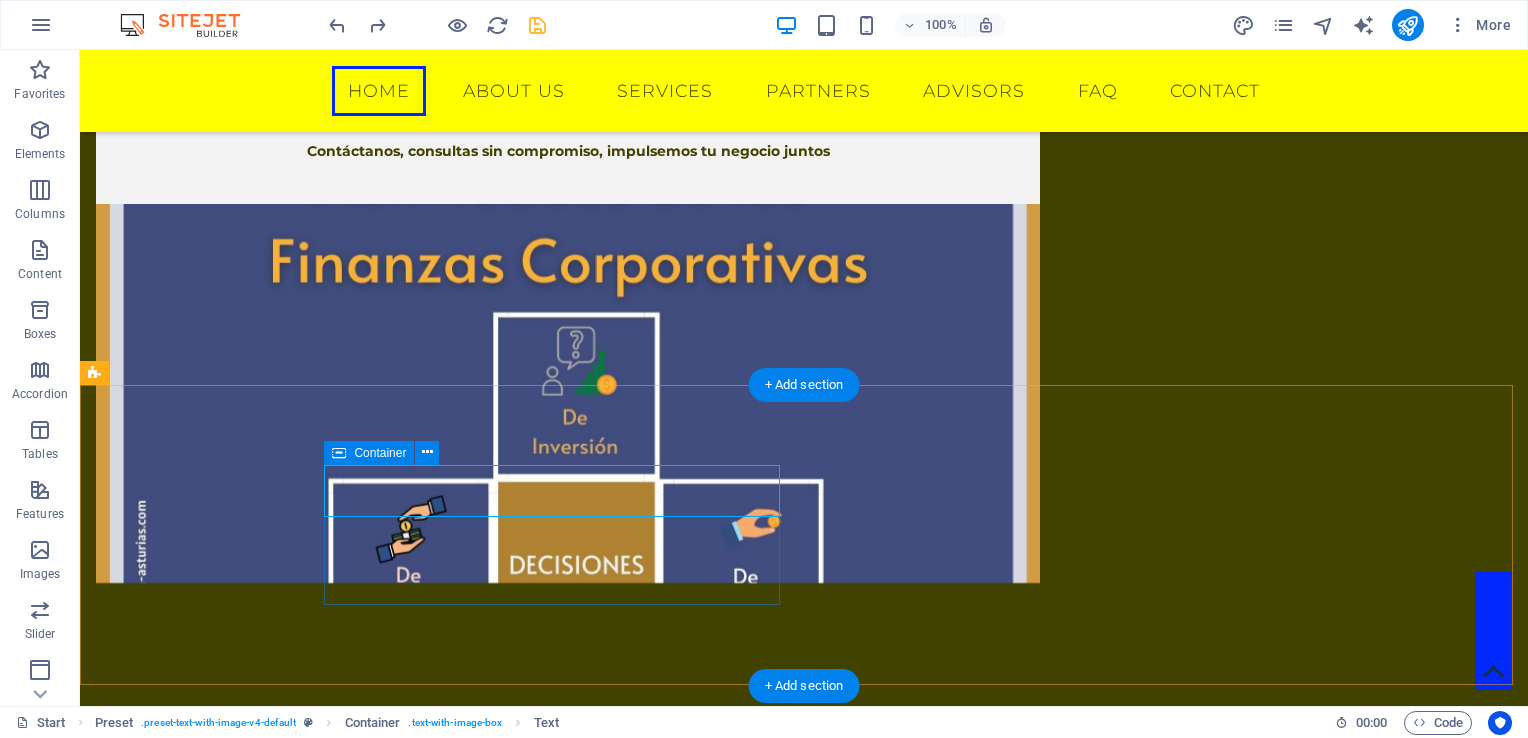 click on "Contabilidad exacta?, solo con nosotros, auditoria sin problemas, solo con nosotros" at bounding box center (568, 809) 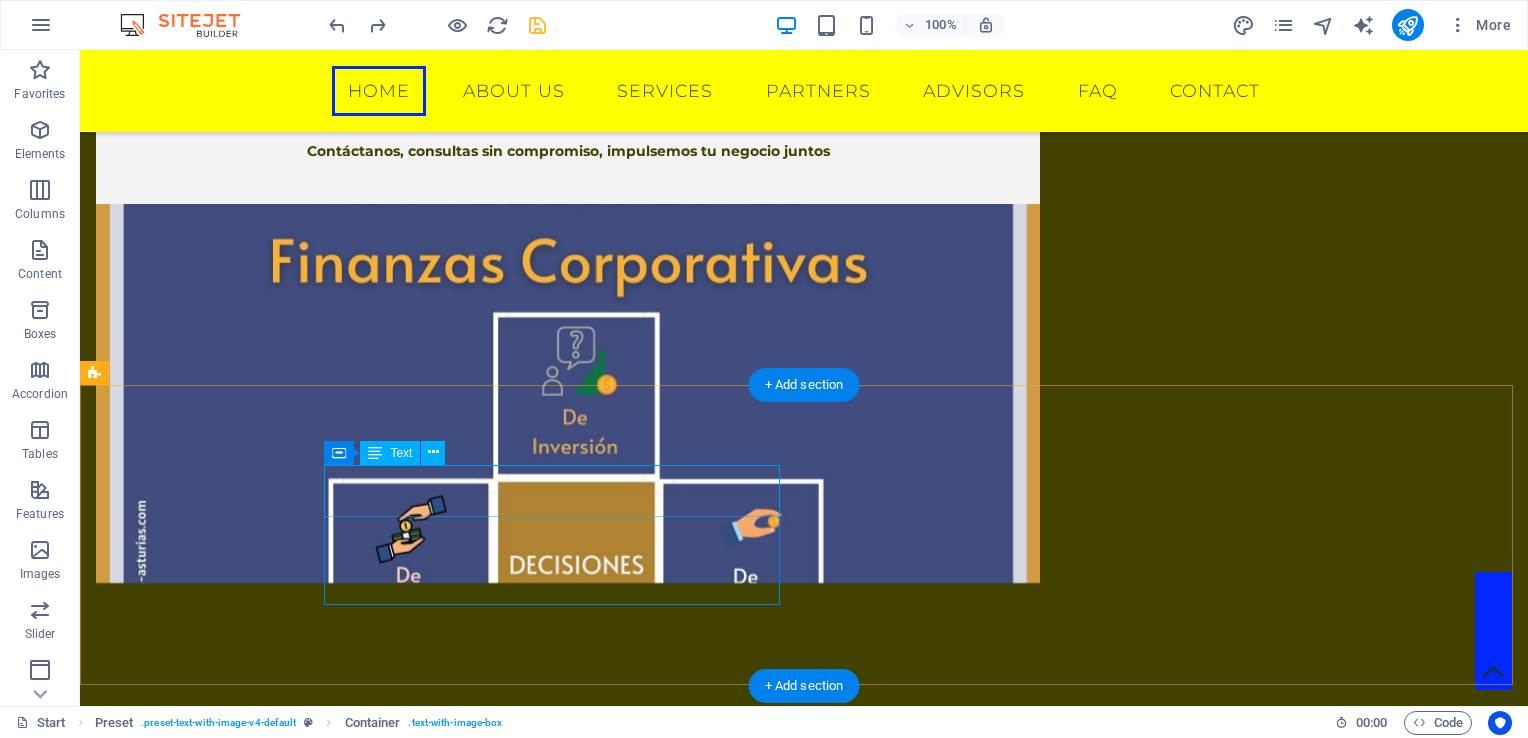 click on "Contabilidad exacta?, solo con nosotros, auditoria sin problemas, solo con nosotros" at bounding box center [568, 809] 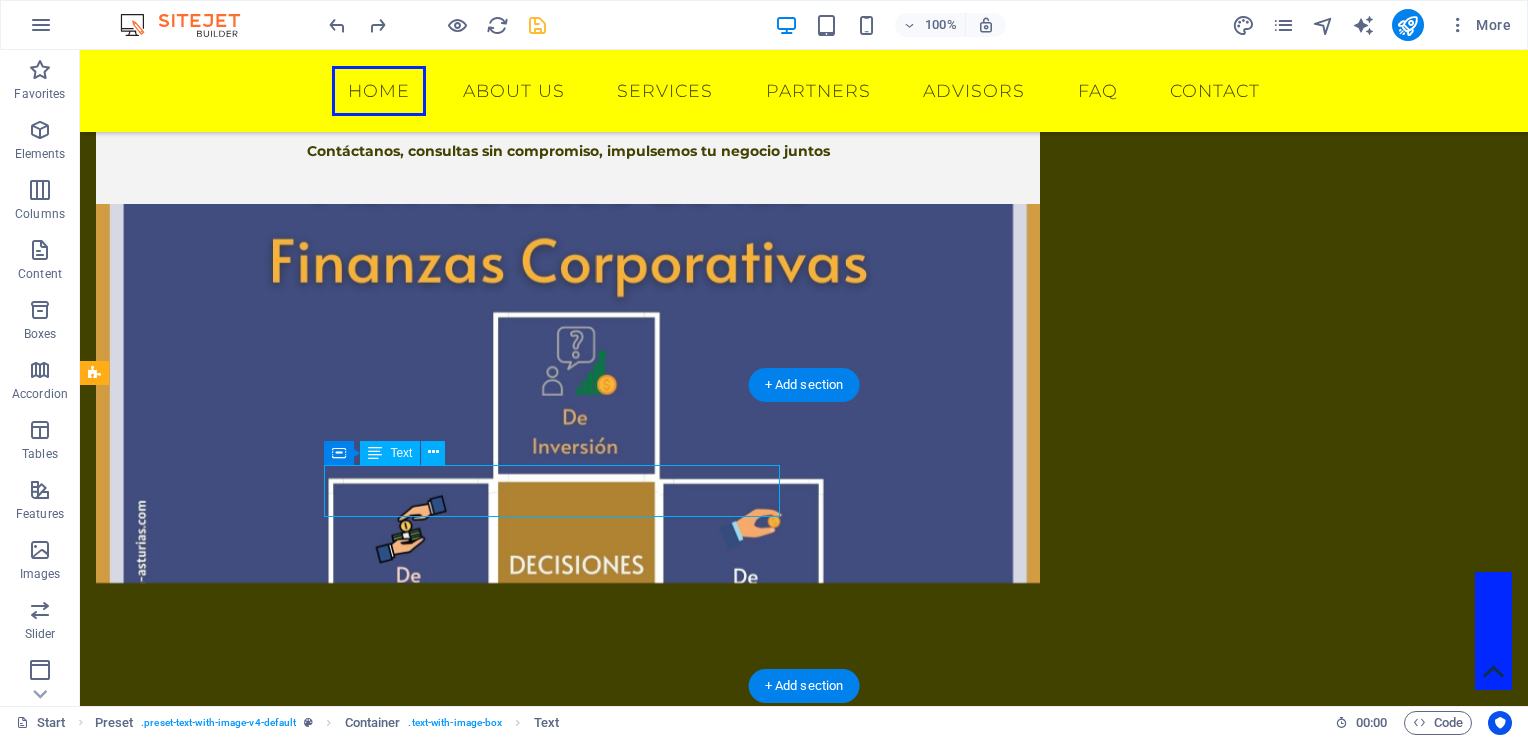 click on "Contabilidad exacta?, solo con nosotros, auditoria sin problemas, solo con nosotros" at bounding box center [568, 809] 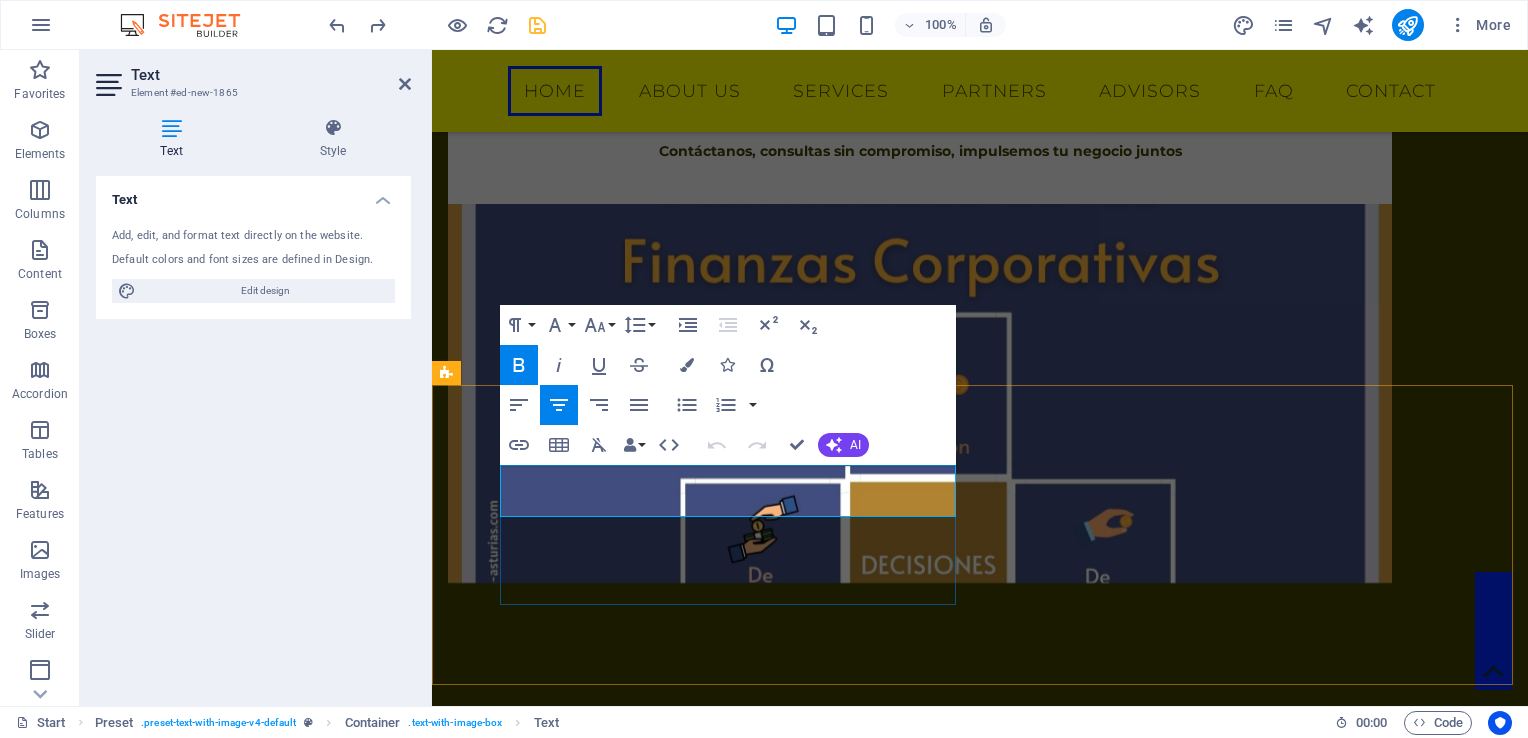 drag, startPoint x: 504, startPoint y: 479, endPoint x: 592, endPoint y: 494, distance: 89.26926 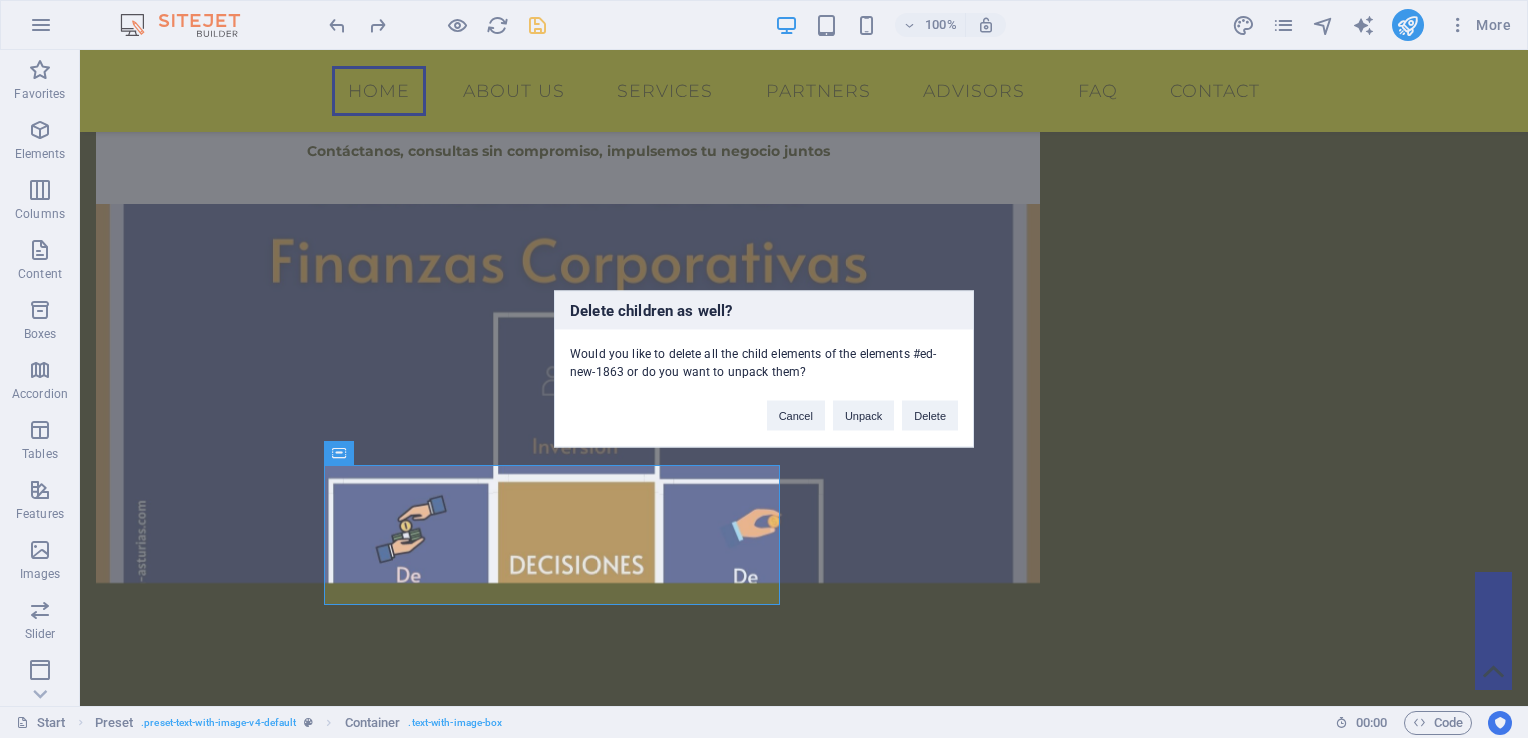 type 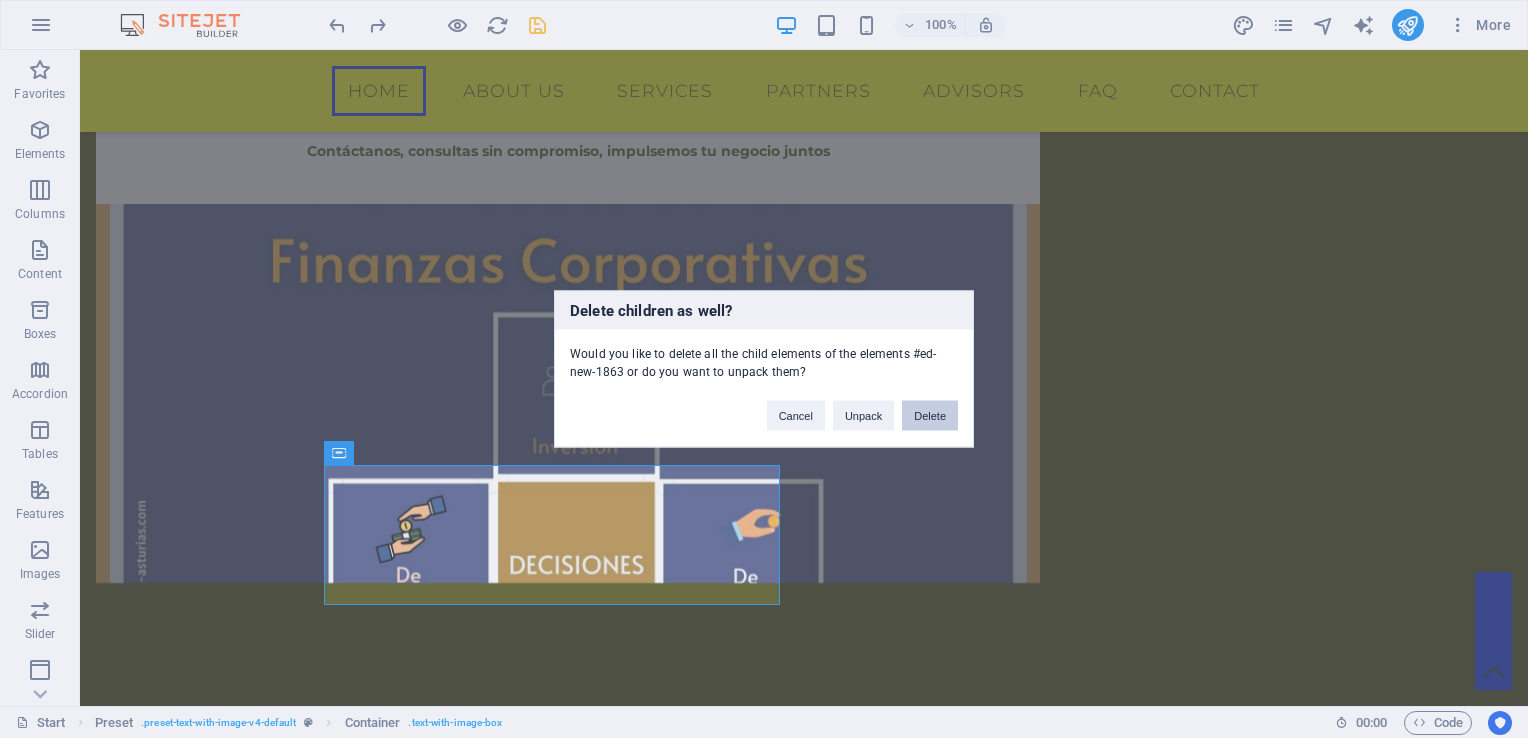 drag, startPoint x: 916, startPoint y: 415, endPoint x: 816, endPoint y: 368, distance: 110.49435 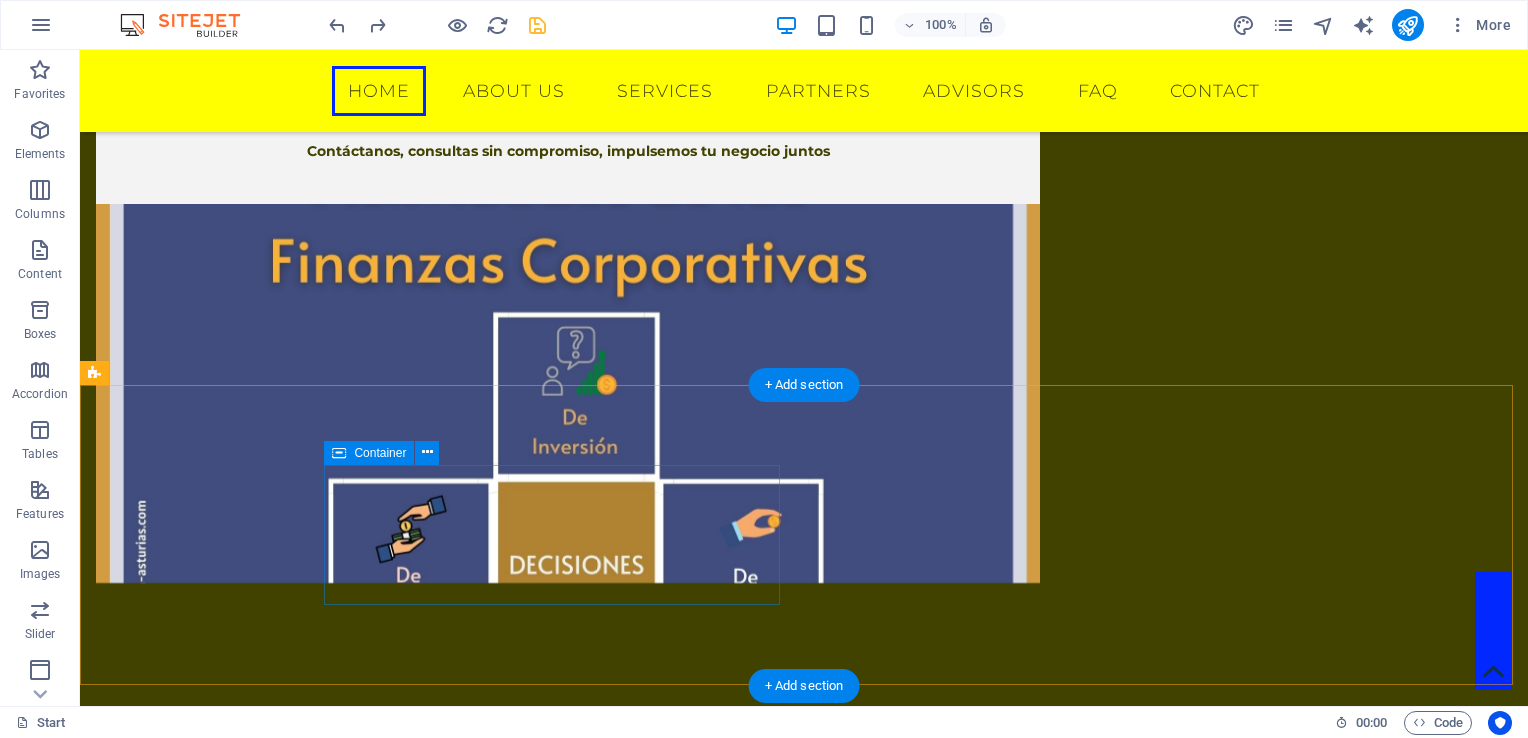 click on "Contabilidad exacta?, solo con nosotros, auditoria sin problemas, solo con nosotros" at bounding box center (568, 809) 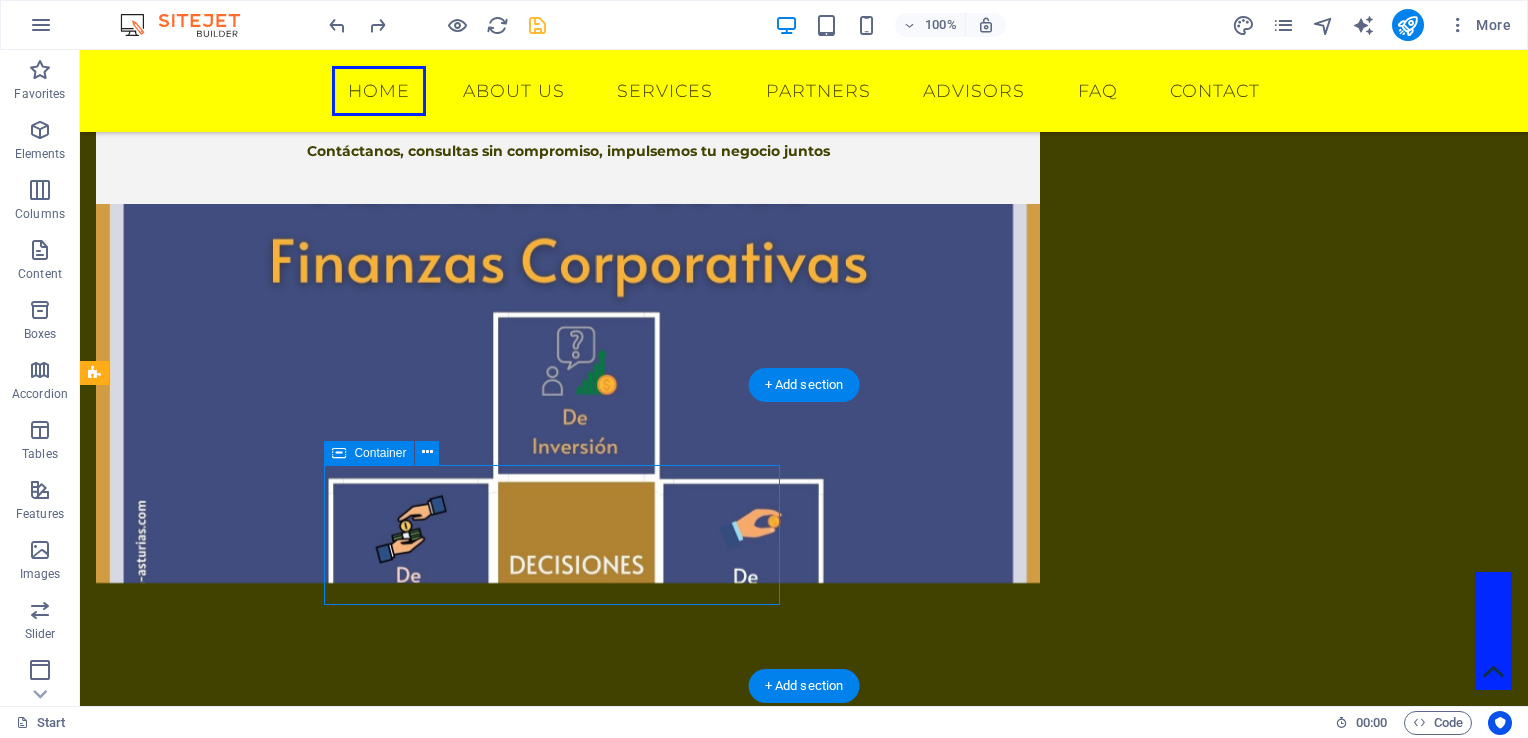 click on "Contabilidad exacta?, solo con nosotros, auditoria sin problemas, solo con nosotros" at bounding box center [568, 809] 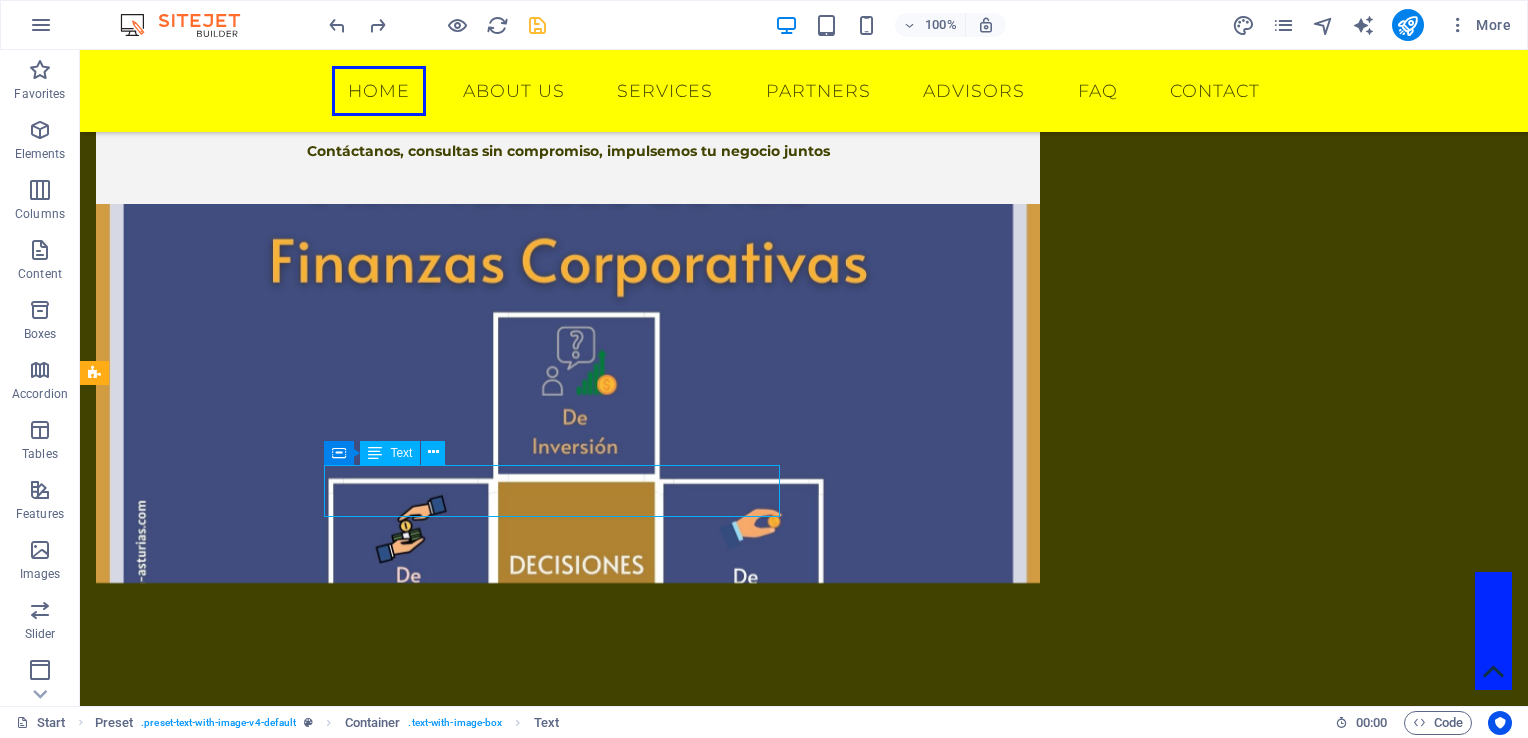drag, startPoint x: 153, startPoint y: 469, endPoint x: 540, endPoint y: 487, distance: 387.41837 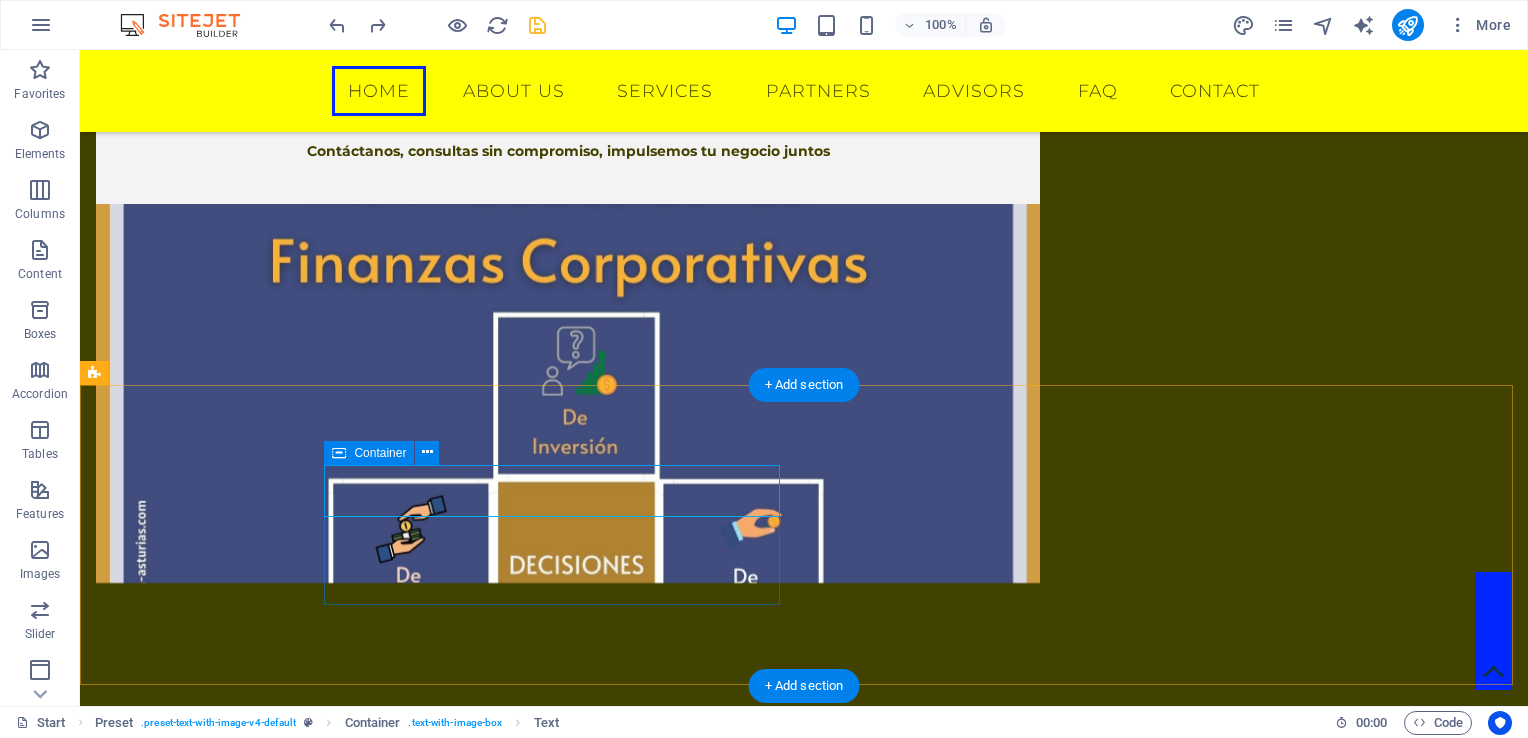 click on "Contabilidad exacta?, solo con nosotros, auditoria sin problemas, solo con nosotros" at bounding box center (568, 809) 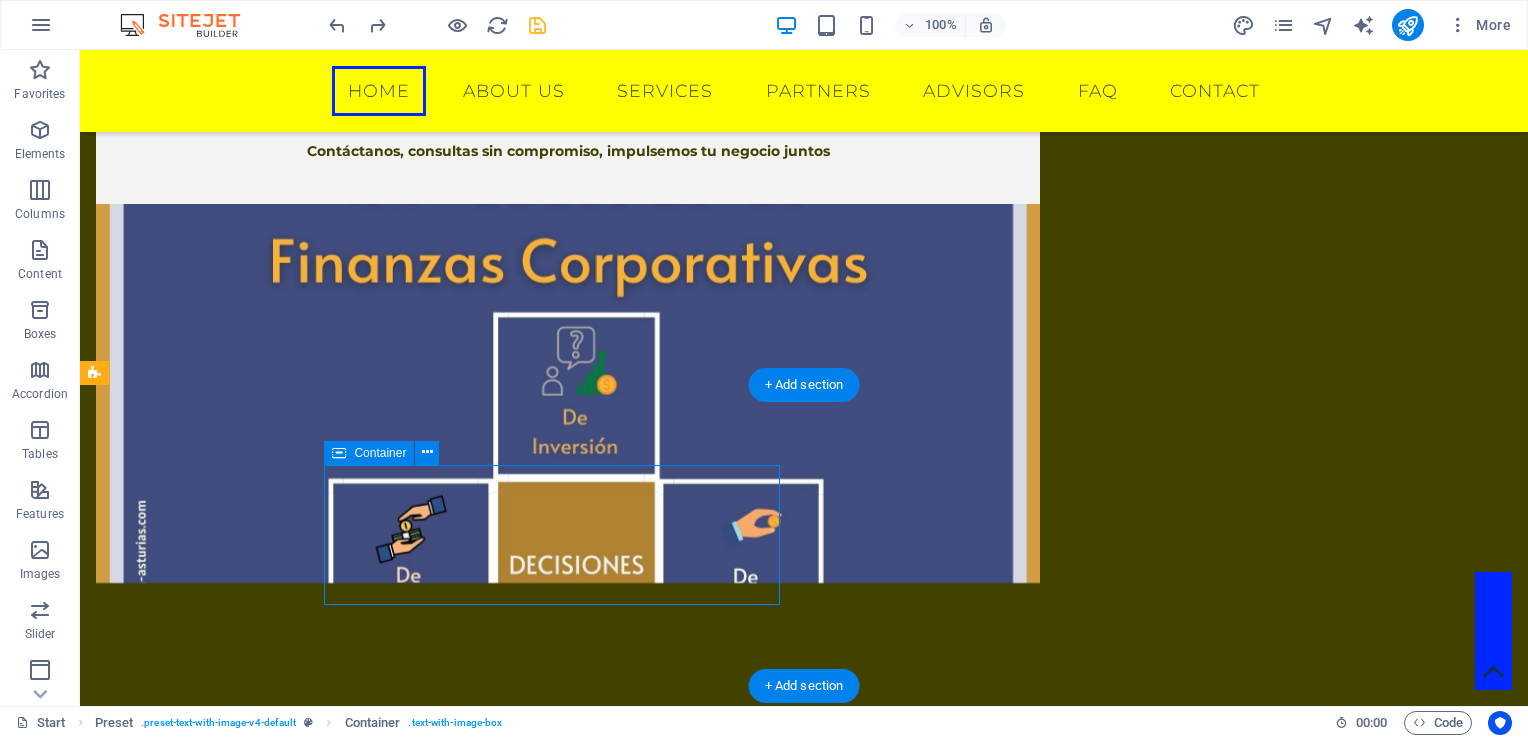 click on "Contabilidad exacta?, solo con nosotros, auditoria sin problemas, solo con nosotros" at bounding box center [568, 809] 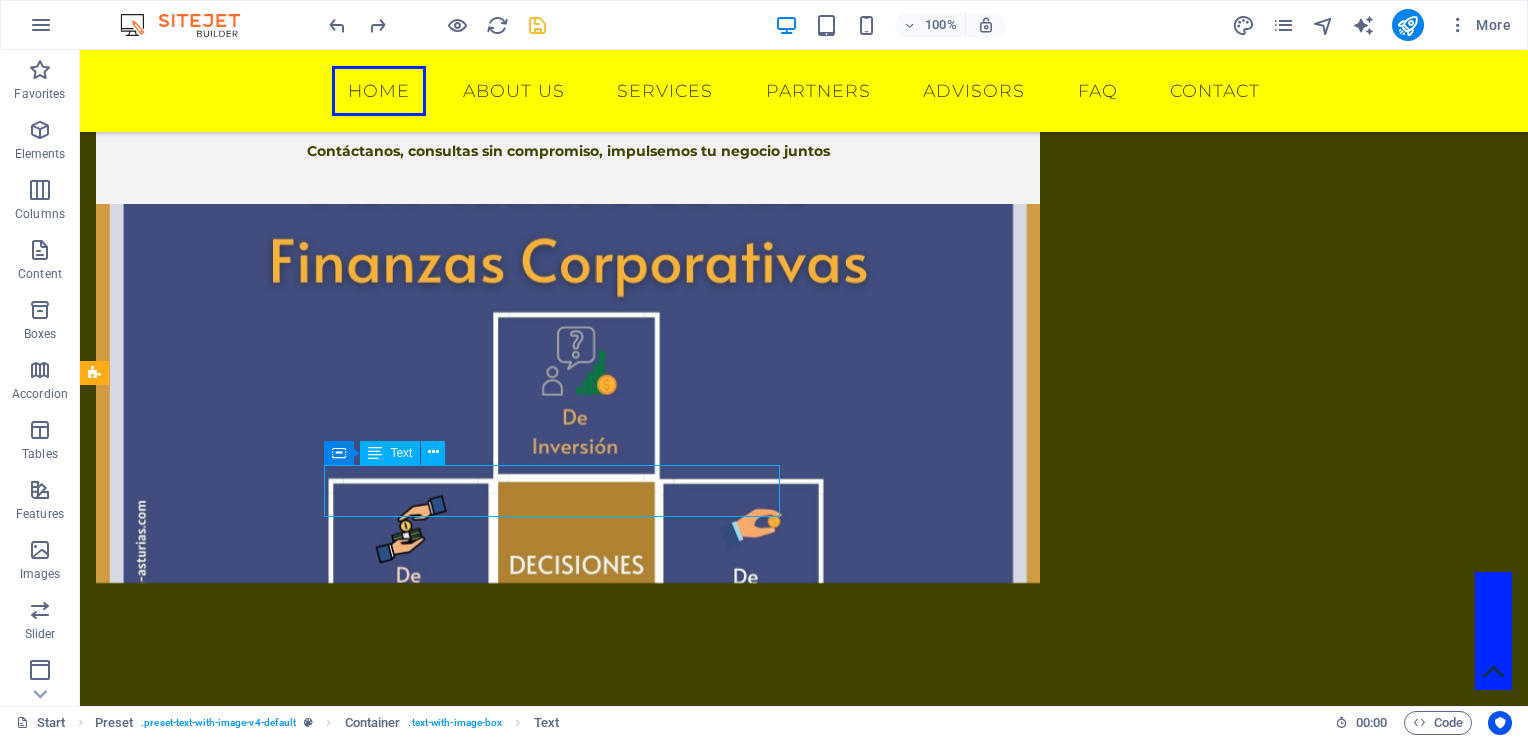 drag, startPoint x: 150, startPoint y: 471, endPoint x: 588, endPoint y: 501, distance: 439.02618 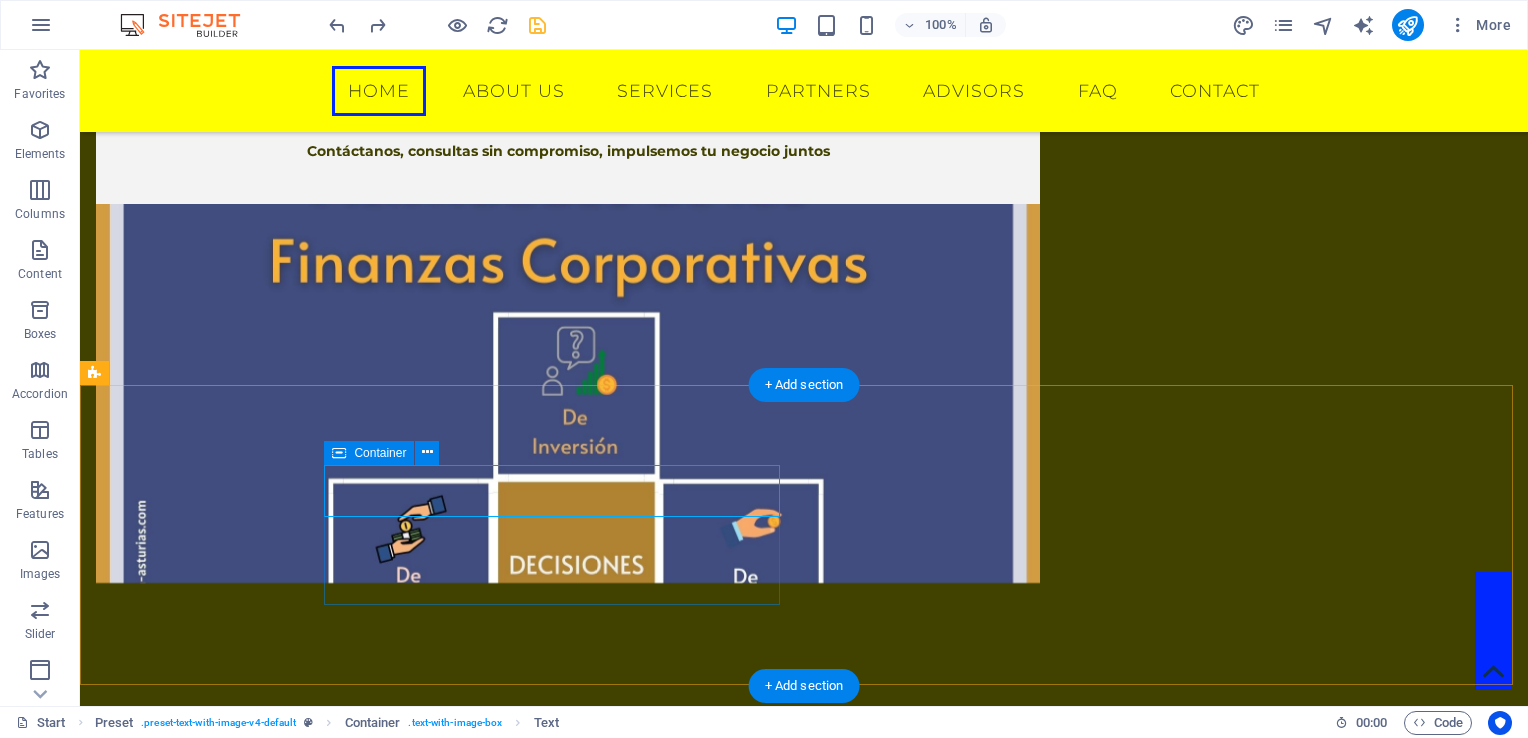 click on "Contabilidad exacta?, solo con nosotros, auditoria sin problemas, solo con nosotros" at bounding box center [568, 809] 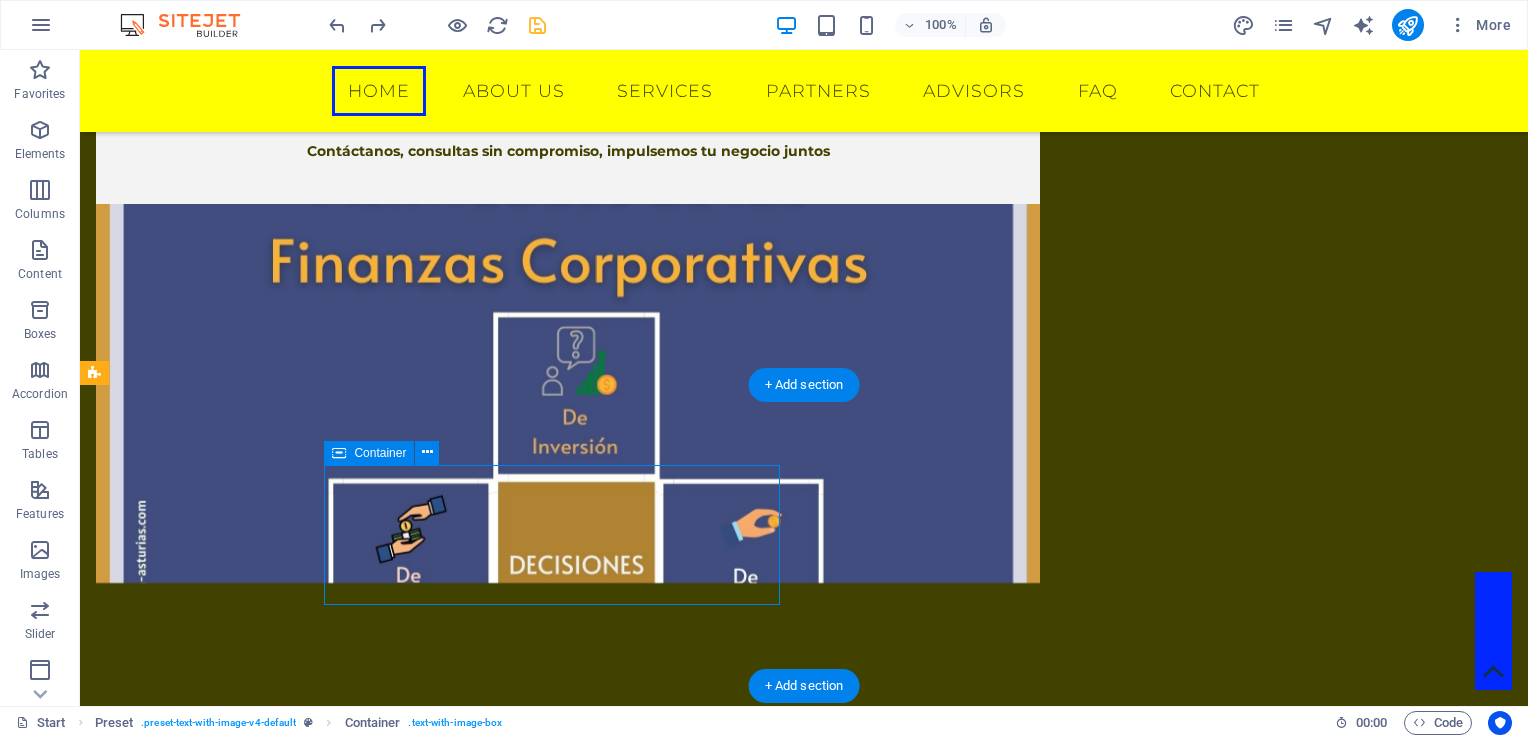 click on "Contabilidad exacta?, solo con nosotros, auditoria sin problemas, solo con nosotros" at bounding box center (568, 809) 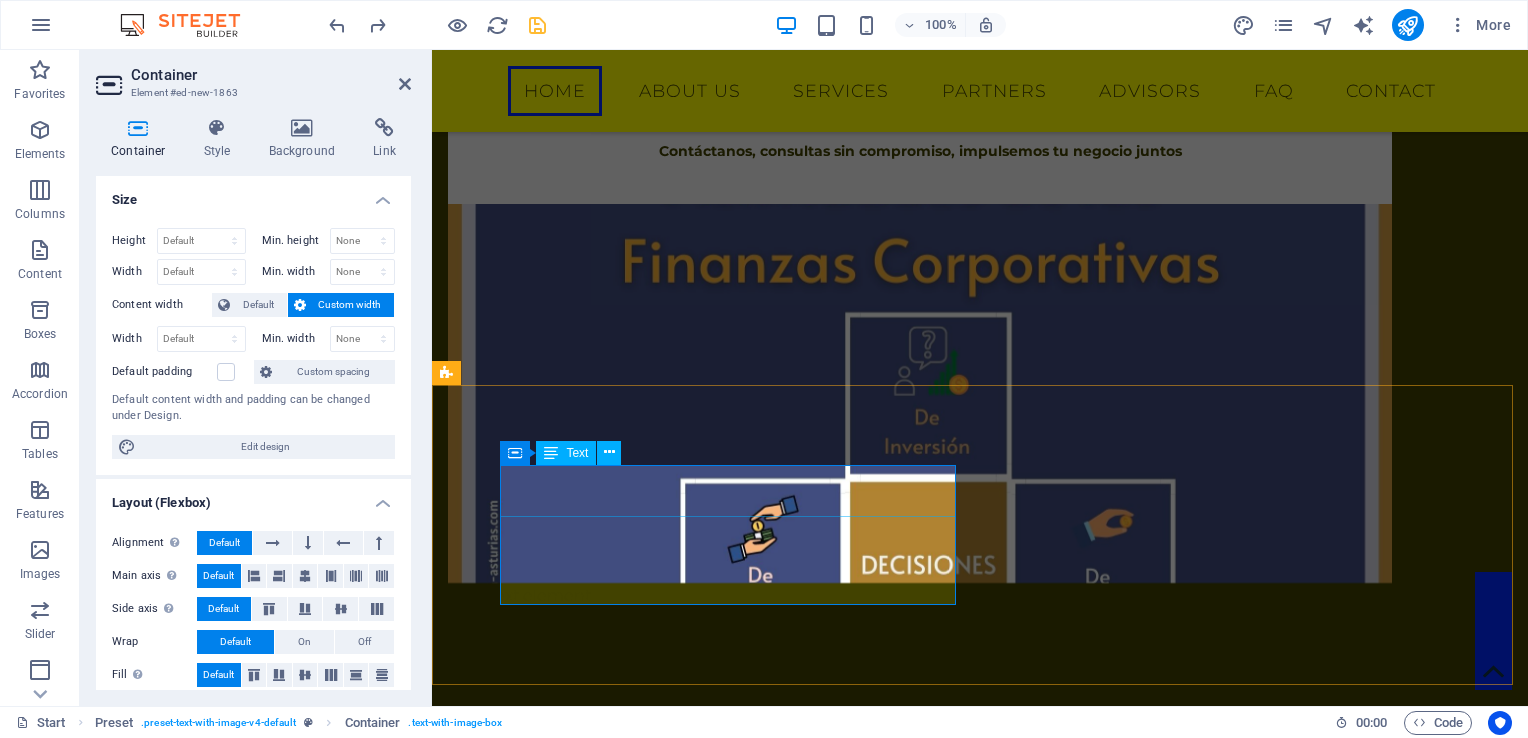 click on "Contabilidad exacta?, solo con nosotros, auditoria sin problemas, solo con nosotros" at bounding box center (920, 809) 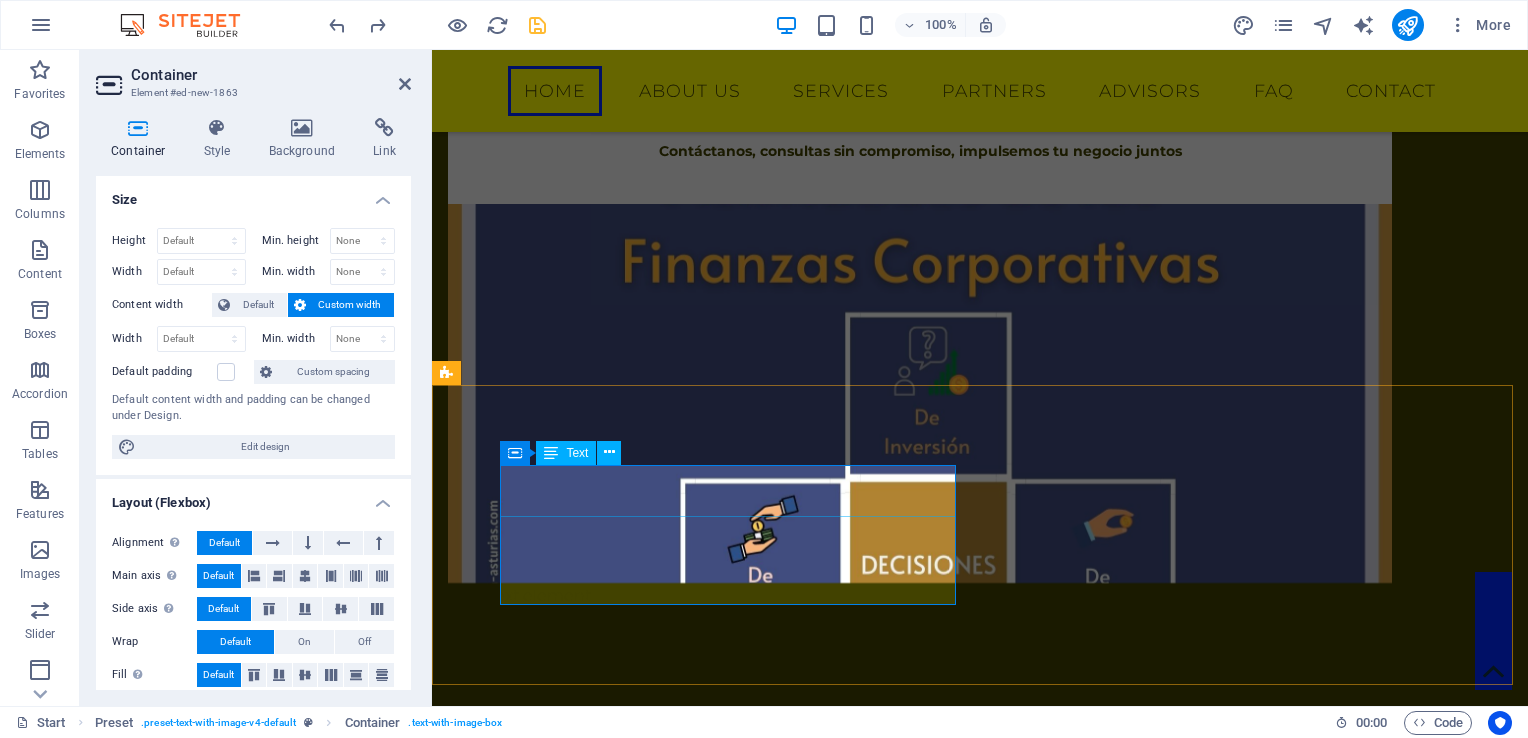 click on "Contabilidad exacta?, solo con nosotros, auditoria sin problemas, solo con nosotros" at bounding box center (920, 809) 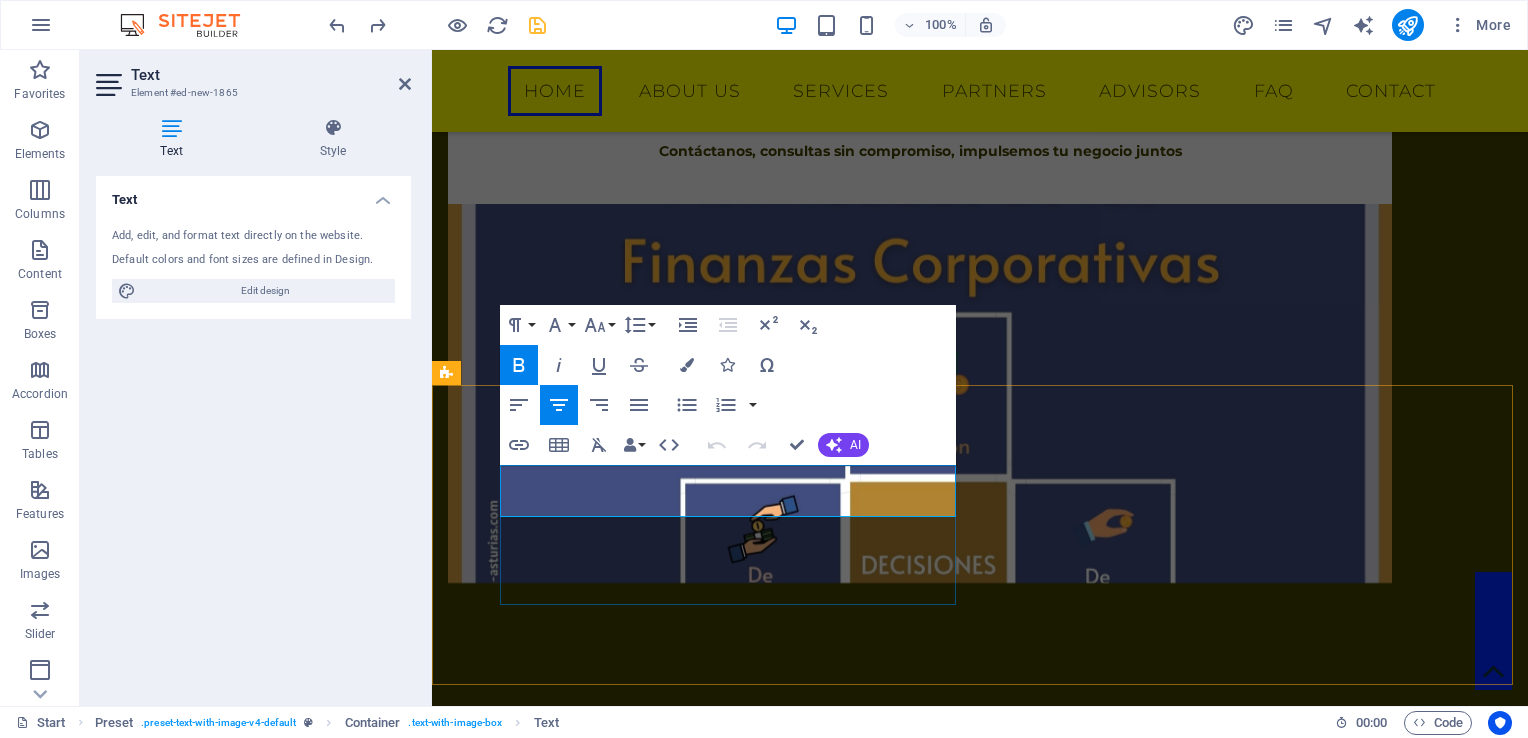 drag, startPoint x: 512, startPoint y: 474, endPoint x: 855, endPoint y: 495, distance: 343.64224 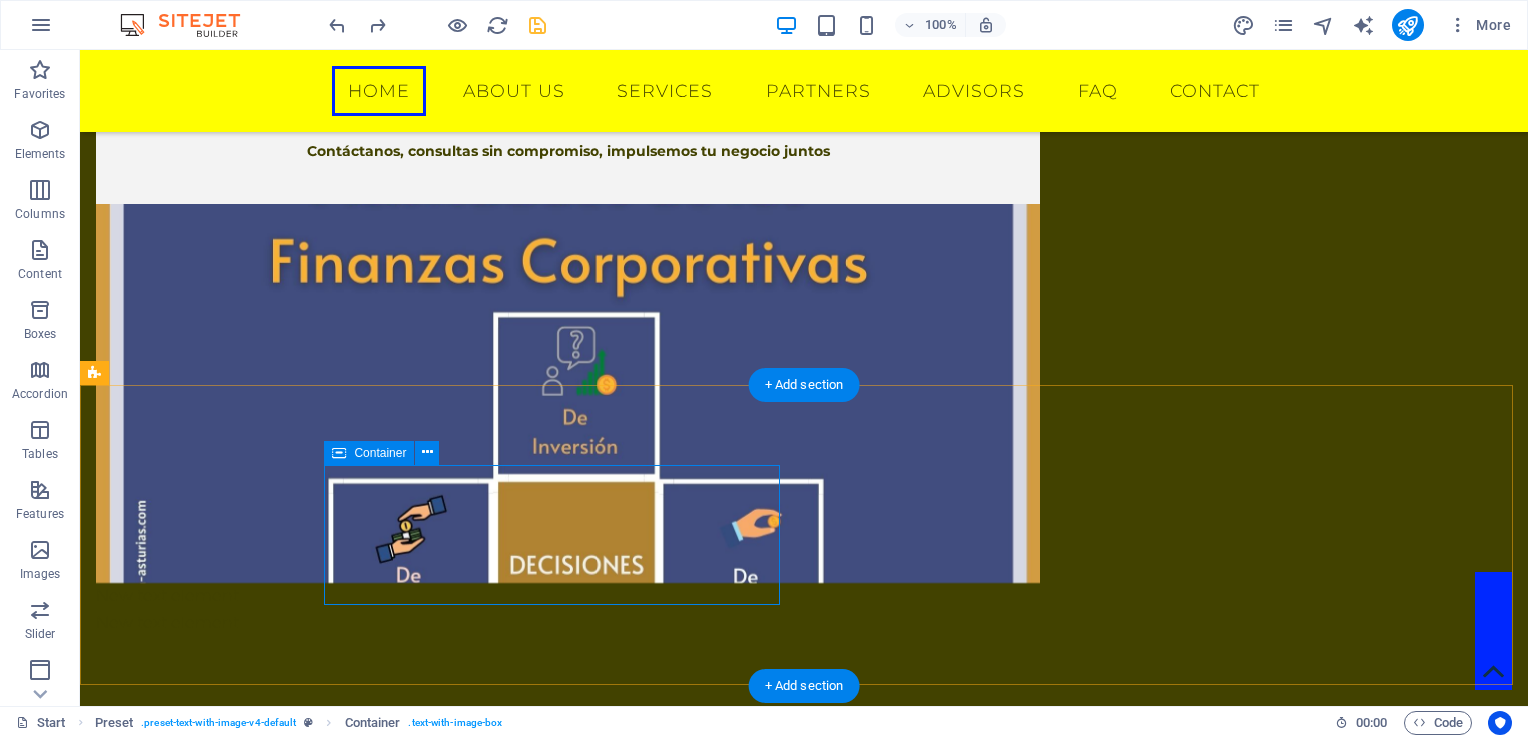 click on "Contabilidad exacta?, solo con nosotros, auditoria sin problemas, solo con nosotros" at bounding box center (568, 809) 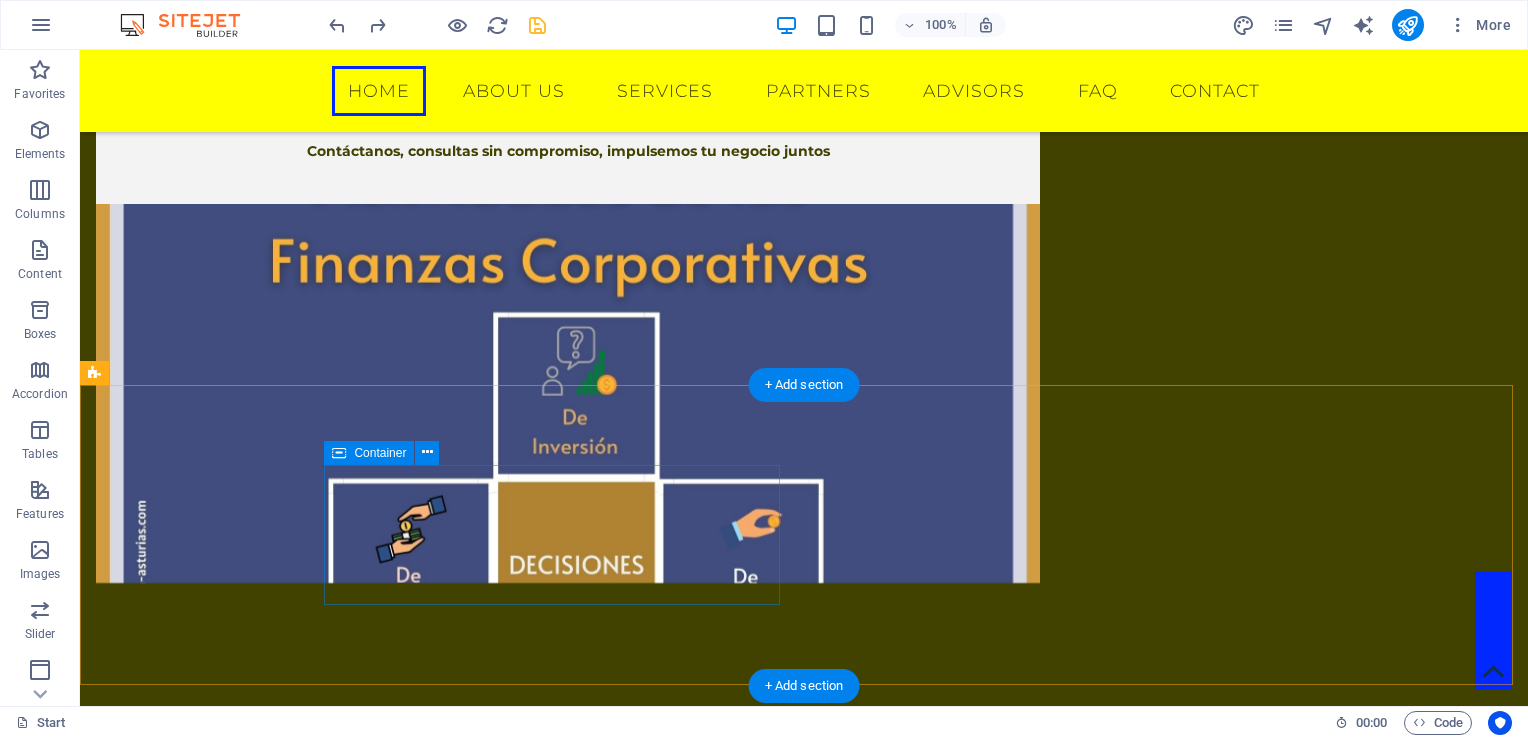 click on "Contabilidad exacta?, solo con nosotros, auditoria sin problemas, solo con nosotros" at bounding box center (568, 809) 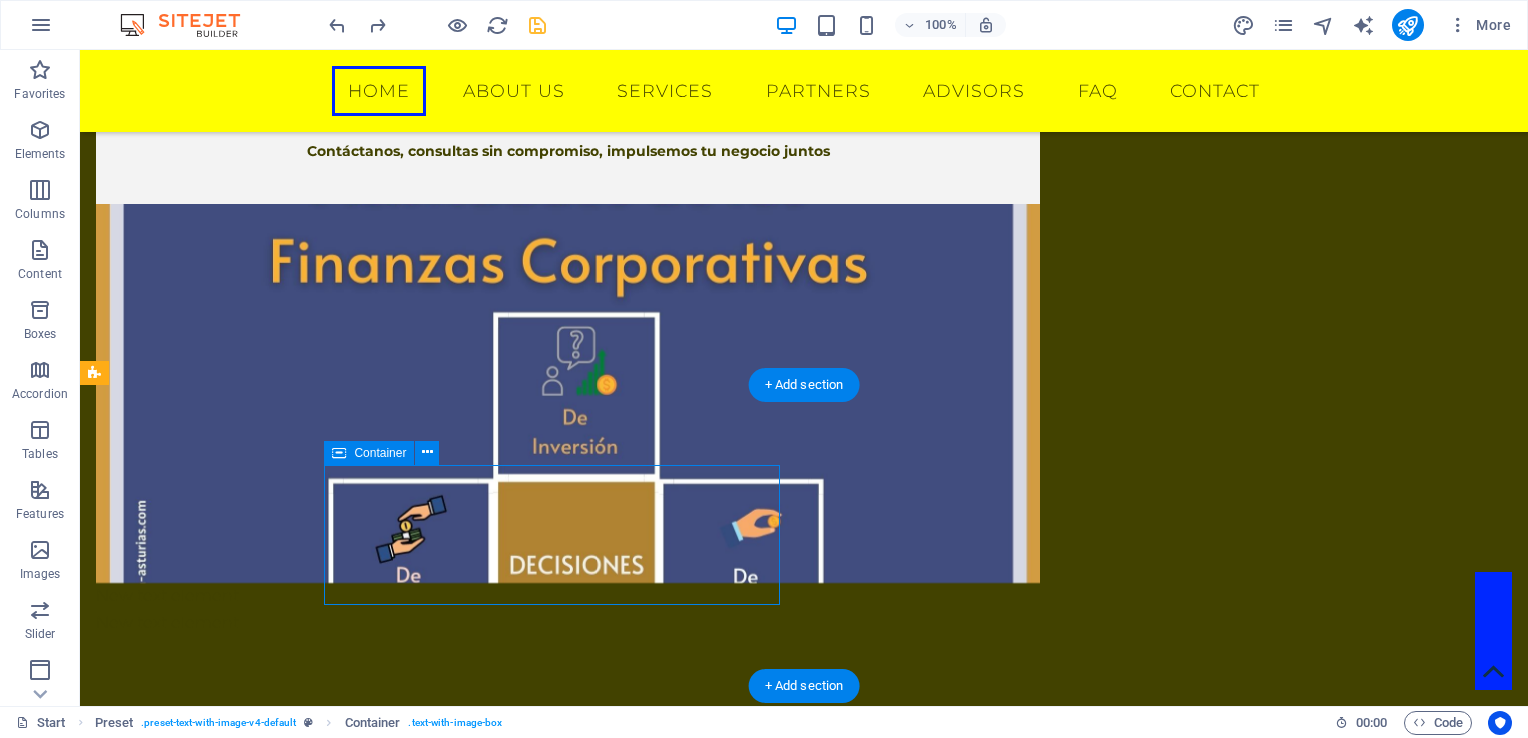 click on "Contabilidad exacta?, solo con nosotros, auditoria sin problemas, solo con nosotros" at bounding box center [568, 809] 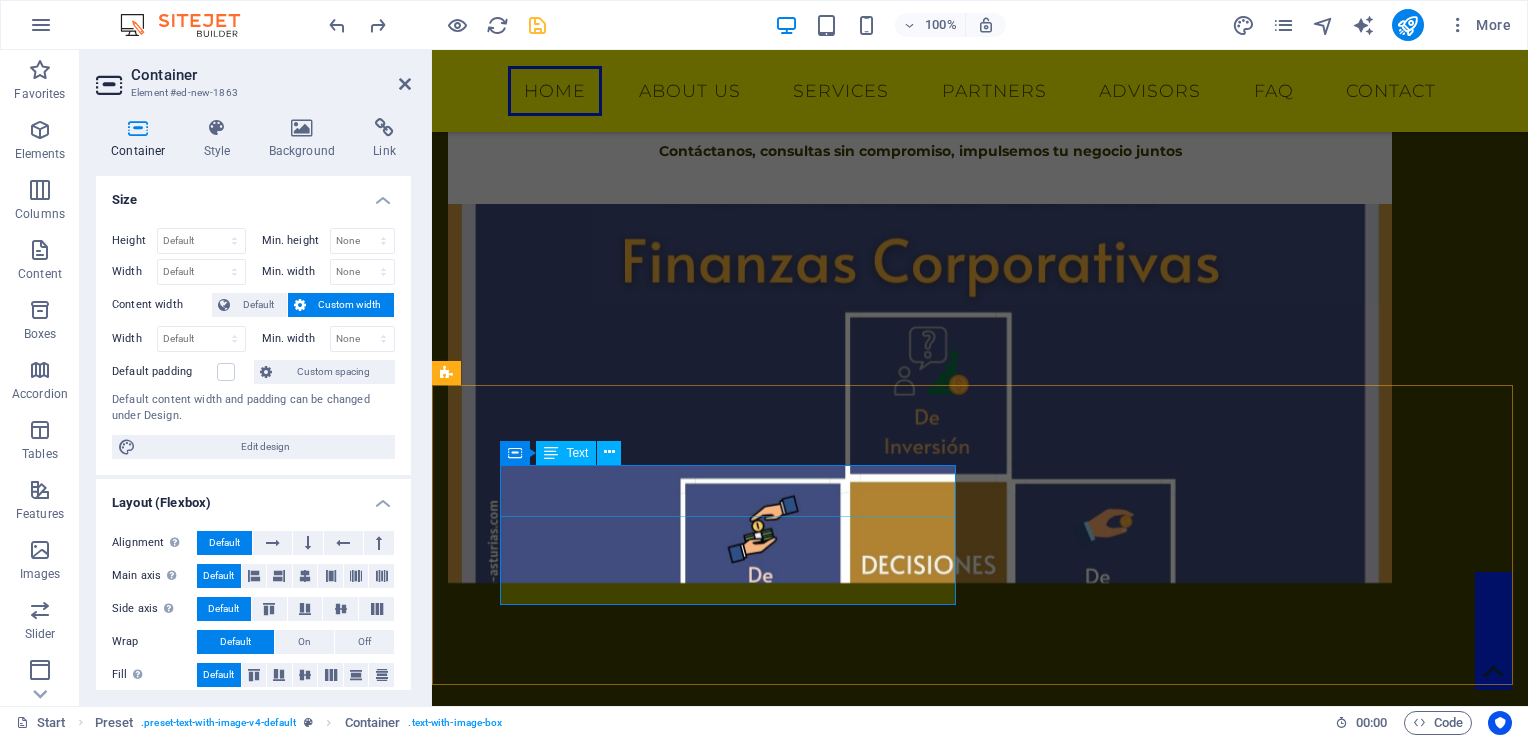 click on "Contabilidad exacta?, solo con nosotros, auditoria sin problemas, solo con nosotros" at bounding box center [920, 809] 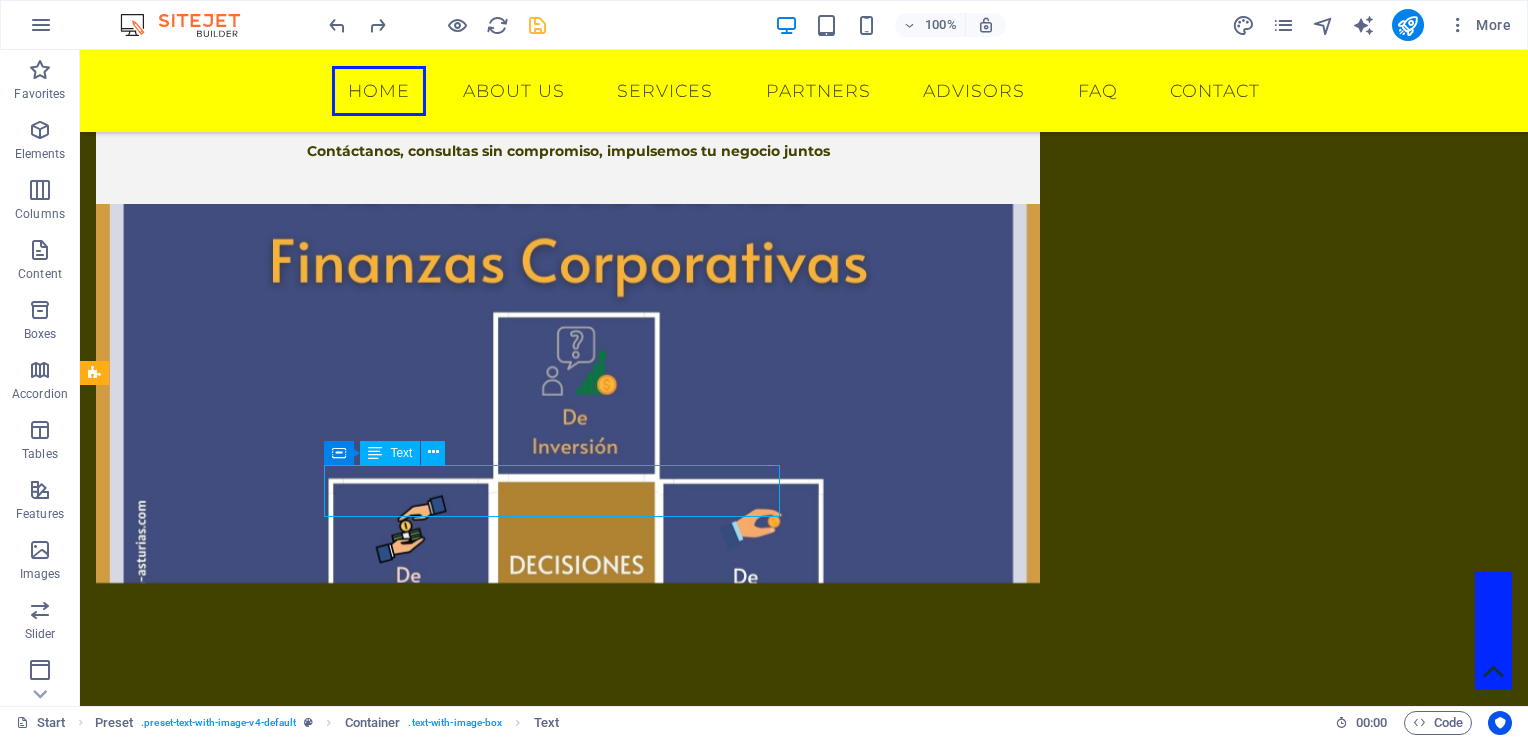drag, startPoint x: 154, startPoint y: 470, endPoint x: 694, endPoint y: 499, distance: 540.77814 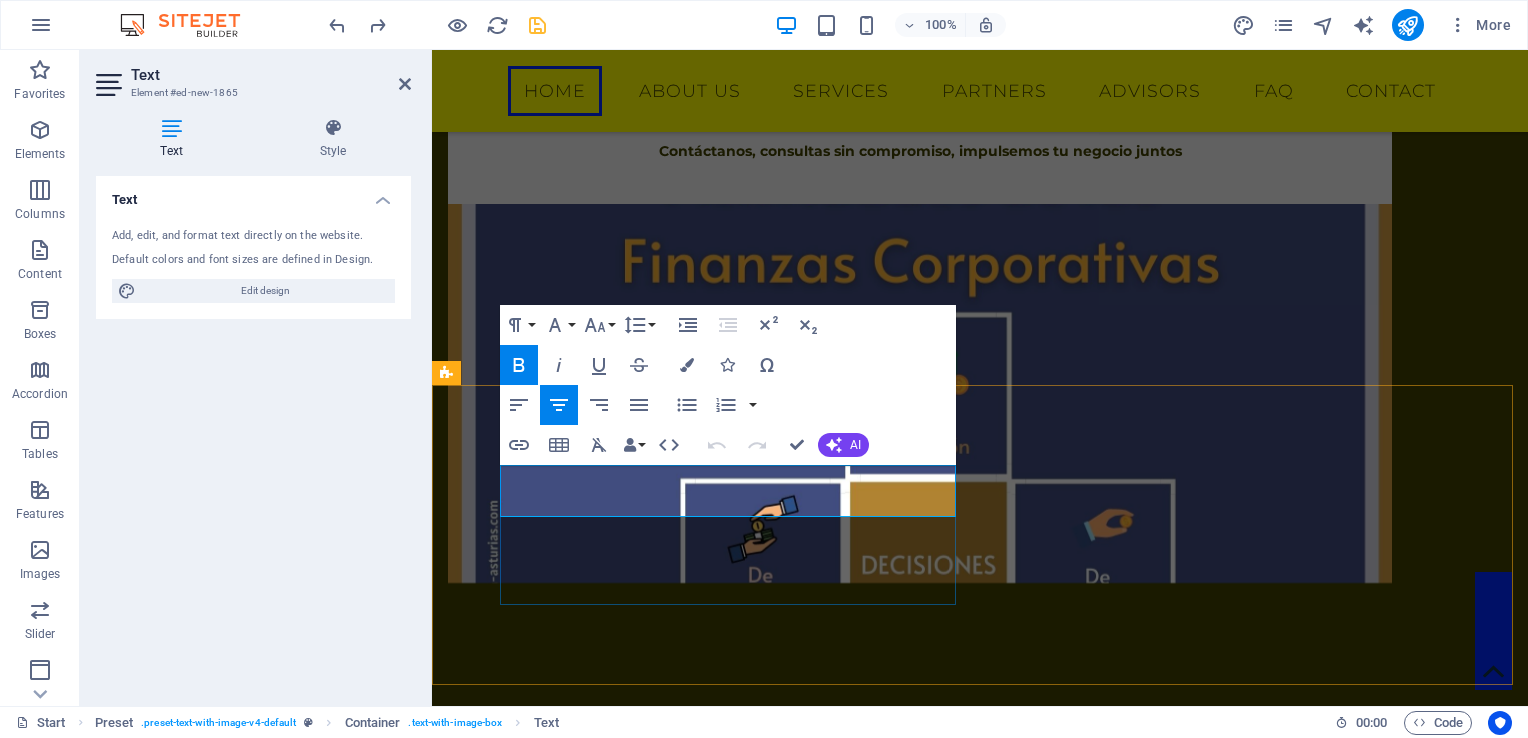 click on "Contabilidad exacta?, solo con nosotros, auditoria sin problemas, solo con nosotros" at bounding box center (920, 809) 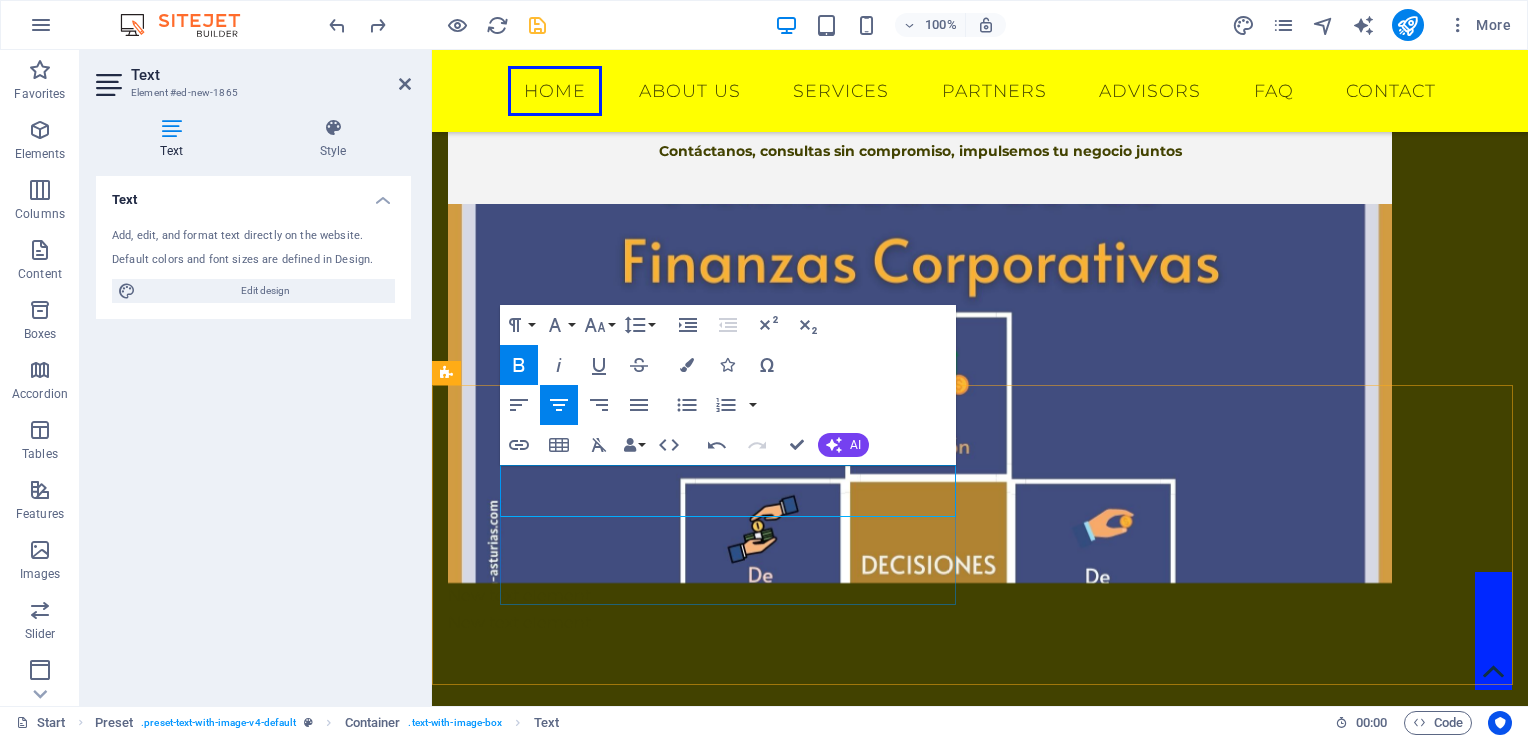 click on "exacta?, solo con nosotros, auditoria sin problemas, so Contabilidad  lo con nosotros" at bounding box center (920, 809) 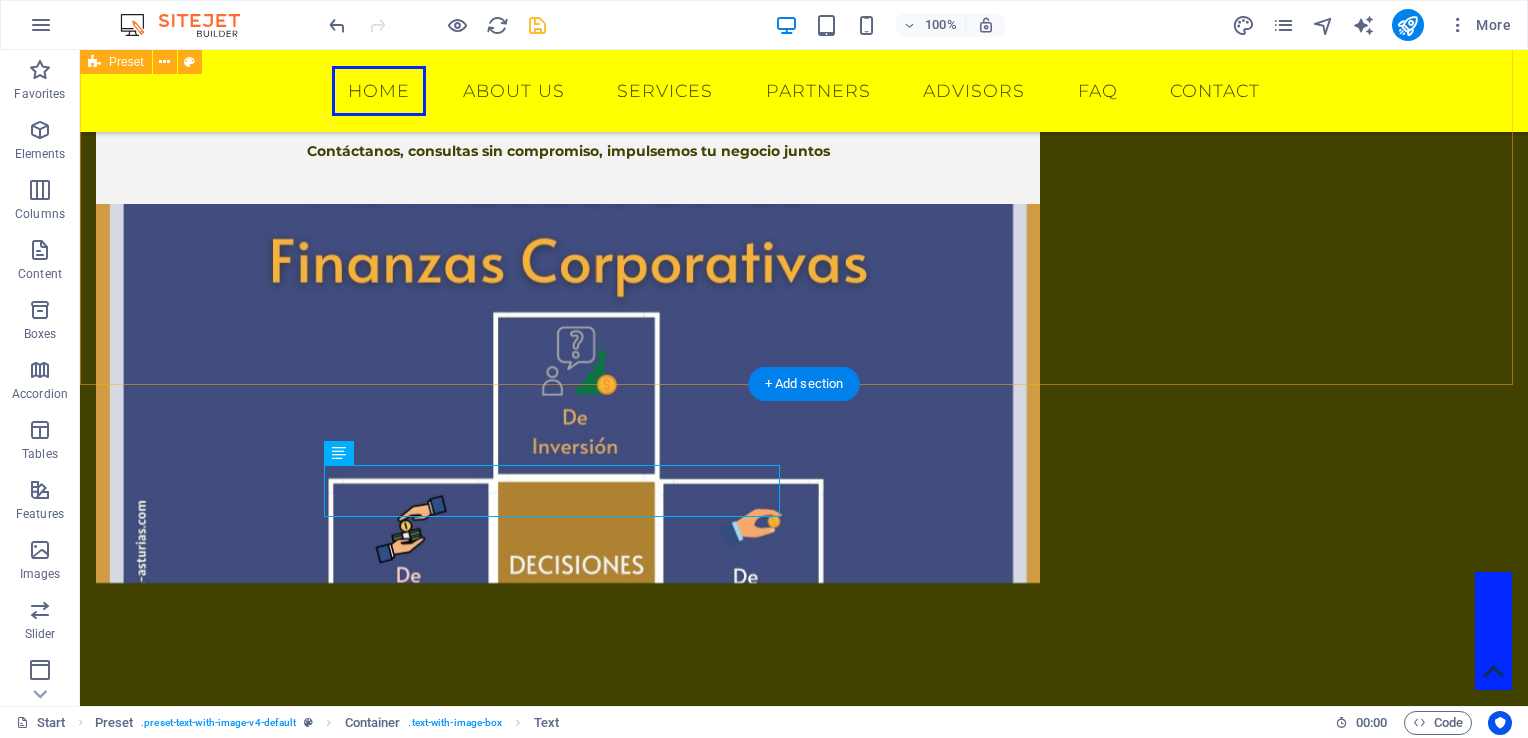 click on "¡¡Ganancias!! En un entorno financiero que exige confianza y precisión tu empresa o negocio merece aliados estratégicos que garanticen resultados tangibles. En SICAF S.A. optimizamos tus finanzas entregándote claridad y seguridad que transforman la gestión financiera en una ventaja competitiva. Confía en nuestra experiencia de 25 años para optimizar tus recursos y asegurar el éxito sostenido de tu negocio. Contáctanos, consultas sin compromiso, impulsemos tu negocio juntos New text element New text element" at bounding box center [804, 296] 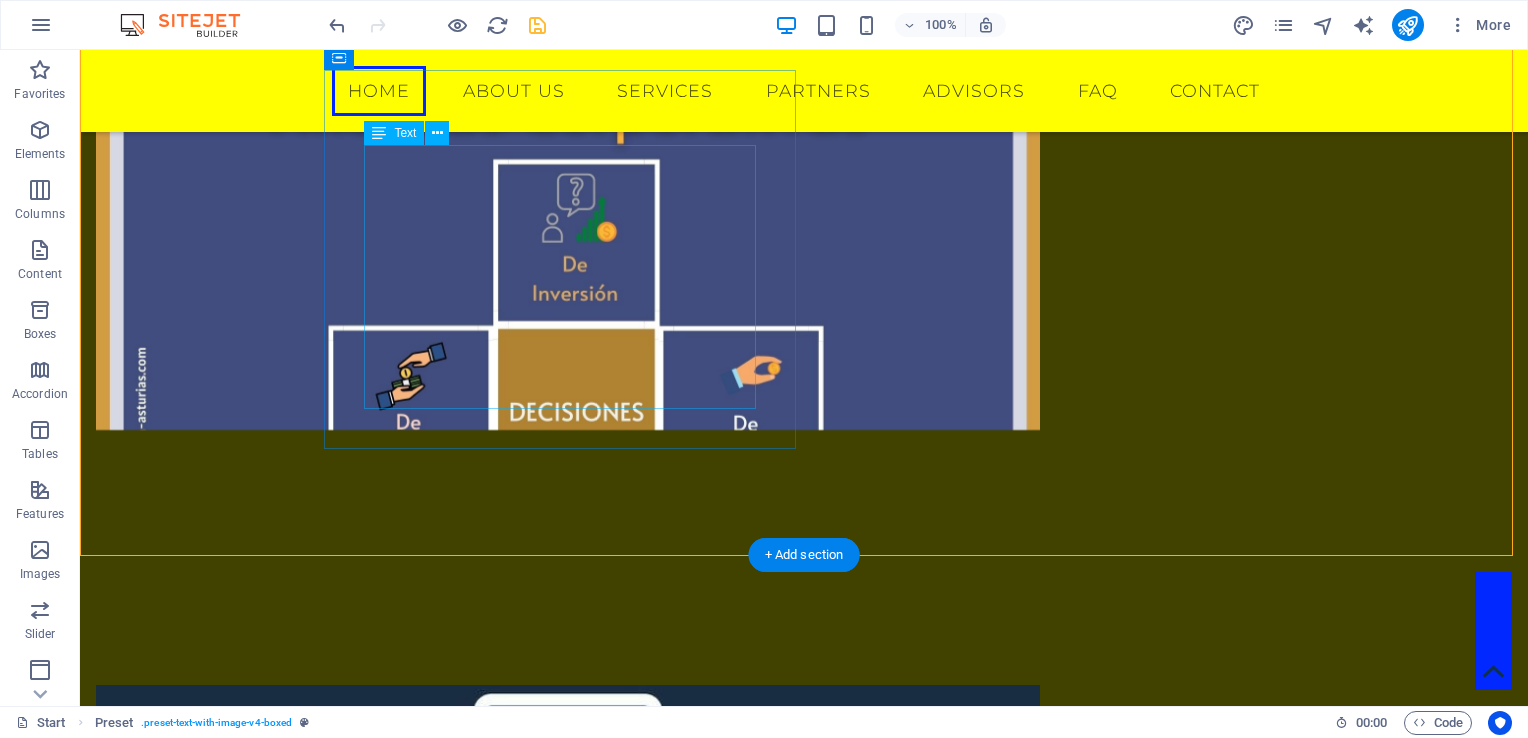 scroll, scrollTop: 1236, scrollLeft: 0, axis: vertical 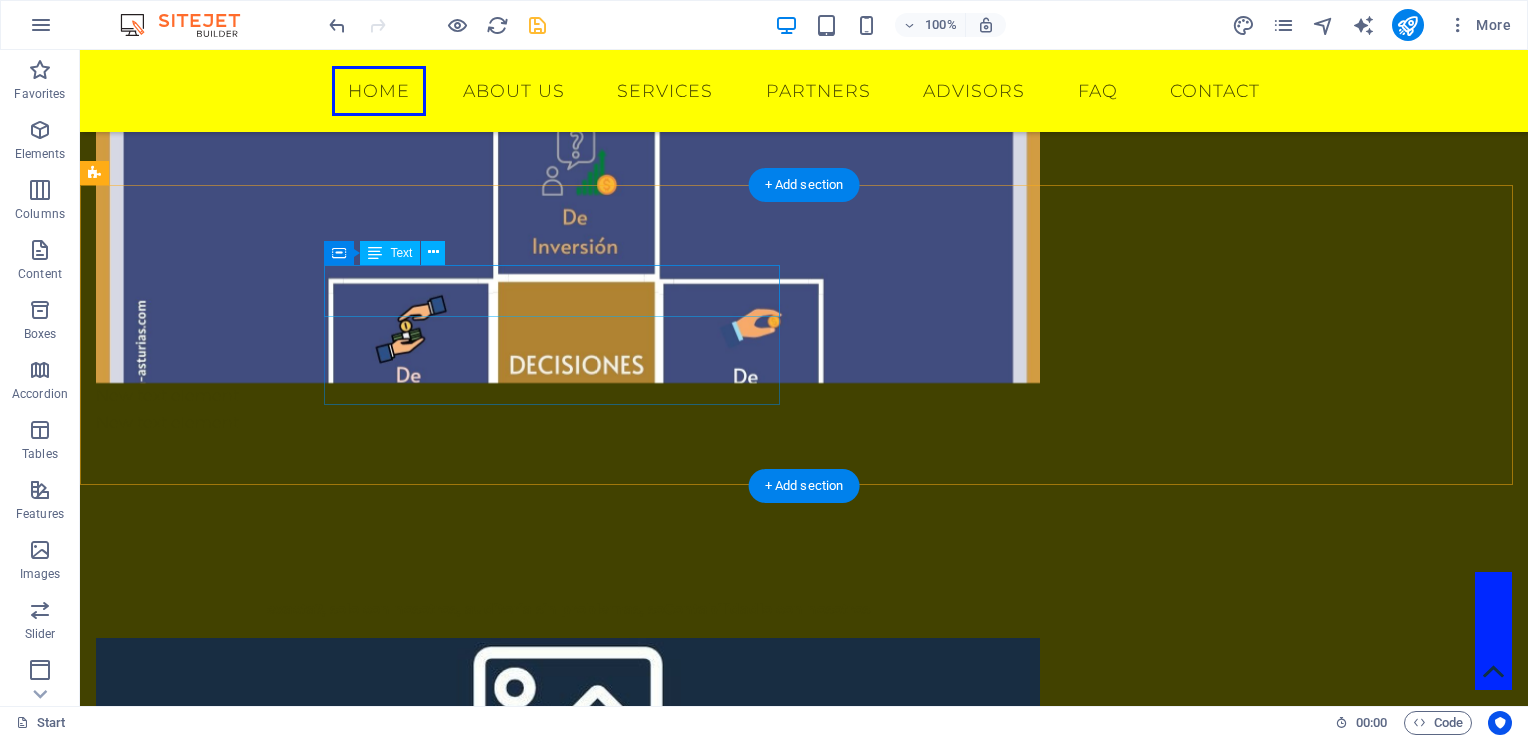 click on "exacta ?, solo con nosotros, auditoria sin problemas, so Contabilidad  lo con nosotros" at bounding box center (568, 609) 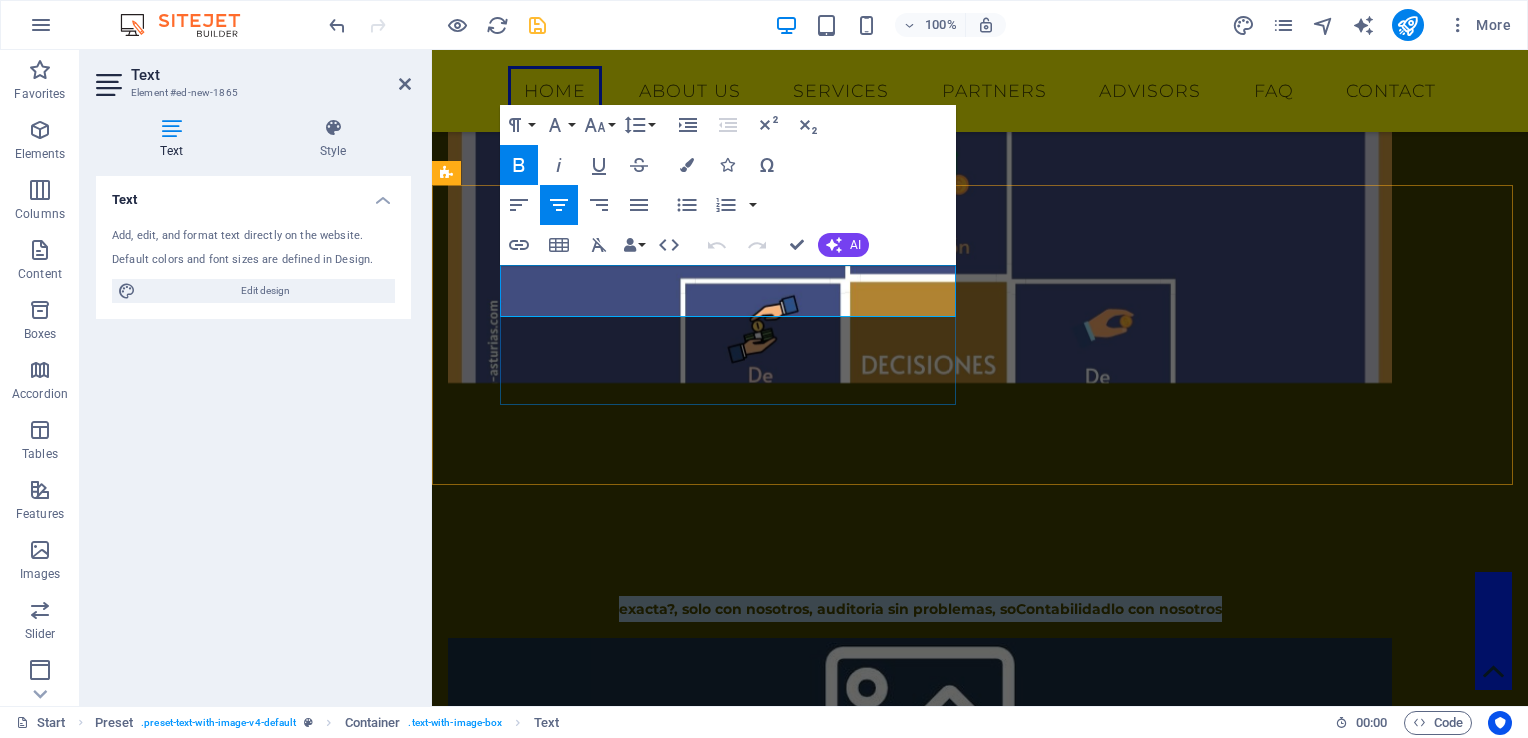 drag, startPoint x: 500, startPoint y: 270, endPoint x: 906, endPoint y: 314, distance: 408.3773 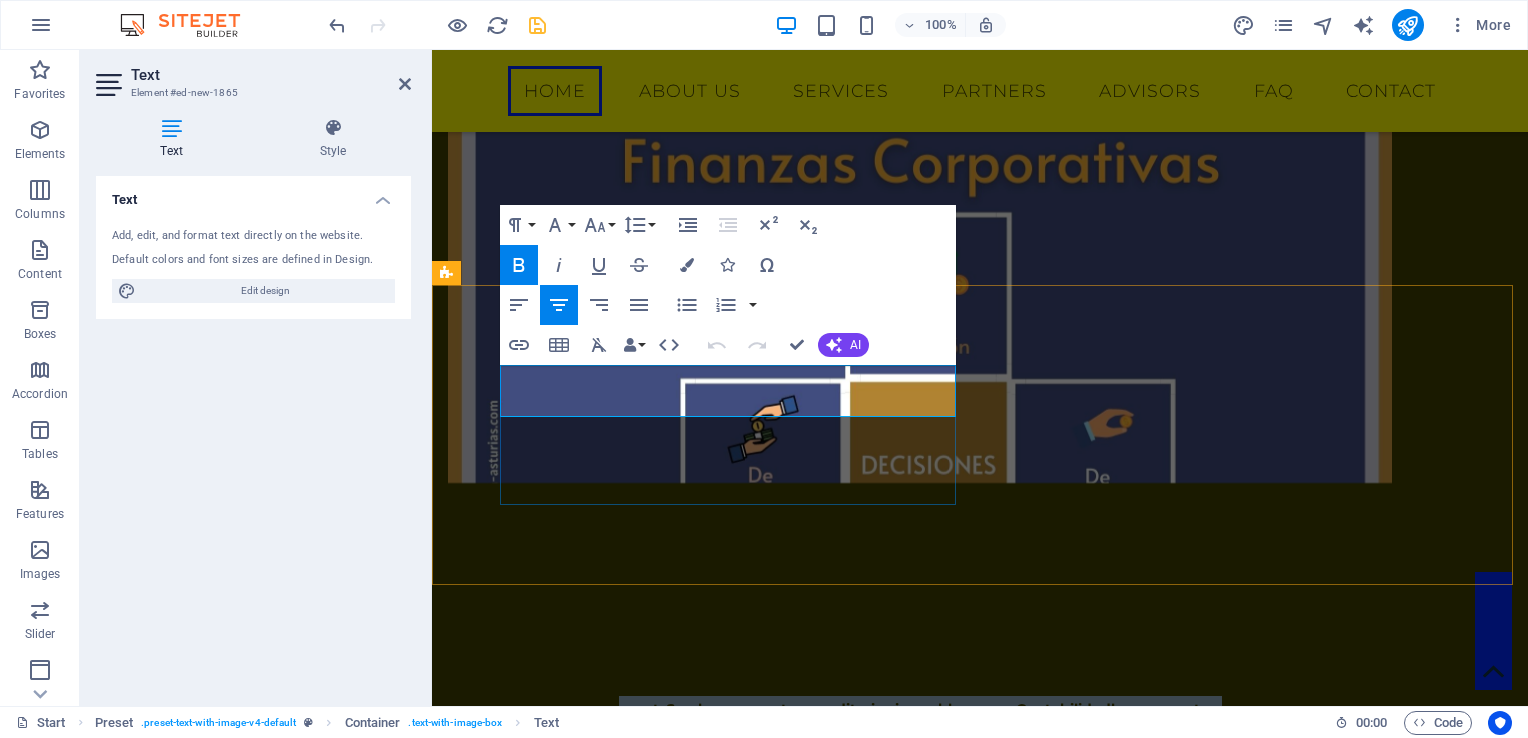 click on "exacta ?, solo con nosotros, auditoria sin problemas, so Contabilidad  lo con nosotros" at bounding box center (920, 709) 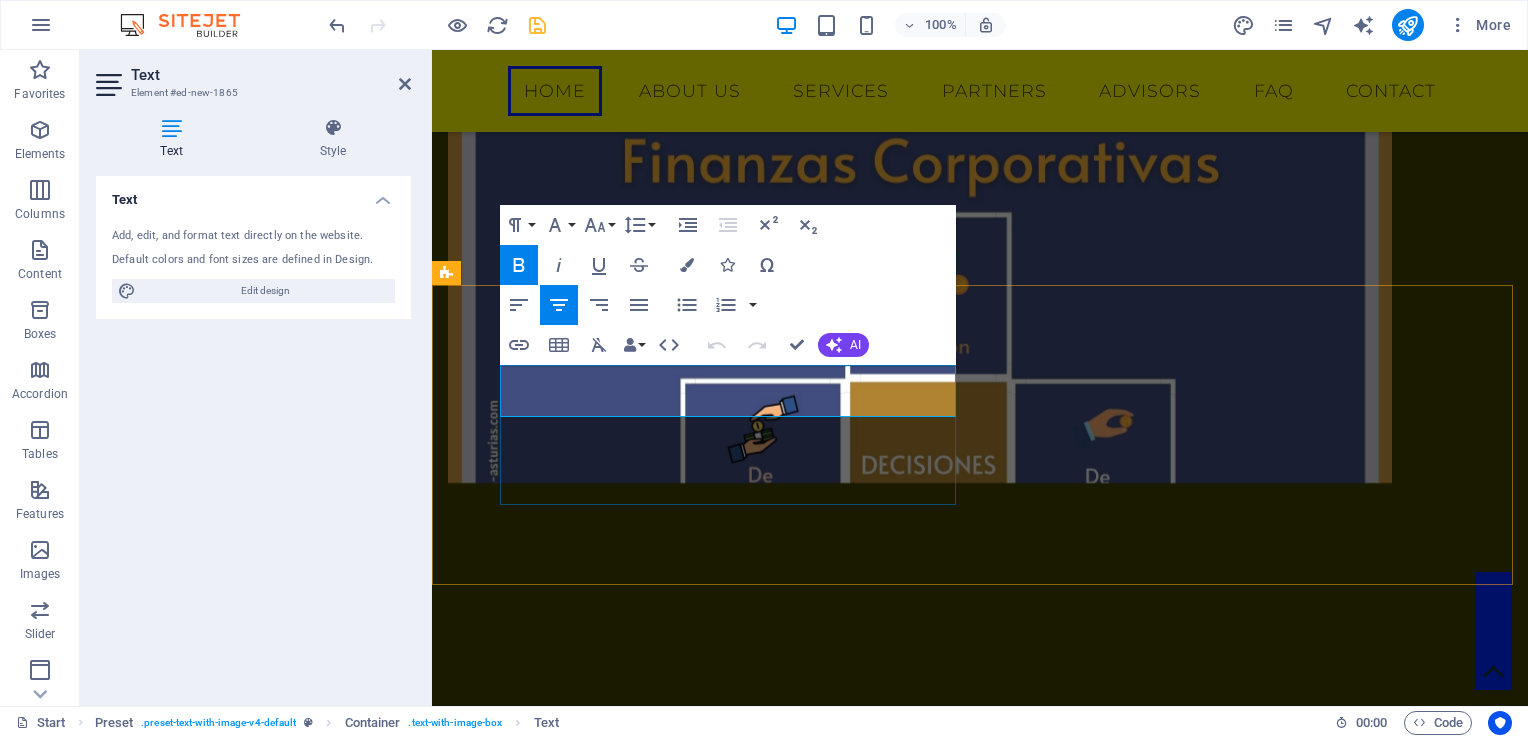 type 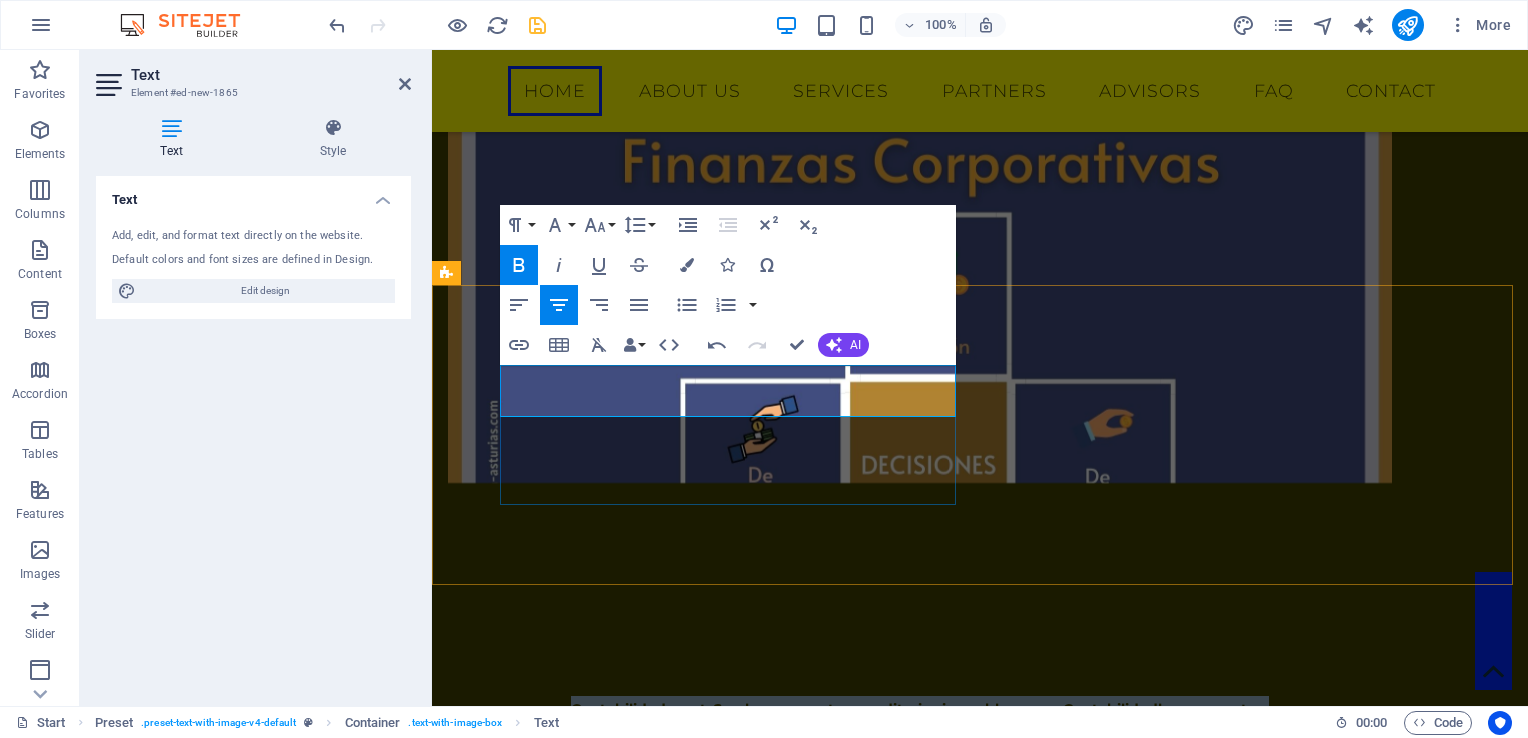 drag, startPoint x: 503, startPoint y: 368, endPoint x: 913, endPoint y: 398, distance: 411.0961 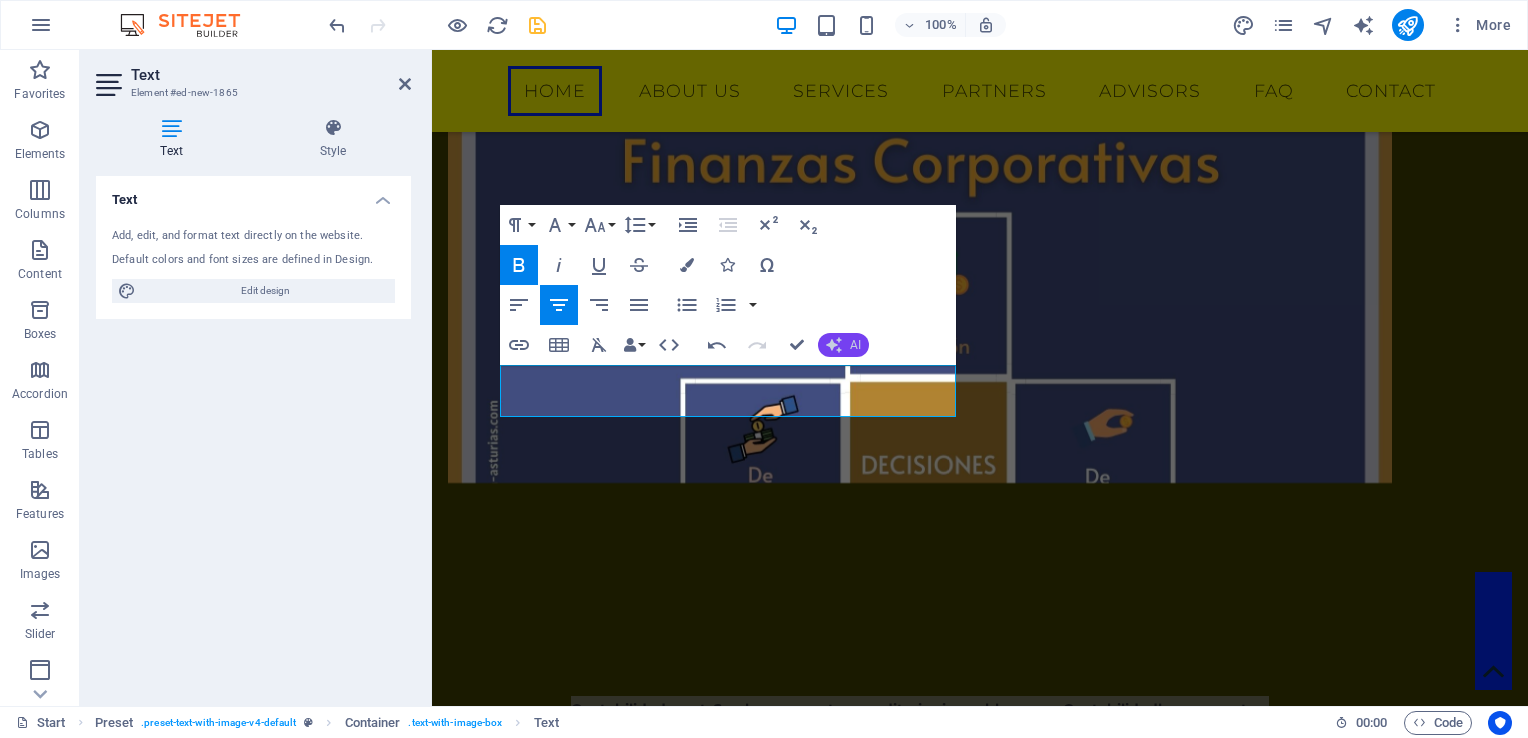 click 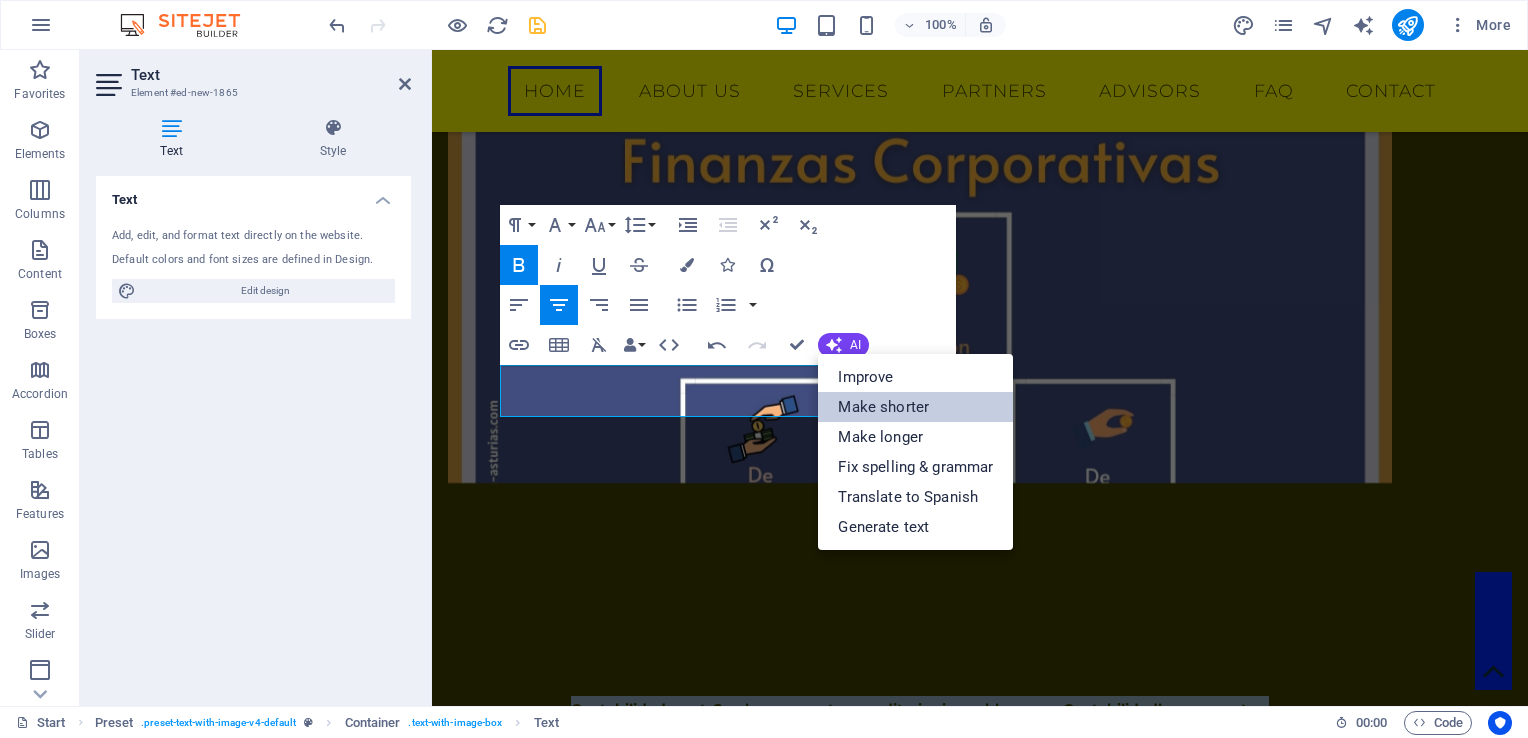 click on "Make shorter" at bounding box center (915, 407) 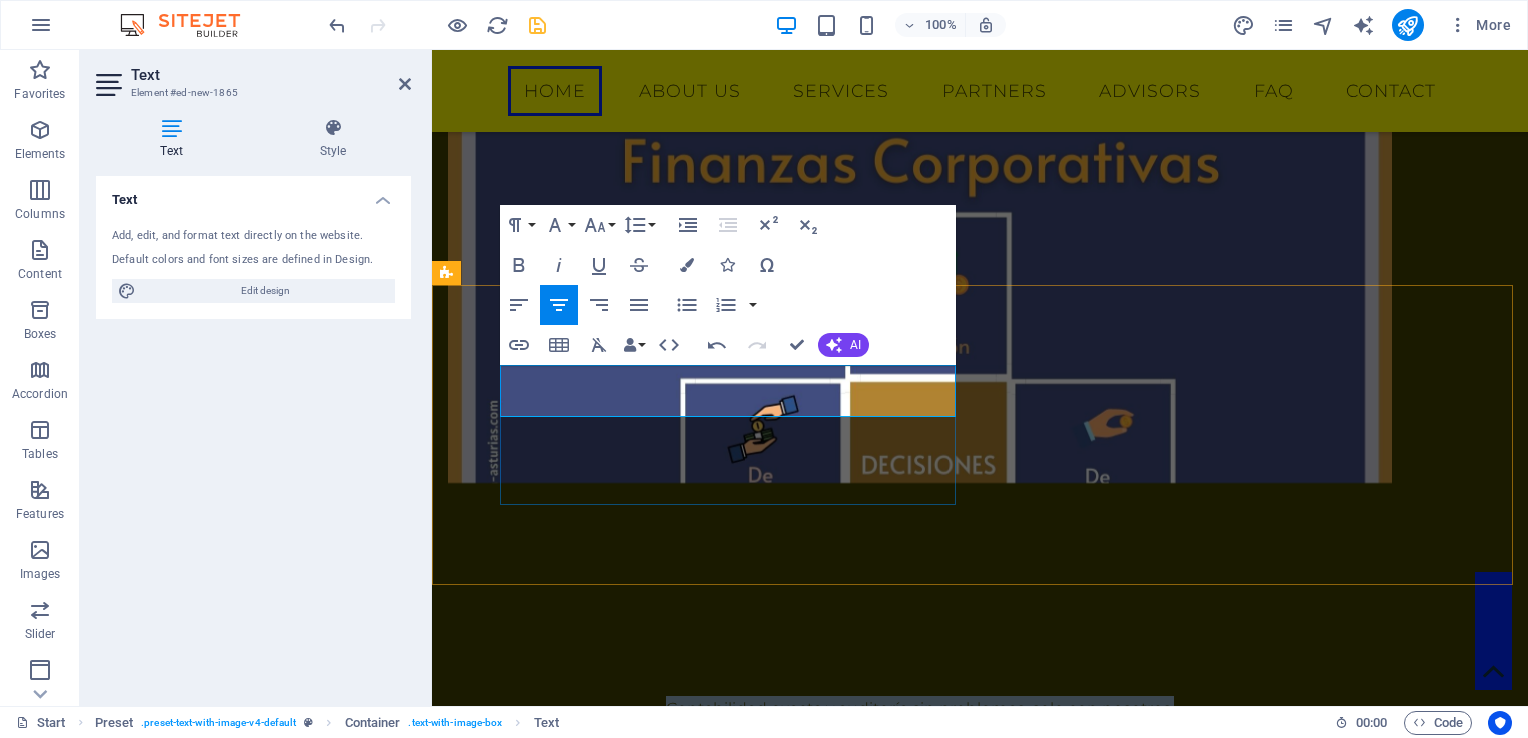 drag, startPoint x: 502, startPoint y: 373, endPoint x: 869, endPoint y: 410, distance: 368.8604 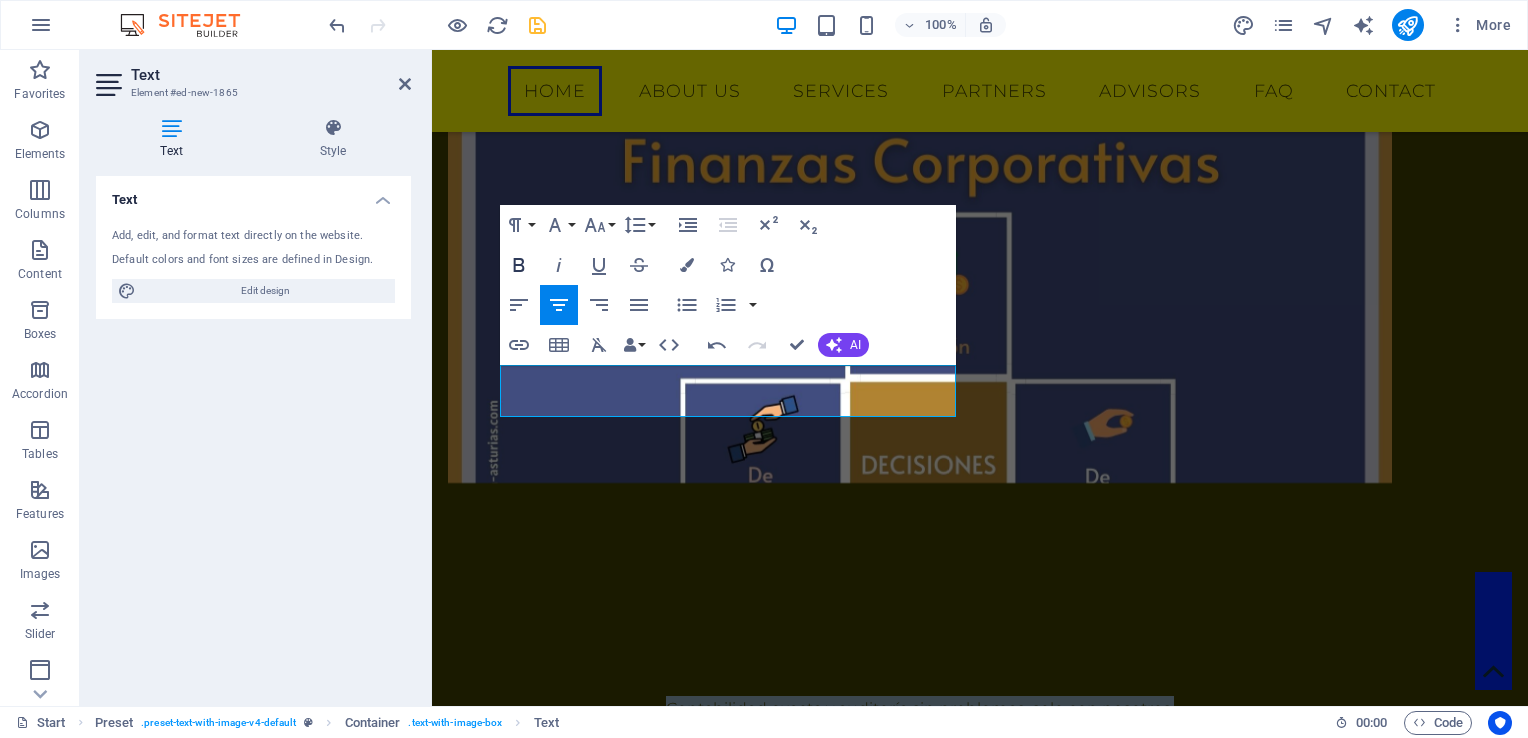 click 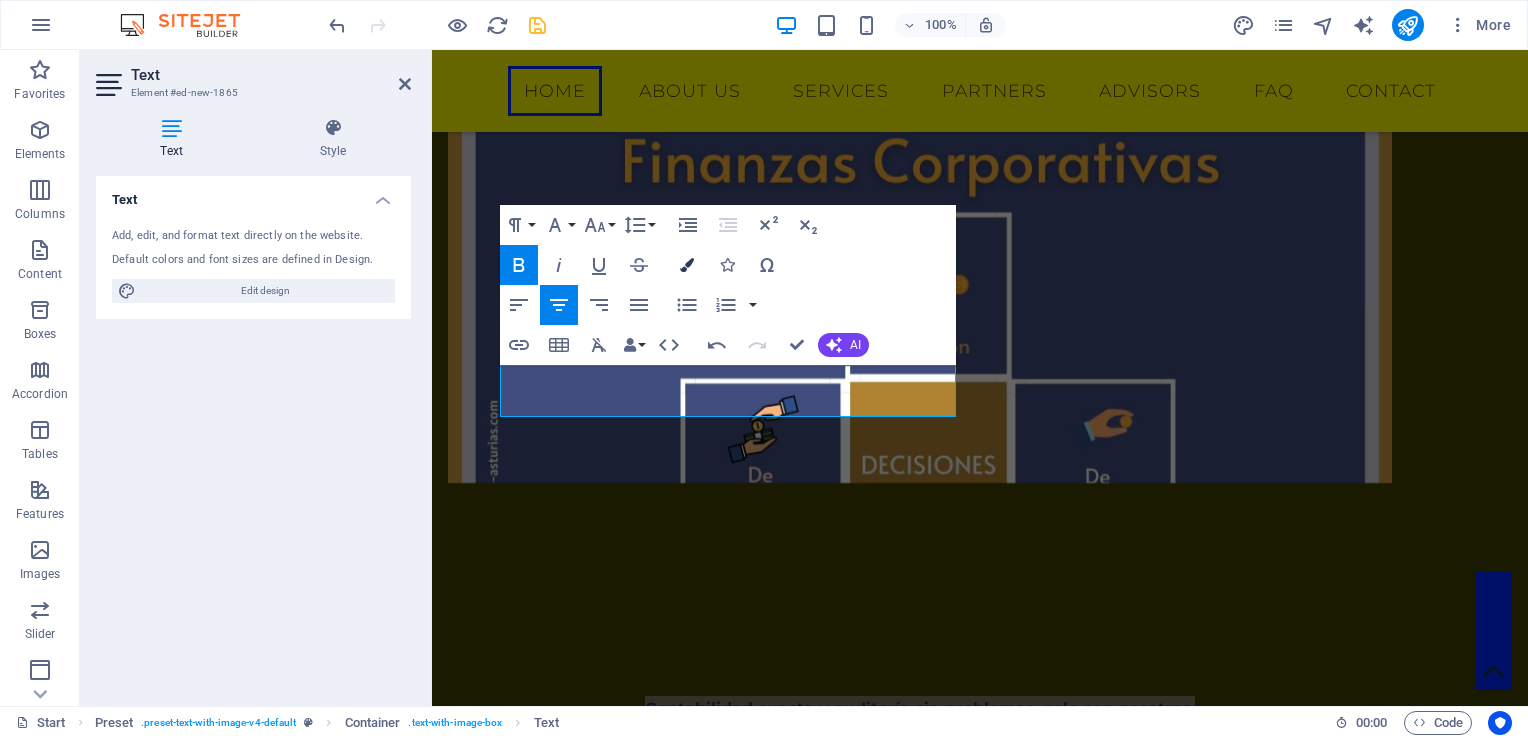 click at bounding box center (687, 265) 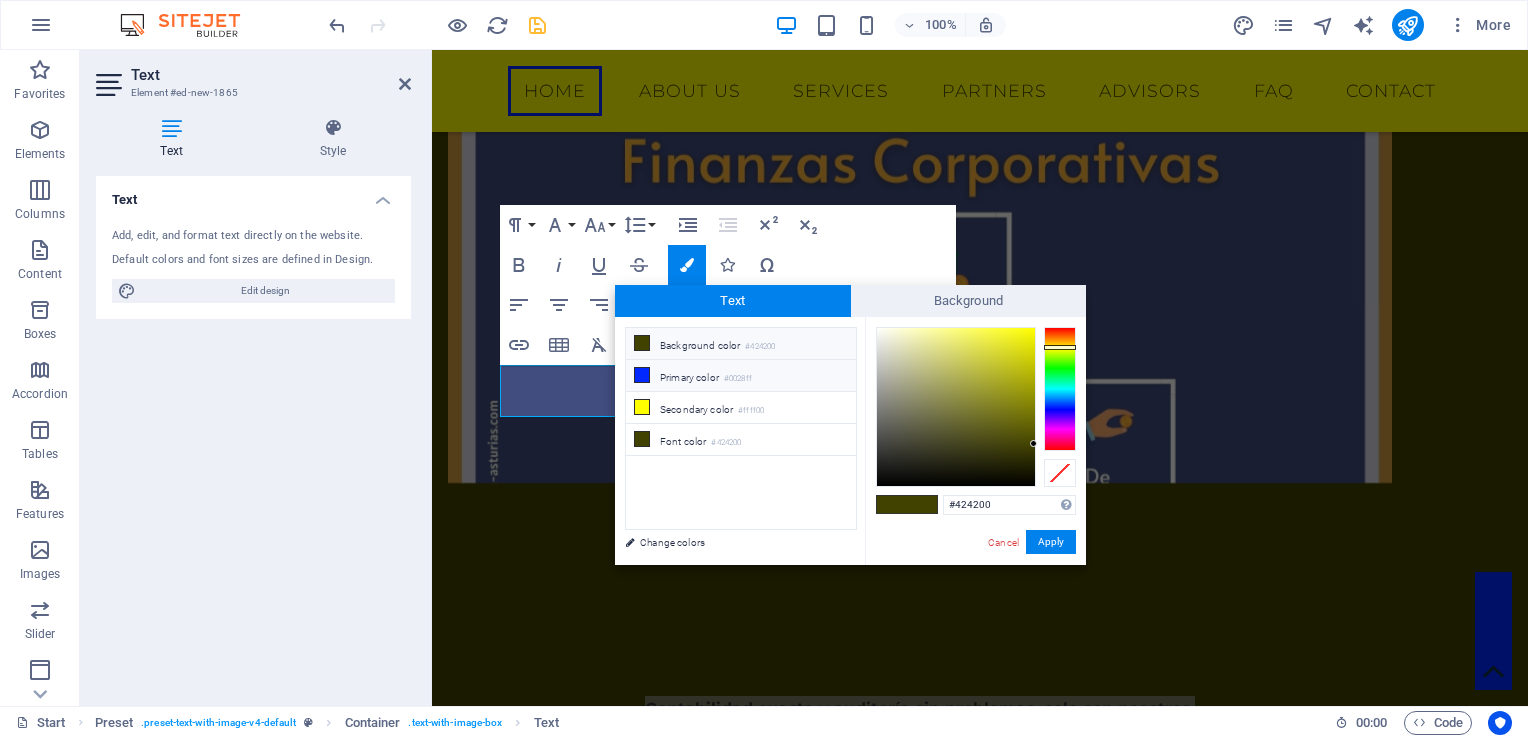 click on "Primary color
#0028ff" at bounding box center [741, 376] 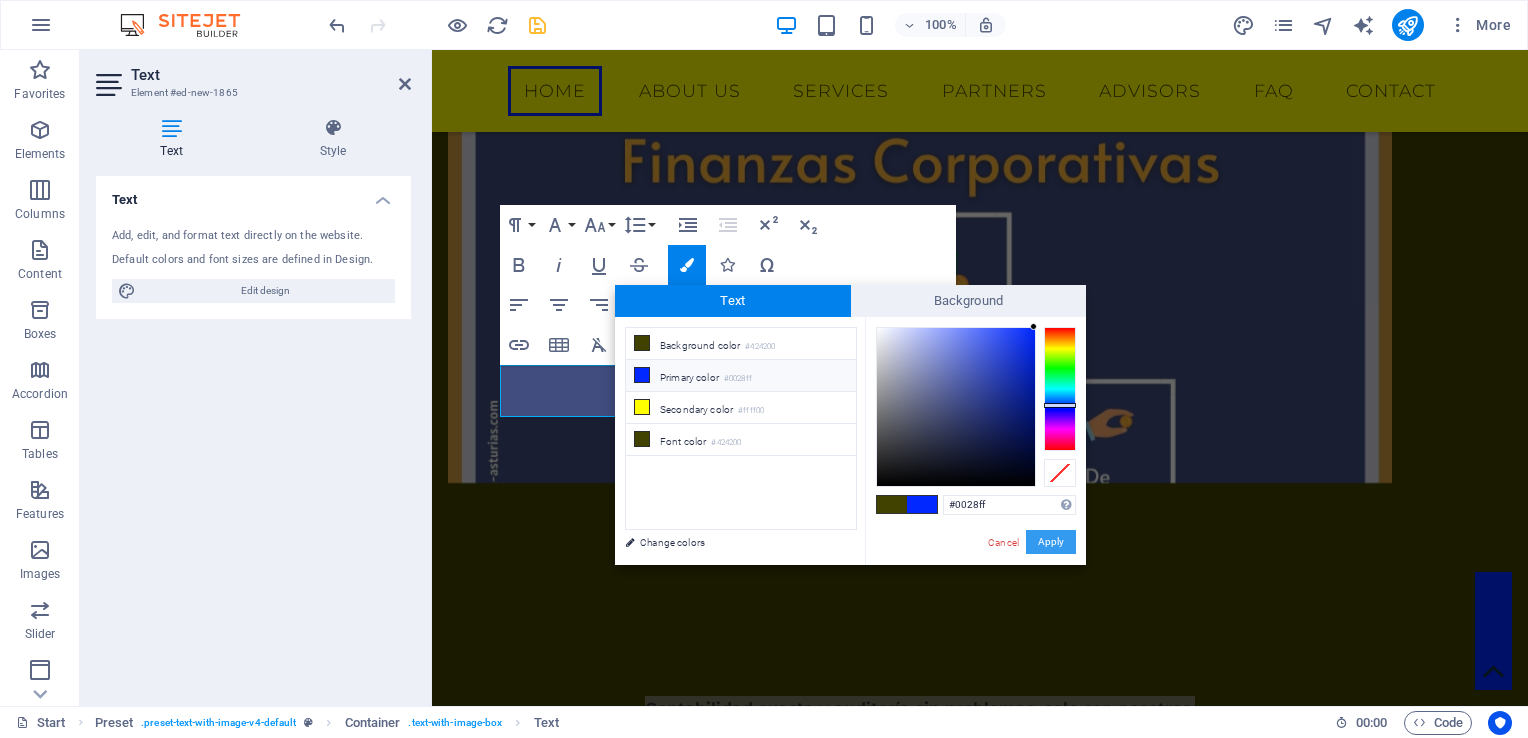 drag, startPoint x: 609, startPoint y: 492, endPoint x: 1041, endPoint y: 542, distance: 434.88388 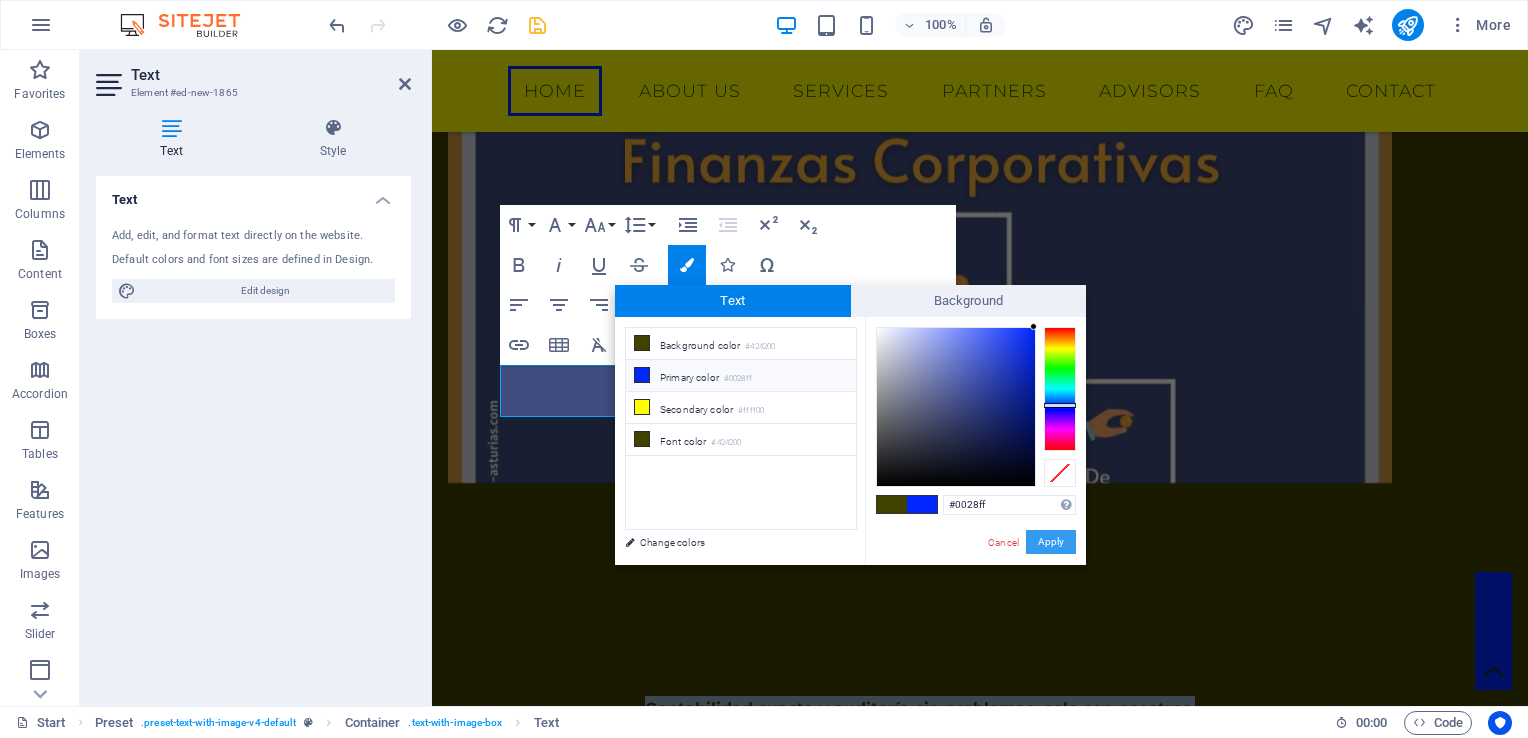 click on "Apply" at bounding box center (1051, 542) 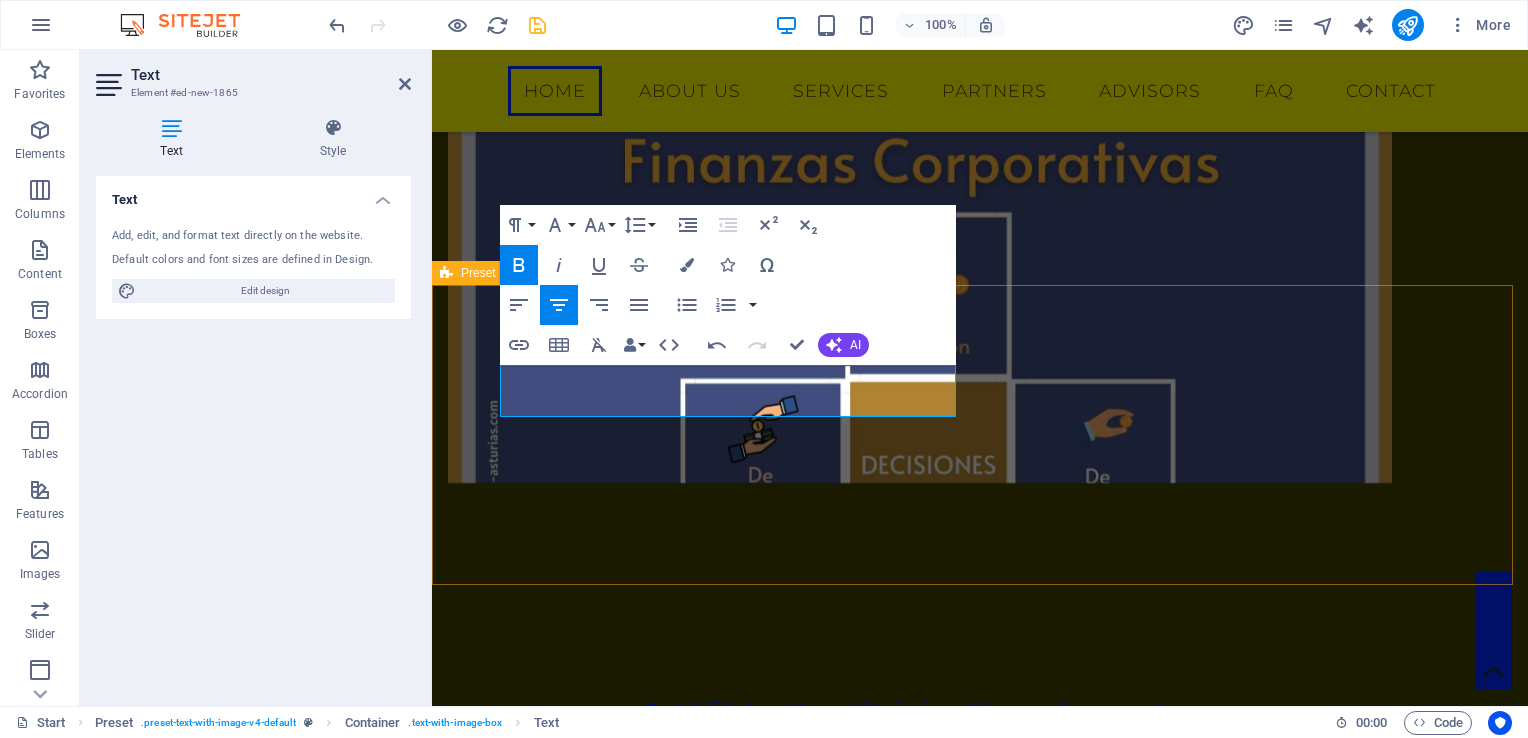 click on "Contabilidad exacta y auditoría sin problemas, solo con nosotros. Drop content here or  Add elements  Paste clipboard" at bounding box center (980, 858) 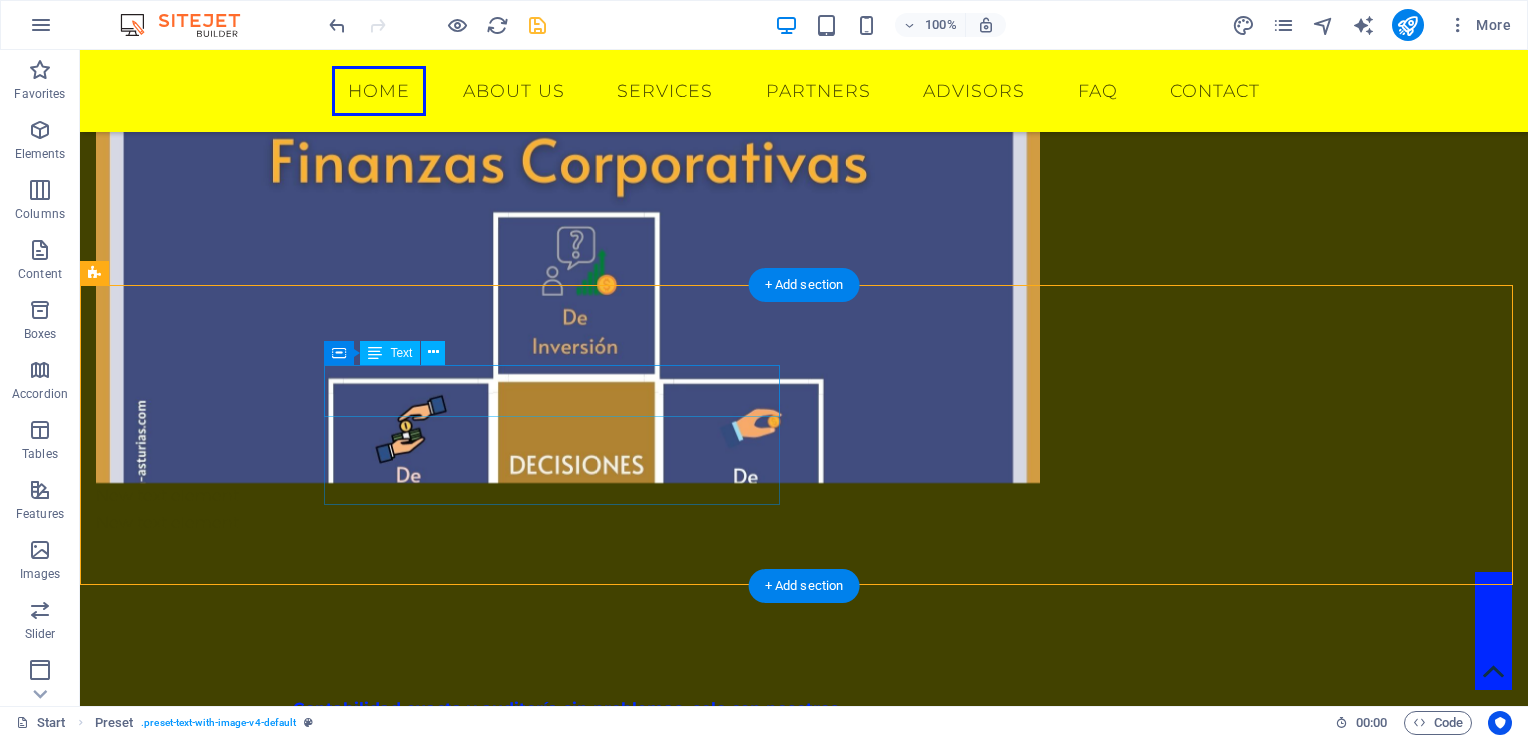 click on "Contabilidad exacta y auditoría sin problemas, solo con nosotros." at bounding box center (568, 709) 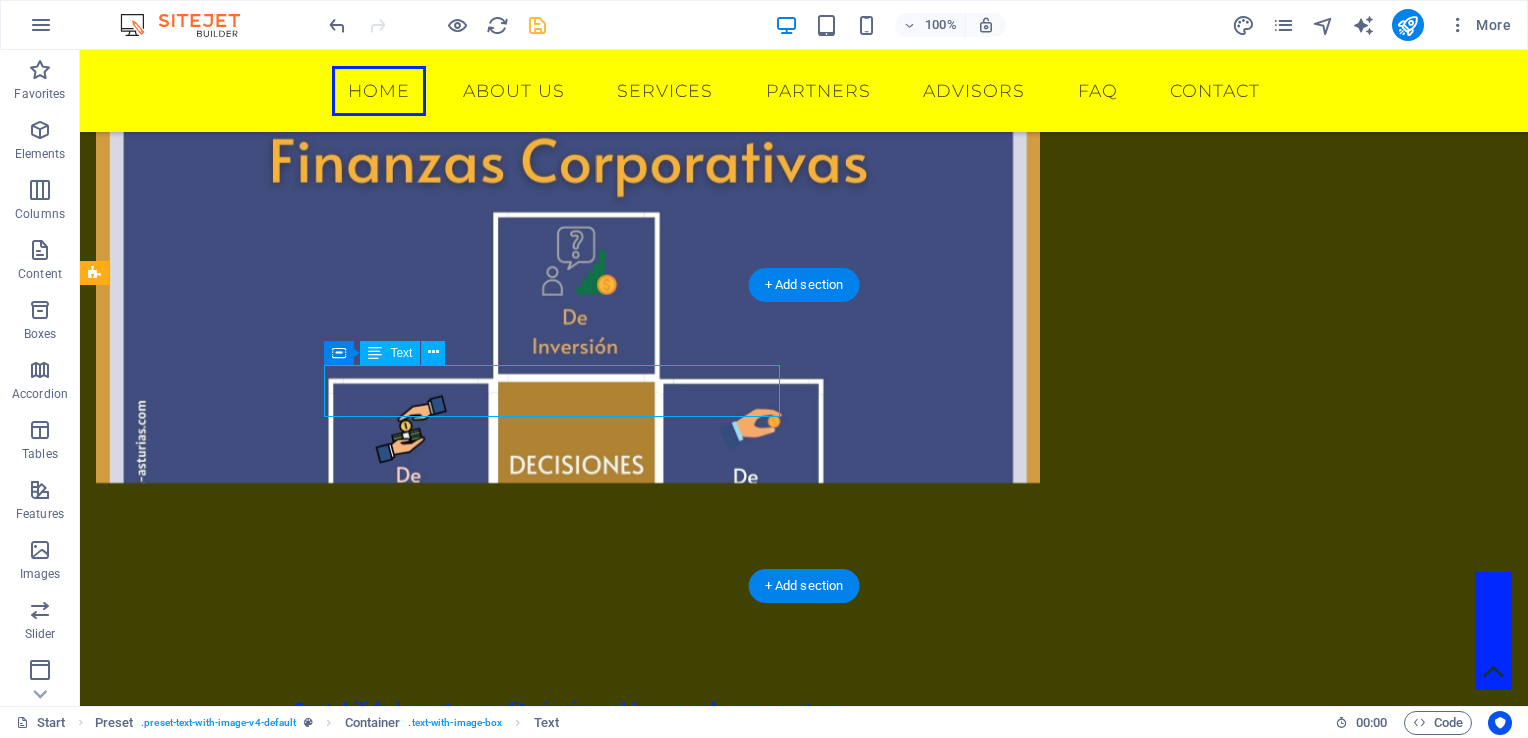 click on "Contabilidad exacta y auditoría sin problemas, solo con nosotros." at bounding box center [568, 709] 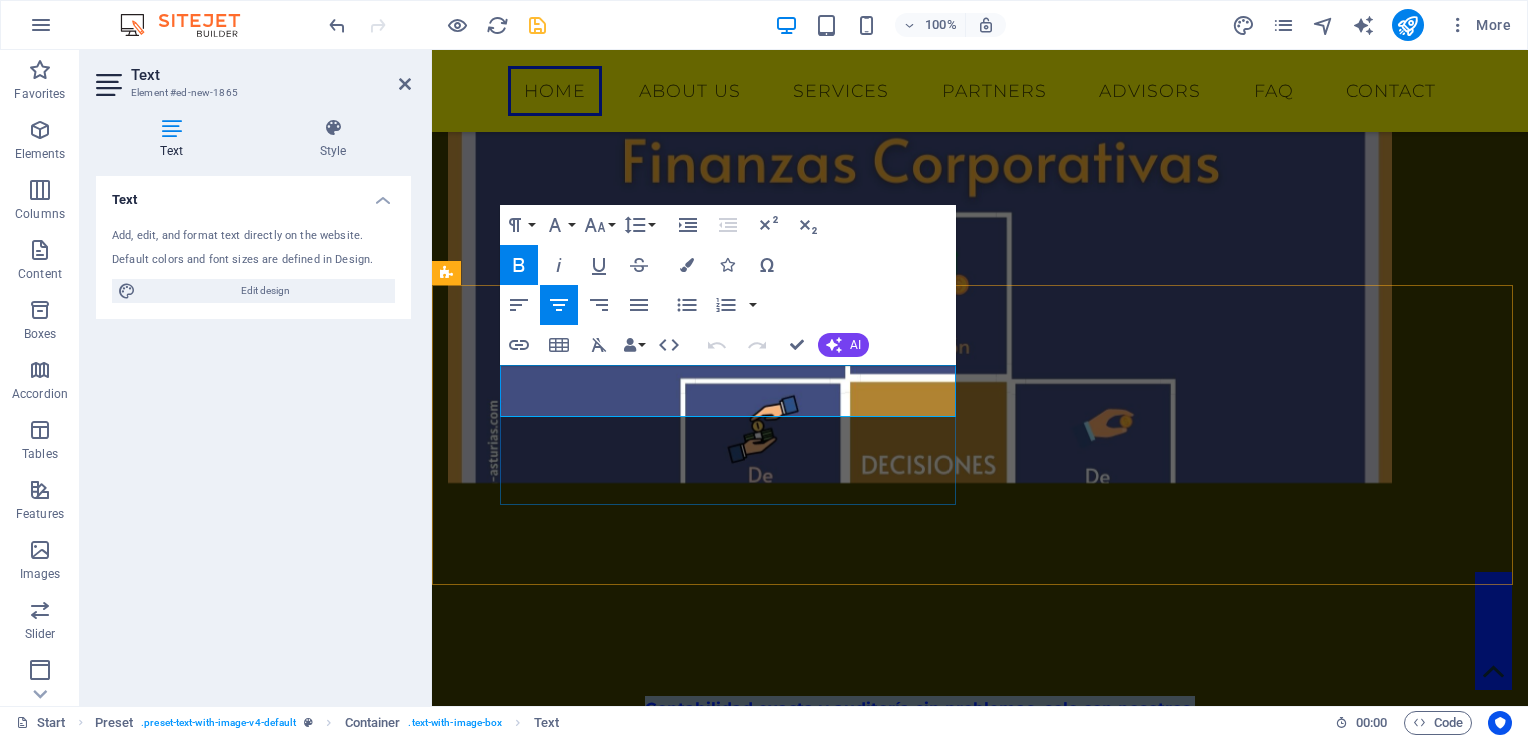 drag, startPoint x: 509, startPoint y: 374, endPoint x: 853, endPoint y: 408, distance: 345.67615 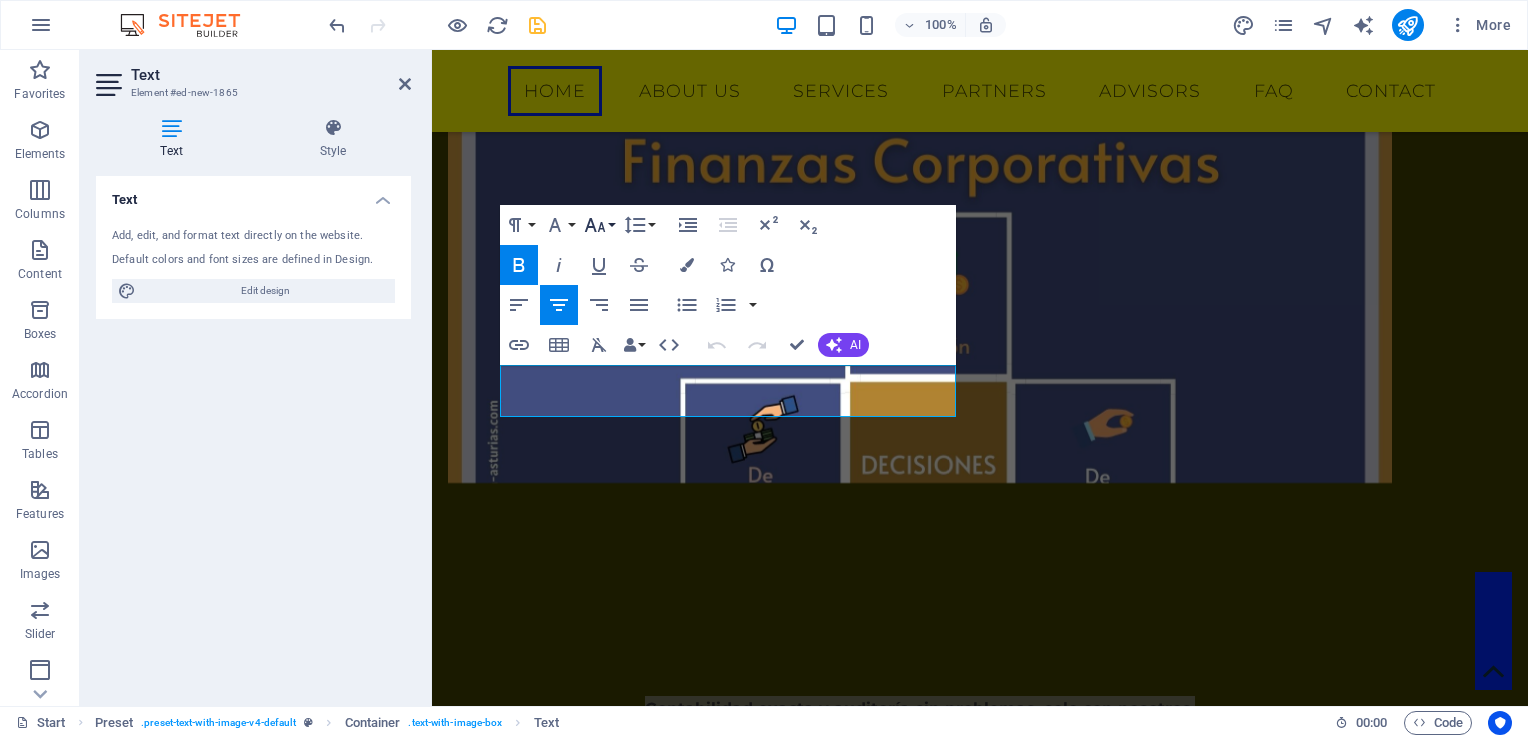 click on "Font Size" at bounding box center [599, 225] 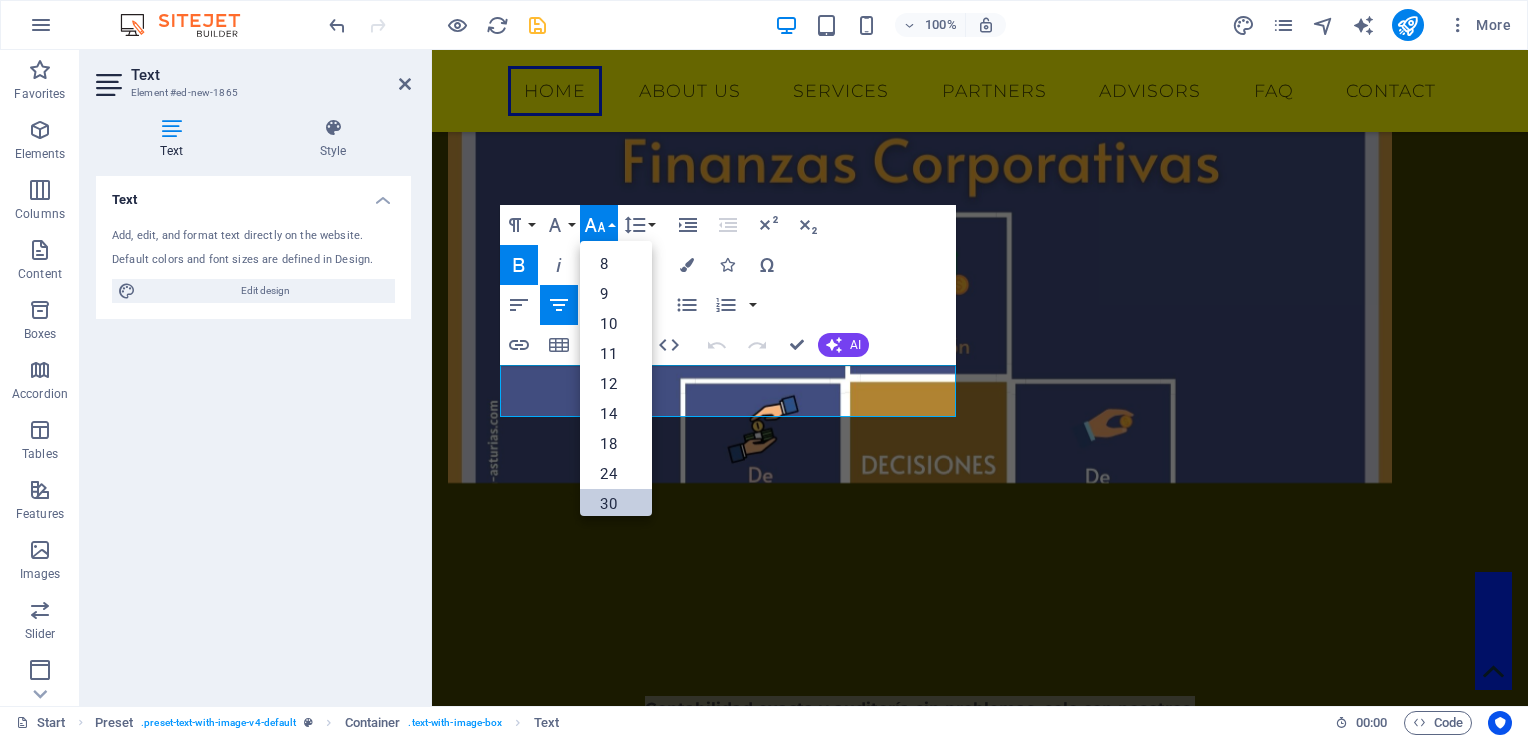 drag, startPoint x: 616, startPoint y: 498, endPoint x: 184, endPoint y: 449, distance: 434.77005 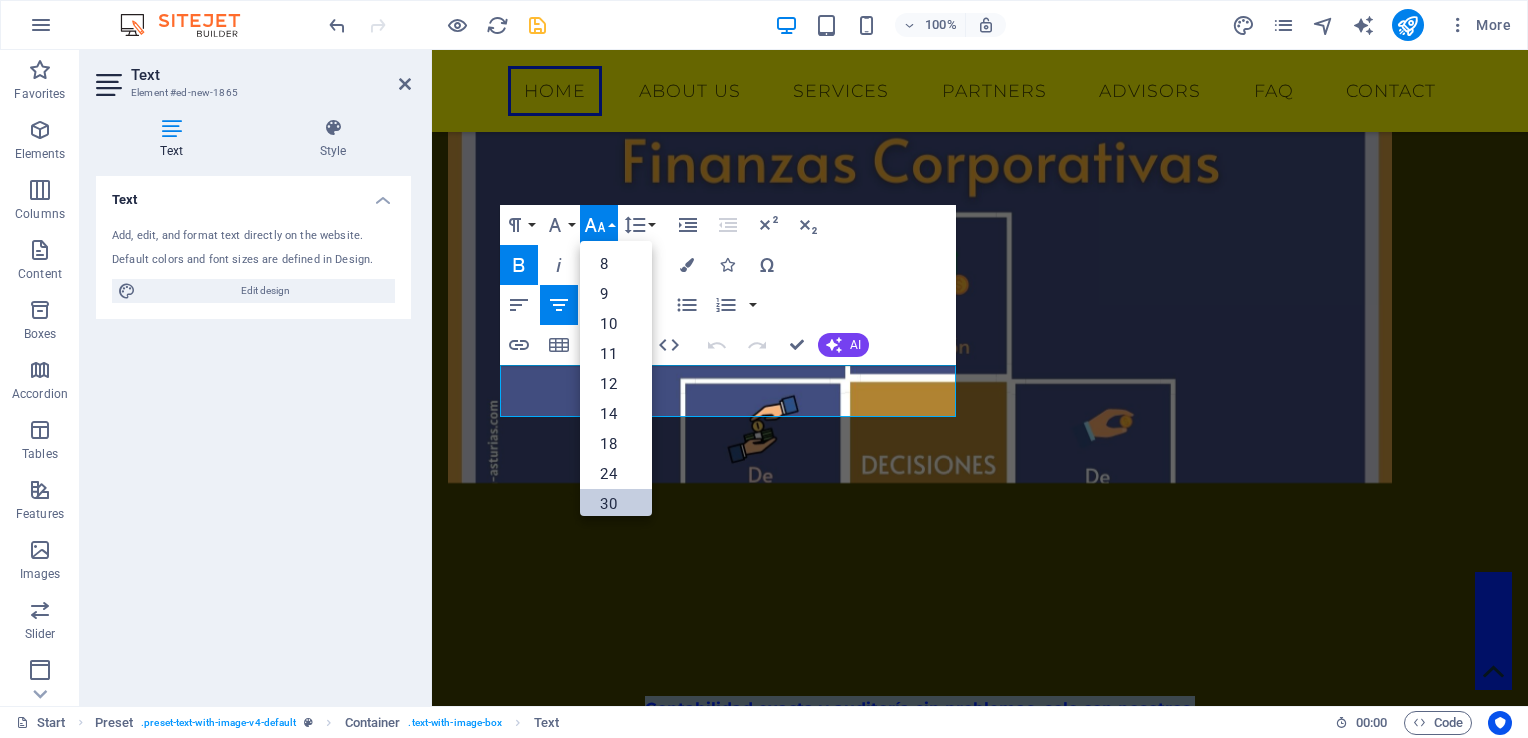 click on "30" at bounding box center (616, 504) 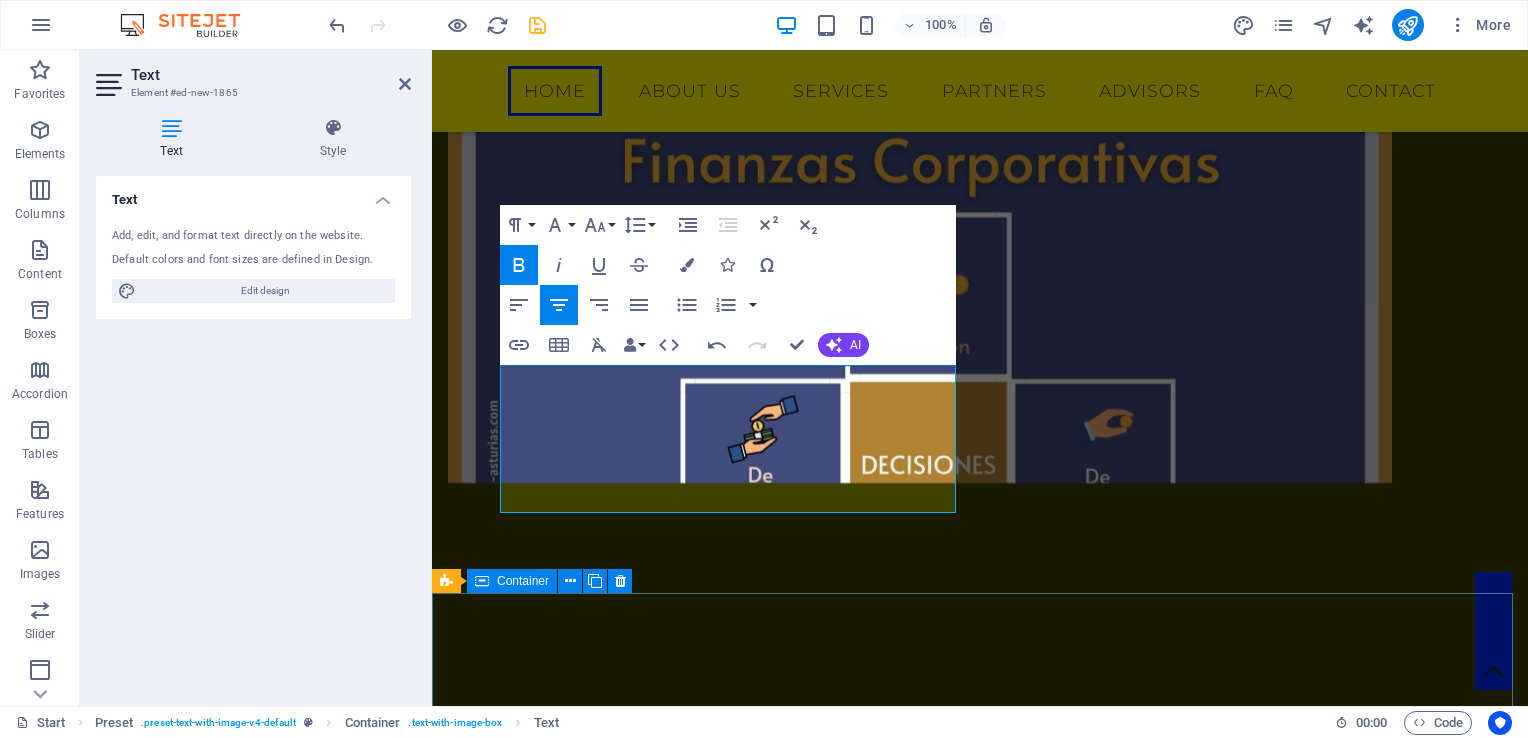 click on "Lorem ipsum dolor sit amet consectetur Quo facere optio ut repellat ipsam sed. Culpa deleniti molestiae ex. A doloremque provident eveniet est eligendi recusandae hic. Quam commodi aut omnis autem facilis eos. Omnis vitae quibusdam provident provident. Quia libero iste id eligendi est consequatur vel id. Natus iste in dicta qui consequuntur optio. Soluta voluptas harum quod ut officia quia. Nesciunt in quod suscipit sed animi laborum. Aut aut quia et quas iusto quae quos." at bounding box center (980, 1505) 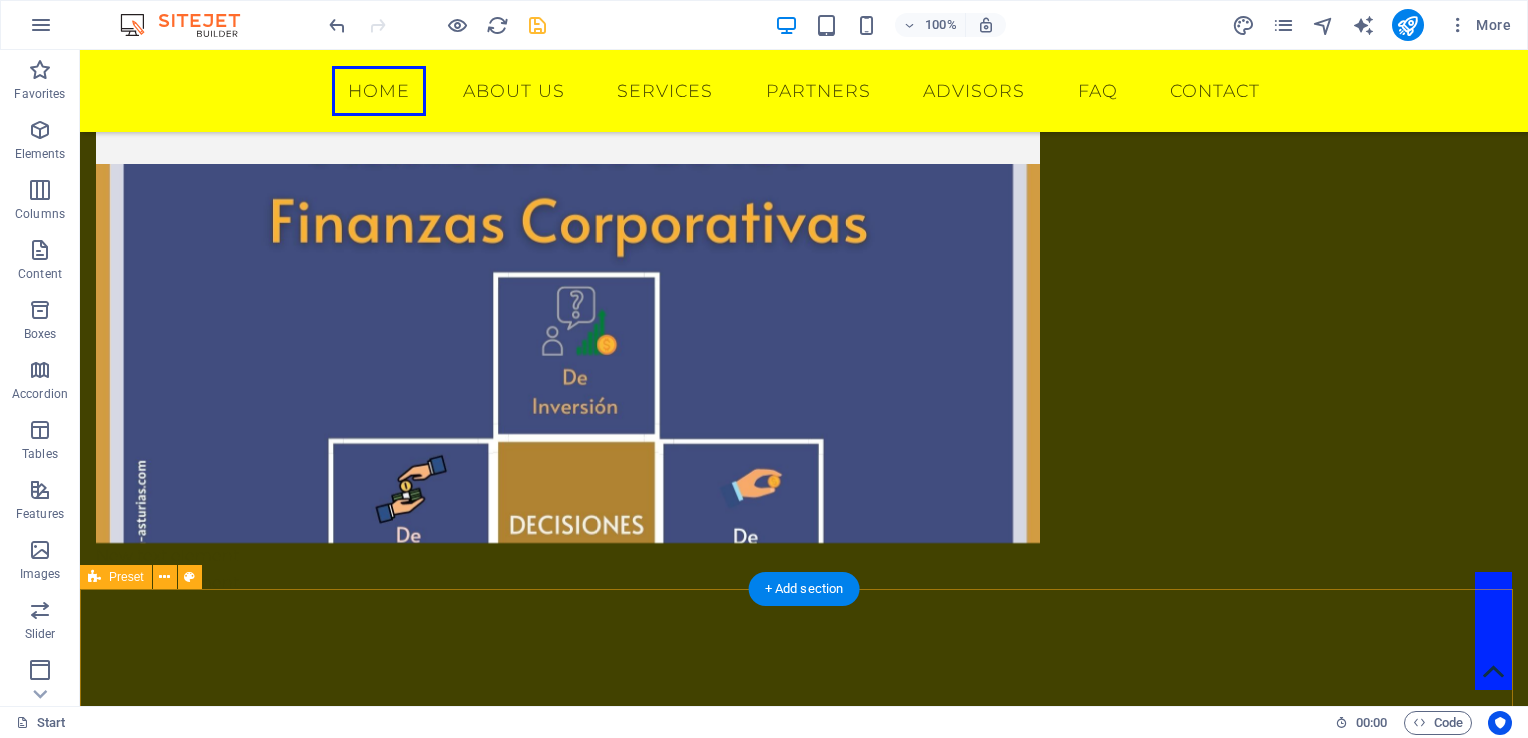 scroll, scrollTop: 1232, scrollLeft: 0, axis: vertical 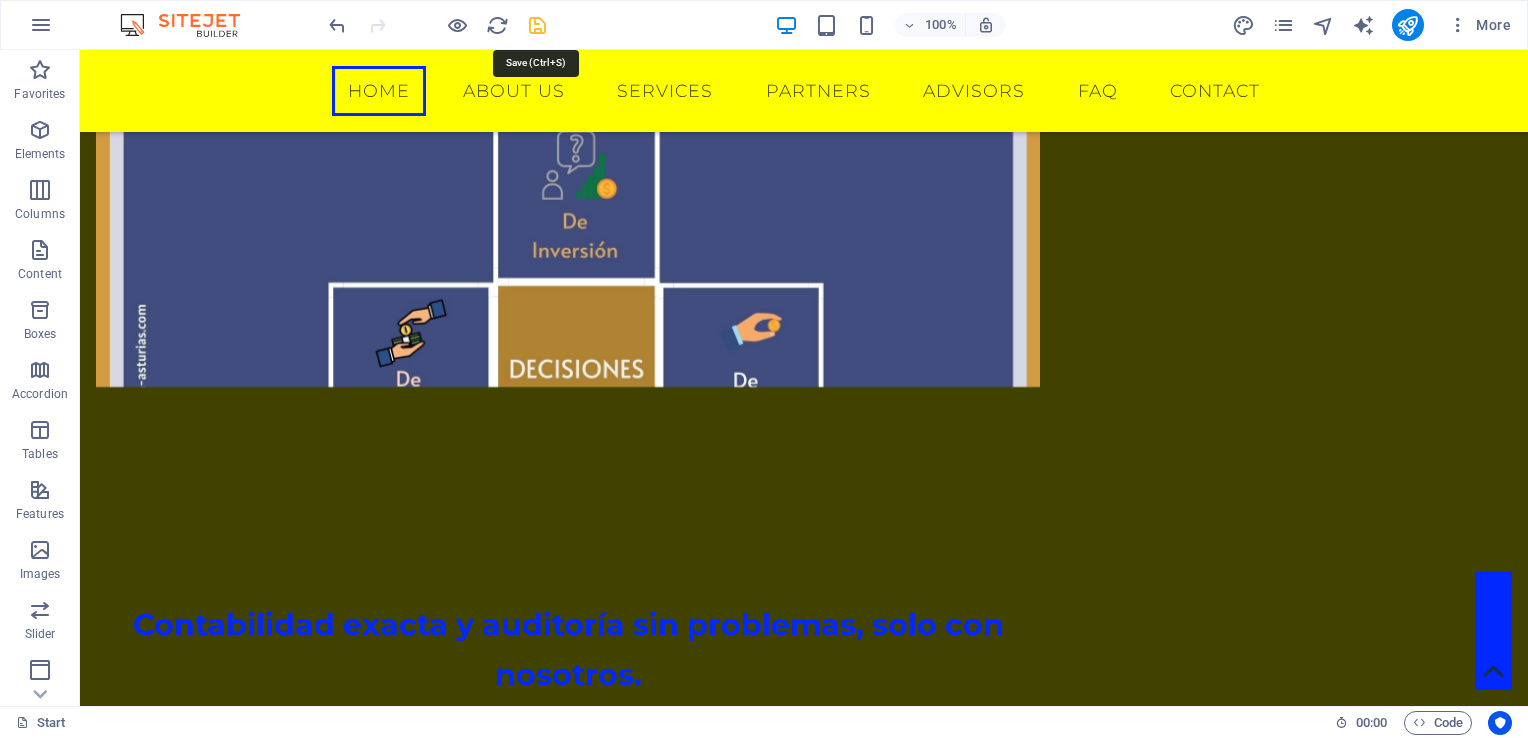 click at bounding box center [537, 25] 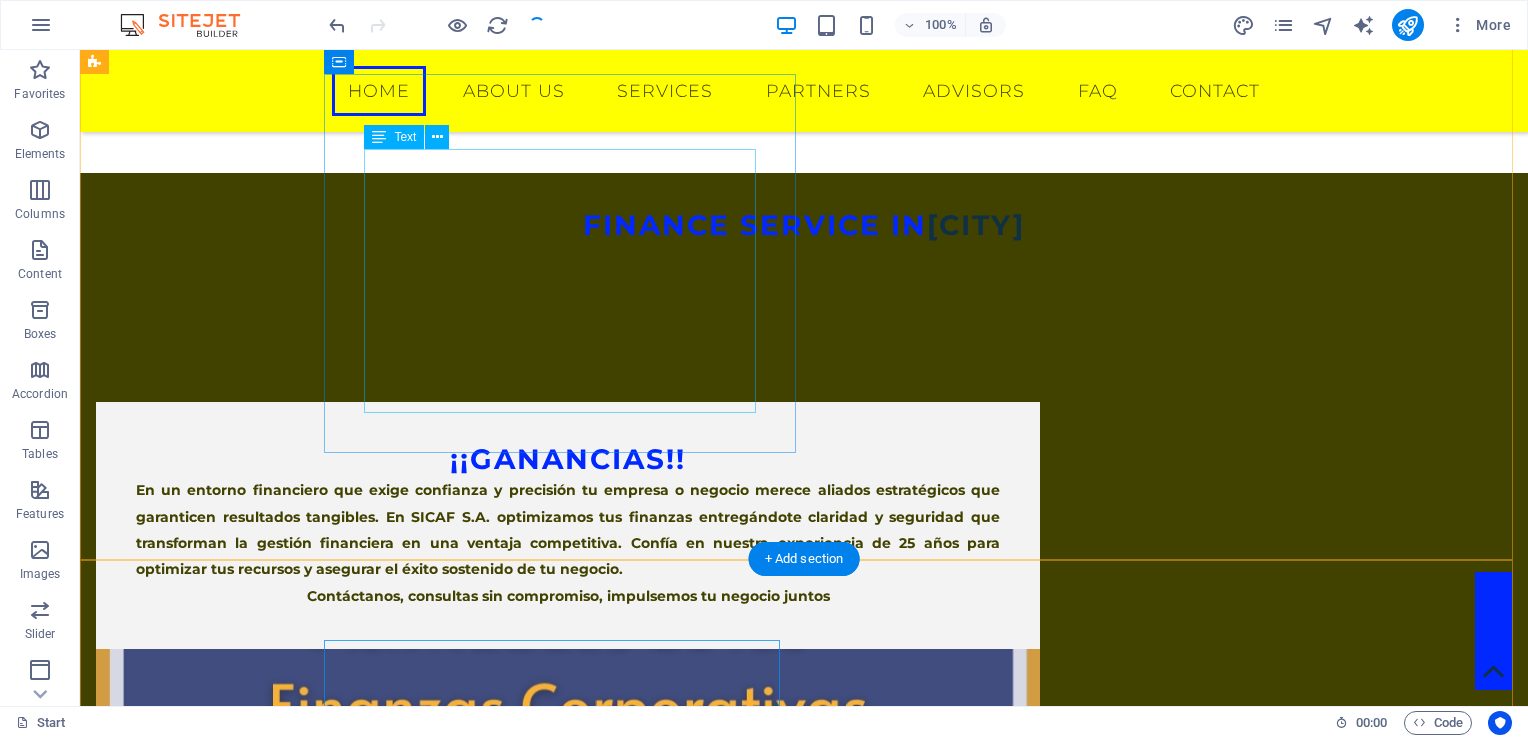 scroll, scrollTop: 432, scrollLeft: 0, axis: vertical 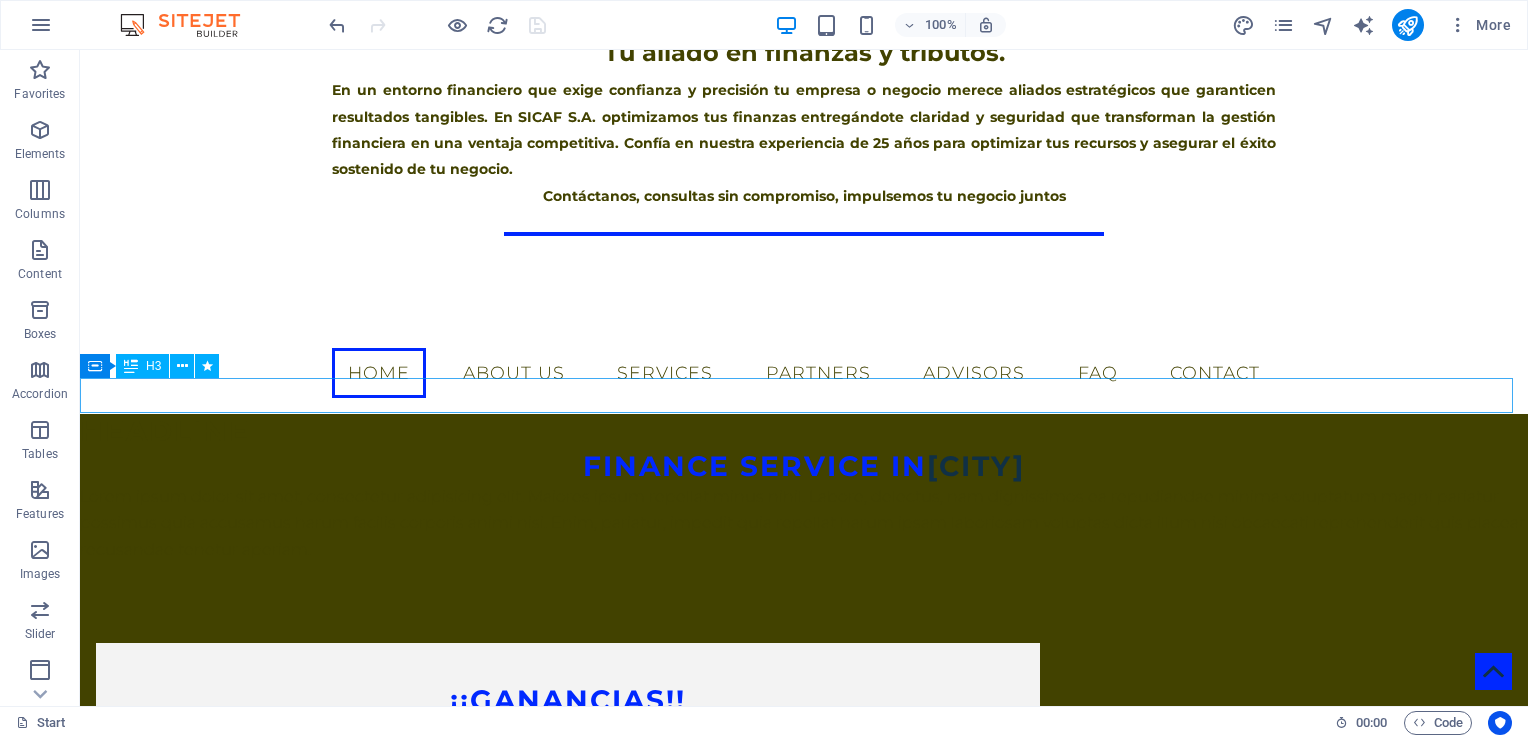 click on "Finance Service in [CITY]" at bounding box center [804, 466] 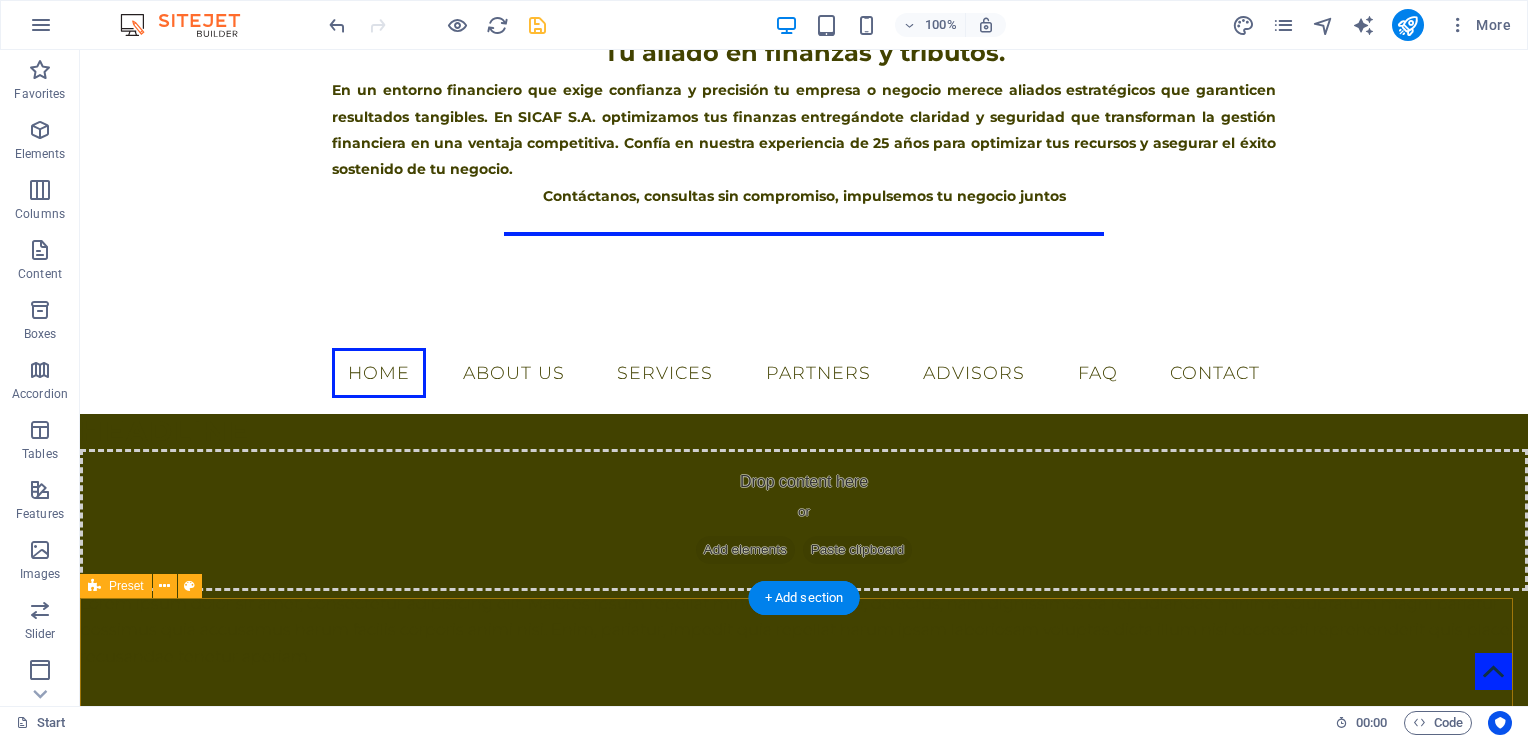click on "¡¡Ganancias!! En un entorno financiero que exige confianza y precisión tu empresa o negocio merece aliados estratégicos que garanticen resultados tangibles. En SICAF S.A. optimizamos tus finanzas entregándote claridad y seguridad que transforman la gestión financiera en una ventaja competitiva. Confía en nuestra experiencia de 25 años para optimizar tus recursos y asegurar el éxito sostenido de tu negocio. Contáctanos, consultas sin compromiso, impulsemos tu negocio juntos New text element New text element" at bounding box center (804, 1089) 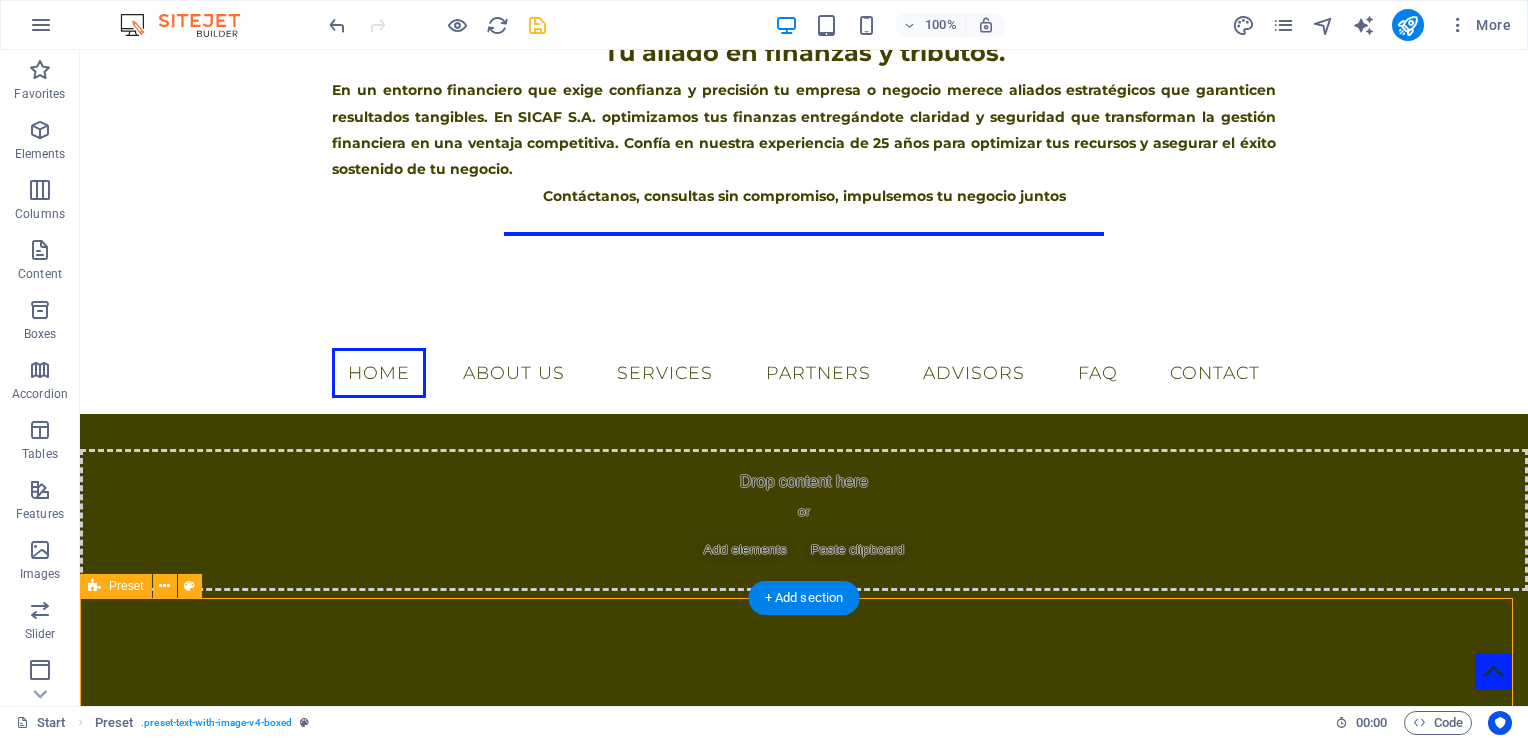 click on "¡¡Ganancias!! En un entorno financiero que exige confianza y precisión tu empresa o negocio merece aliados estratégicos que garanticen resultados tangibles. En SICAF S.A. optimizamos tus finanzas entregándote claridad y seguridad que transforman la gestión financiera en una ventaja competitiva. Confía en nuestra experiencia de 25 años para optimizar tus recursos y asegurar el éxito sostenido de tu negocio. Contáctanos, consultas sin compromiso, impulsemos tu negocio juntos New text element New text element" at bounding box center (804, 1089) 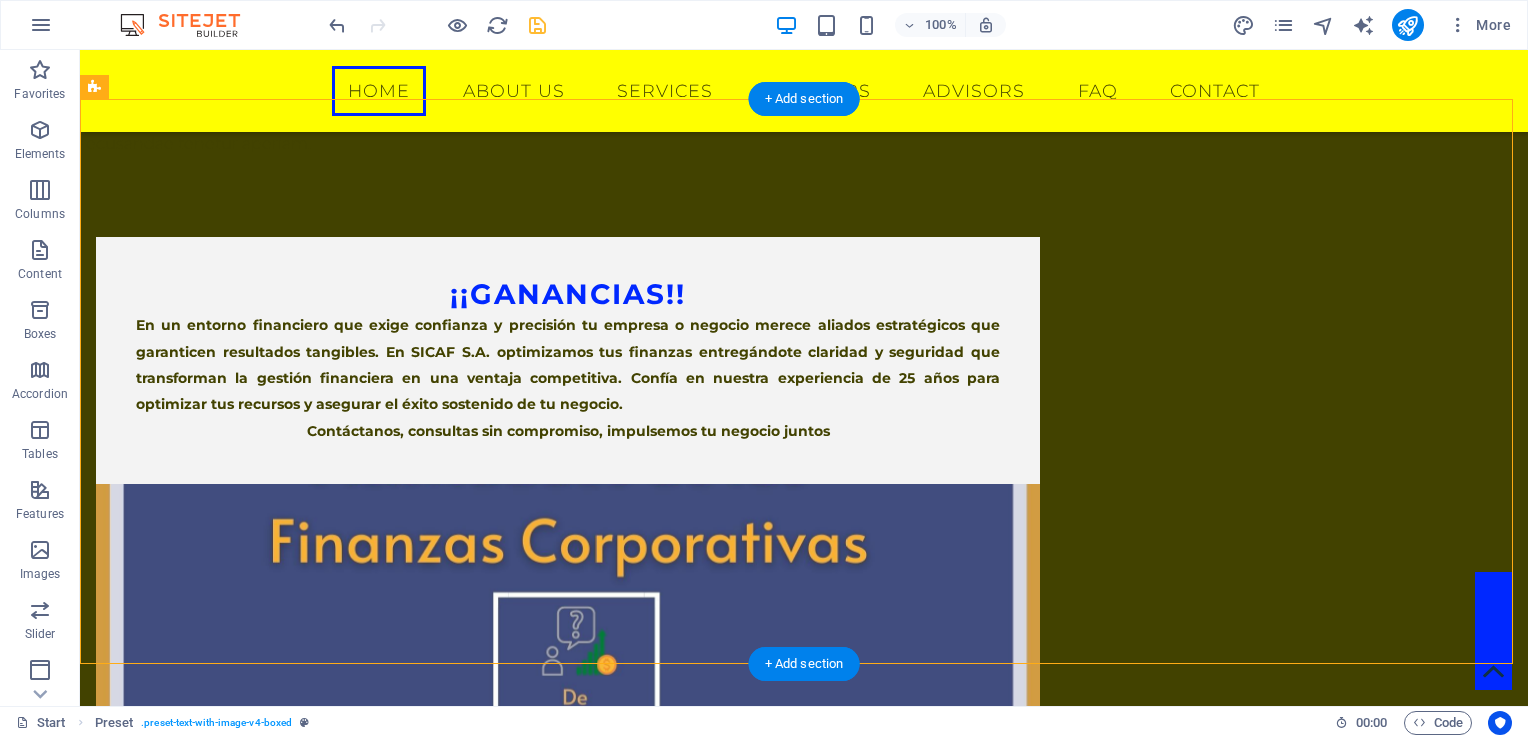 scroll, scrollTop: 563, scrollLeft: 0, axis: vertical 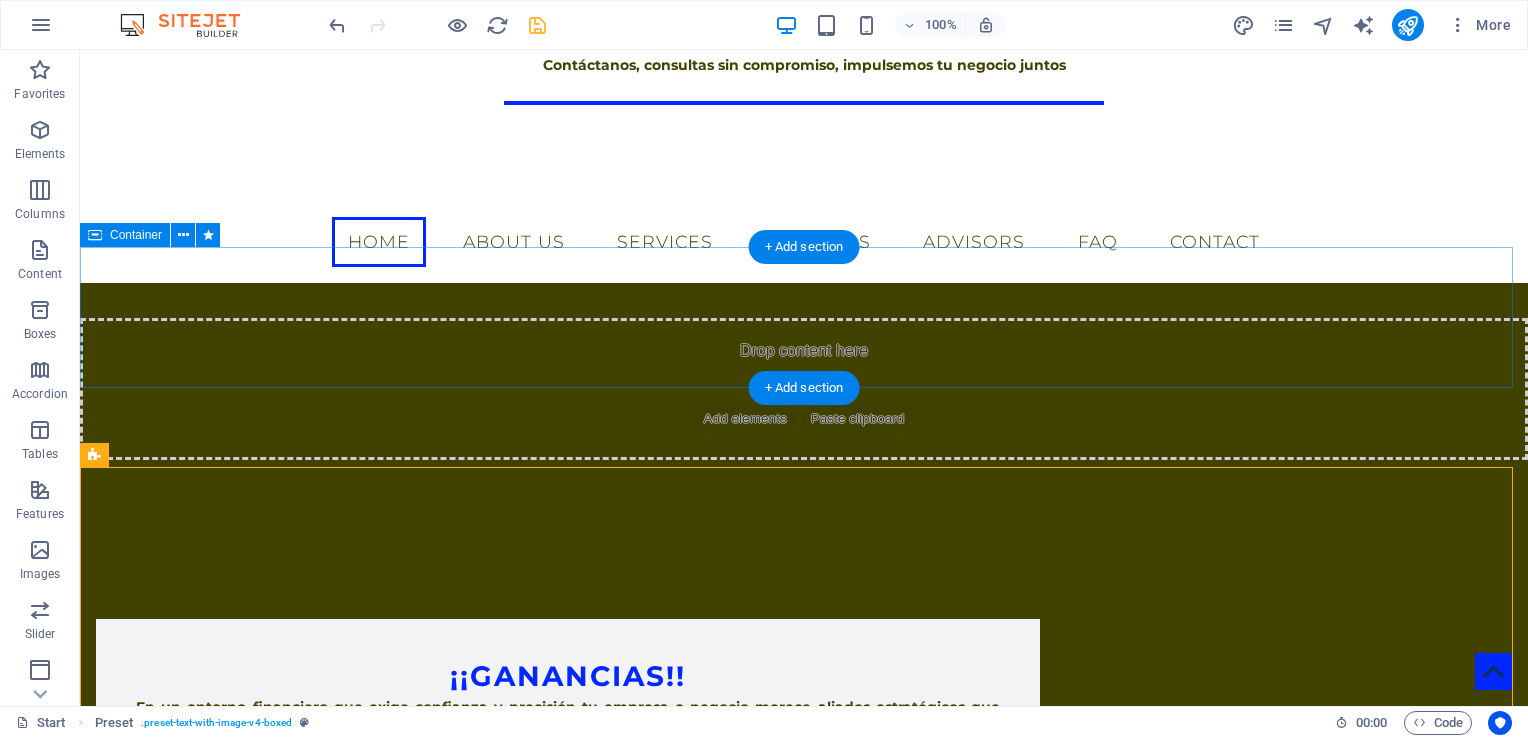 click on "Paste clipboard" at bounding box center [858, 419] 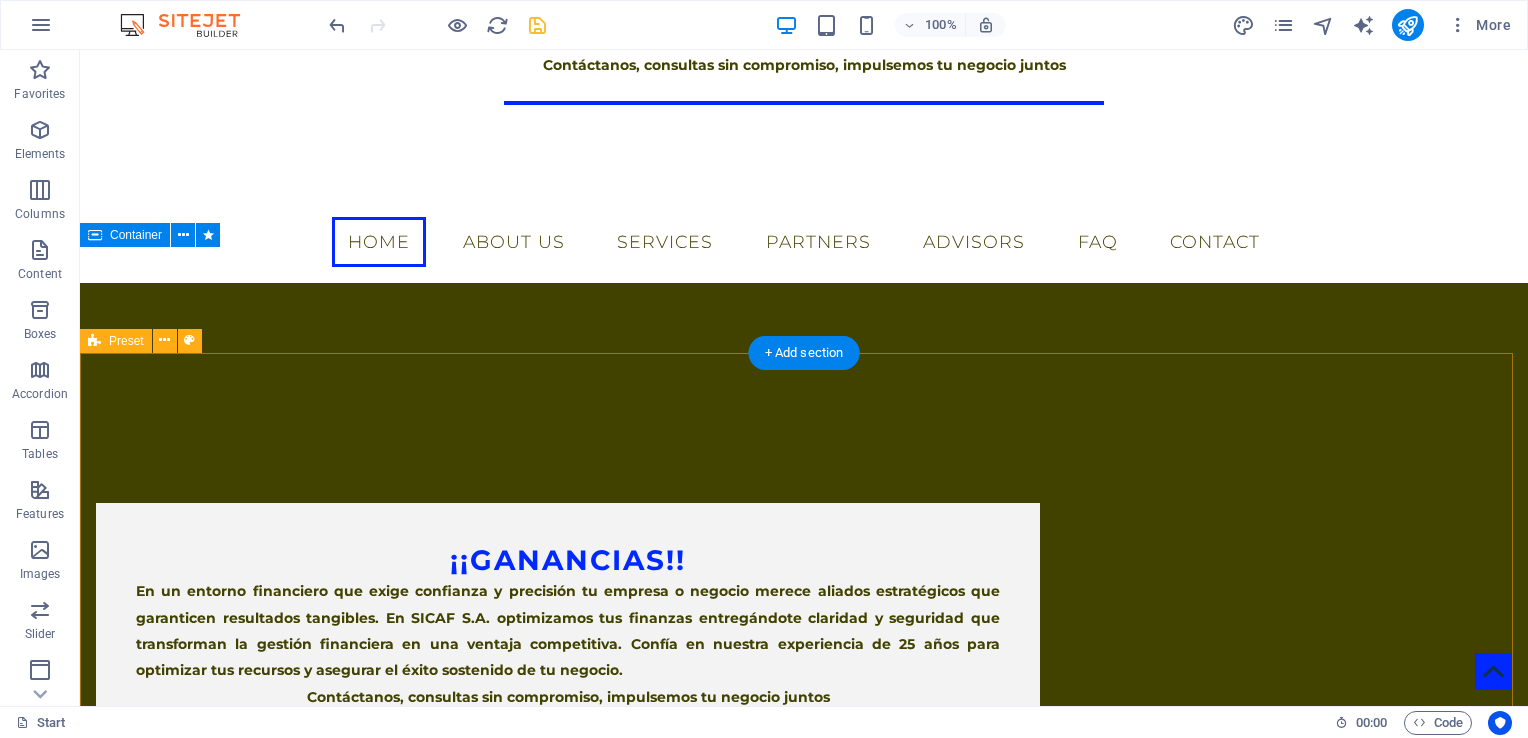 click on "¡¡Ganancias!! En un entorno financiero que exige confianza y precisión tu empresa o negocio merece aliados estratégicos que garanticen resultados tangibles. En SICAF S.A. optimizamos tus finanzas entregándote claridad y seguridad que transforman la gestión financiera en una ventaja competitiva. Confía en nuestra experiencia de 25 años para optimizar tus recursos y asegurar el éxito sostenido de tu negocio. Contáctanos, consultas sin compromiso, impulsemos tu negocio juntos New text element New text element" at bounding box center [804, 842] 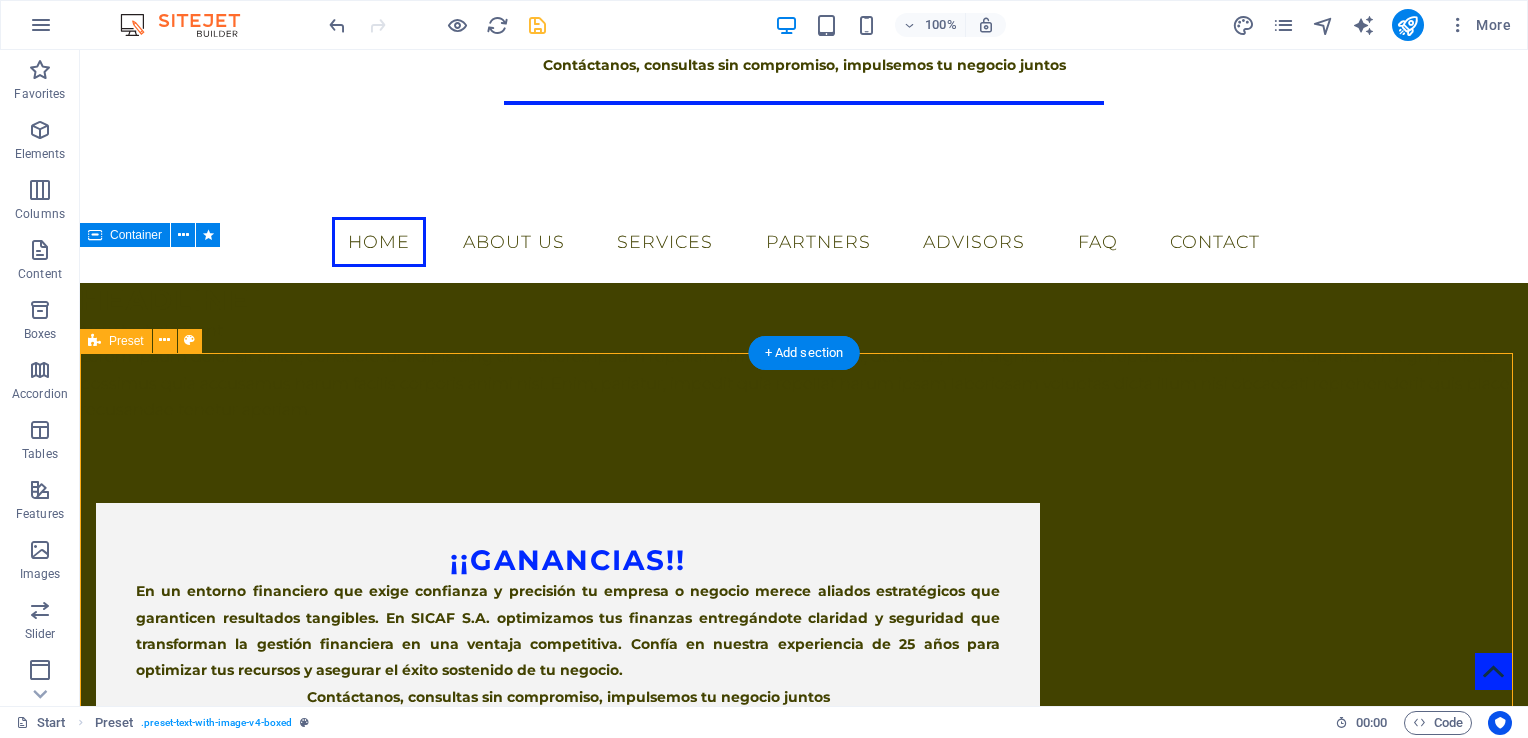 click on "¡¡Ganancias!! En un entorno financiero que exige confianza y precisión tu empresa o negocio merece aliados estratégicos que garanticen resultados tangibles. En SICAF S.A. optimizamos tus finanzas entregándote claridad y seguridad que transforman la gestión financiera en una ventaja competitiva. Confía en nuestra experiencia de 25 años para optimizar tus recursos y asegurar el éxito sostenido de tu negocio. Contáctanos, consultas sin compromiso, impulsemos tu negocio juntos New text element New text element" at bounding box center [804, 842] 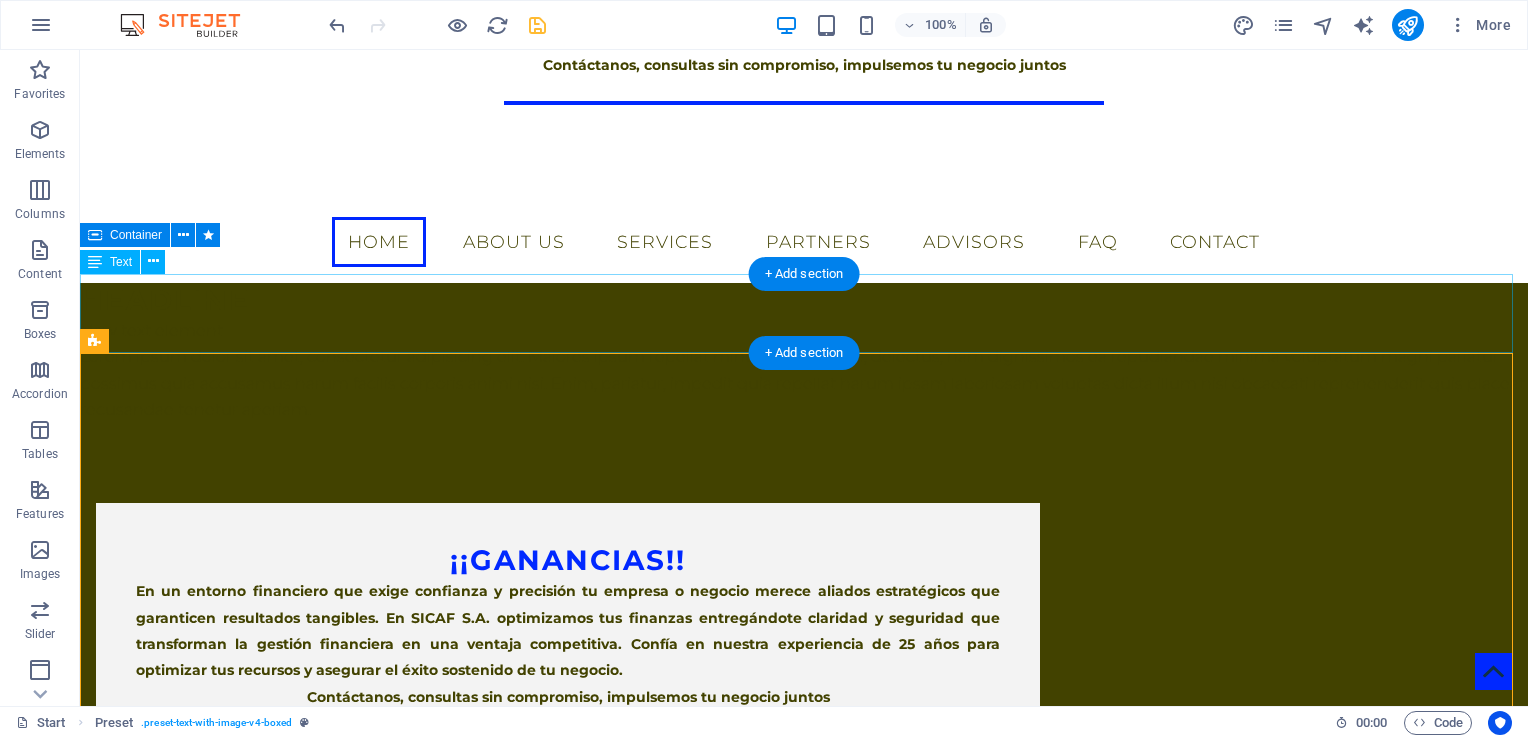 click on "Lorem ipsum dolor sit amet, consectetur adipisicing elit. Maiores ipsum repellat minus nihil. Labore, delectus, nam dignissimos ea repudiandae minima voluptatum magni pariatur possimus quia accusamus harum facilis corporis animi nisi. Enim, pariatur, impedit quia repellat harum ipsam laboriosam voluptas dicta illum nisi obcaecati reprehenderit quis placeat recusandae tenetur aperiam." at bounding box center (804, 383) 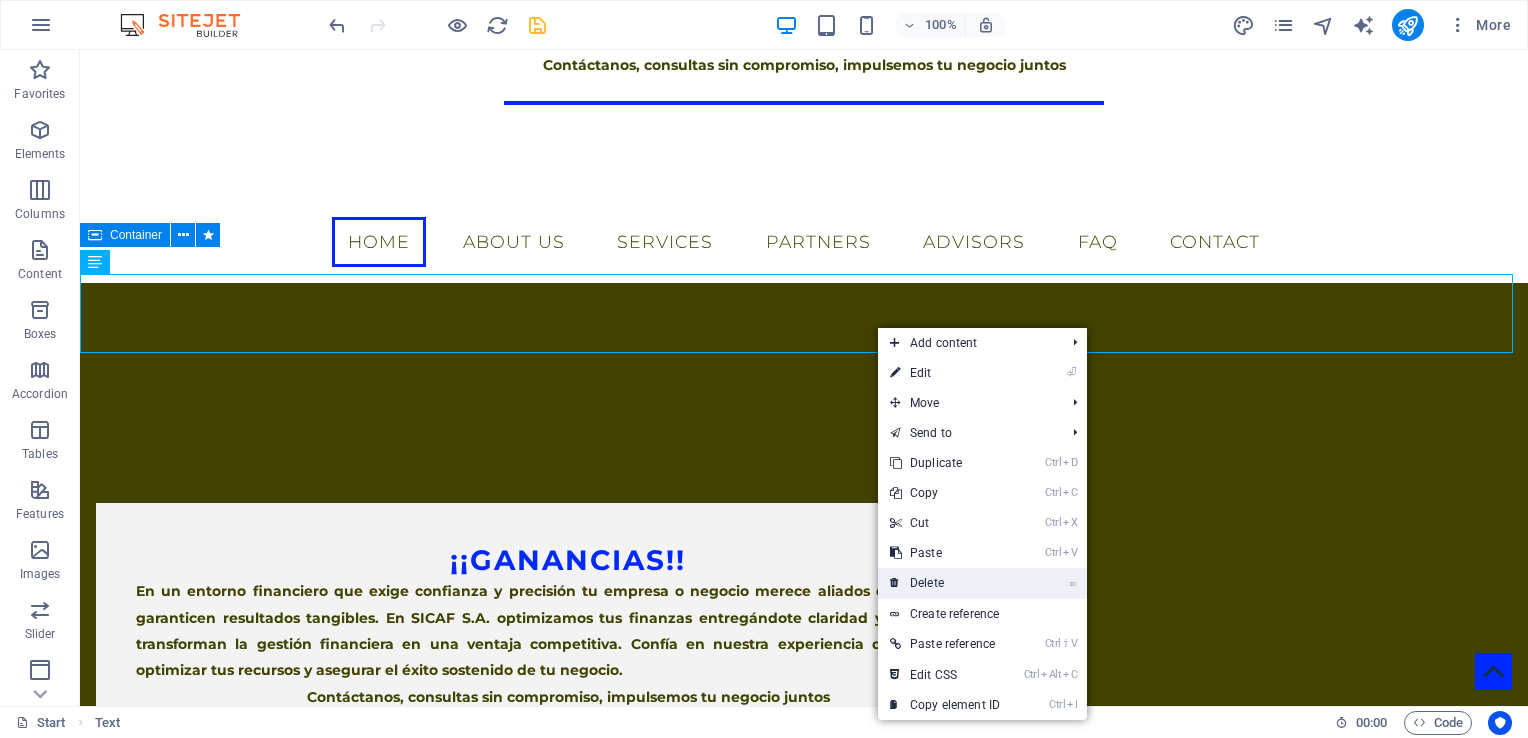 click on "⌦  Delete" at bounding box center (945, 583) 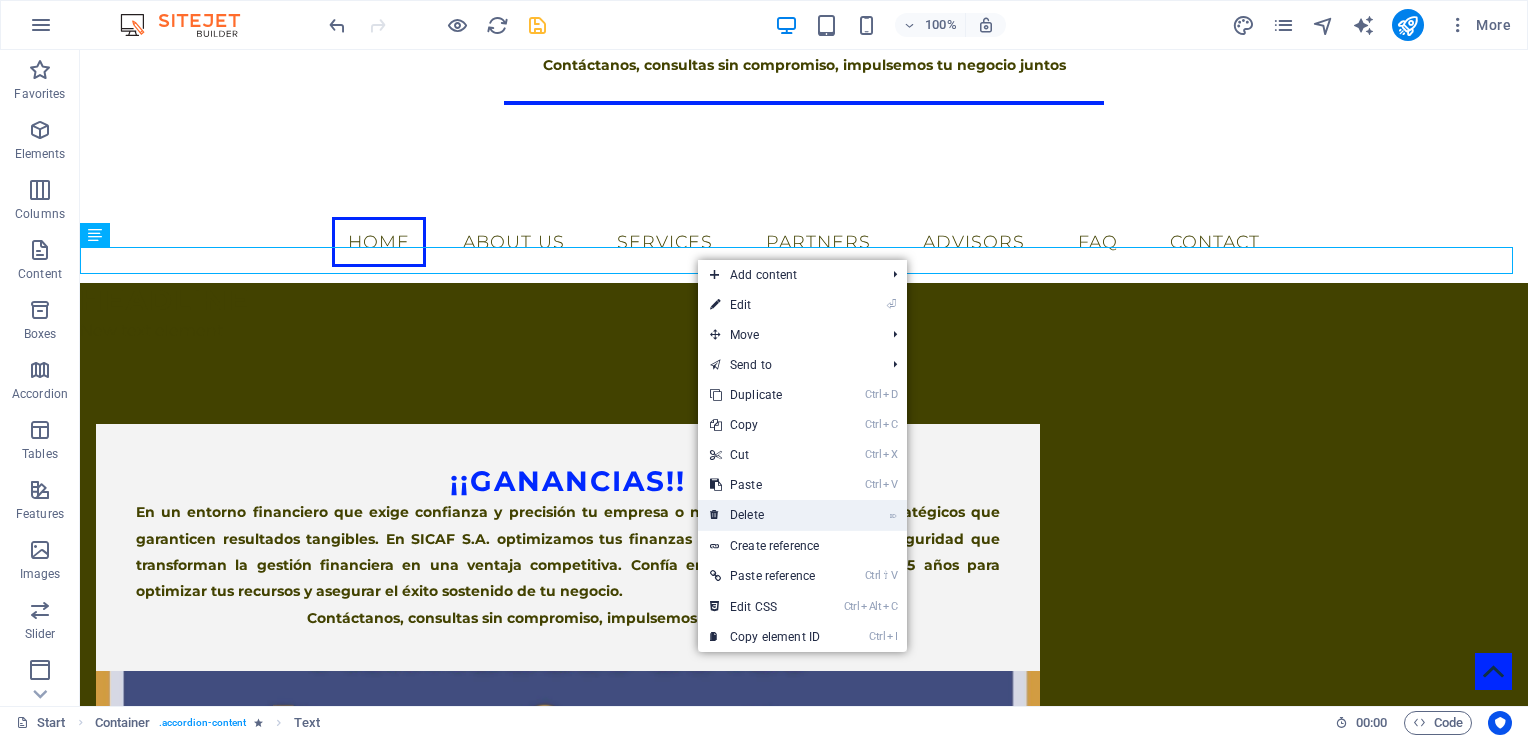 click on "⌦  Delete" at bounding box center [765, 515] 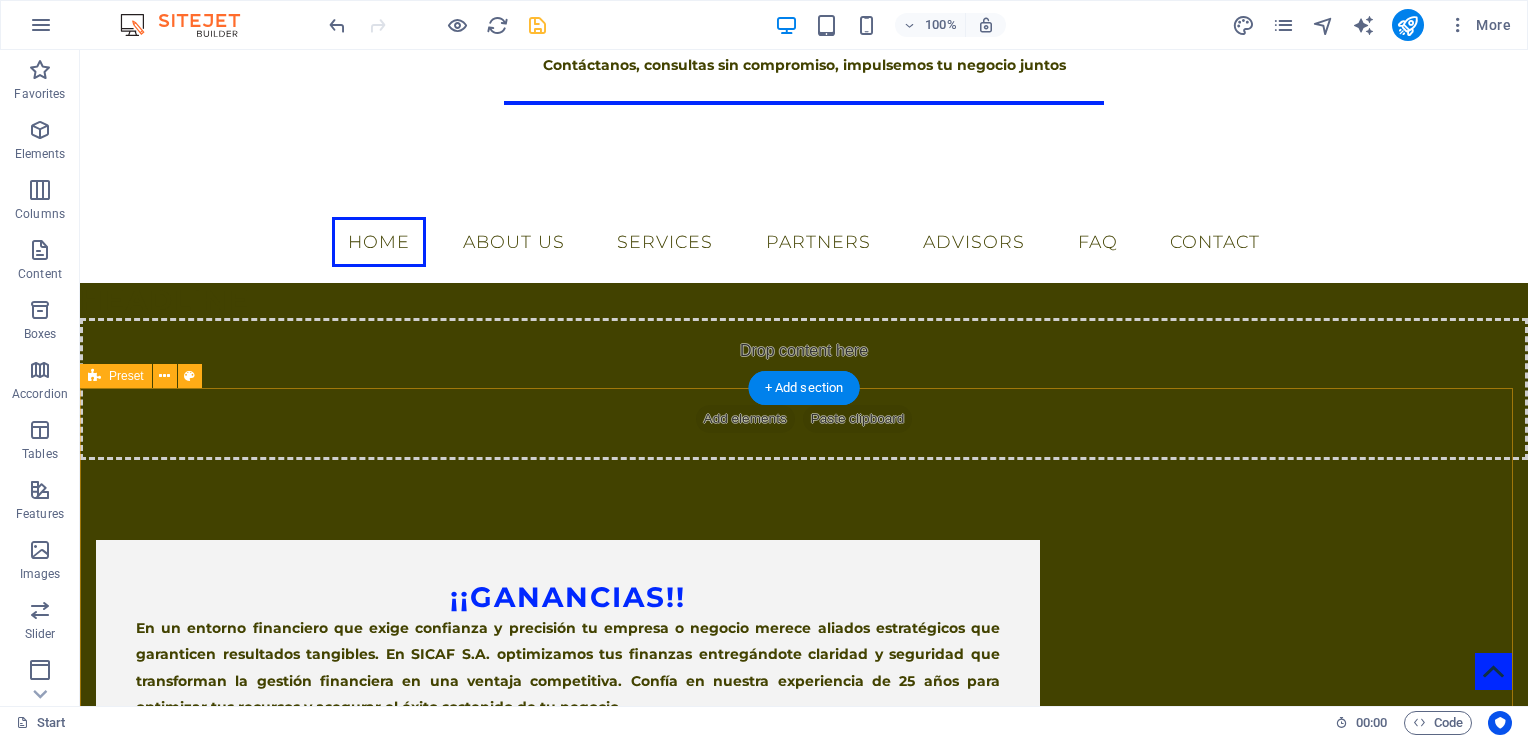 click on "¡¡Ganancias!! En un entorno financiero que exige confianza y precisión tu empresa o negocio merece aliados estratégicos que garanticen resultados tangibles. En SICAF S.A. optimizamos tus finanzas entregándote claridad y seguridad que transforman la gestión financiera en una ventaja competitiva. Confía en nuestra experiencia de 25 años para optimizar tus recursos y asegurar el éxito sostenido de tu negocio. Contáctanos, consultas sin compromiso, impulsemos tu negocio juntos New text element New text element" at bounding box center (804, 879) 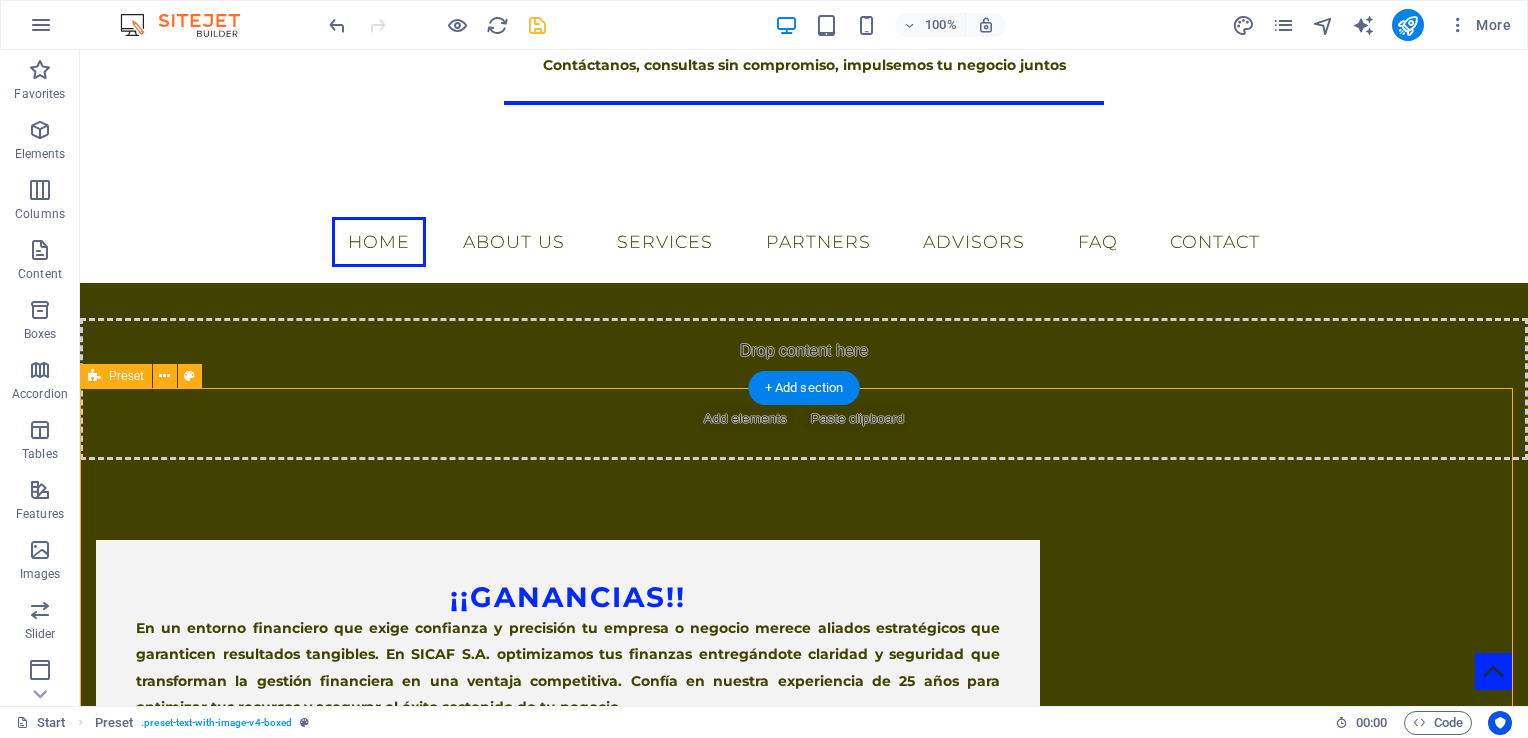 click on "¡¡Ganancias!! En un entorno financiero que exige confianza y precisión tu empresa o negocio merece aliados estratégicos que garanticen resultados tangibles. En SICAF S.A. optimizamos tus finanzas entregándote claridad y seguridad que transforman la gestión financiera en una ventaja competitiva. Confía en nuestra experiencia de 25 años para optimizar tus recursos y asegurar el éxito sostenido de tu negocio. Contáctanos, consultas sin compromiso, impulsemos tu negocio juntos New text element New text element" at bounding box center (804, 879) 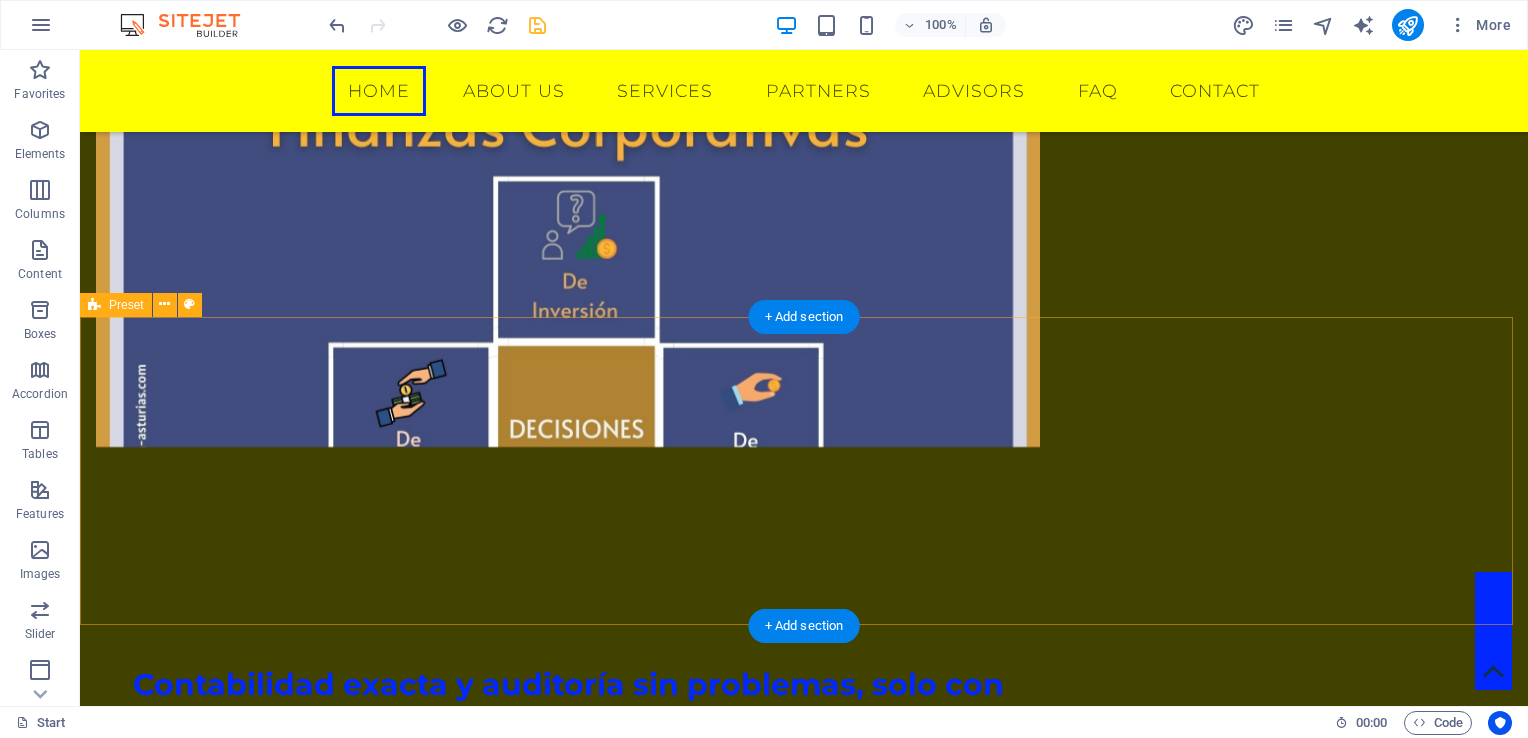 scroll, scrollTop: 1231, scrollLeft: 0, axis: vertical 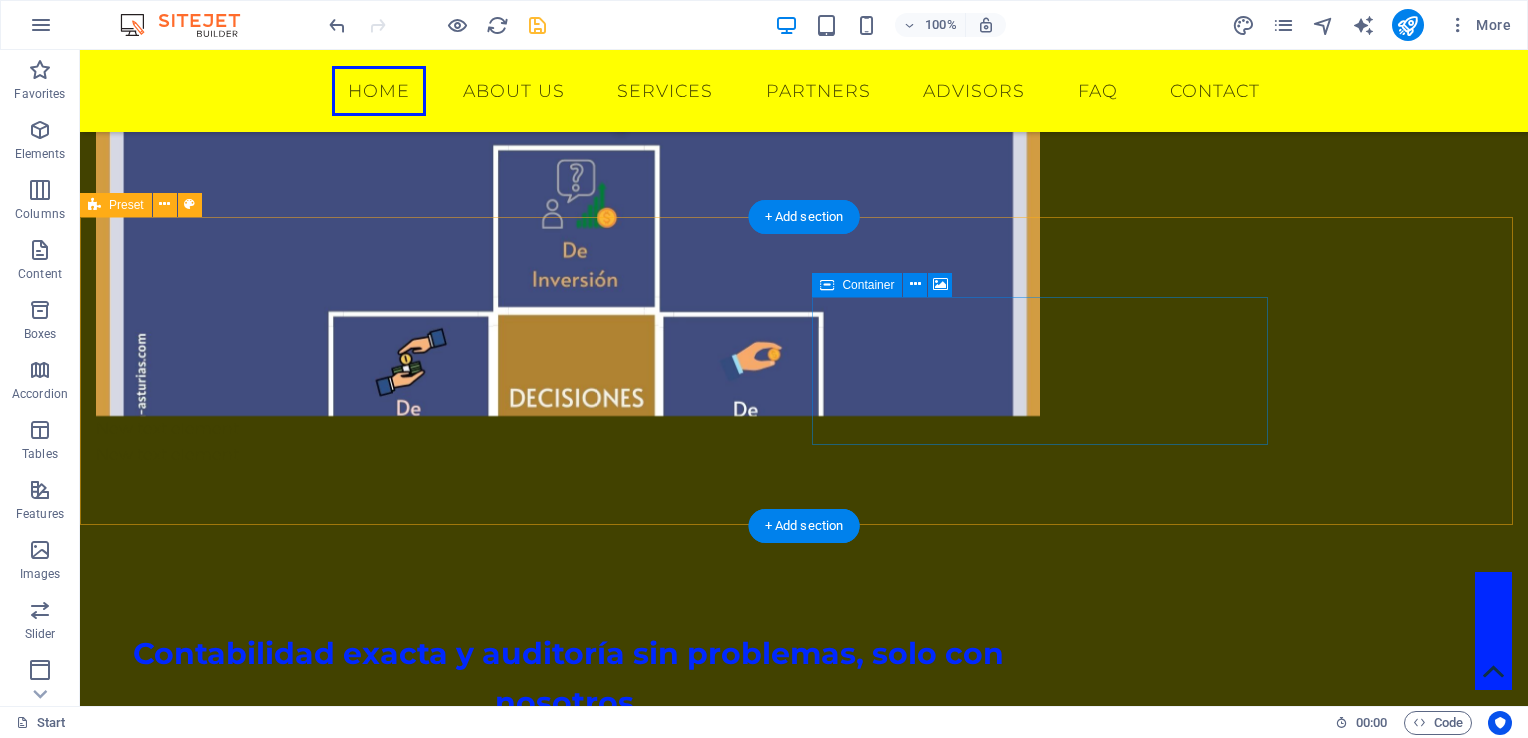 click on "Drop content here or  Add elements  Paste clipboard" at bounding box center [568, 964] 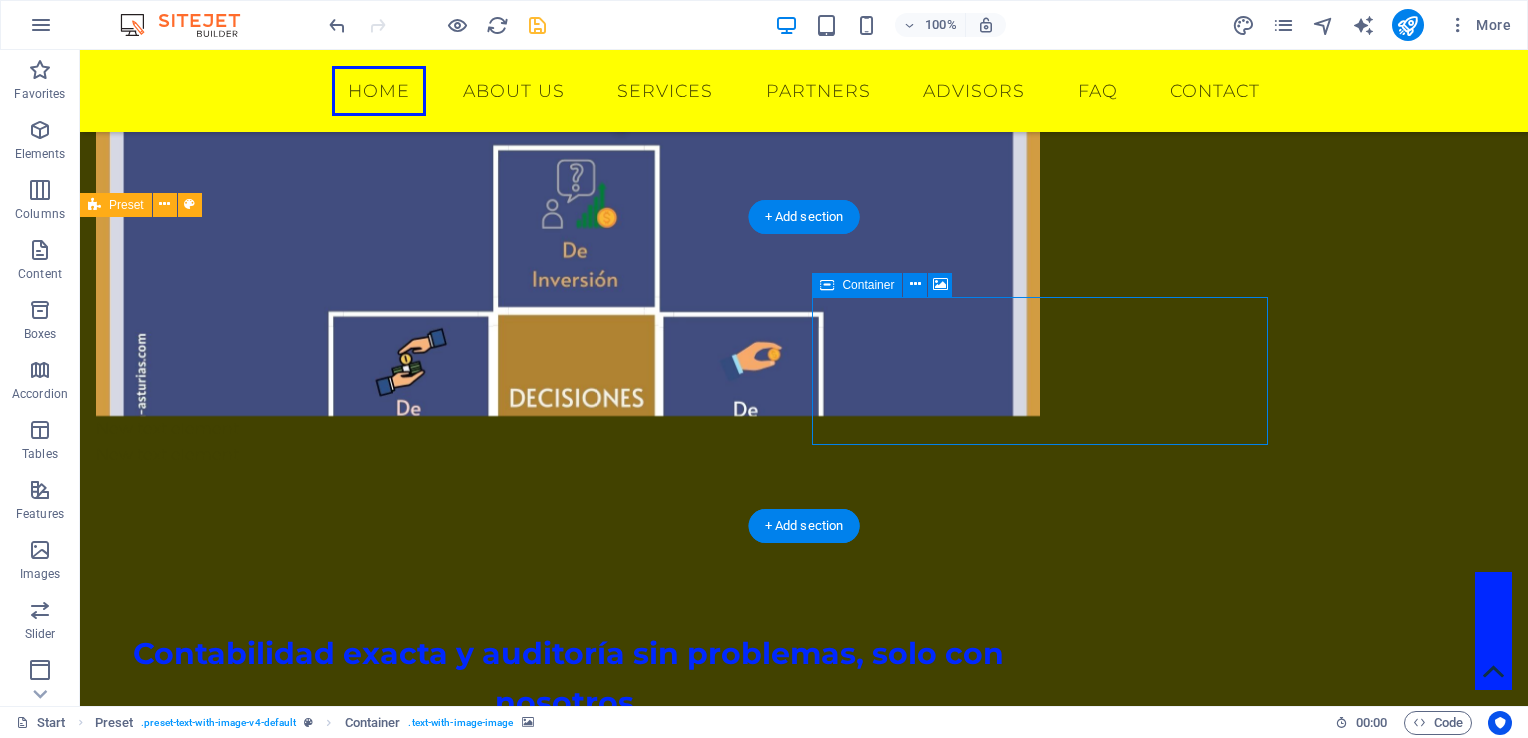 click on "Drop content here or  Add elements  Paste clipboard" at bounding box center (568, 964) 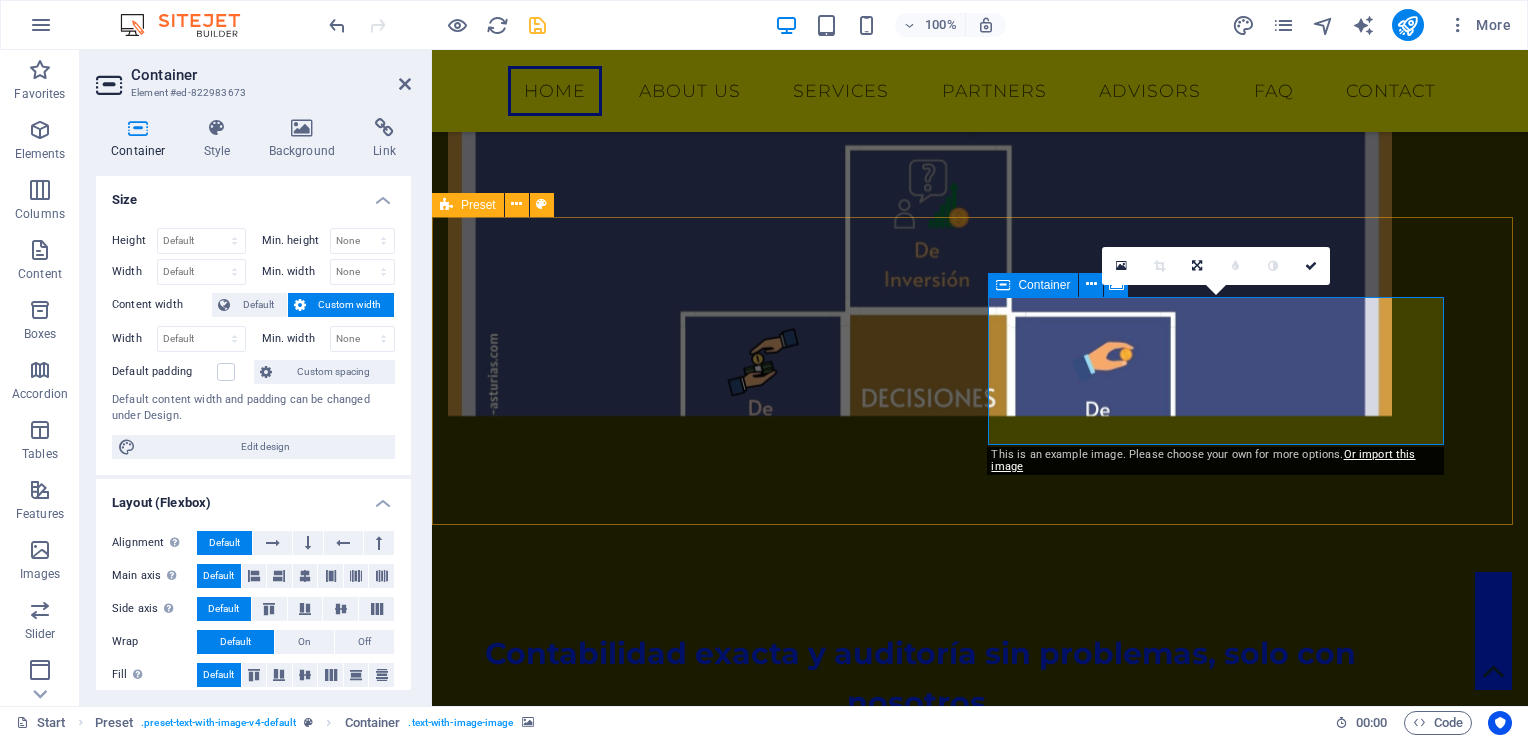 click on "Drop content here or  Add elements  Paste clipboard" at bounding box center [920, 964] 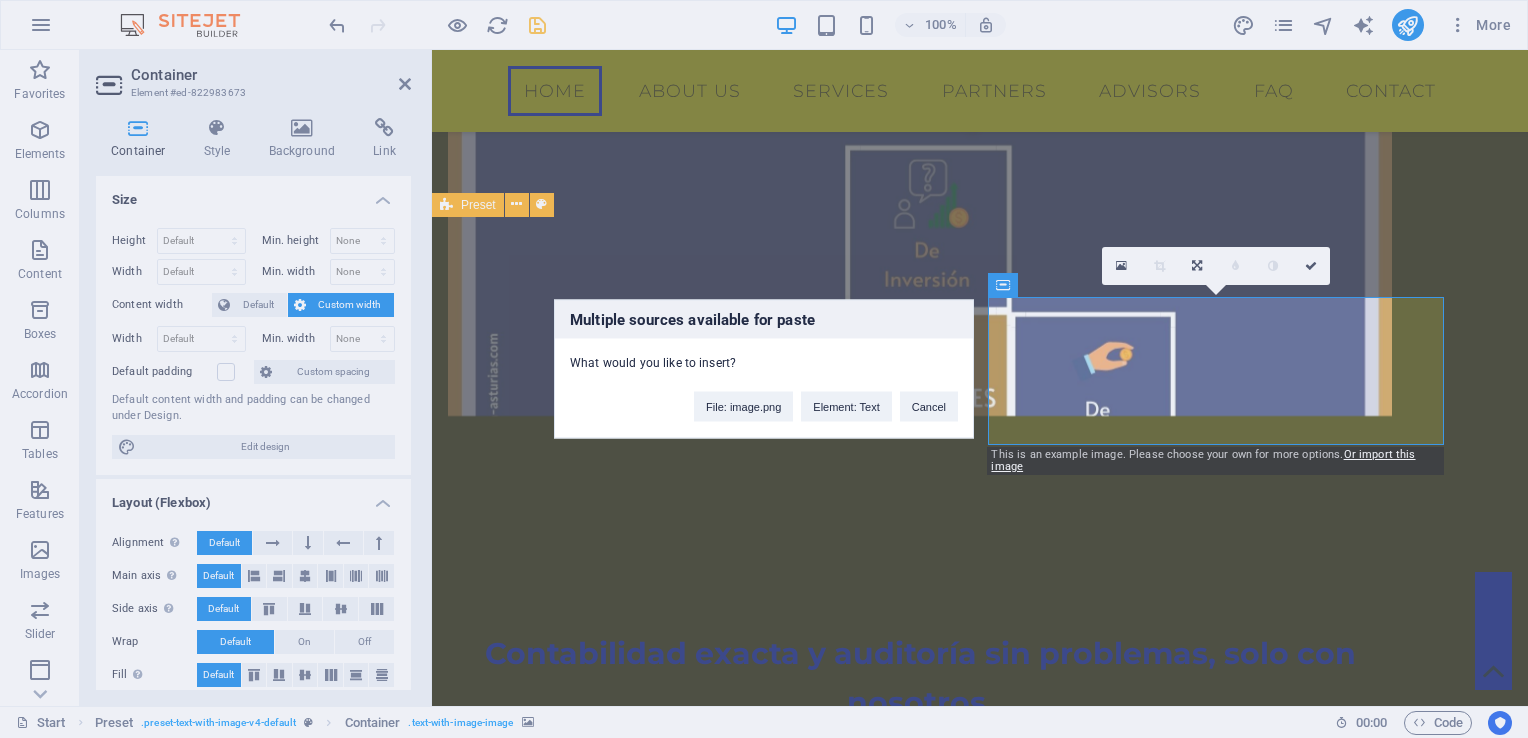 type 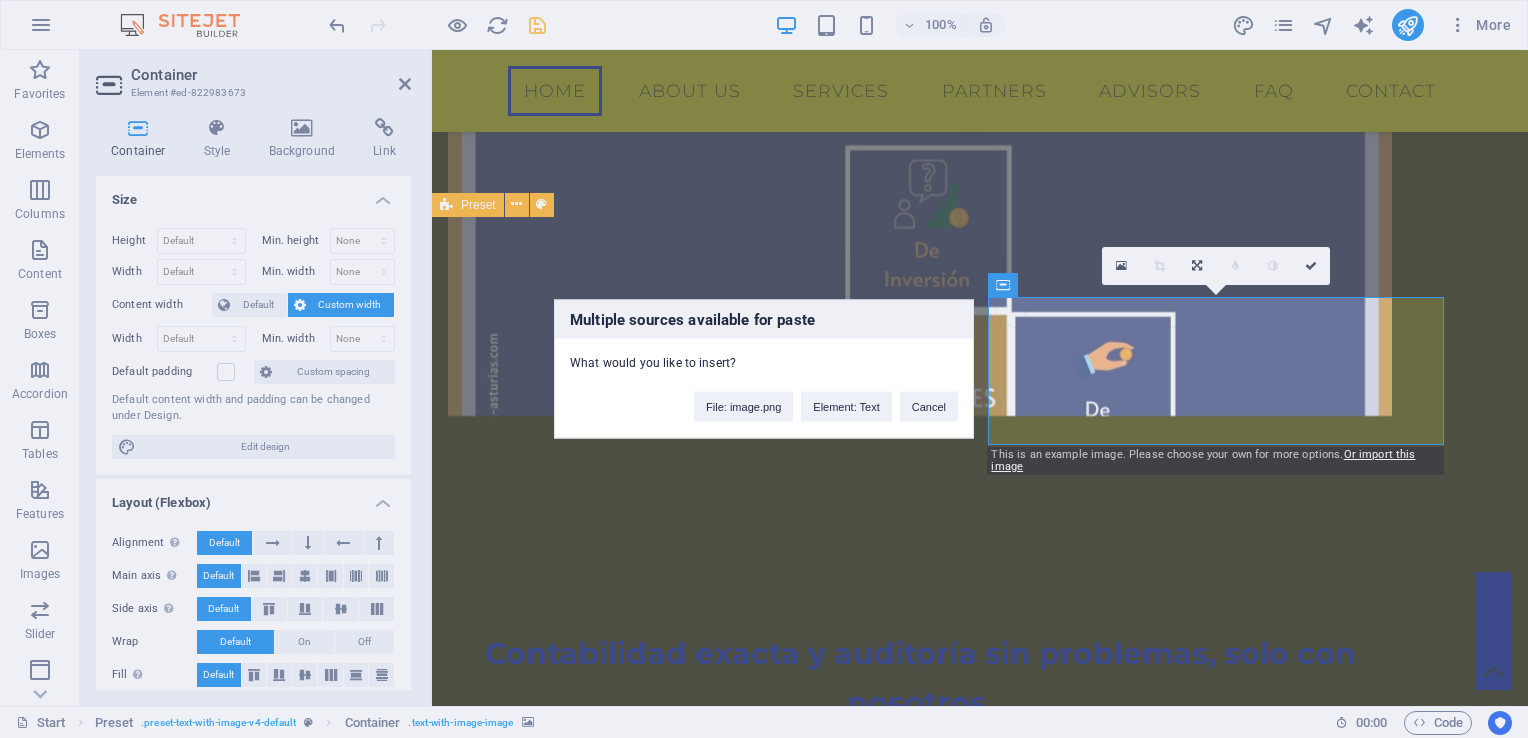 click on "Multiple sources available for paste What would you like to insert? File: image.png Element: Text Cancel" at bounding box center [764, 369] 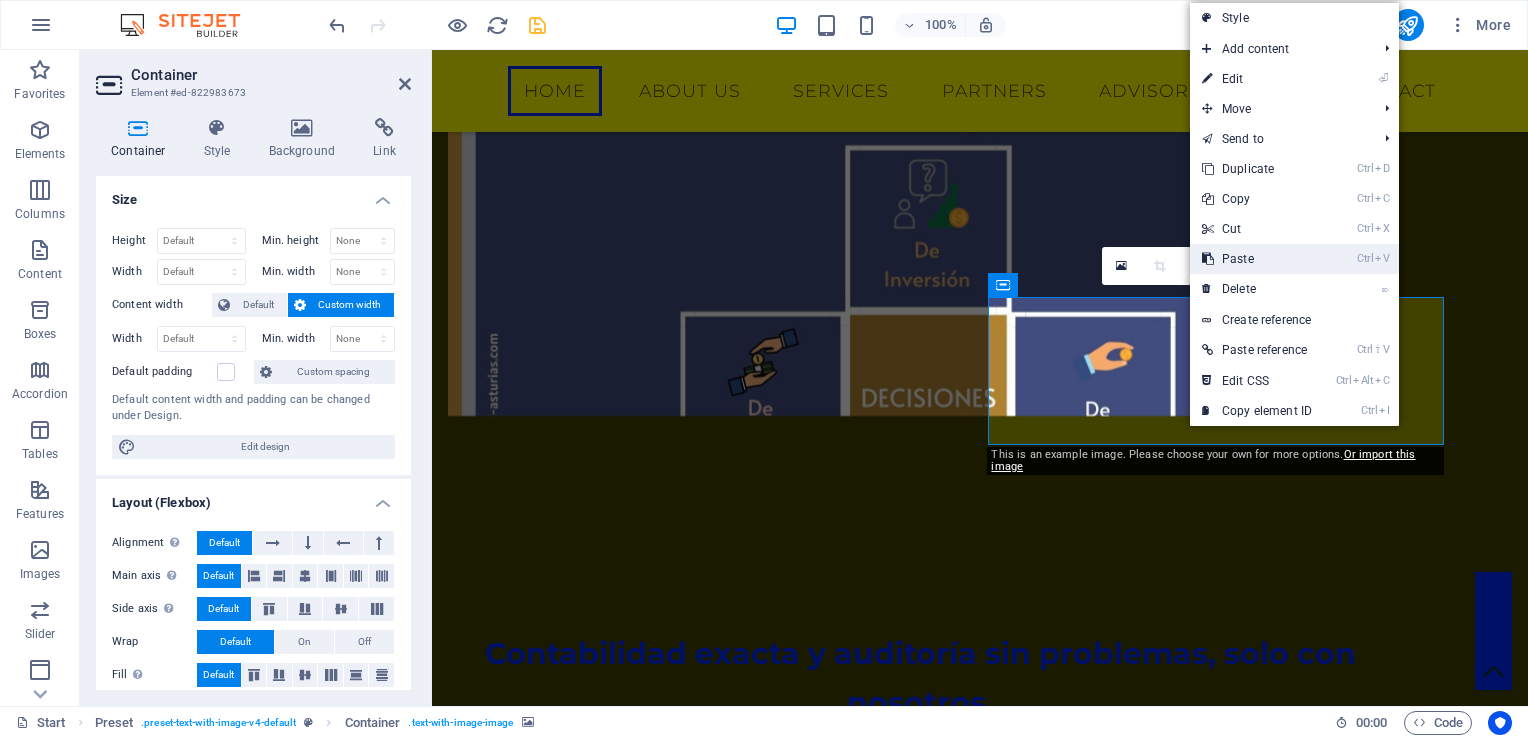 click on "Ctrl V  Paste" at bounding box center [1257, 259] 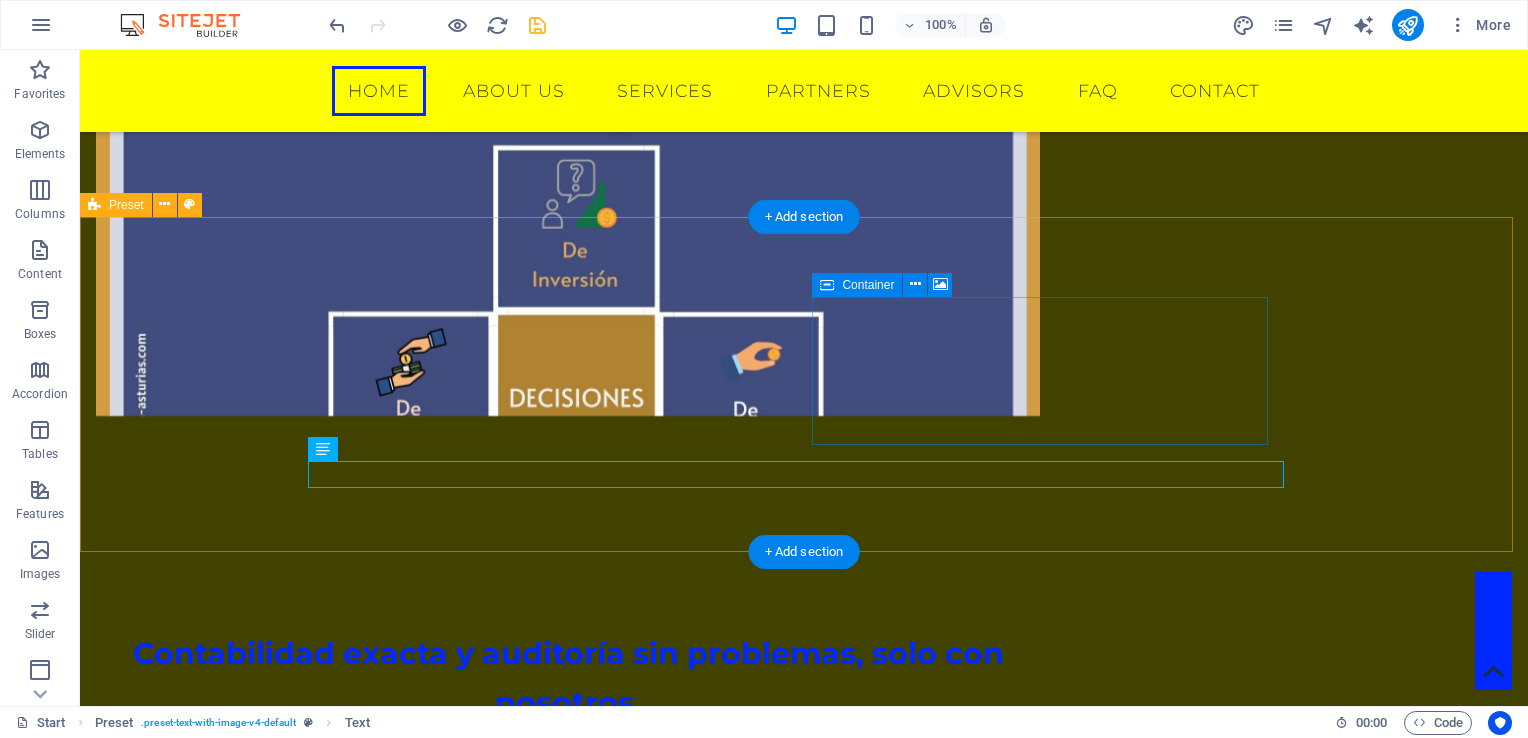 click on "Drop content here or  Add elements  Paste clipboard" at bounding box center [568, 964] 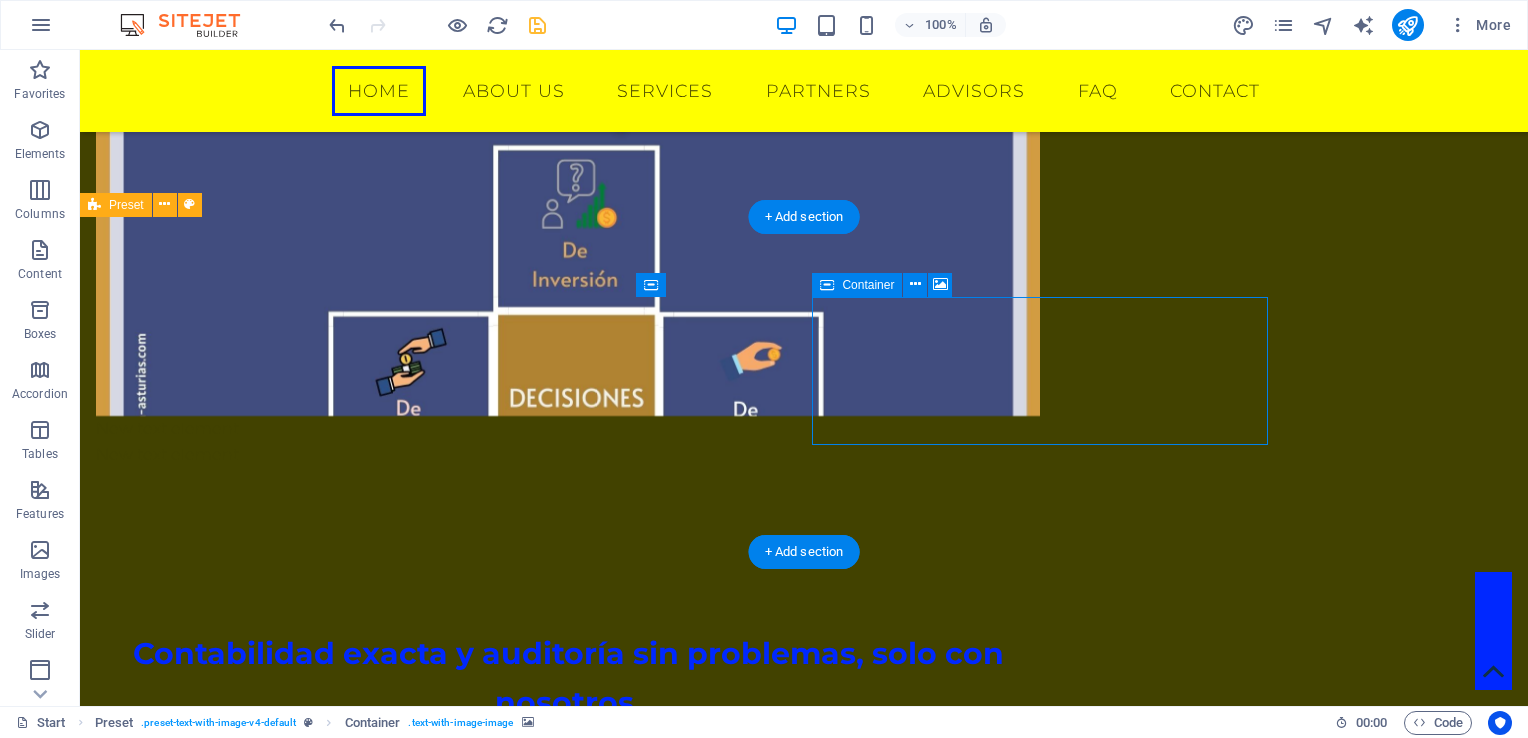 click on "Drop content here or  Add elements  Paste clipboard" at bounding box center [568, 964] 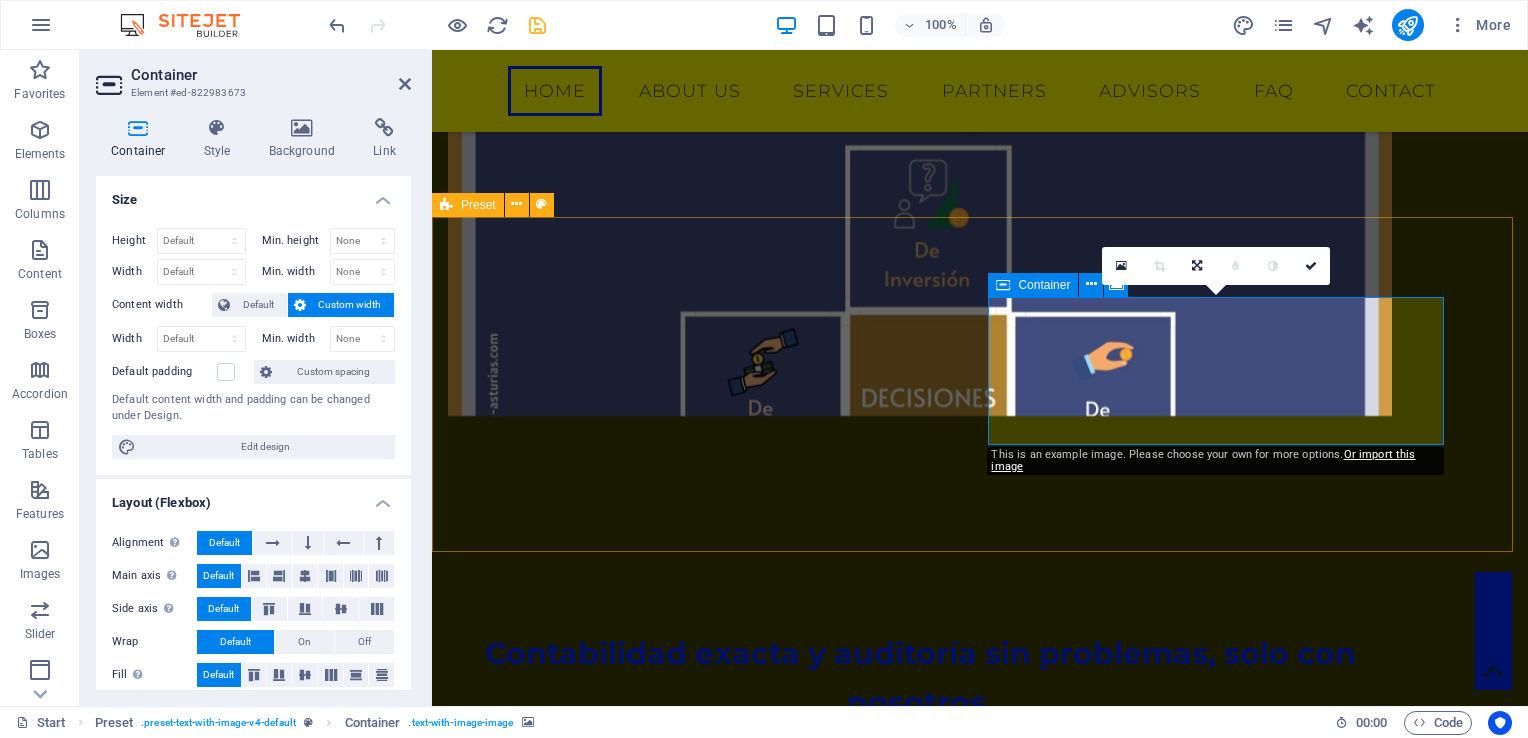 click on "Drop content here or  Add elements  Paste clipboard" at bounding box center (920, 964) 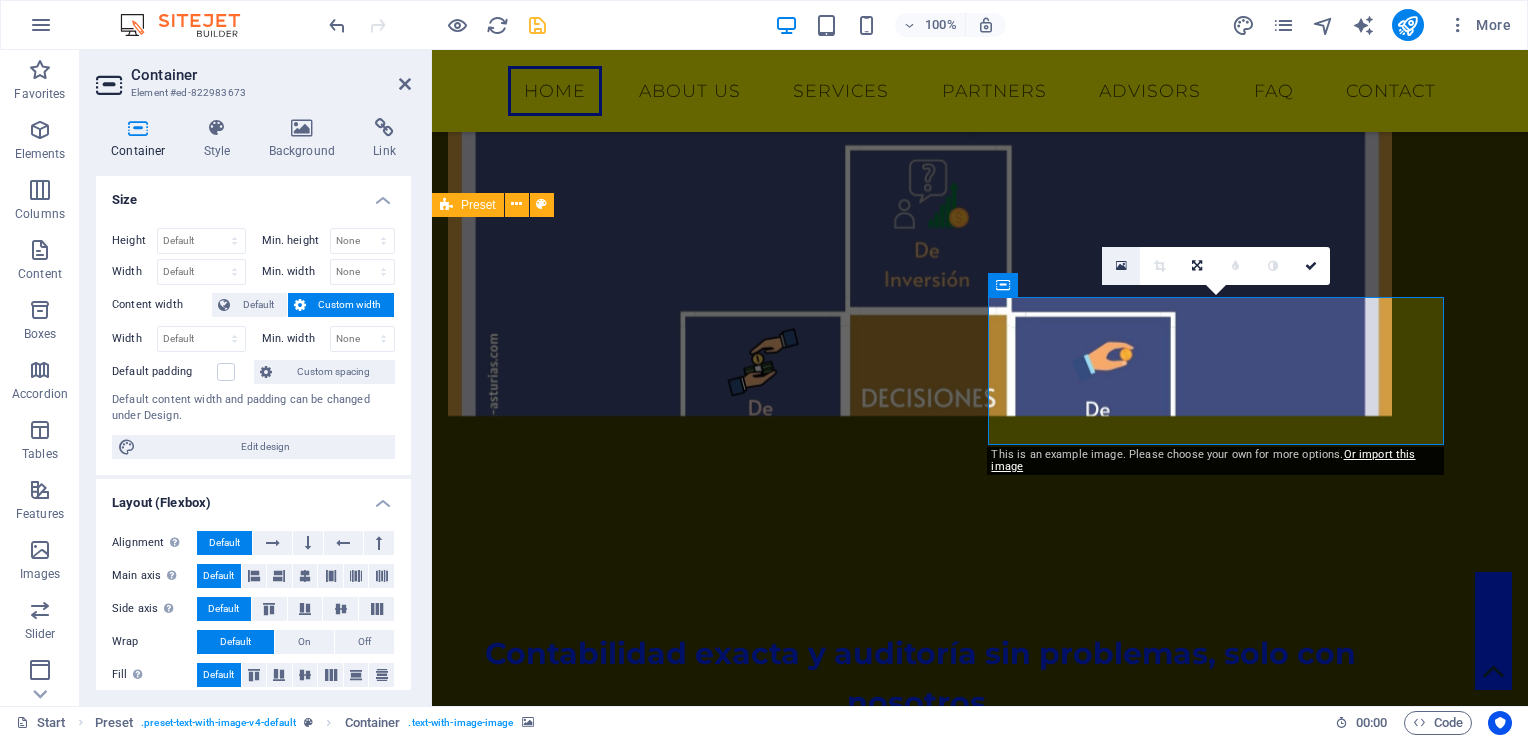 click at bounding box center [1121, 266] 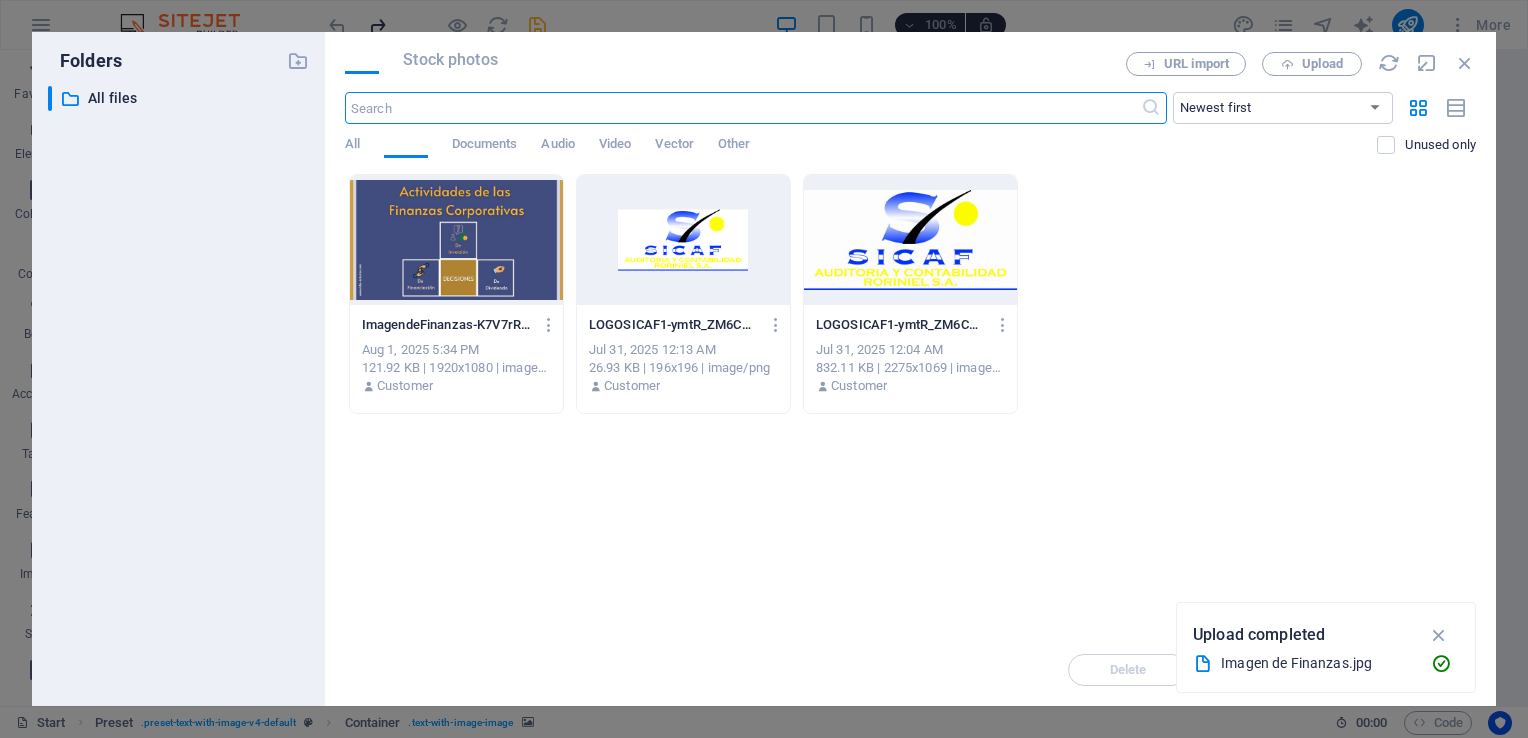 scroll, scrollTop: 1668, scrollLeft: 0, axis: vertical 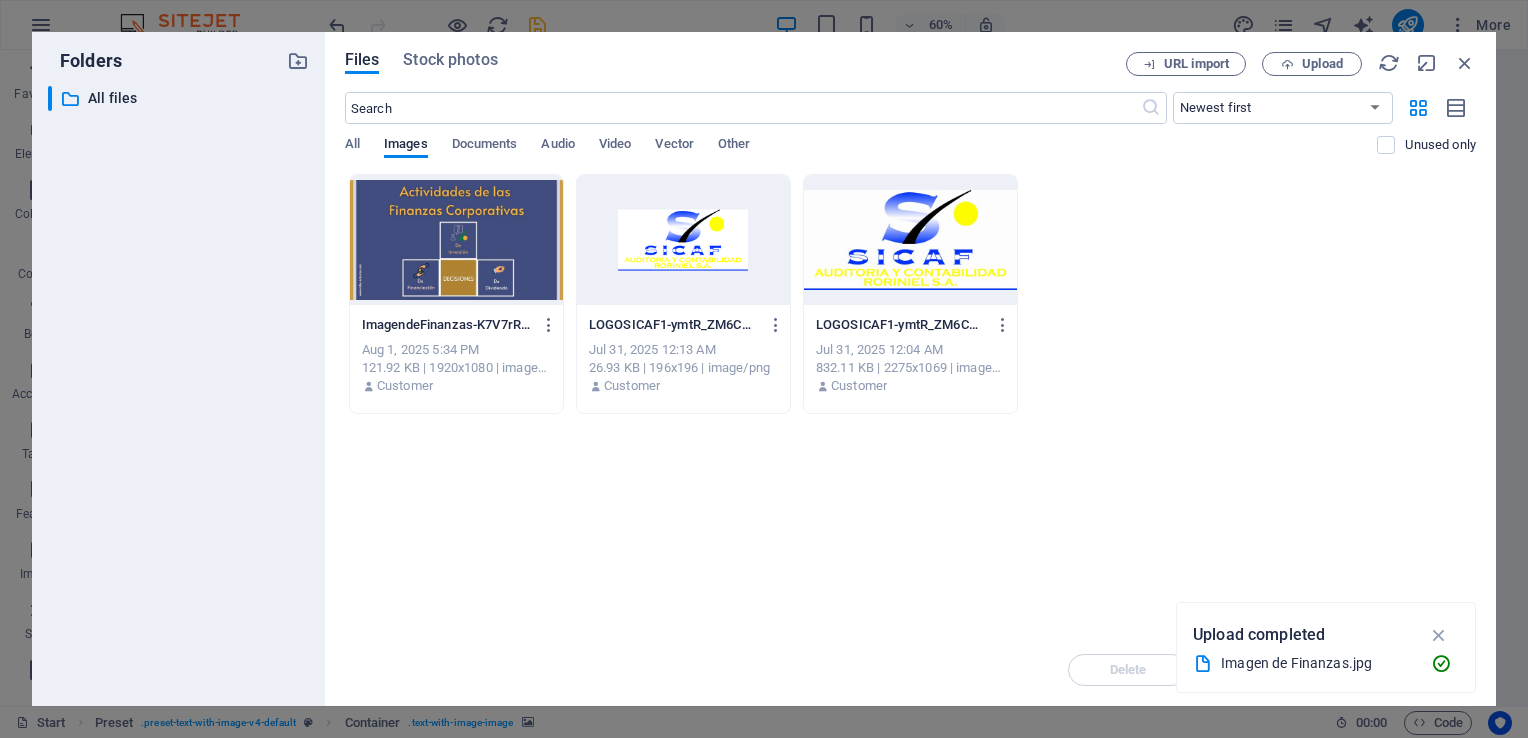 click on "Drop files here to upload them instantly ImagendeFinanzas-K7V7rR2S4t1M3_34firjQw.jpg ImagendeFinanzas-K7V7rR2S4t1M3_34firjQw.jpg Aug 1, 2025 5:34 PM 121.92 KB | 1920x1080 | image/jpeg Customer LOGOSICAF1-ymtR_ZM6CmWVHFRtNh6m1Q-Z43lgl7ypvh0HuSa8FYXKA.png LOGOSICAF1-ymtR_ZM6CmWVHFRtNh6m1Q-Z43lgl7ypvh0HuSa8FYXKA.png Jul 31, 2025 12:13 AM 26.93 KB | 196x196 | image/png Customer LOGOSICAF1-ymtR_ZM6CmWVHFRtNh6m1Q.jpg LOGOSICAF1-ymtR_ZM6CmWVHFRtNh6m1Q.jpg Jul 31, 2025 12:04 AM 832.11 KB | 2275x1069 | image/jpeg Customer" at bounding box center [910, 404] 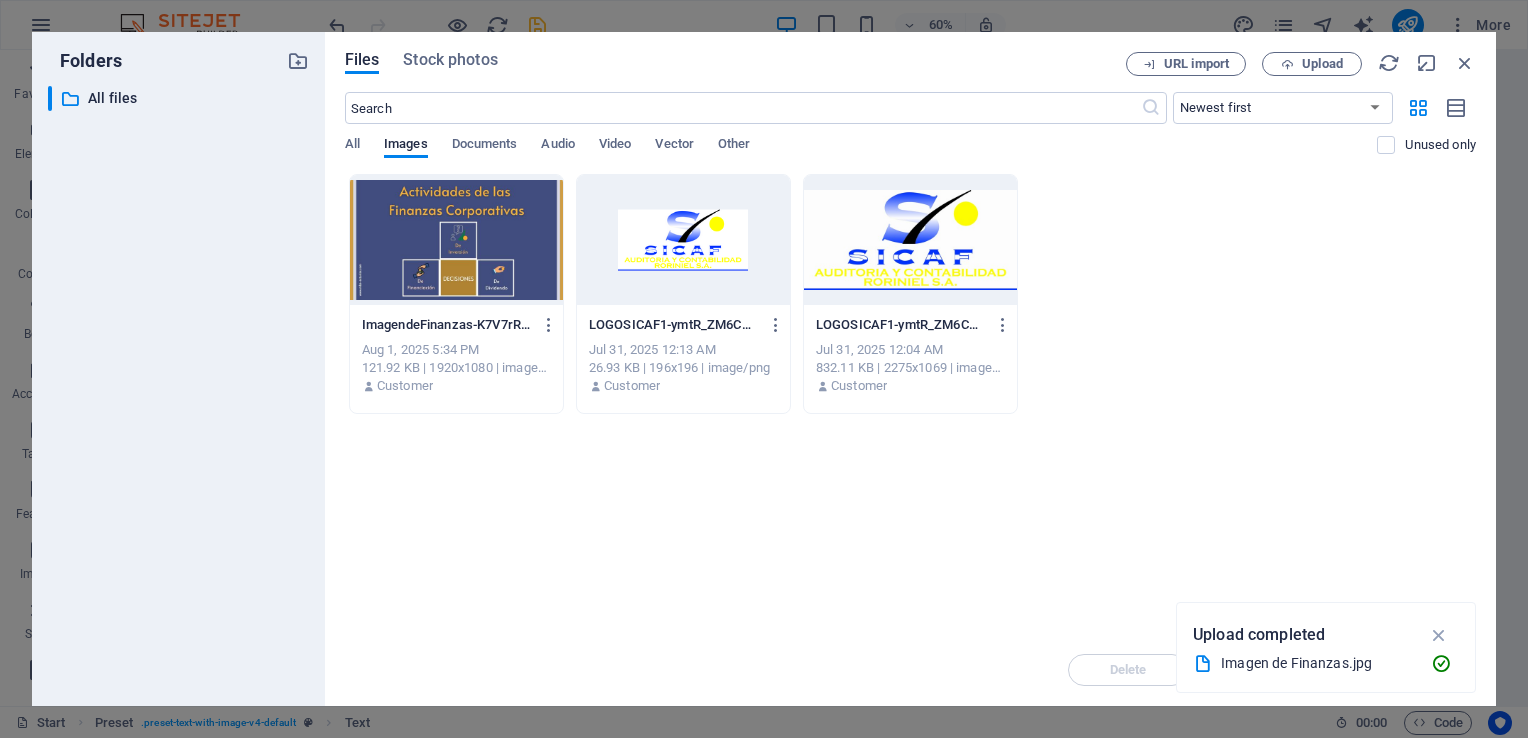 scroll, scrollTop: 1265, scrollLeft: 0, axis: vertical 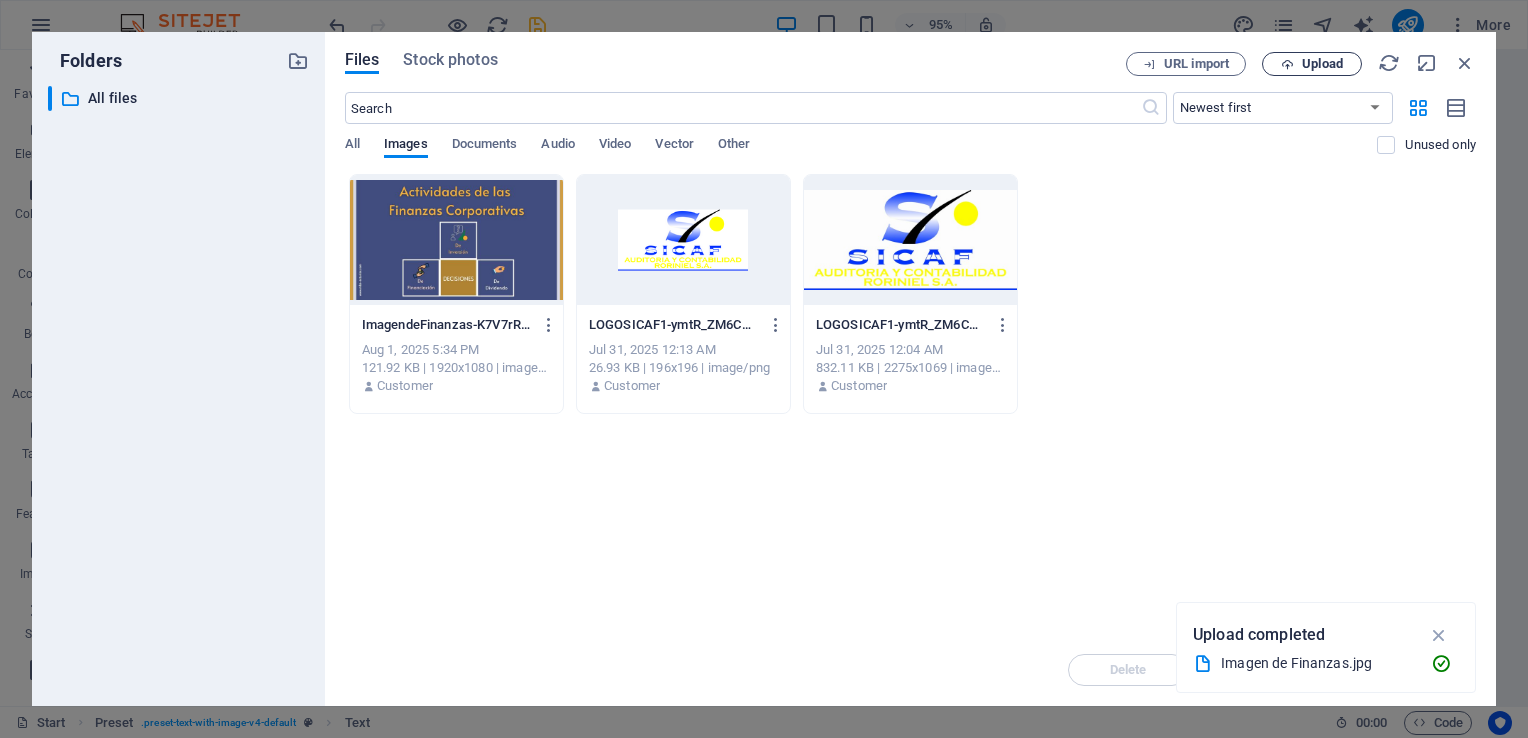 click on "Upload" at bounding box center [1322, 64] 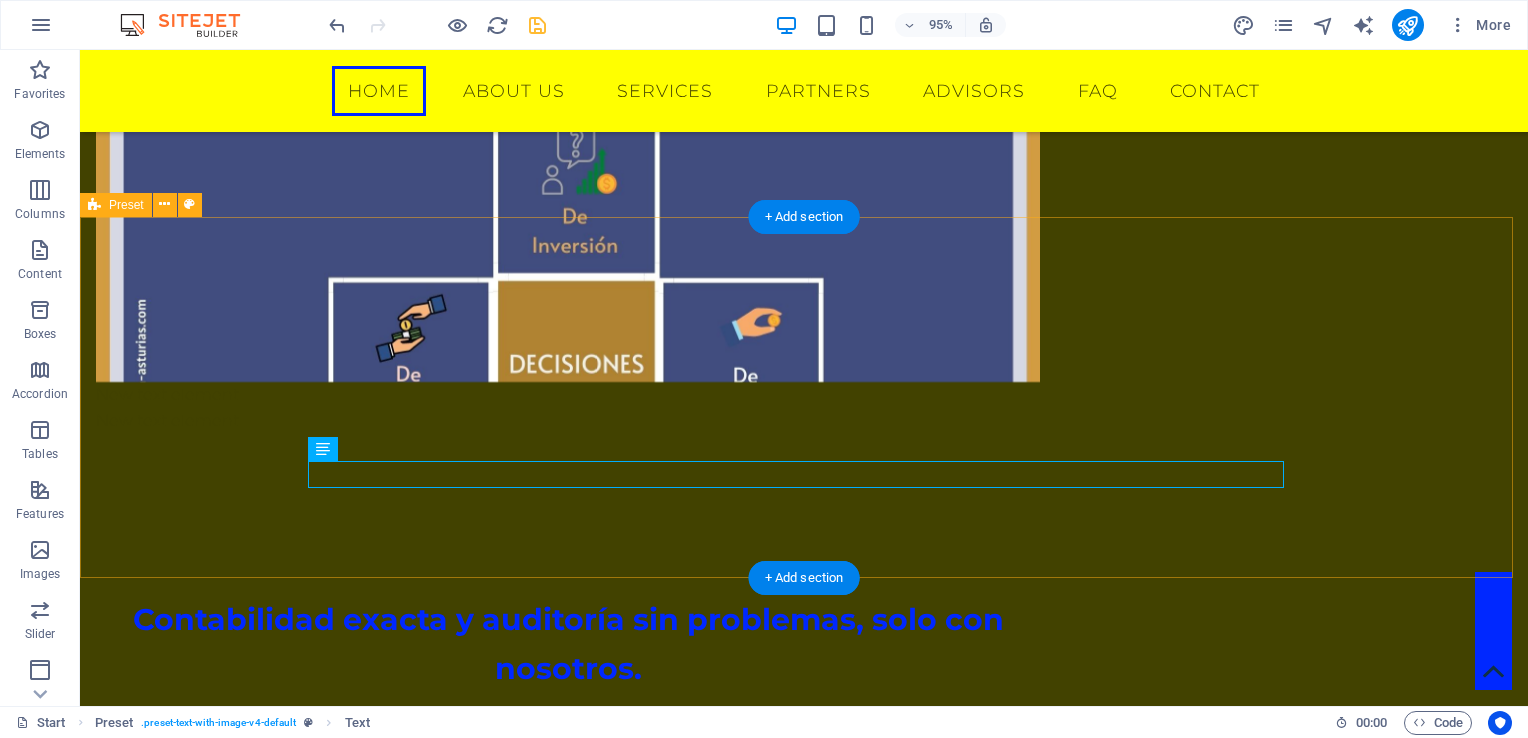 scroll, scrollTop: 1231, scrollLeft: 0, axis: vertical 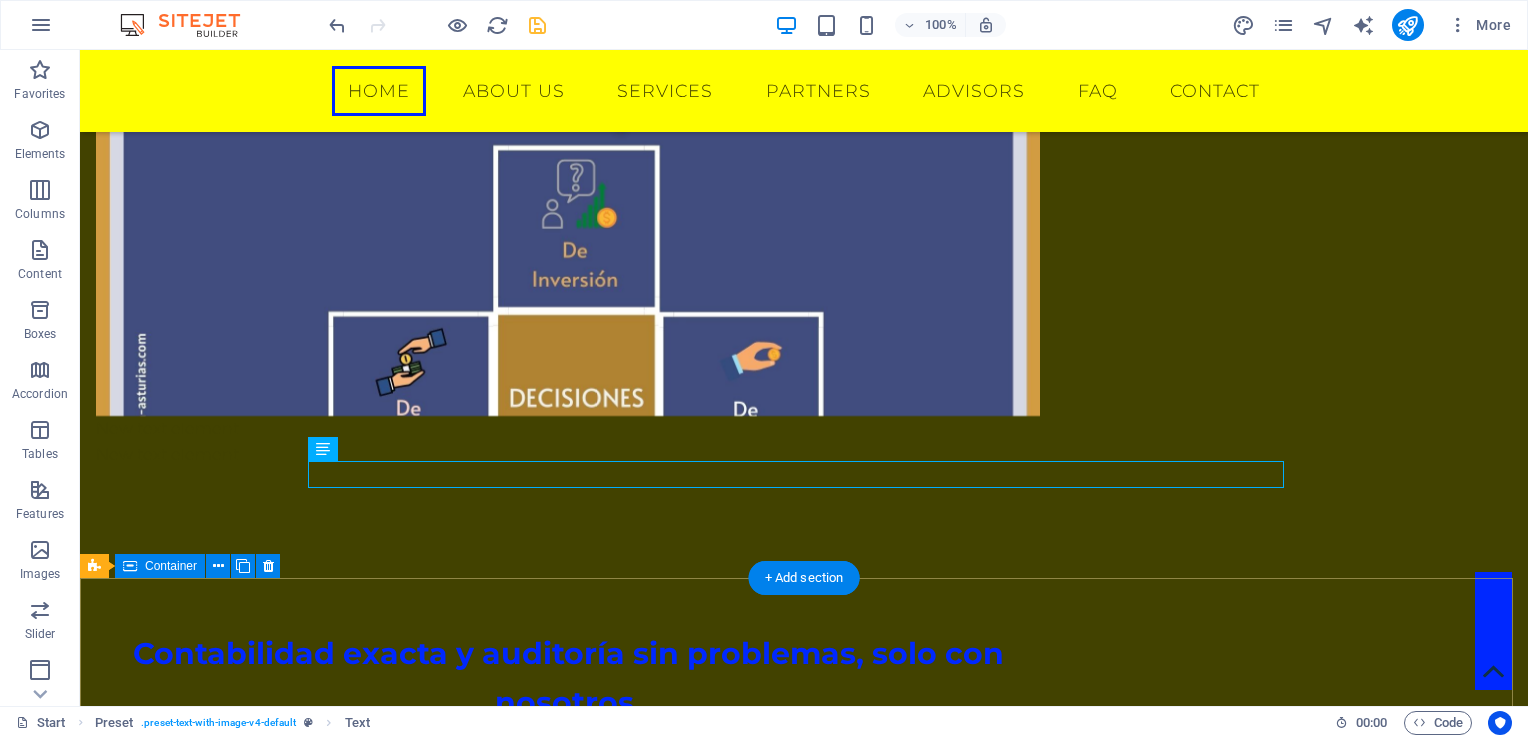 click on "Lorem ipsum dolor sit amet consectetur Quo facere optio ut repellat ipsam sed. Culpa deleniti molestiae ex. A doloremque provident eveniet est eligendi recusandae hic. Quam commodi aut omnis autem facilis eos. Omnis vitae quibusdam provident provident. Quia libero iste id eligendi est consequatur vel id. Natus iste in dicta qui consequuntur optio. Soluta voluptas harum quod ut officia quia. Nesciunt in quod suscipit sed animi laborum. Aut aut quia et quas iusto quae quos." at bounding box center (804, 1491) 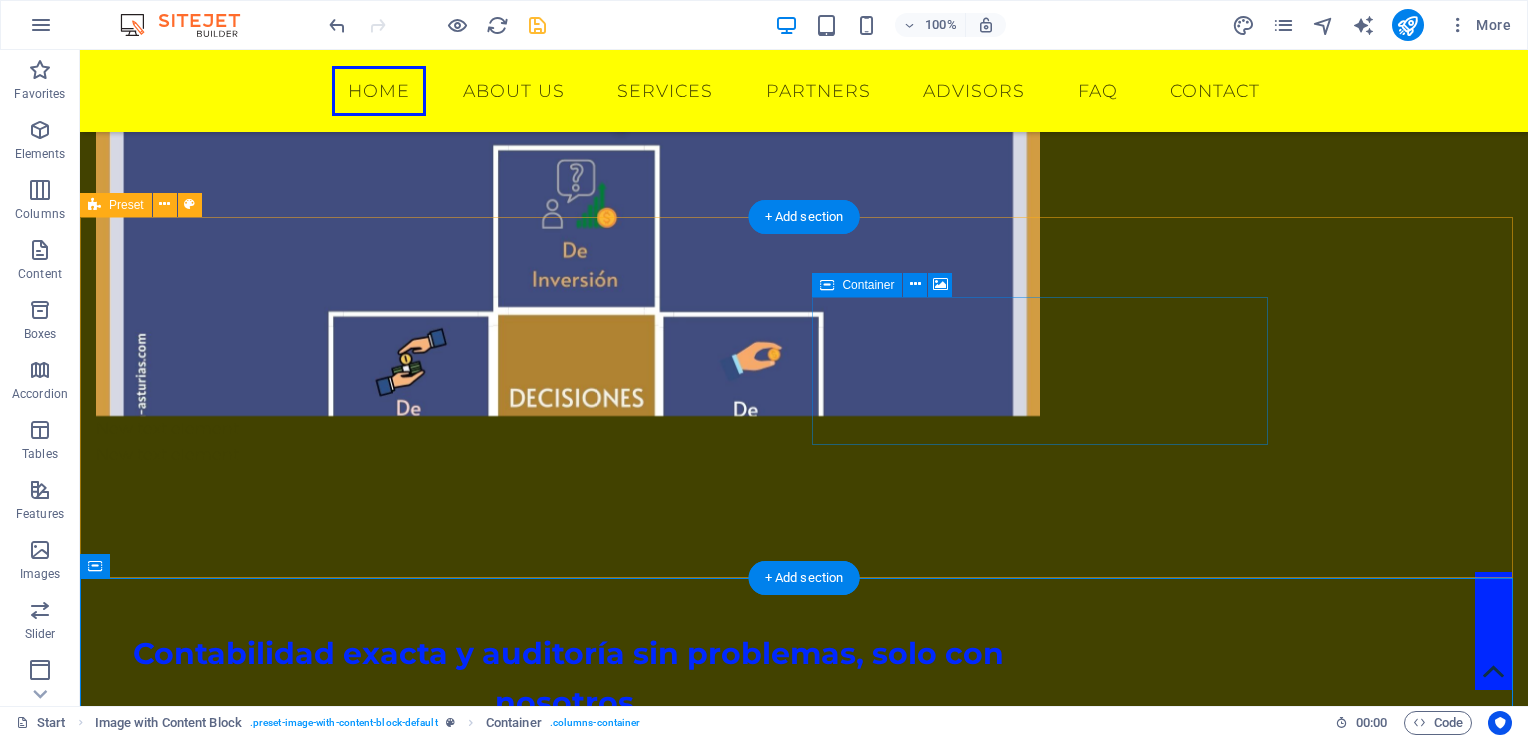 click on "Drop content here or  Add elements  Paste clipboard" at bounding box center (568, 964) 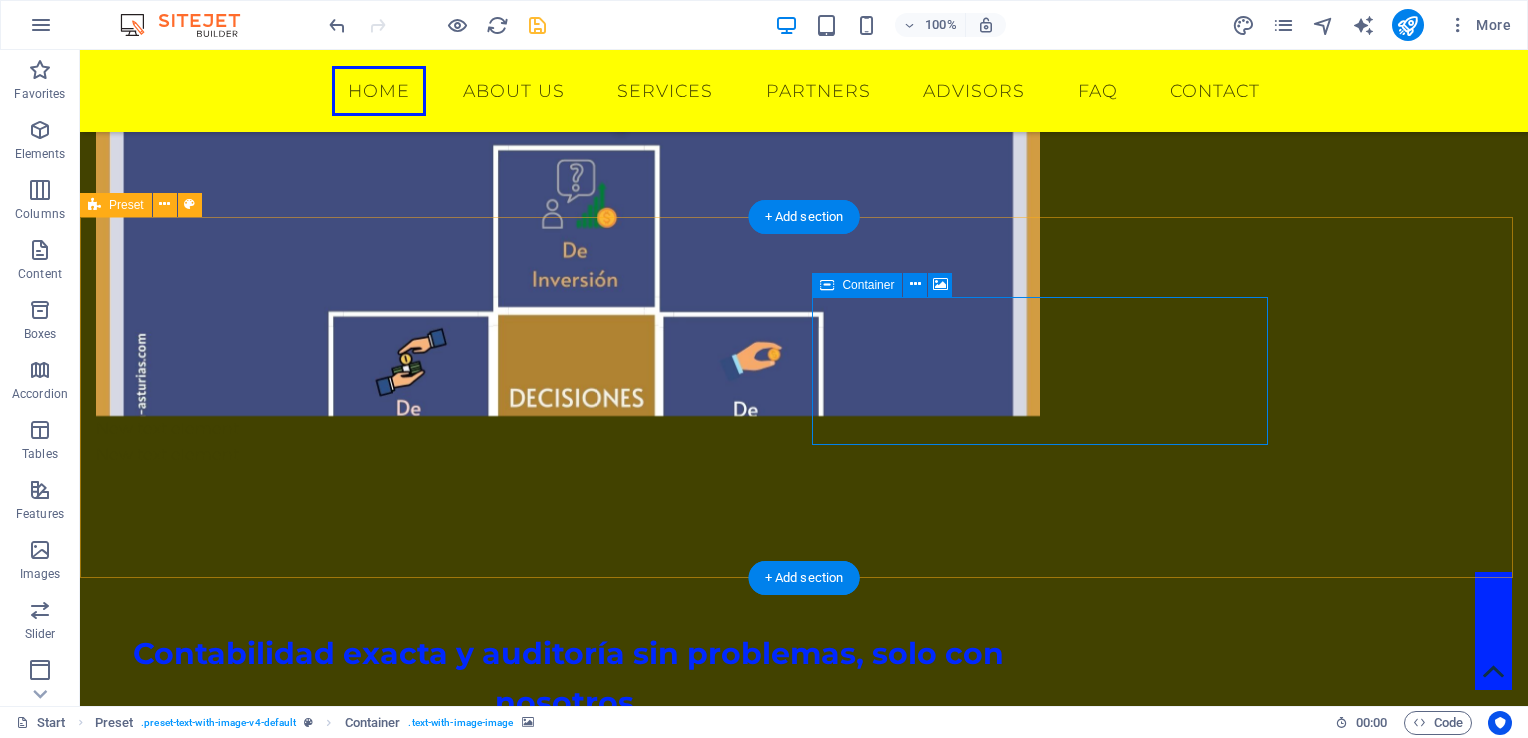 click on "Drop content here or  Add elements  Paste clipboard" at bounding box center [568, 964] 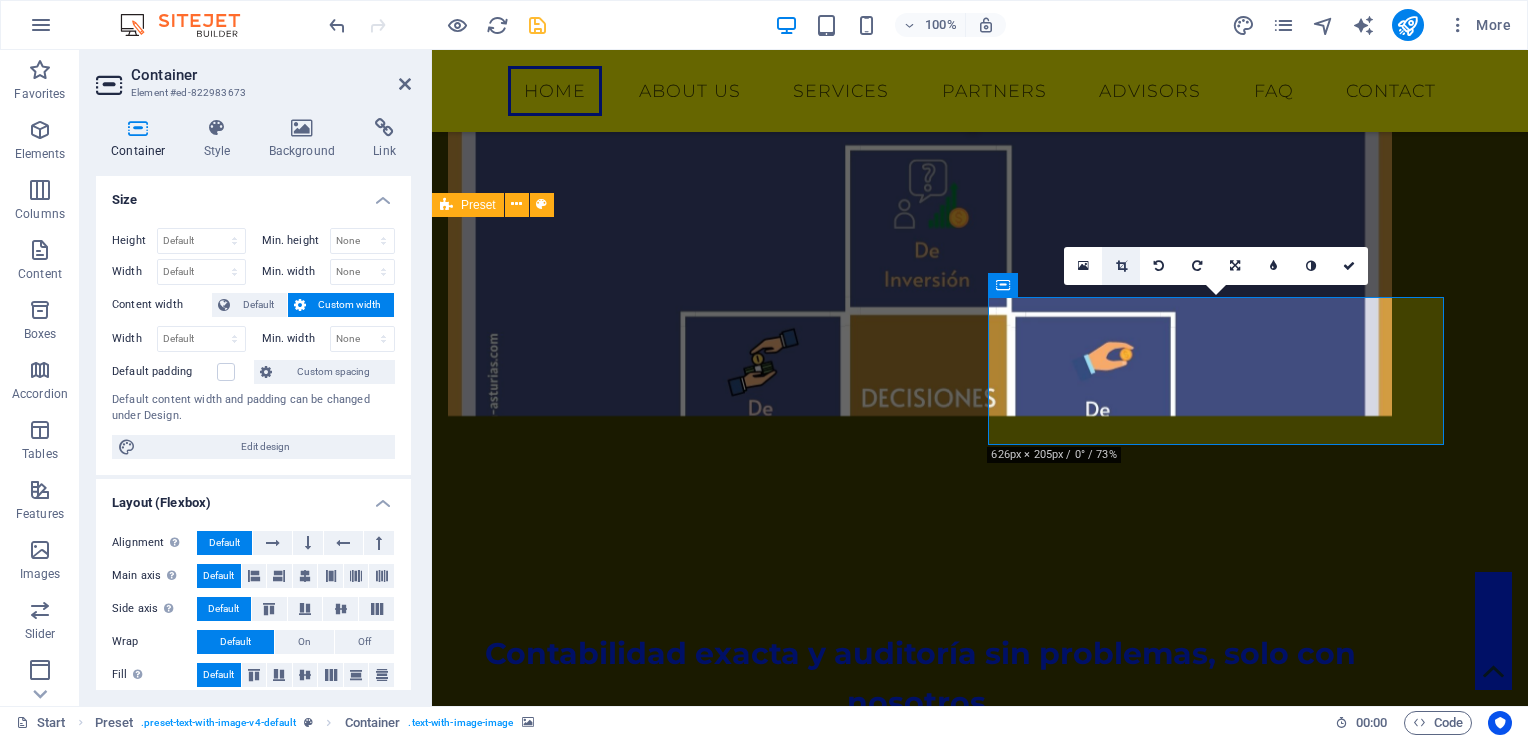 click at bounding box center (1121, 266) 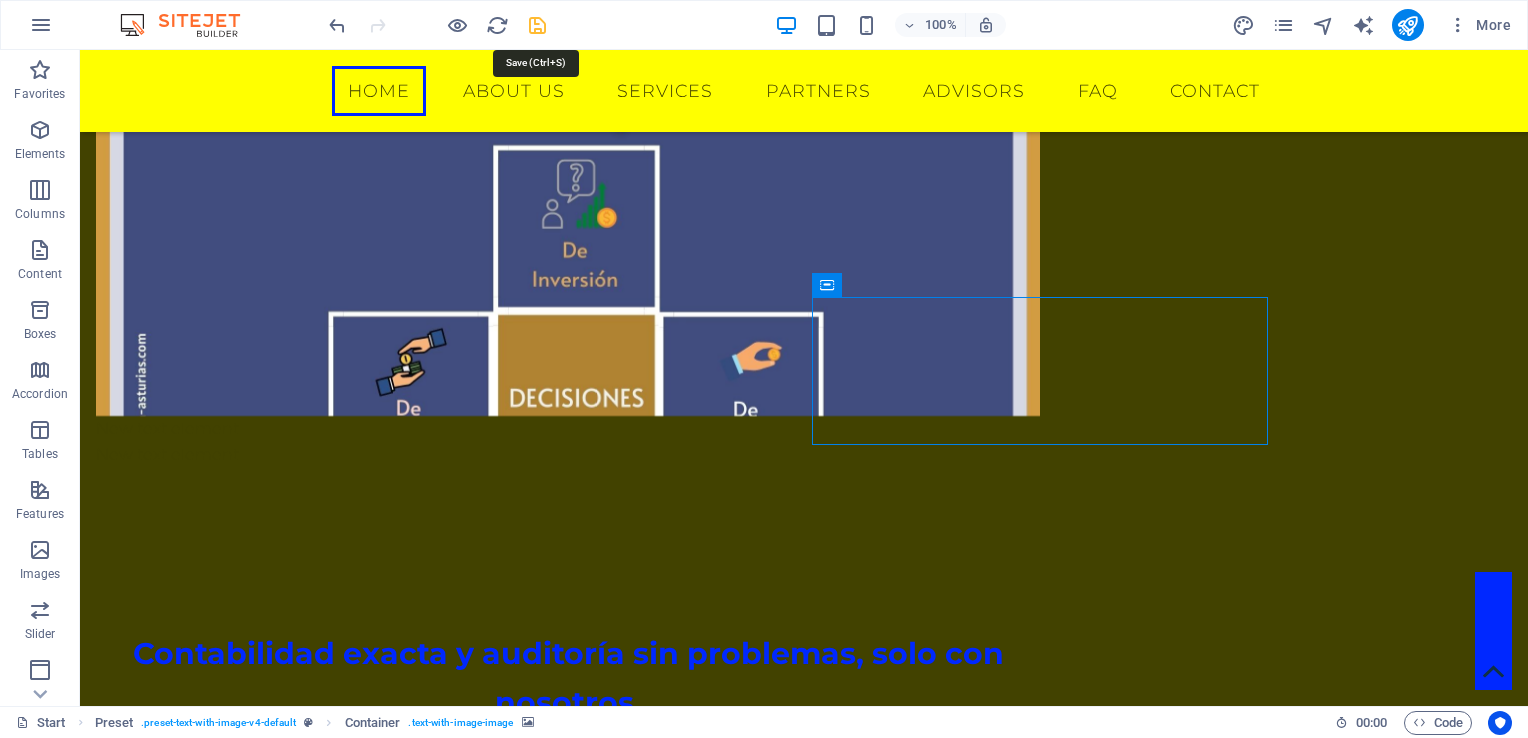 click at bounding box center (537, 25) 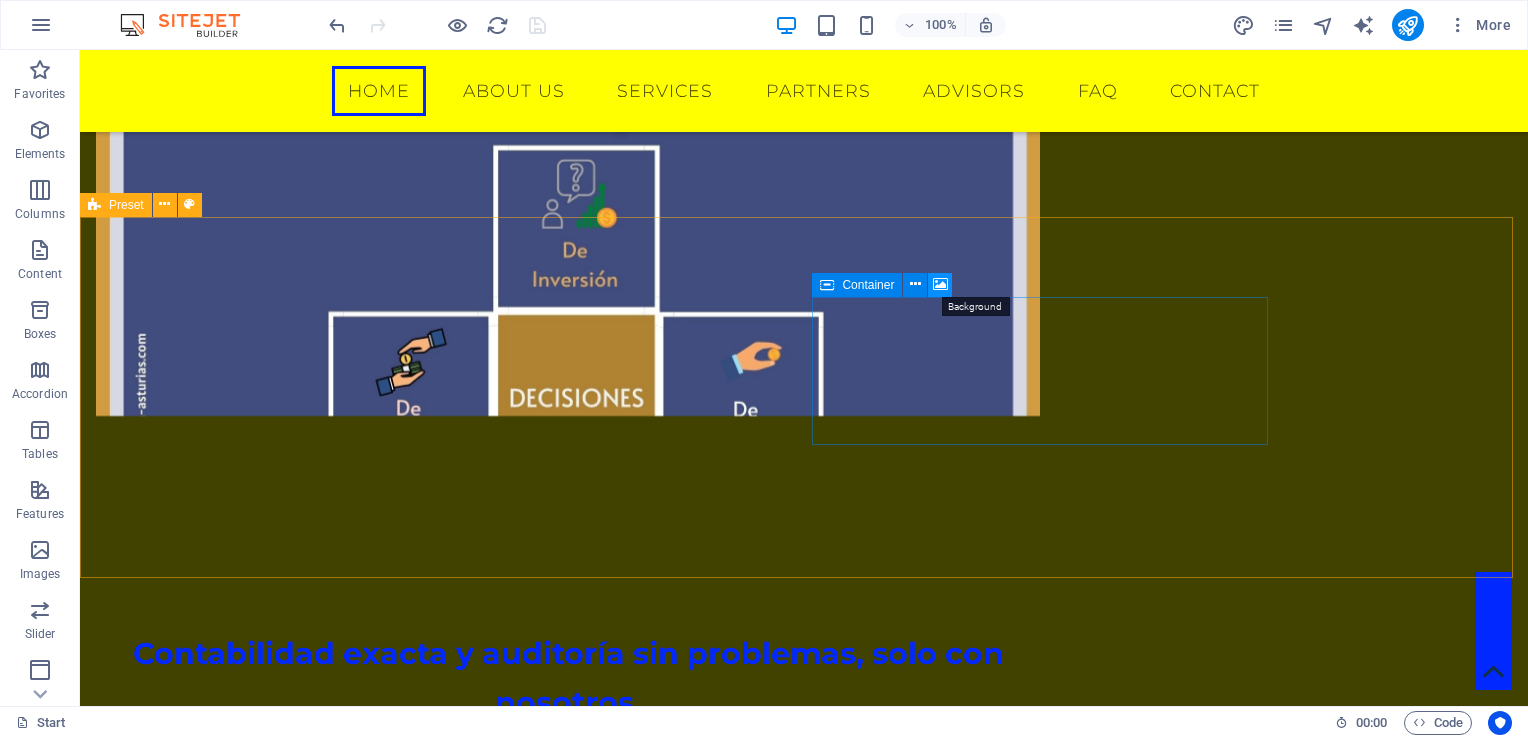 click at bounding box center [940, 284] 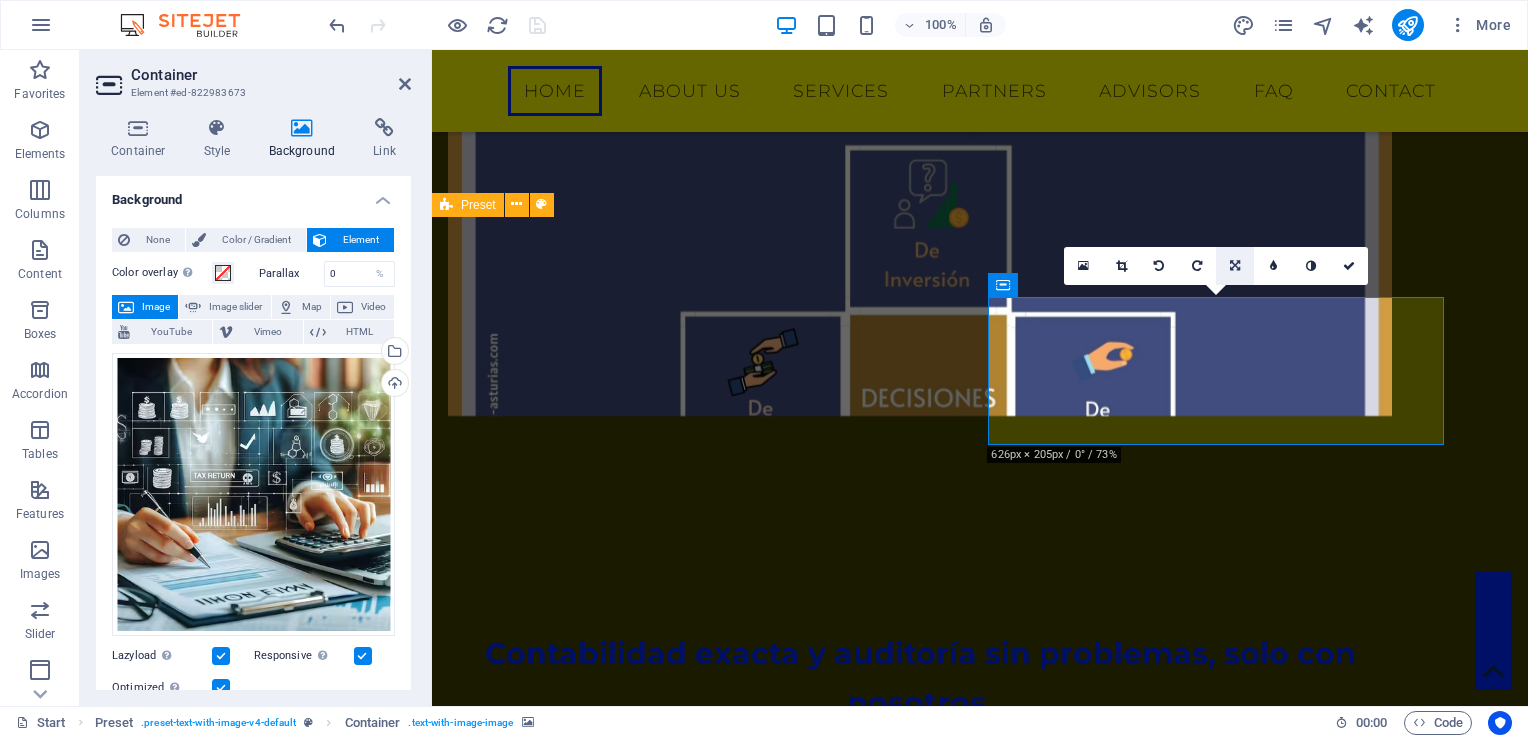 click at bounding box center (1235, 266) 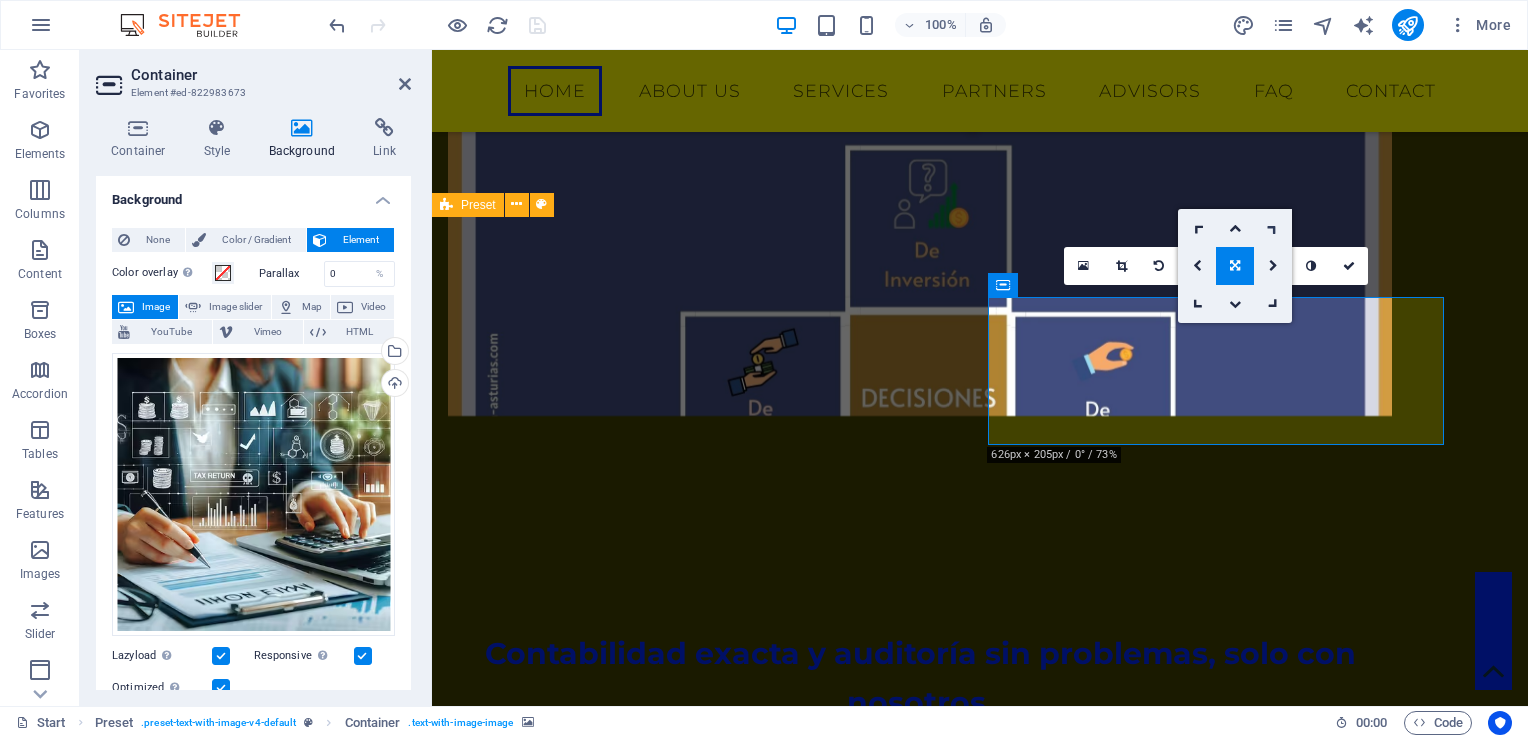 click at bounding box center (1273, 227) 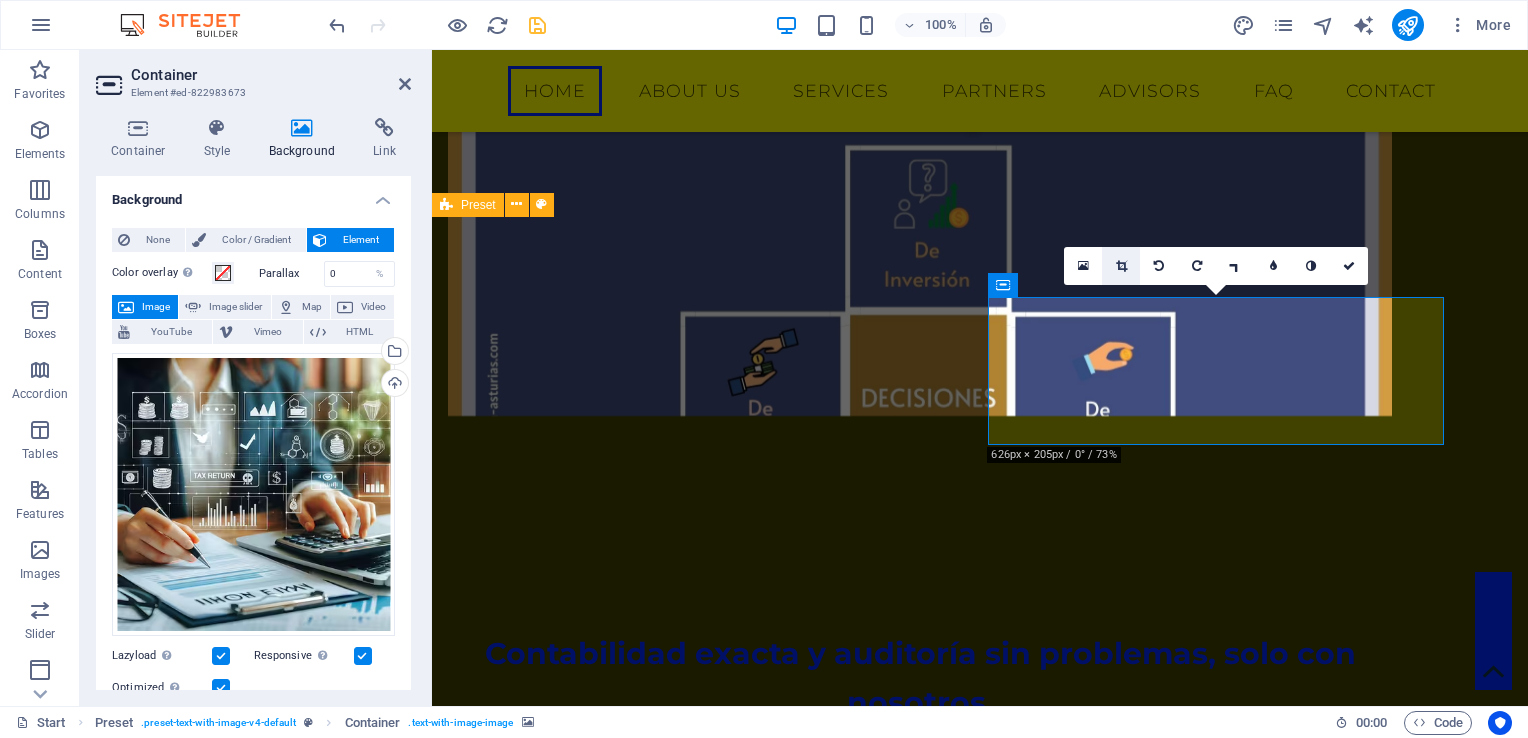 click at bounding box center (1121, 266) 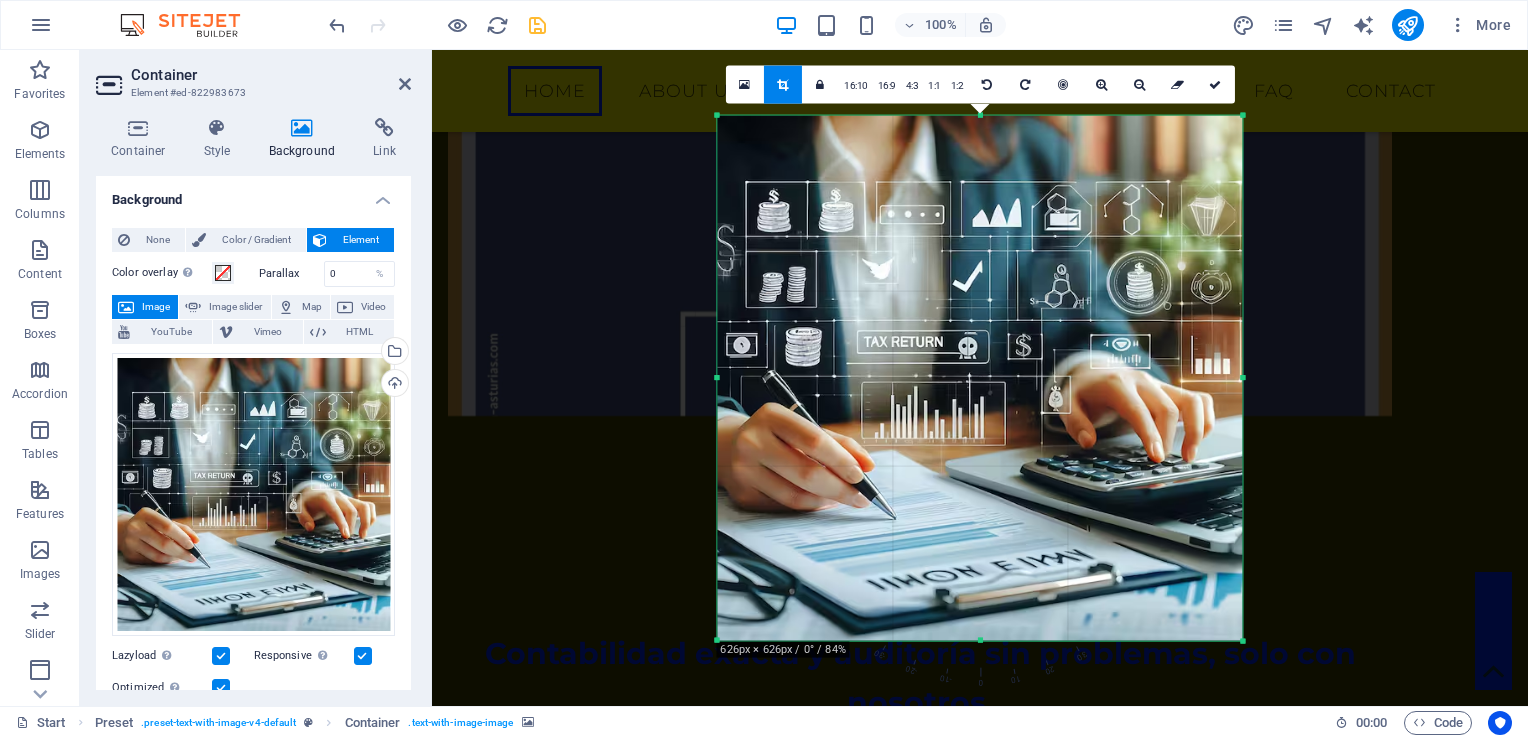 click at bounding box center (980, 789) 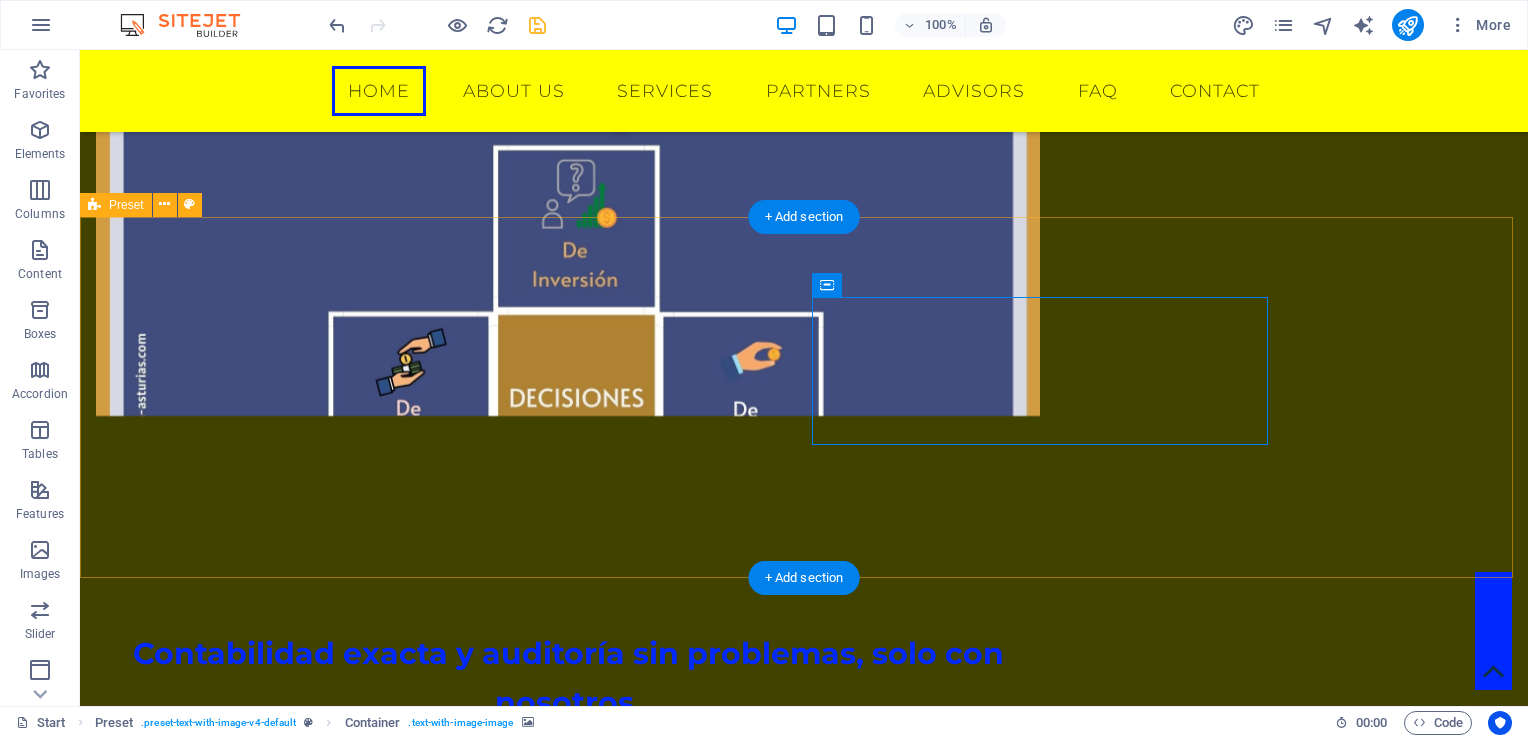 click on "Contabilidad exacta y auditoría sin problemas, solo con nosotros. Drop content here or  Add elements  Paste clipboard New text element New text element" at bounding box center (804, 858) 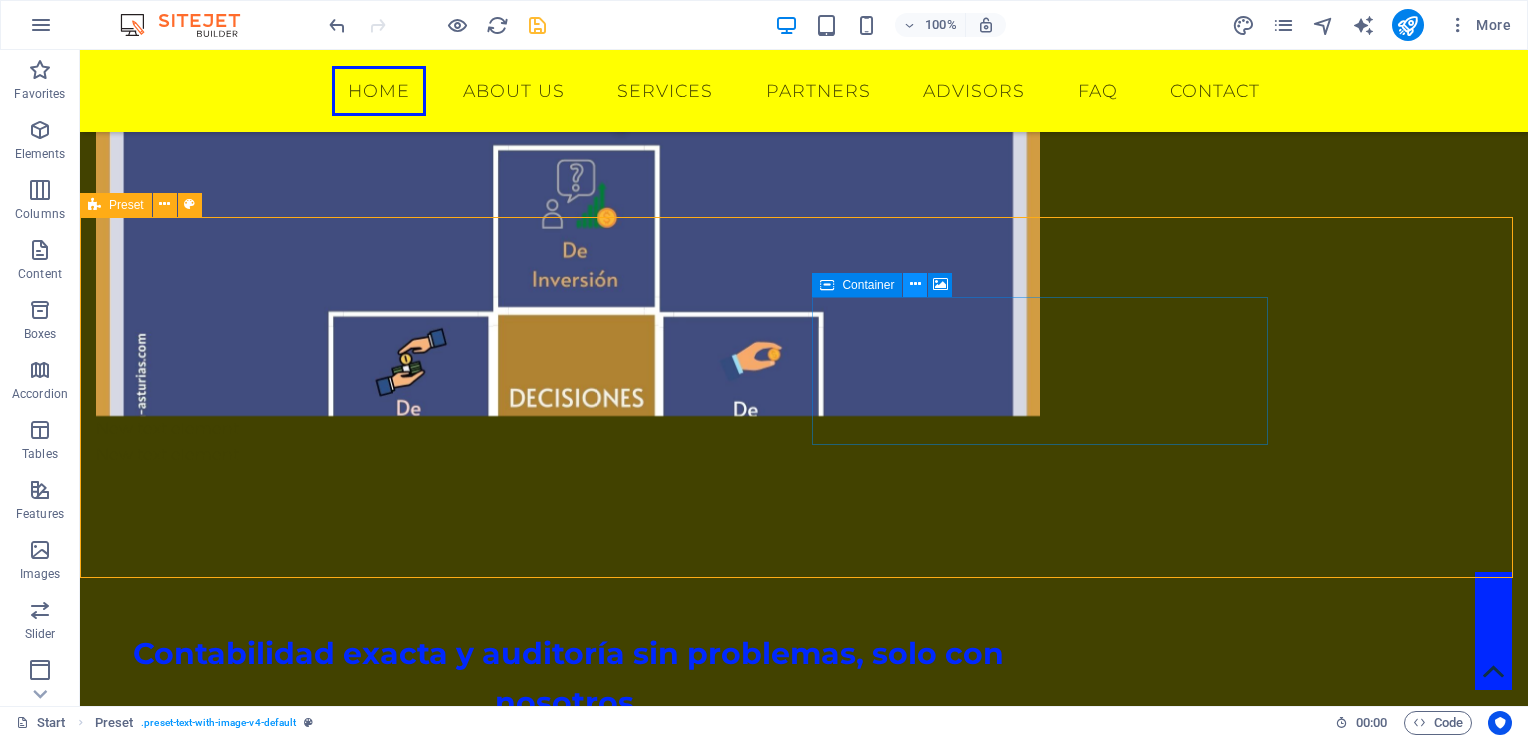 click at bounding box center [915, 284] 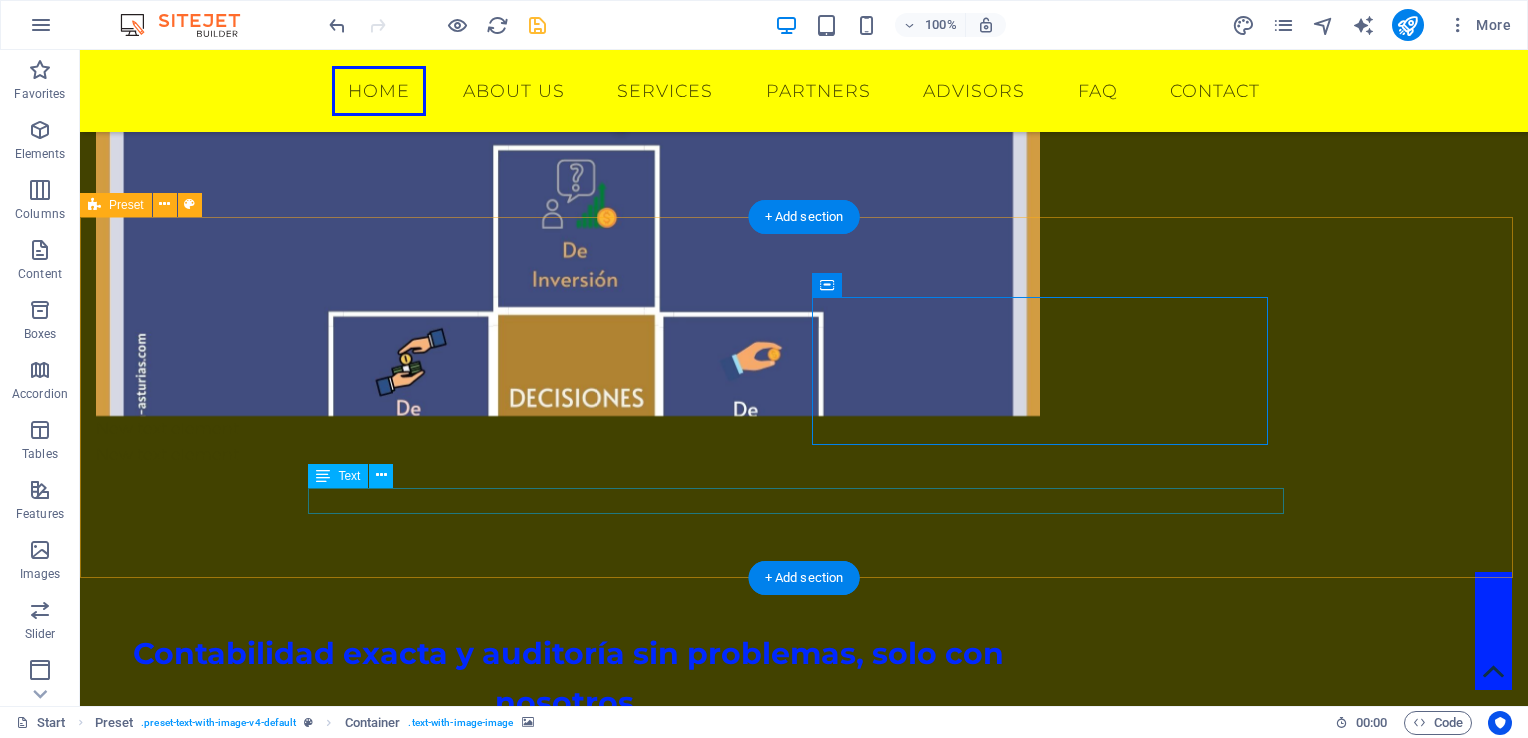 click on "New text element" at bounding box center [568, 1090] 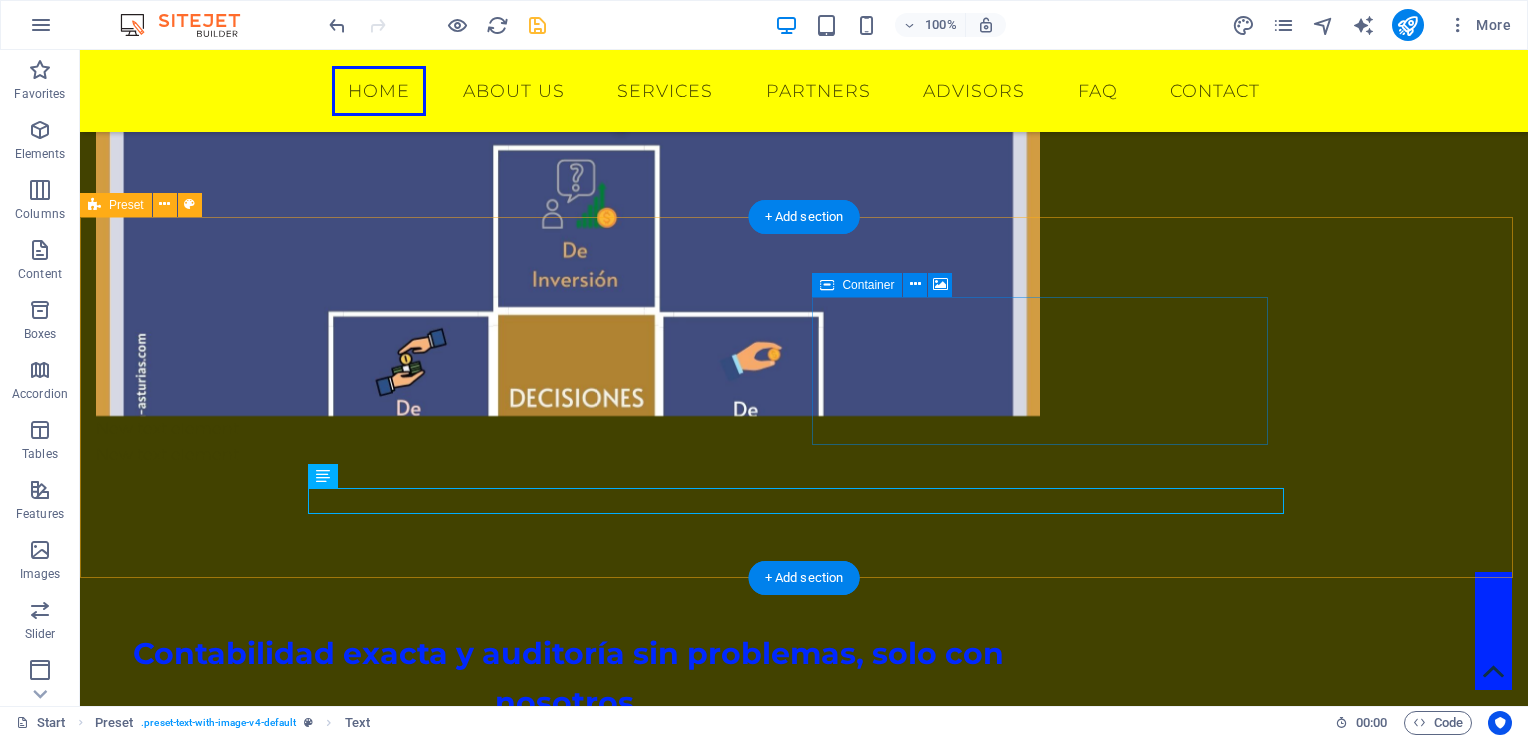 click on "Drop content here or  Add elements  Paste clipboard" at bounding box center (568, 964) 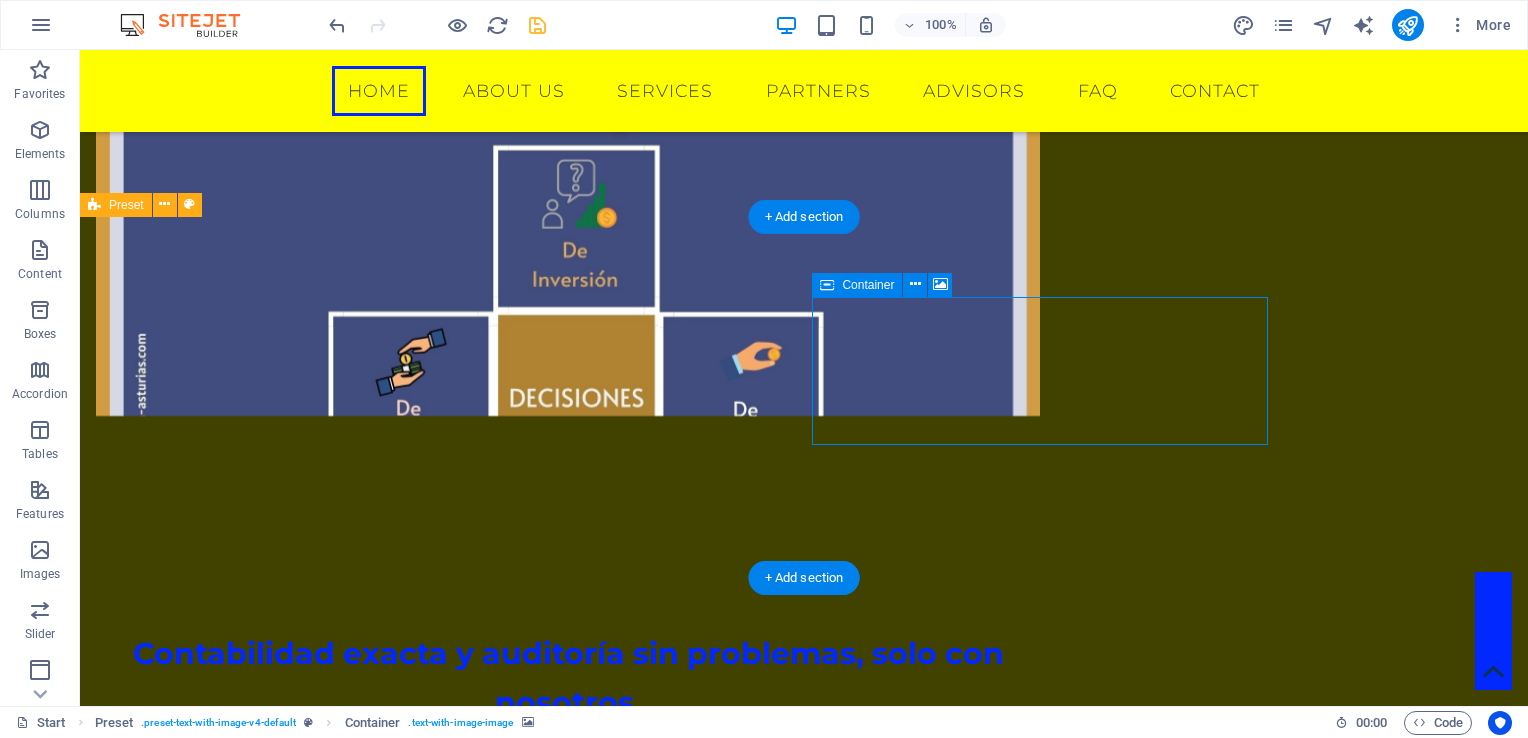click on "Drop content here or  Add elements  Paste clipboard" at bounding box center (568, 964) 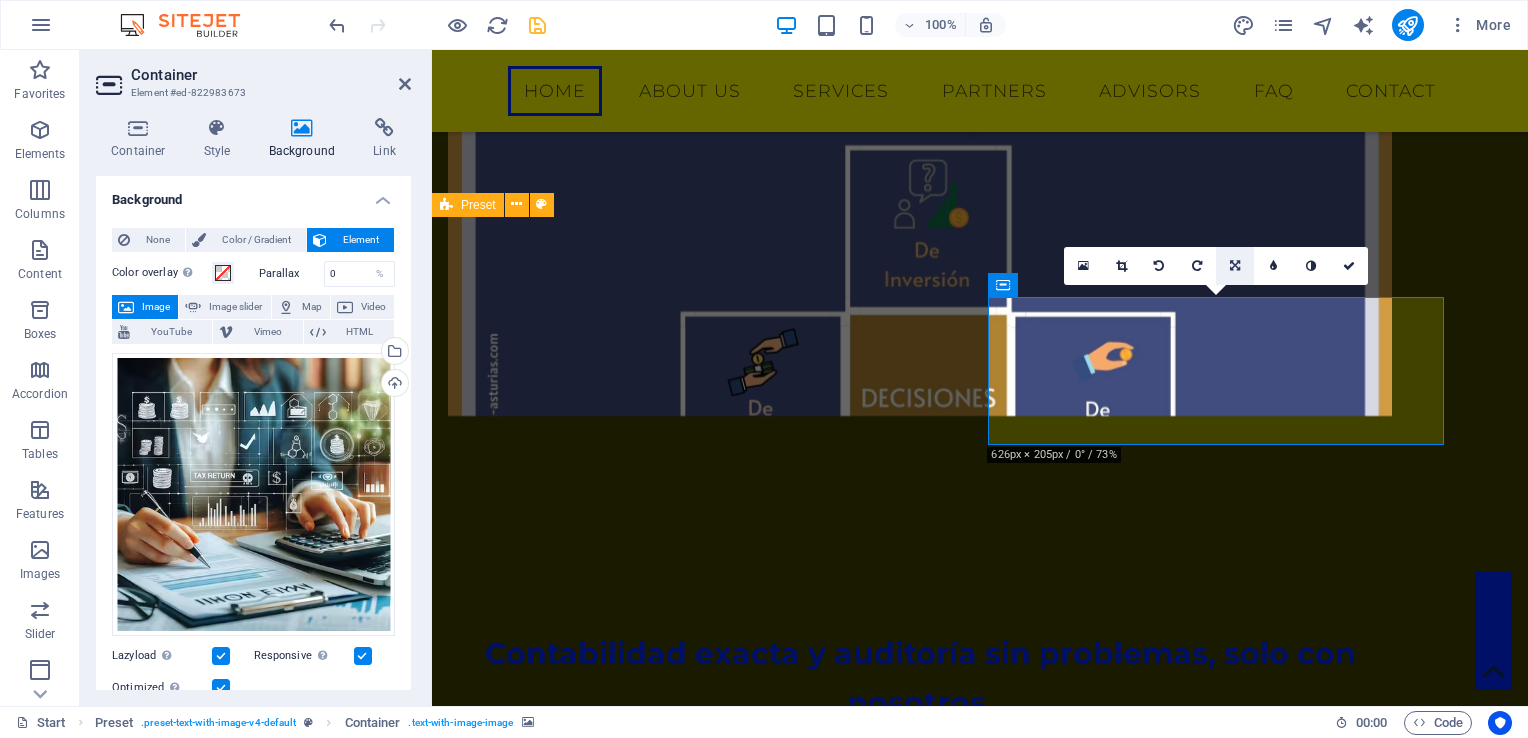 click at bounding box center (1235, 266) 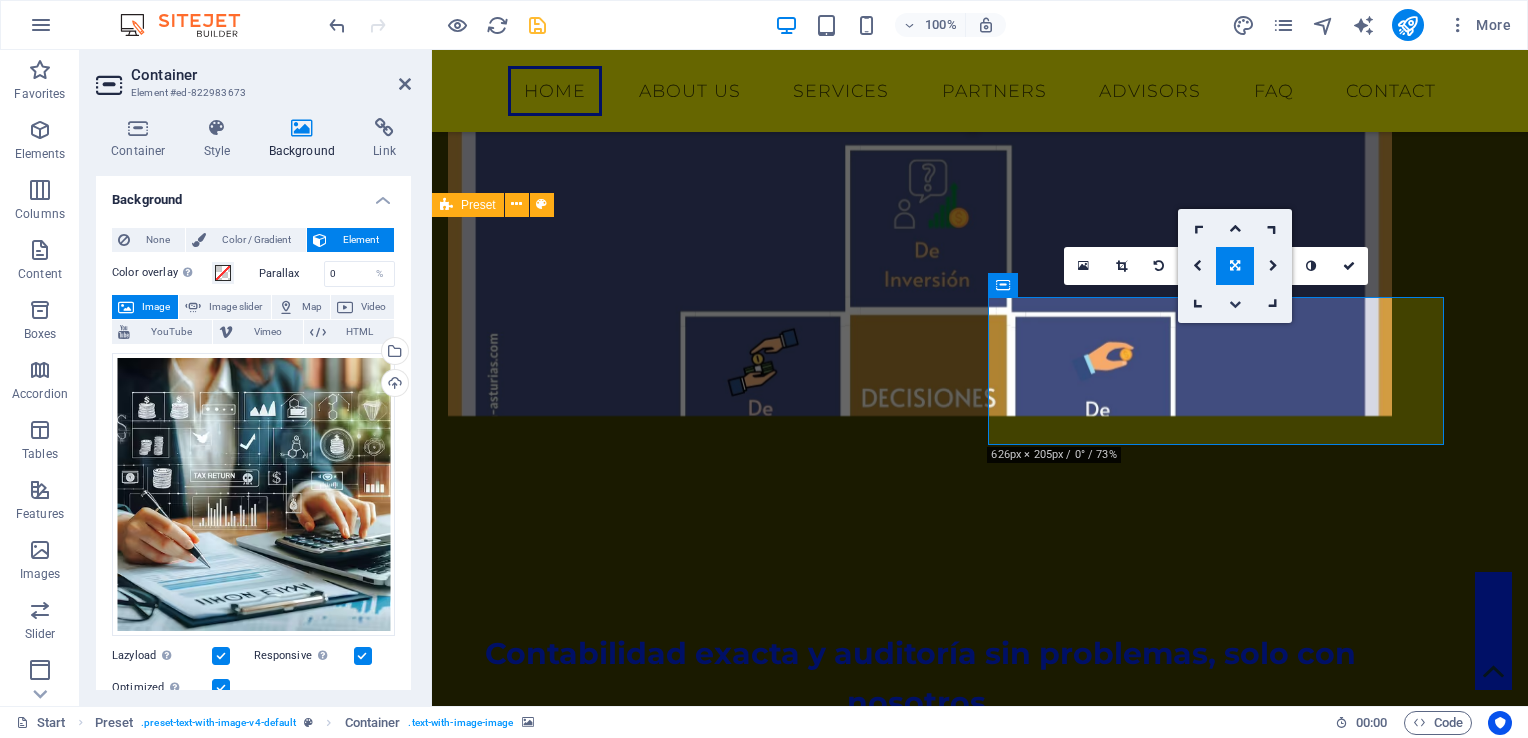 click at bounding box center (1235, 304) 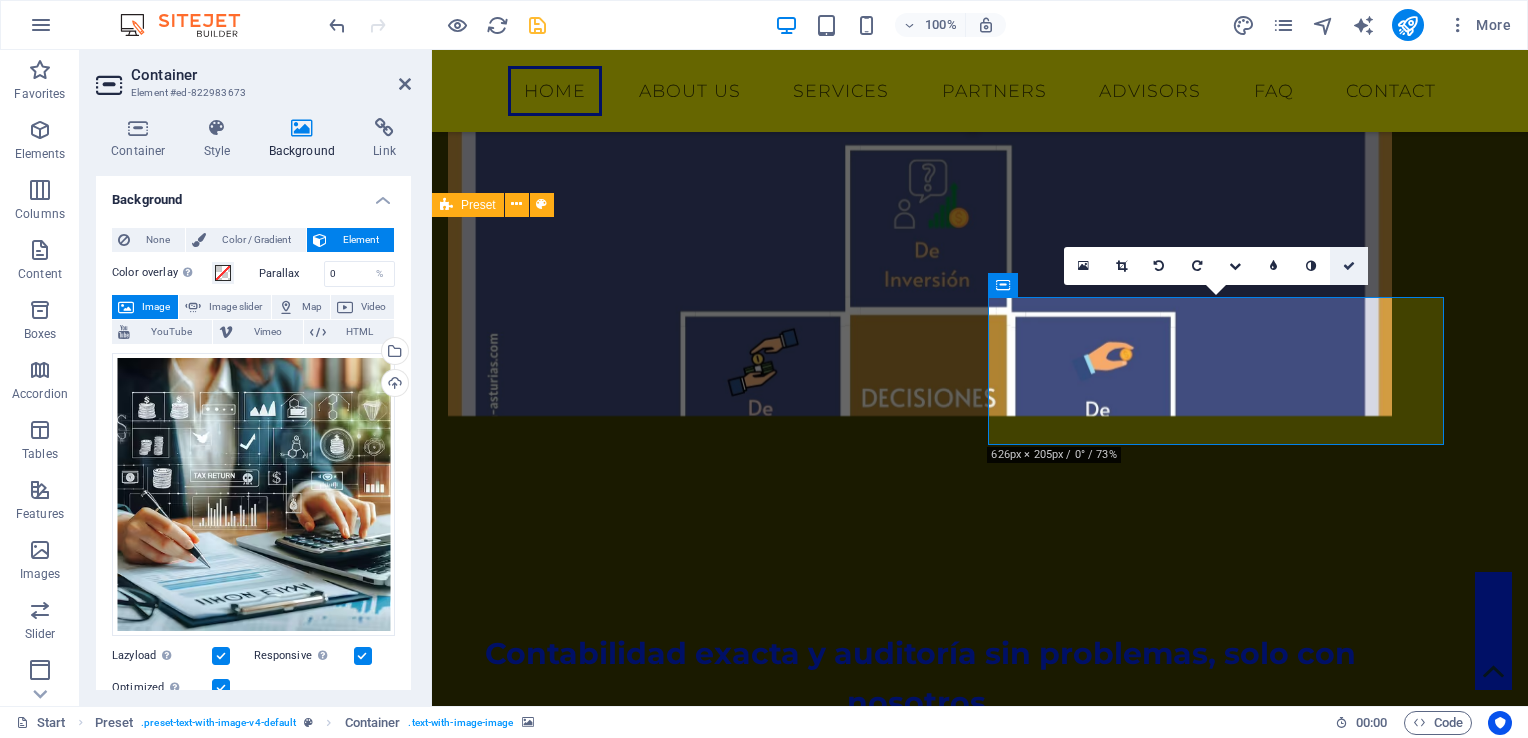 click at bounding box center (1349, 266) 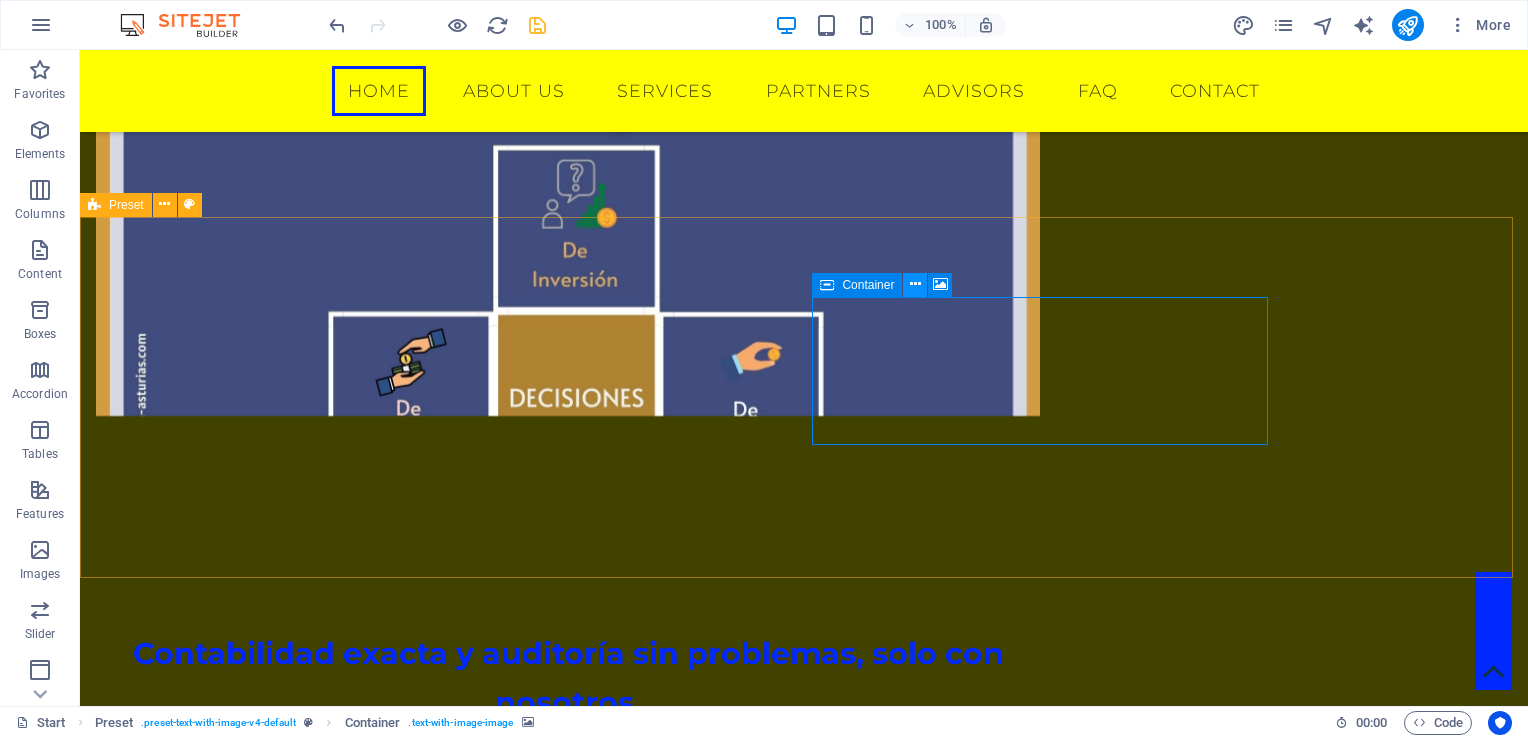 click at bounding box center (915, 284) 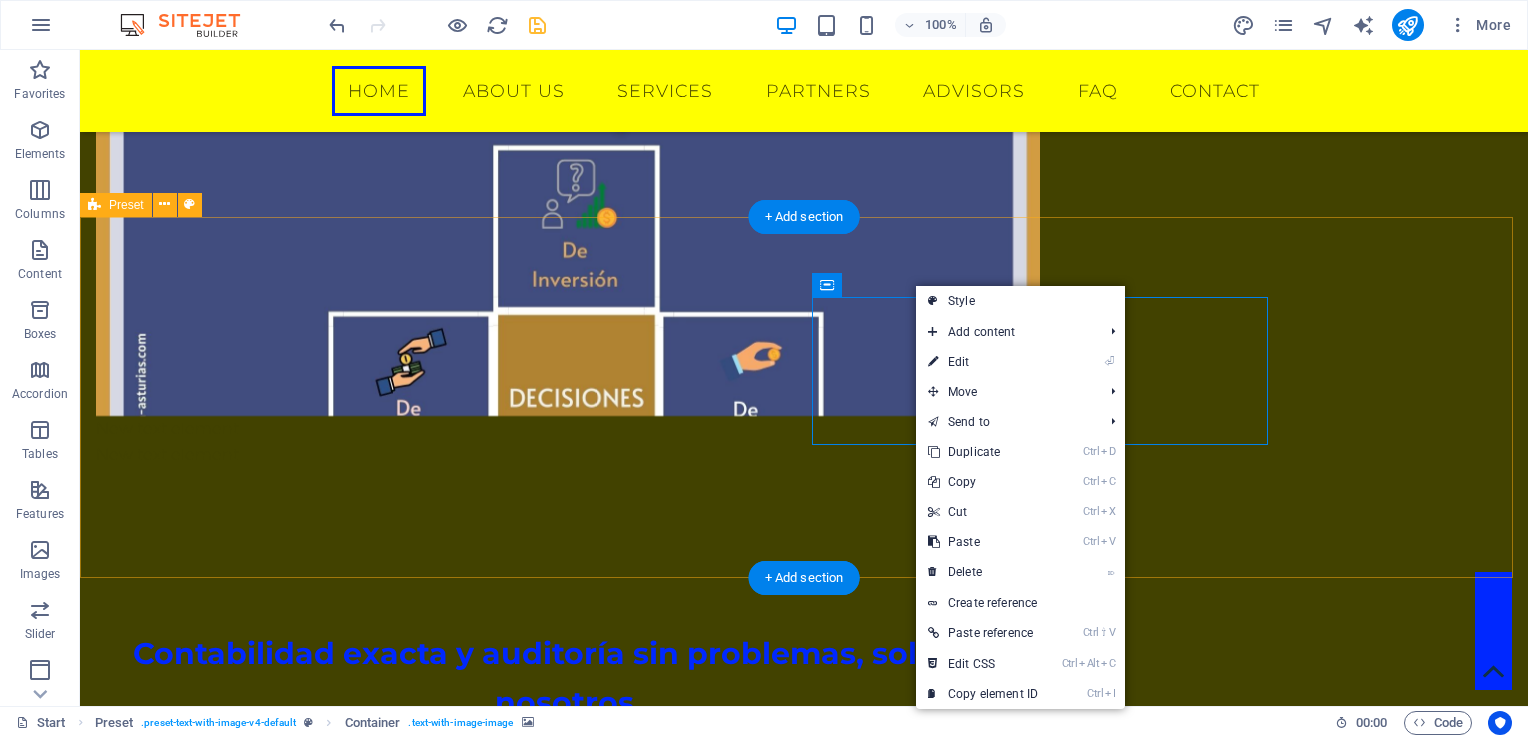 drag, startPoint x: 844, startPoint y: 522, endPoint x: 905, endPoint y: 389, distance: 146.32156 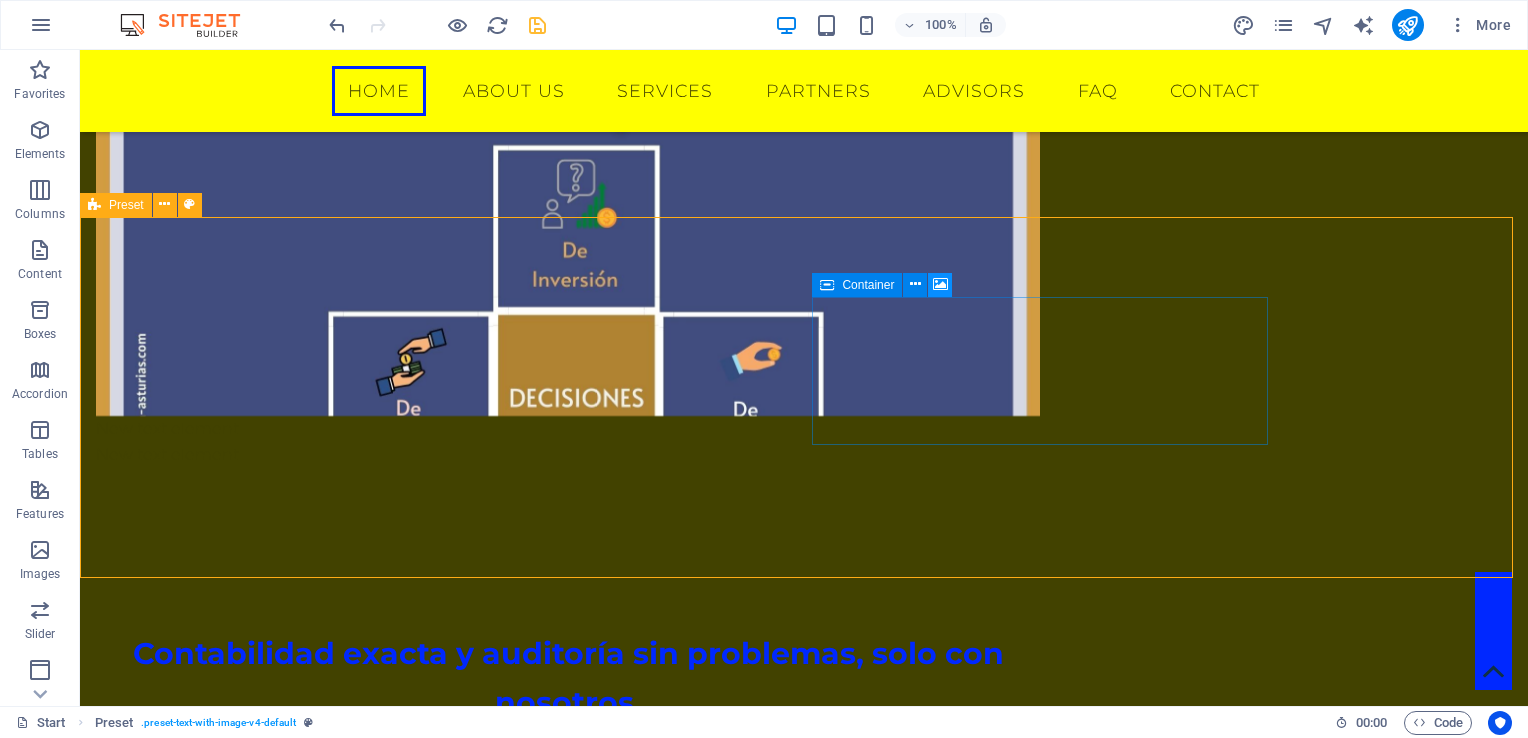 click at bounding box center (940, 284) 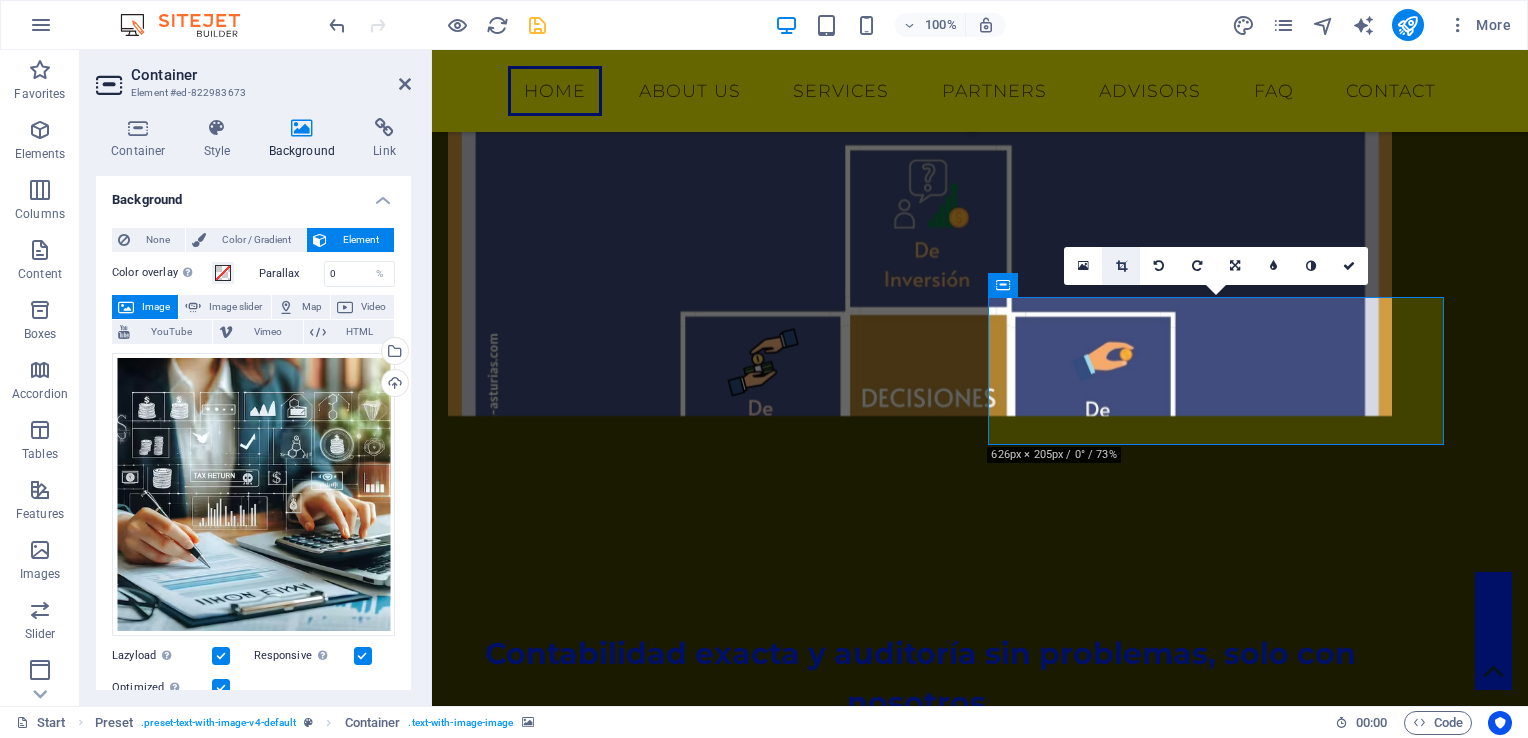 click at bounding box center (1121, 266) 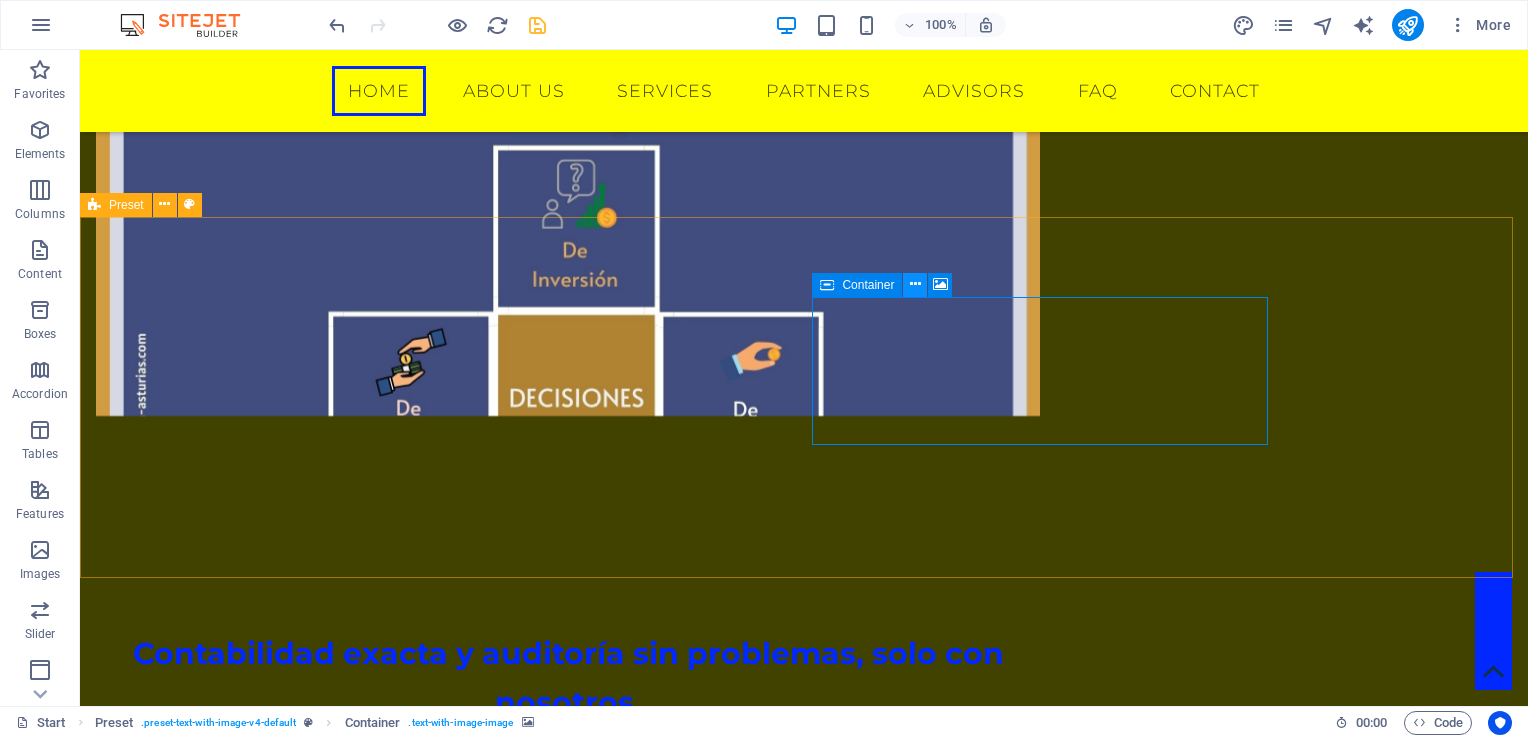 click at bounding box center (915, 284) 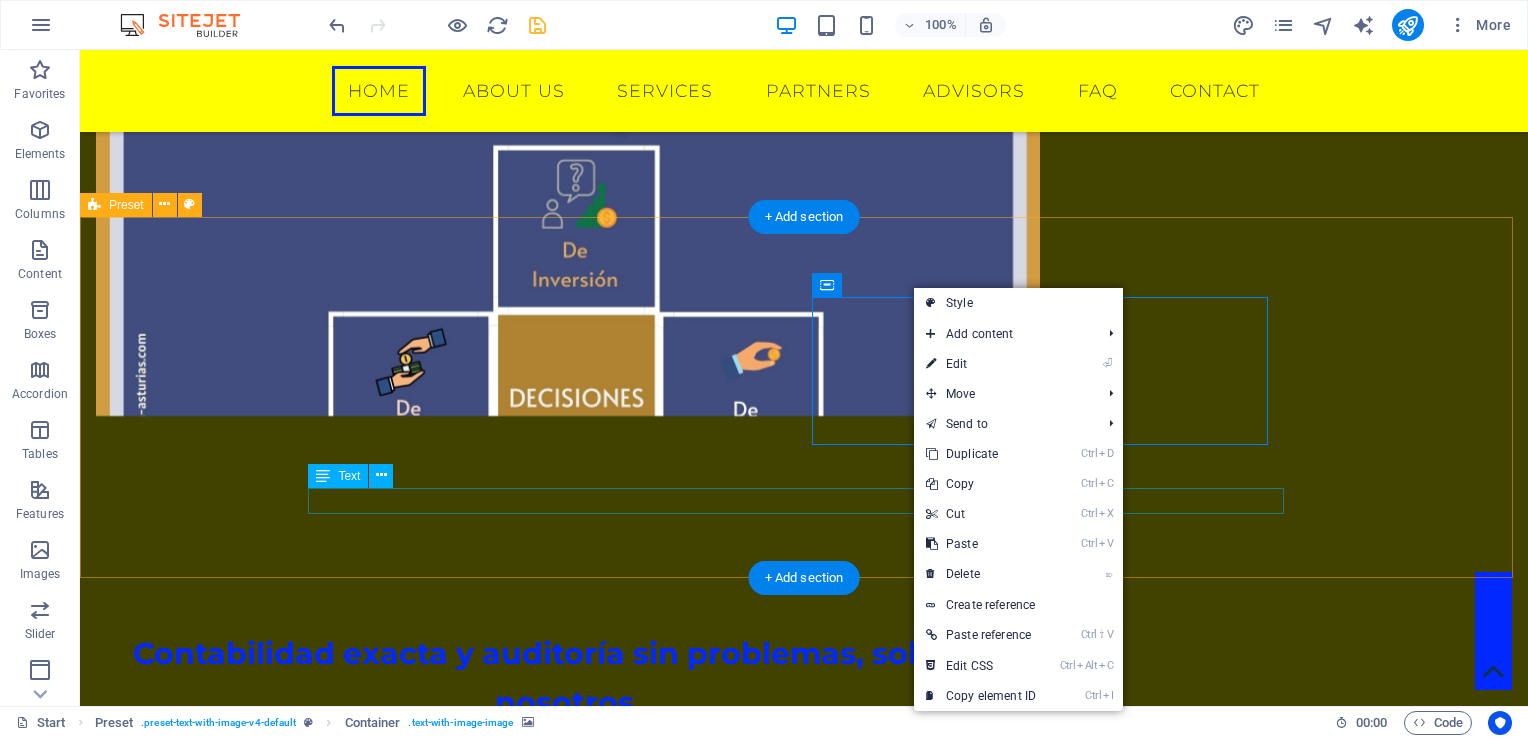 click on "New text element" at bounding box center [568, 1090] 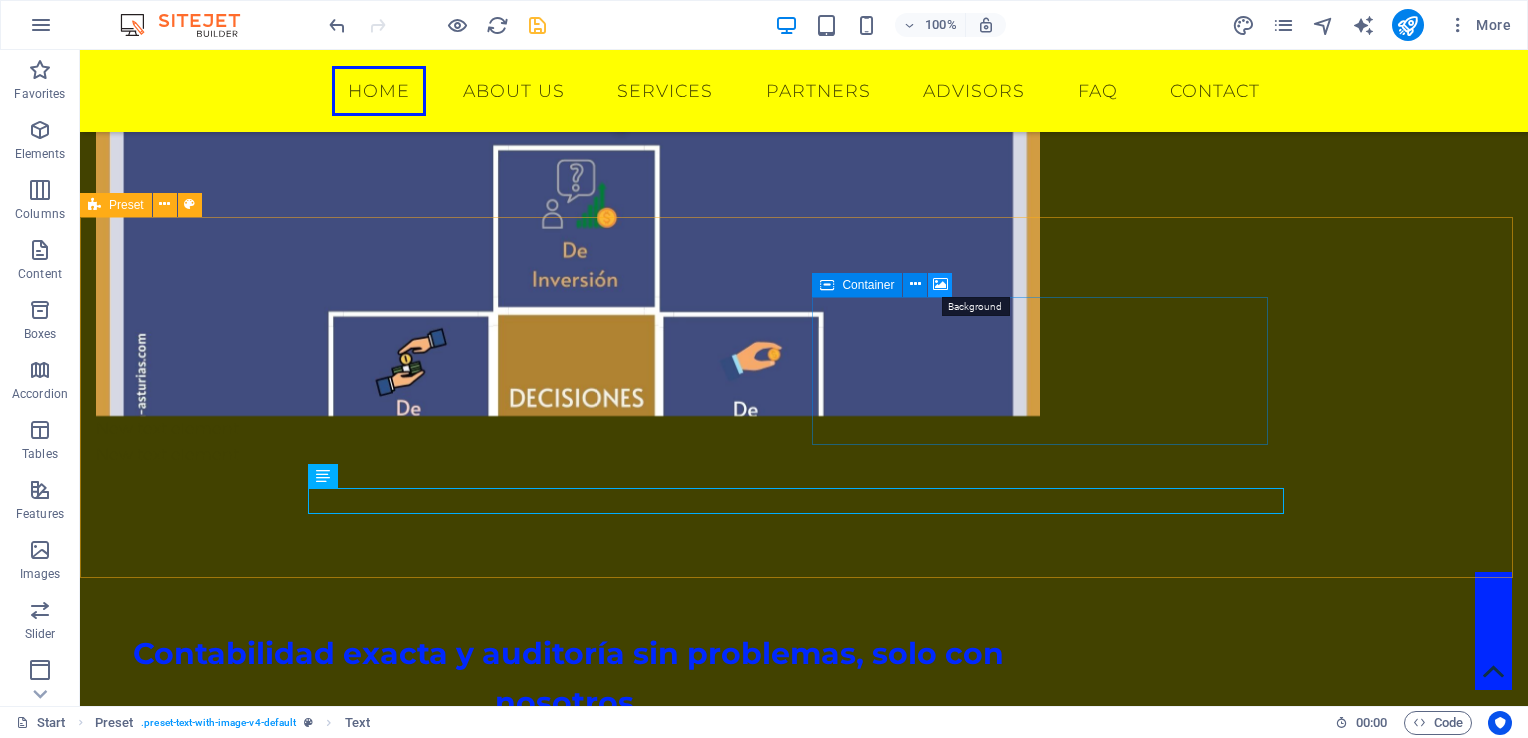 click at bounding box center [940, 284] 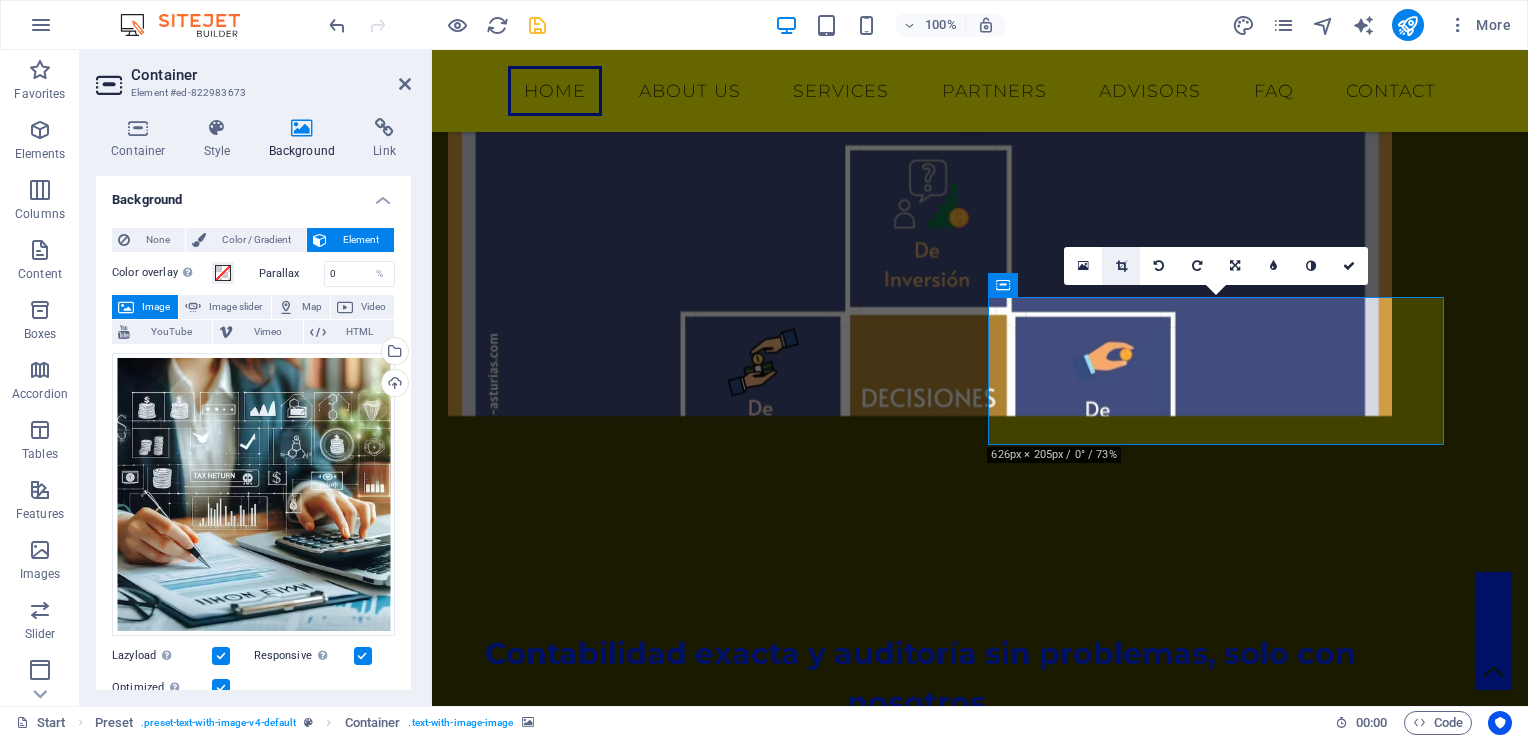 click at bounding box center (1121, 266) 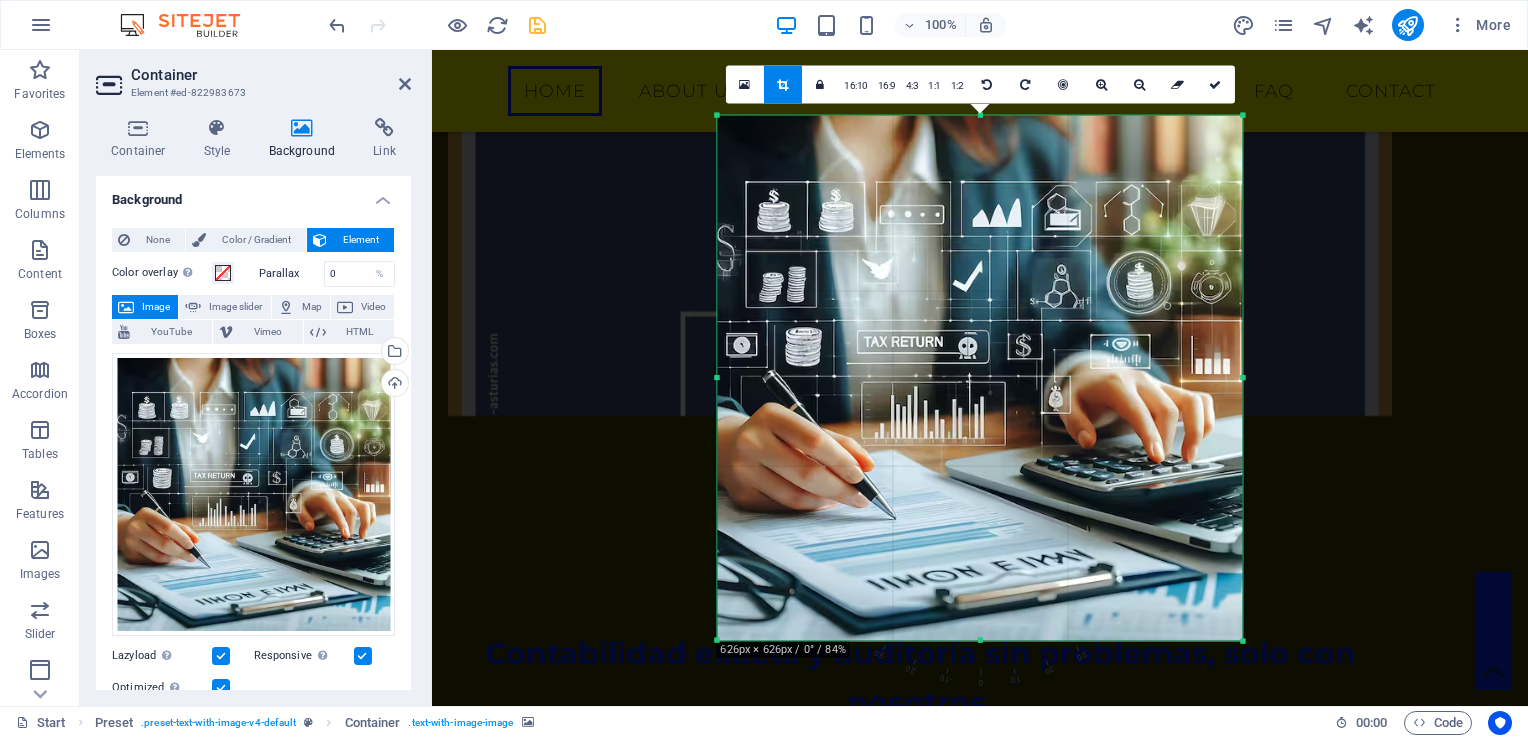 click at bounding box center (782, 85) 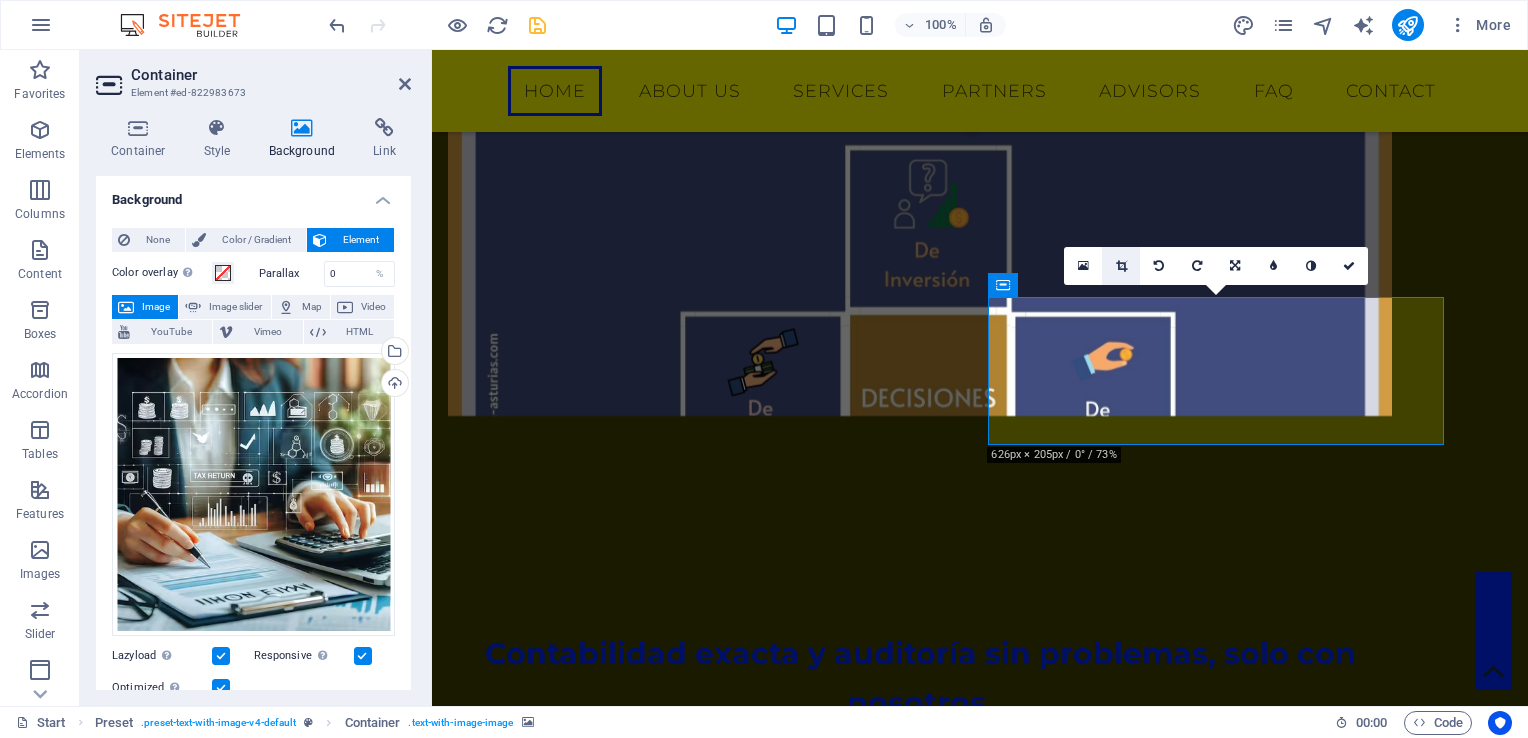 click at bounding box center [1121, 266] 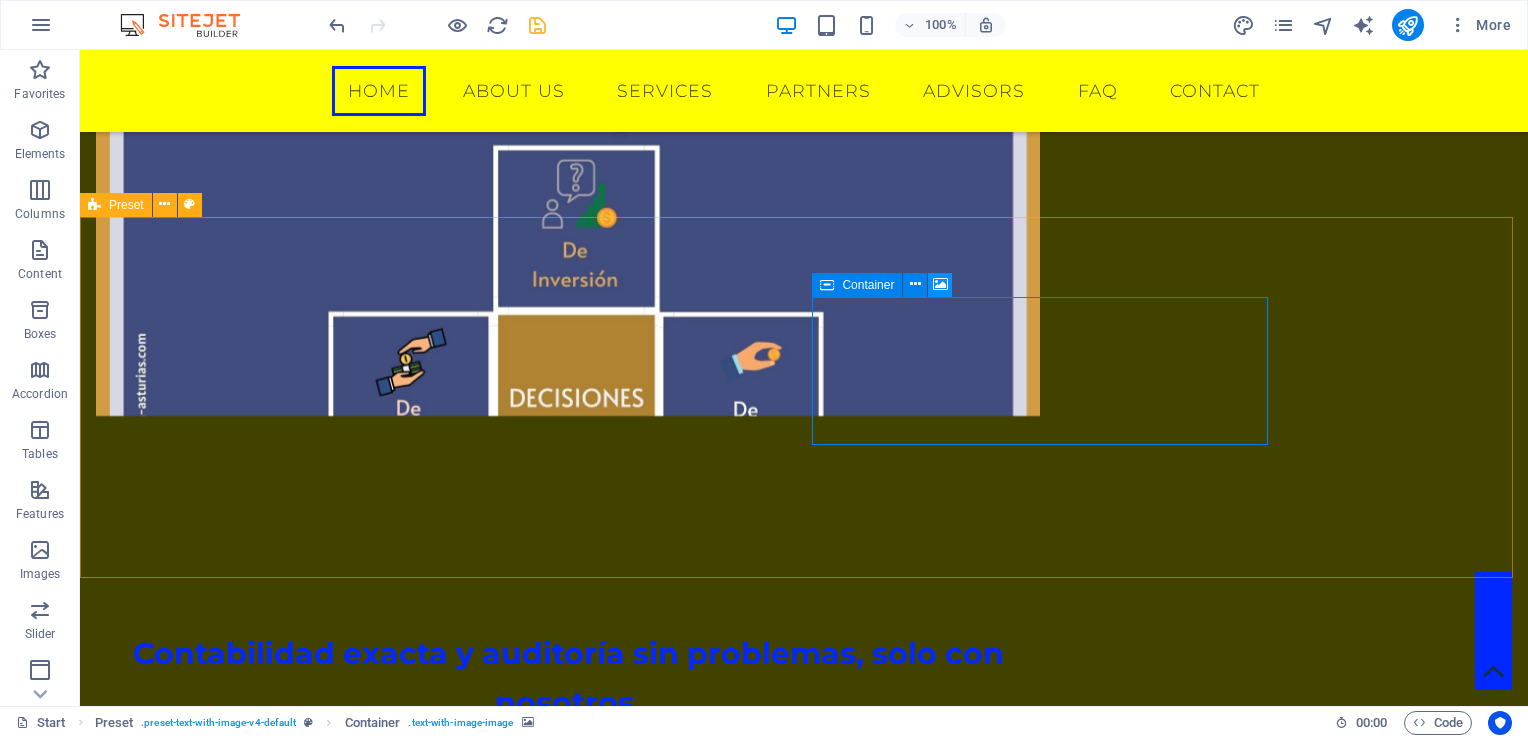 click at bounding box center [940, 284] 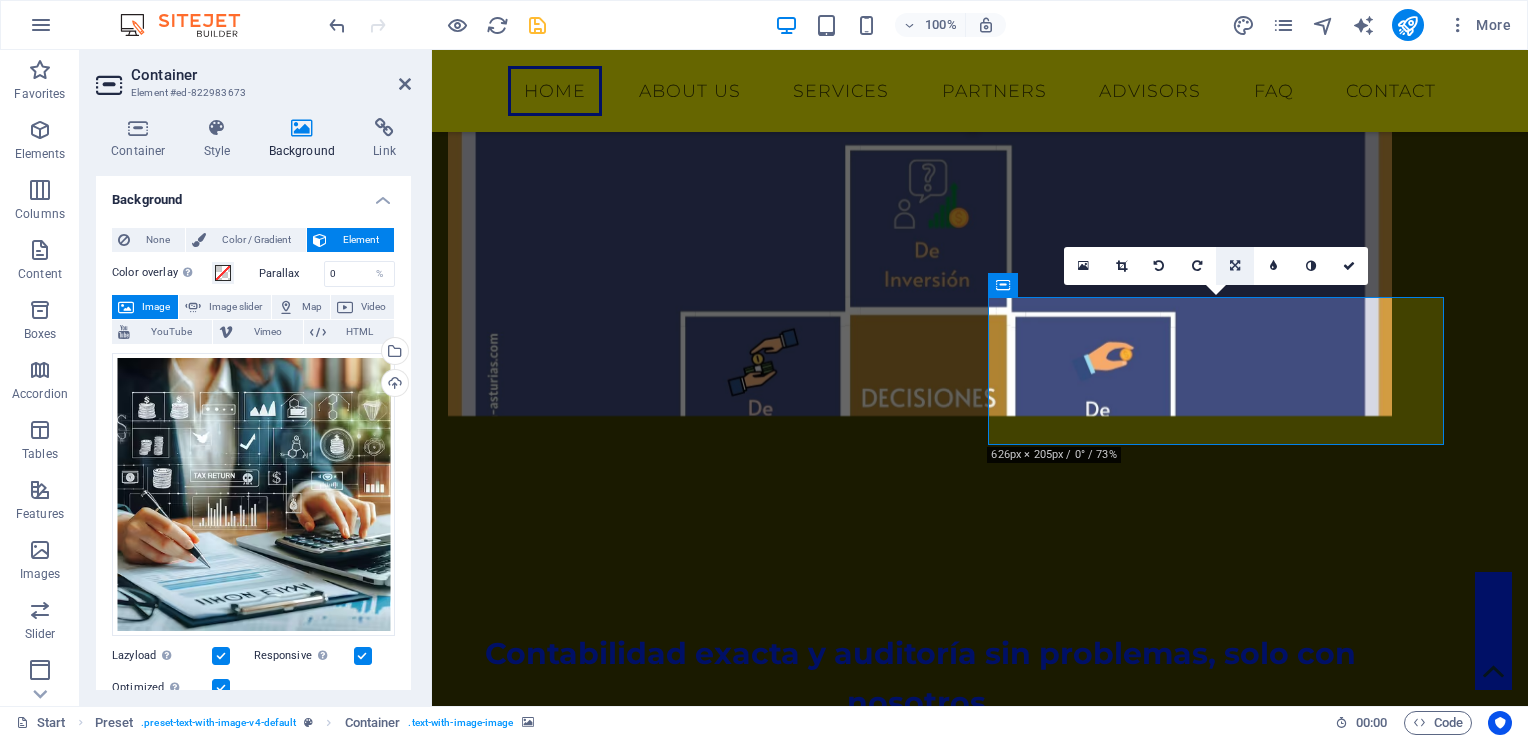 click at bounding box center [1235, 266] 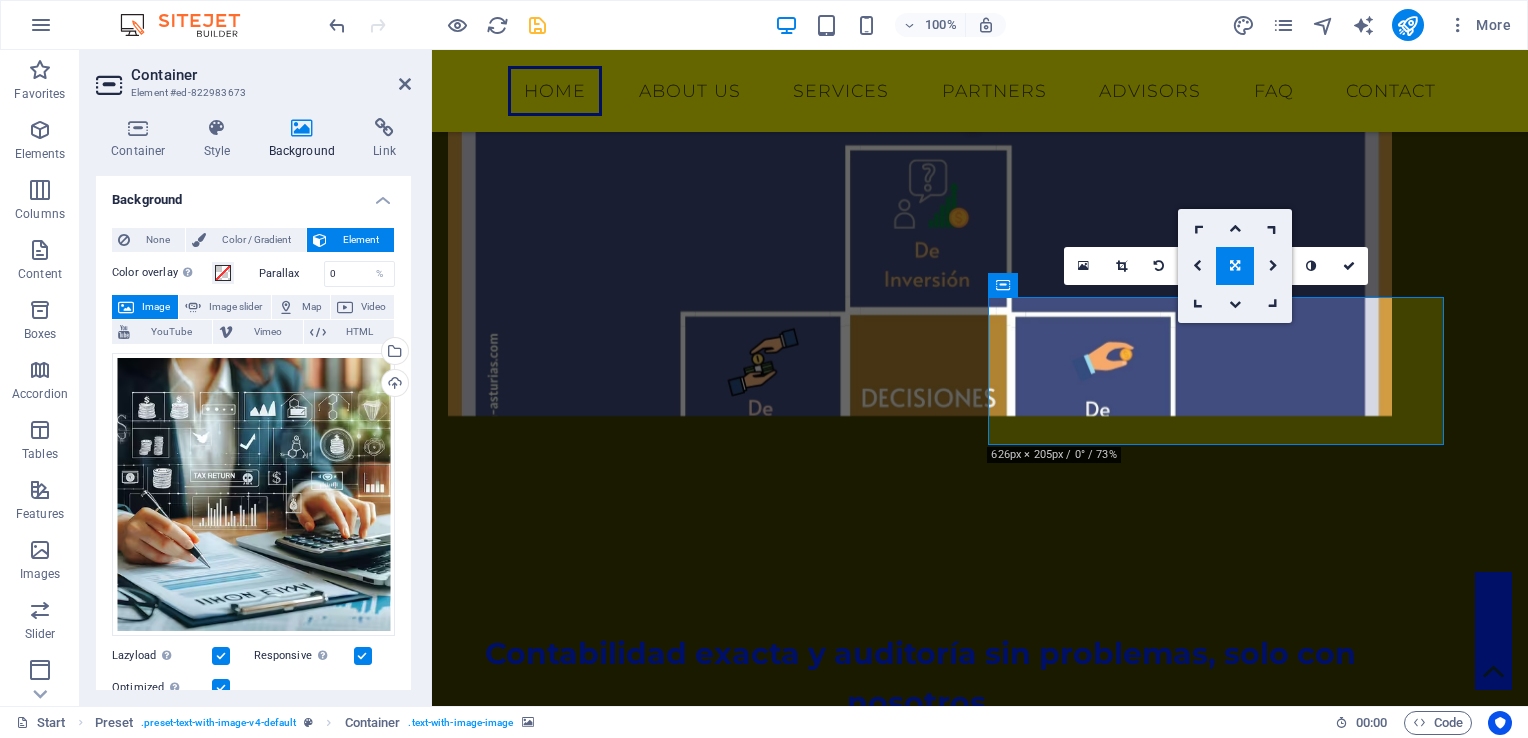 click at bounding box center [1235, 266] 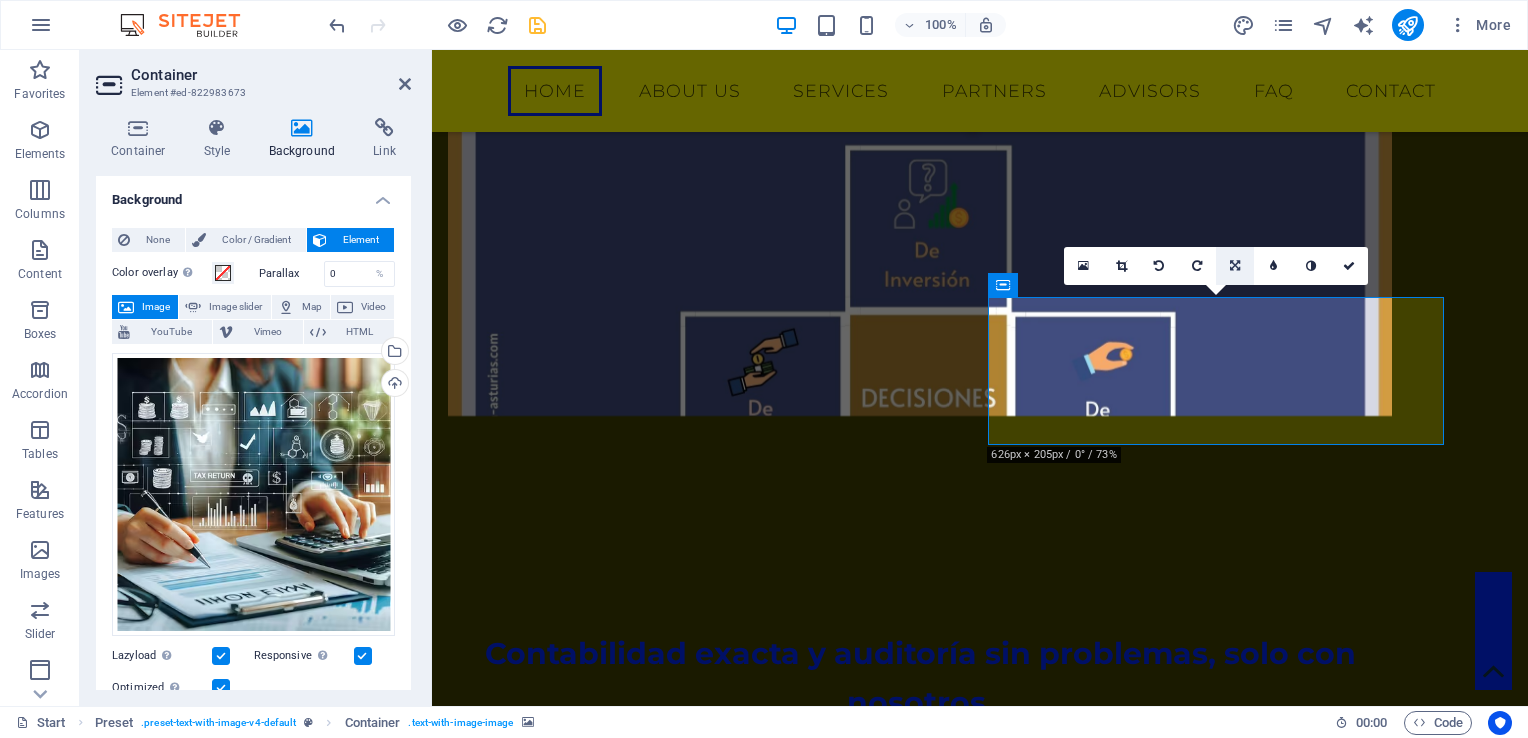 click at bounding box center (1235, 266) 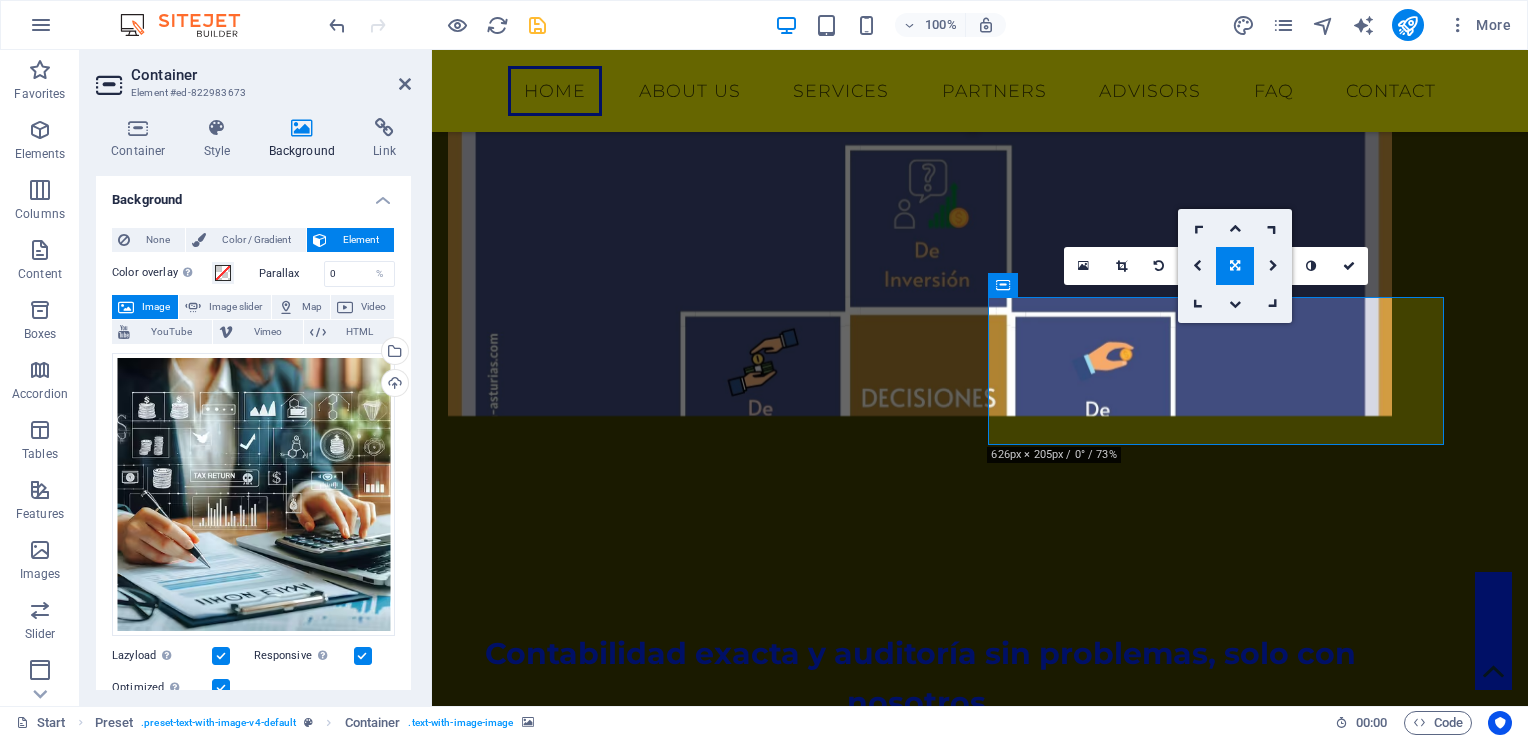 click at bounding box center (1235, 266) 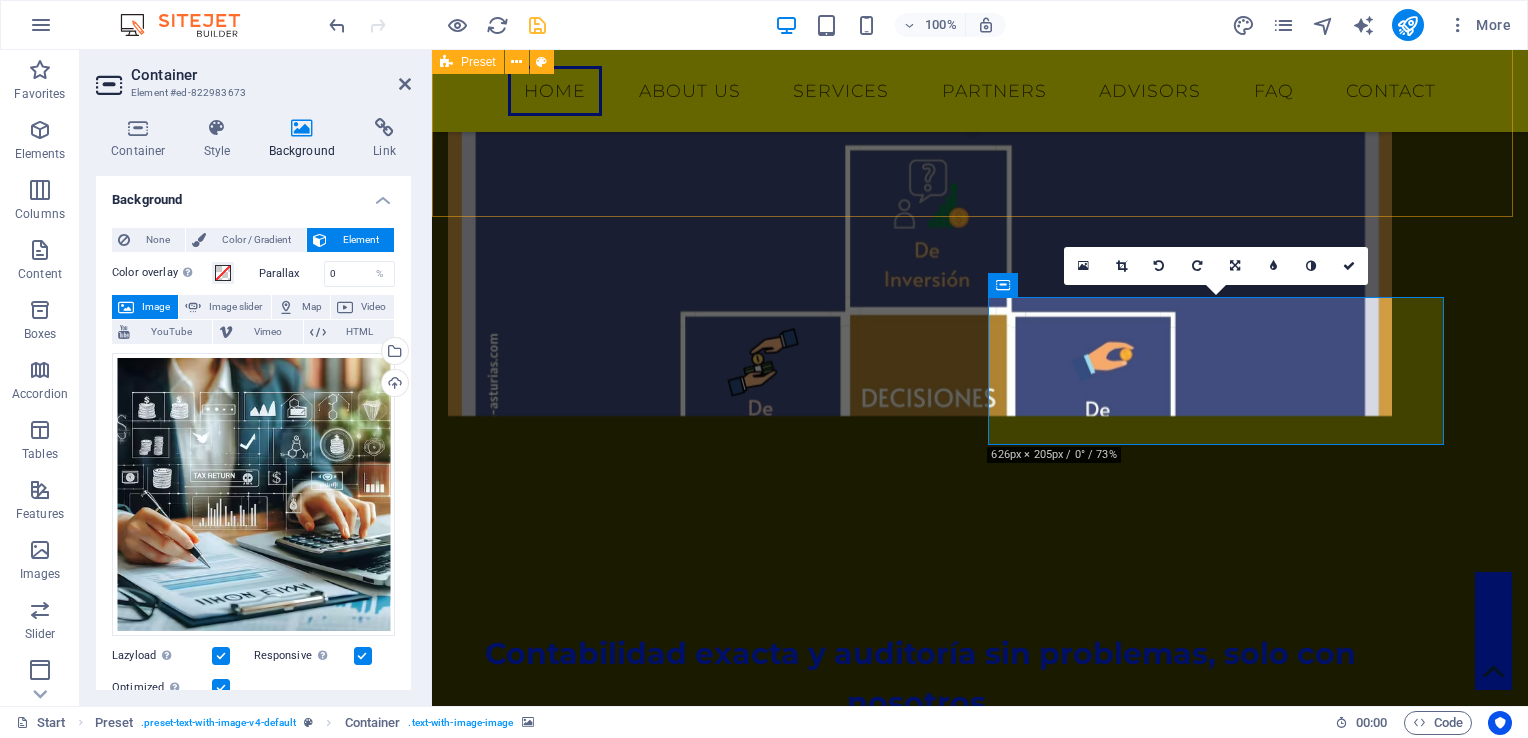 click on "¡¡Ganancias!! En un entorno financiero que exige confianza y precisión tu empresa o negocio merece aliados estratégicos que garanticen resultados tangibles. En SICAF S.A. optimizamos tus finanzas entregándote claridad y seguridad que transforman la gestión financiera en una ventaja competitiva. Confía en nuestra experiencia de 25 años para optimizar tus recursos y asegurar el éxito sostenido de tu negocio. Contáctanos, consultas sin compromiso, impulsemos tu negocio juntos New text element New text element" at bounding box center [980, 129] 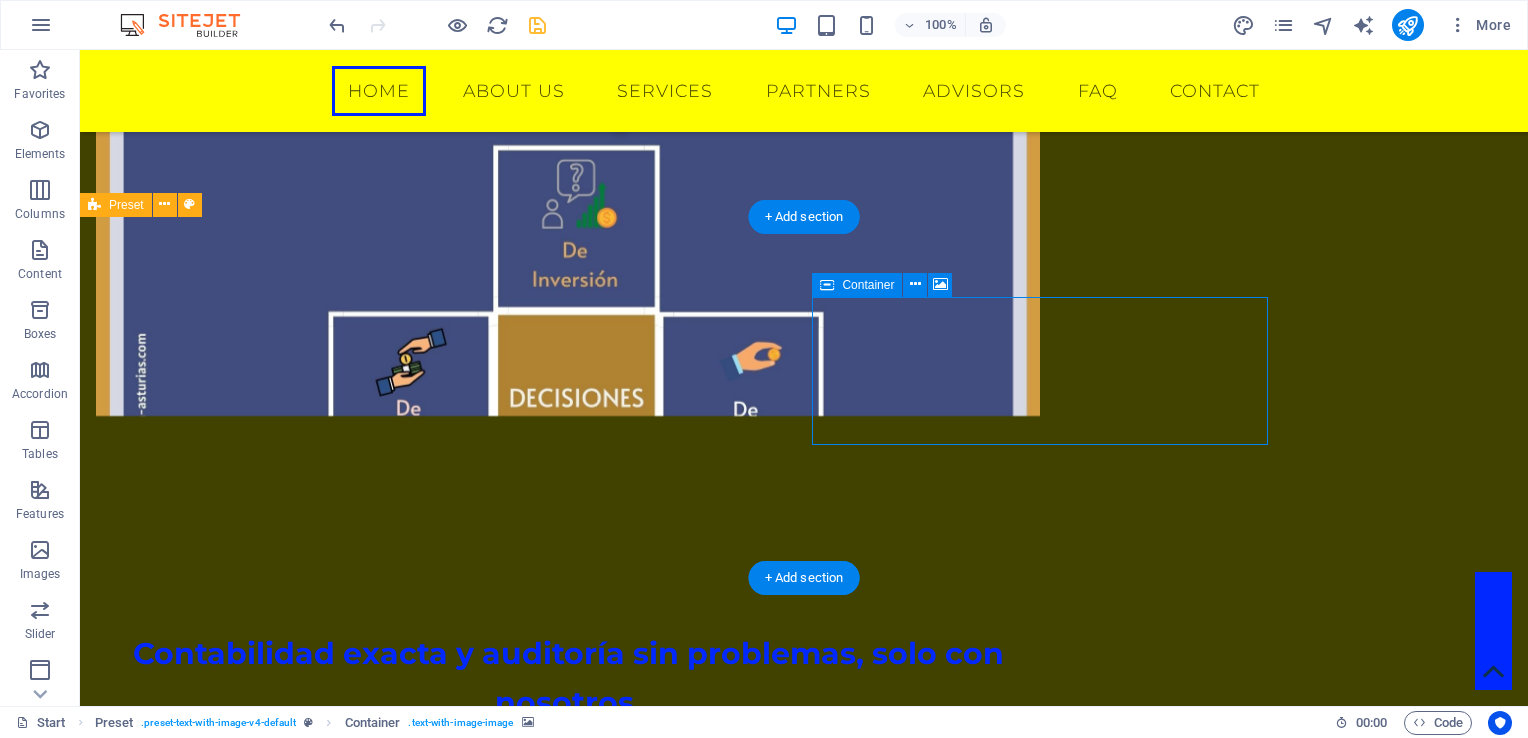 drag, startPoint x: 1011, startPoint y: 382, endPoint x: 1034, endPoint y: 336, distance: 51.42956 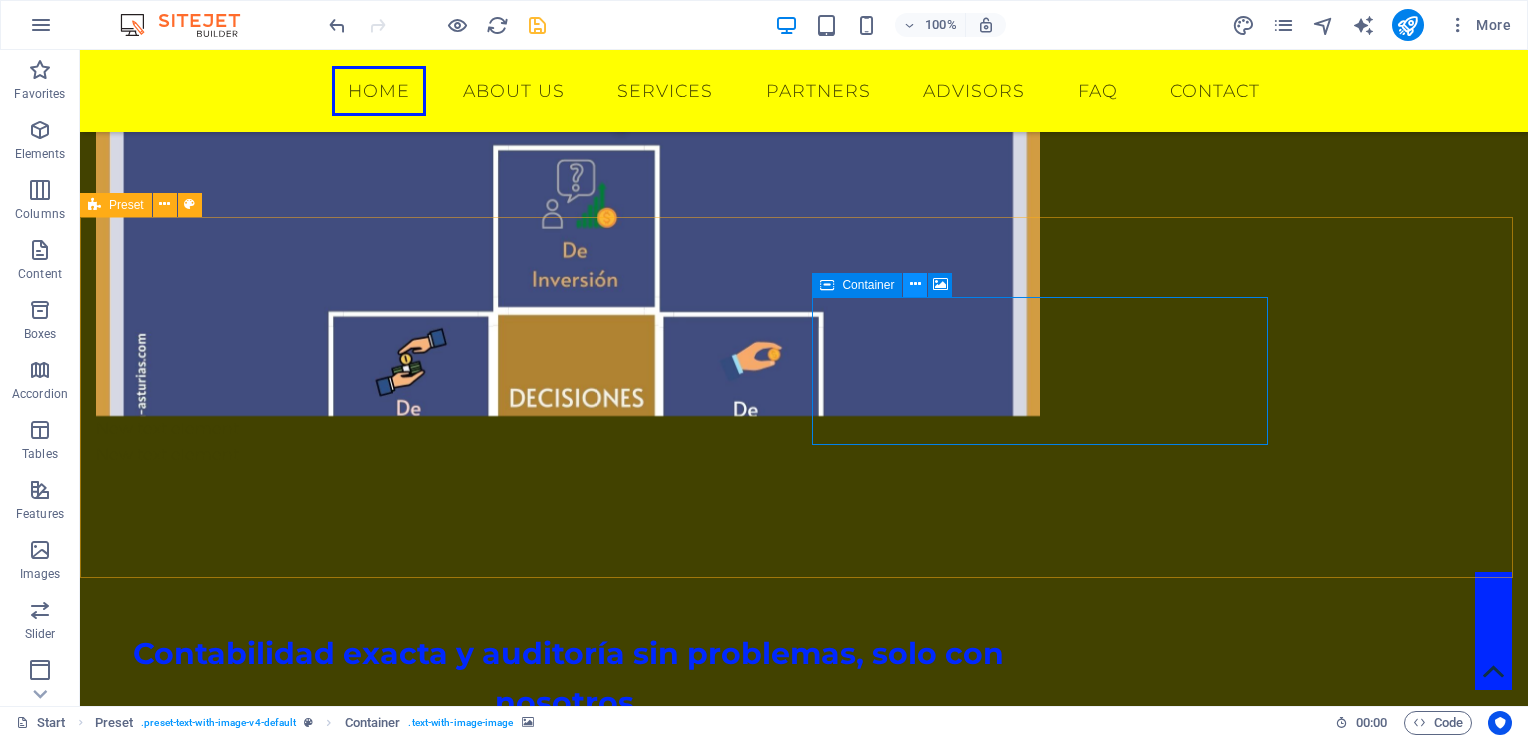 click at bounding box center [915, 284] 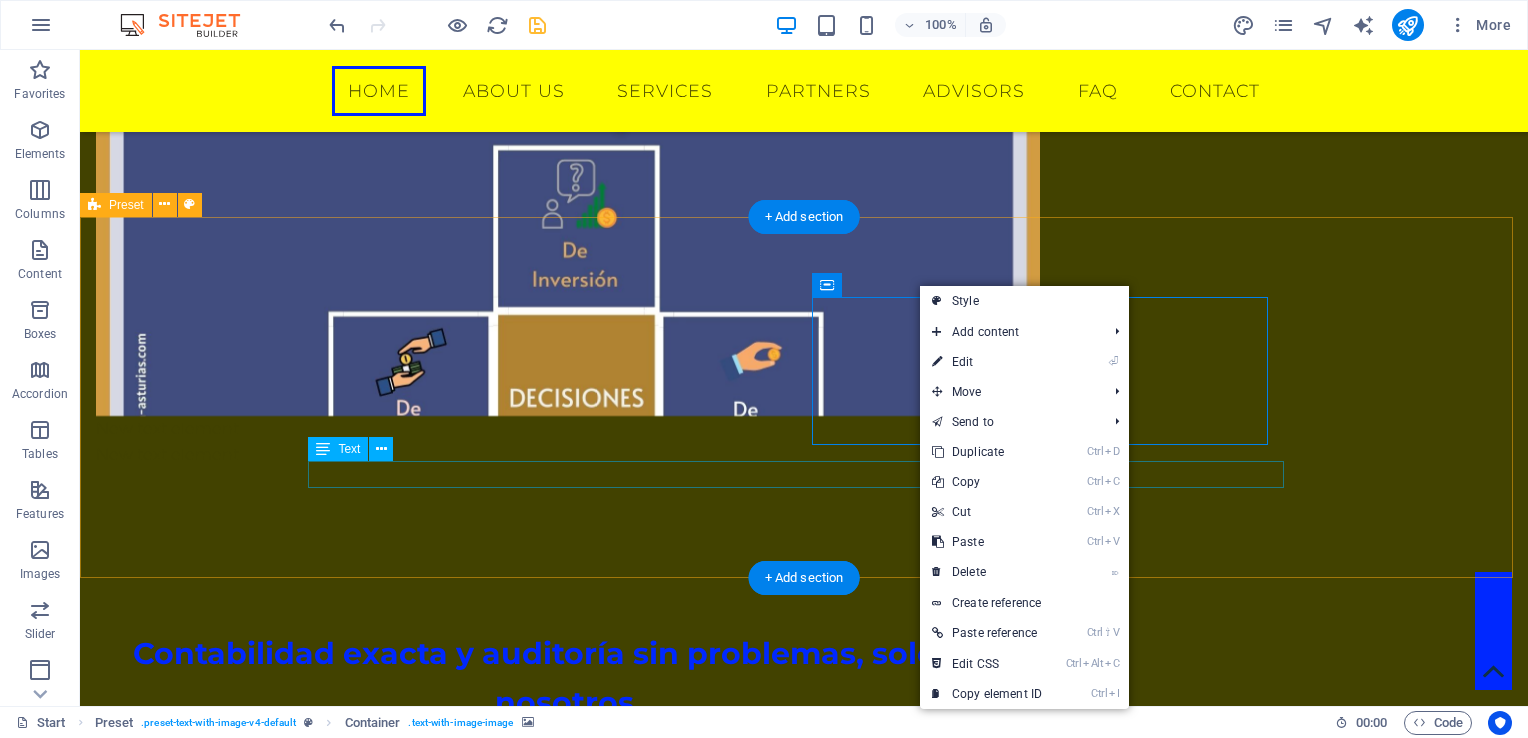 click on "New text element" at bounding box center [568, 1064] 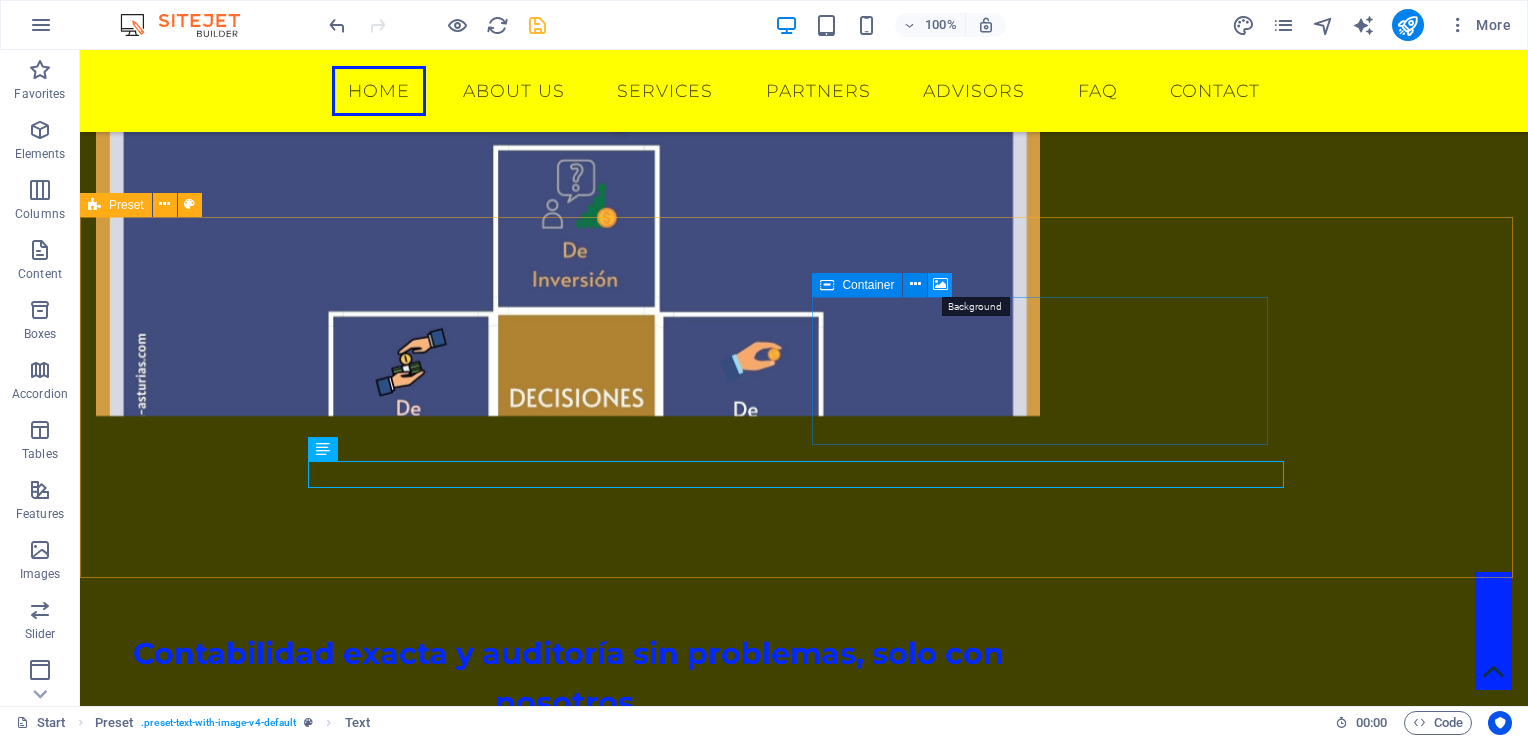 click at bounding box center [940, 284] 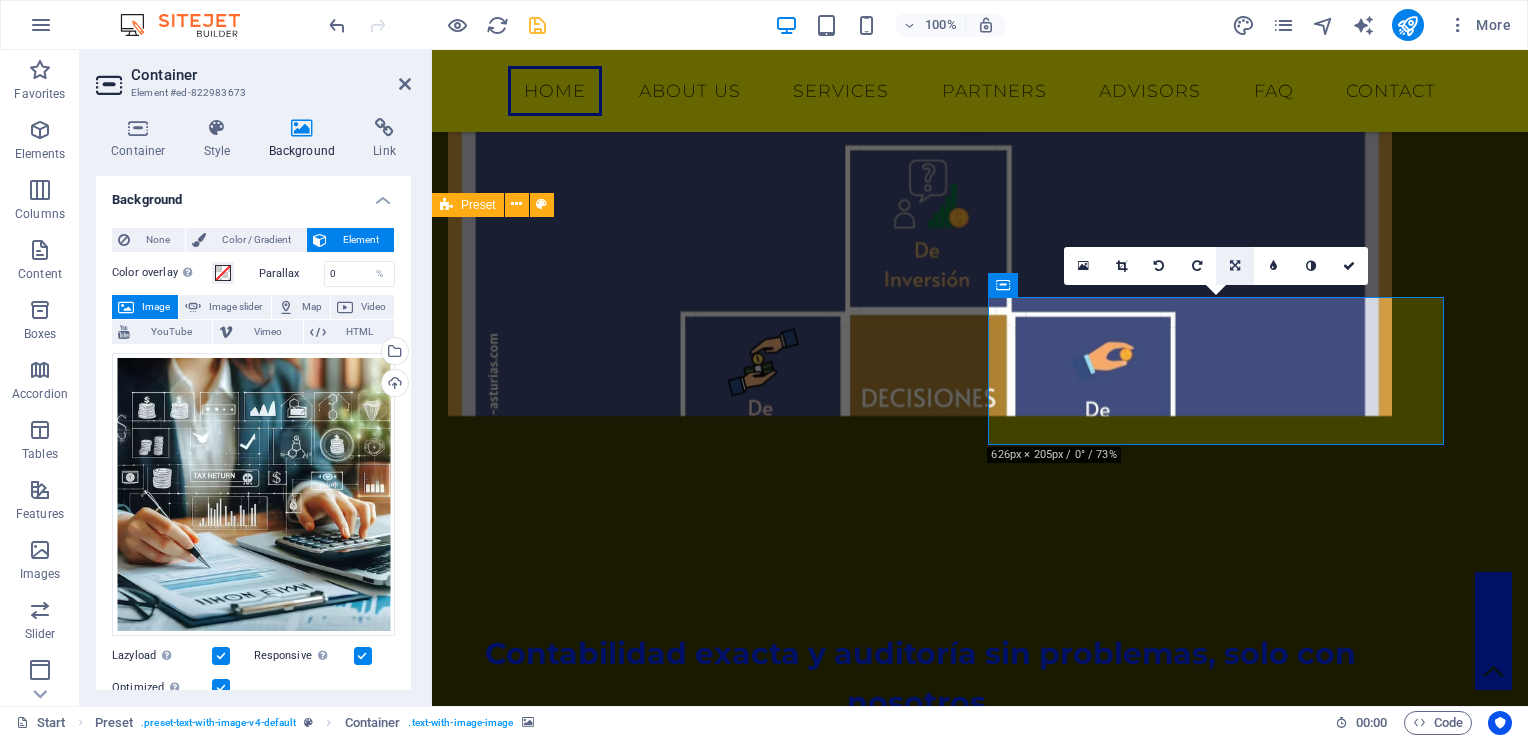 click at bounding box center [1235, 266] 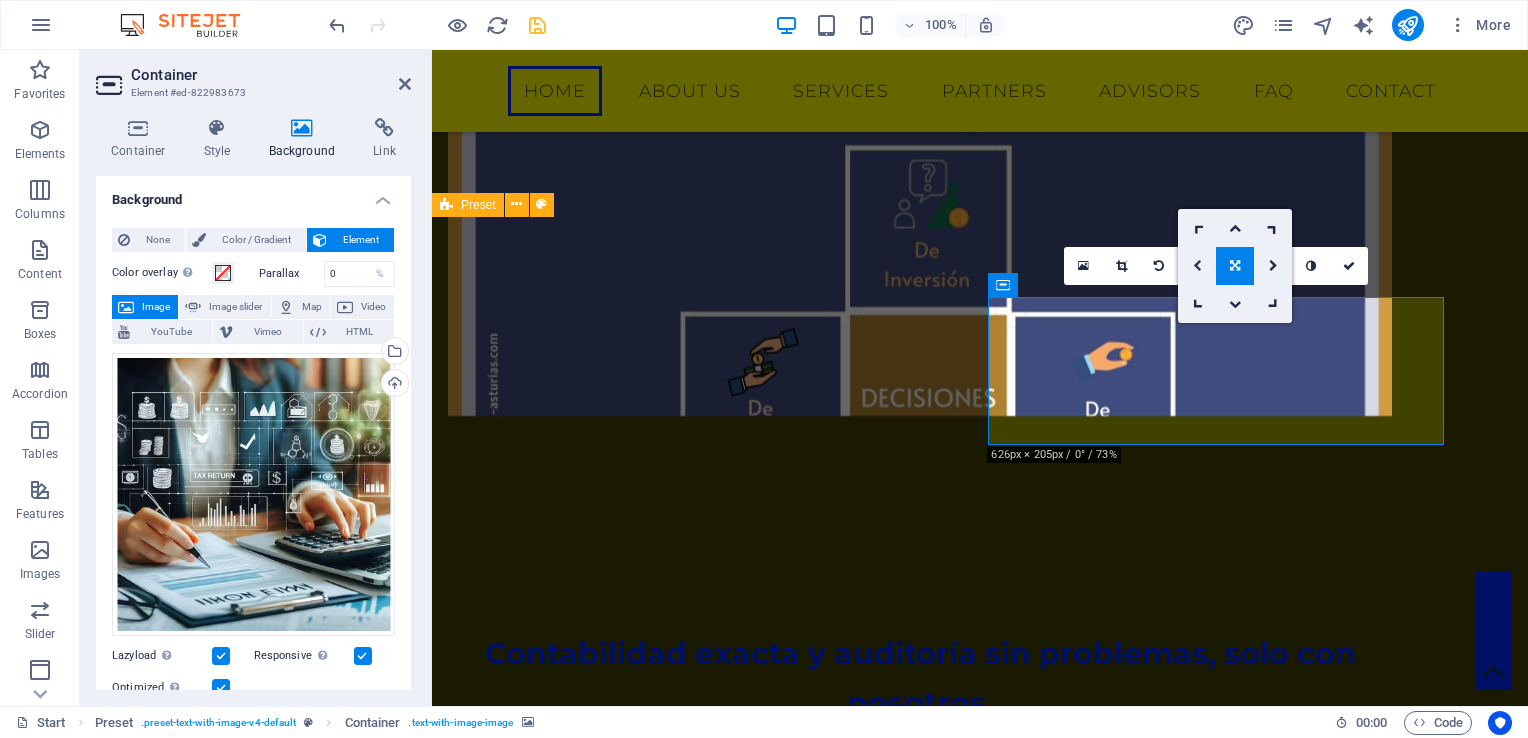 click at bounding box center (1197, 266) 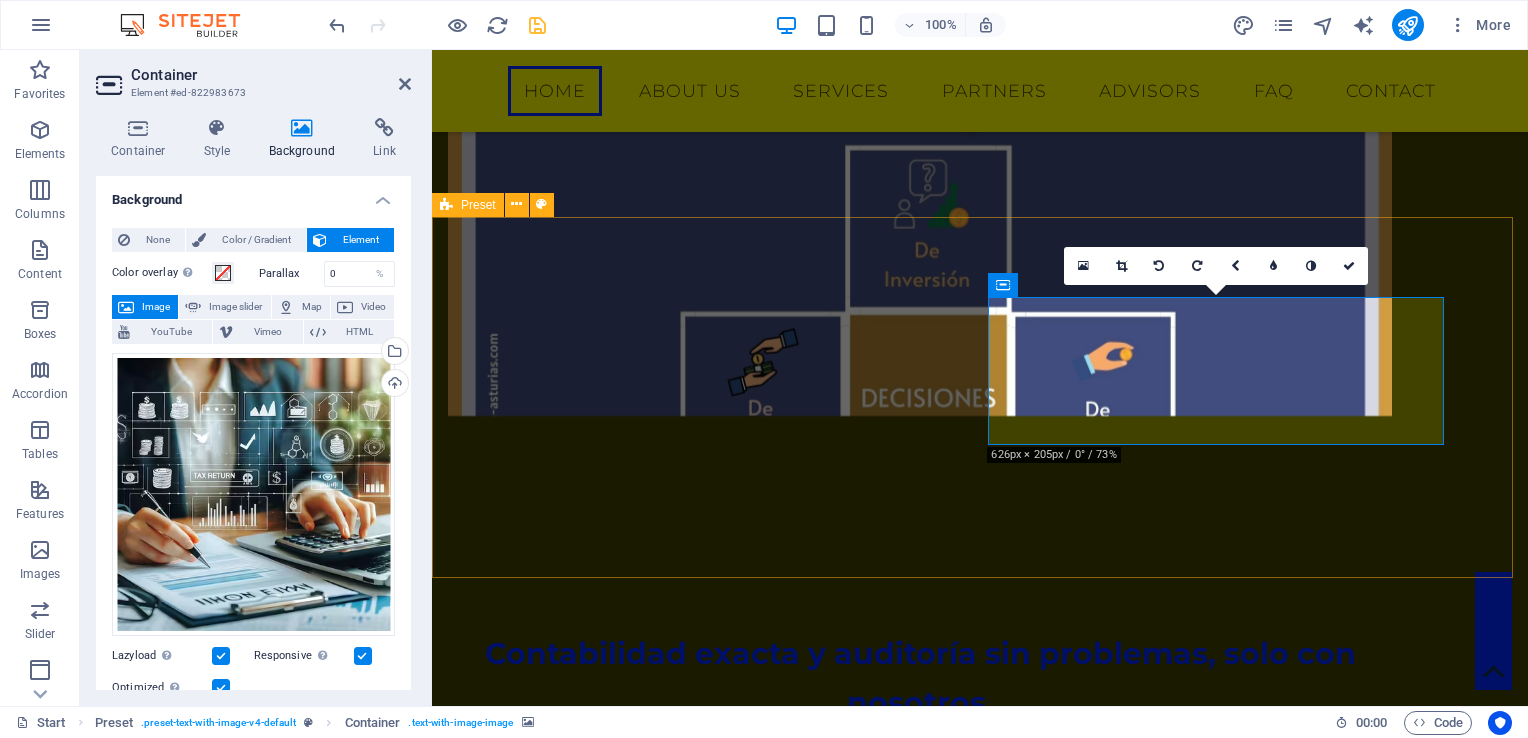 click on "Contabilidad exacta y auditoría sin problemas, solo con nosotros. Drop content here or  Add elements  Paste clipboard New text element New text element" at bounding box center [980, 858] 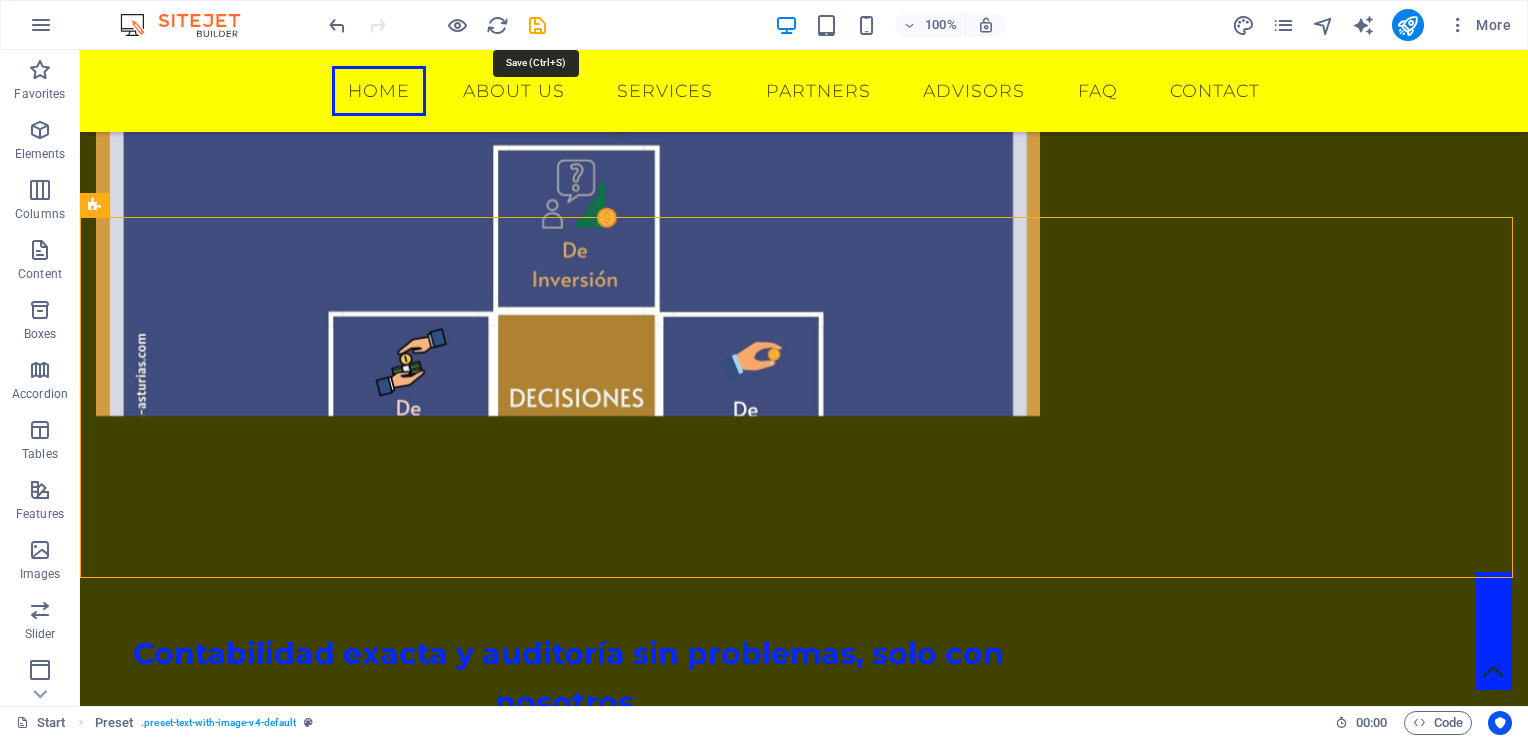 click at bounding box center (537, 25) 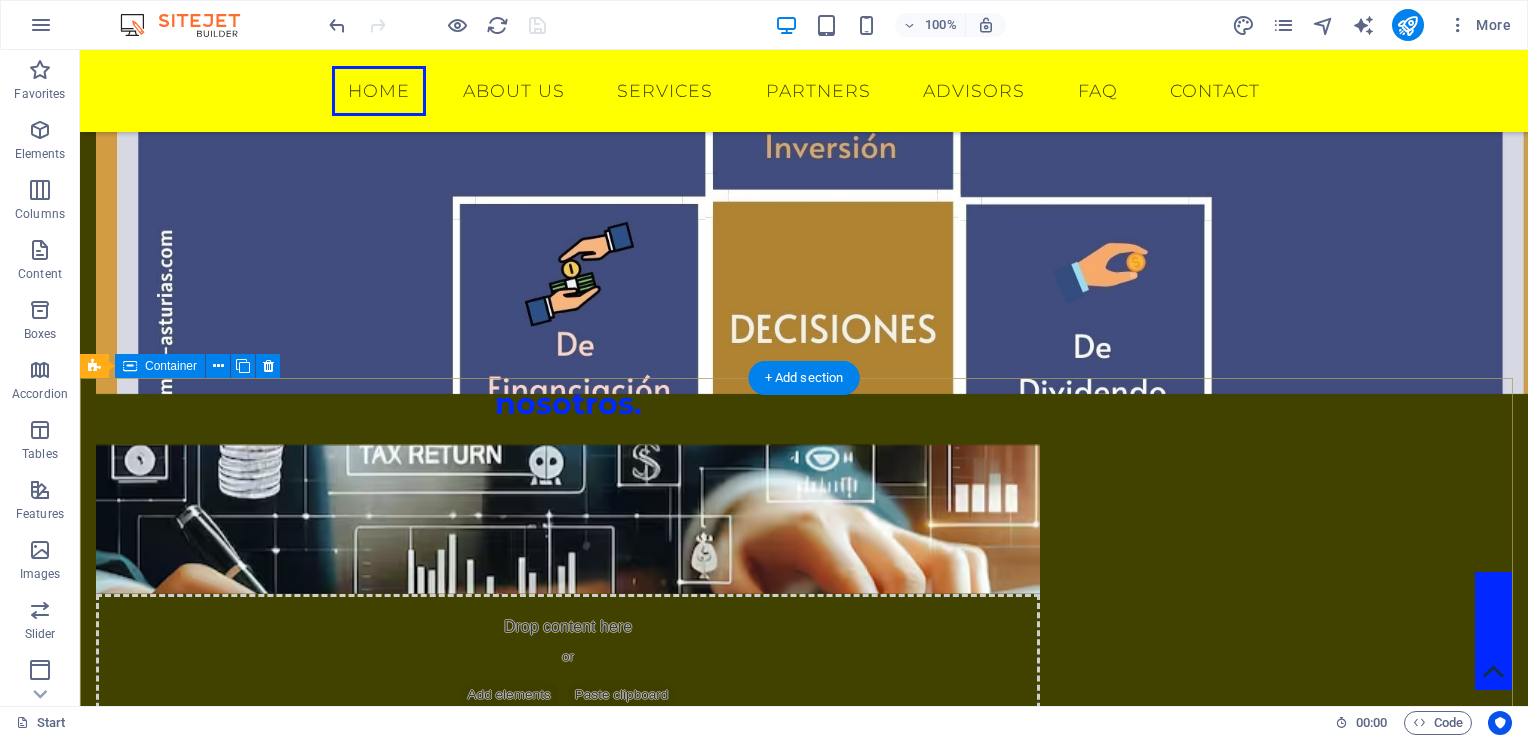 scroll, scrollTop: 1631, scrollLeft: 0, axis: vertical 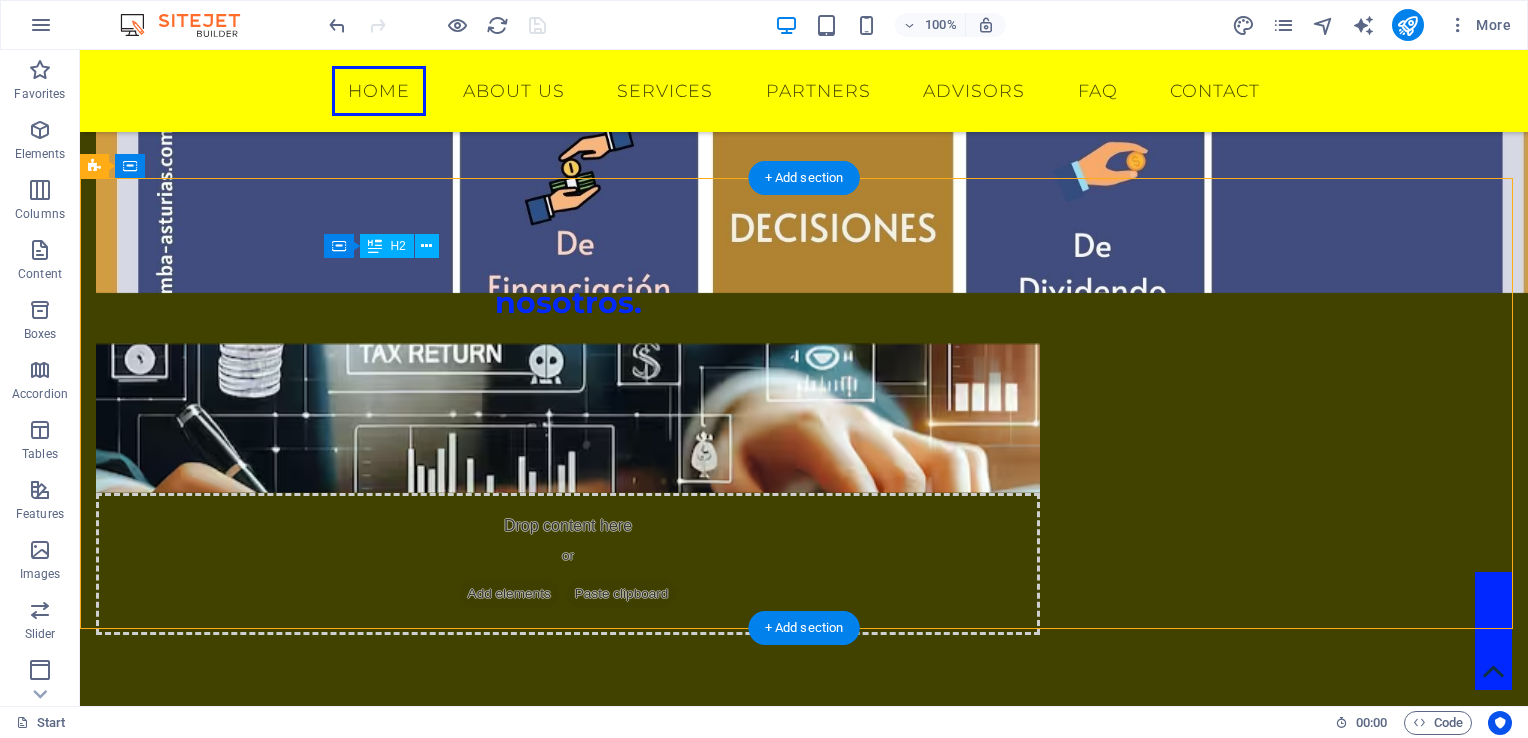 click on "Lorem ipsum dolor sit amet consectetur" at bounding box center (324, 938) 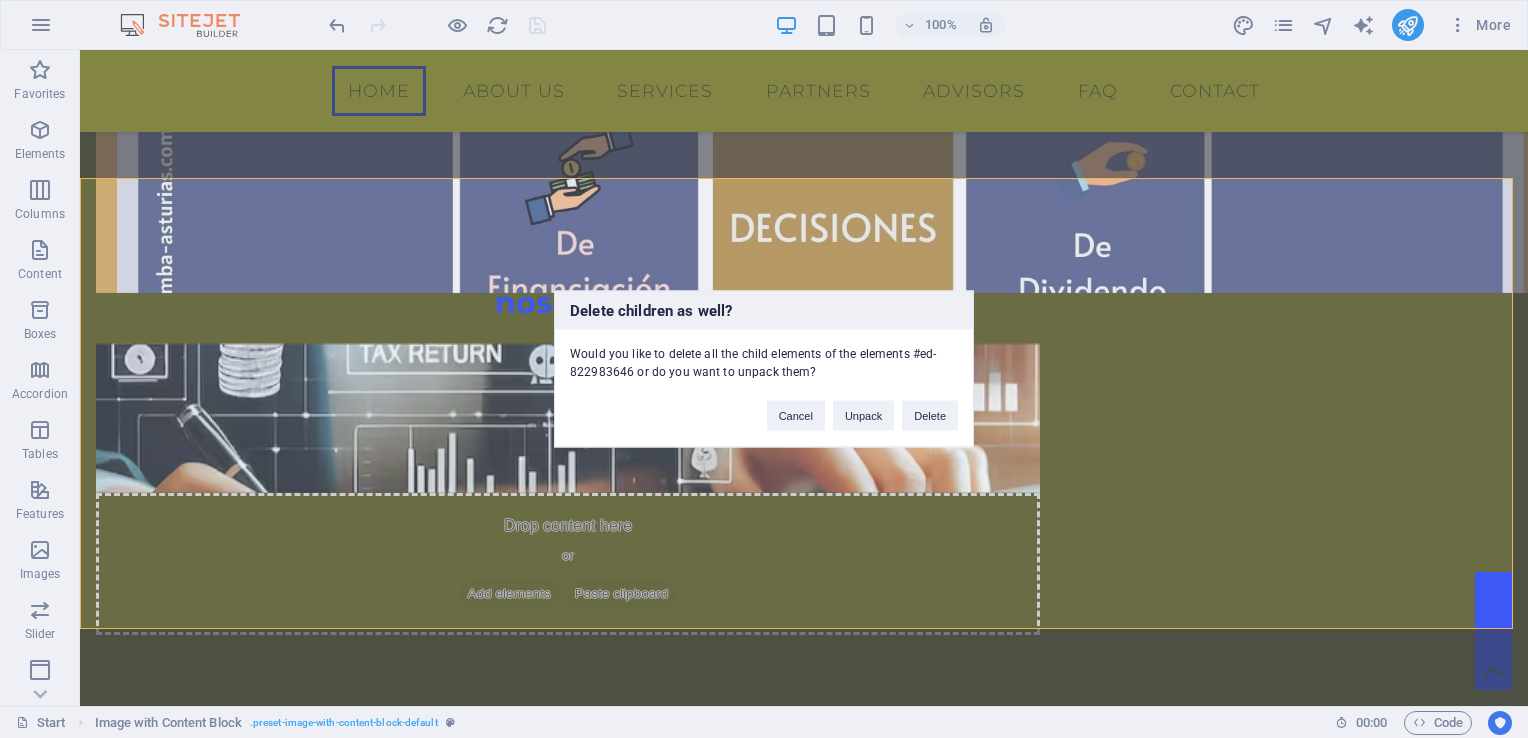 type 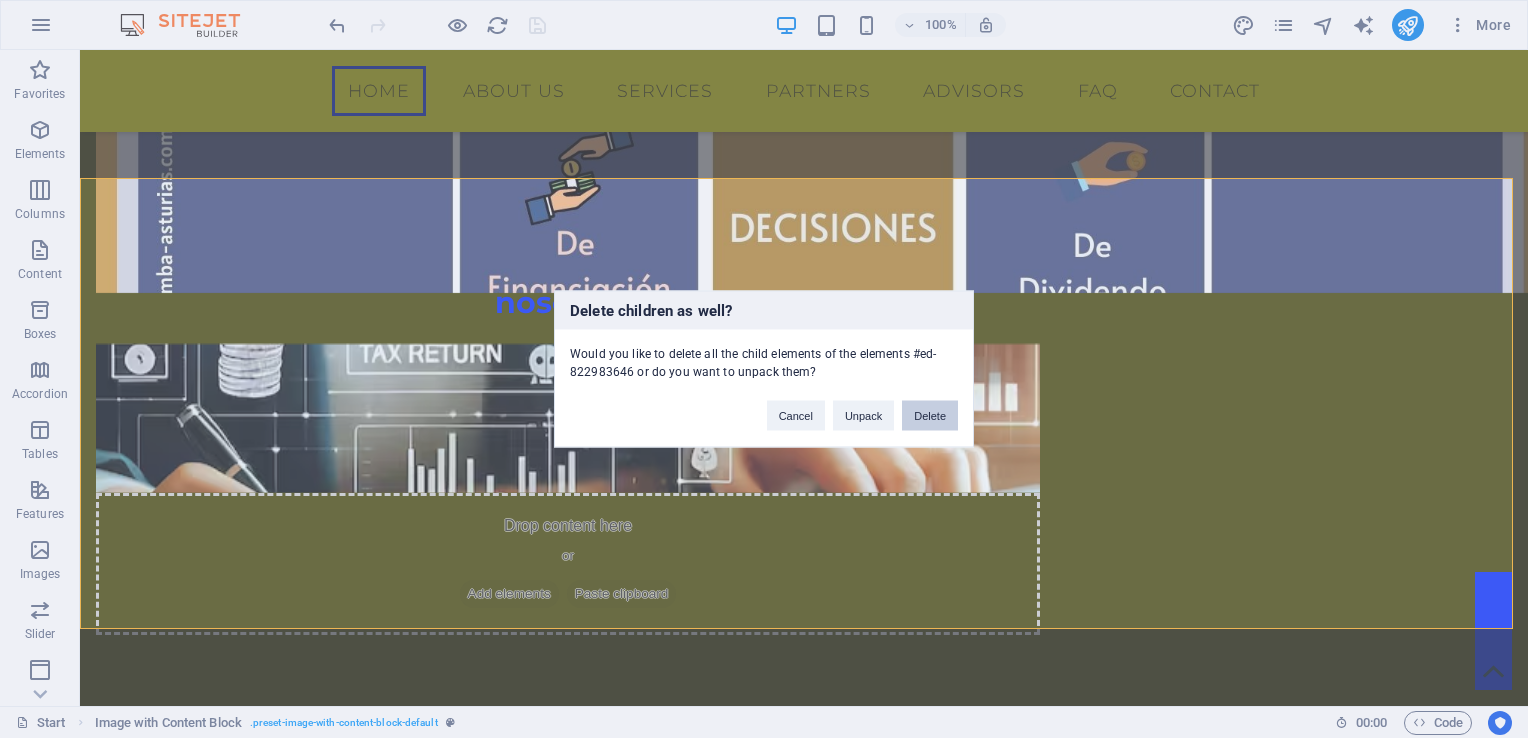 click on "Delete" at bounding box center (930, 416) 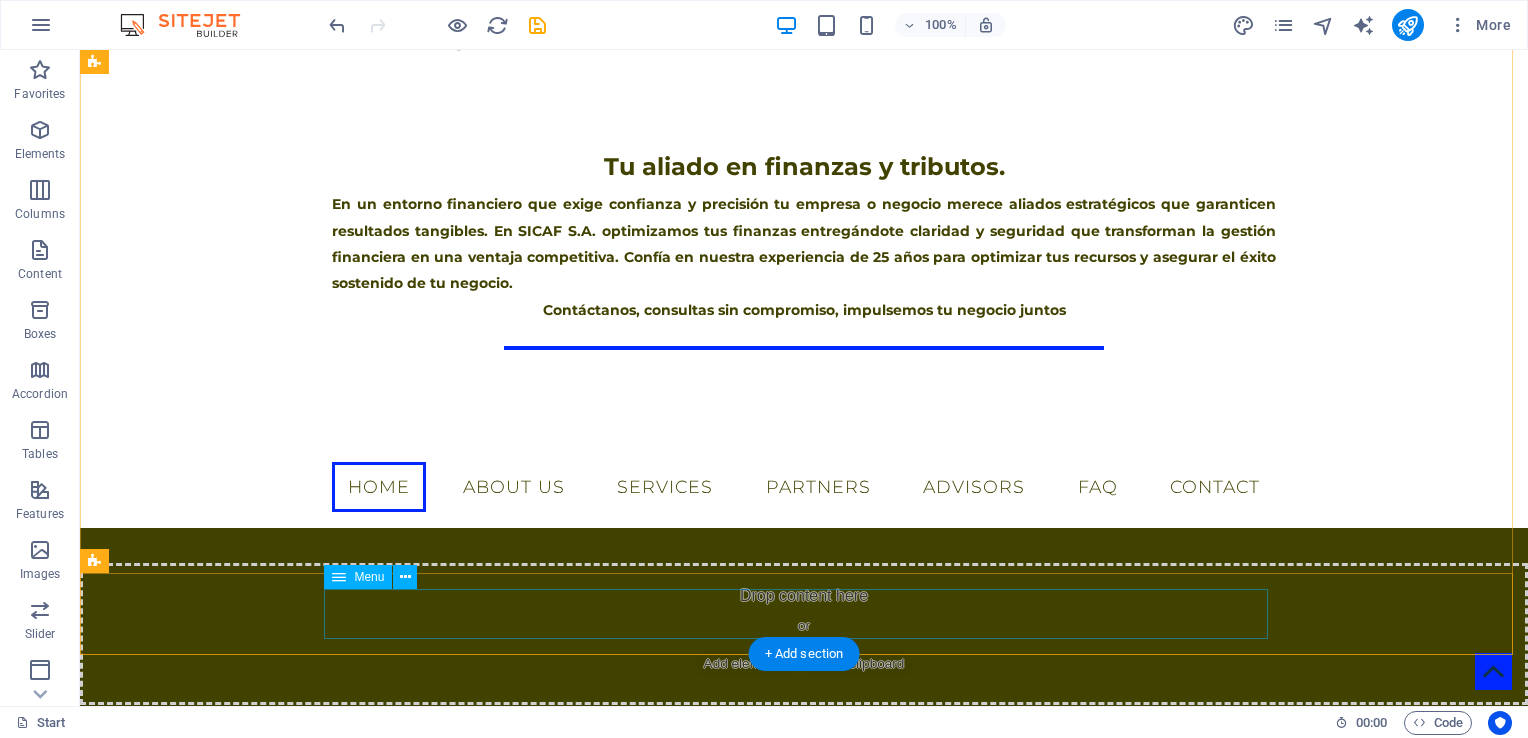 scroll, scrollTop: 500, scrollLeft: 0, axis: vertical 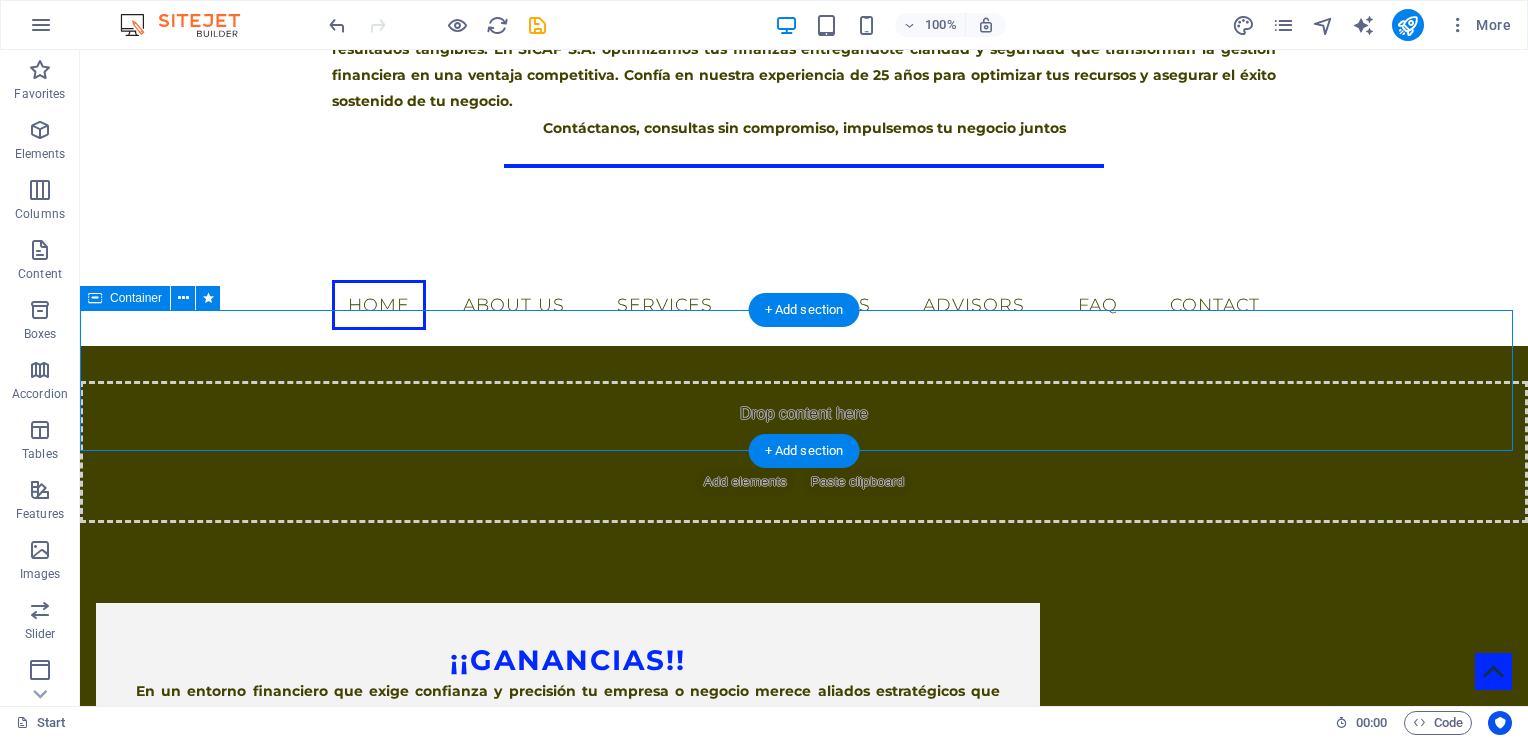 click on "Drop content here or  Add elements  Paste clipboard" at bounding box center [804, 452] 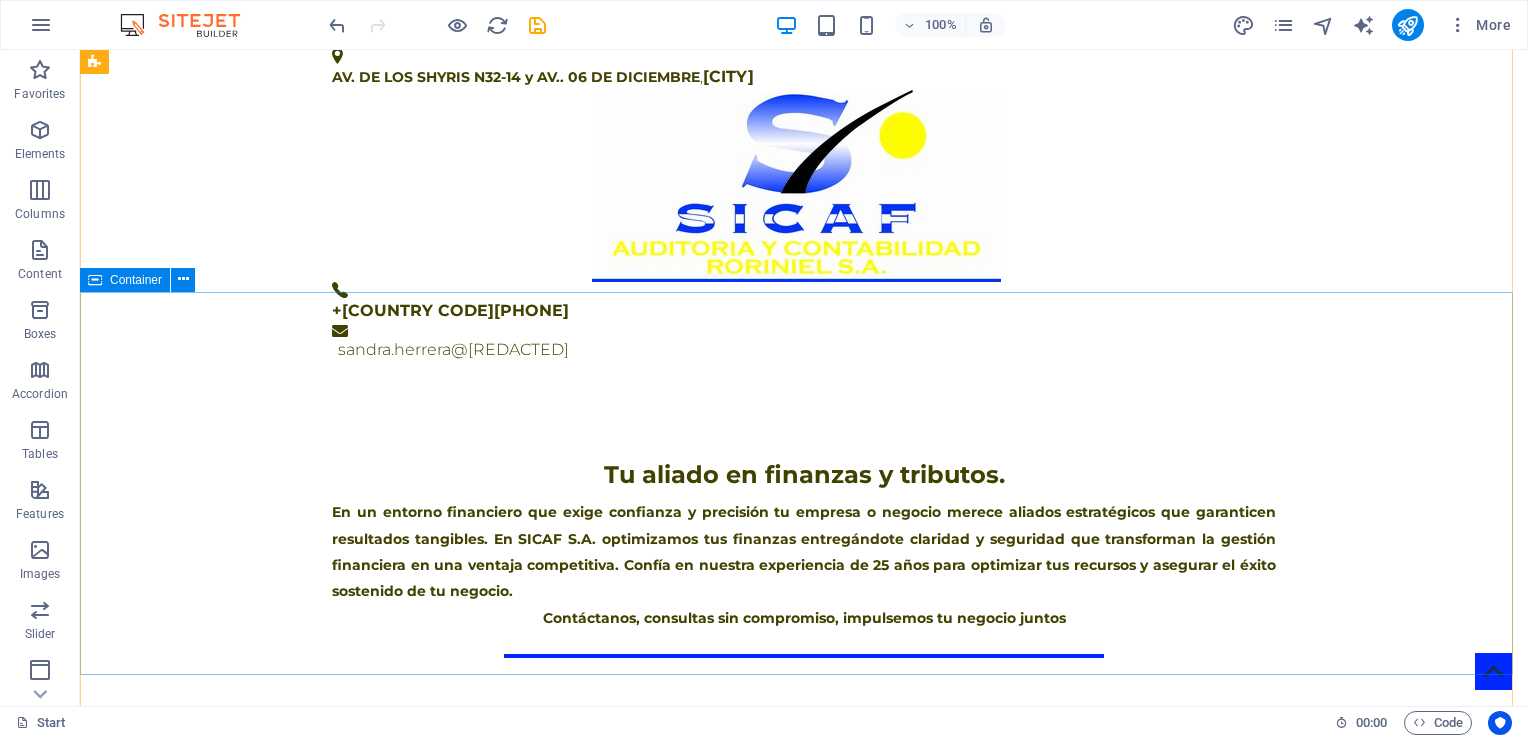 scroll, scrollTop: 0, scrollLeft: 0, axis: both 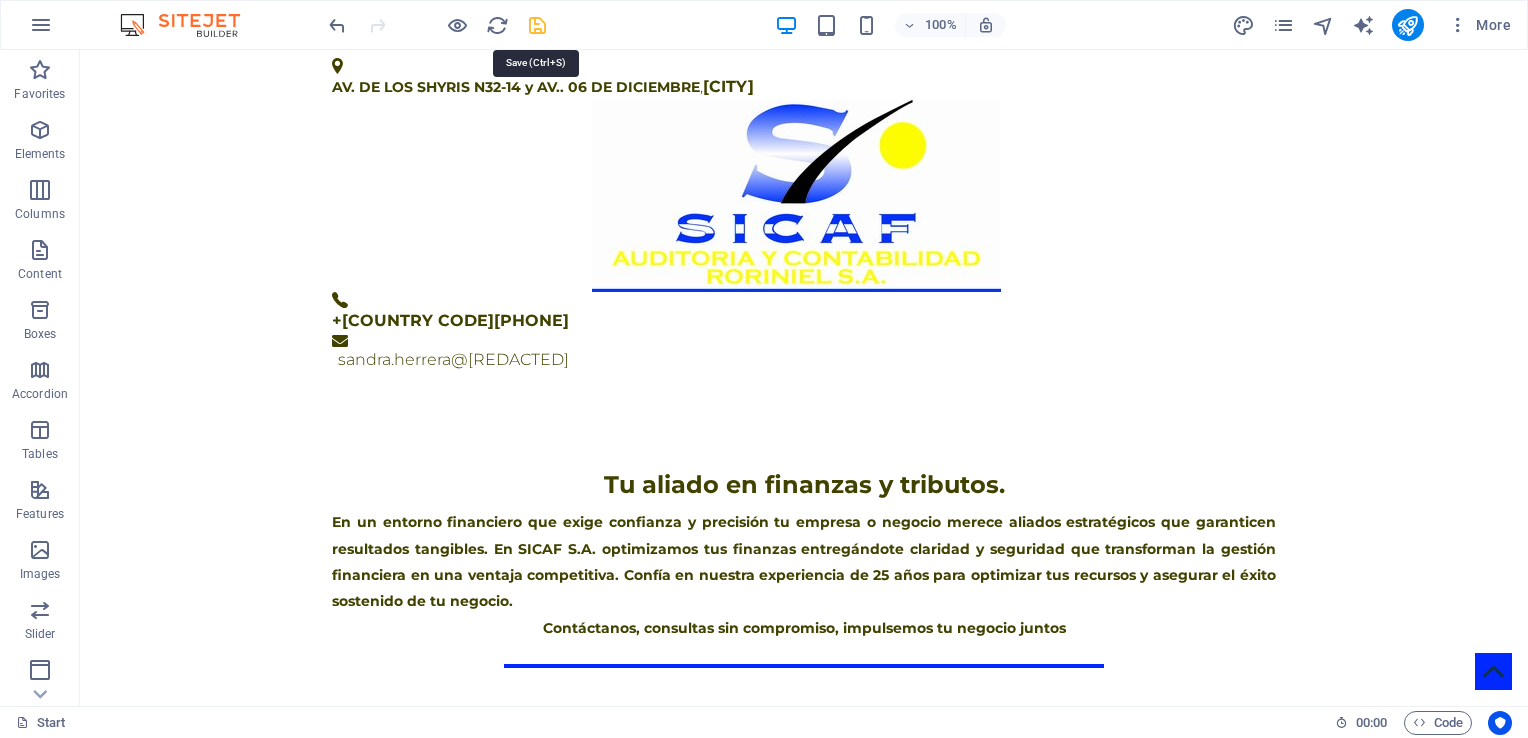 click at bounding box center (537, 25) 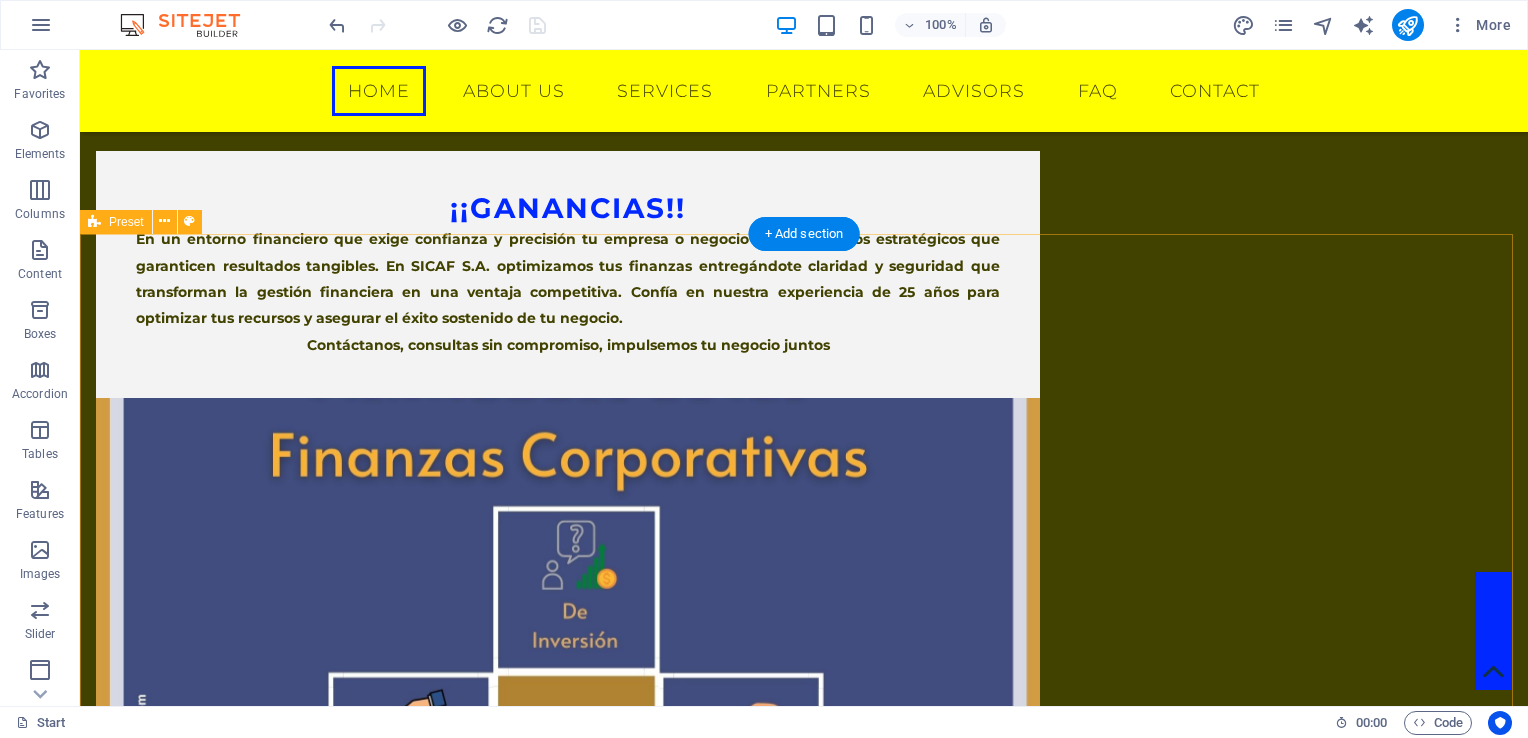 scroll, scrollTop: 731, scrollLeft: 0, axis: vertical 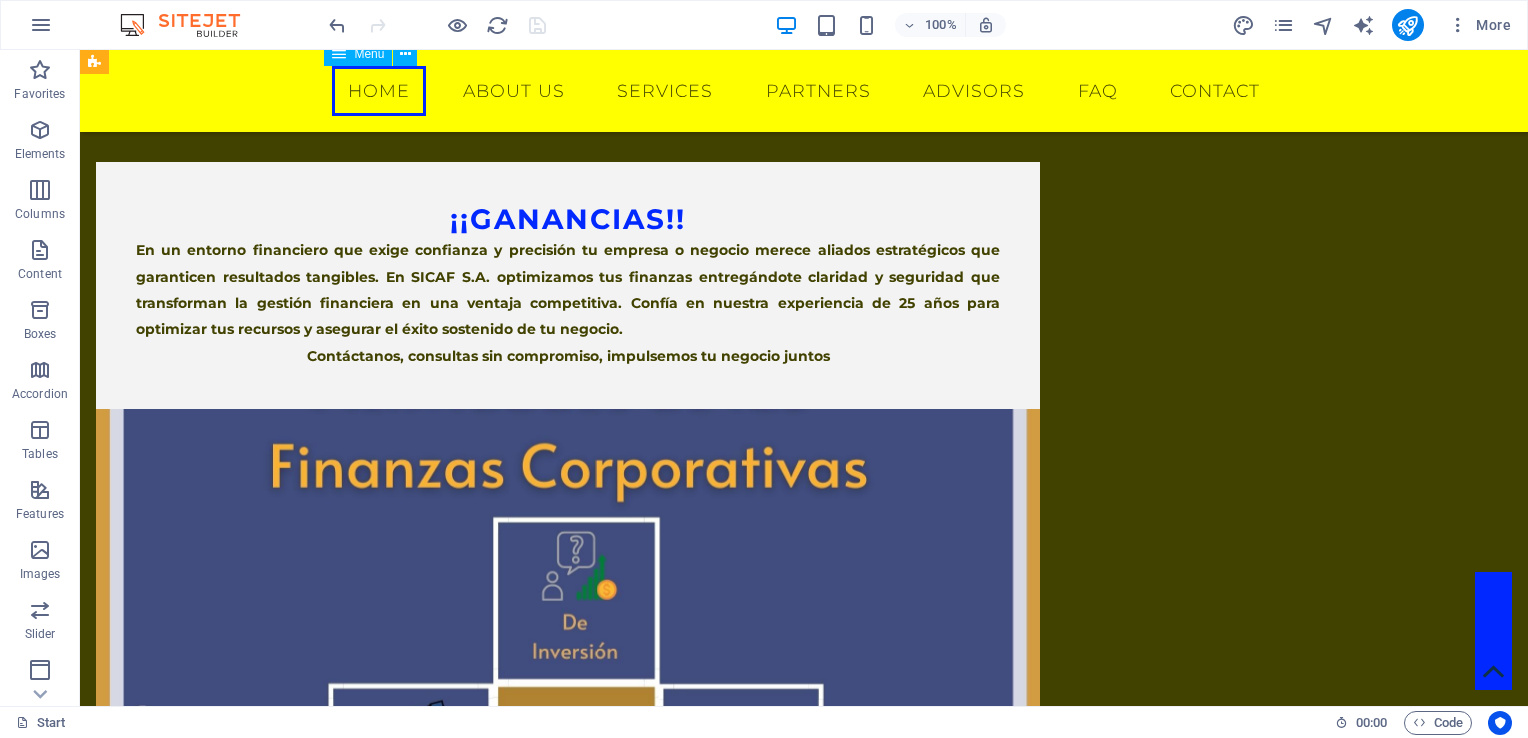 click on "Home About us Services Partners Advisors FAQ Contact" at bounding box center (804, 91) 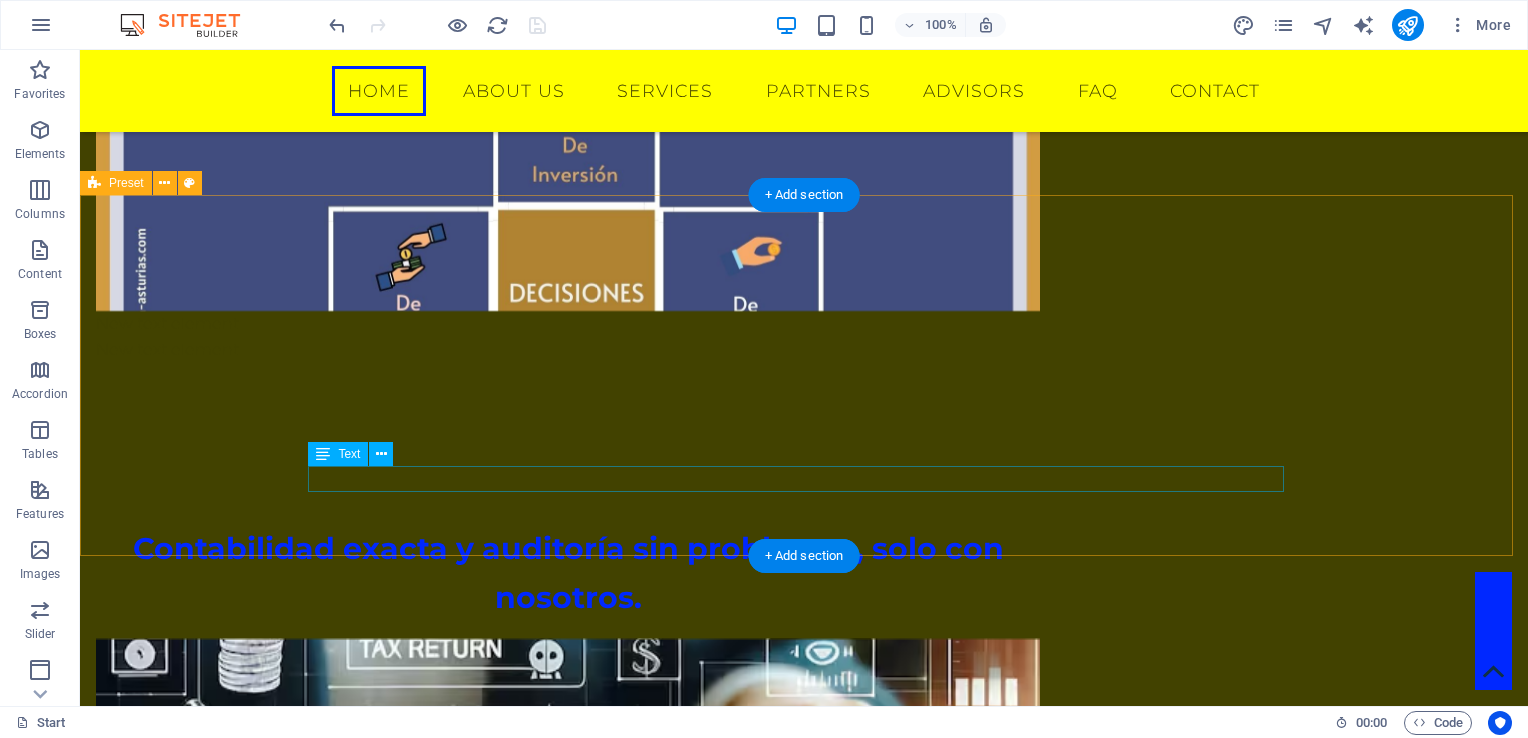 scroll, scrollTop: 1312, scrollLeft: 0, axis: vertical 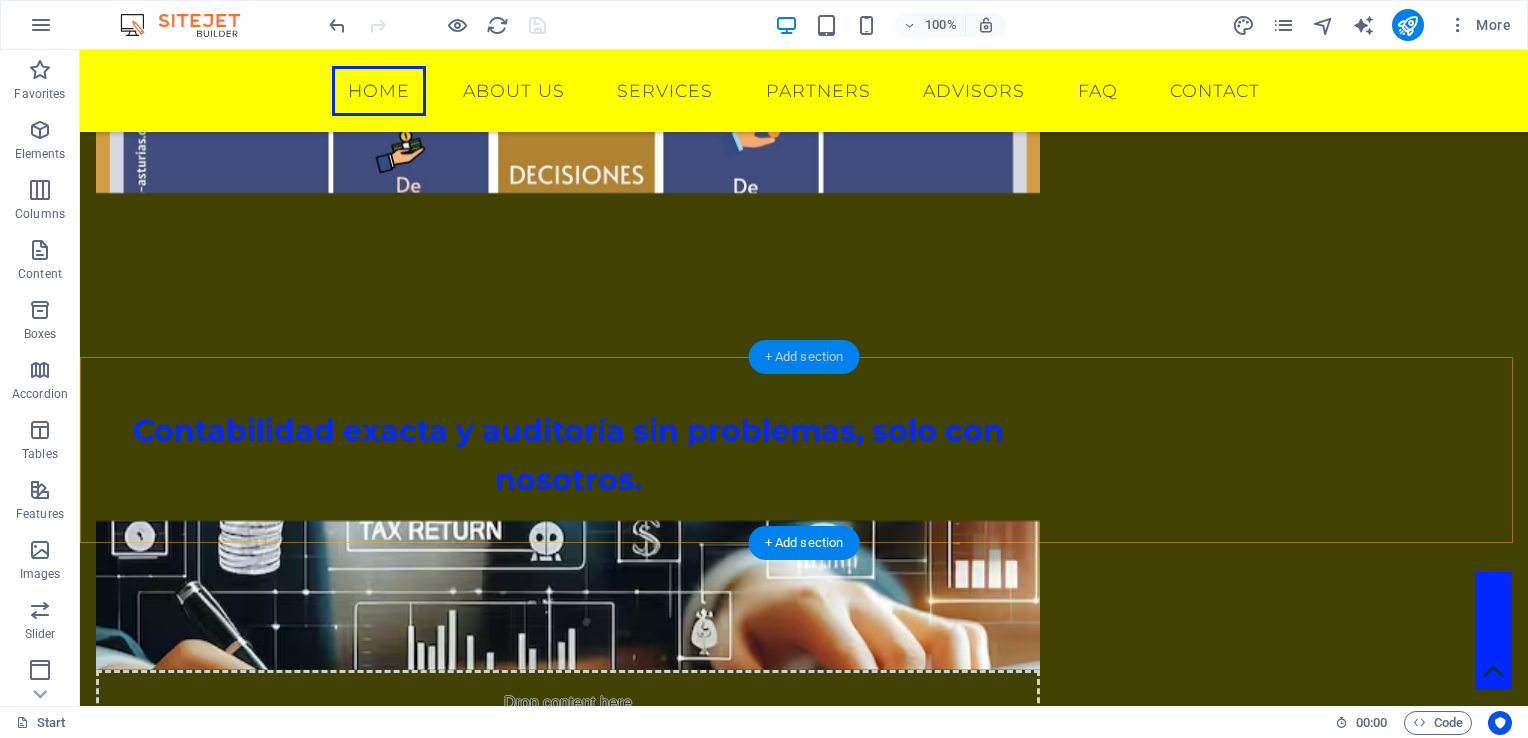 drag, startPoint x: 781, startPoint y: 362, endPoint x: 302, endPoint y: 395, distance: 480.1354 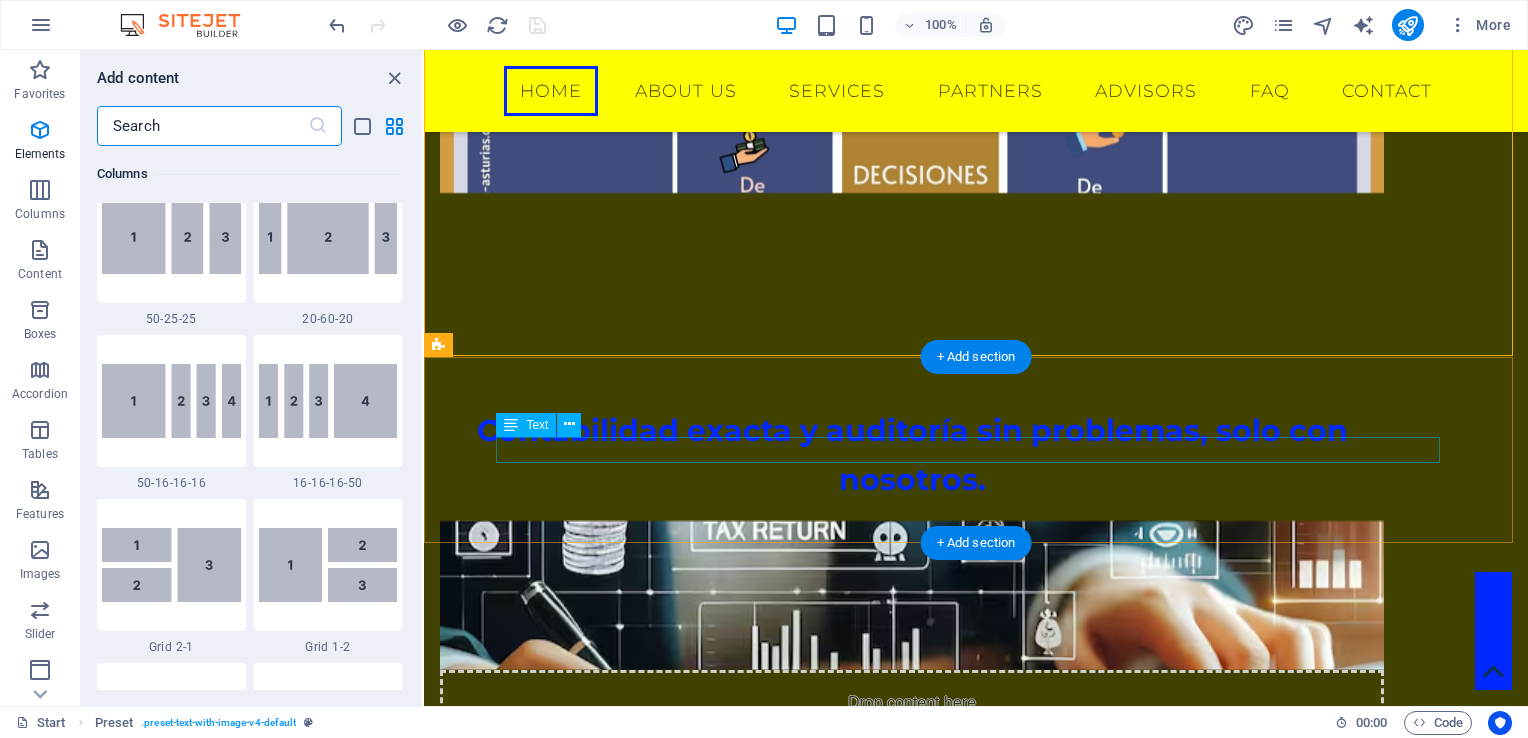 scroll, scrollTop: 3499, scrollLeft: 0, axis: vertical 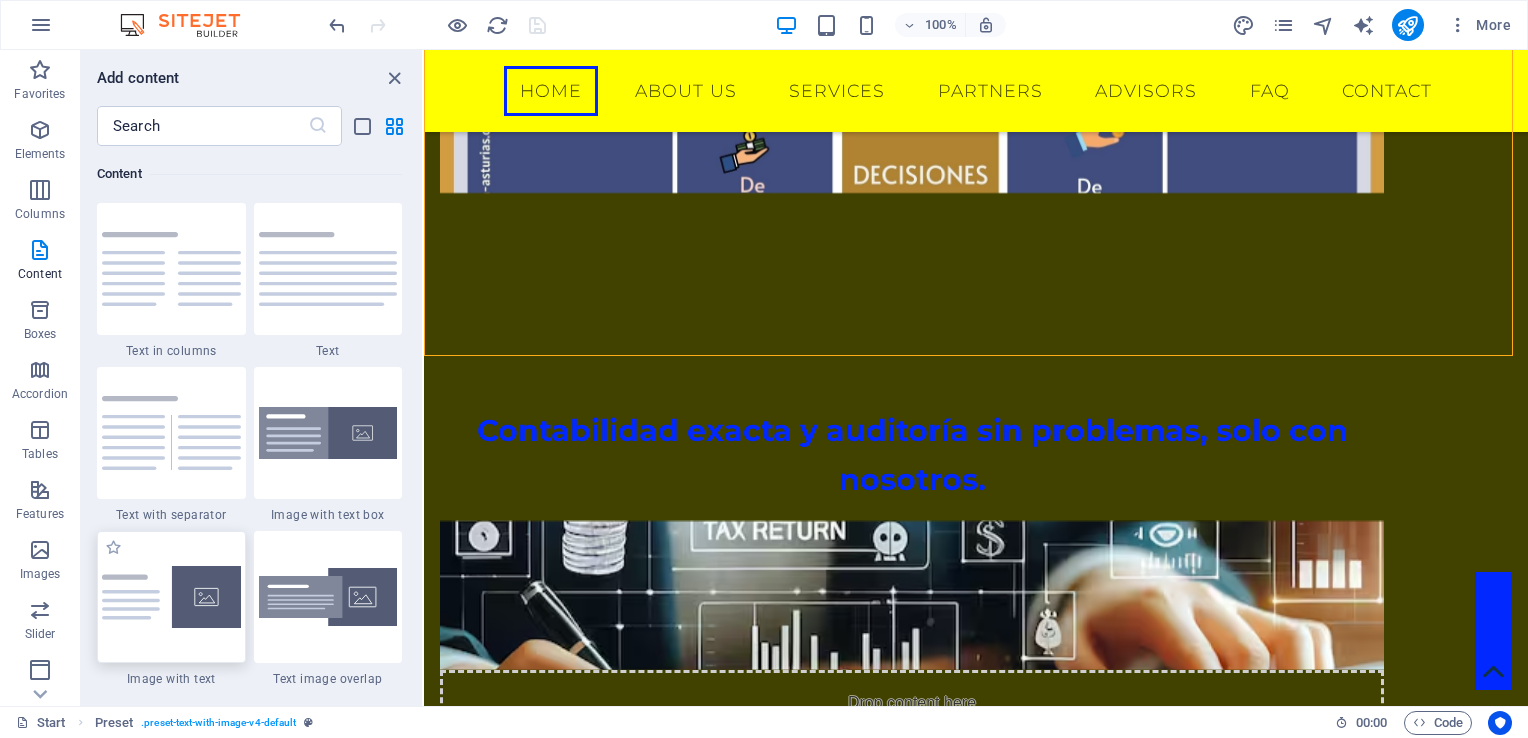 click at bounding box center (171, 597) 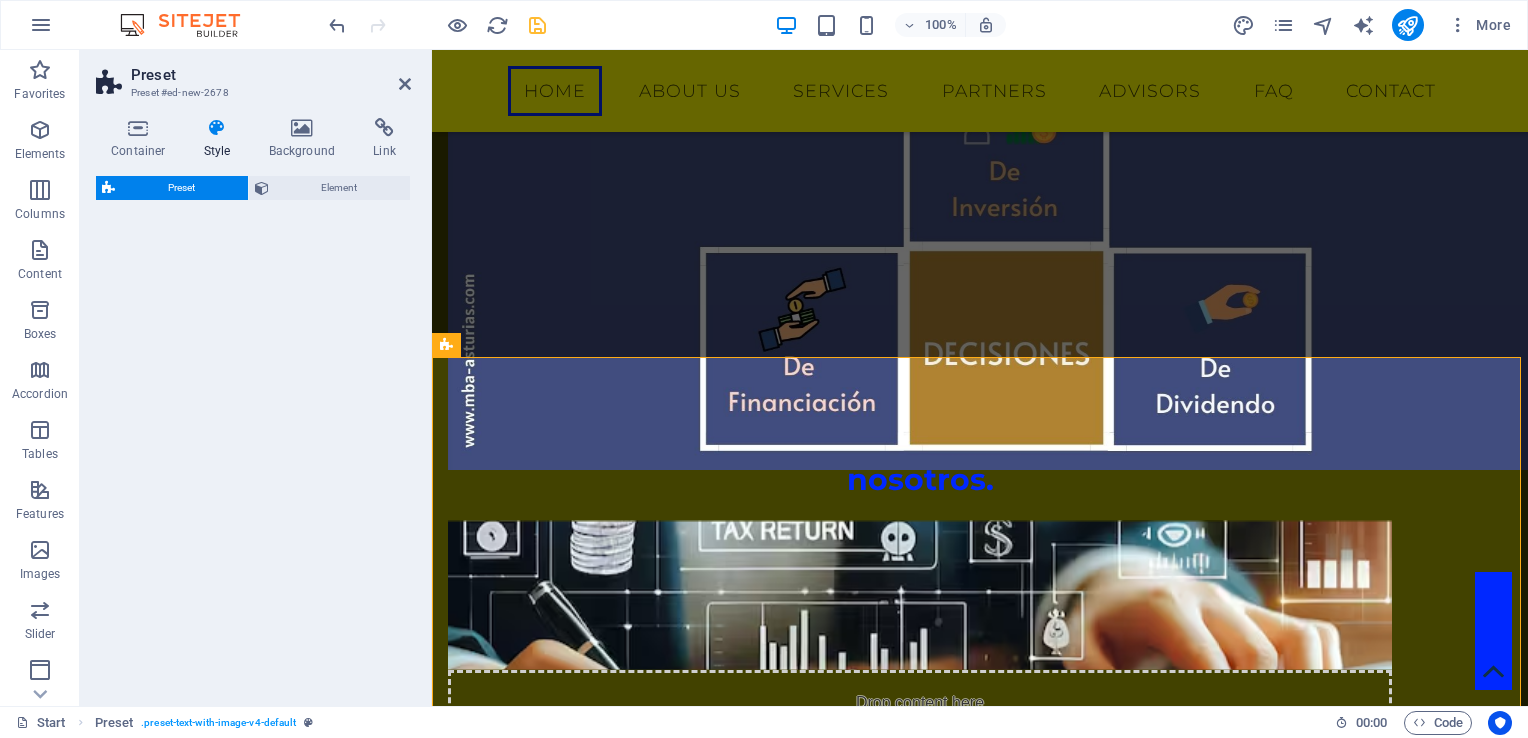 select on "rem" 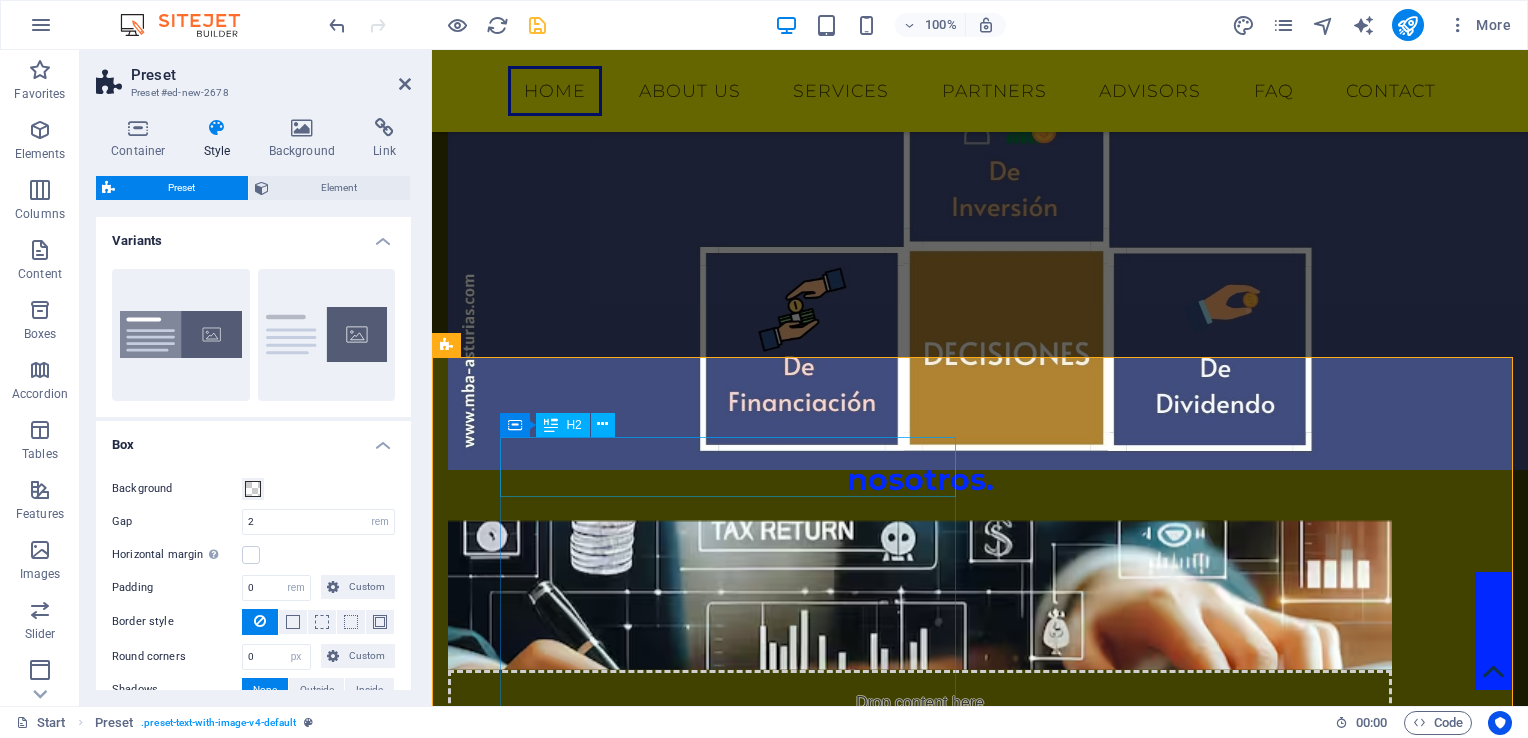 click on "New headline" at bounding box center (920, 1055) 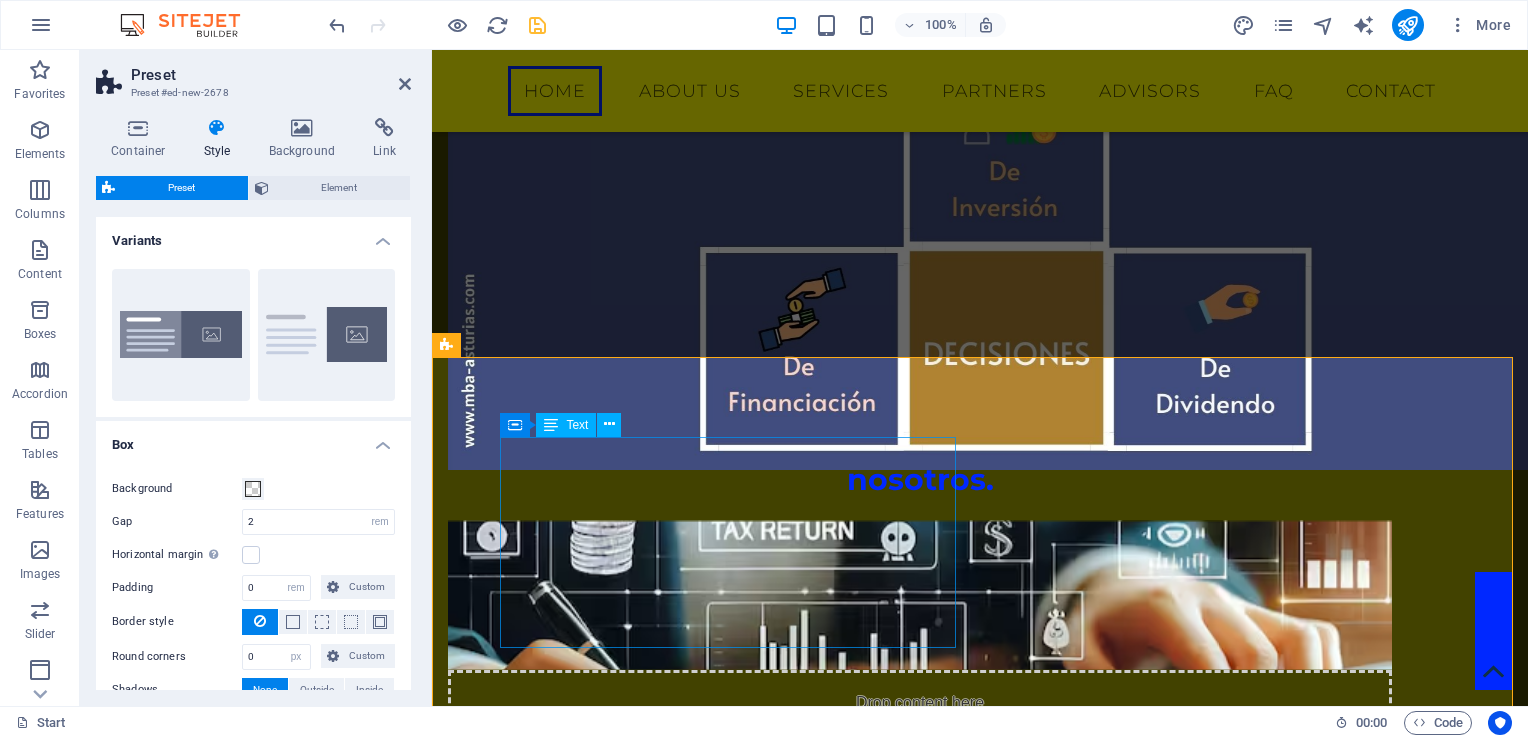 click on "Lorem ipsum dolor sit amet, consectetuer adipiscing elit. Aenean commodo ligula eget dolor. Lorem ipsum dolor sit amet, consectetuer adipiscing elit leget dolor. Lorem ipsum dolor sit amet, consectetuer adipiscing elit. Aenean commodo ligula eget dolor. Lorem ipsum dolor sit amet, consectetuer adipiscing elit dolor consectetuer adipiscing elit leget dolor. Lorem elit saget ipsum dolor sit amet, consectetuer." at bounding box center [920, 1078] 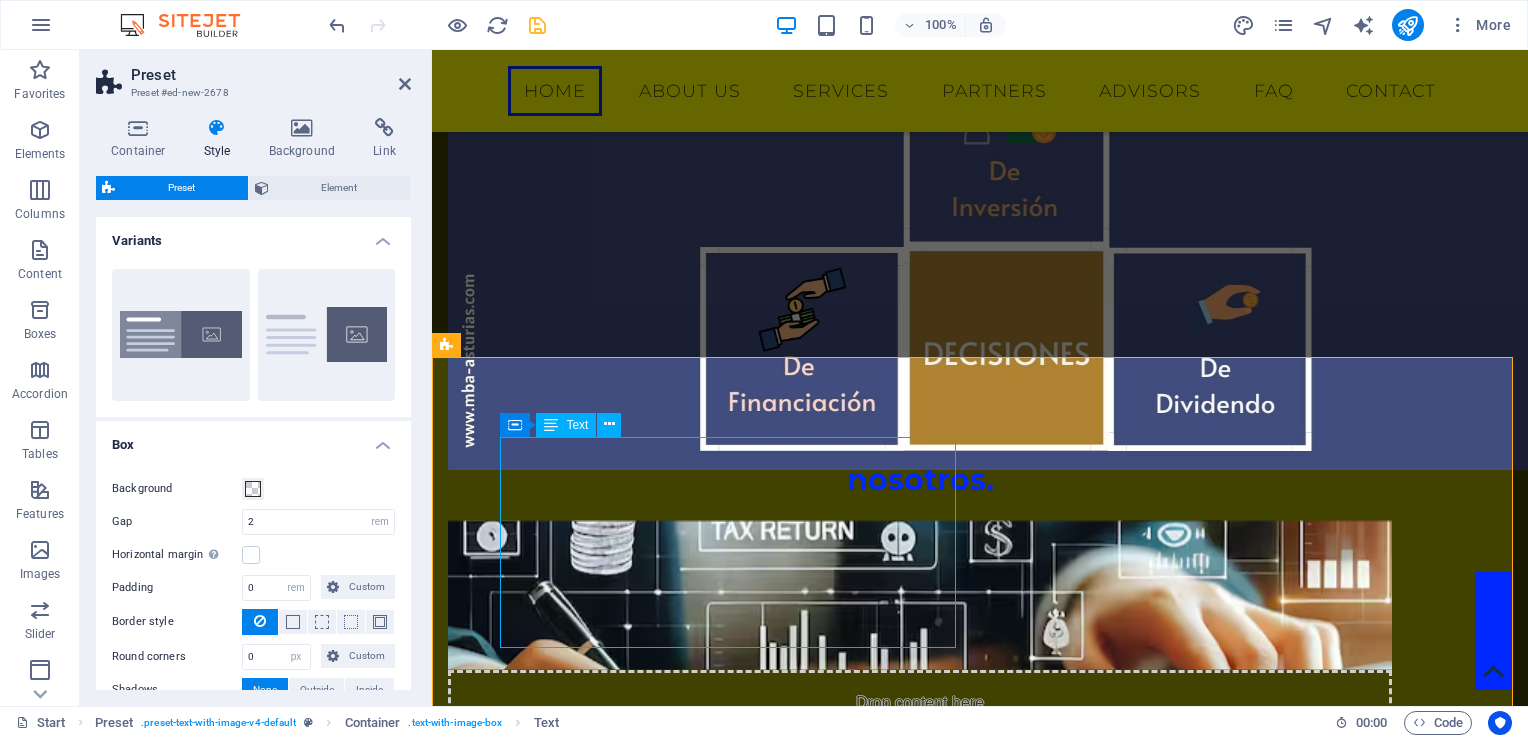 click on "Lorem ipsum dolor sit amet, consectetuer adipiscing elit. Aenean commodo ligula eget dolor. Lorem ipsum dolor sit amet, consectetuer adipiscing elit leget dolor. Lorem ipsum dolor sit amet, consectetuer adipiscing elit. Aenean commodo ligula eget dolor. Lorem ipsum dolor sit amet, consectetuer adipiscing elit dolor consectetuer adipiscing elit leget dolor. Lorem elit saget ipsum dolor sit amet, consectetuer." at bounding box center [920, 1078] 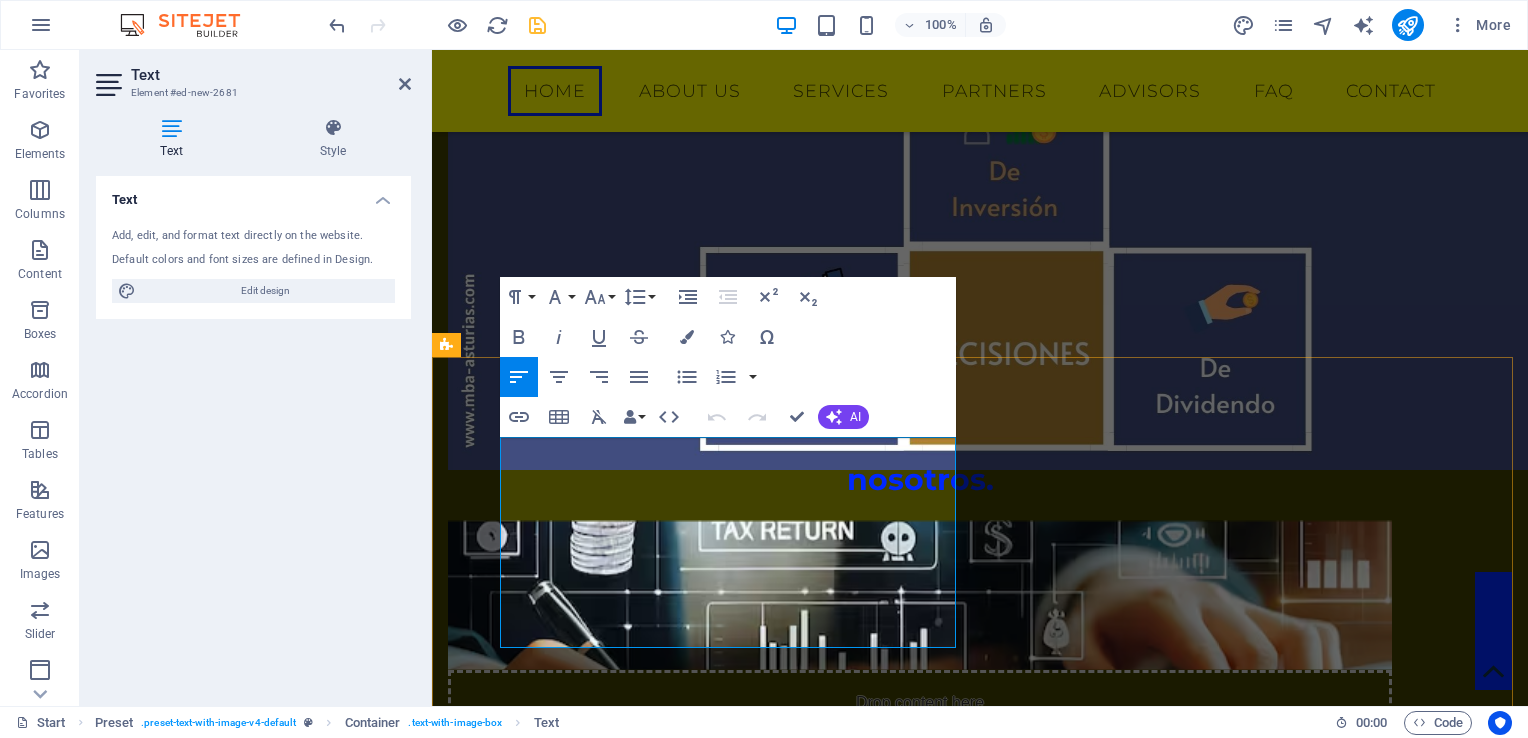 drag, startPoint x: 505, startPoint y: 450, endPoint x: 916, endPoint y: 640, distance: 452.79245 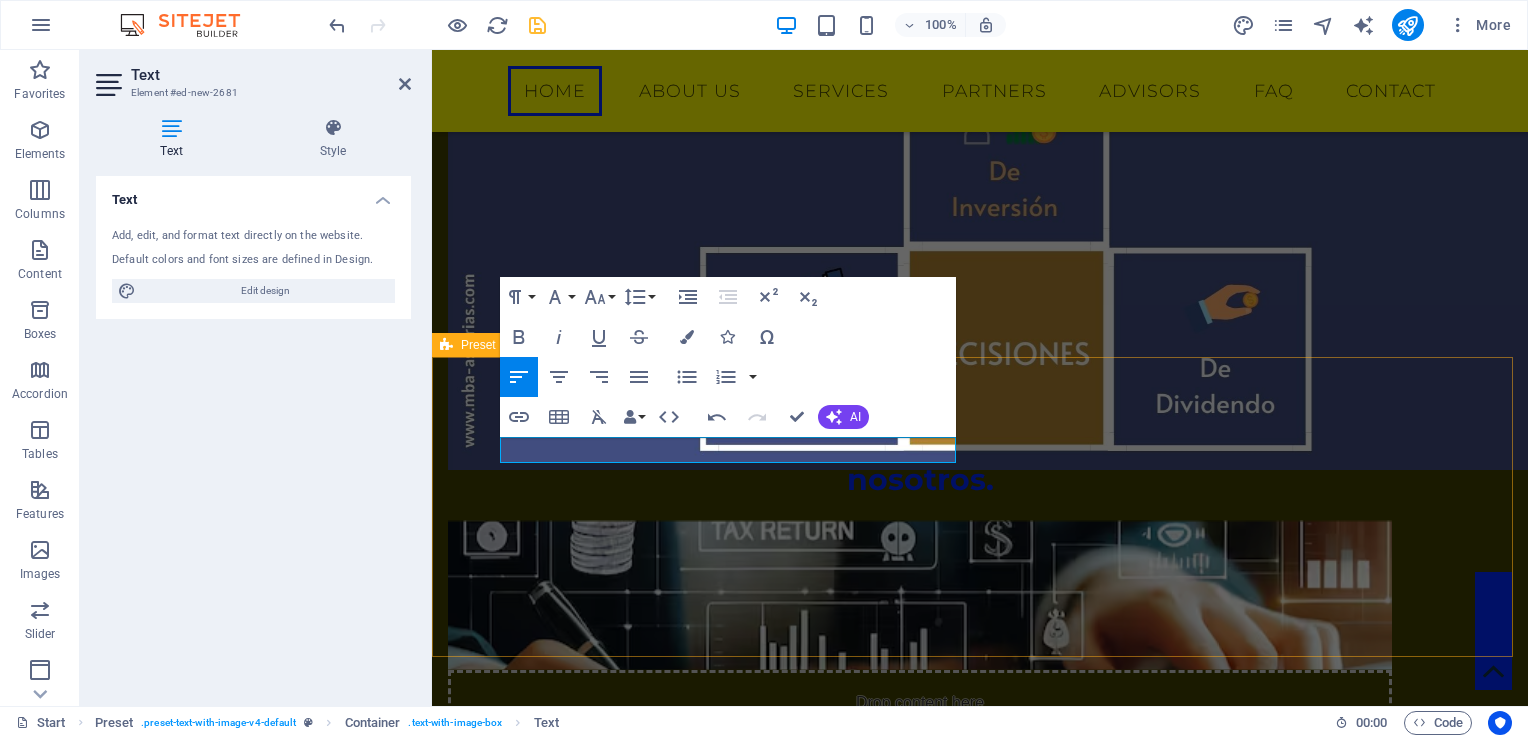 type 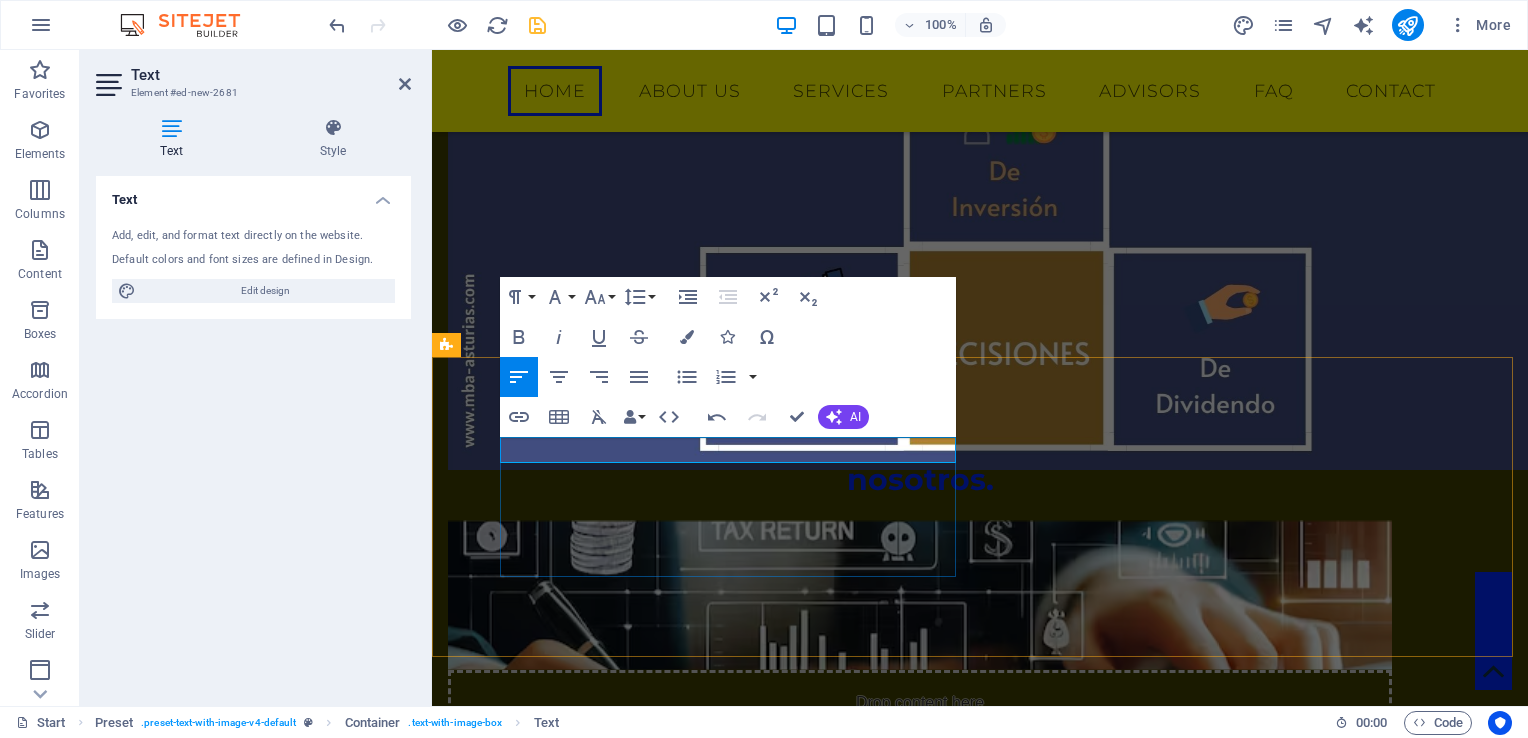 drag, startPoint x: 503, startPoint y: 450, endPoint x: 616, endPoint y: 455, distance: 113.110565 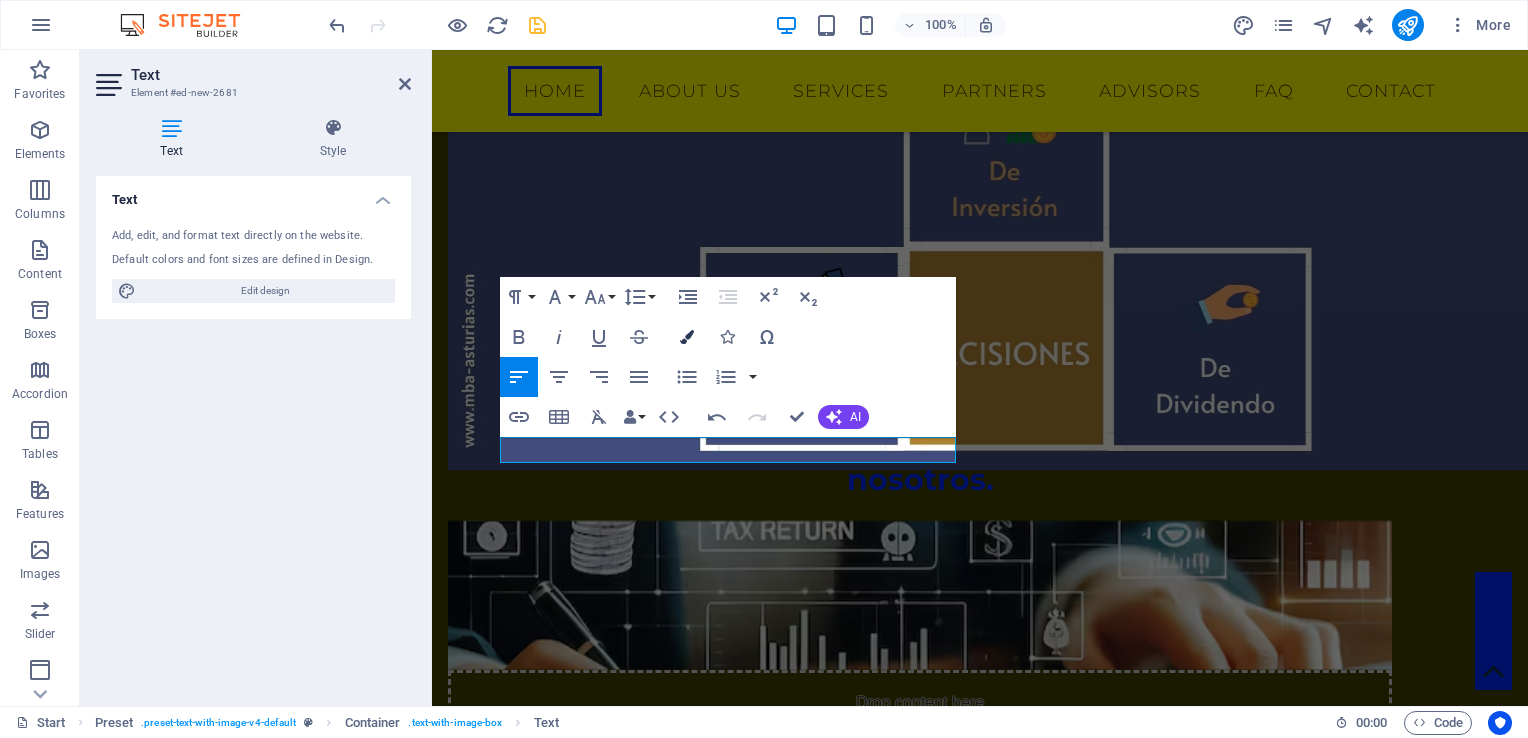 click at bounding box center (687, 337) 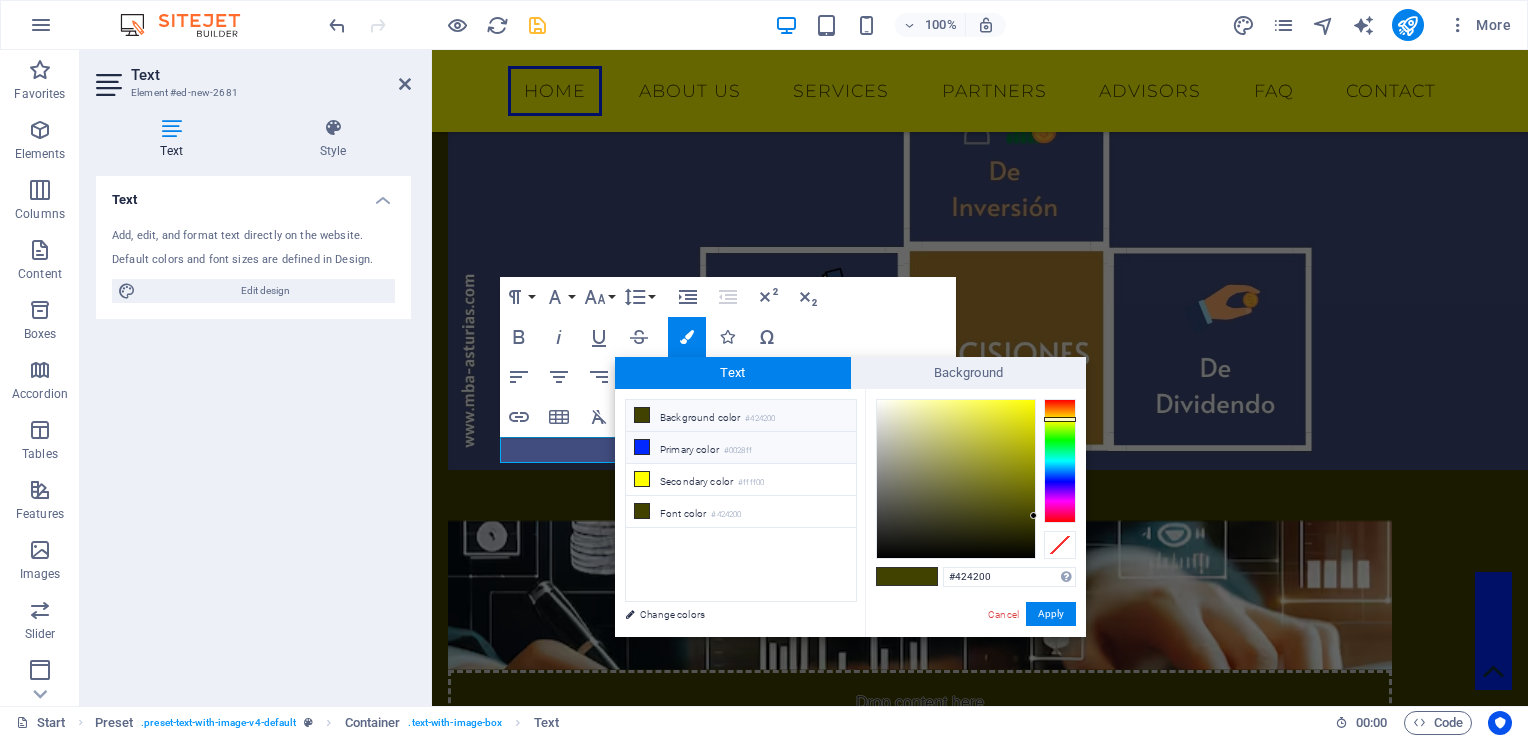 click on "Primary color
#0028ff" at bounding box center [741, 448] 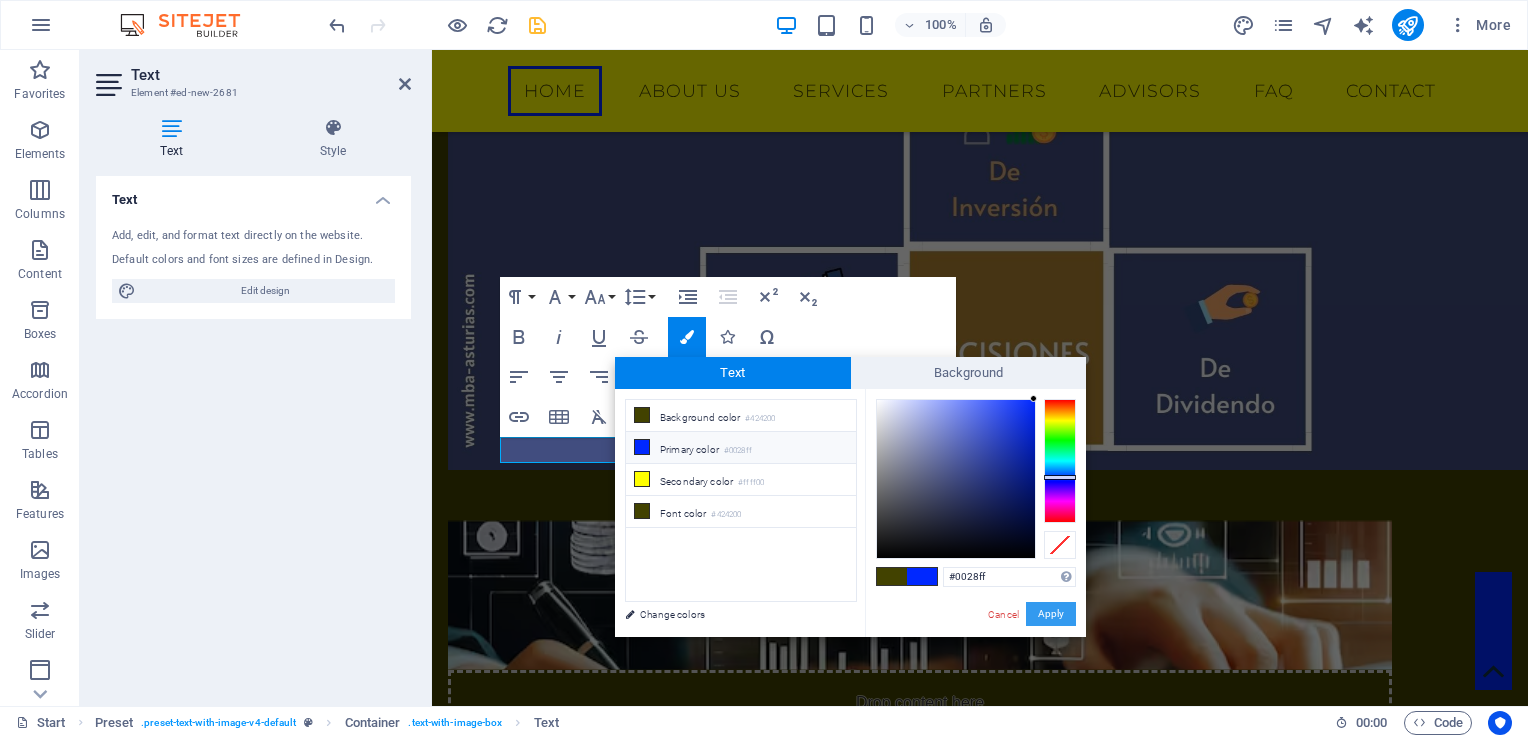 click on "Apply" at bounding box center (1051, 614) 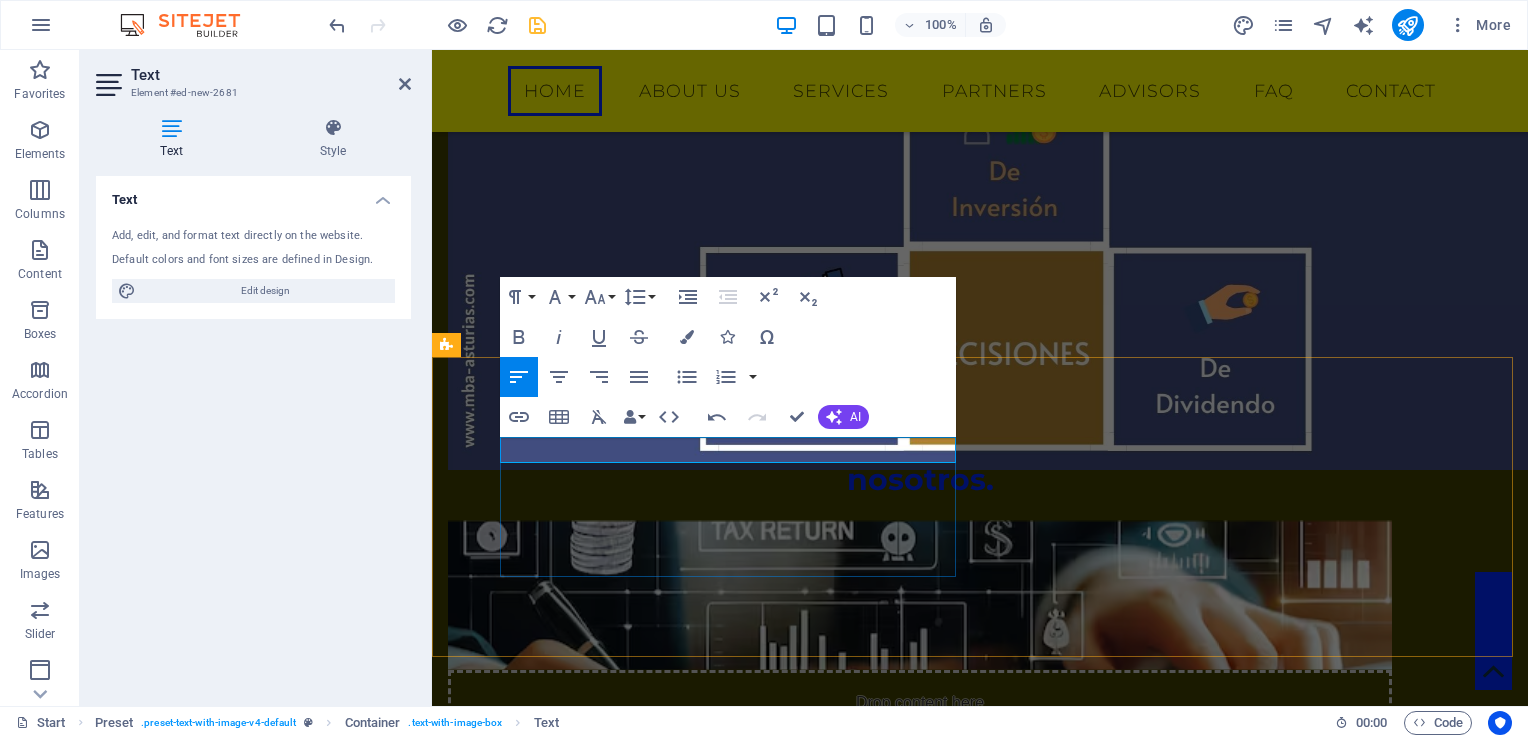 drag, startPoint x: 636, startPoint y: 454, endPoint x: 500, endPoint y: 457, distance: 136.03308 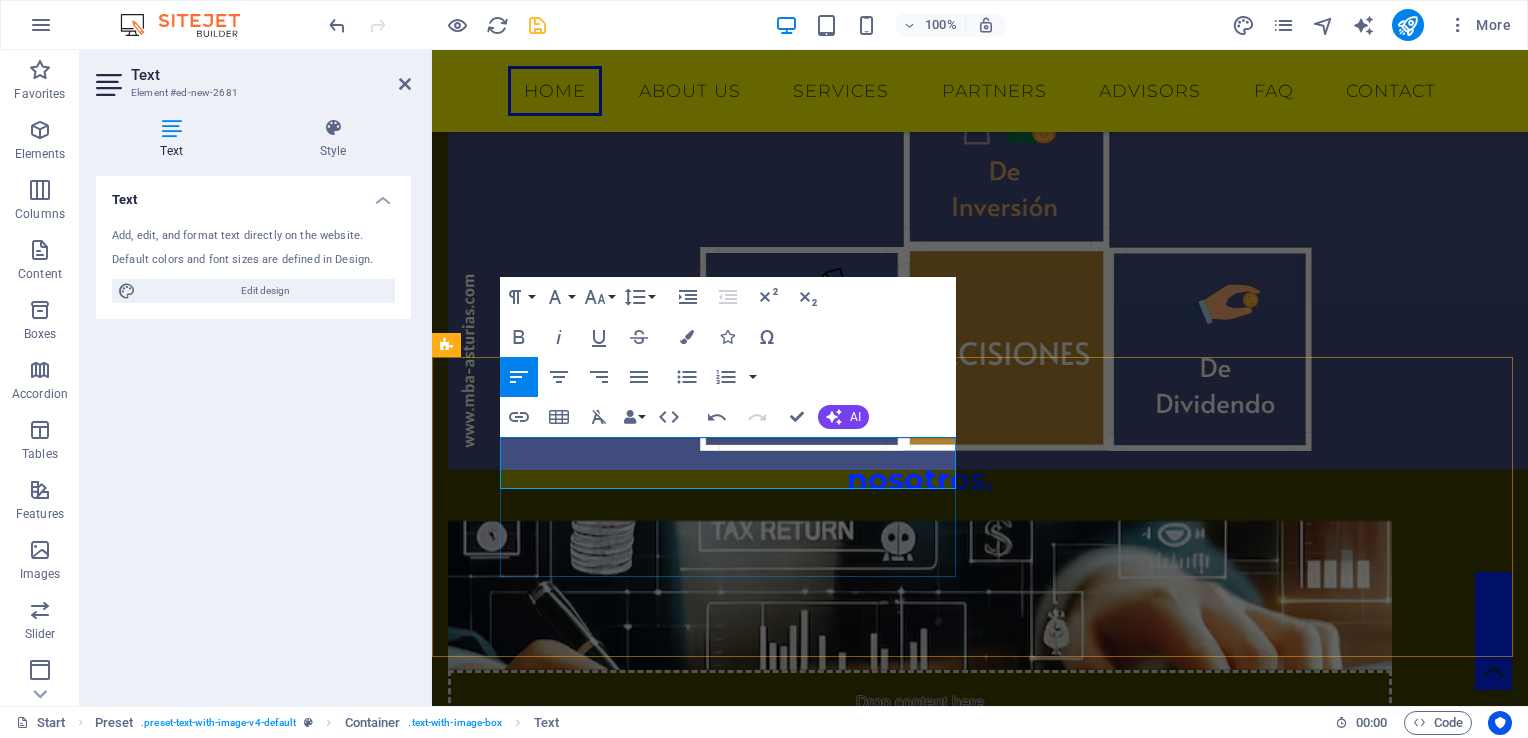 drag, startPoint x: 504, startPoint y: 447, endPoint x: 717, endPoint y: 481, distance: 215.69655 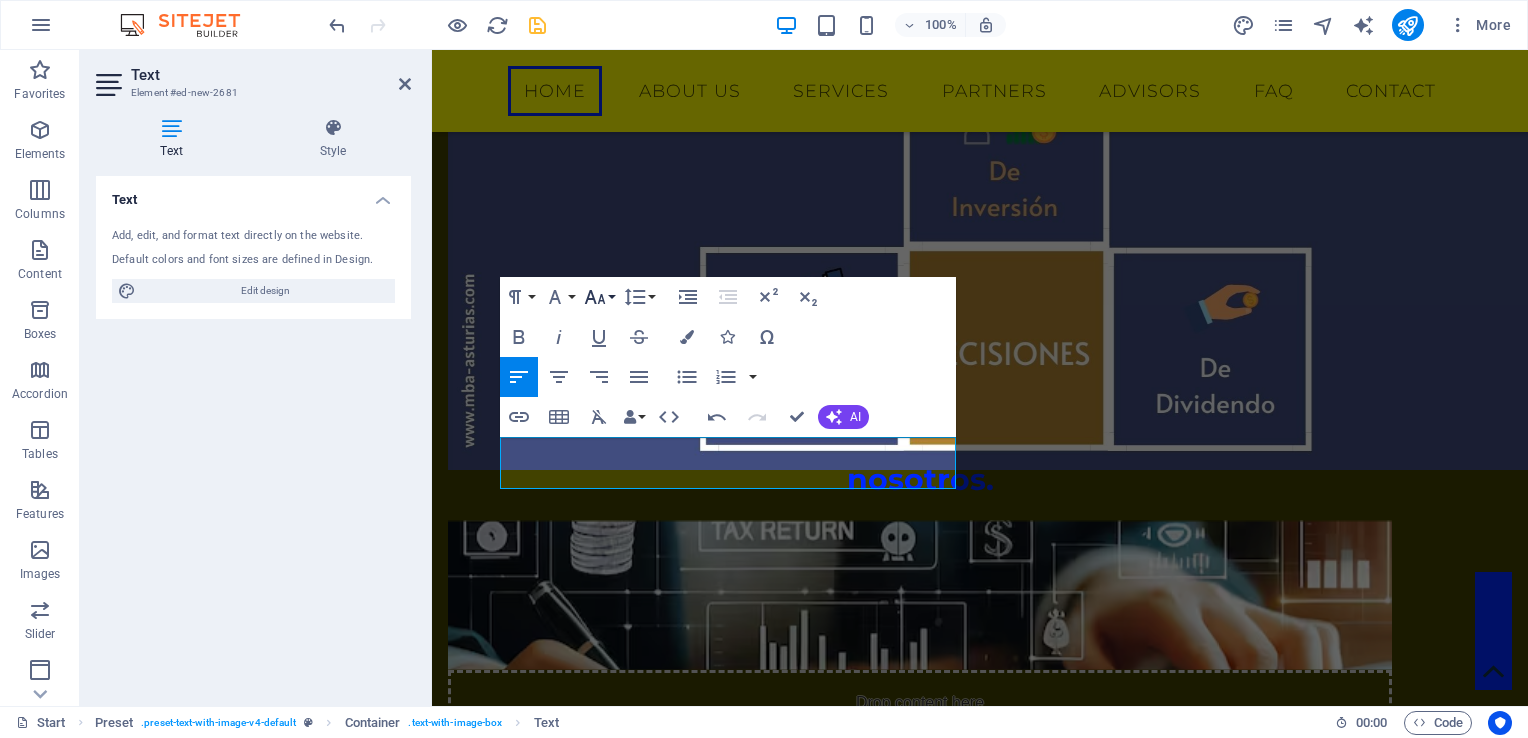 click on "Font Size" at bounding box center [599, 297] 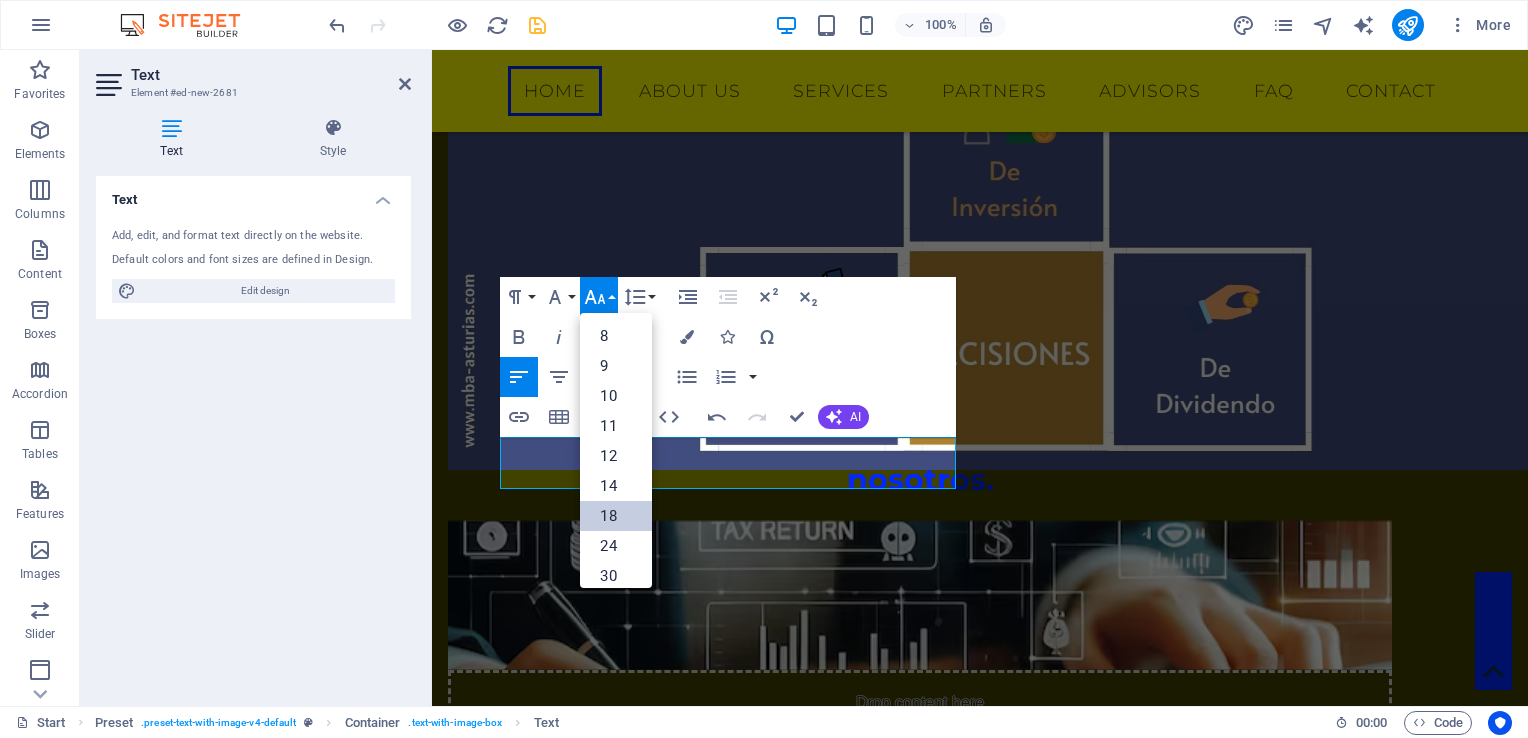 click on "18" at bounding box center [616, 516] 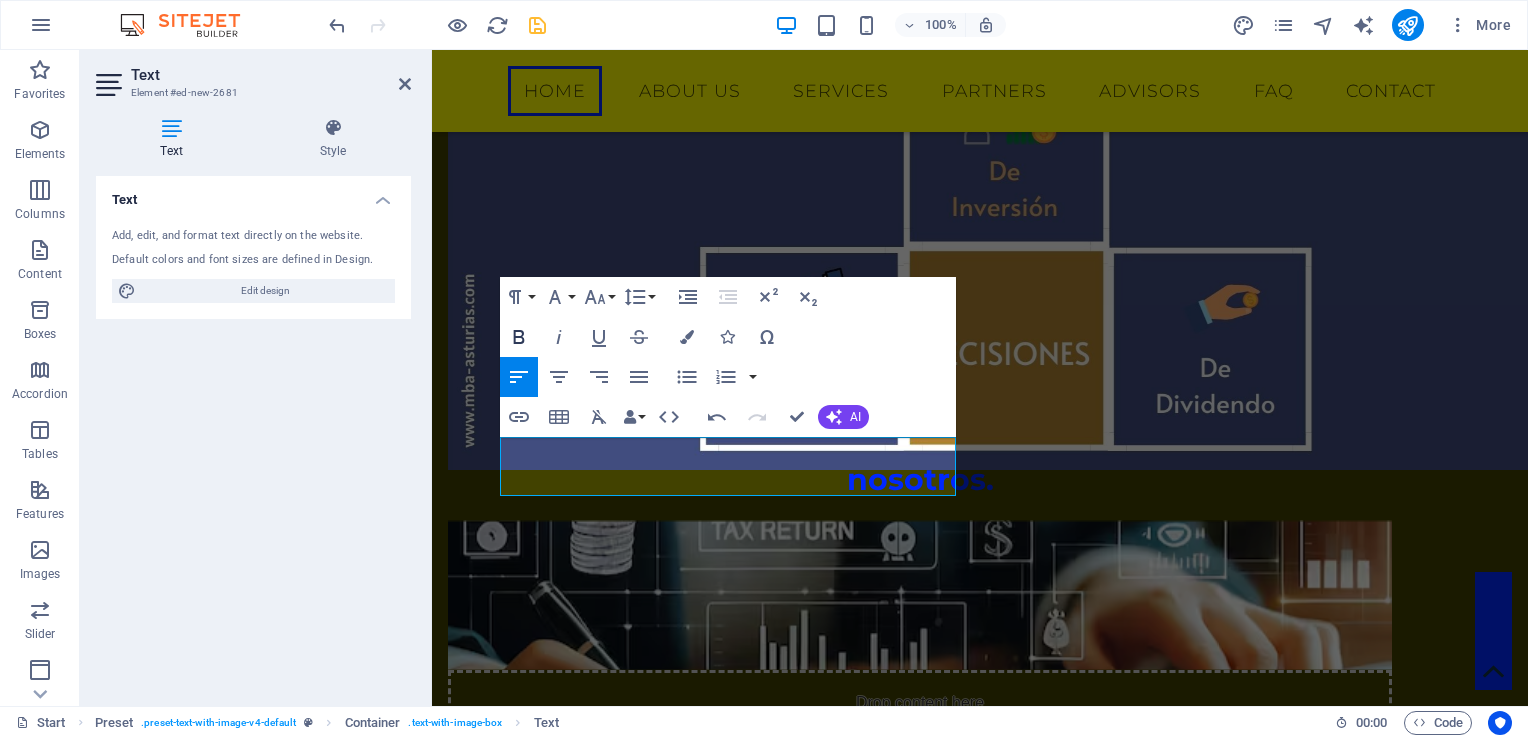 drag, startPoint x: 525, startPoint y: 331, endPoint x: 523, endPoint y: 342, distance: 11.18034 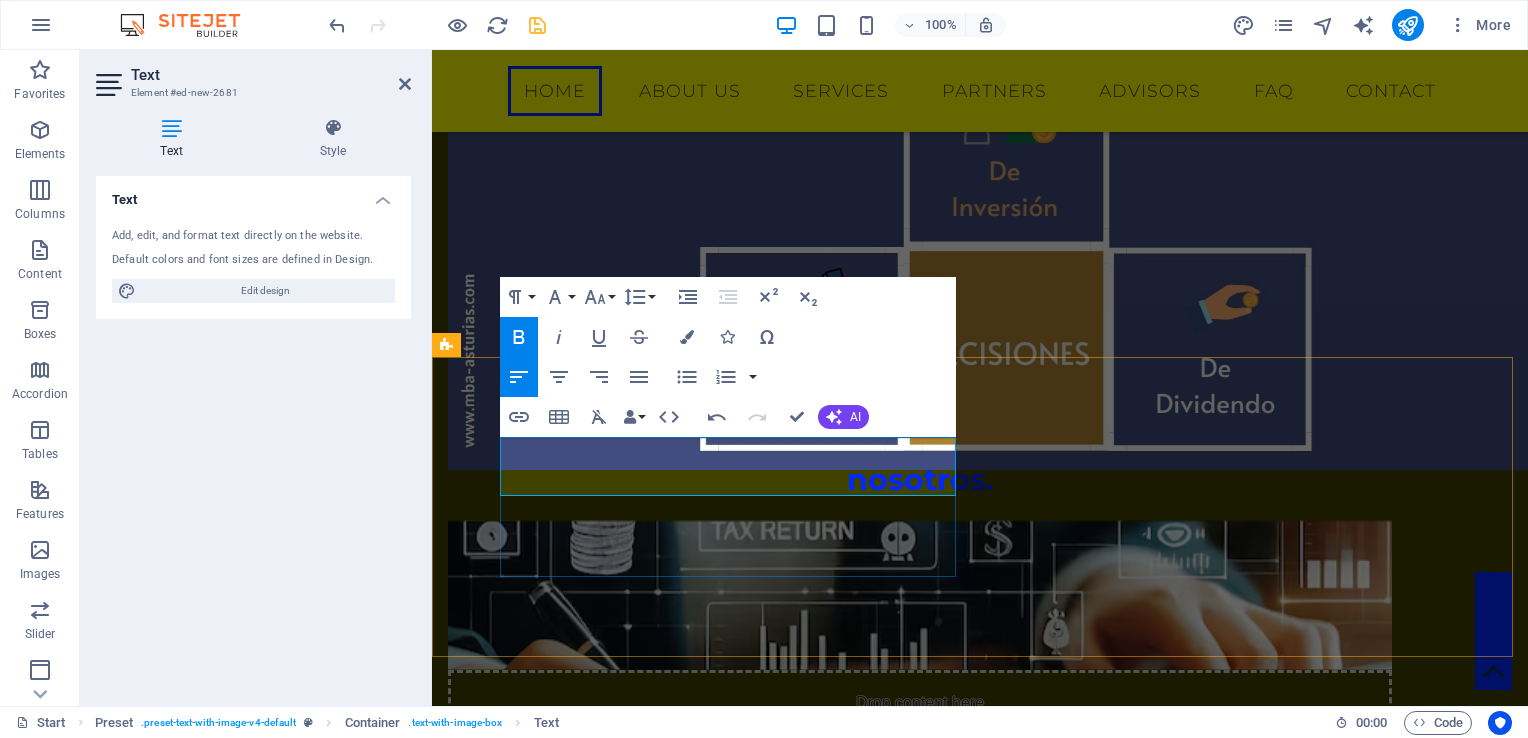drag, startPoint x: 502, startPoint y: 450, endPoint x: 519, endPoint y: 450, distance: 17 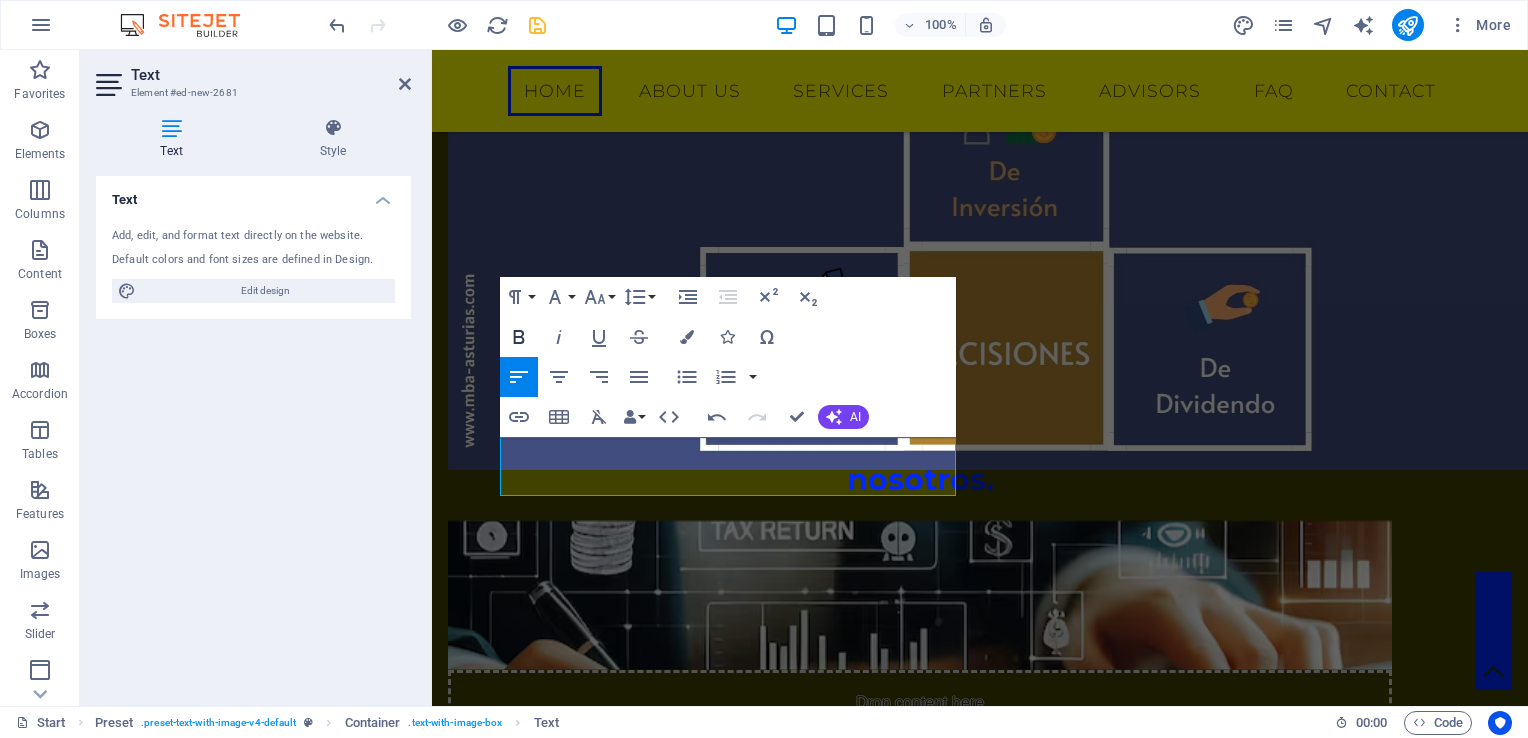 click 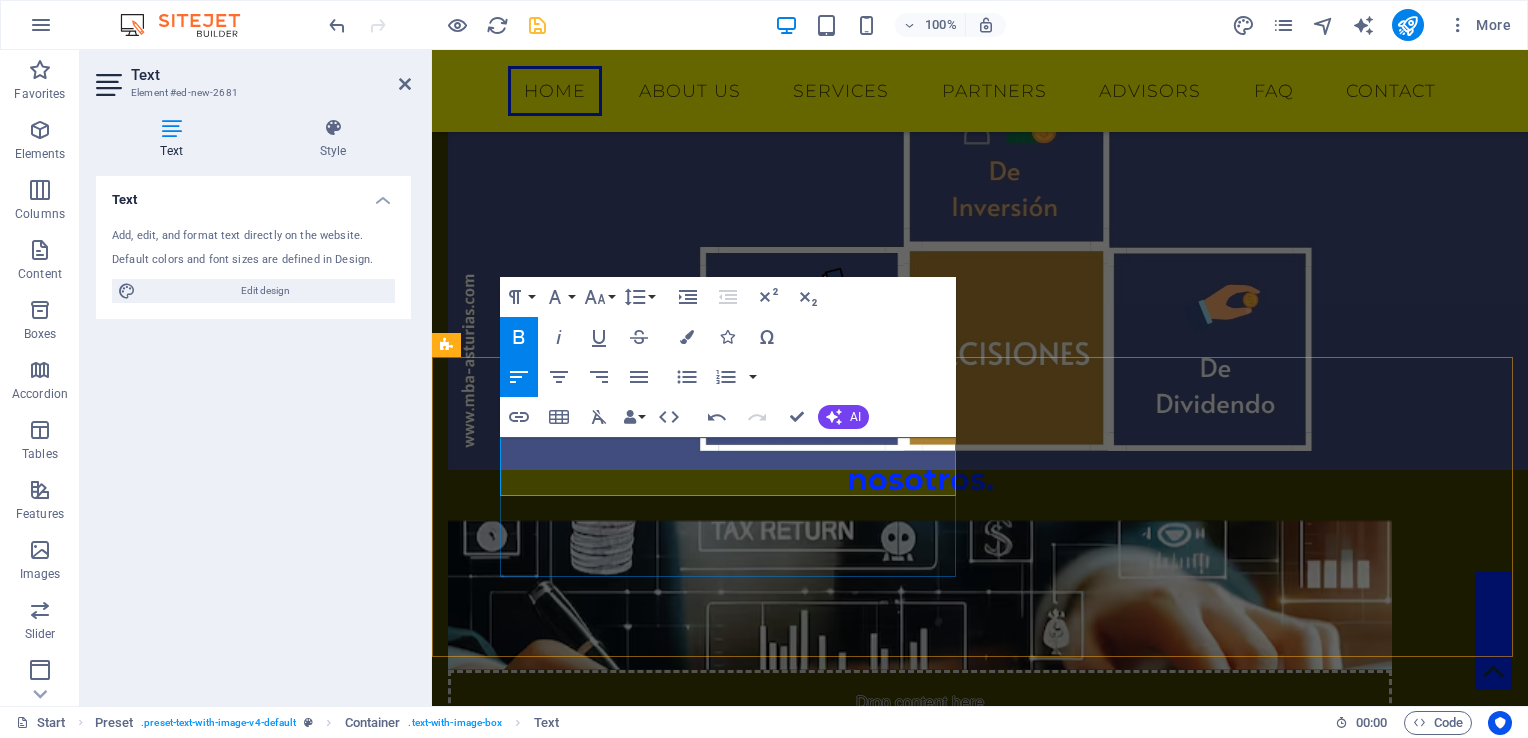 click on "Maximizando utilidades" at bounding box center (558, 1068) 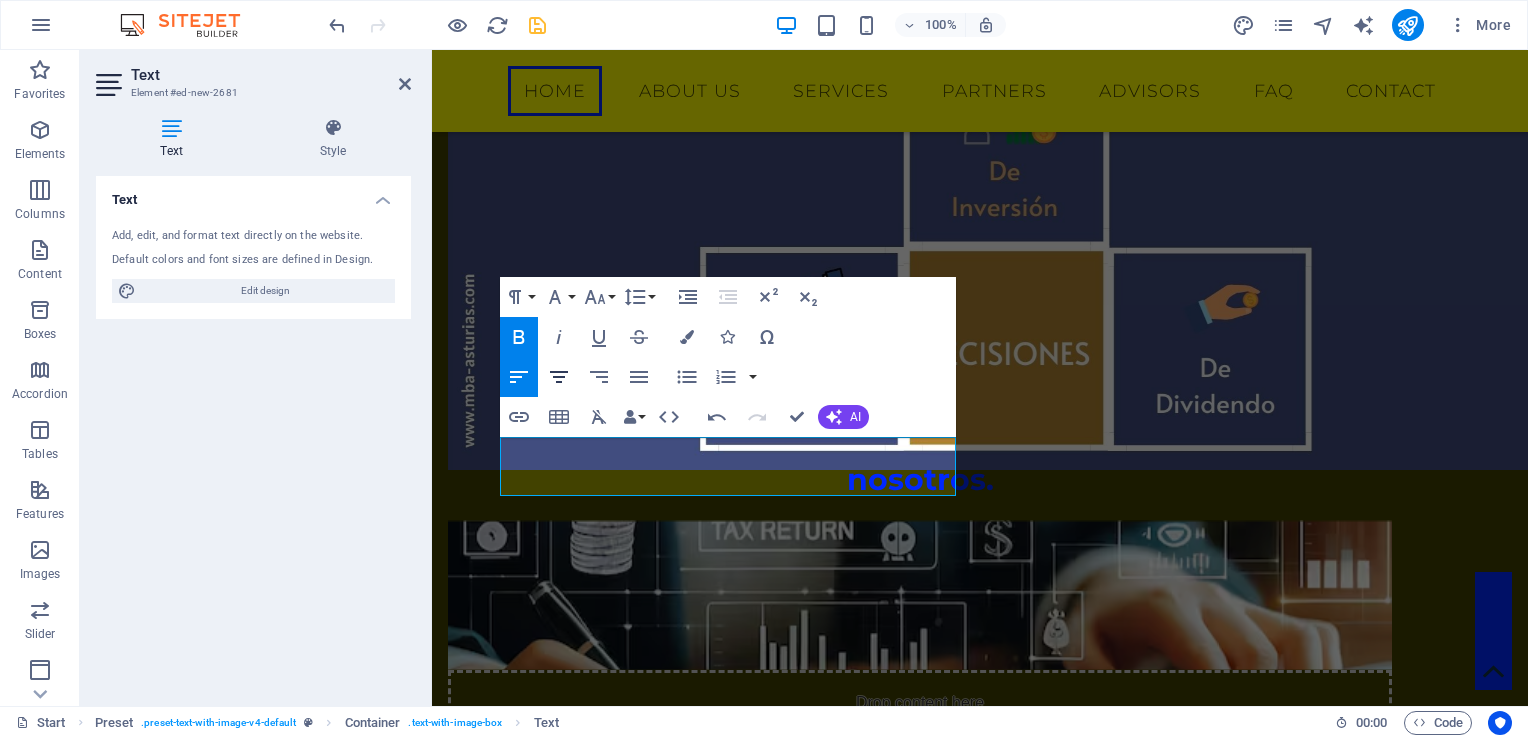 click 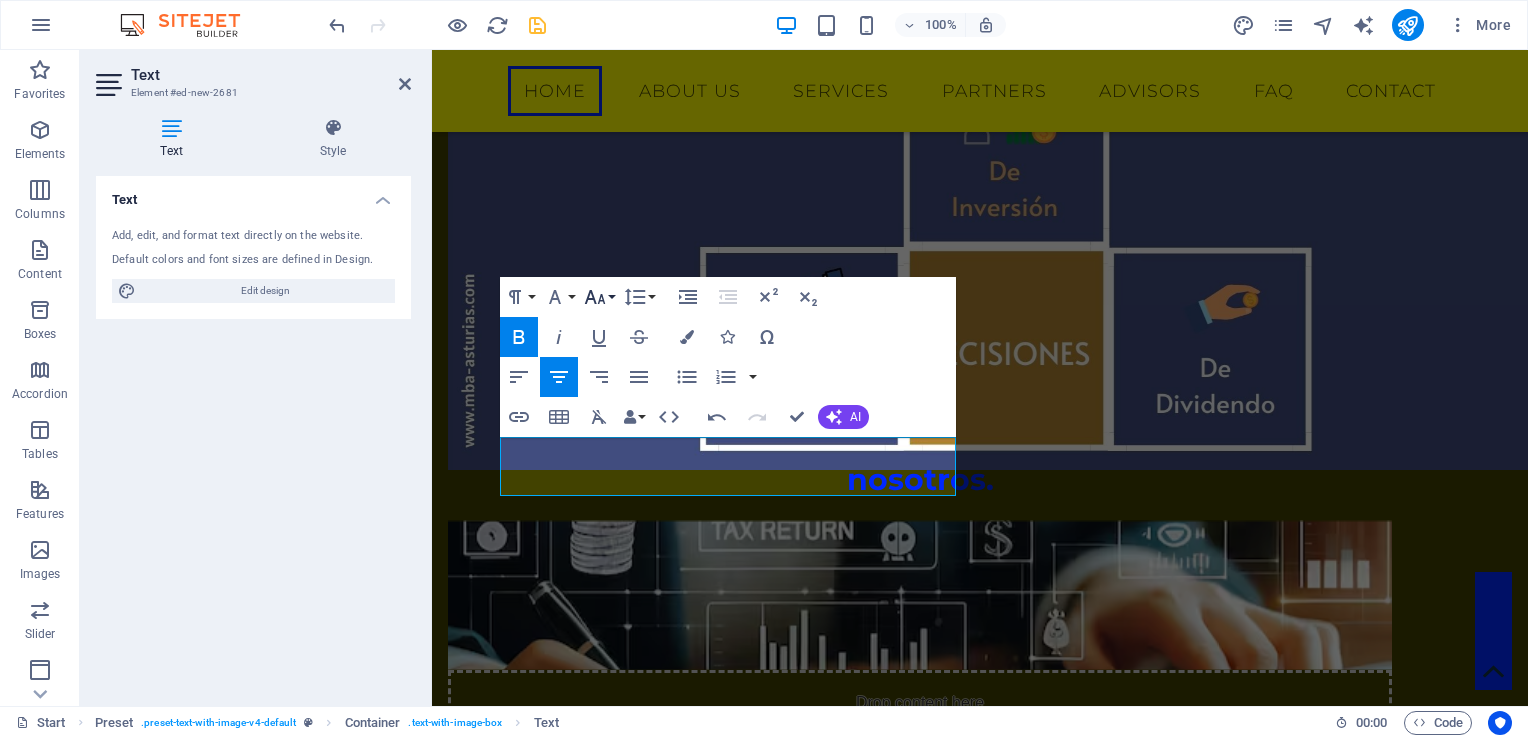 click on "Font Size" at bounding box center (599, 297) 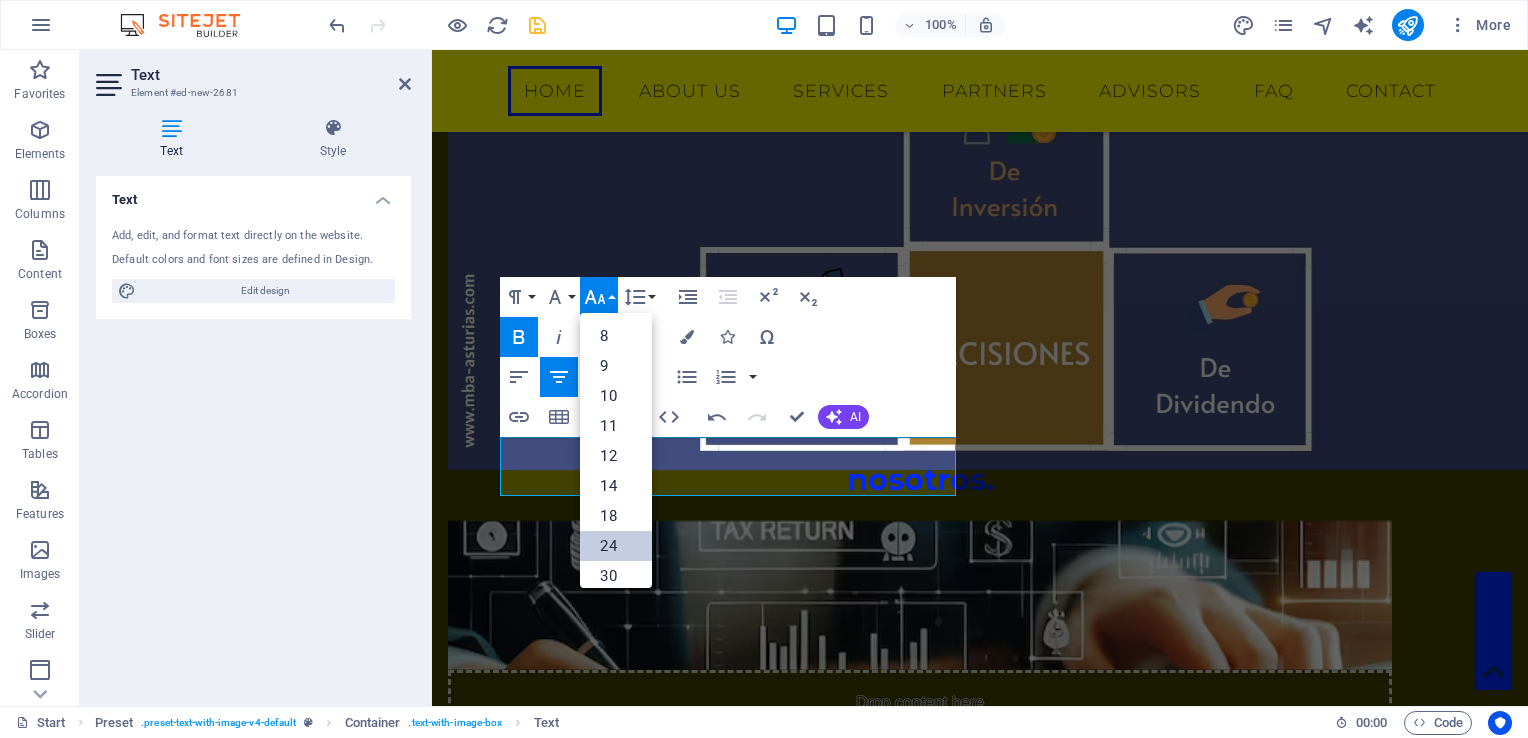 click on "24" at bounding box center (616, 546) 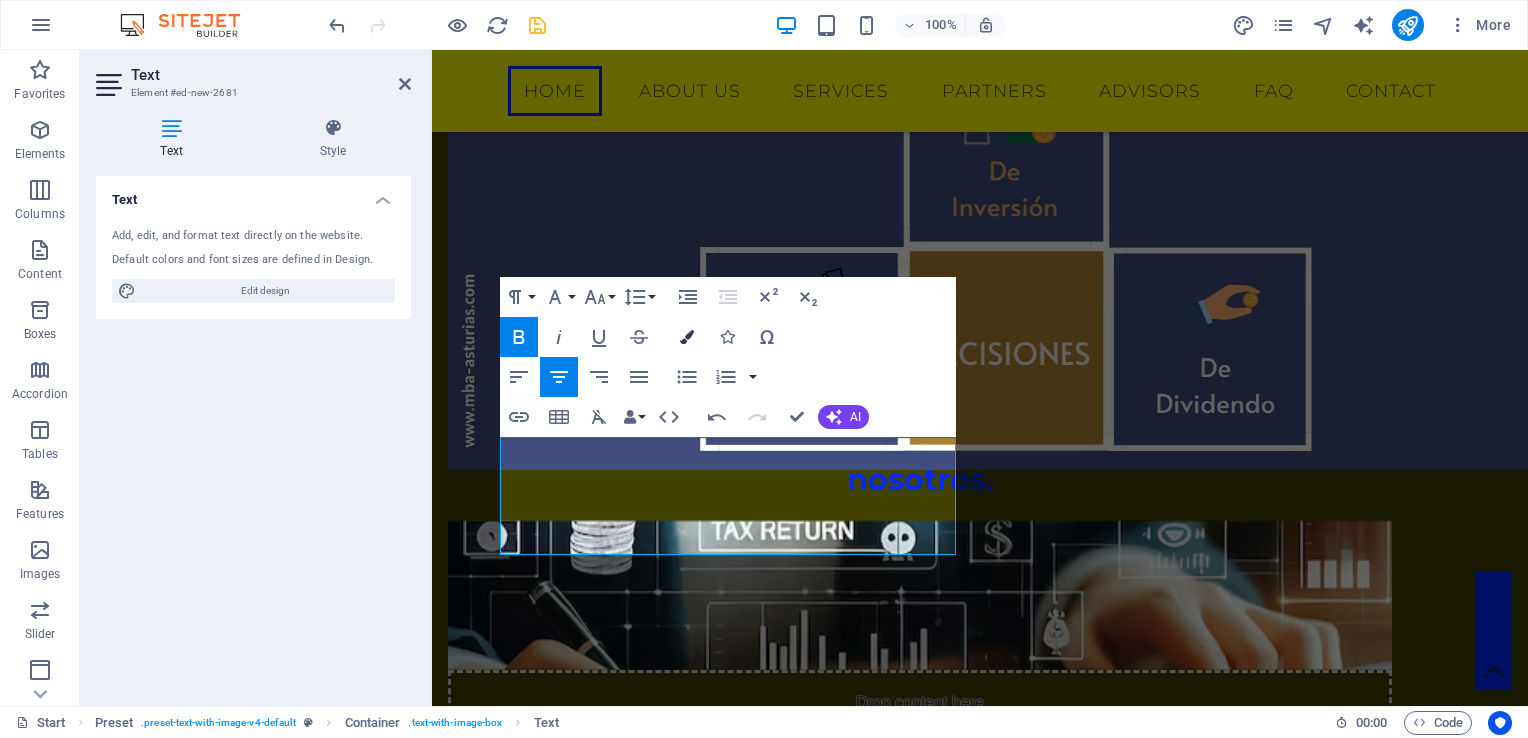 click at bounding box center [687, 337] 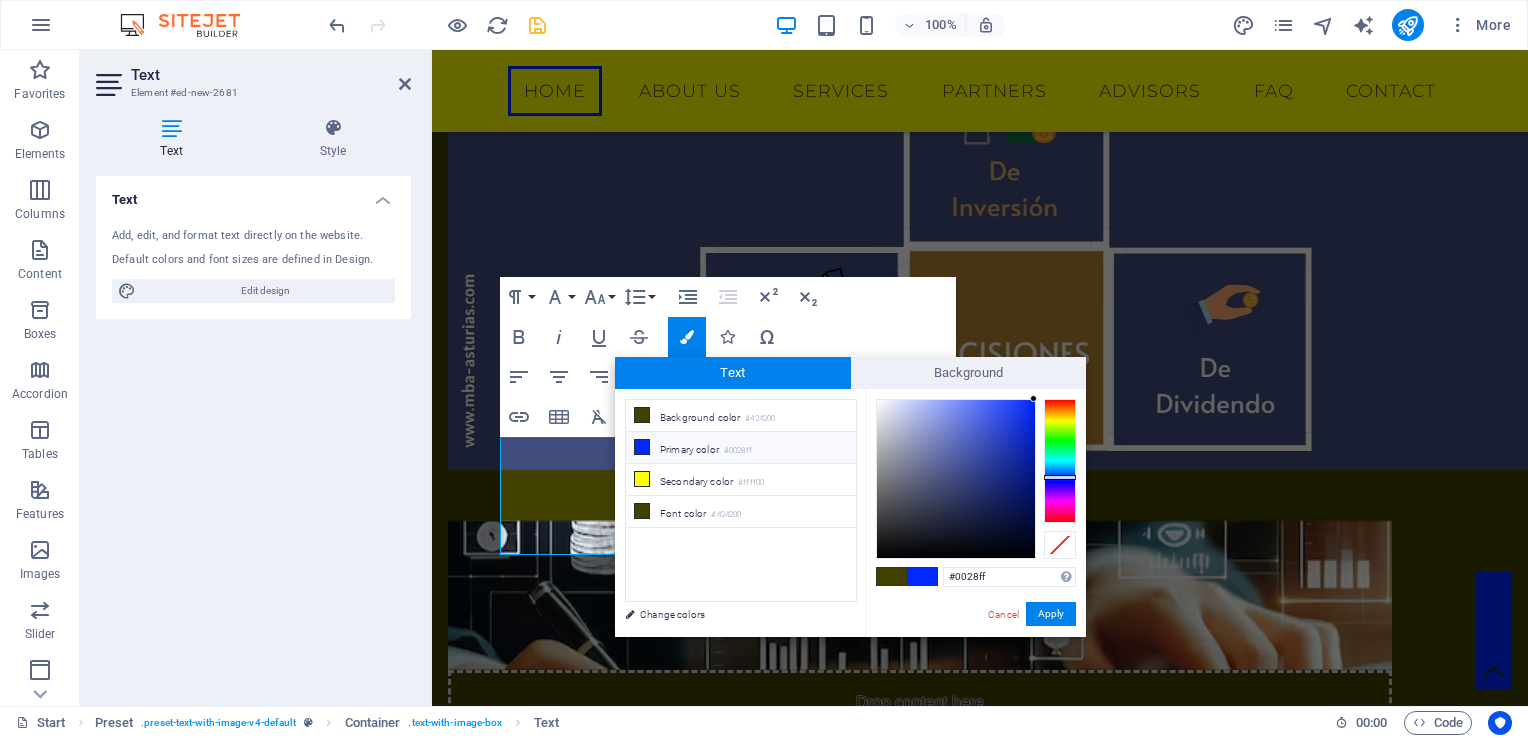 click at bounding box center [642, 447] 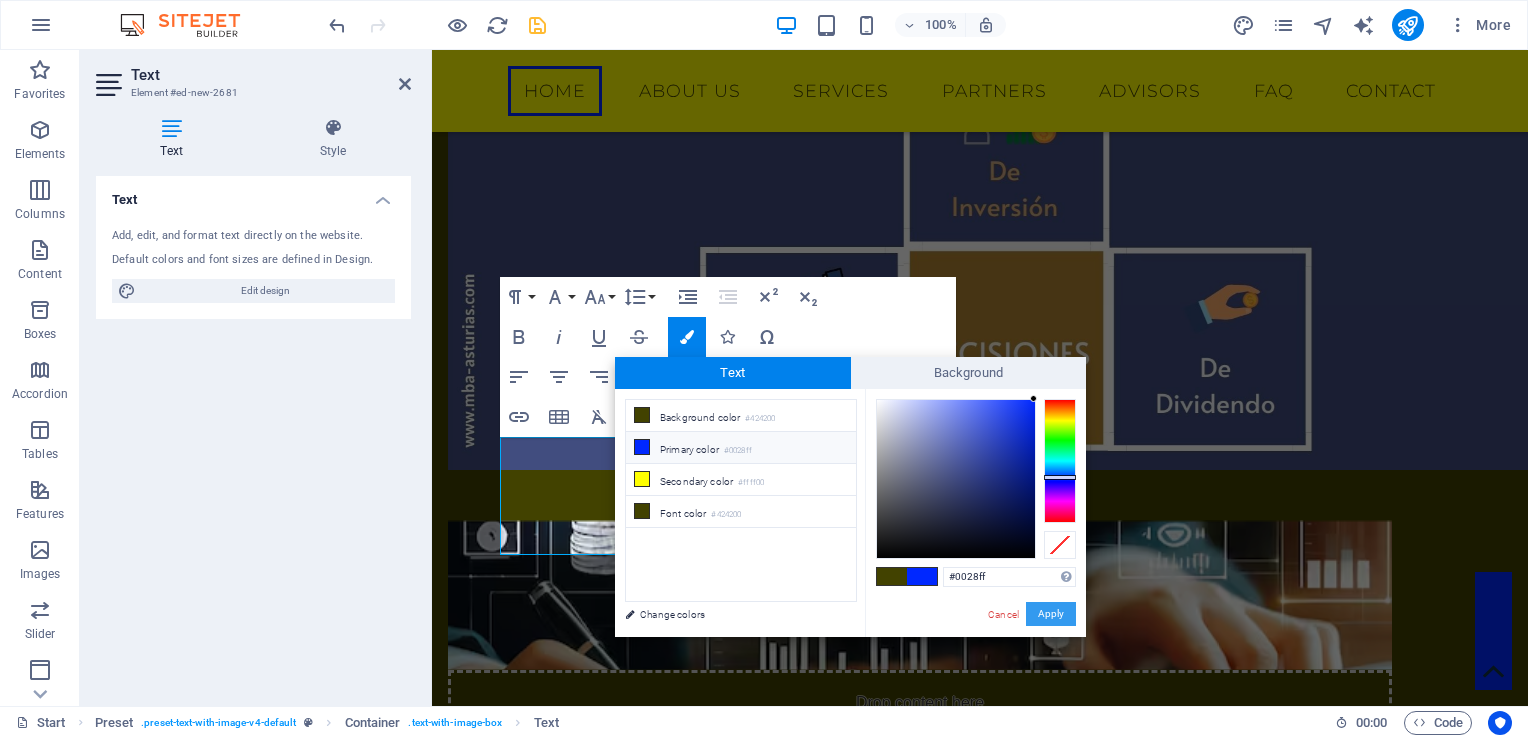 click on "Apply" at bounding box center [1051, 614] 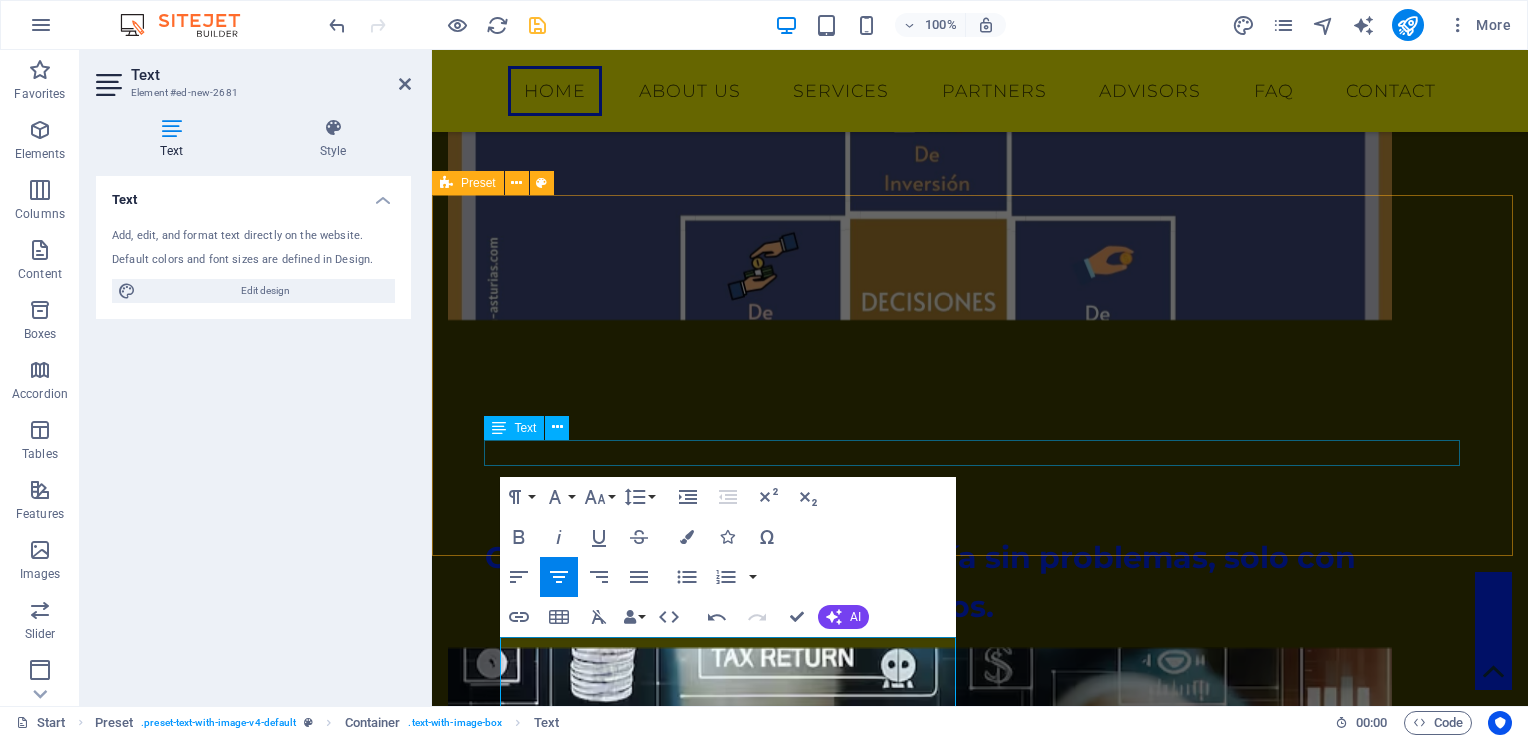 scroll, scrollTop: 1412, scrollLeft: 0, axis: vertical 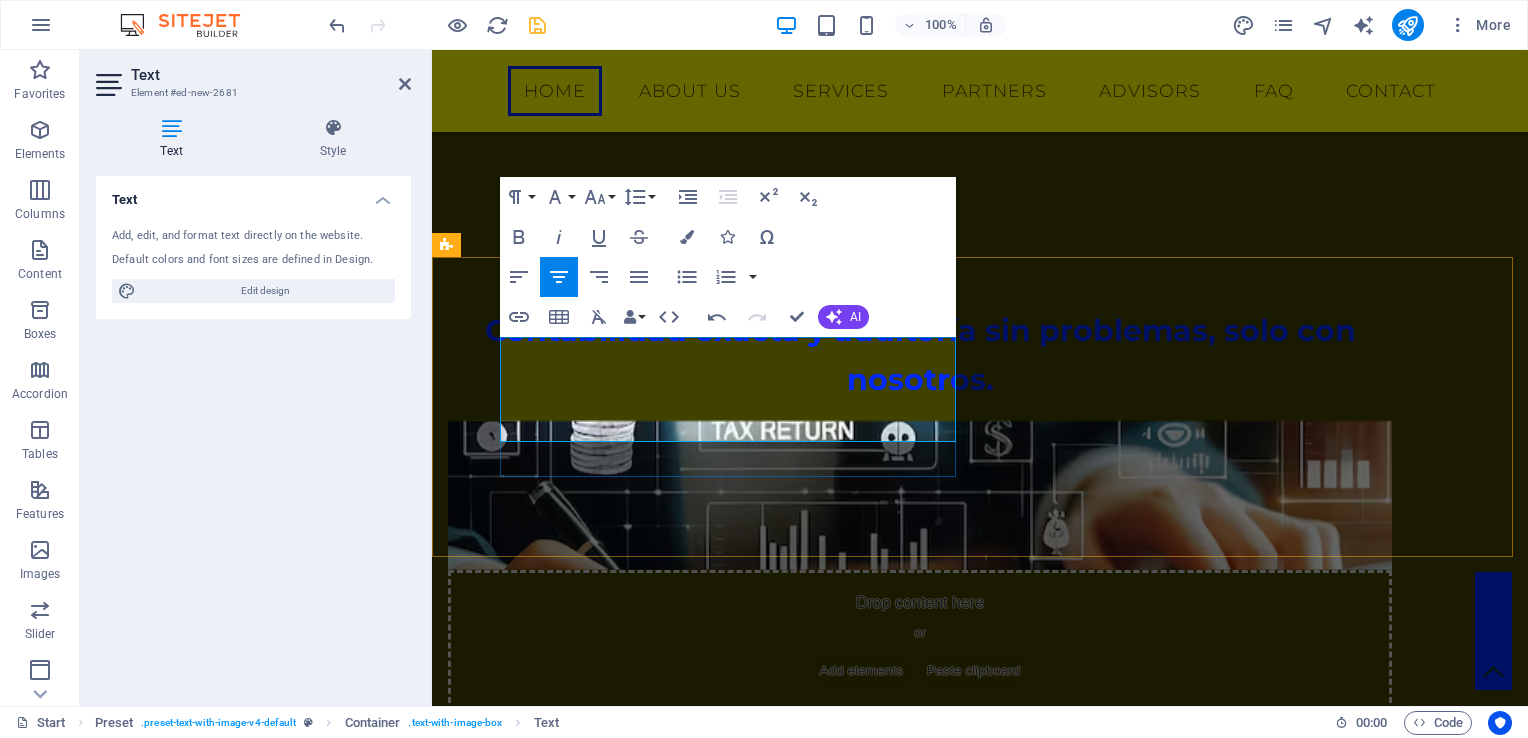 drag, startPoint x: 505, startPoint y: 348, endPoint x: 868, endPoint y: 434, distance: 373.04825 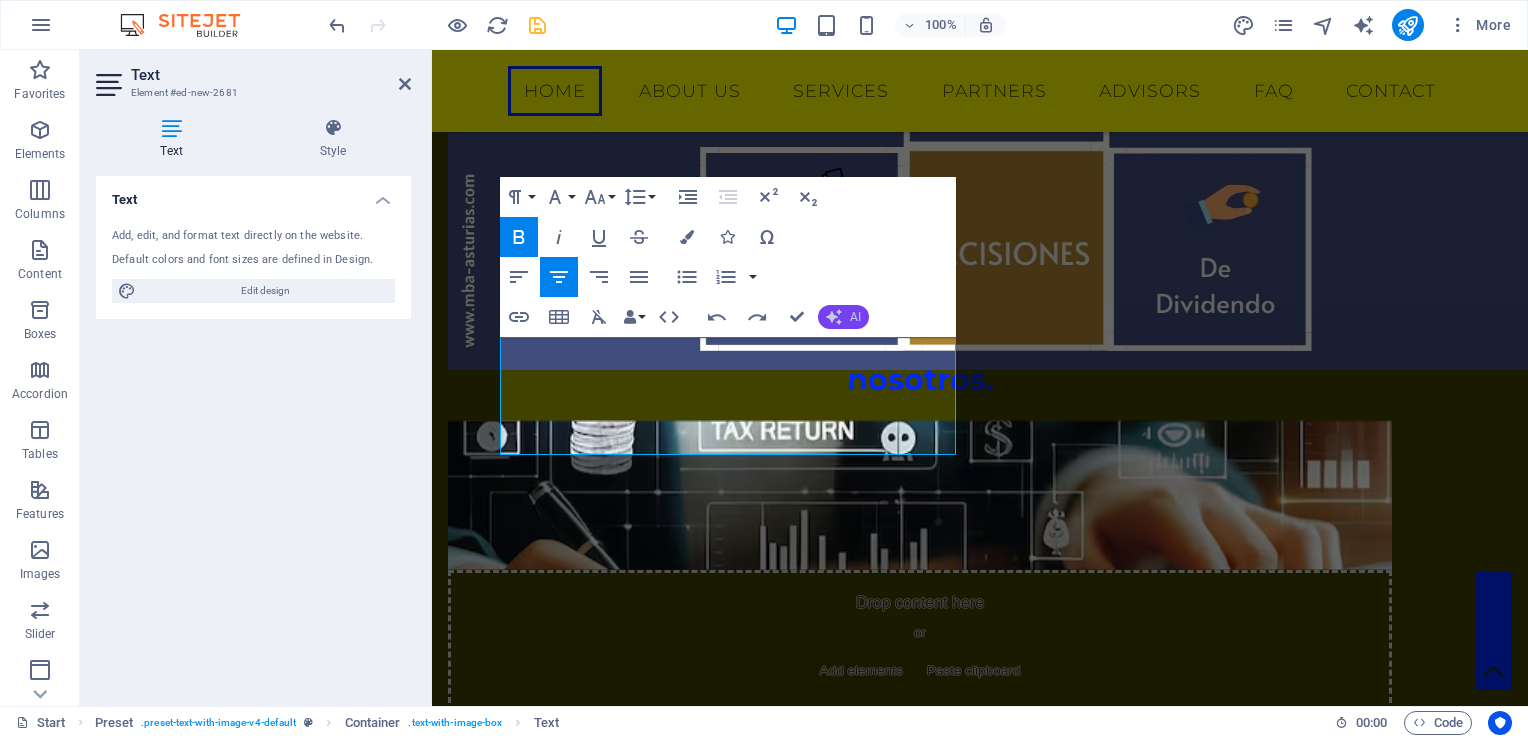 click 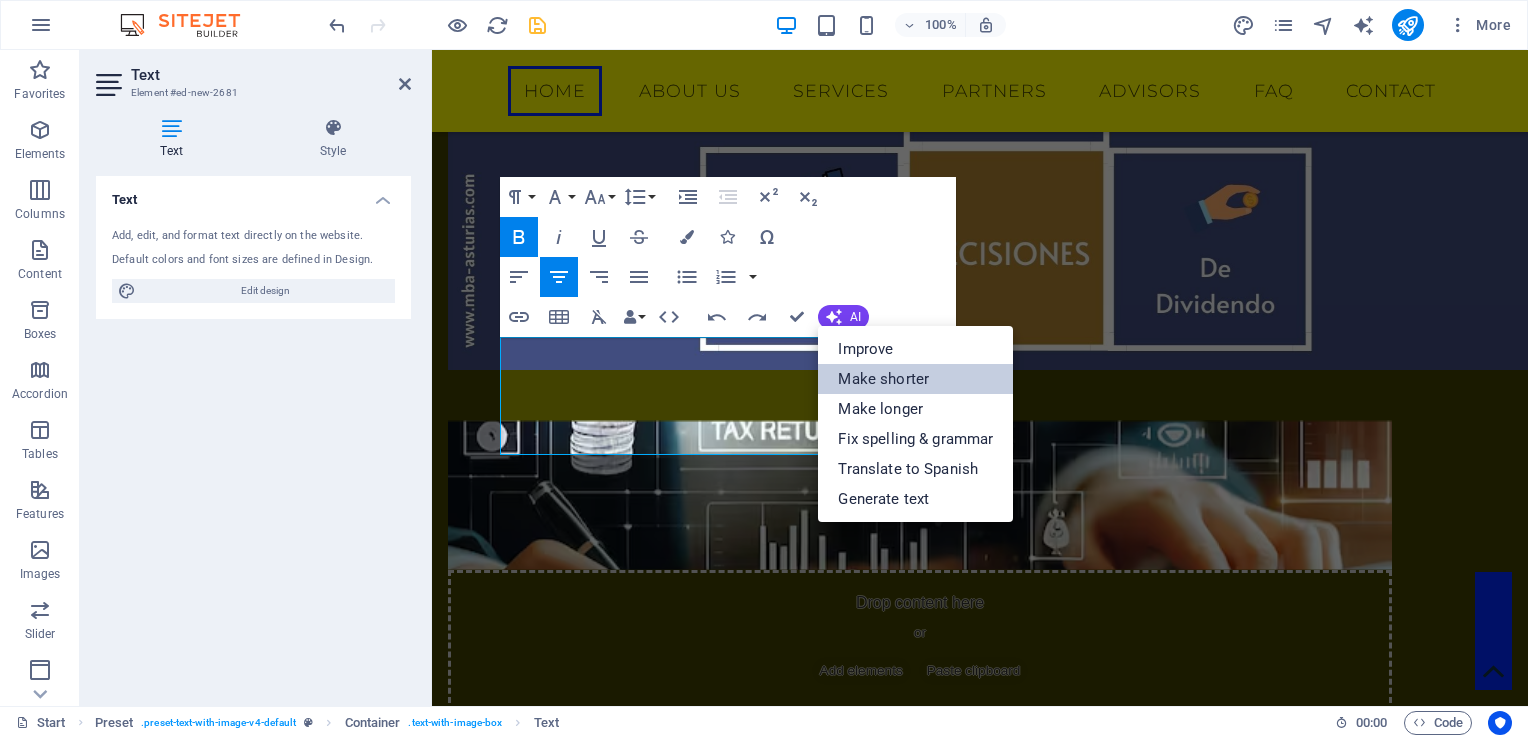 click on "Make shorter" at bounding box center [915, 379] 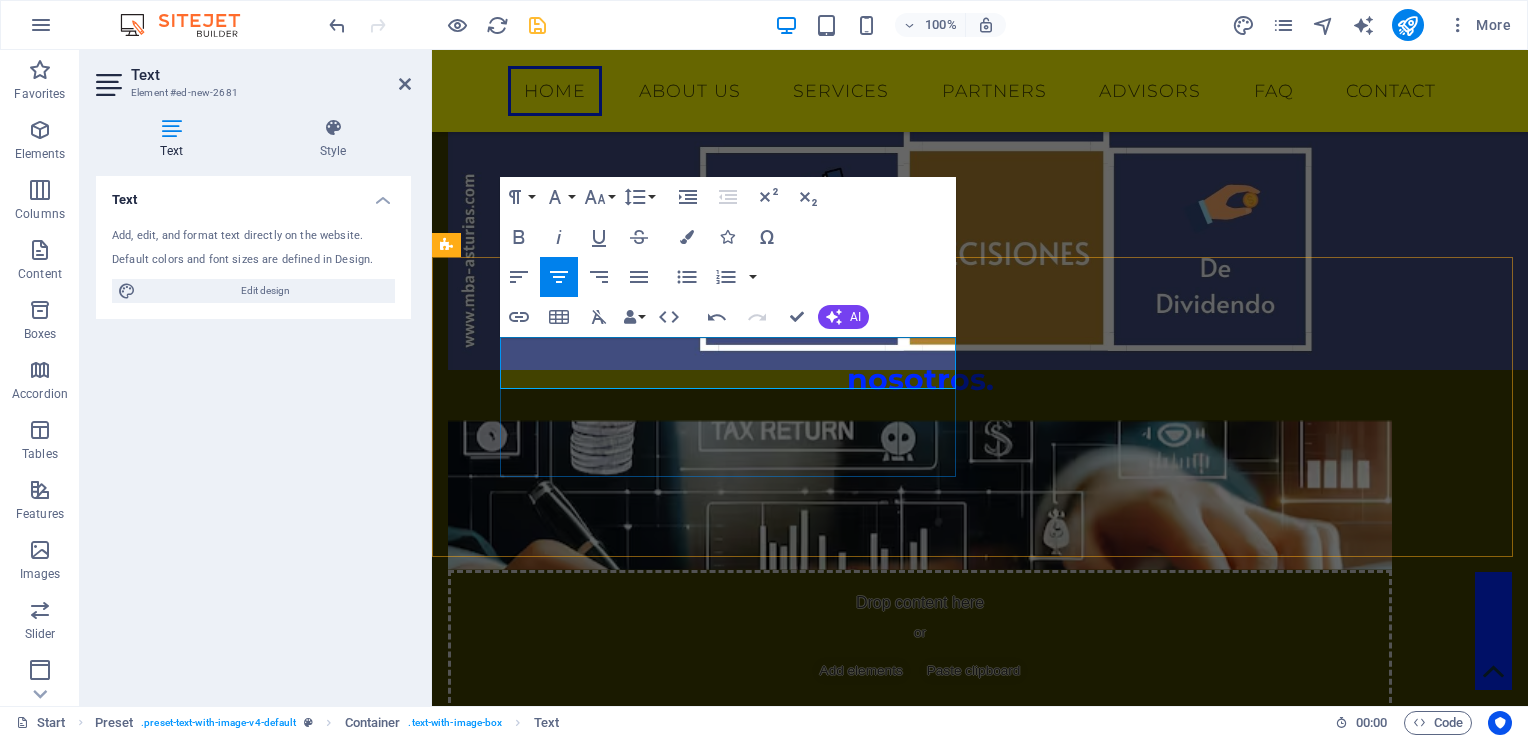 drag, startPoint x: 503, startPoint y: 351, endPoint x: 850, endPoint y: 382, distance: 348.382 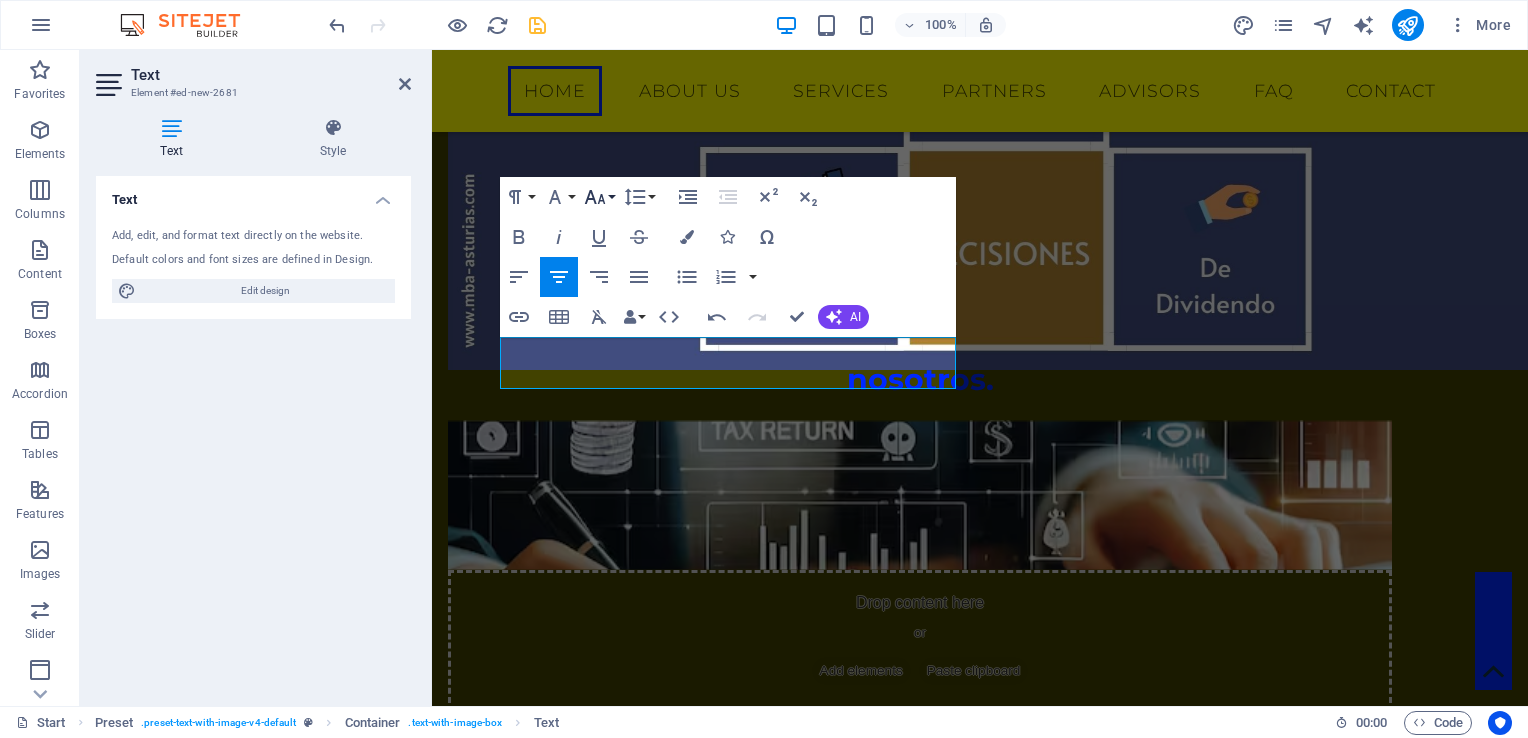 click on "Font Size" at bounding box center [599, 197] 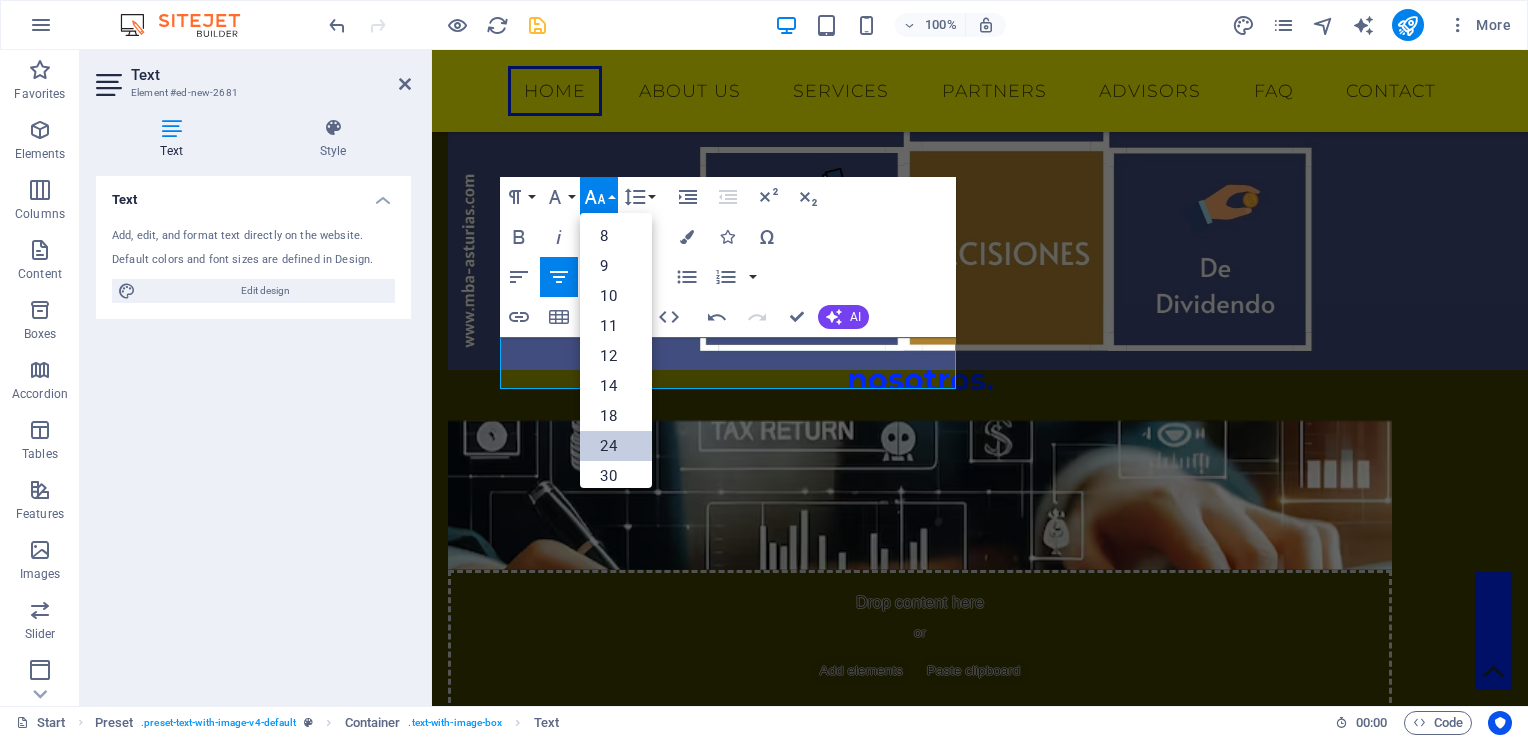 click on "24" at bounding box center [616, 446] 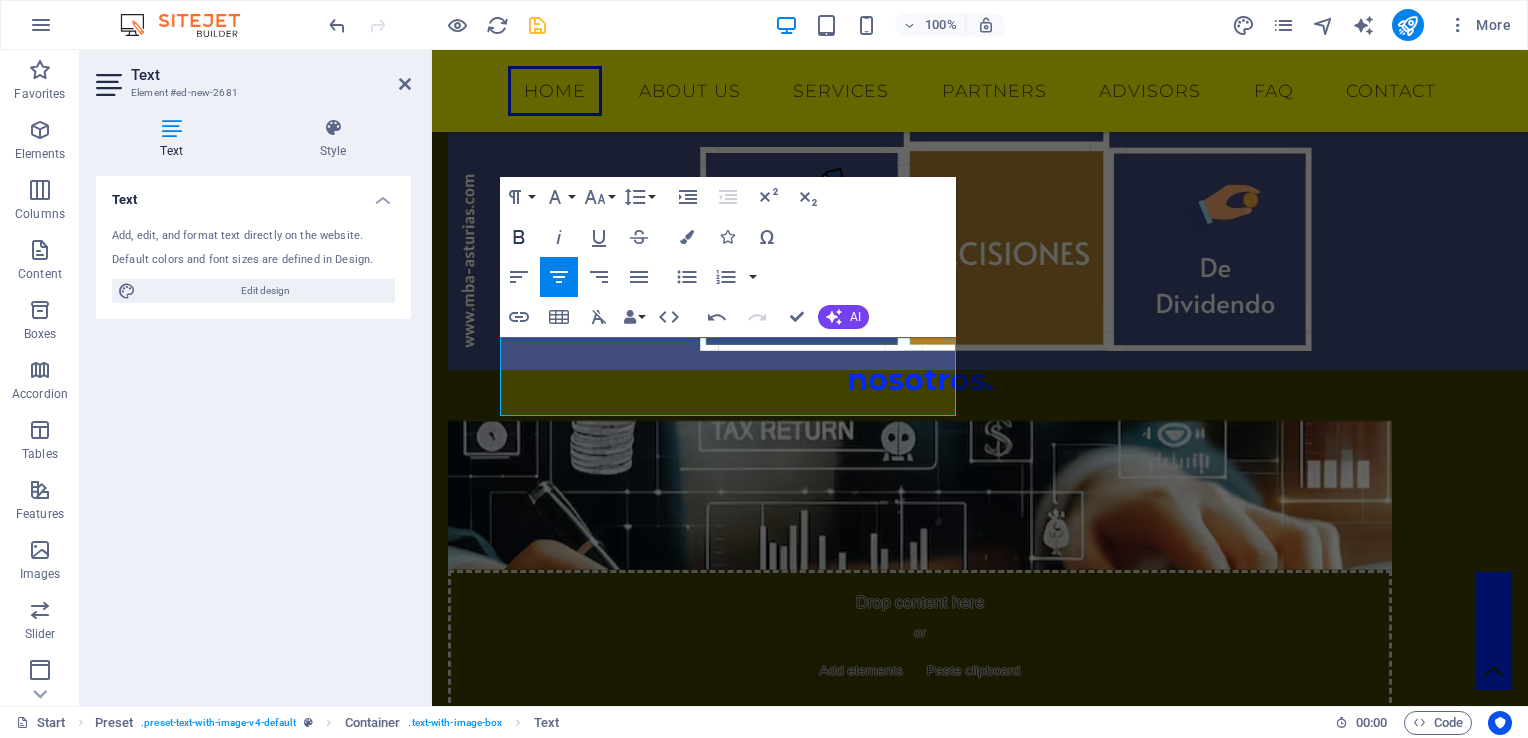 click 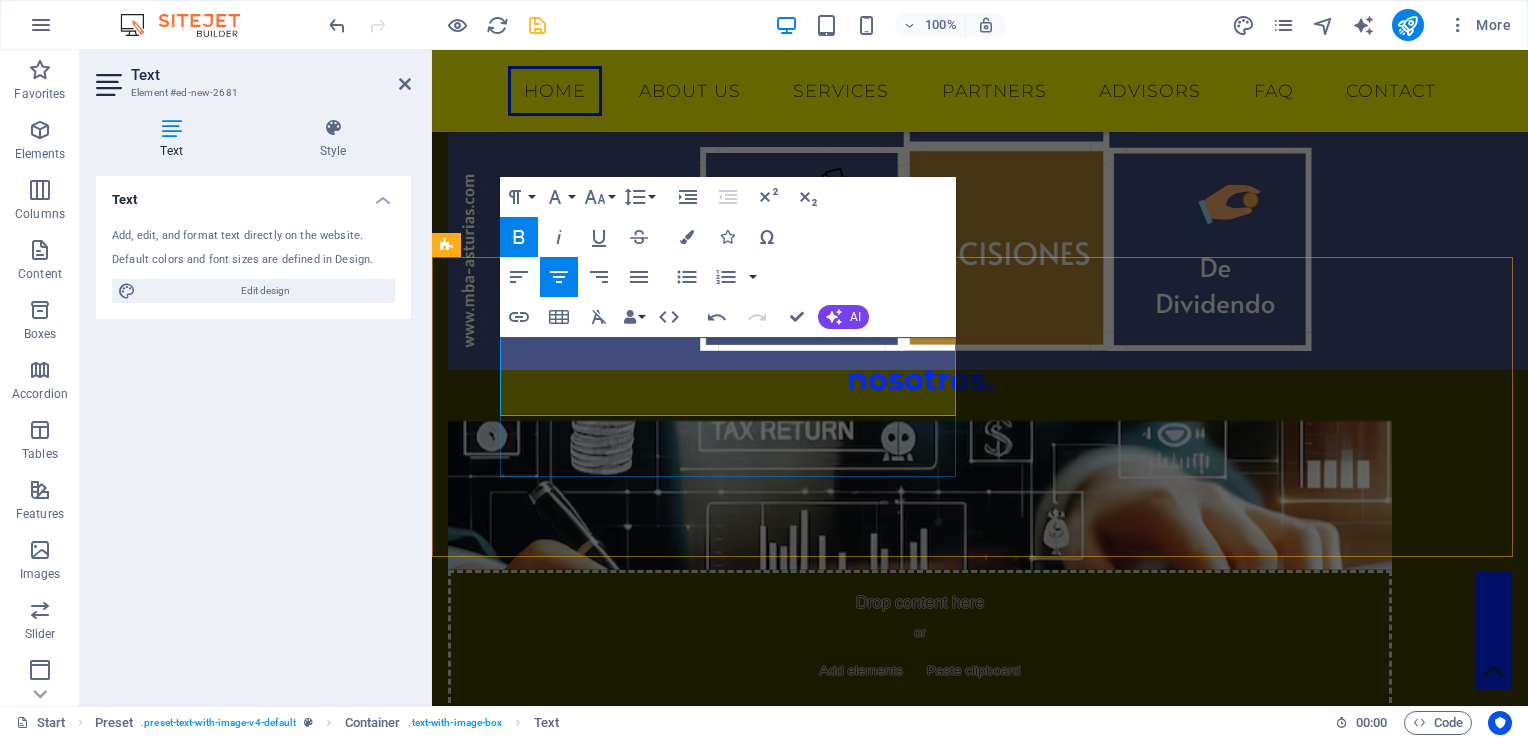 click on "Tributos: sí, con planificación tributaria. Maximizando utilidades." at bounding box center (920, 944) 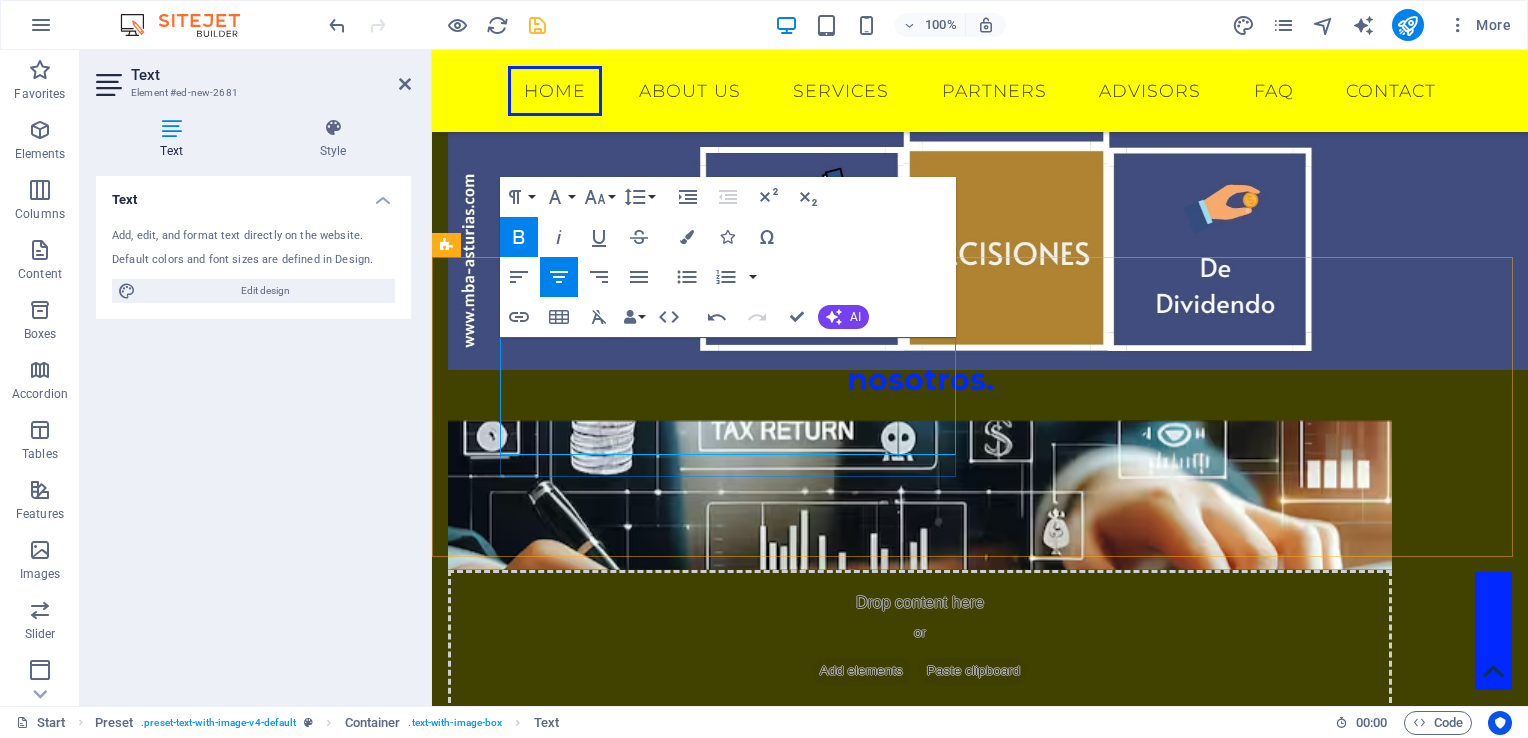 drag, startPoint x: 500, startPoint y: 350, endPoint x: 804, endPoint y: 426, distance: 313.35602 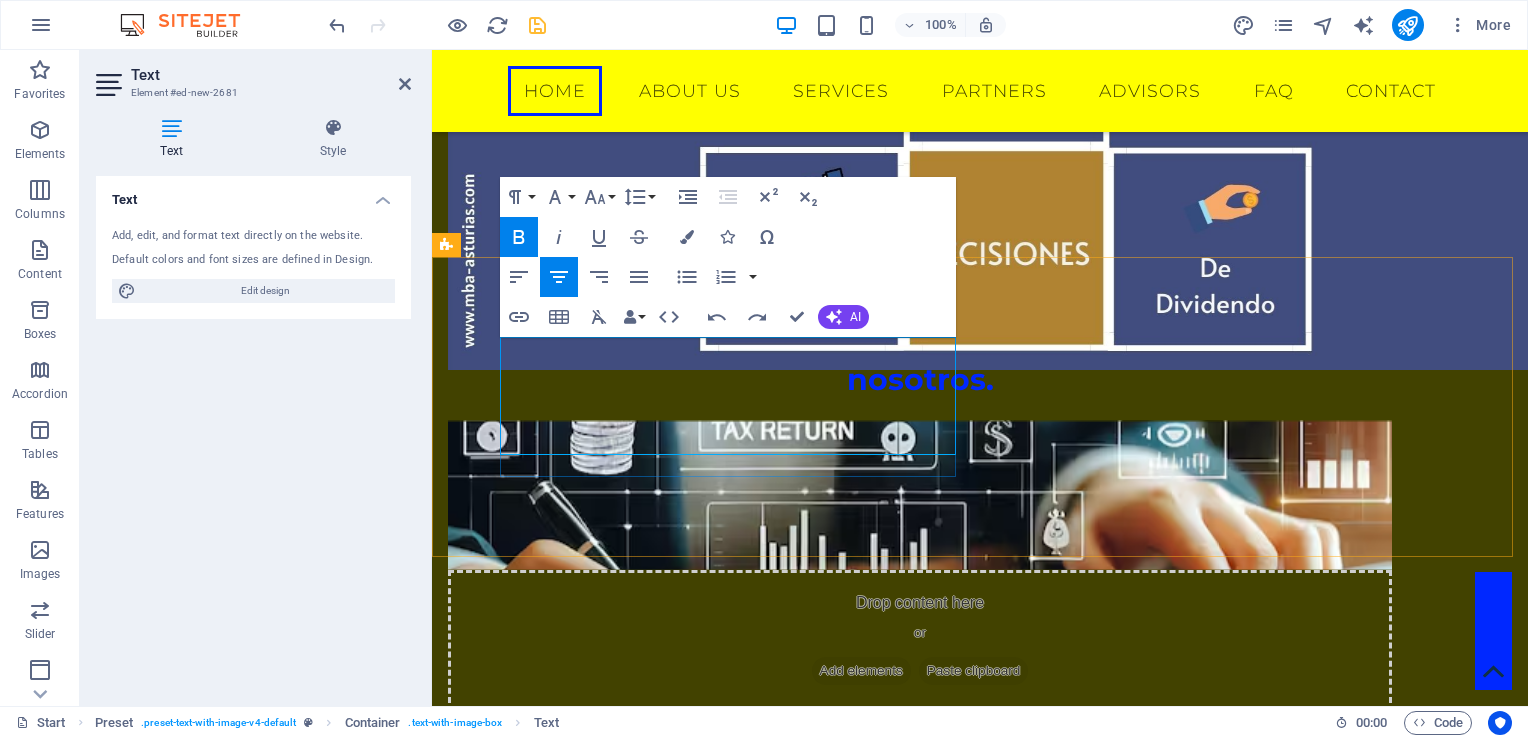 click on "ibutos: sí, con planificación tributaria. Maxim Tr izando utilidades." at bounding box center [920, 945] 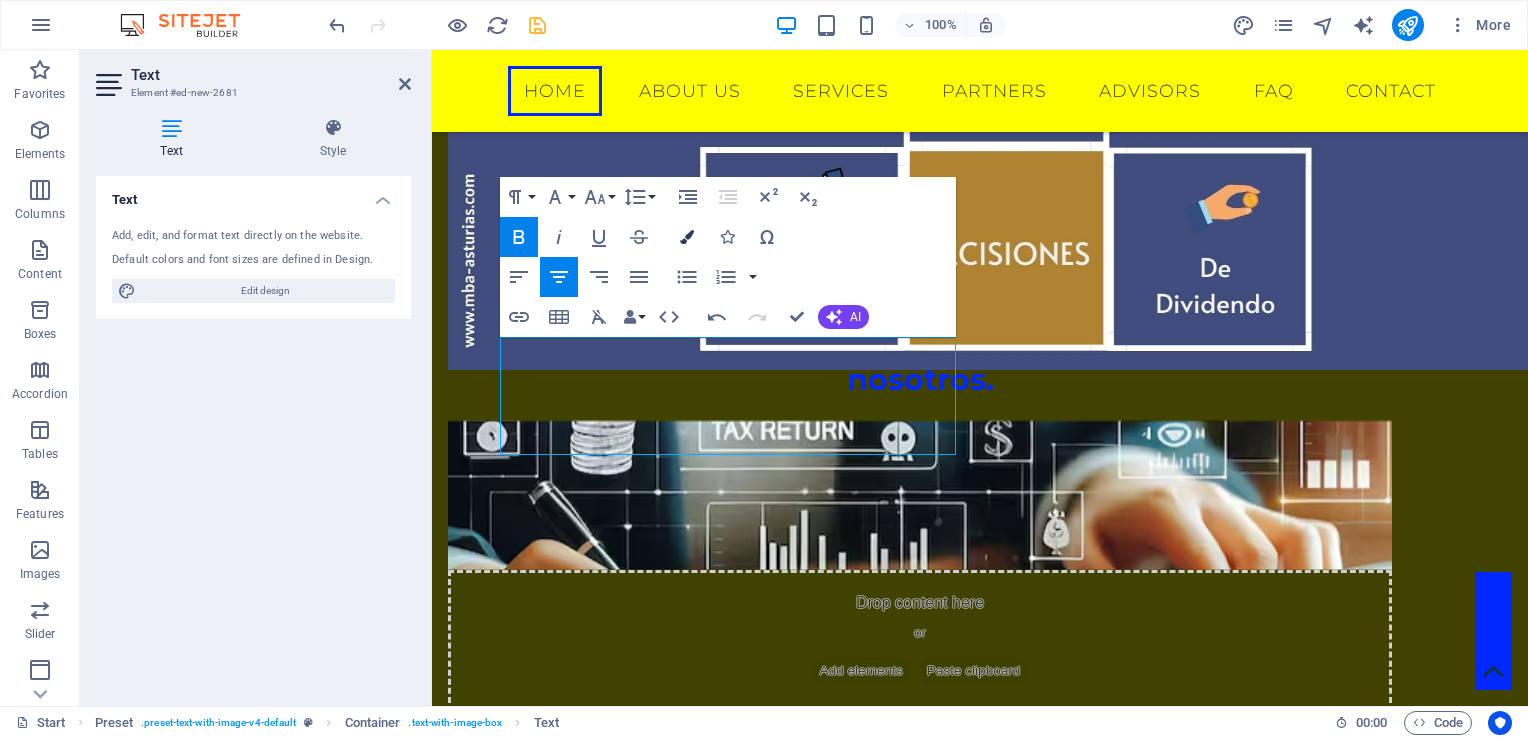 click at bounding box center (687, 237) 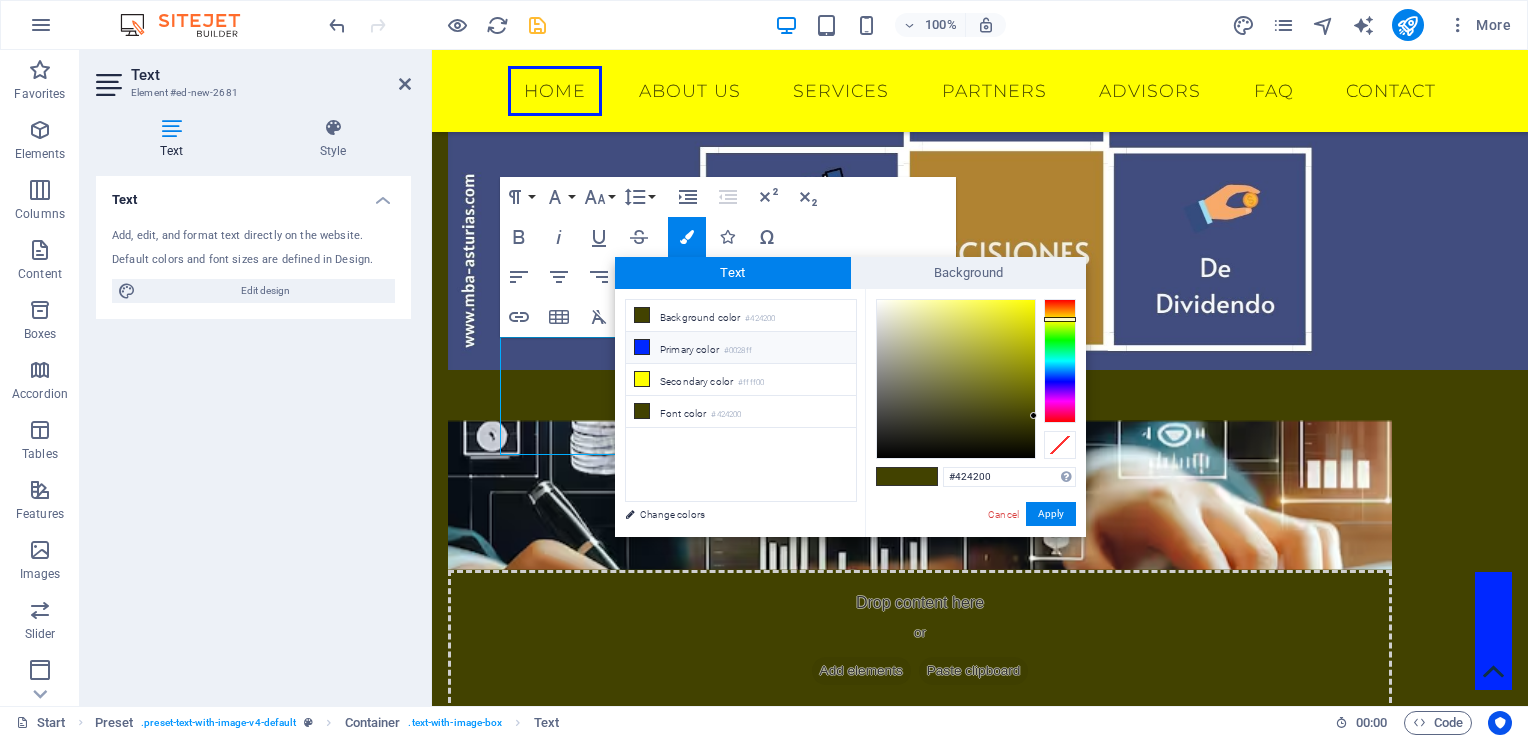 click on "Primary color
#0028ff" at bounding box center [741, 348] 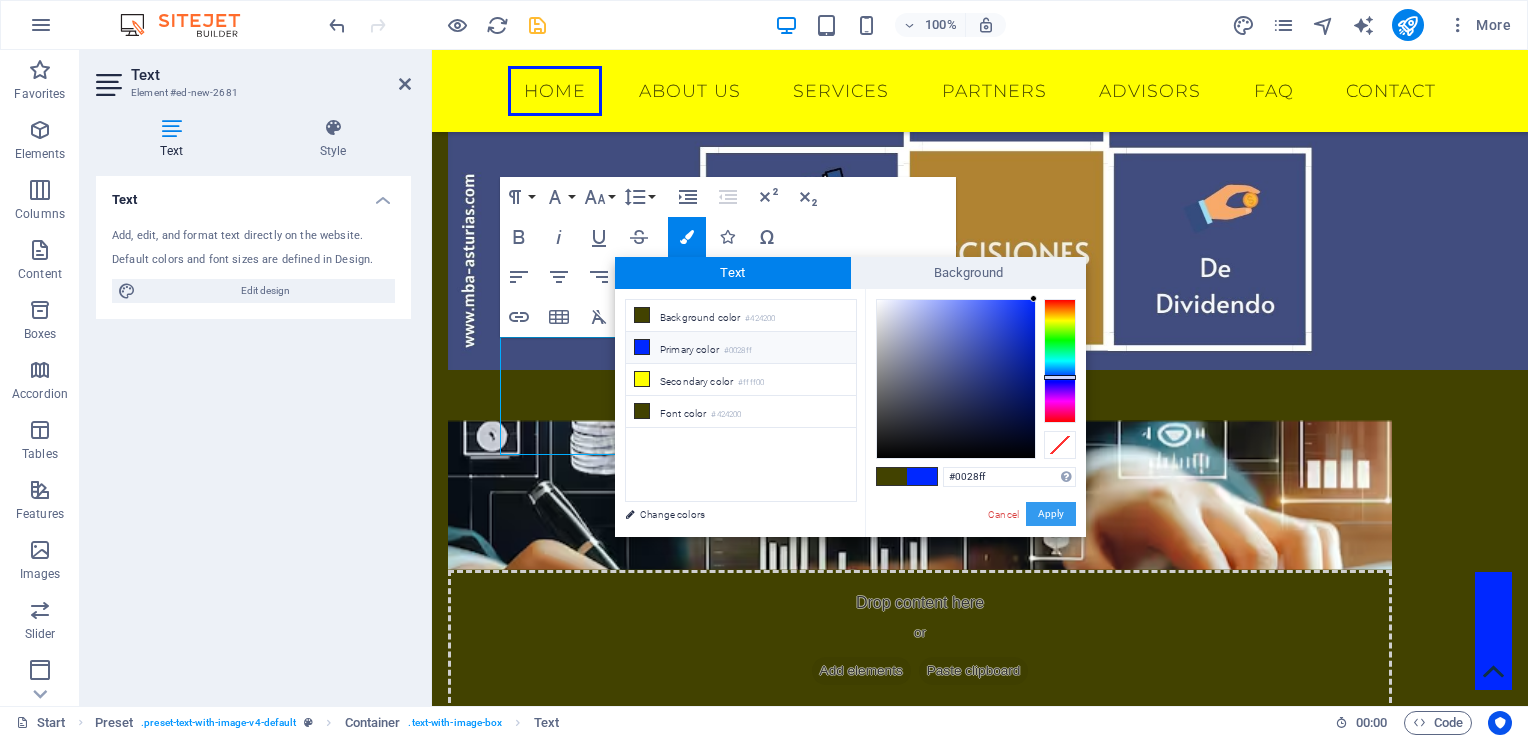 drag, startPoint x: 1049, startPoint y: 516, endPoint x: 618, endPoint y: 466, distance: 433.89053 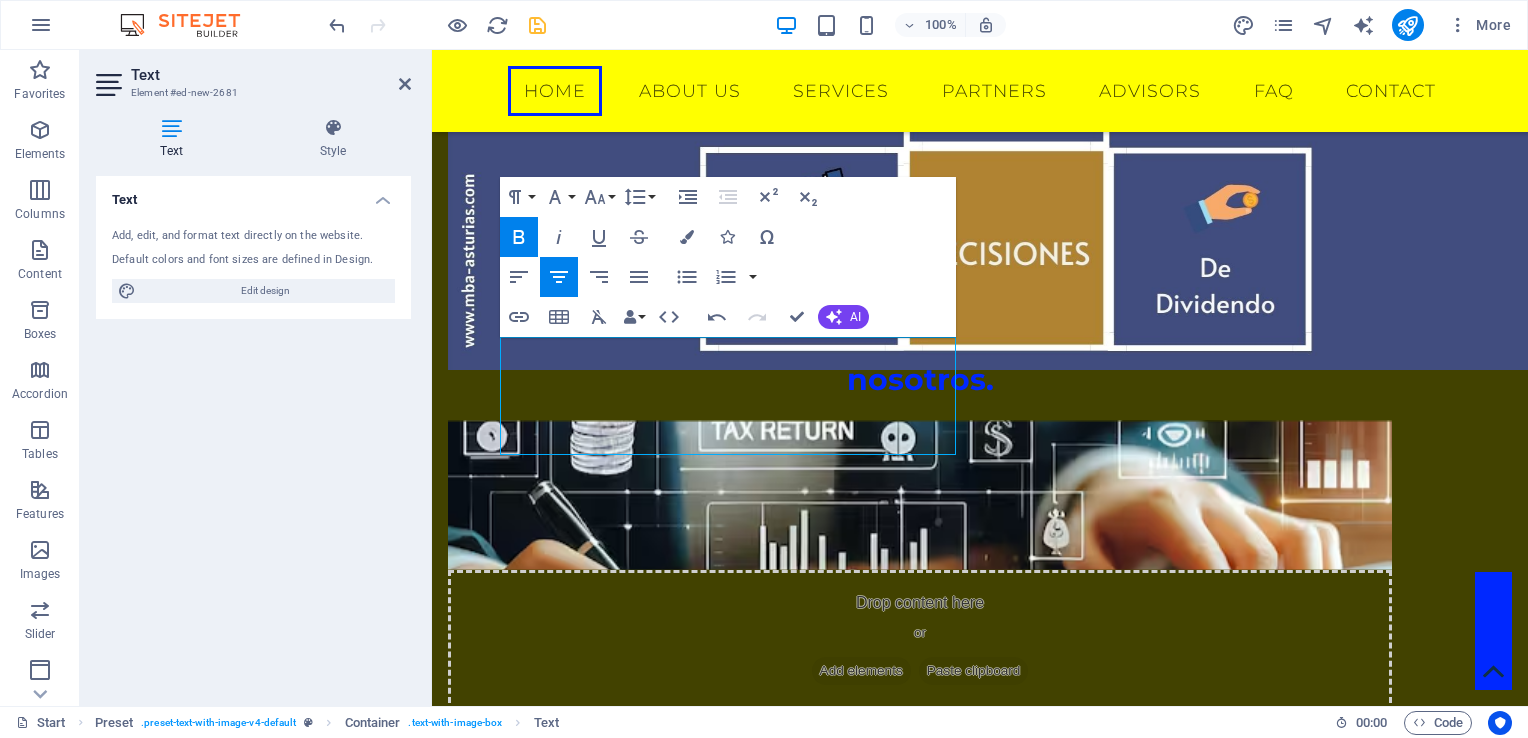 click 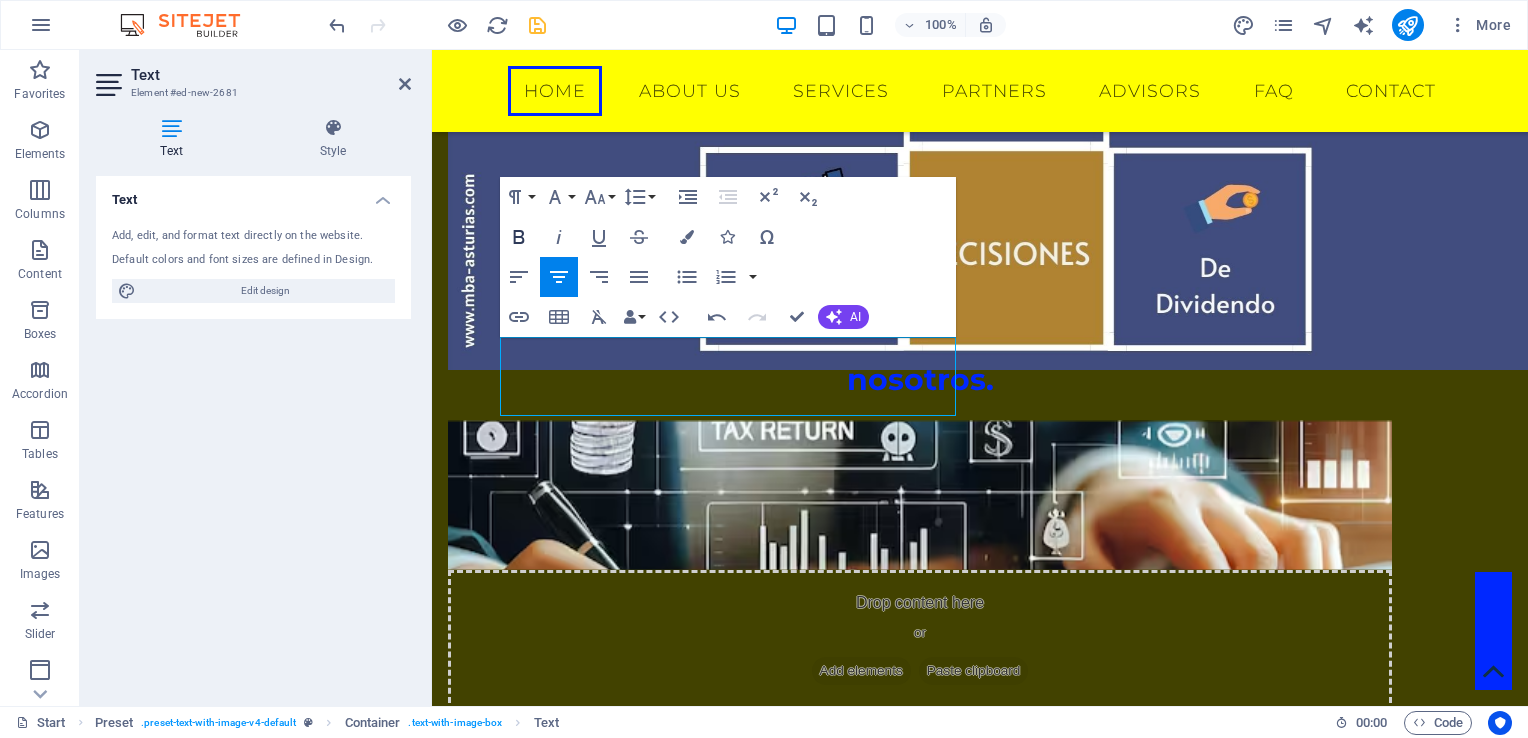 click 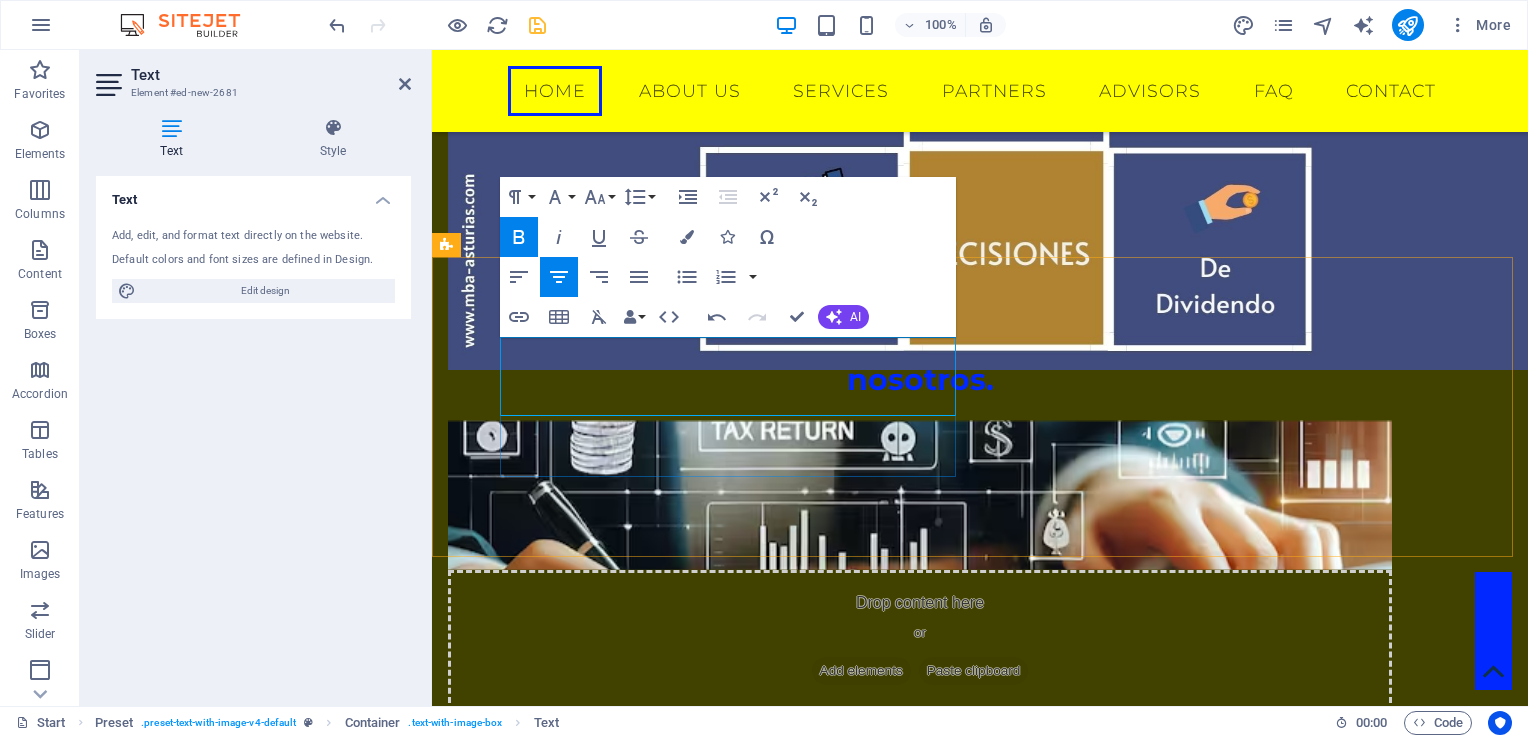 drag, startPoint x: 537, startPoint y: 354, endPoint x: 944, endPoint y: 391, distance: 408.67834 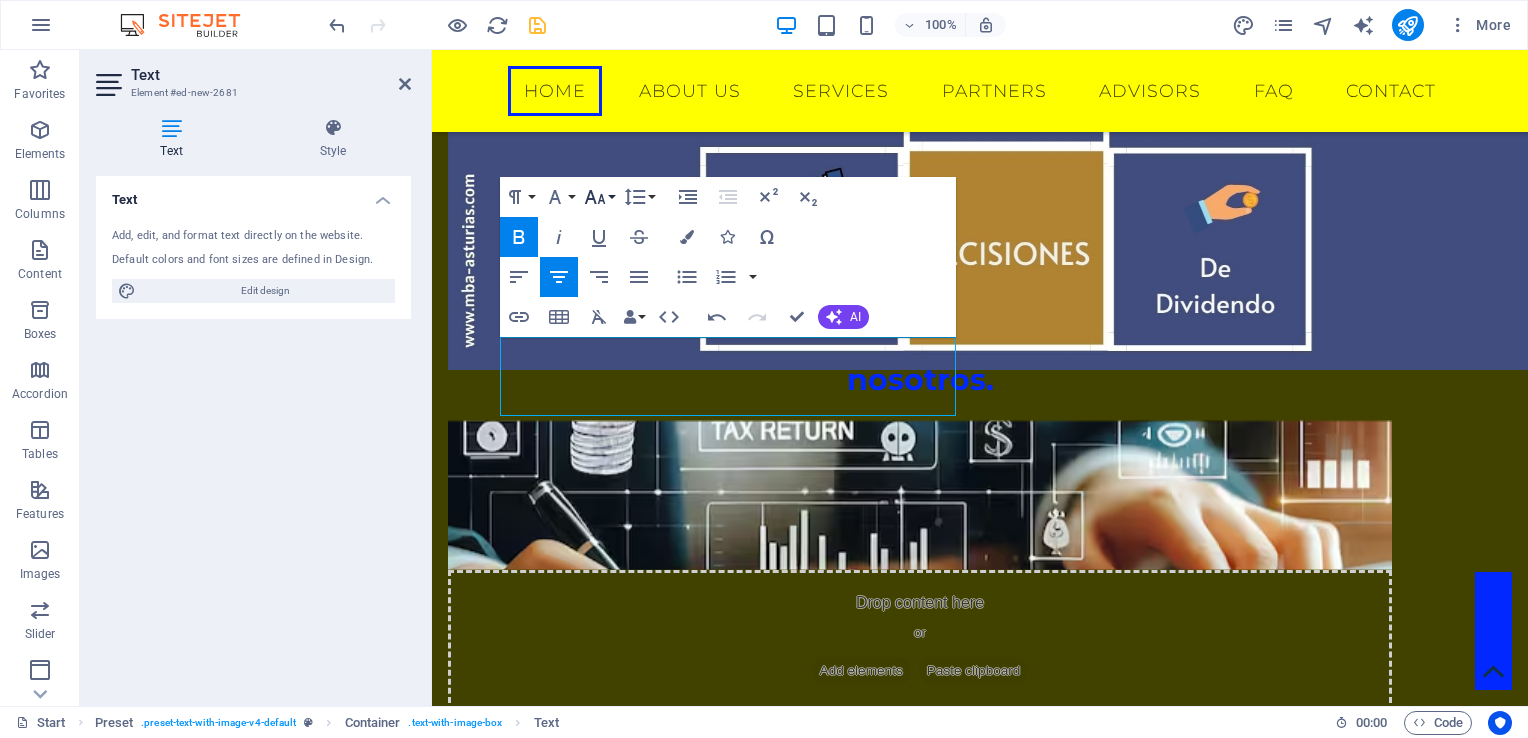 click on "Font Size" at bounding box center [599, 197] 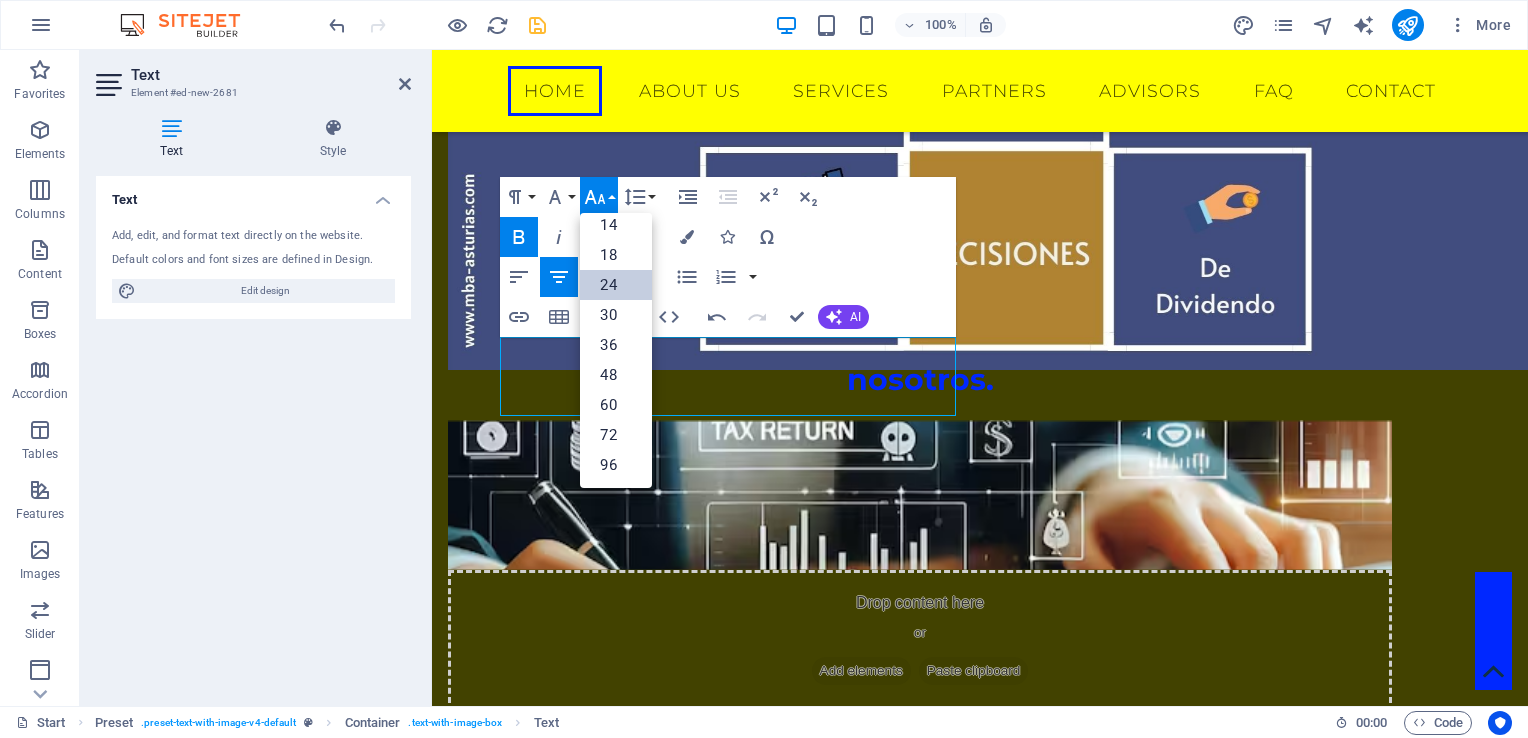 scroll, scrollTop: 160, scrollLeft: 0, axis: vertical 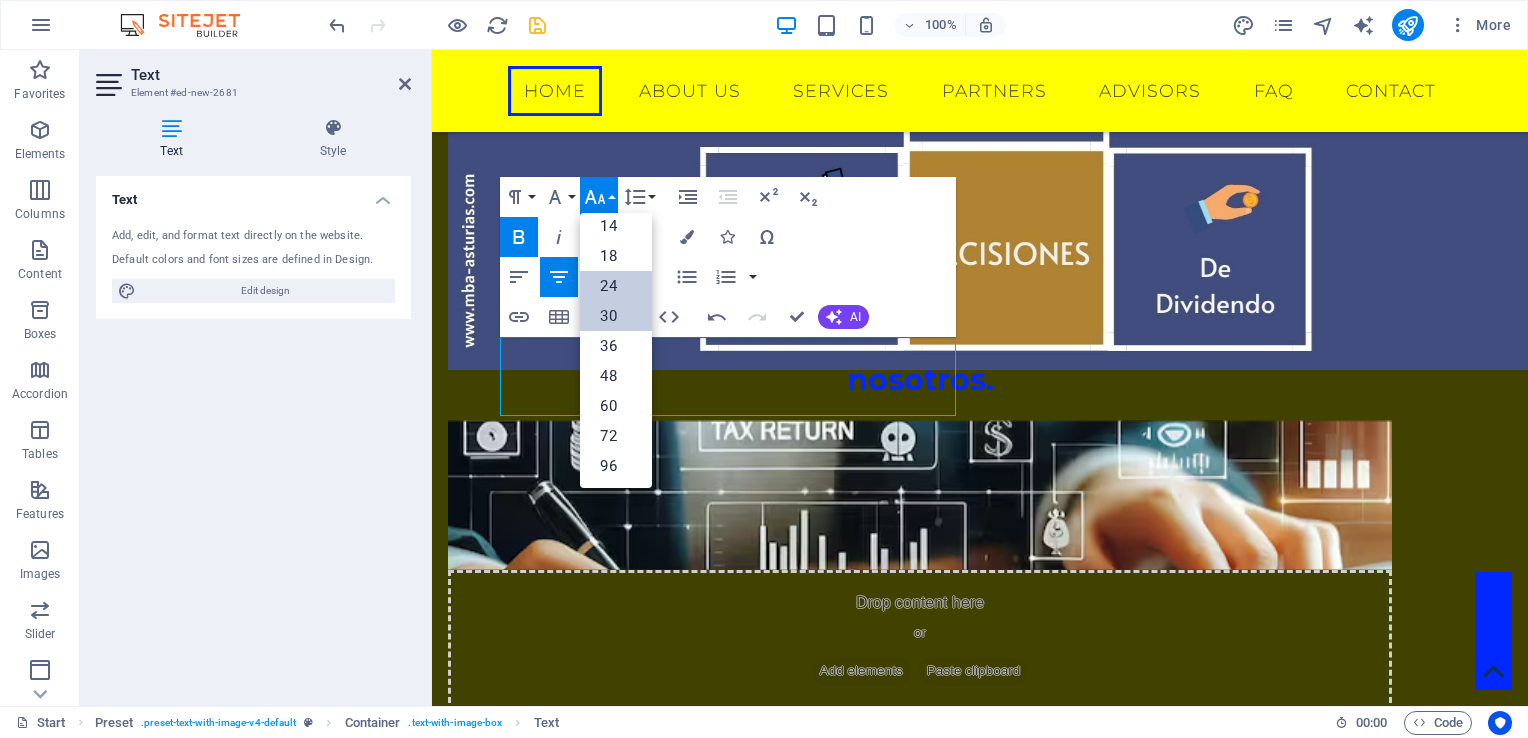 click on "30" at bounding box center [616, 316] 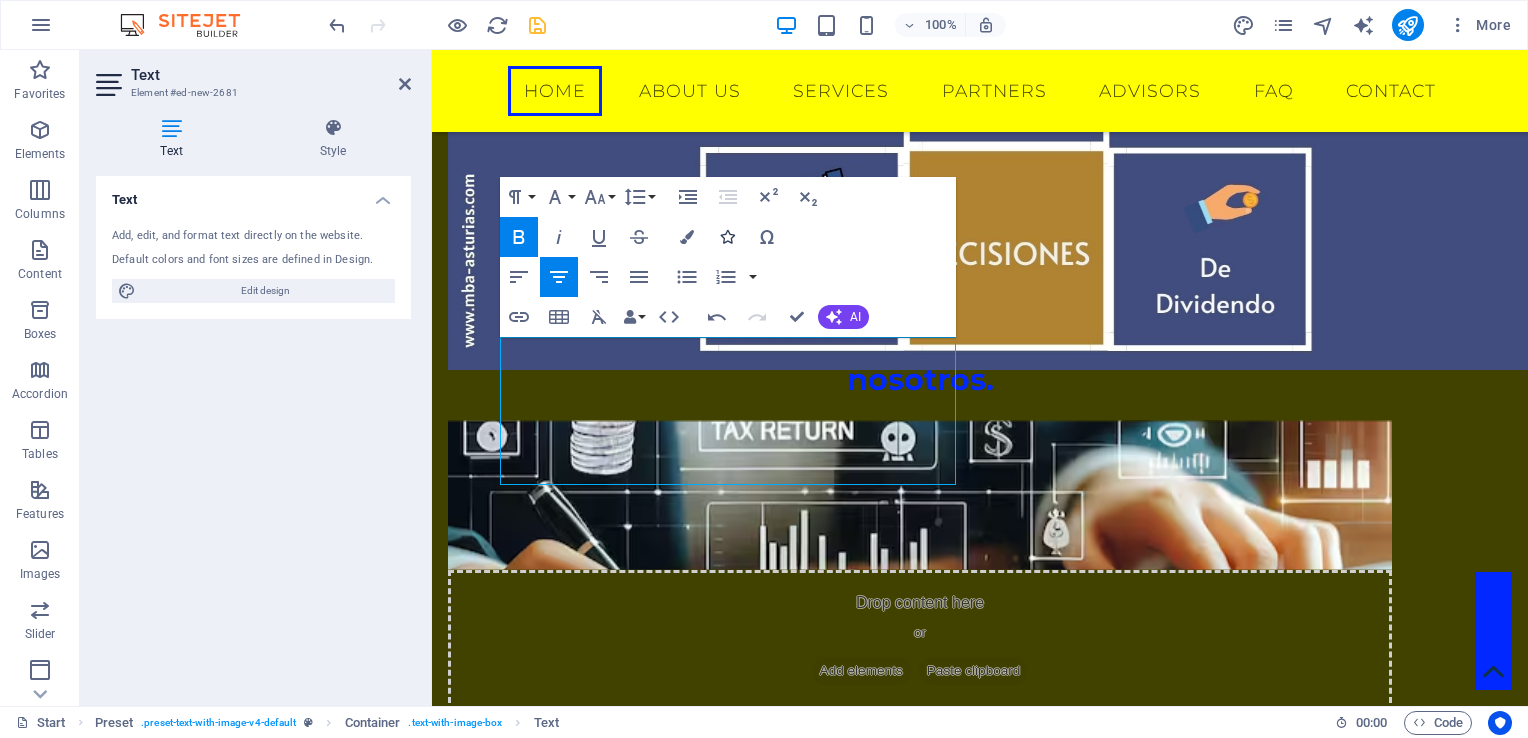 click at bounding box center (727, 237) 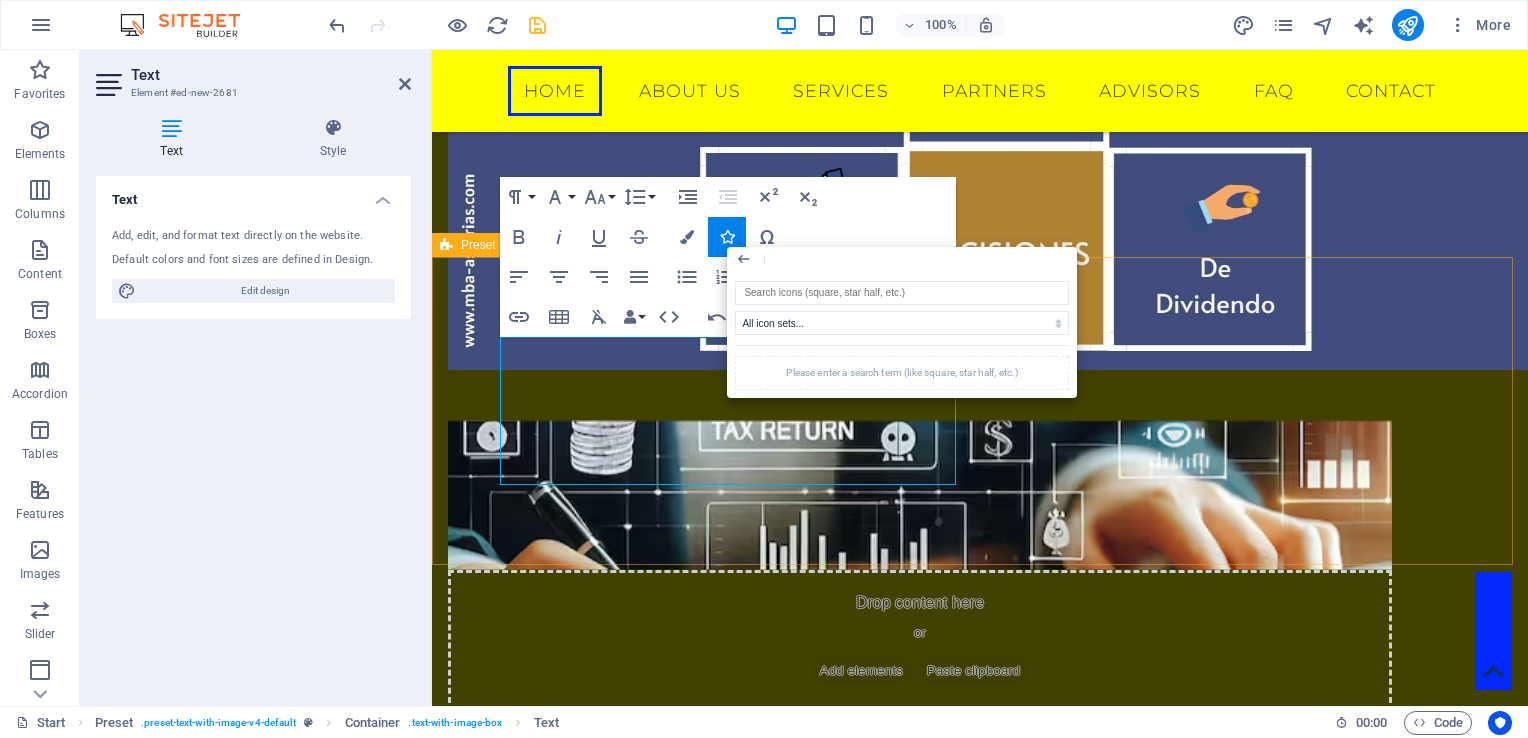 click on "​ Tributos: sí, con planificación tributaria. Maximizando utilidades. ​ Drop content here or  Add elements  Paste clipboard" at bounding box center (980, 1128) 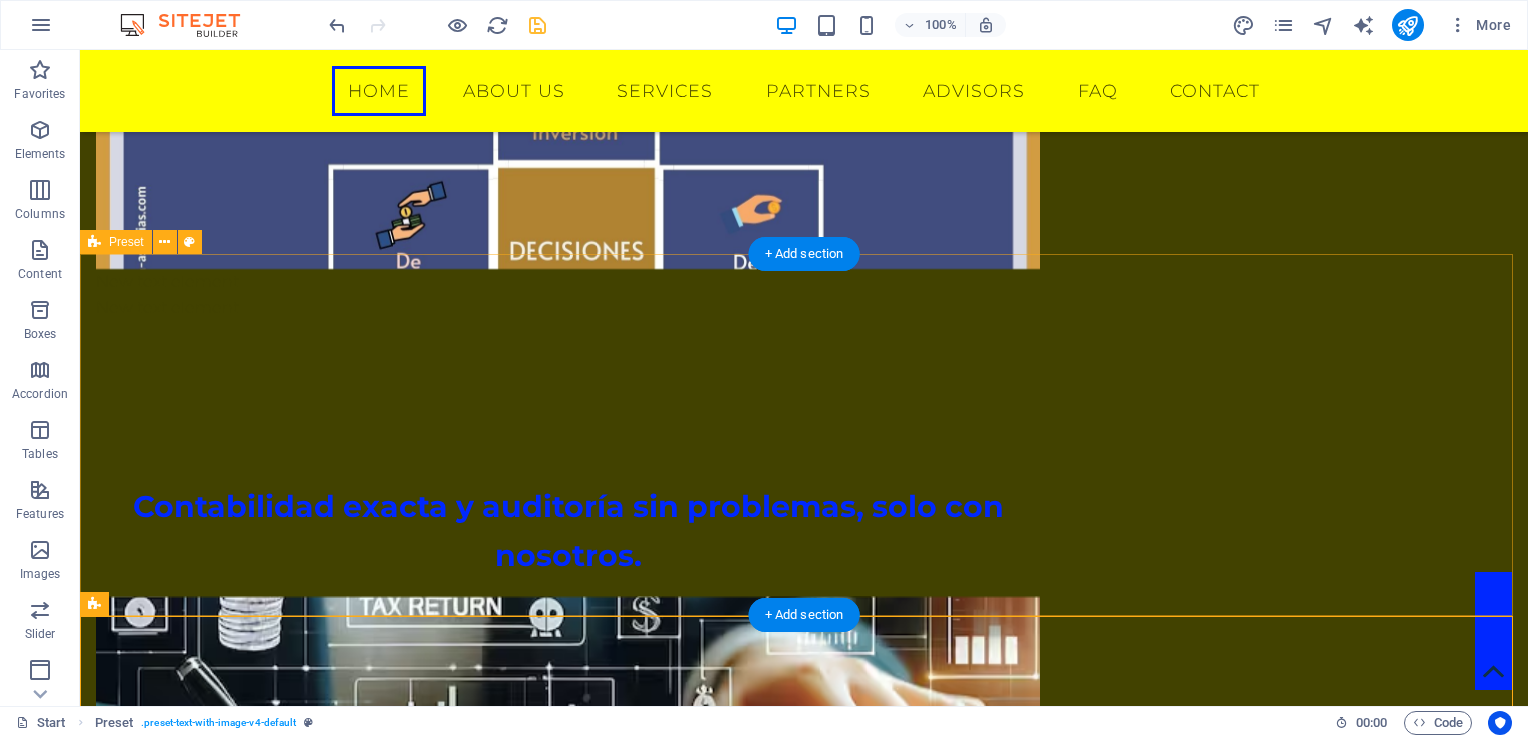 scroll, scrollTop: 1412, scrollLeft: 0, axis: vertical 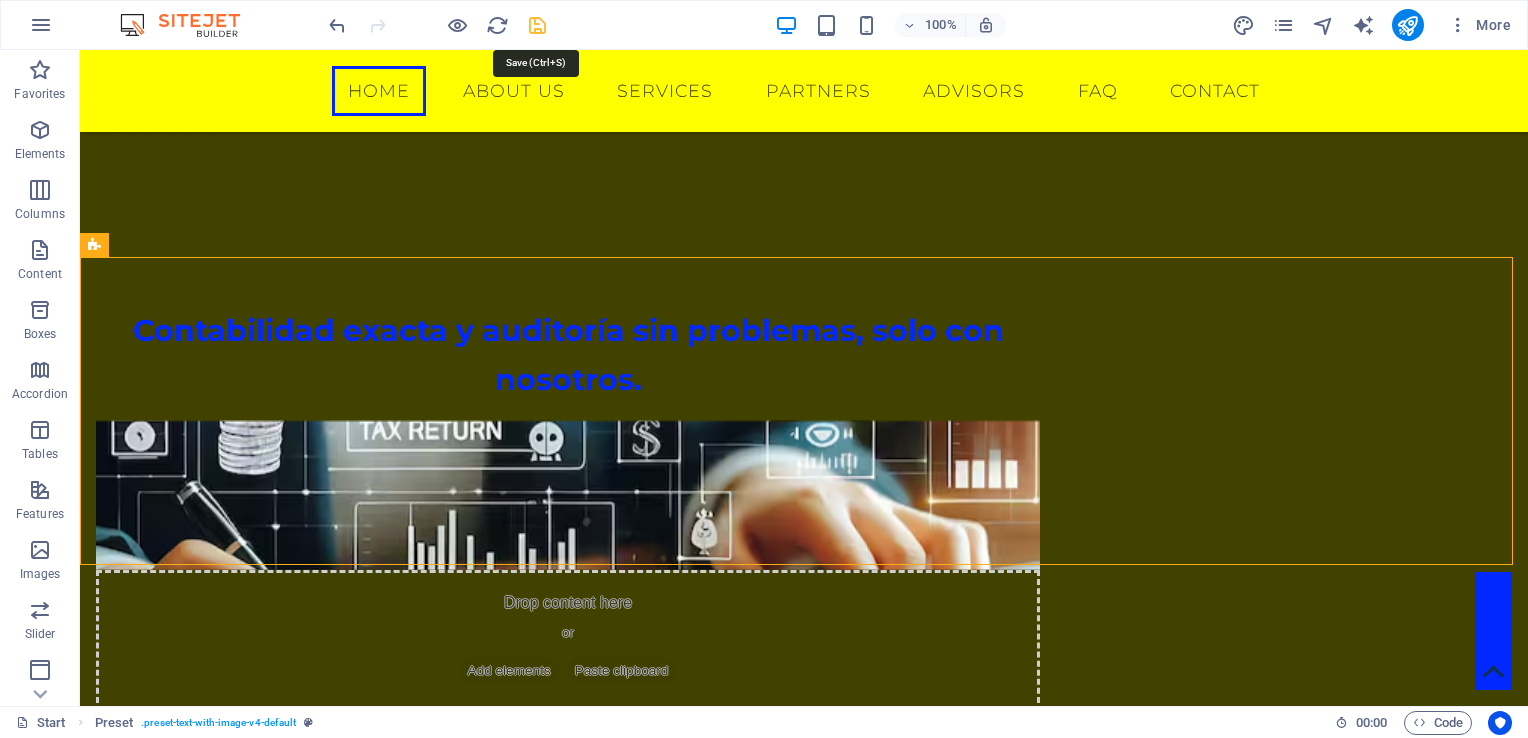 click at bounding box center (537, 25) 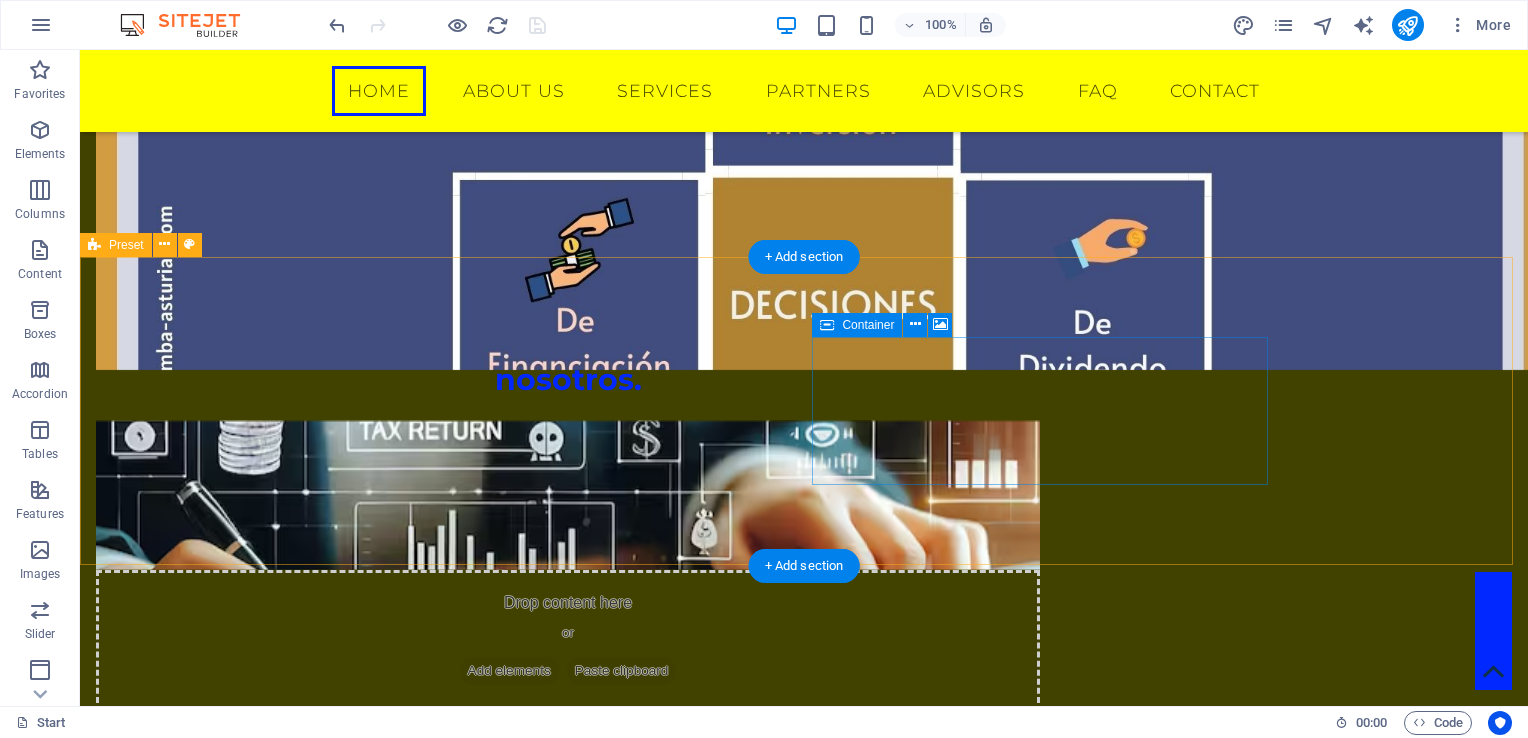 click on "Drop content here or  Add elements  Paste clipboard" at bounding box center [568, 1260] 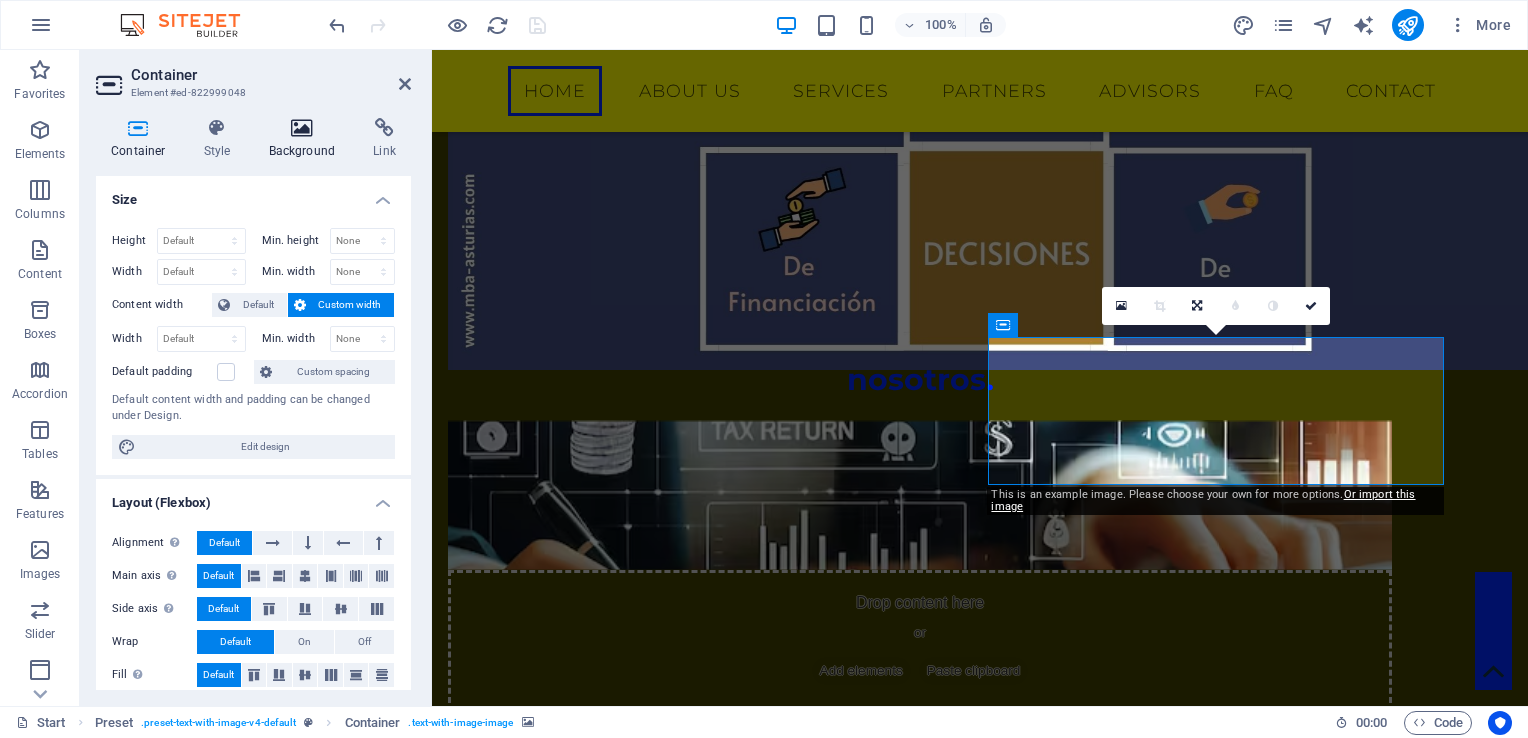 click at bounding box center (302, 128) 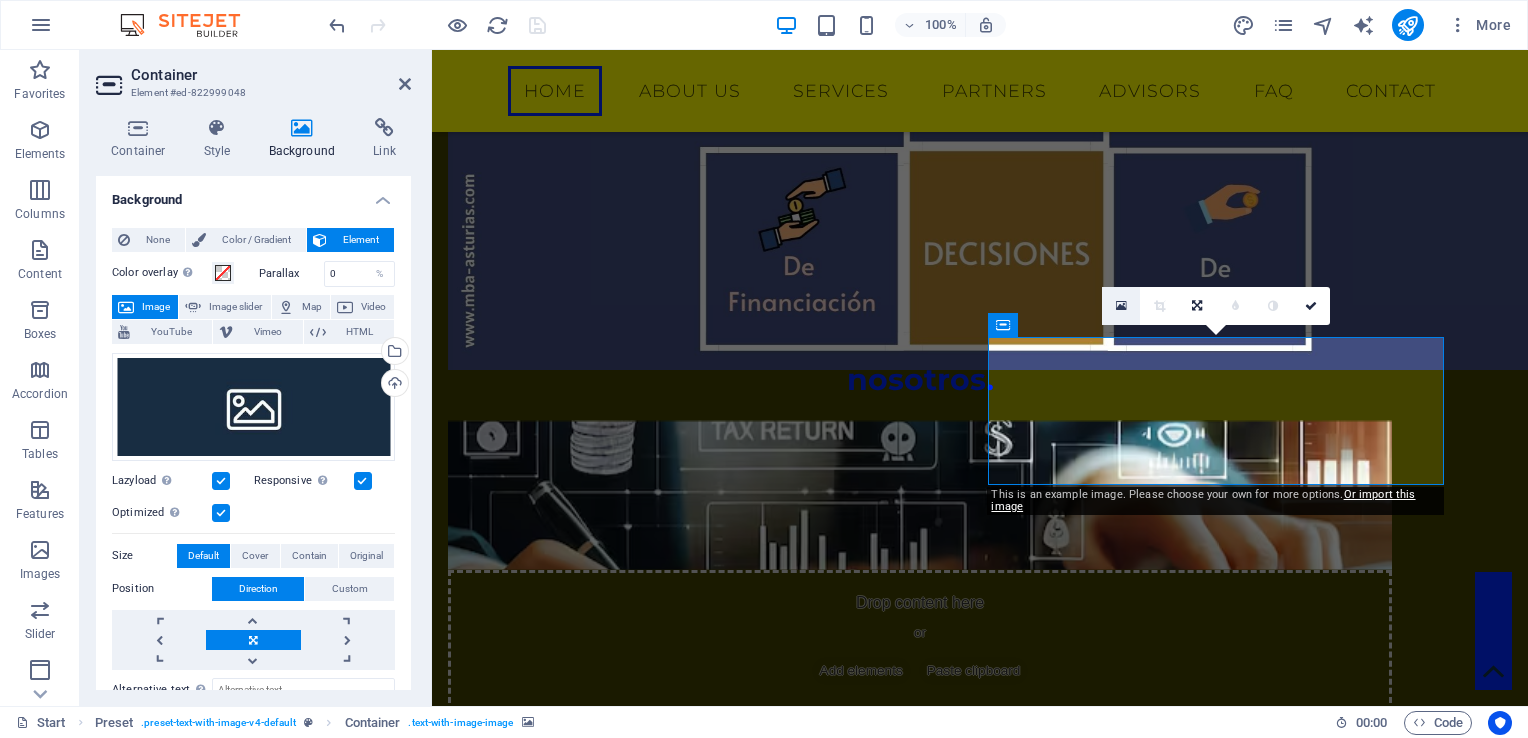 click at bounding box center [1121, 306] 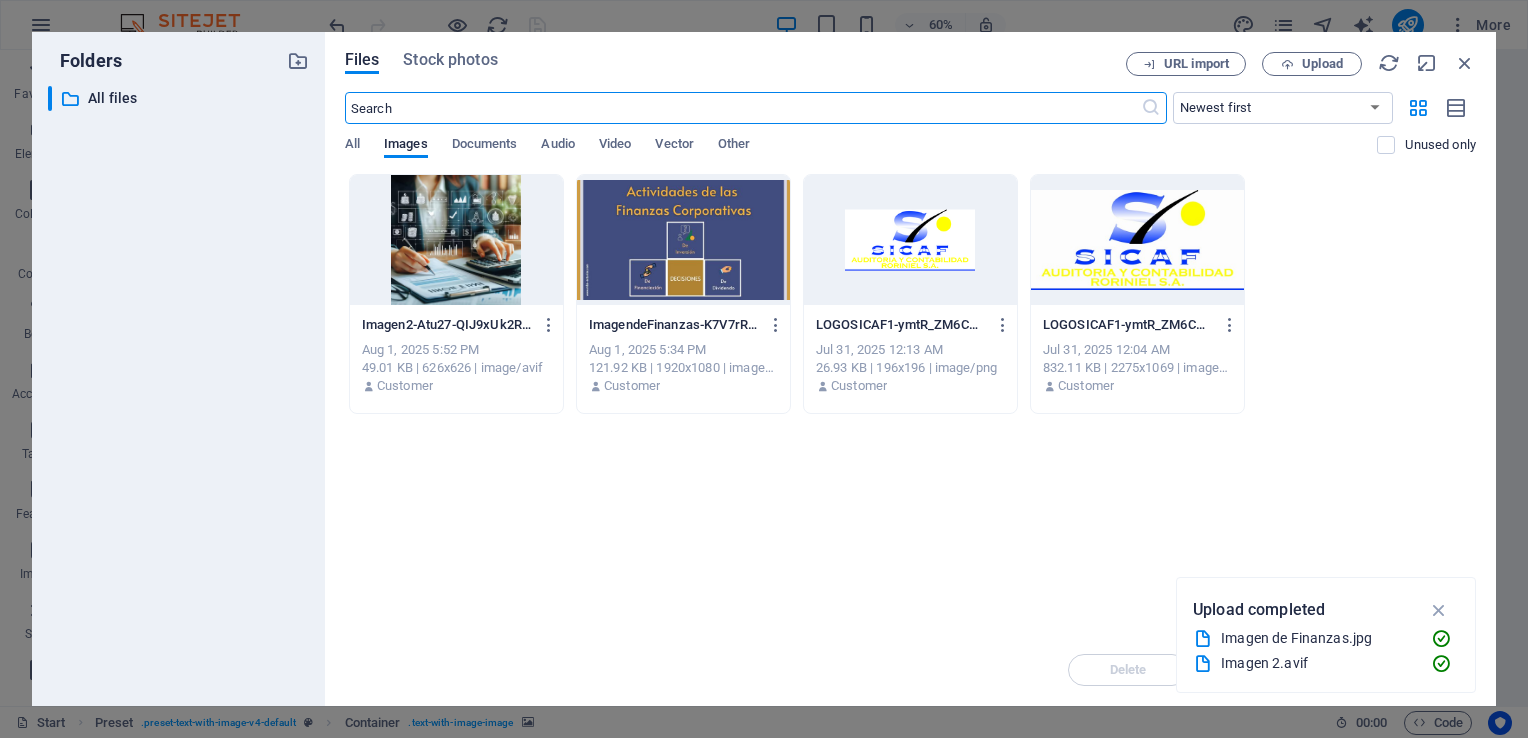 scroll, scrollTop: 1849, scrollLeft: 0, axis: vertical 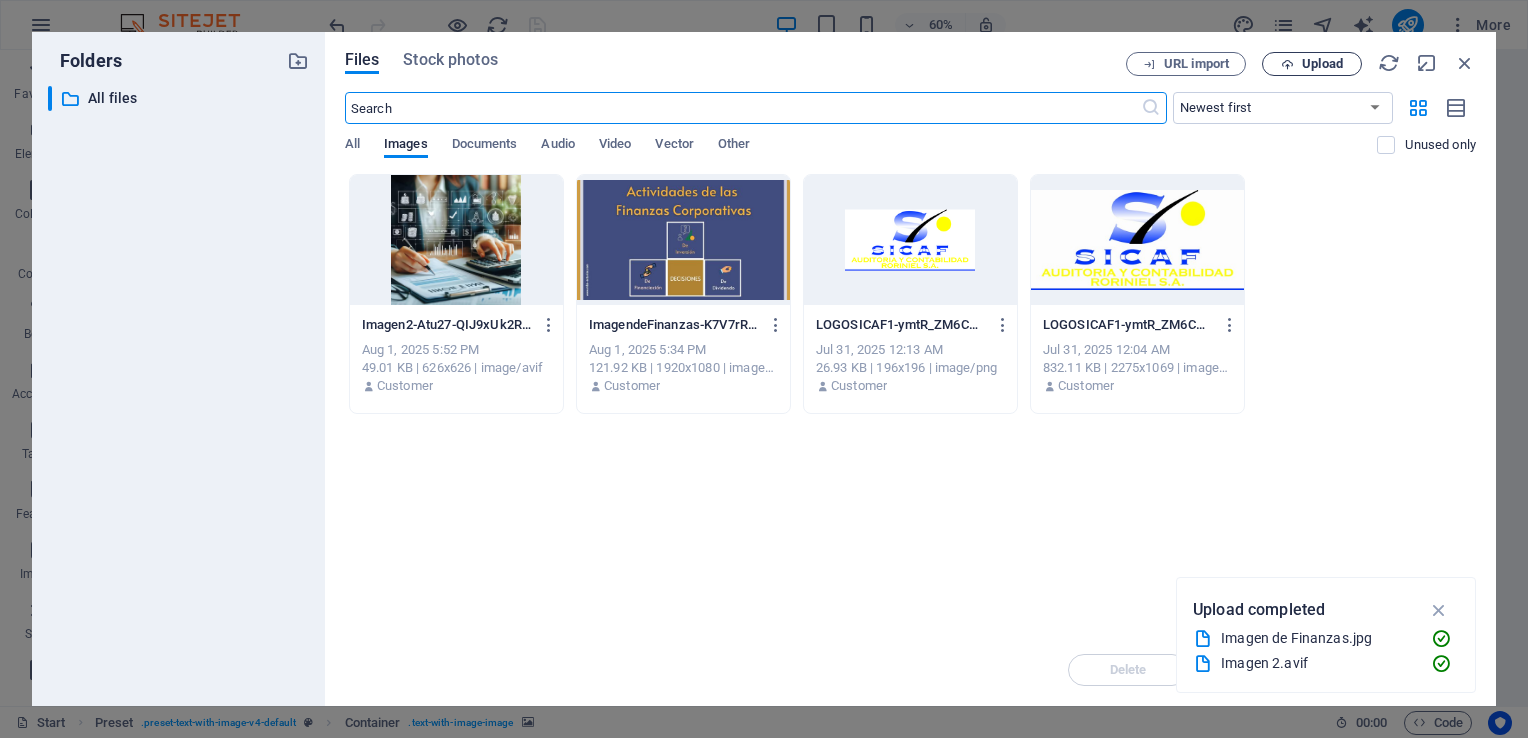 click on "Upload" at bounding box center [1322, 64] 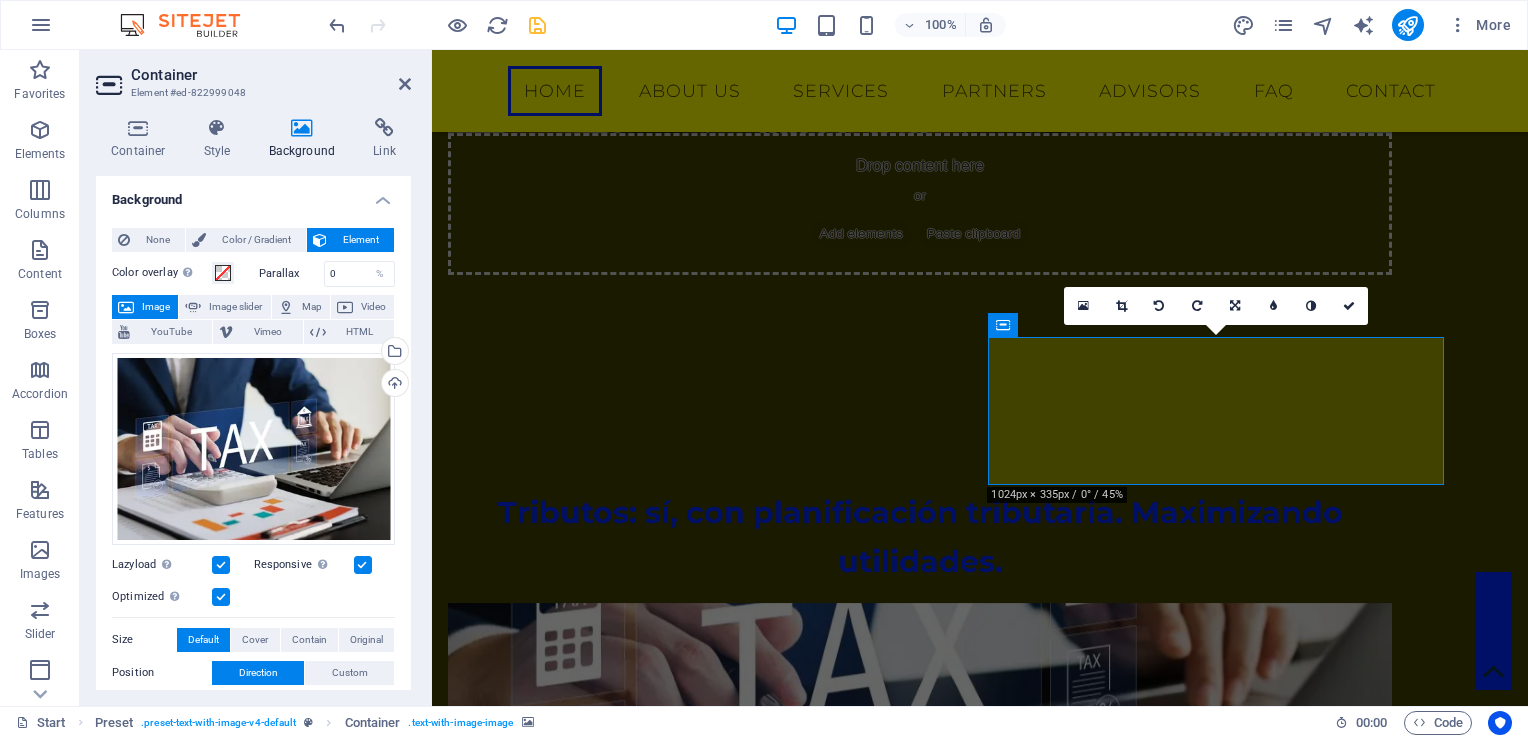 scroll, scrollTop: 1412, scrollLeft: 0, axis: vertical 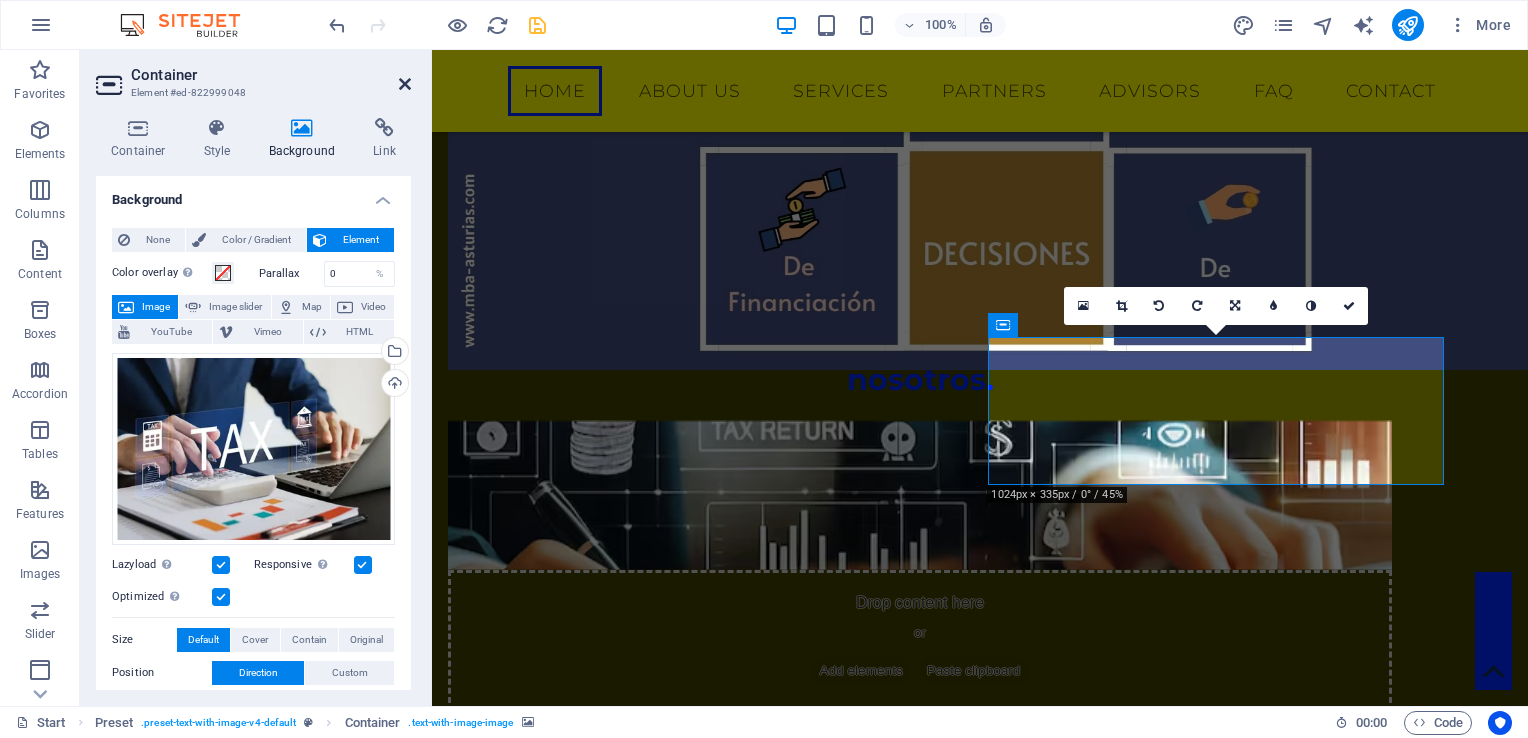 click at bounding box center (405, 84) 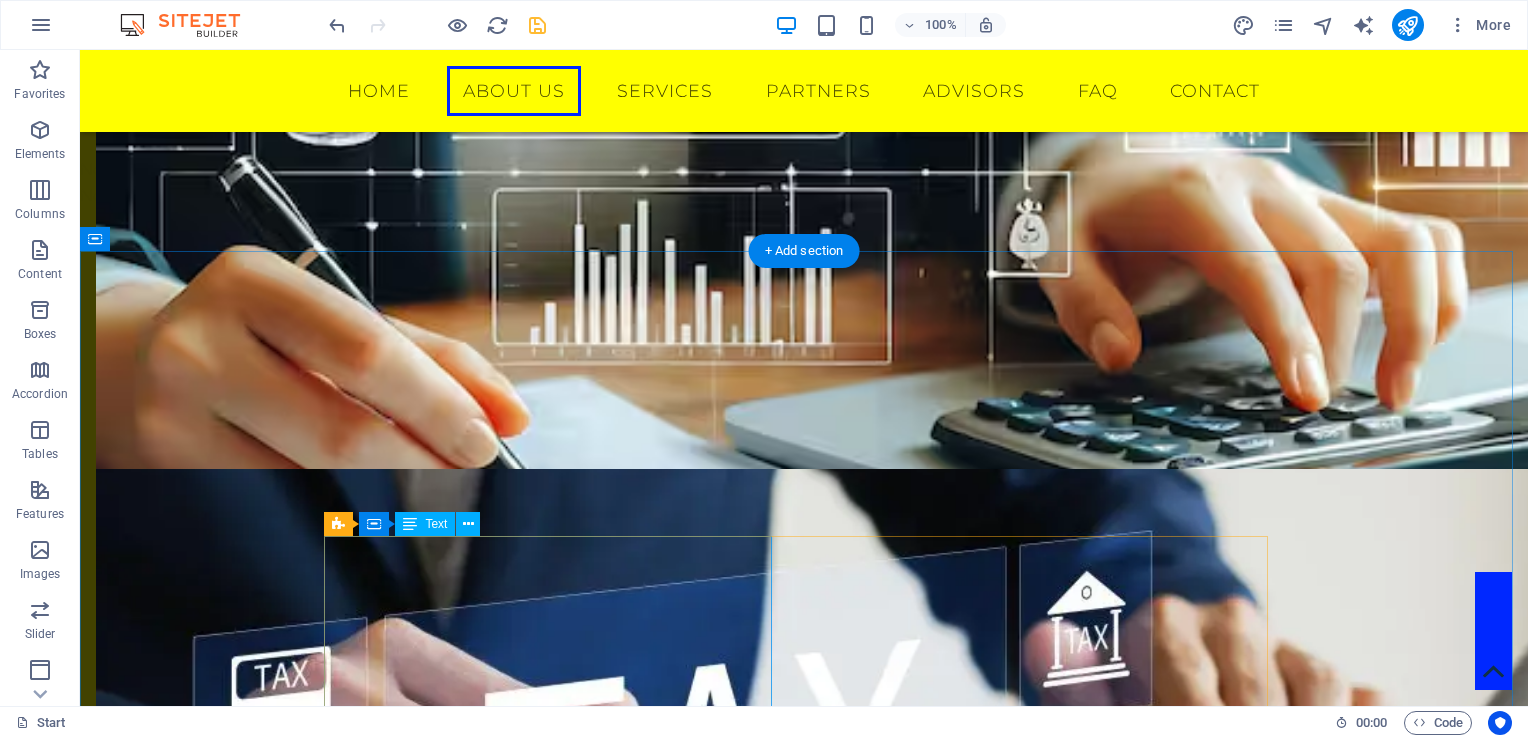 scroll, scrollTop: 2012, scrollLeft: 0, axis: vertical 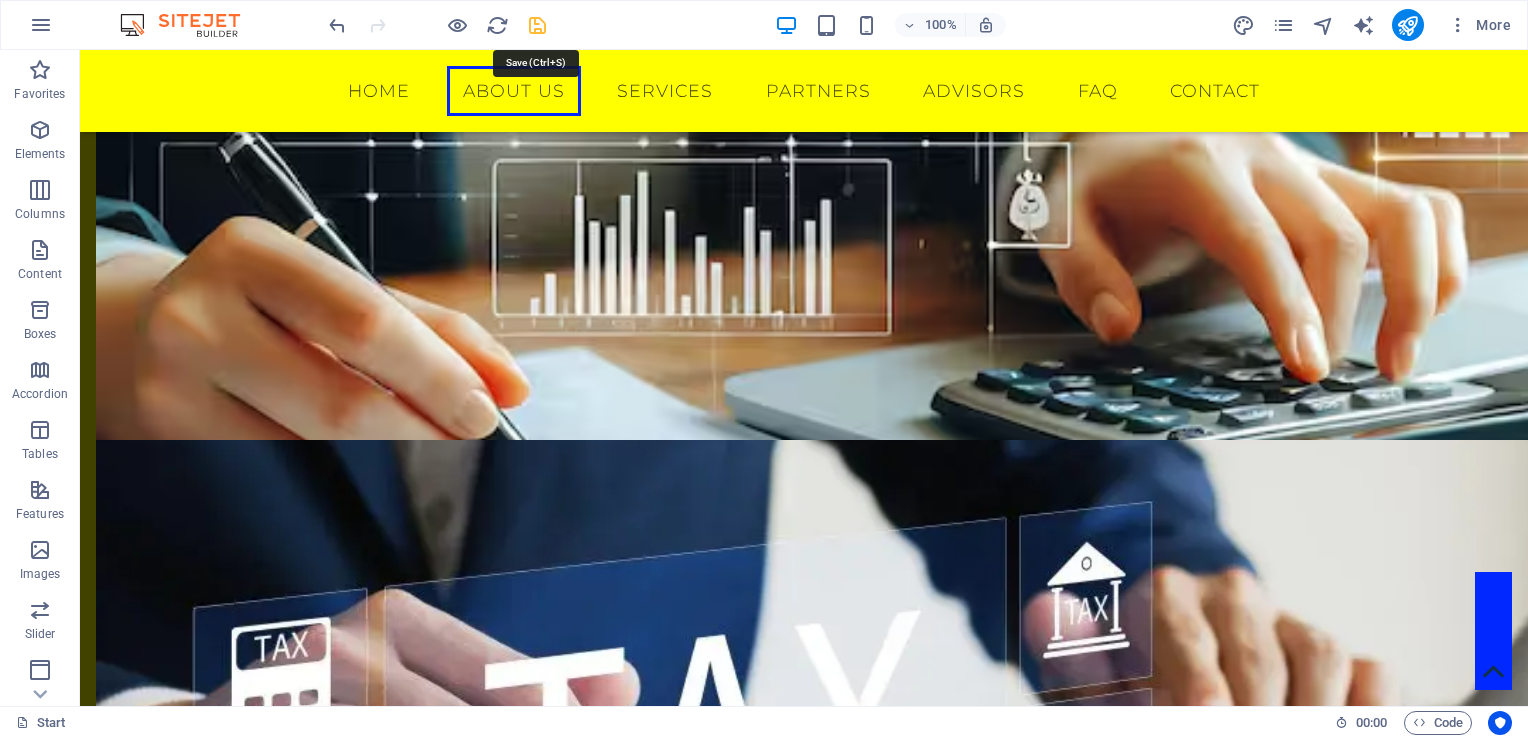 click at bounding box center (537, 25) 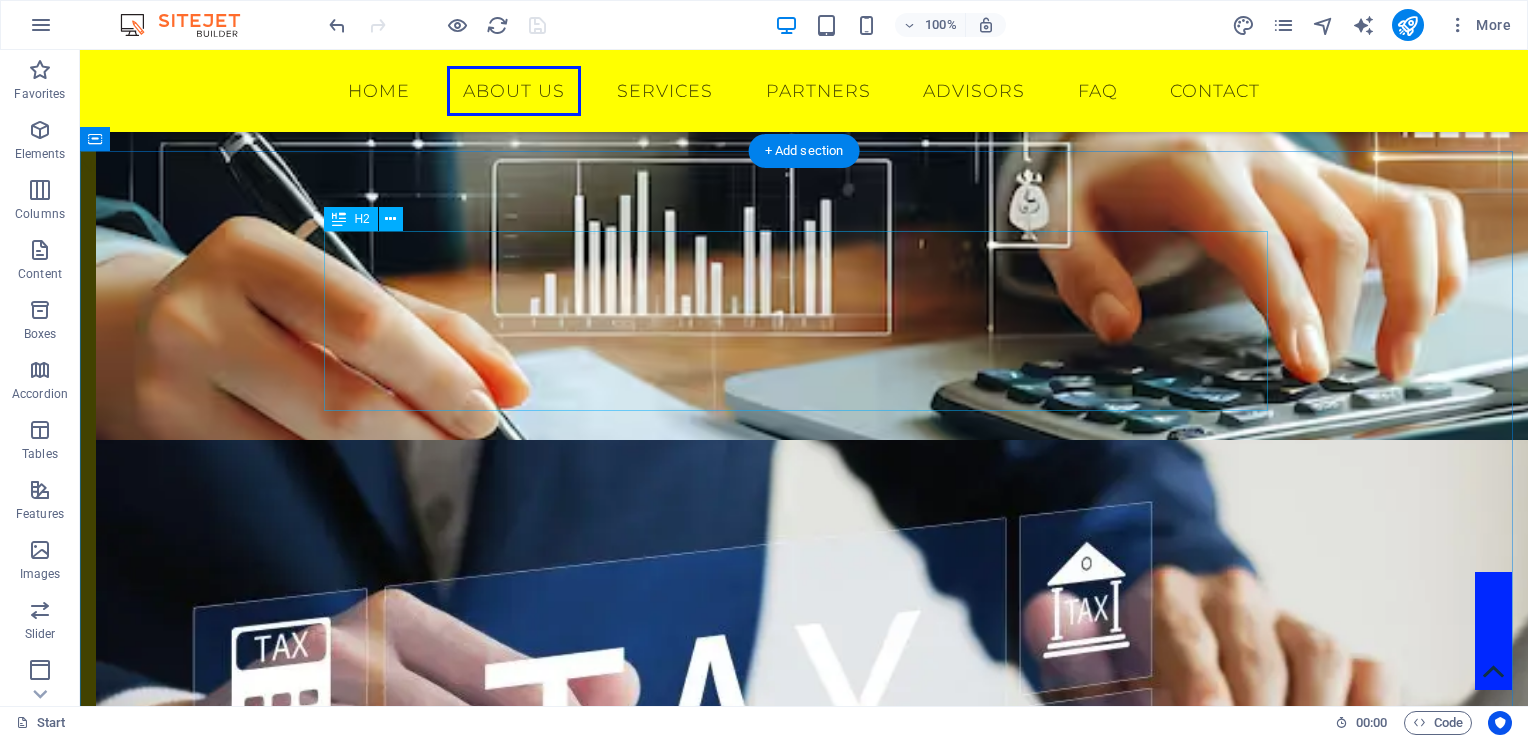 click on "About  SICAF AUDITORIA Y CONTABILIDAD RORINIEL S.A." at bounding box center [804, 1107] 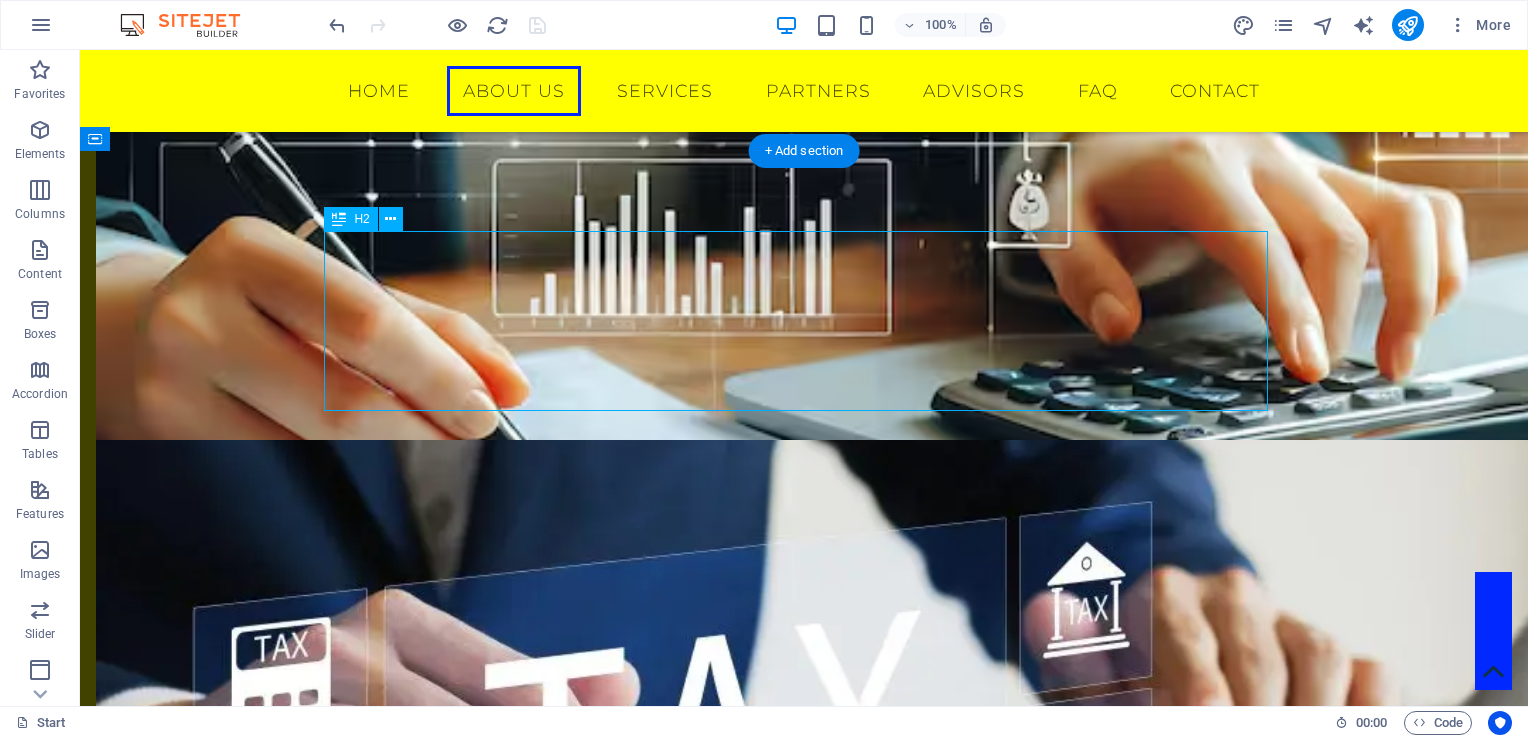 click on "About  SICAF AUDITORIA Y CONTABILIDAD RORINIEL S.A." at bounding box center (804, 1107) 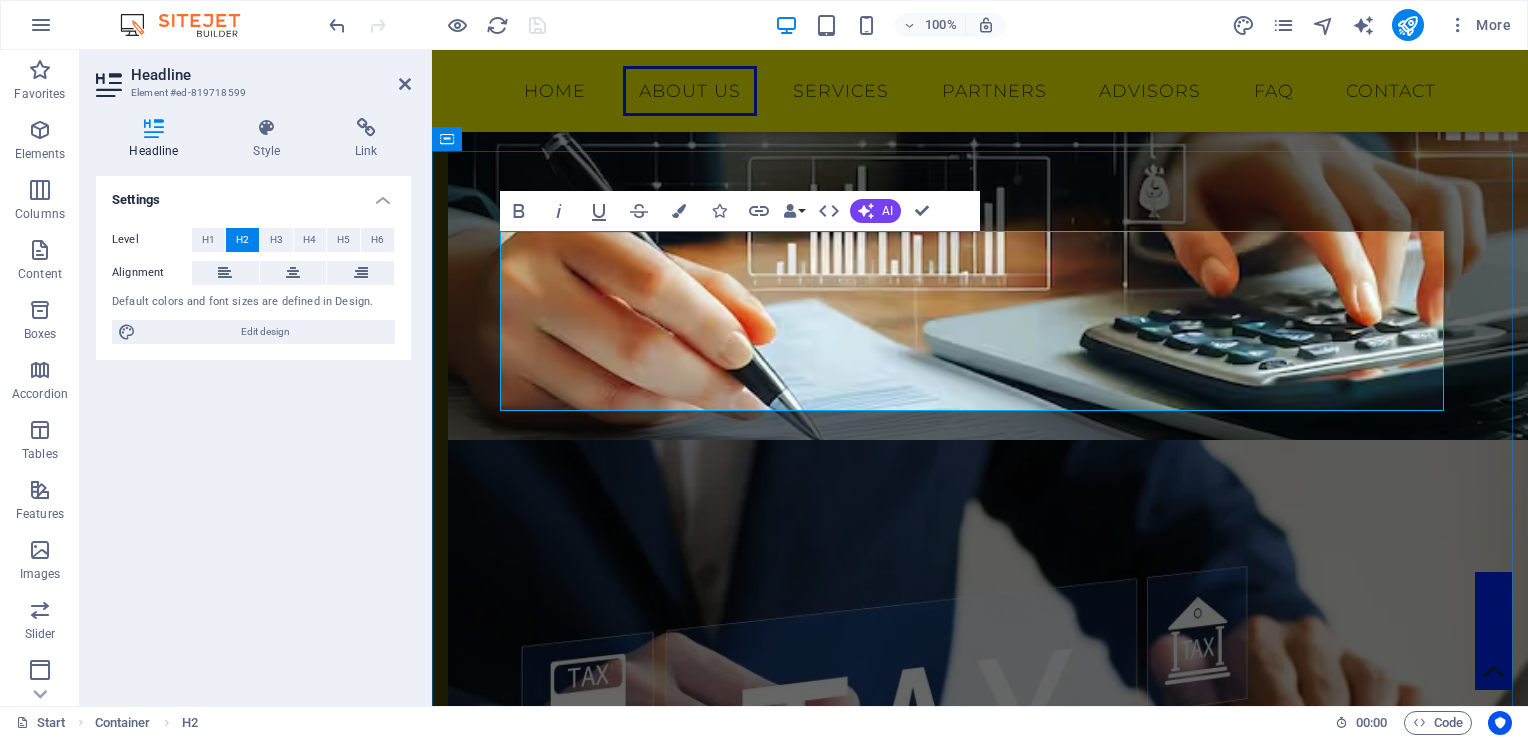 click on "About  SICAF AUDITORIA Y CONTABILIDAD RORINIEL S.A." at bounding box center (980, 1107) 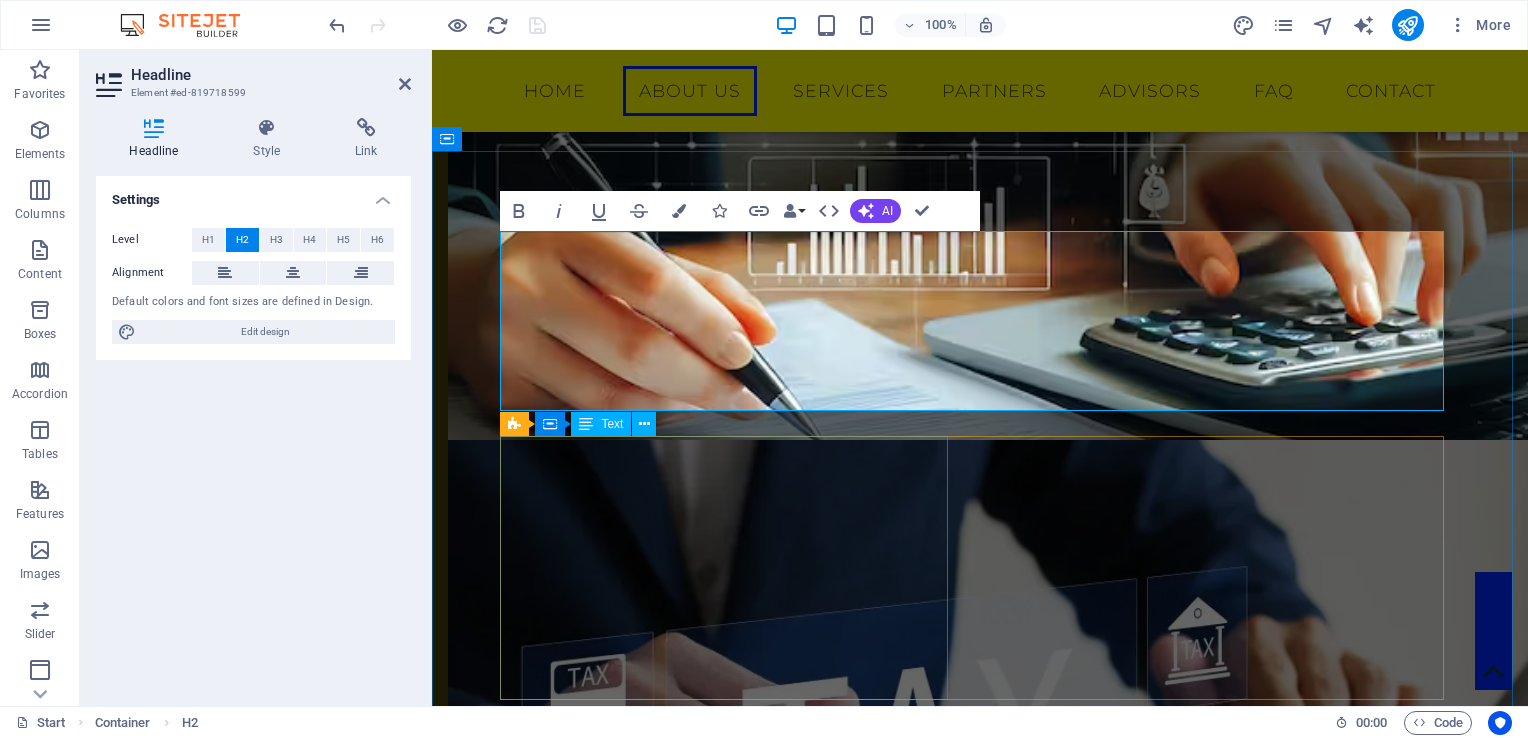 click on "Lorem ipsum dolor sit amet, consectetuer adipiscing elit. Aenean commodo ligula eget dolor. Aenean massa. Cum sociis natoque penatibus et magnis dis parturient montes, nascetur ridiculus mus. Donec quam felis ultricies nec pellentesque eu, pretium quis, sem.  Nulla consequat massa quis enim. Donec pede justo, fringilla vel aliquet nec, vulputate eget, arcu. In enim justo, rhoncus ut imperdiet a venenatis vitae justo. Nullam dictum felis eu pede mollis pretium." at bounding box center [980, 1241] 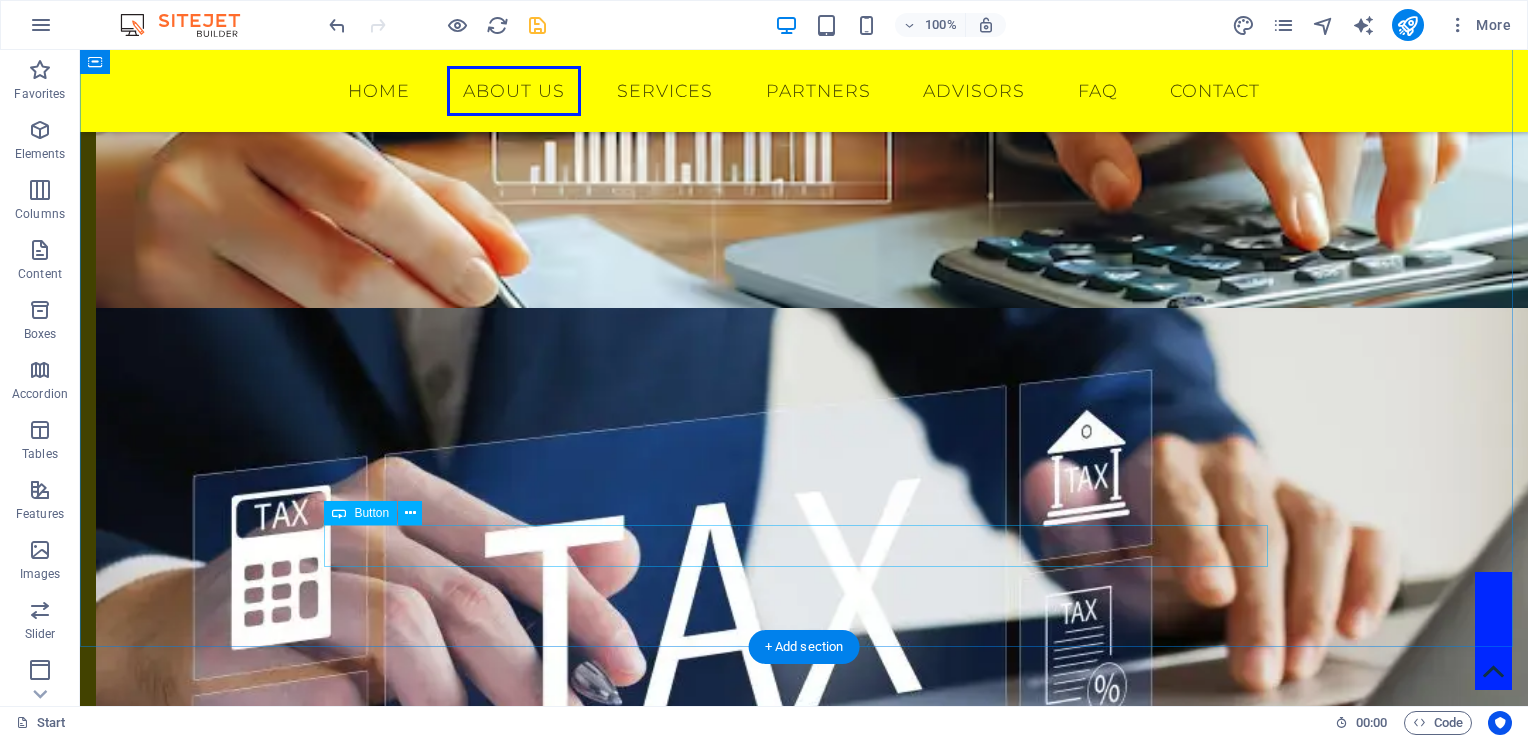 scroll, scrollTop: 2112, scrollLeft: 0, axis: vertical 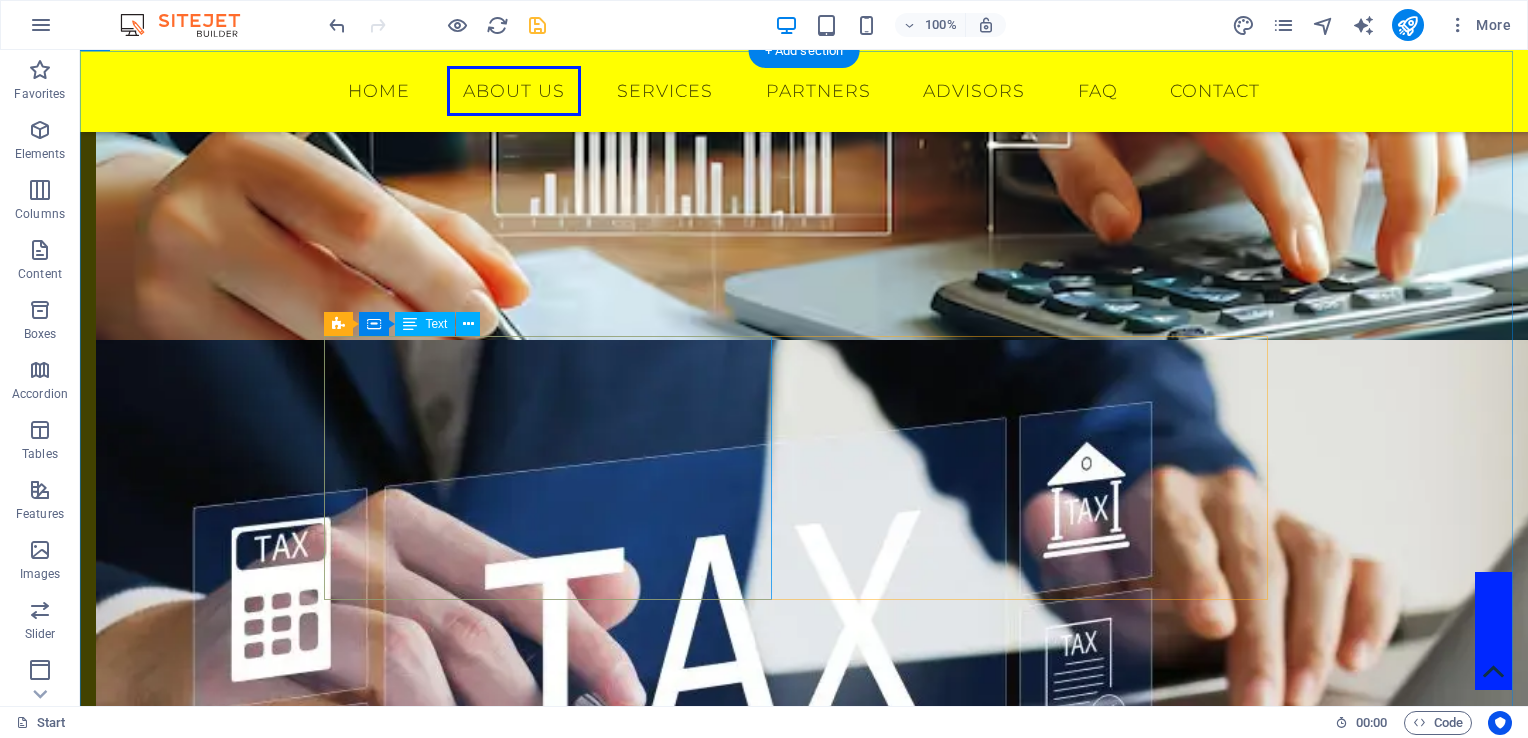 click on "Lorem ipsum dolor sit amet, consectetuer adipiscing elit. Aenean commodo ligula eget dolor. Aenean massa. Cum sociis natoque penatibus et magnis dis parturient montes, nascetur ridiculus mus. Donec quam felis ultricies nec pellentesque eu, pretium quis, sem.  Nulla consequat massa quis enim. Donec pede justo, fringilla vel aliquet nec, vulputate eget, arcu. In enim justo, rhoncus ut imperdiet a venenatis vitae justo. Nullam dictum felis eu pede mollis pretium." at bounding box center [804, 1141] 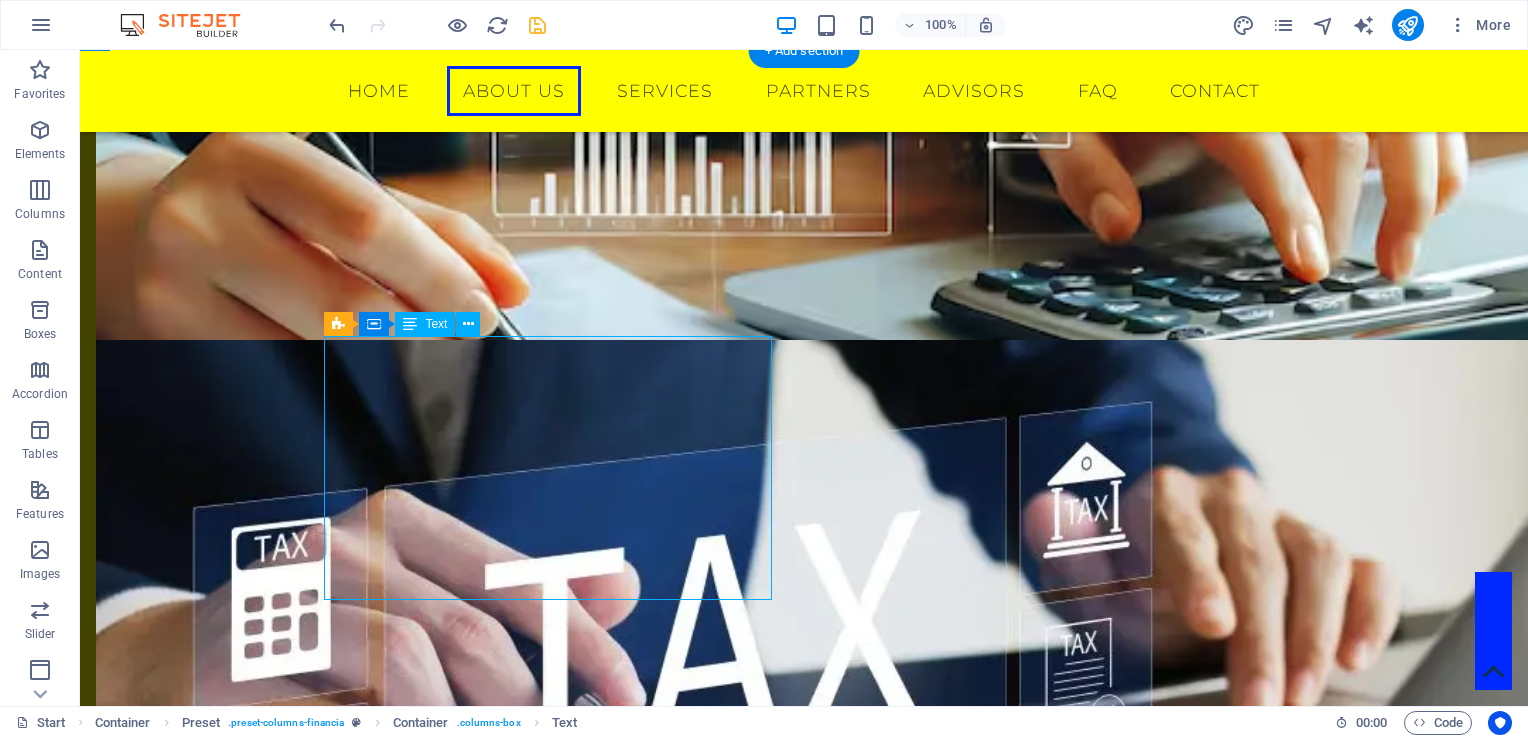 click on "Lorem ipsum dolor sit amet, consectetuer adipiscing elit. Aenean commodo ligula eget dolor. Aenean massa. Cum sociis natoque penatibus et magnis dis parturient montes, nascetur ridiculus mus. Donec quam felis ultricies nec pellentesque eu, pretium quis, sem.  Nulla consequat massa quis enim. Donec pede justo, fringilla vel aliquet nec, vulputate eget, arcu. In enim justo, rhoncus ut imperdiet a venenatis vitae justo. Nullam dictum felis eu pede mollis pretium." at bounding box center (804, 1141) 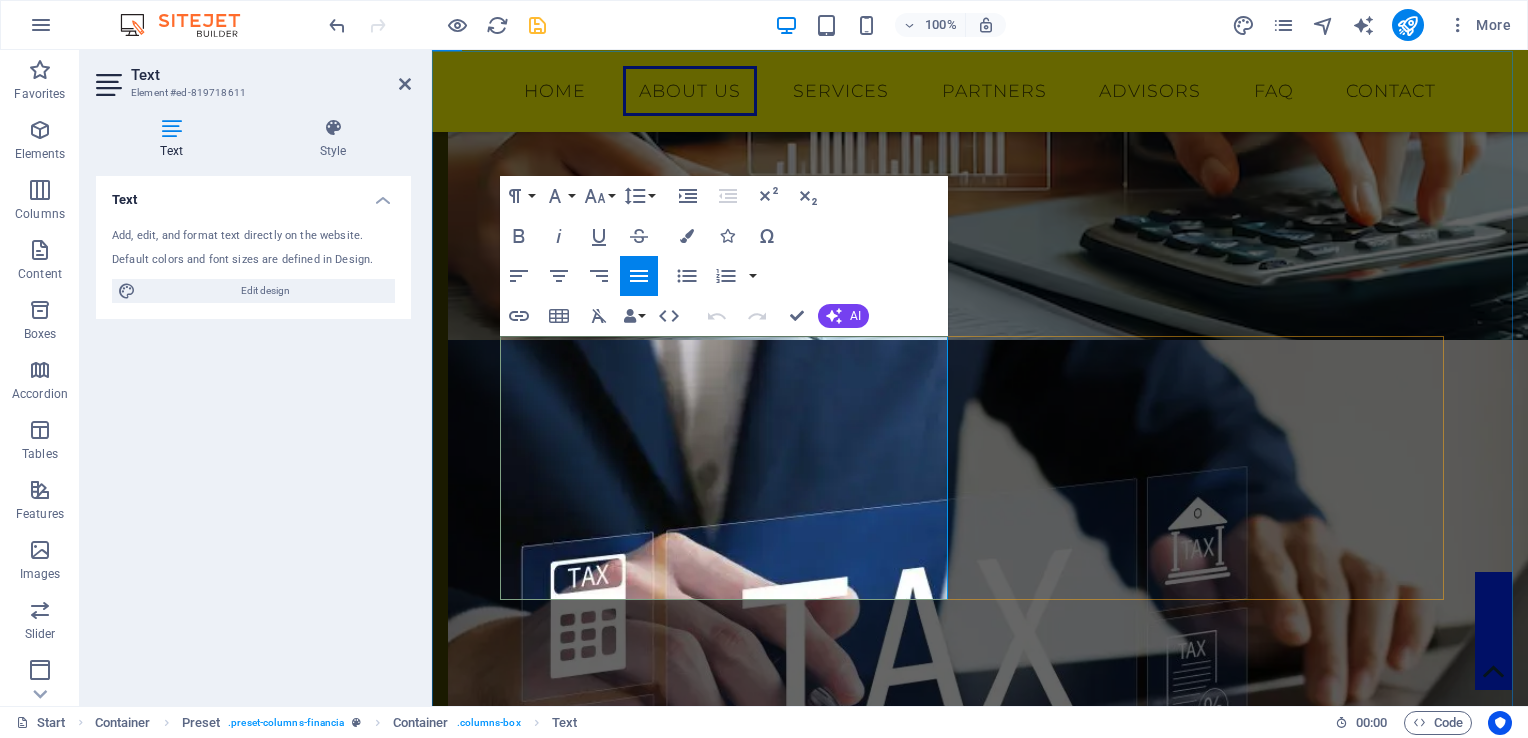 drag, startPoint x: 500, startPoint y: 346, endPoint x: 895, endPoint y: 592, distance: 465.33966 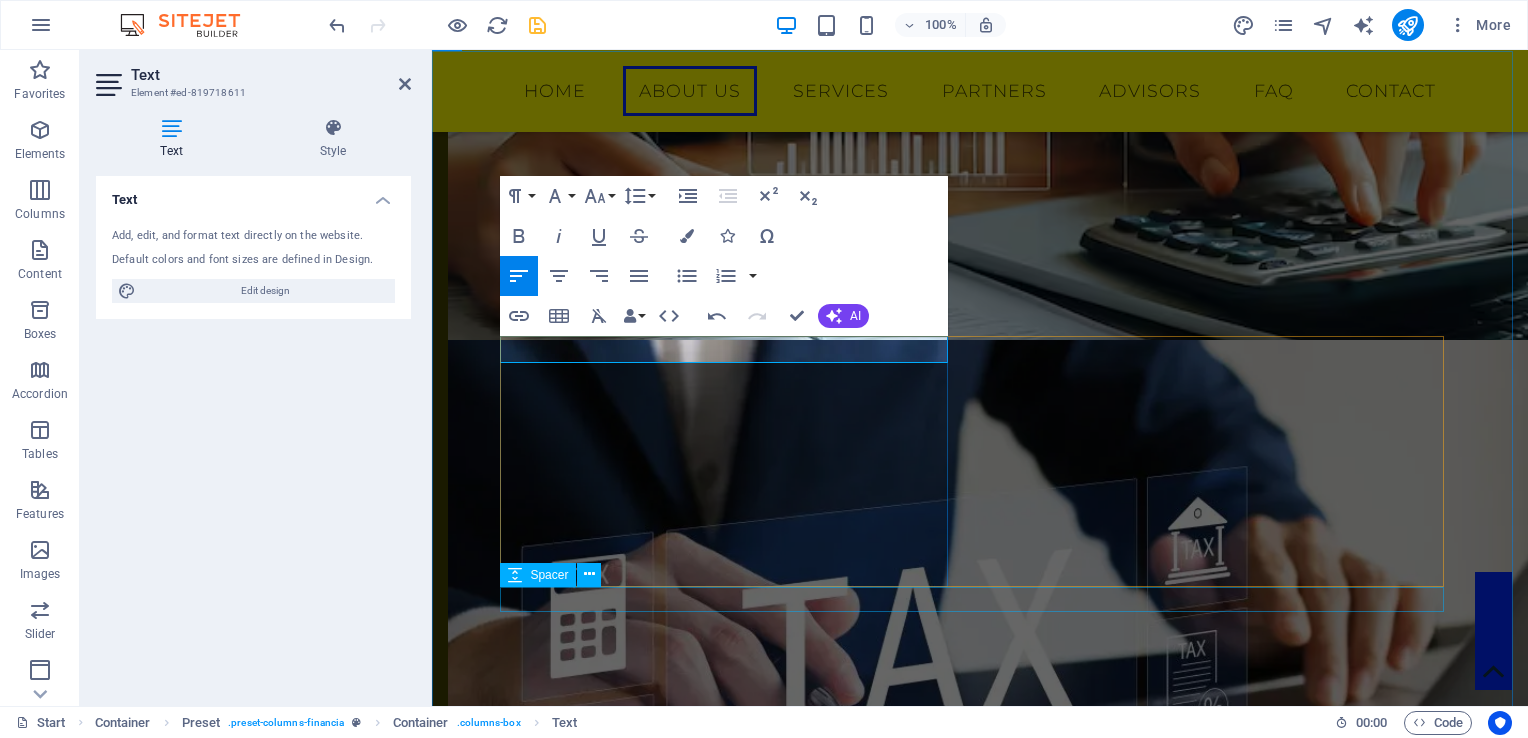 type 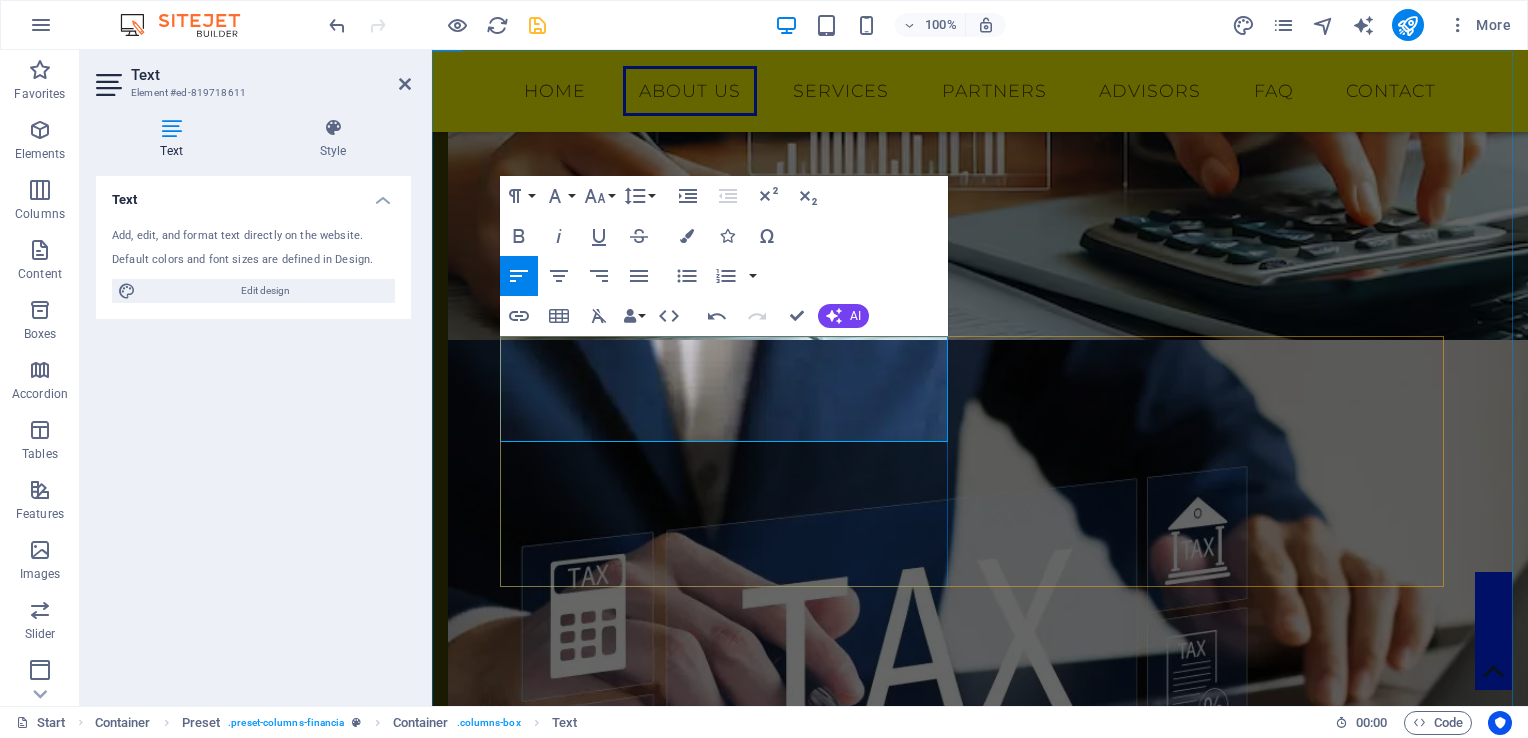 click on "Consultores Financieros con más de 25 años de experiencia, profesionales con cuarto nivel y experiencia con mas de 70 actividades eocnómicas, tanto para el sector público como para el sector privado" at bounding box center (980, 1088) 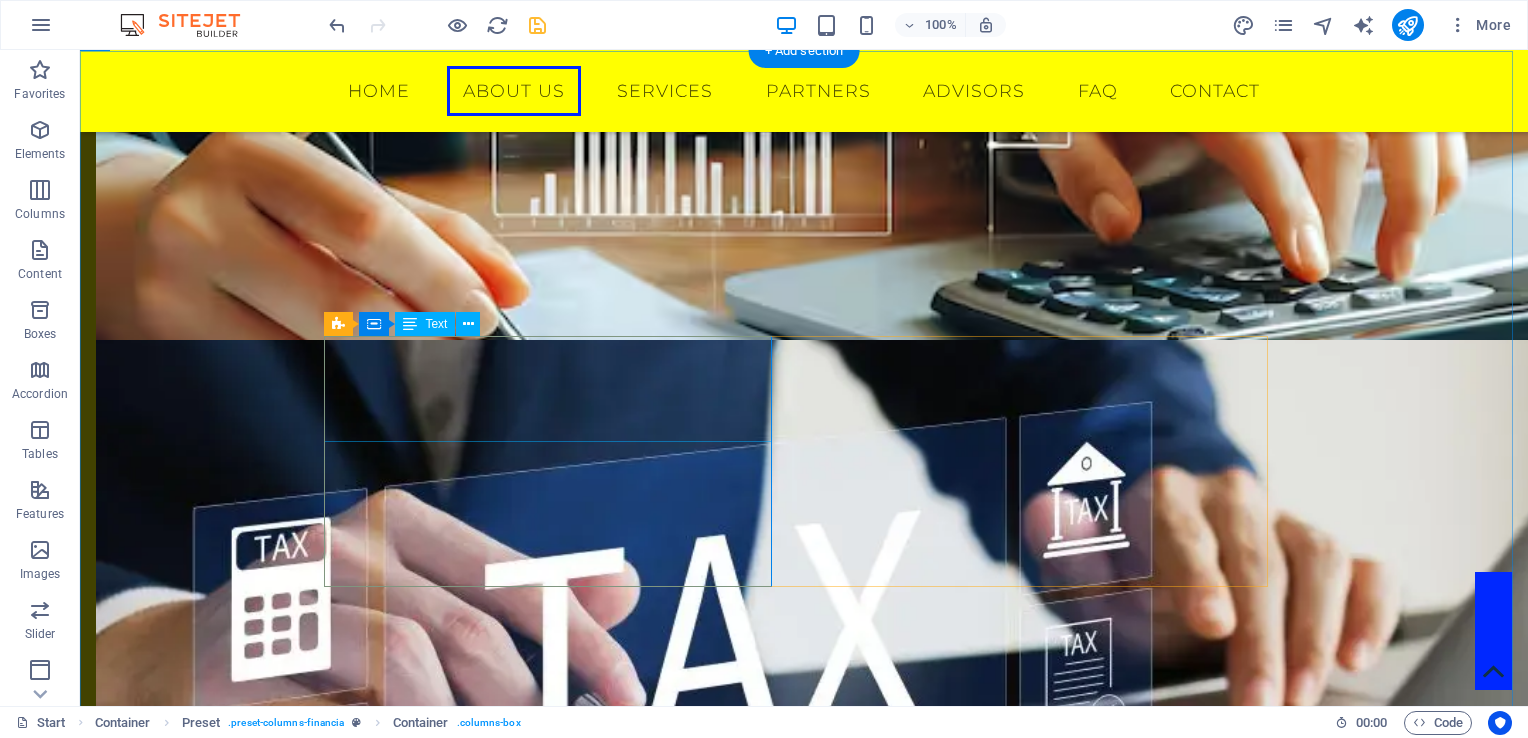click on "Consultores Financieros con más de 25 años de experiencia, profesionales con cuarto nivel y experiencia con mas de 70 actividades eocnómicas, tanto para el sector público como para el sector privado" at bounding box center [804, 1088] 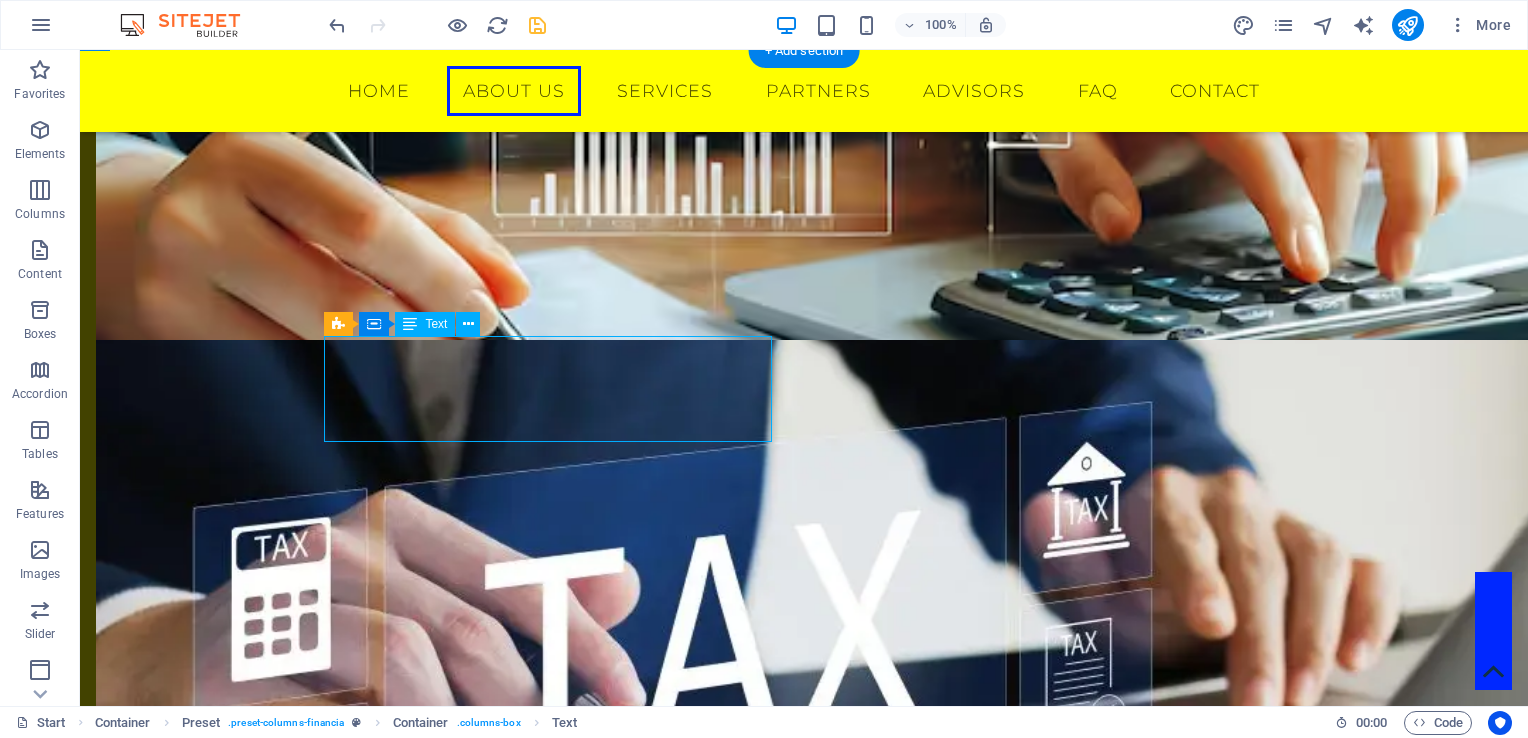 click on "Consultores Financieros con más de 25 años de experiencia, profesionales con cuarto nivel y experiencia con mas de 70 actividades eocnómicas, tanto para el sector público como para el sector privado" at bounding box center [804, 1088] 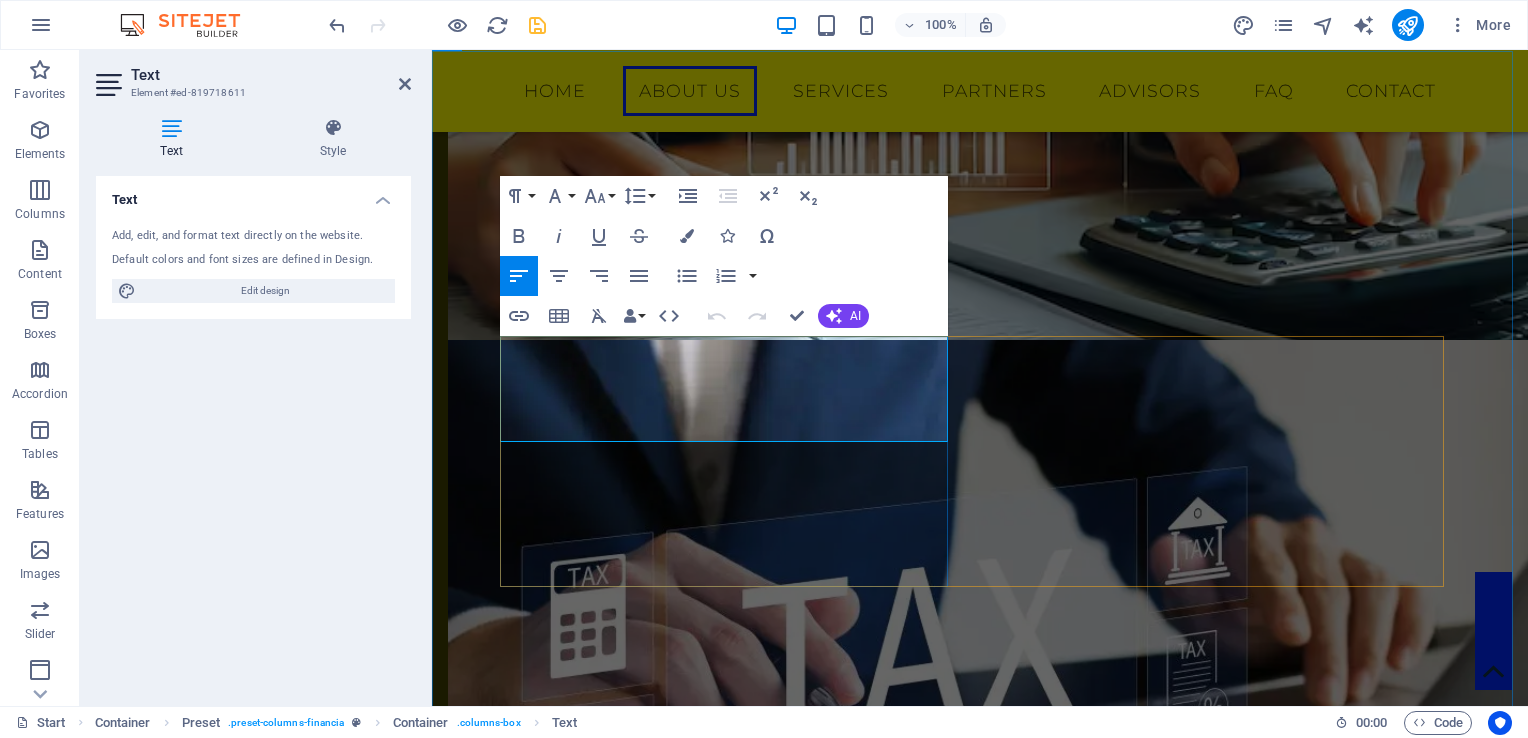 drag, startPoint x: 504, startPoint y: 343, endPoint x: 883, endPoint y: 436, distance: 390.2435 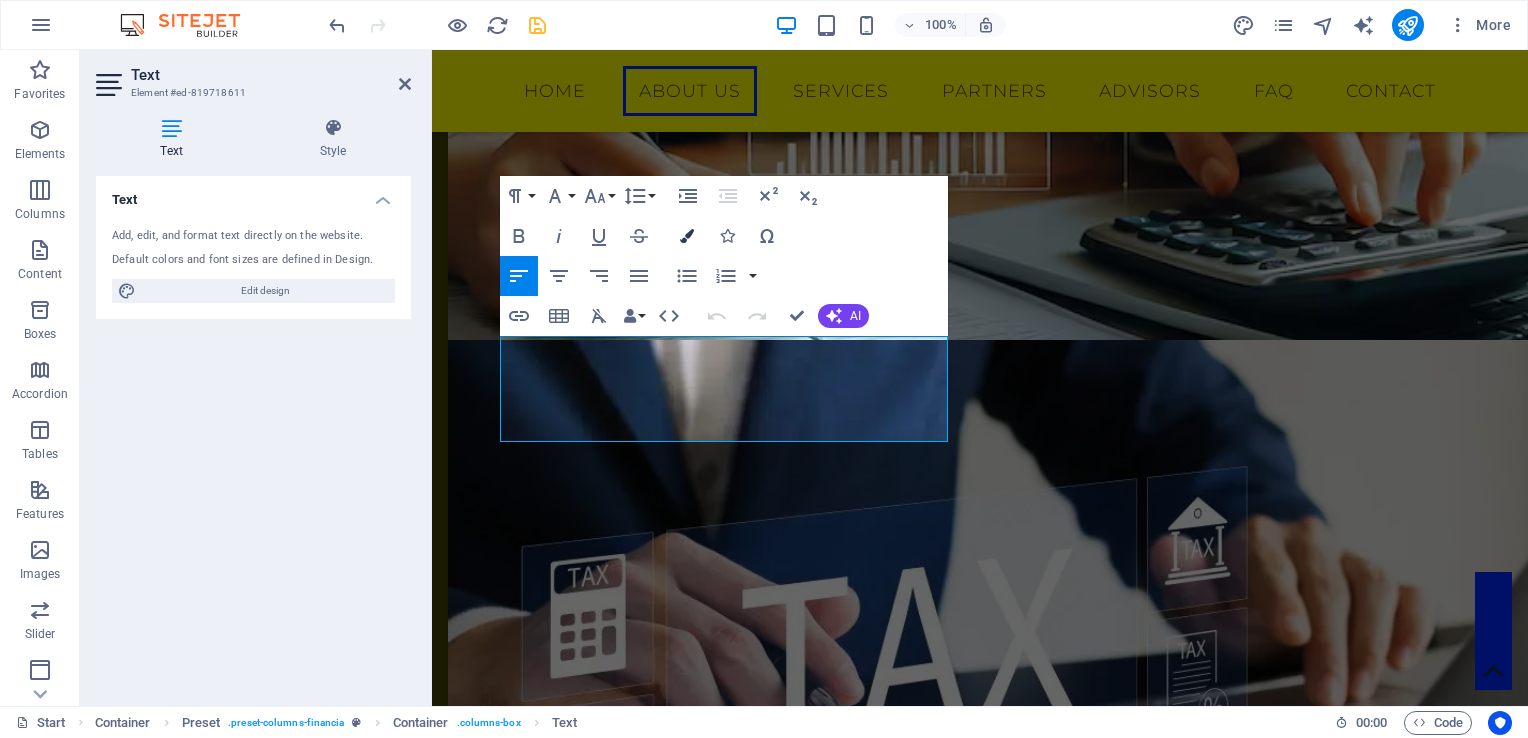 click on "Colors" at bounding box center [687, 236] 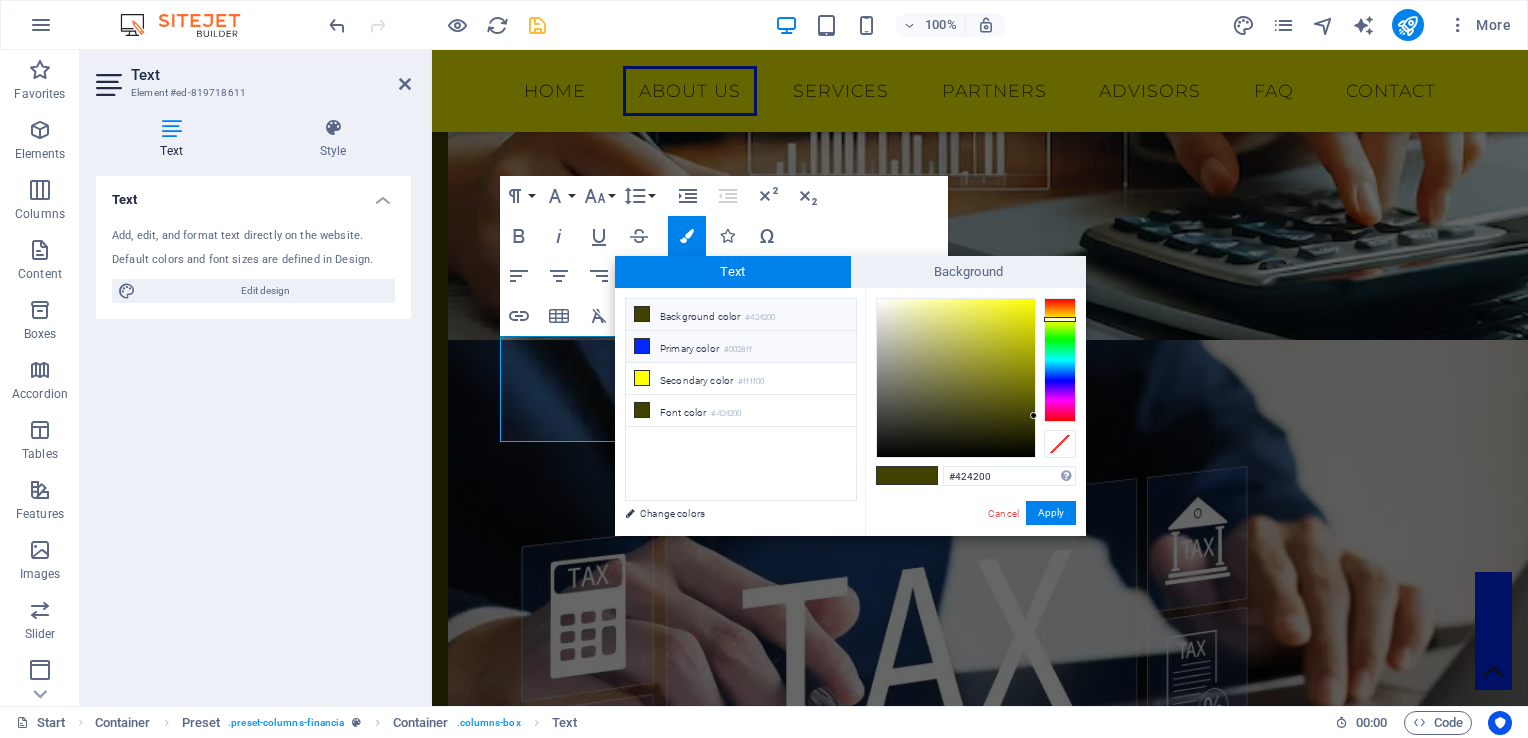 click on "Primary color
#0028ff" at bounding box center (741, 347) 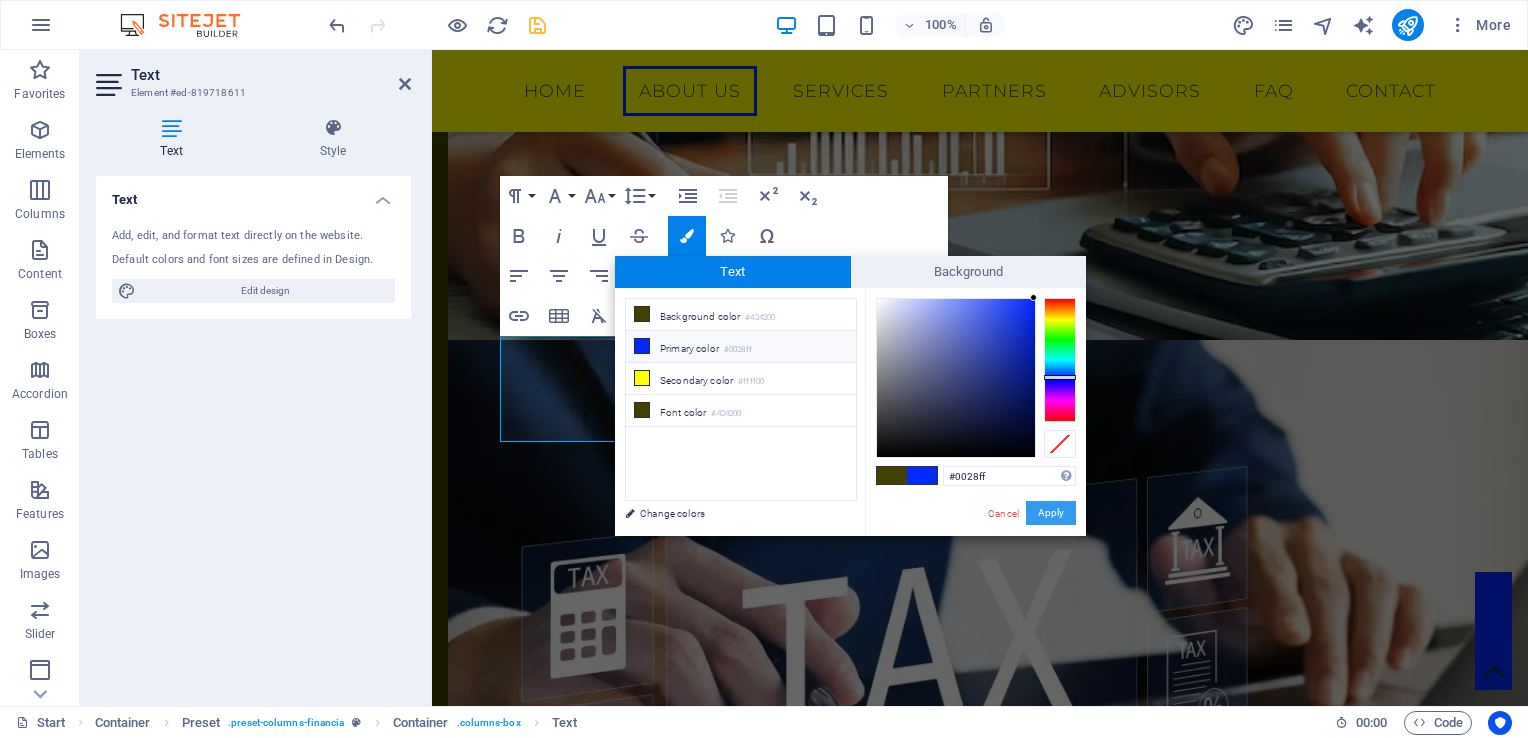 drag, startPoint x: 1048, startPoint y: 509, endPoint x: 577, endPoint y: 453, distance: 474.3174 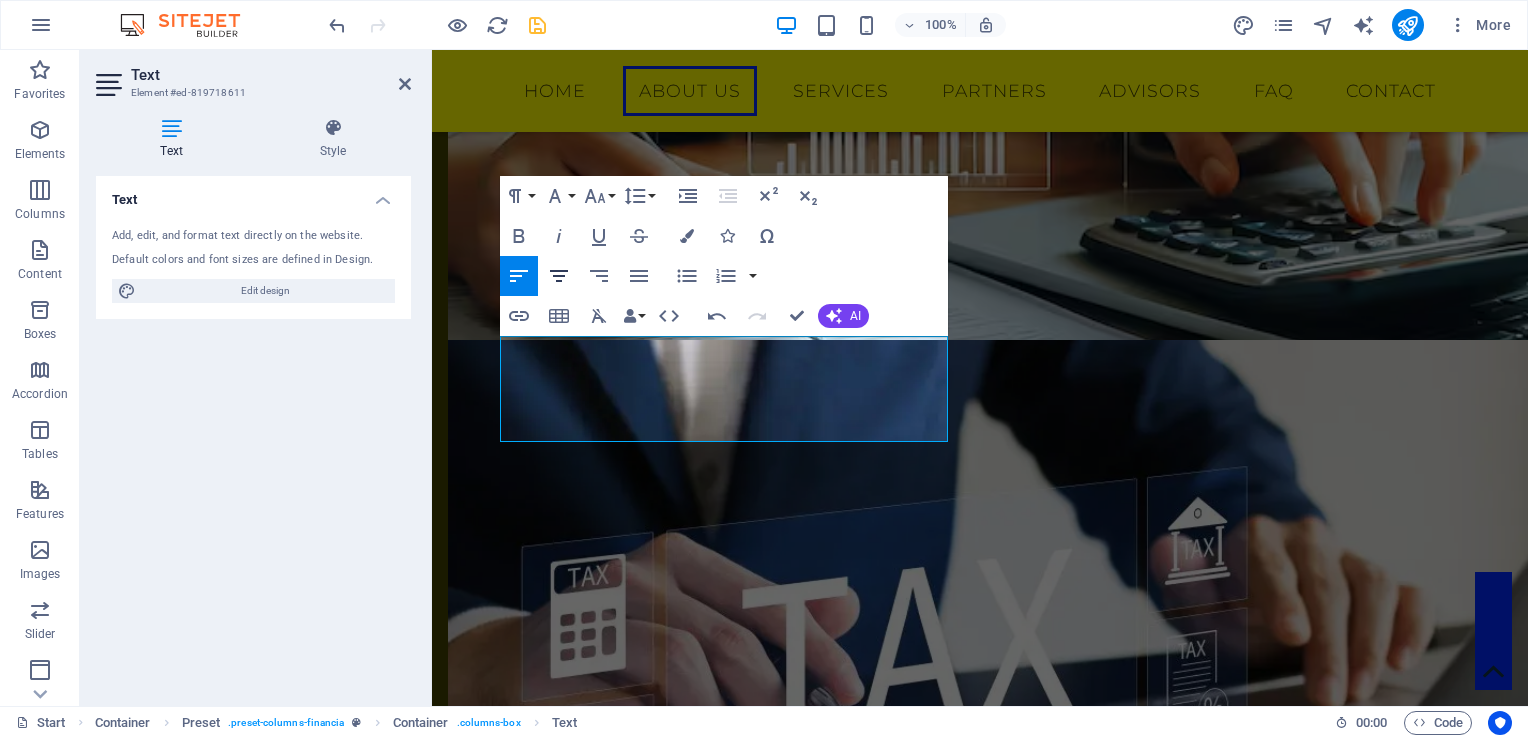 click 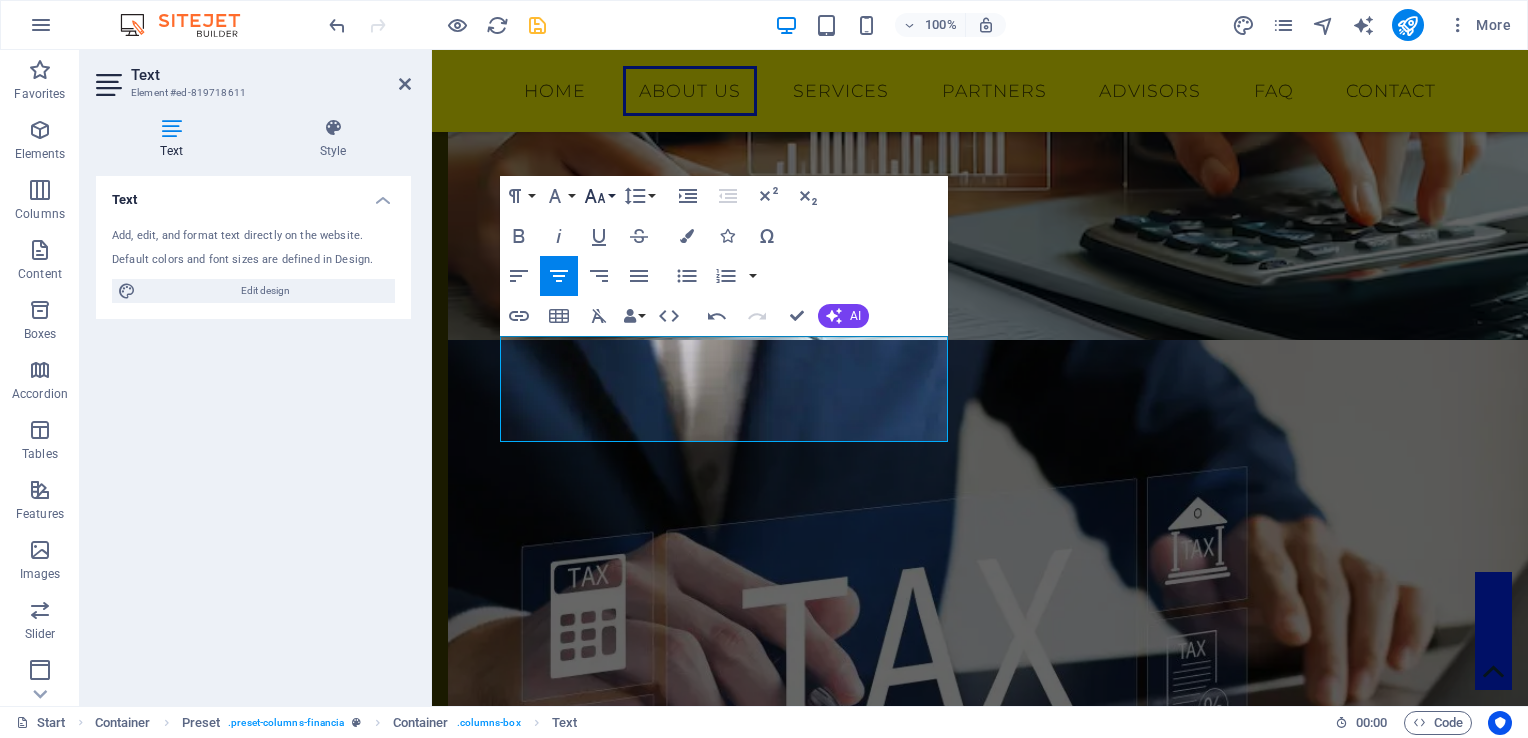 click on "Font Size" at bounding box center [599, 196] 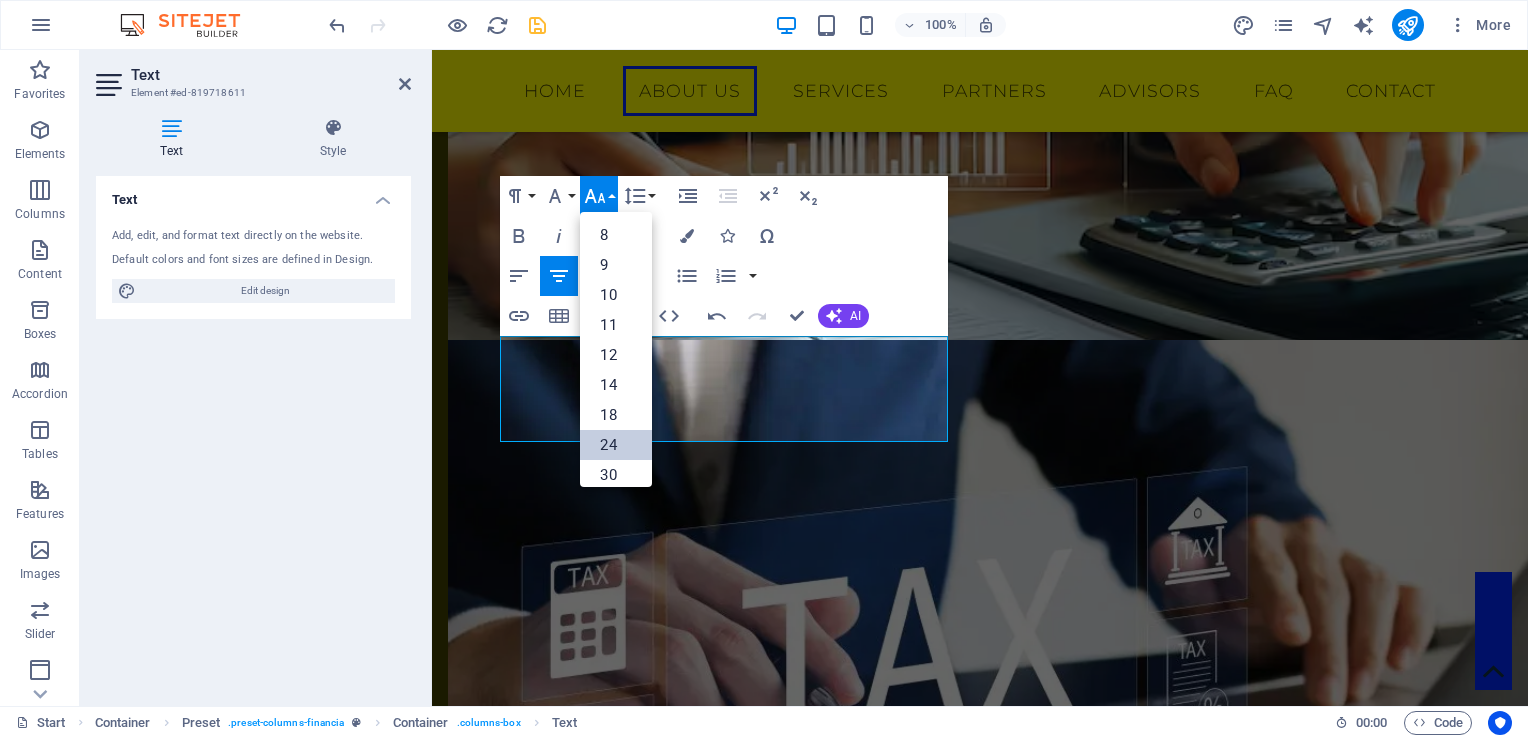 click on "24" at bounding box center [616, 445] 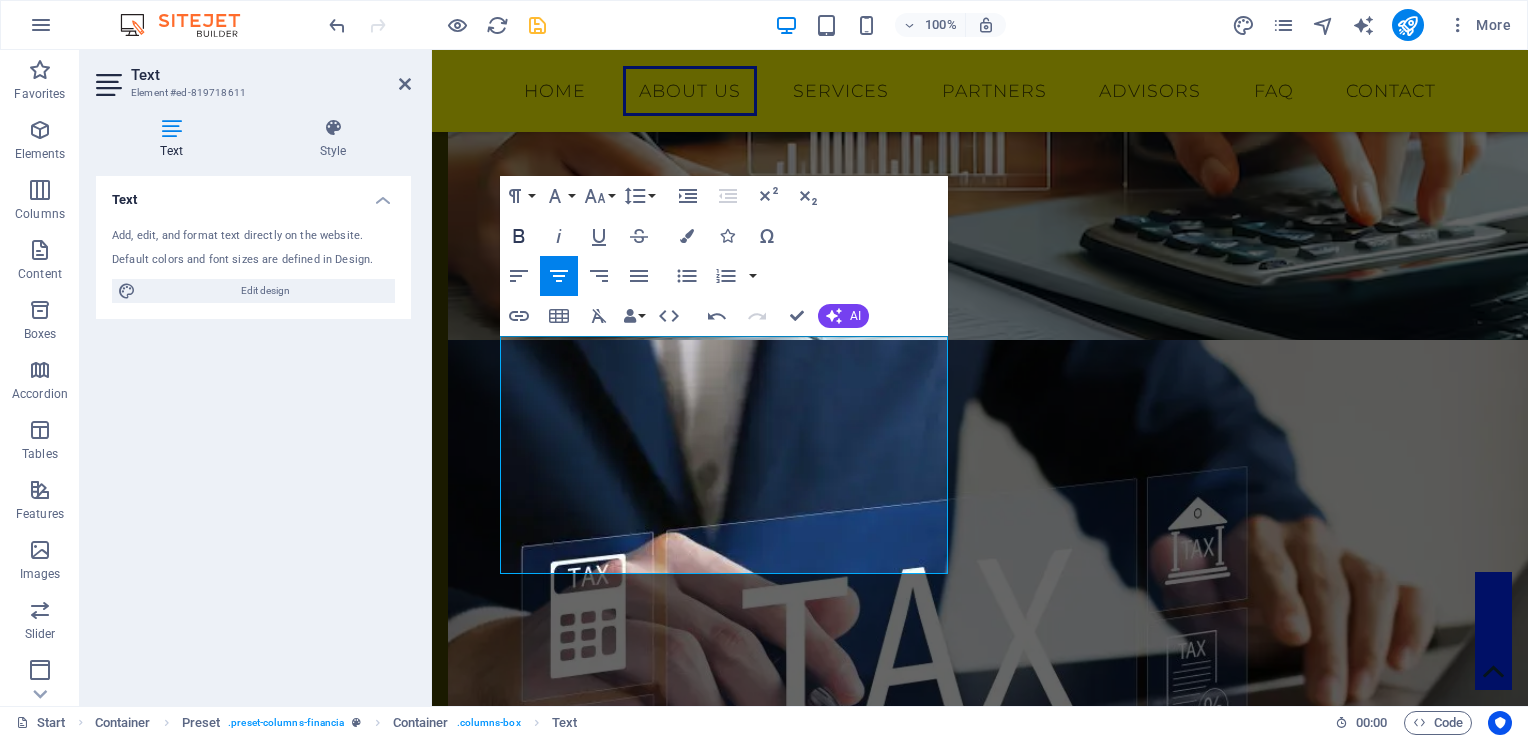 click 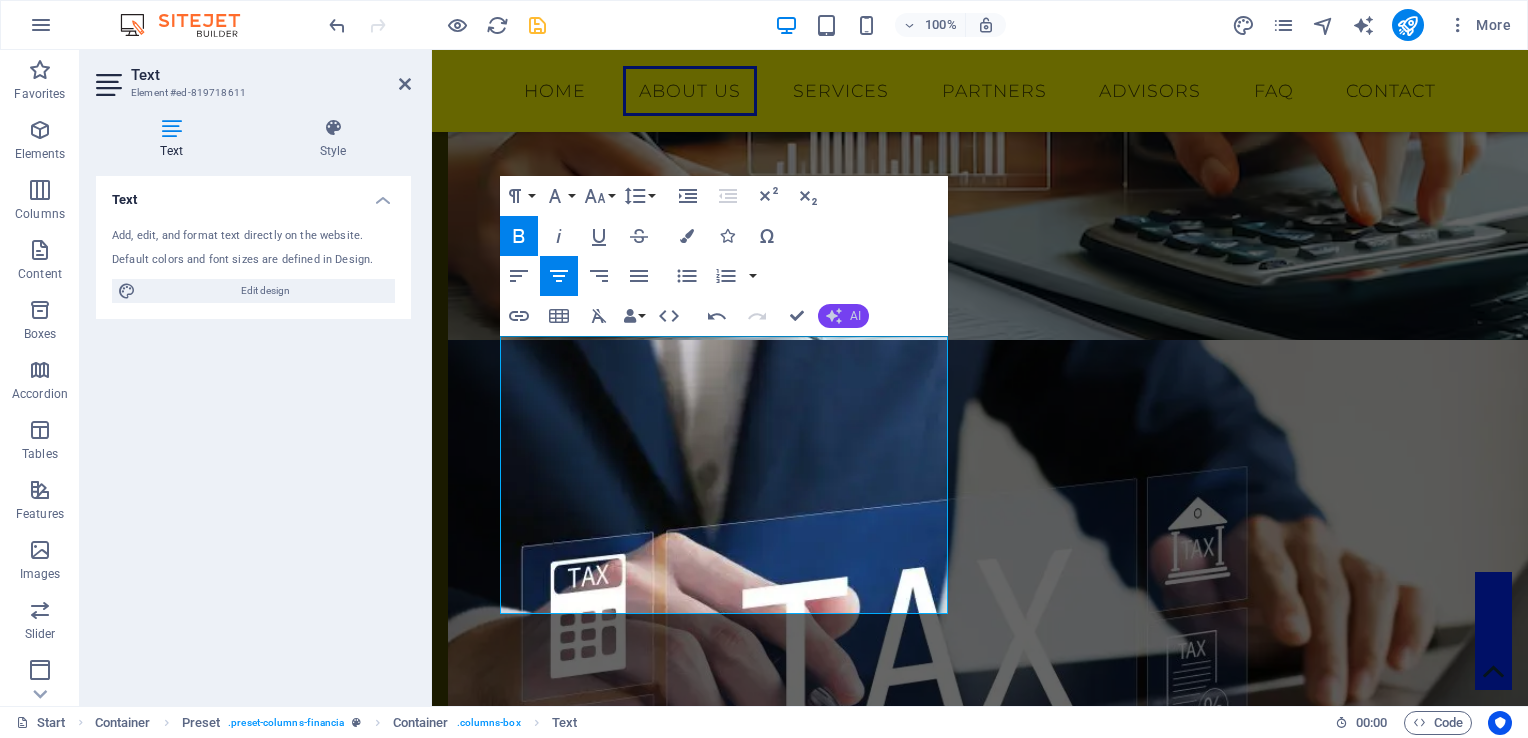 click 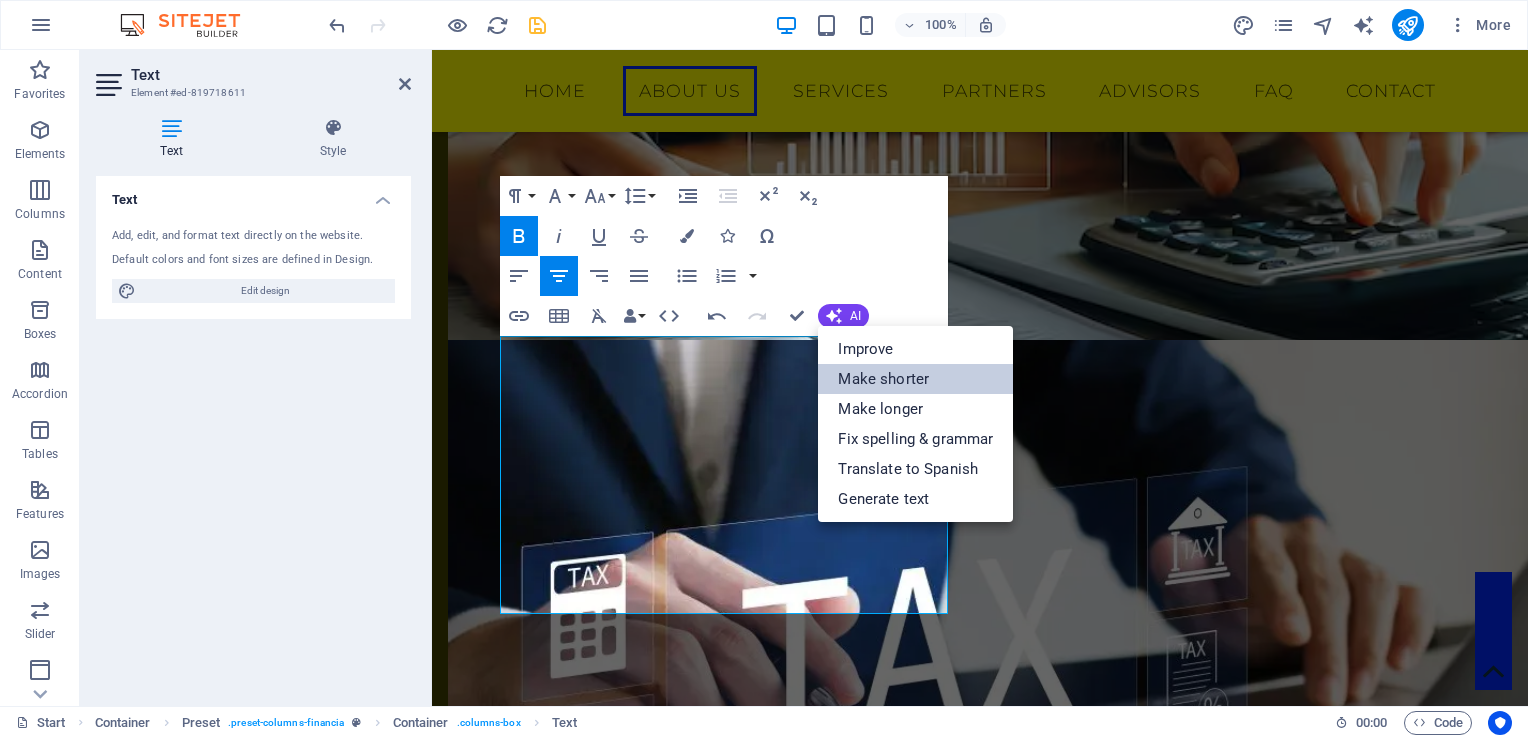 click on "Make shorter" at bounding box center [915, 379] 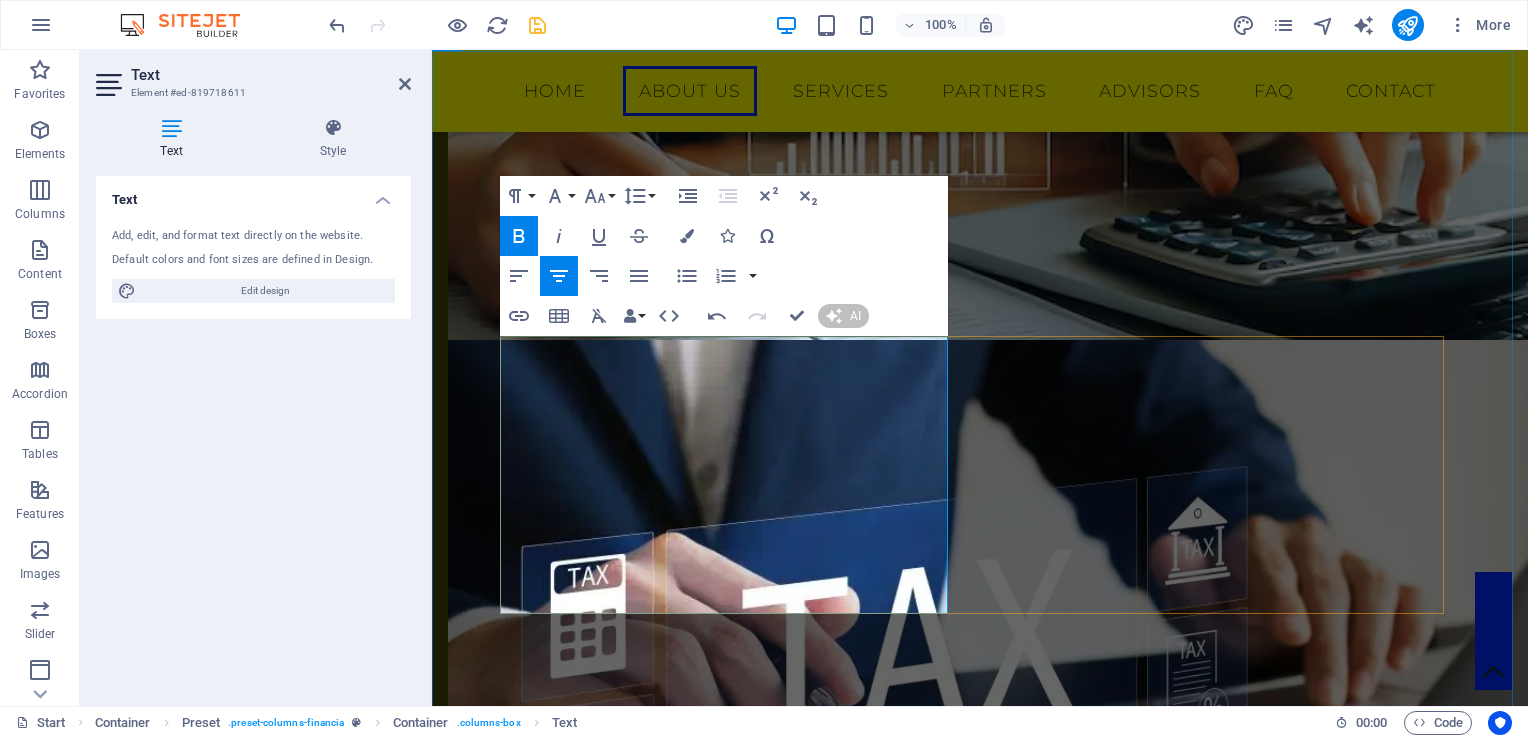 type 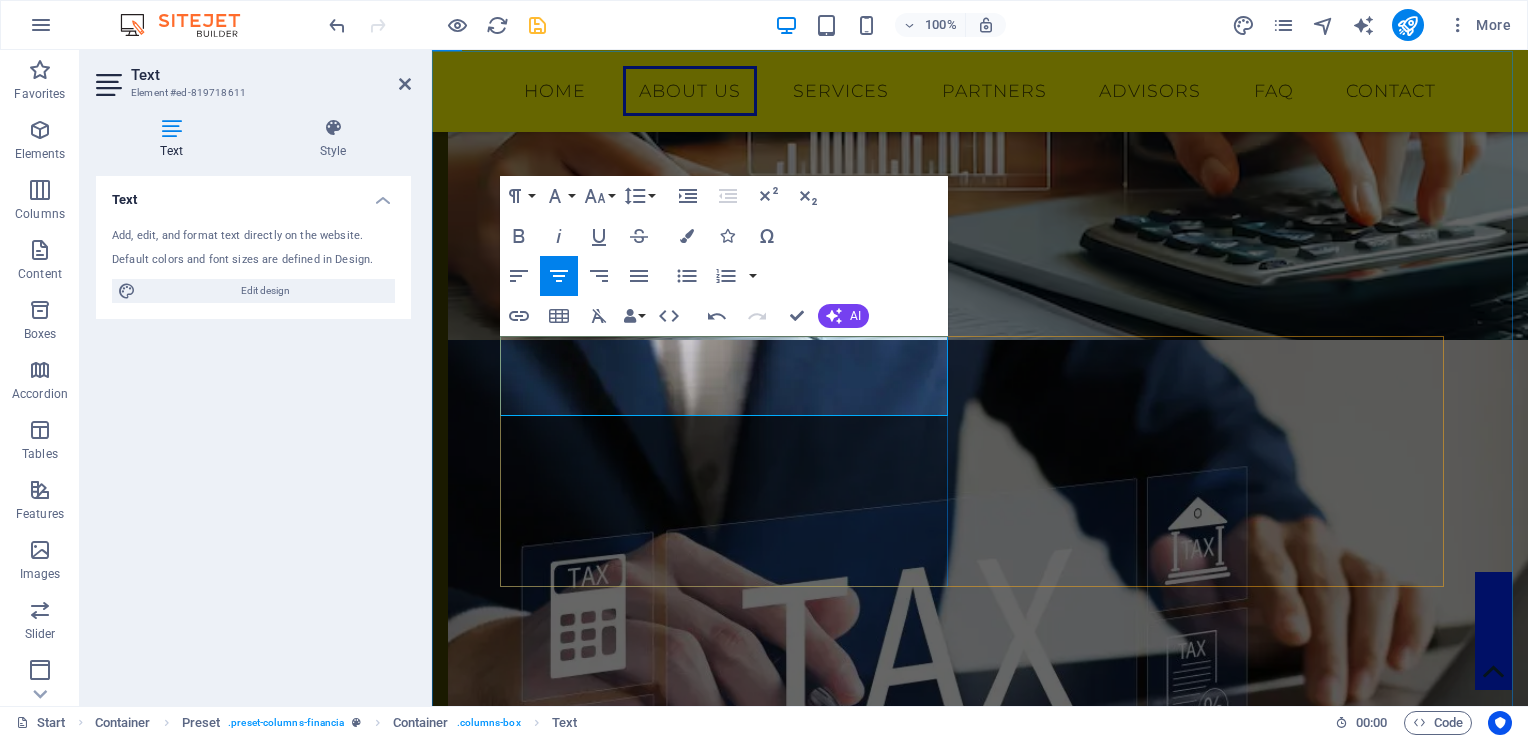 drag, startPoint x: 933, startPoint y: 387, endPoint x: 923, endPoint y: 407, distance: 22.36068 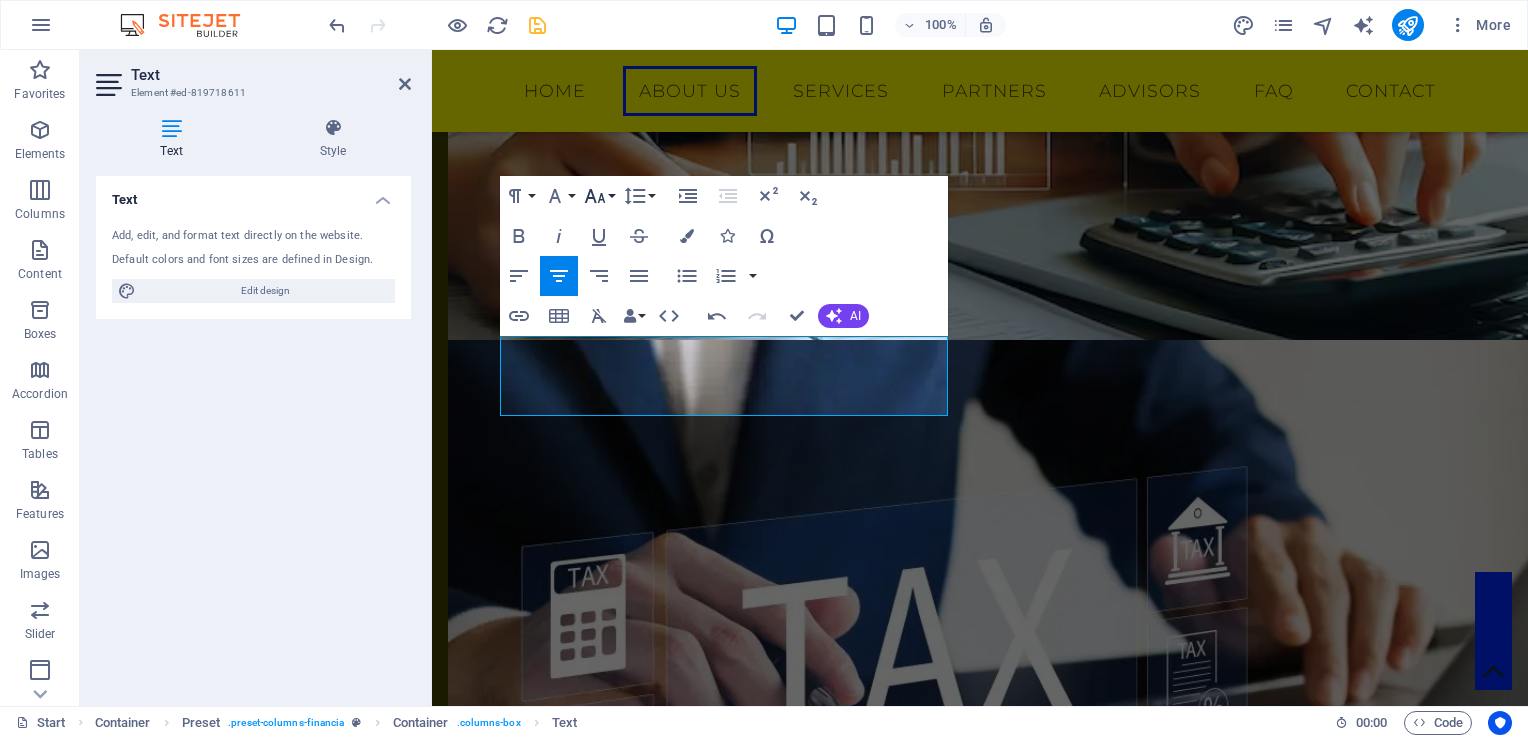 click on "Font Size" at bounding box center [599, 196] 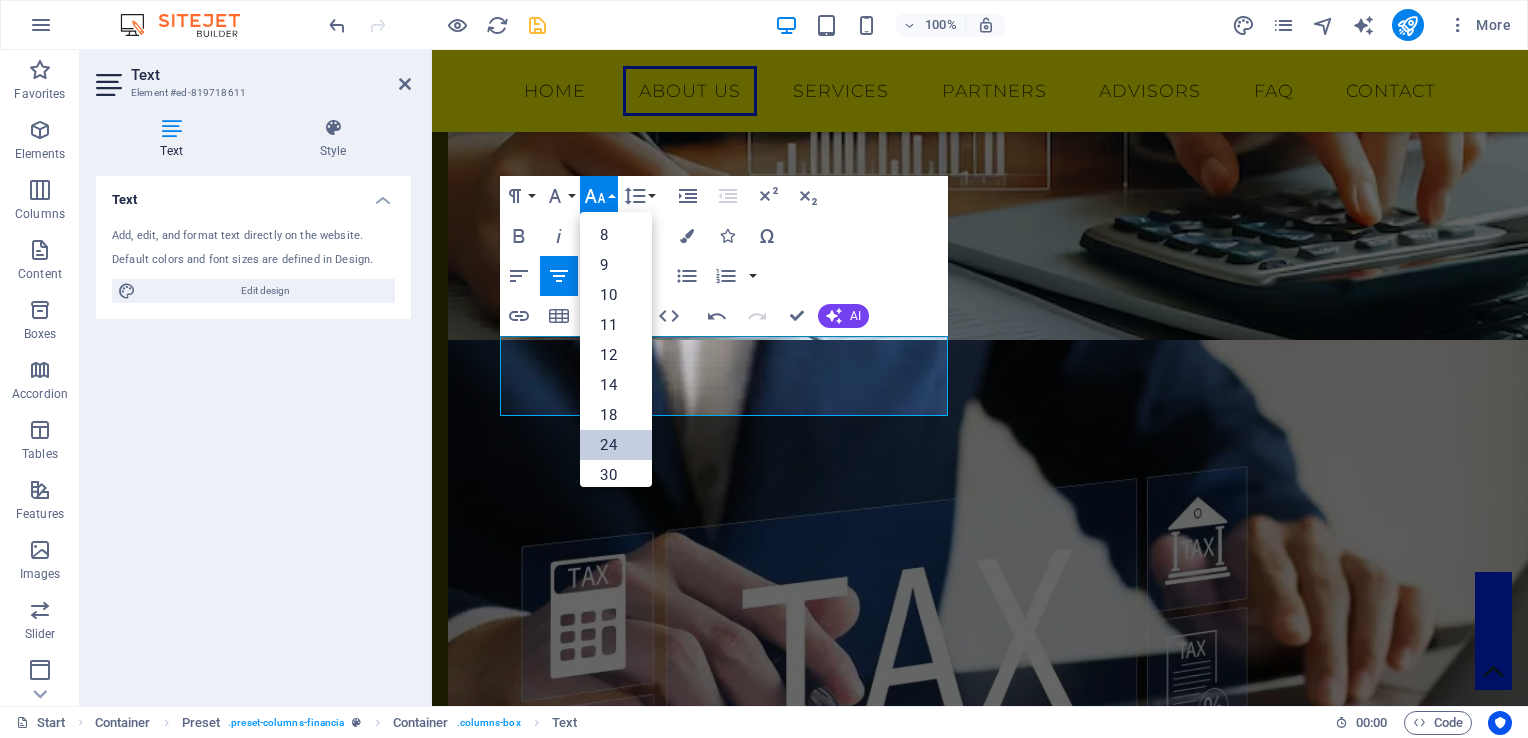 click on "24" at bounding box center [616, 445] 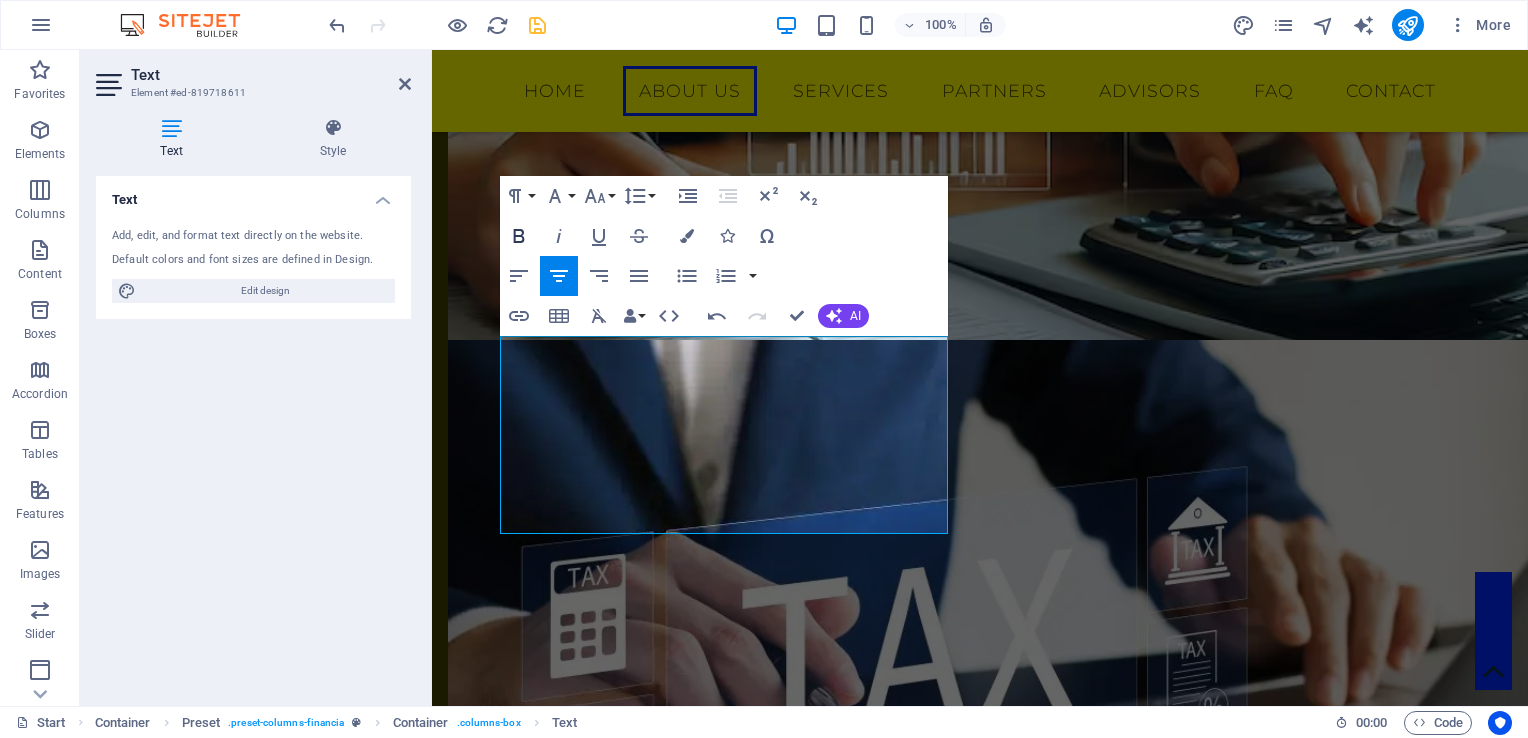 click 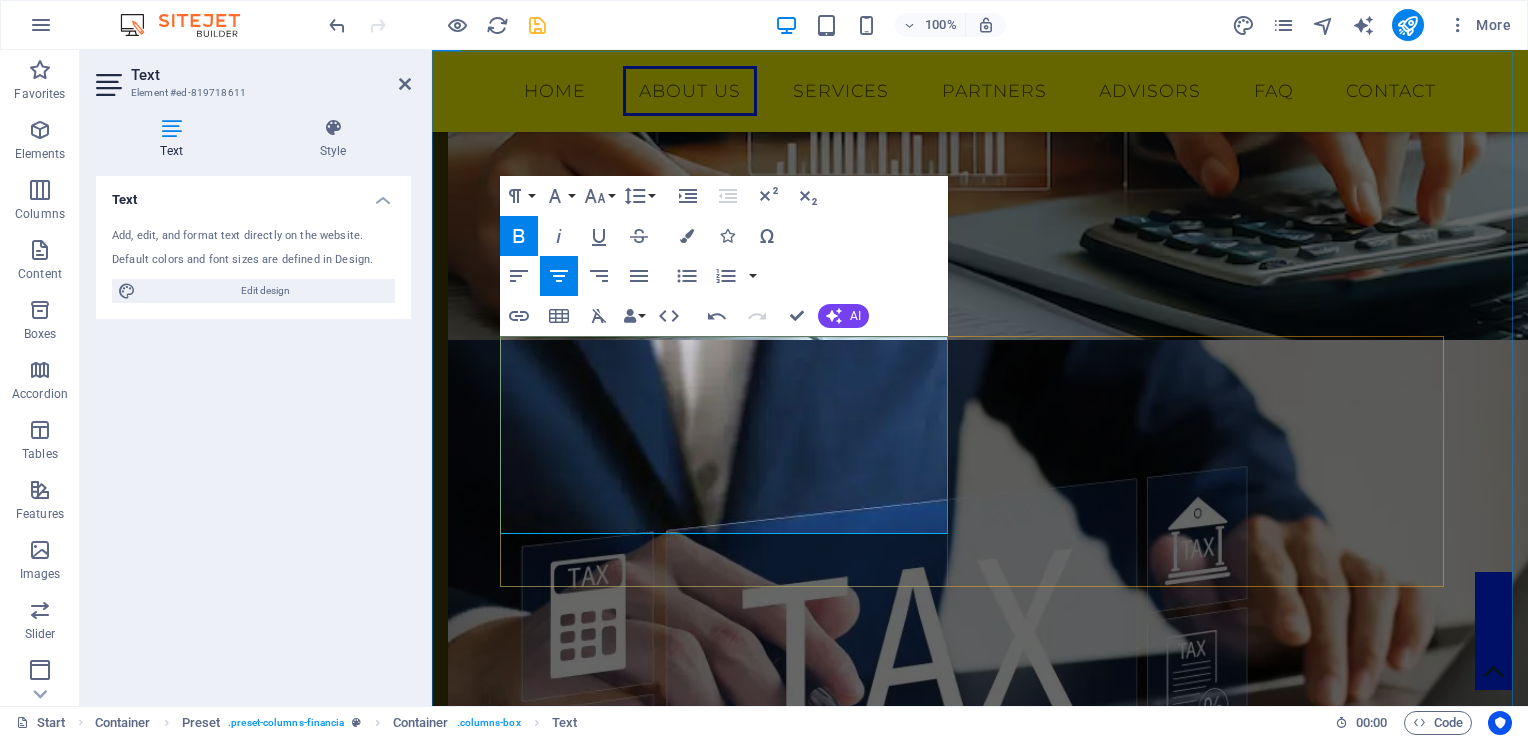 click on "Consultores Financieros con 25 años de experiencia y cuarto nivel, especializados en más de 70 actividades económicas para el sector público y privado." at bounding box center (980, 1121) 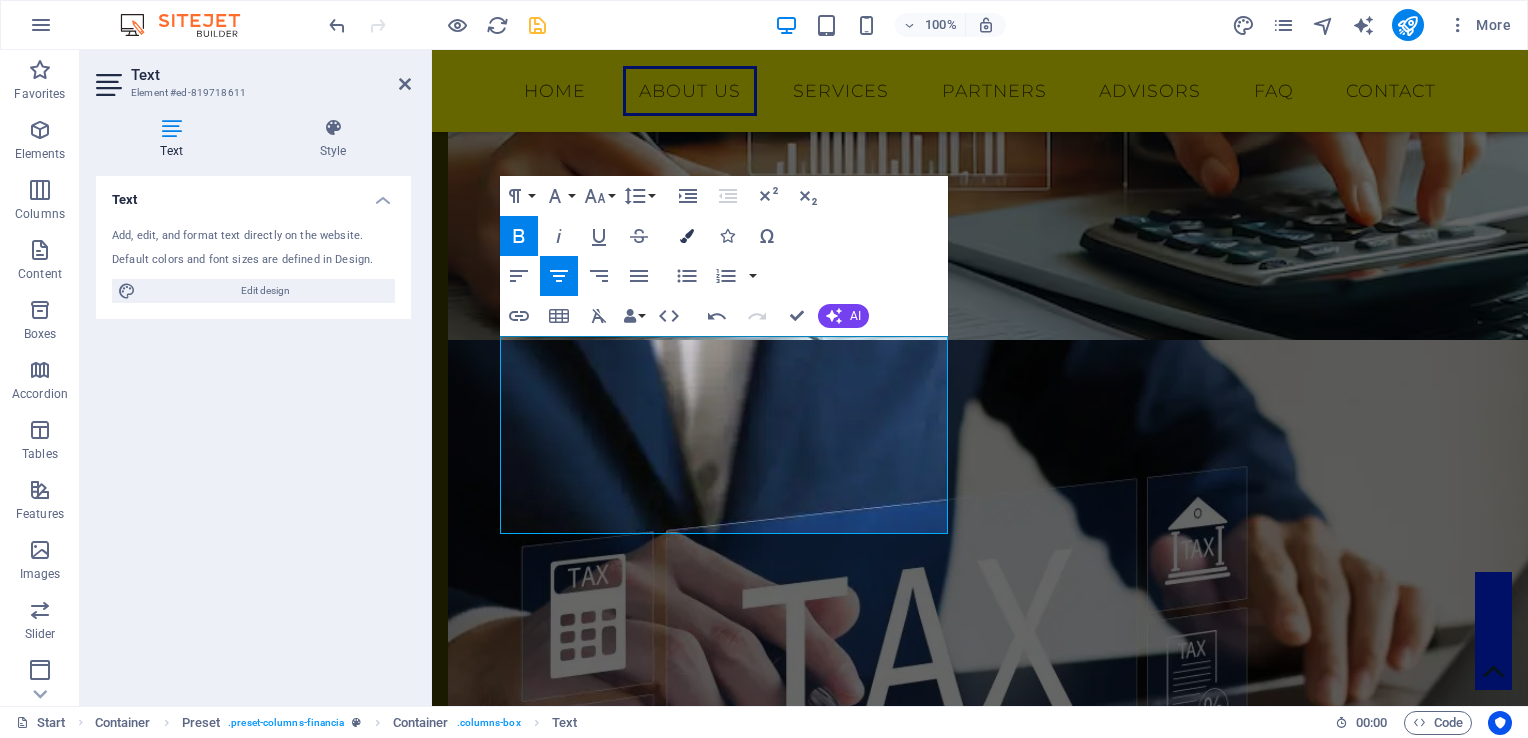 click at bounding box center (687, 236) 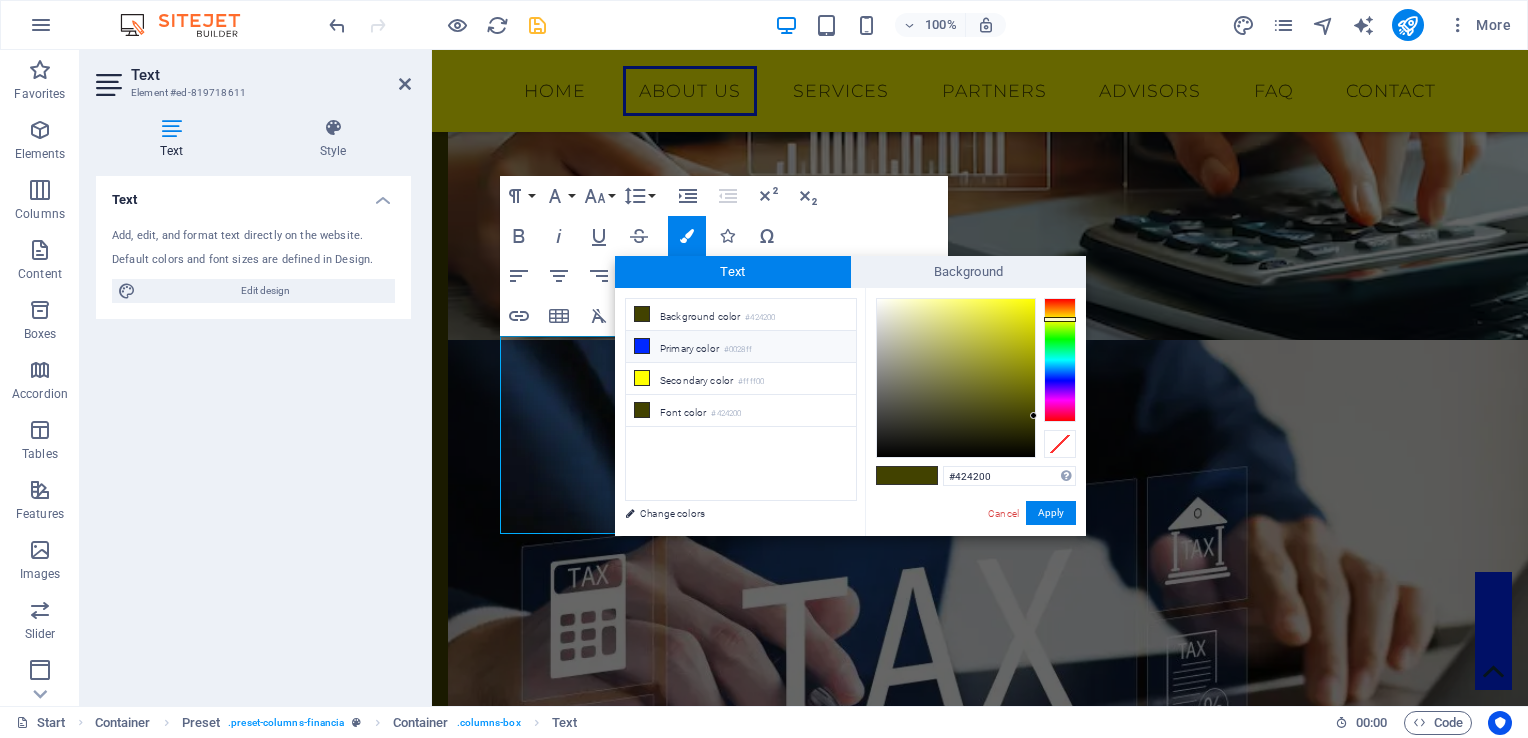 click on "Primary color
#0028ff" at bounding box center (741, 347) 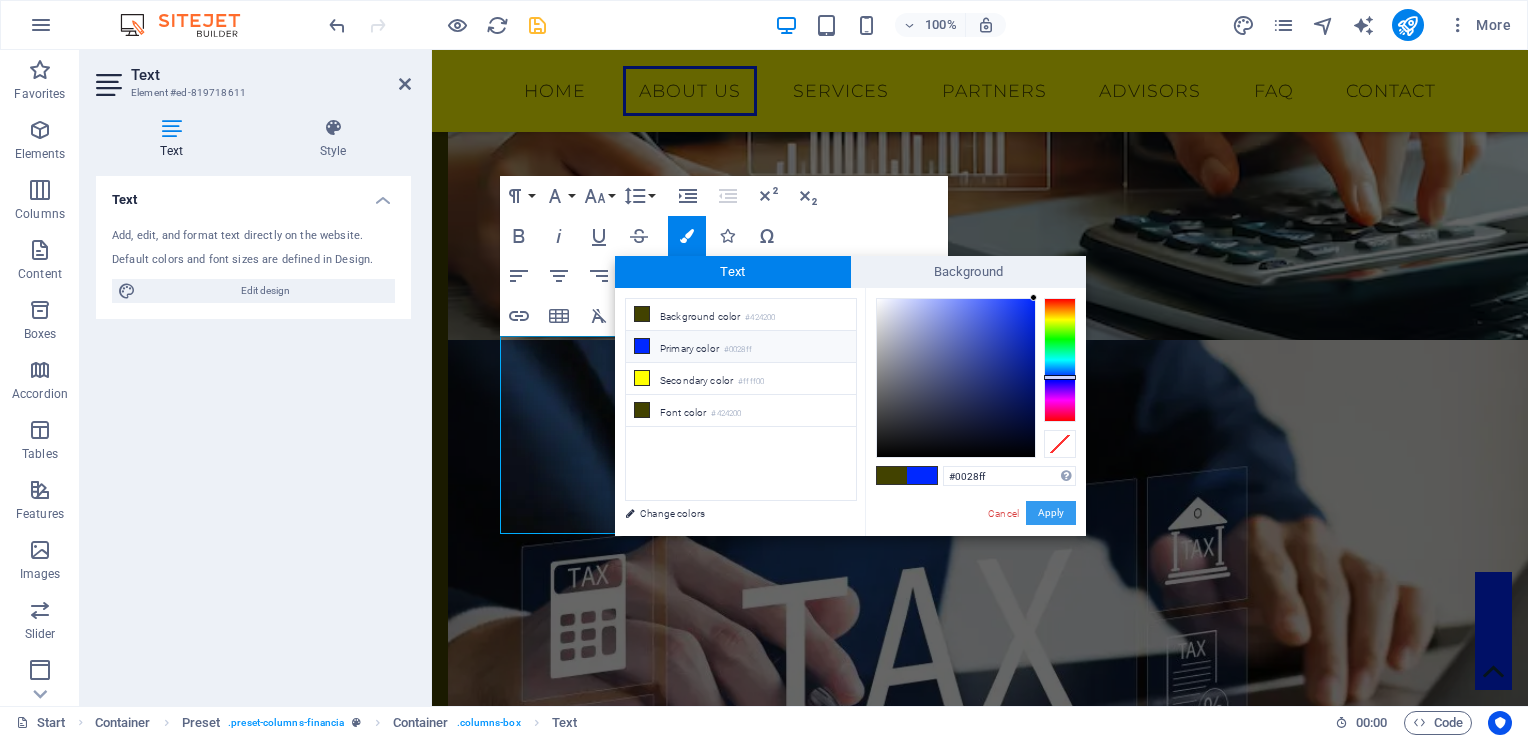 click on "Apply" at bounding box center (1051, 513) 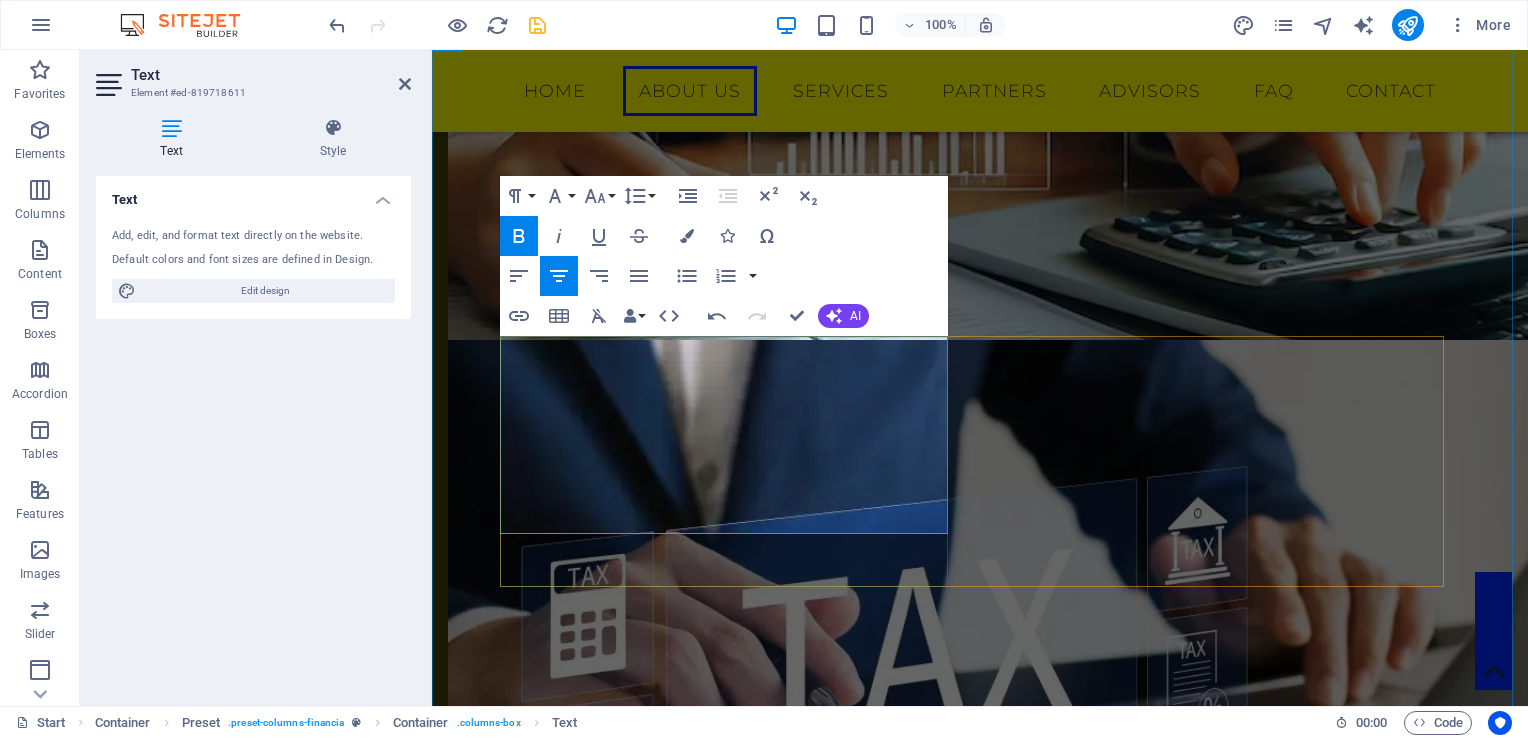 click on "Consultores Financieros con 25 años de experiencia y cuarto nivel, especializados en más de 70 actividades económicas para el sector público y privado." at bounding box center (980, 1121) 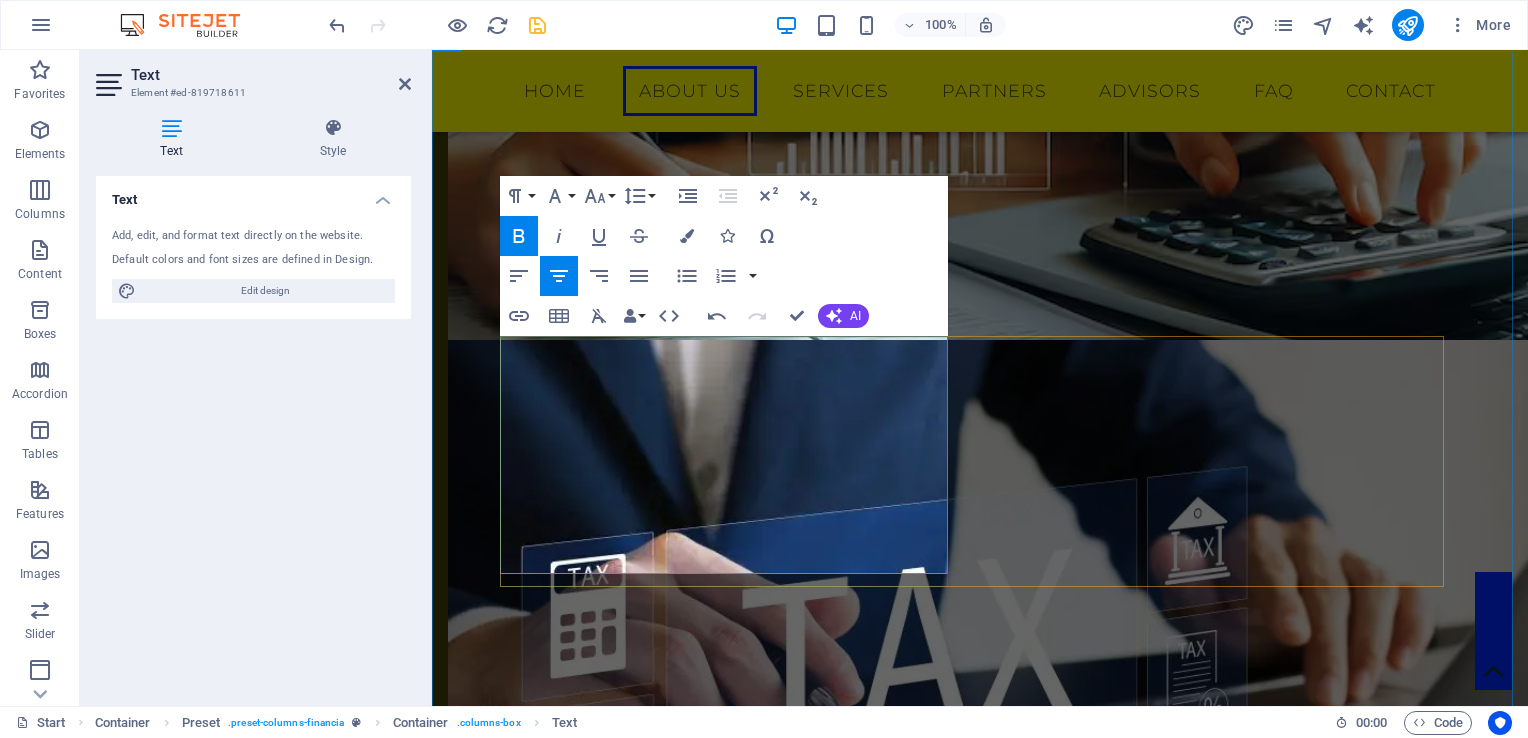 drag, startPoint x: 528, startPoint y: 353, endPoint x: 943, endPoint y: 569, distance: 467.8472 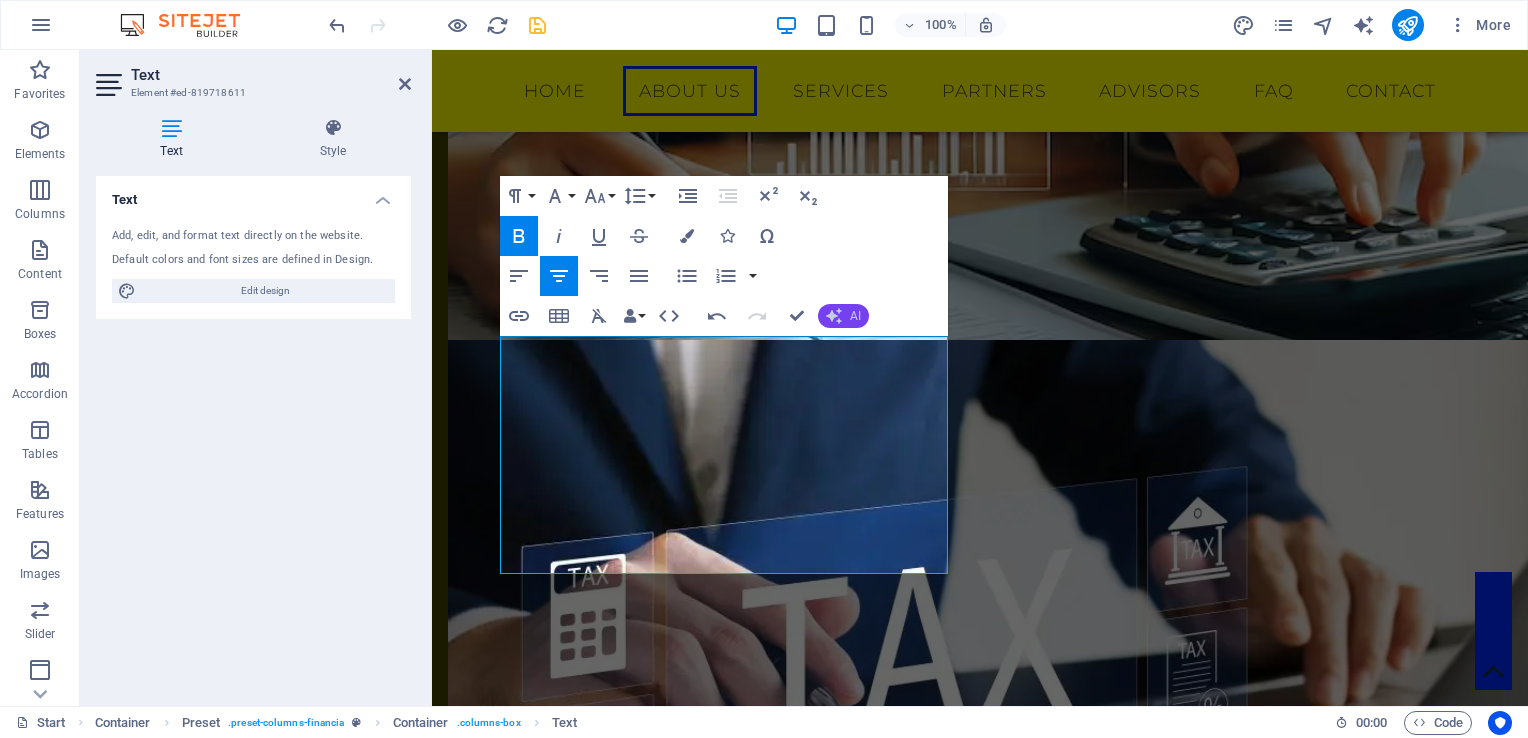 click 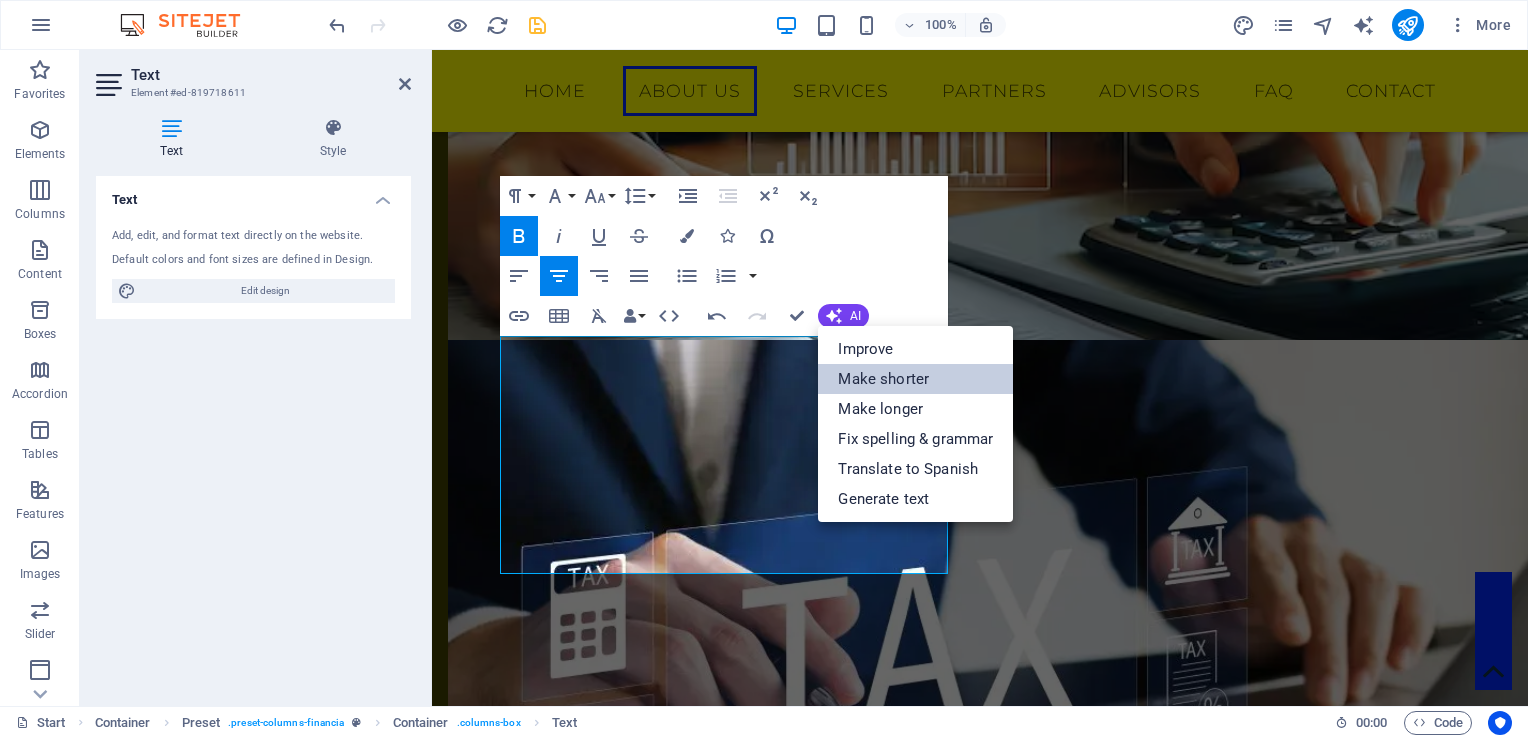 click on "Make shorter" at bounding box center (915, 379) 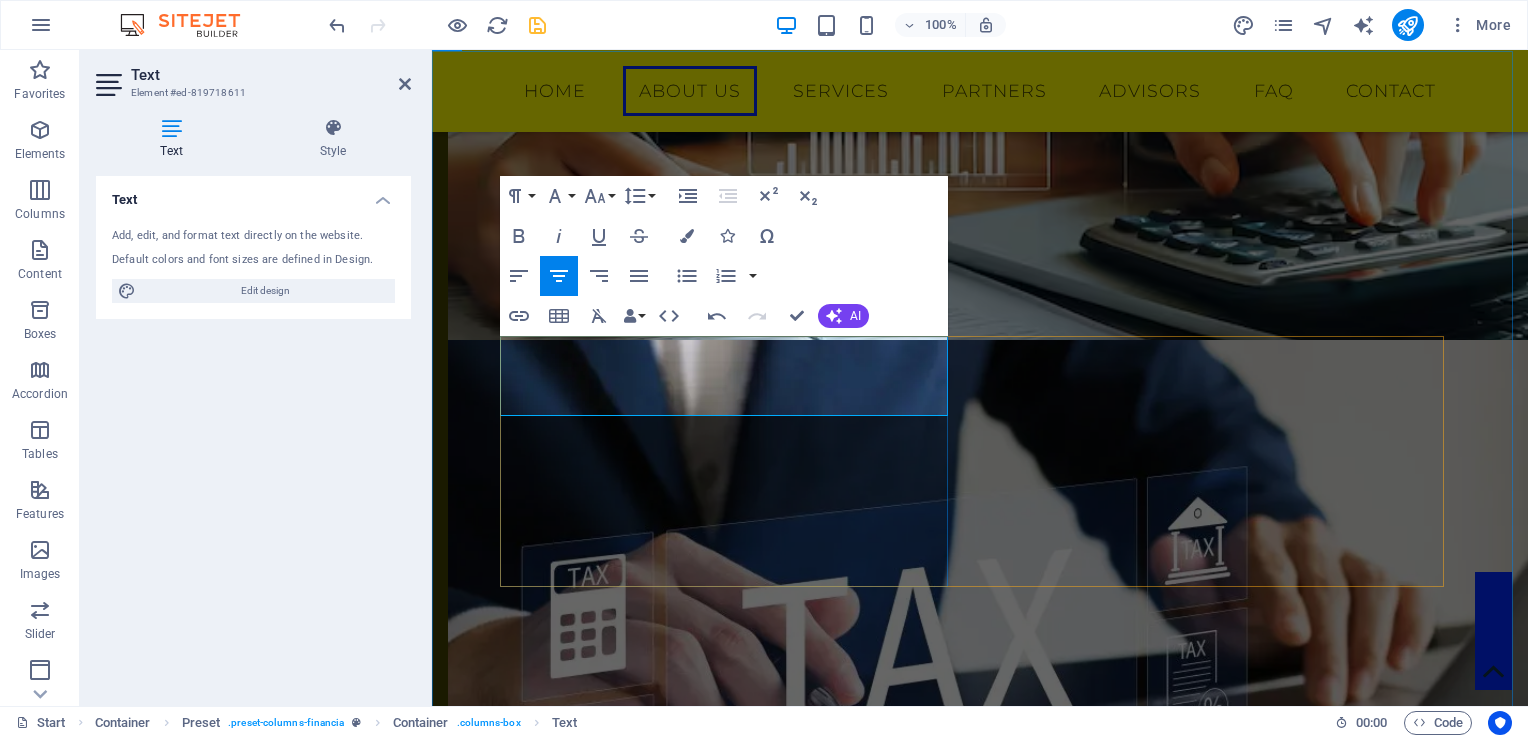 drag, startPoint x: 501, startPoint y: 346, endPoint x: 936, endPoint y: 404, distance: 438.84964 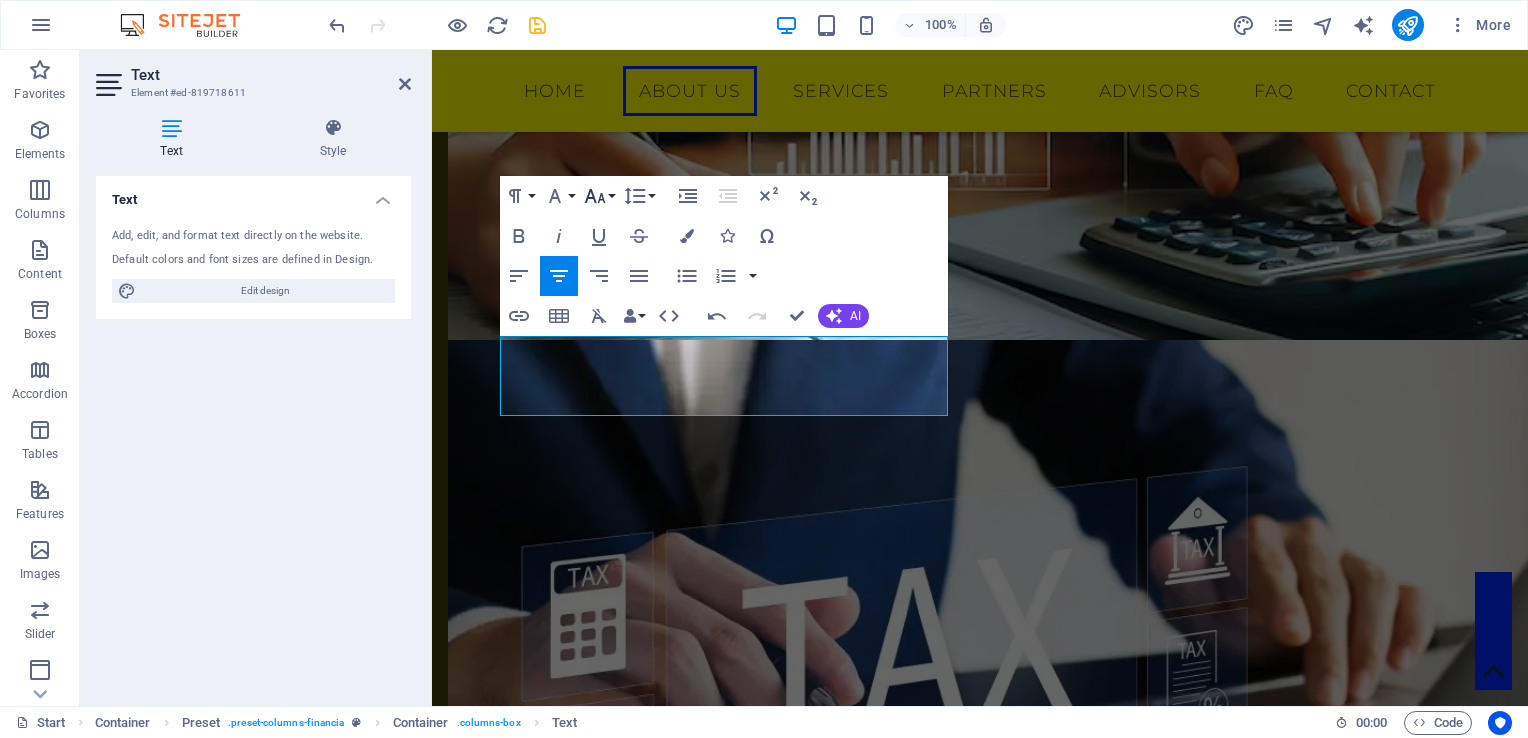click on "Font Size" at bounding box center [599, 196] 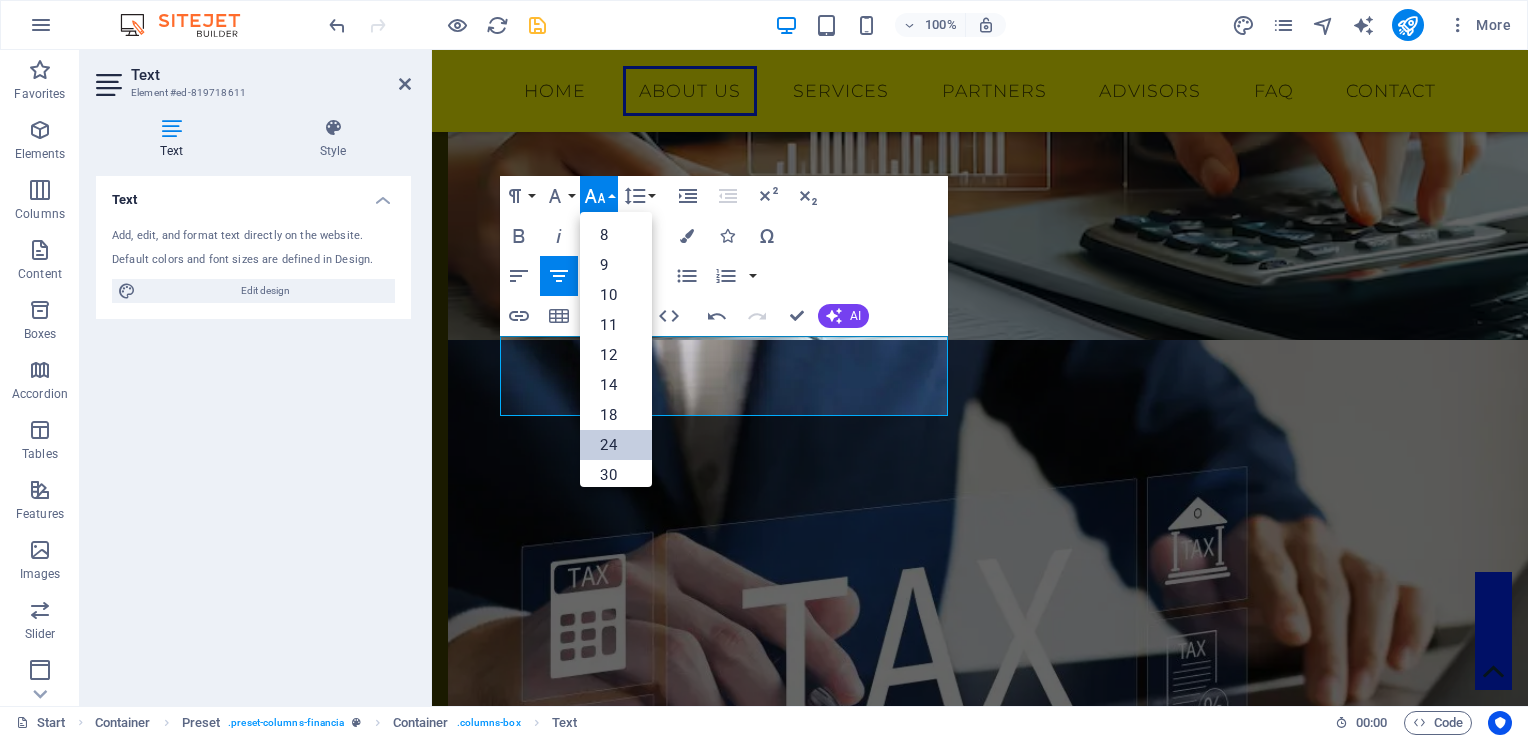 click on "24" at bounding box center [616, 445] 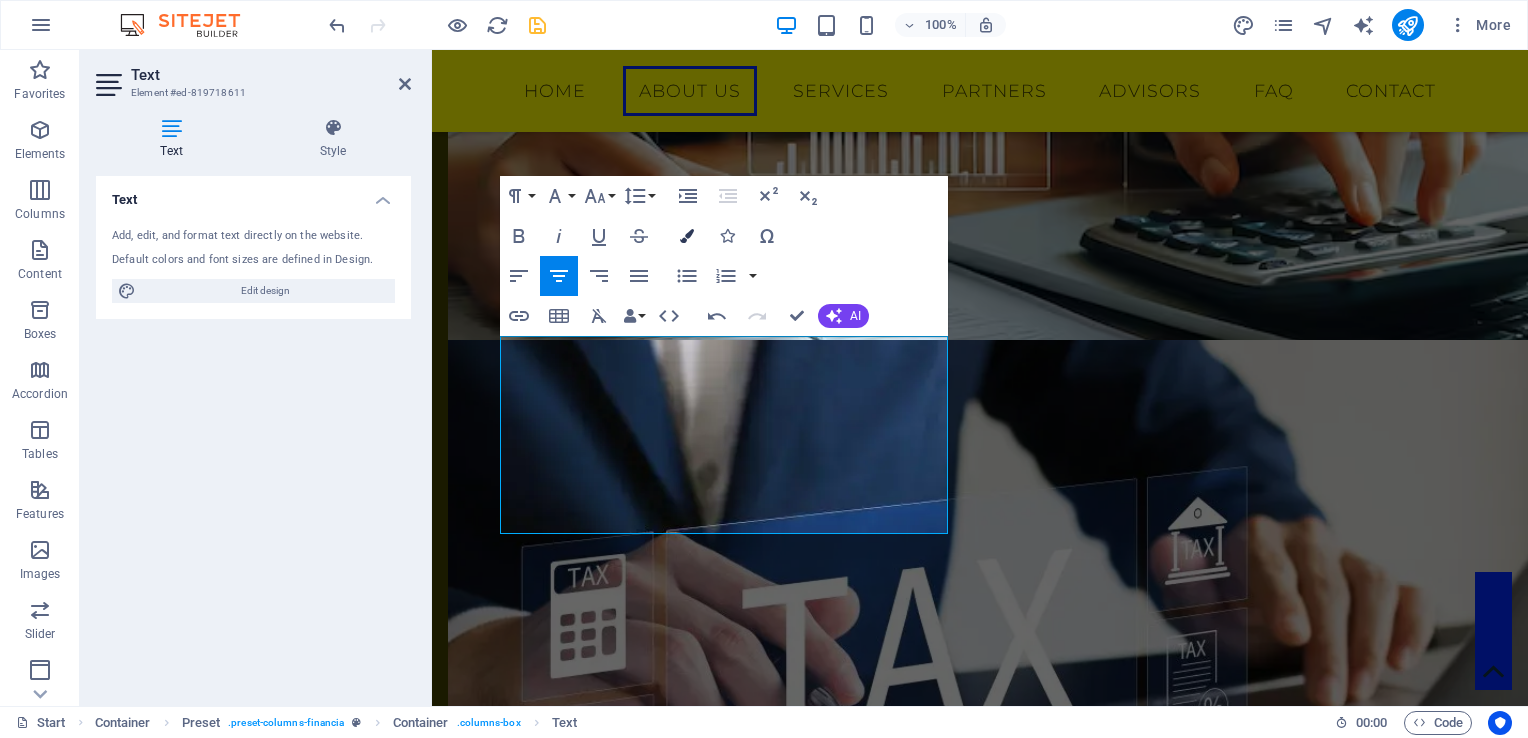 click at bounding box center (687, 236) 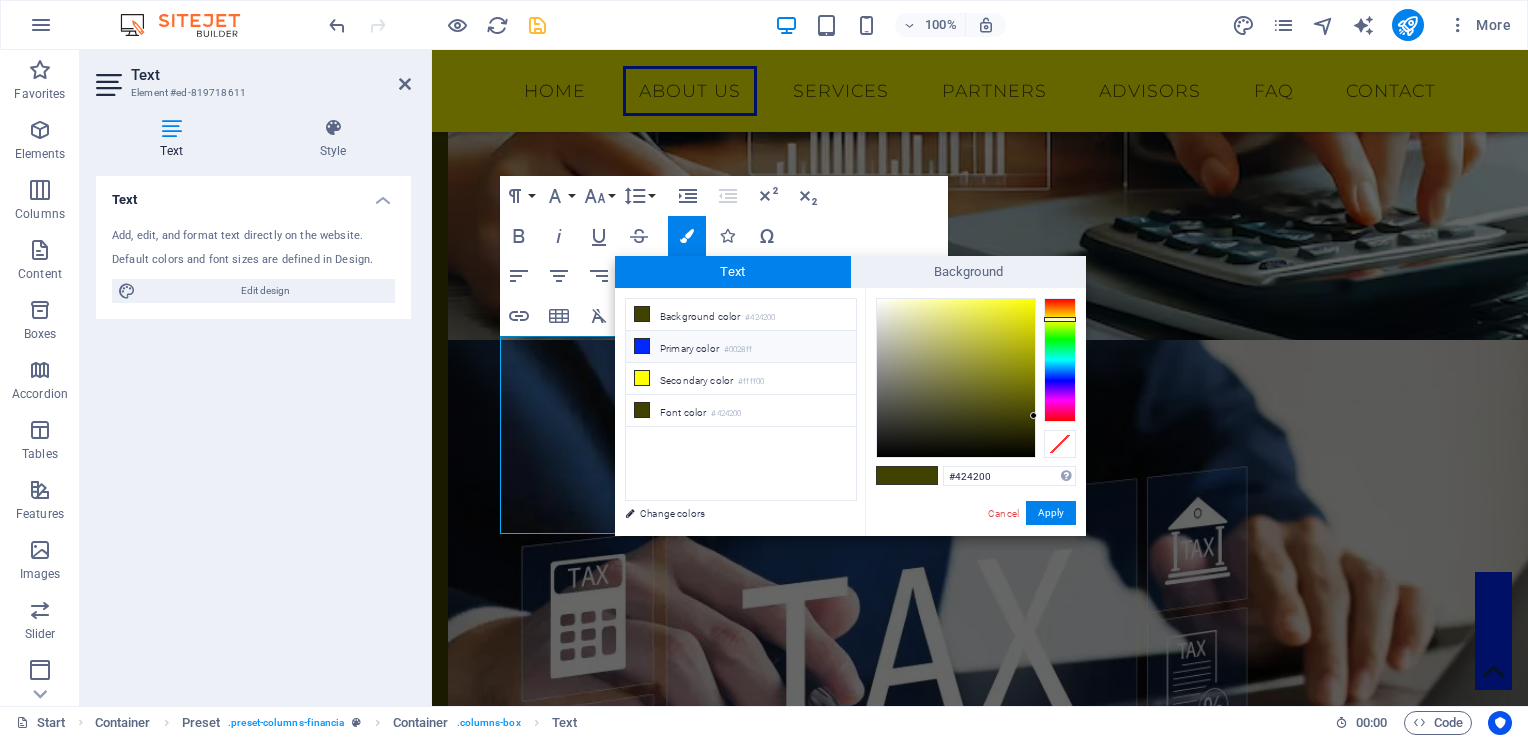click on "Primary color
#0028ff" at bounding box center (741, 347) 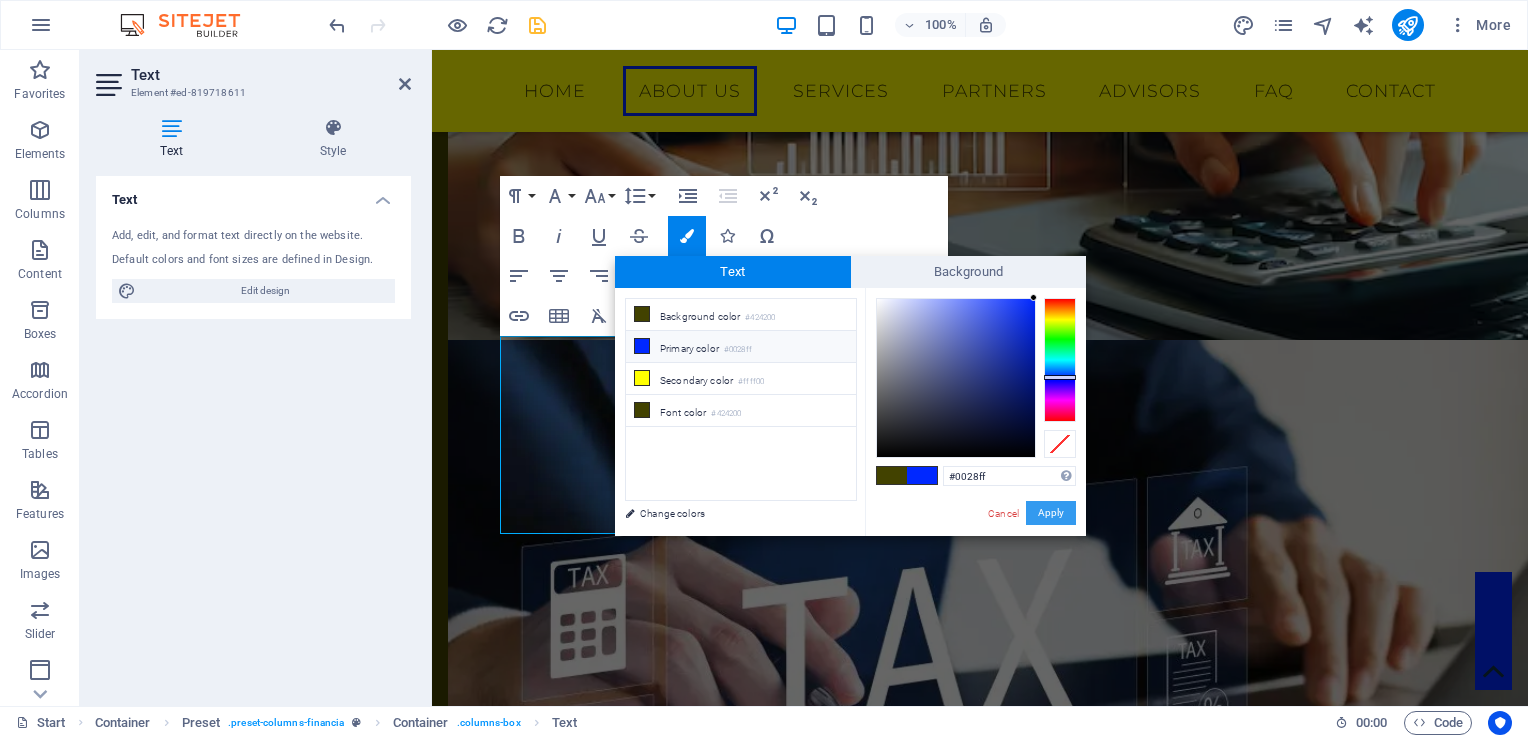 drag, startPoint x: 1060, startPoint y: 510, endPoint x: 544, endPoint y: 461, distance: 518.32135 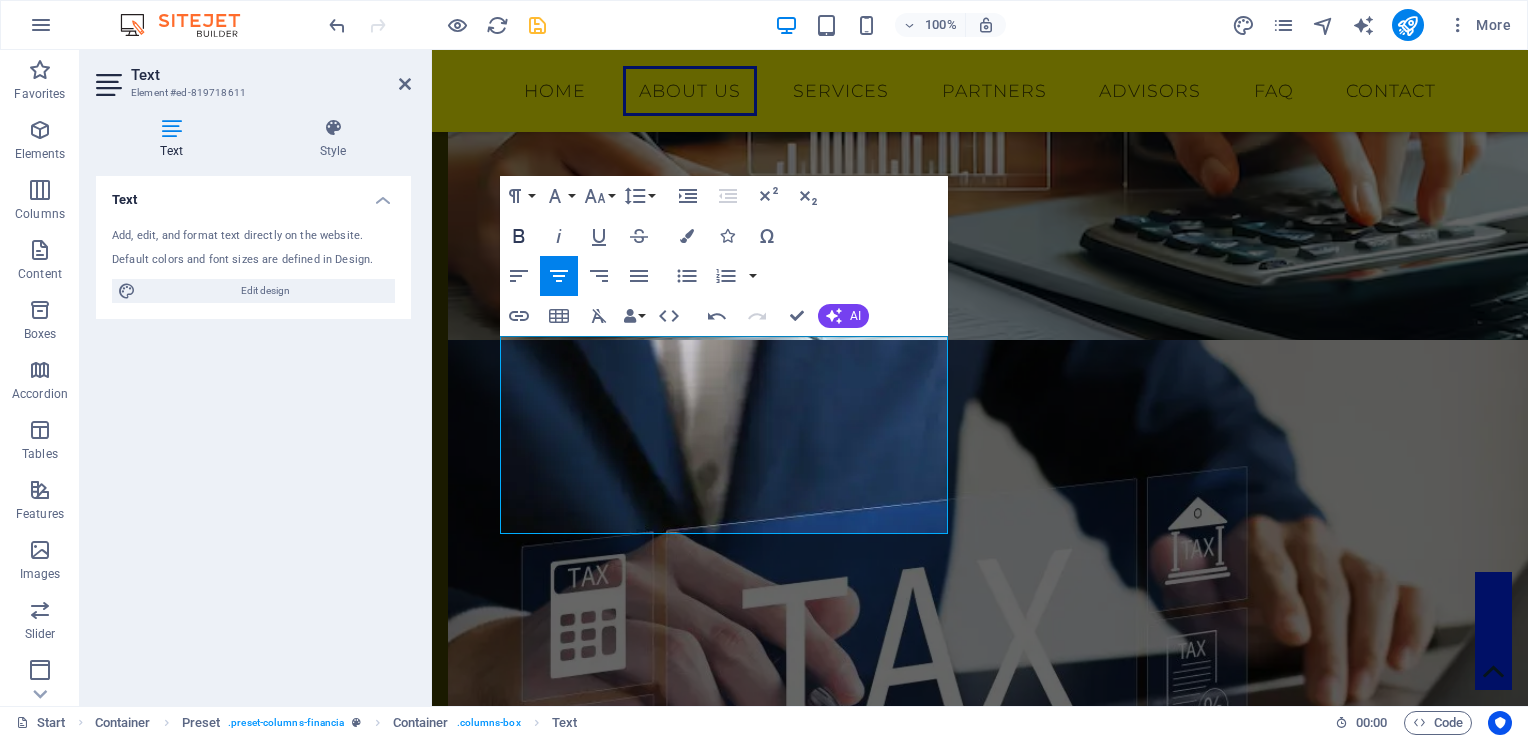 click 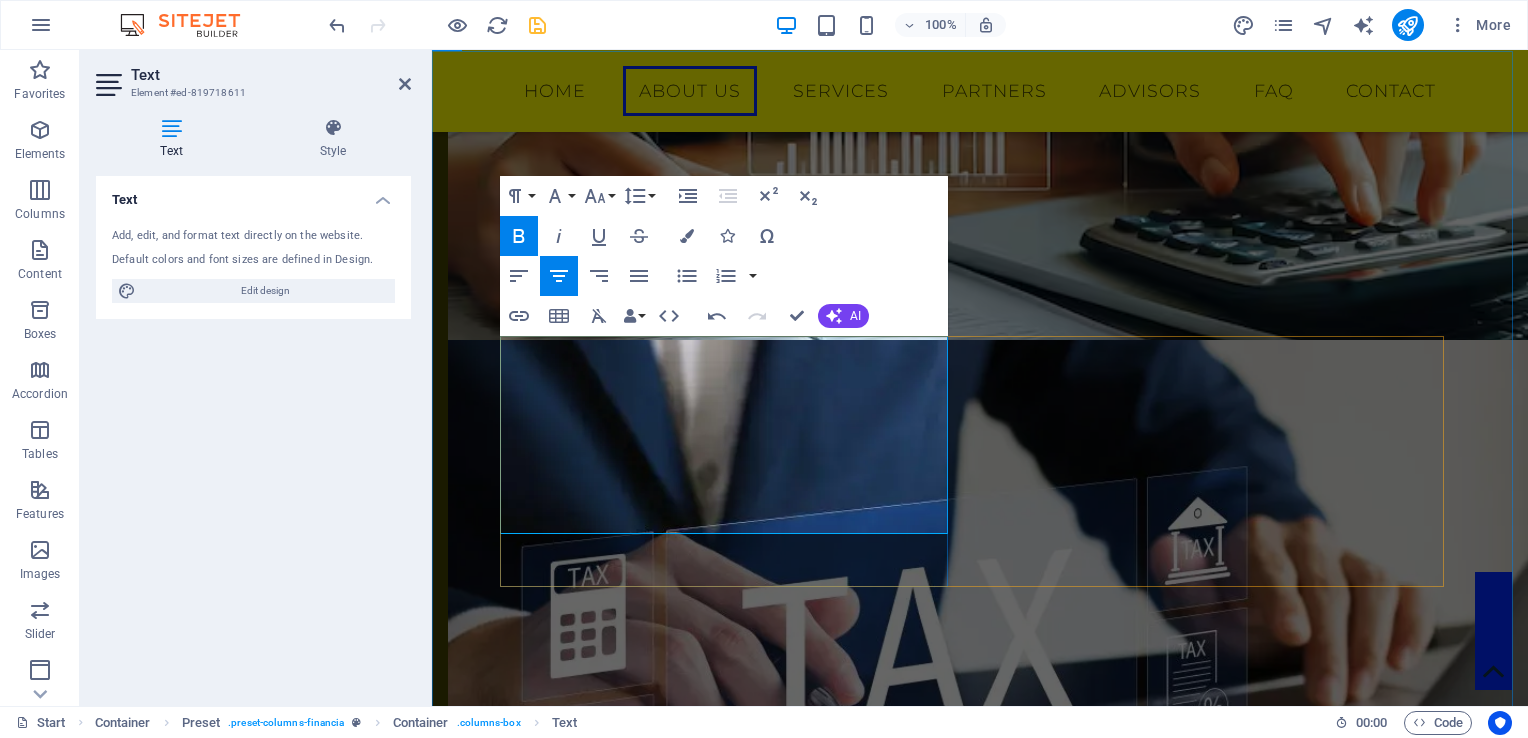 click on "Consultores Financieros con 25 años de experiencia en más de 70 actividades económicas para el sector público y privado, todos con cuarto nivel académico." at bounding box center (980, 1121) 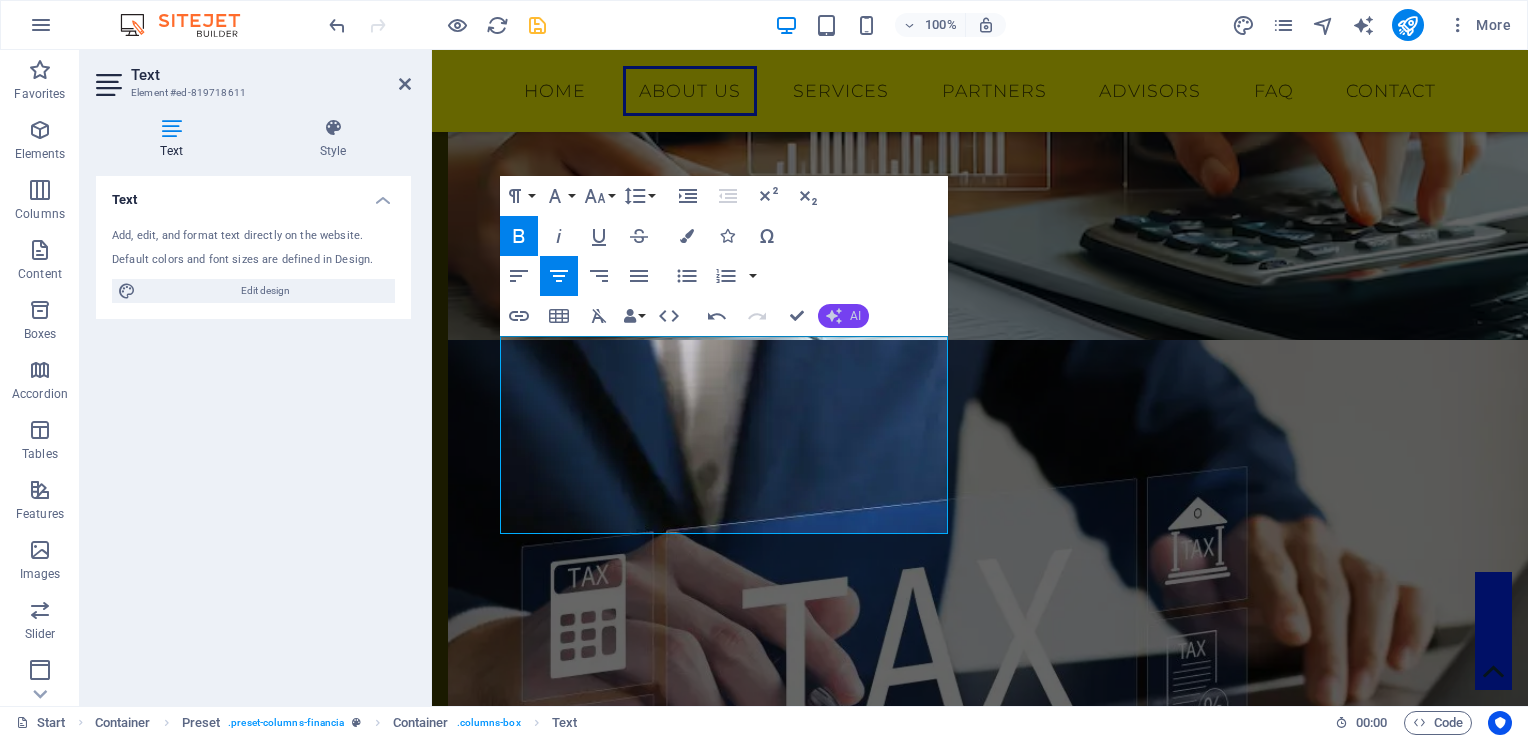 click 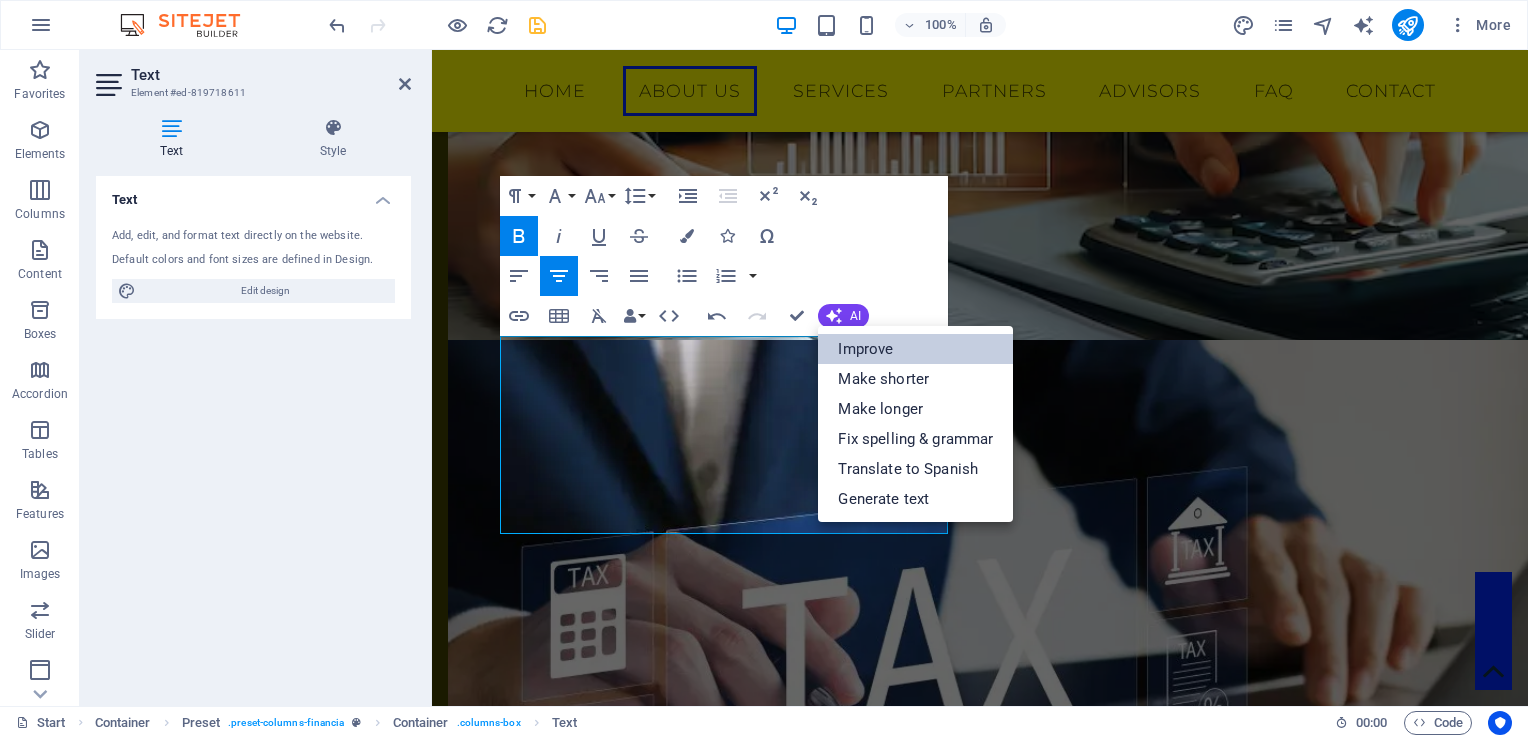 click on "Improve" at bounding box center [915, 349] 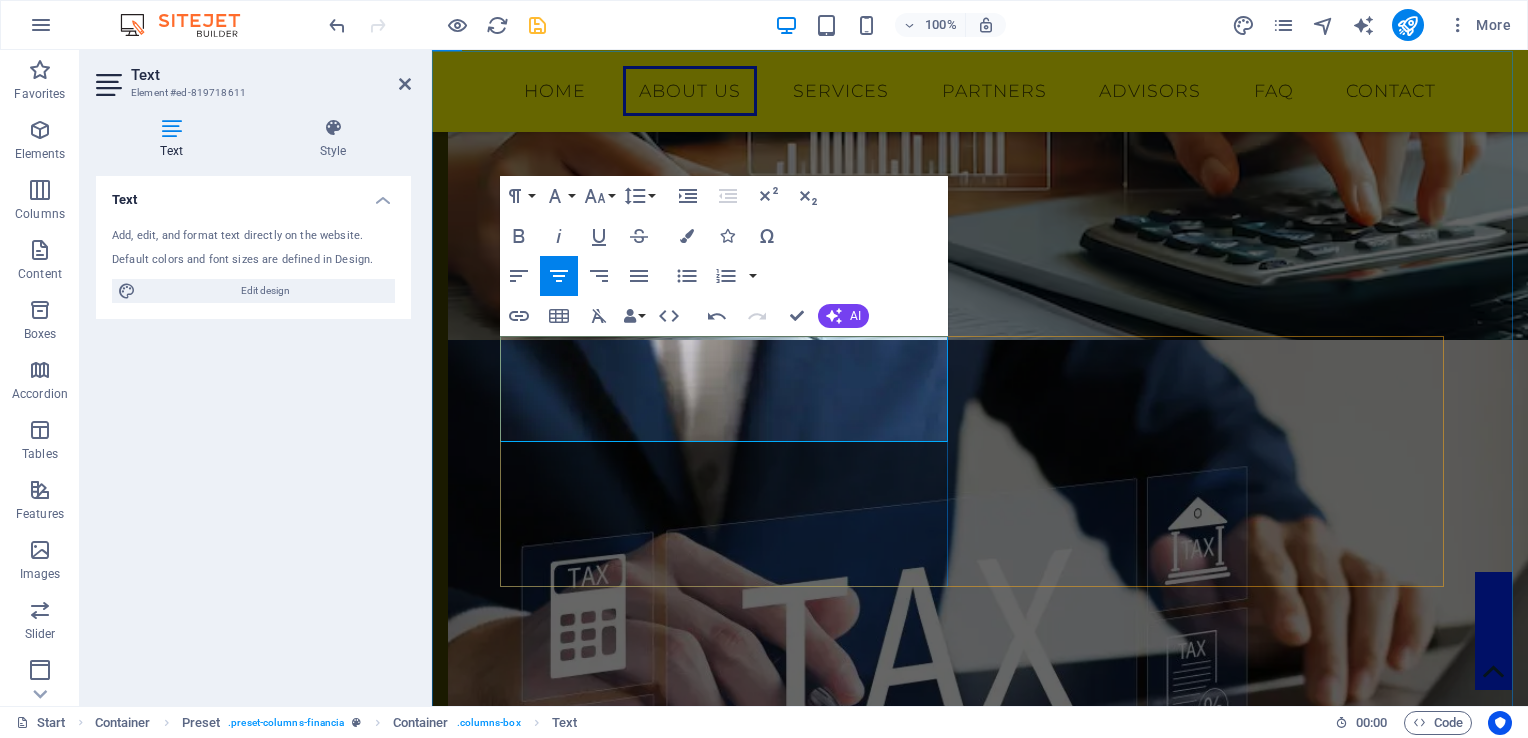 drag, startPoint x: 500, startPoint y: 347, endPoint x: 893, endPoint y: 434, distance: 402.5146 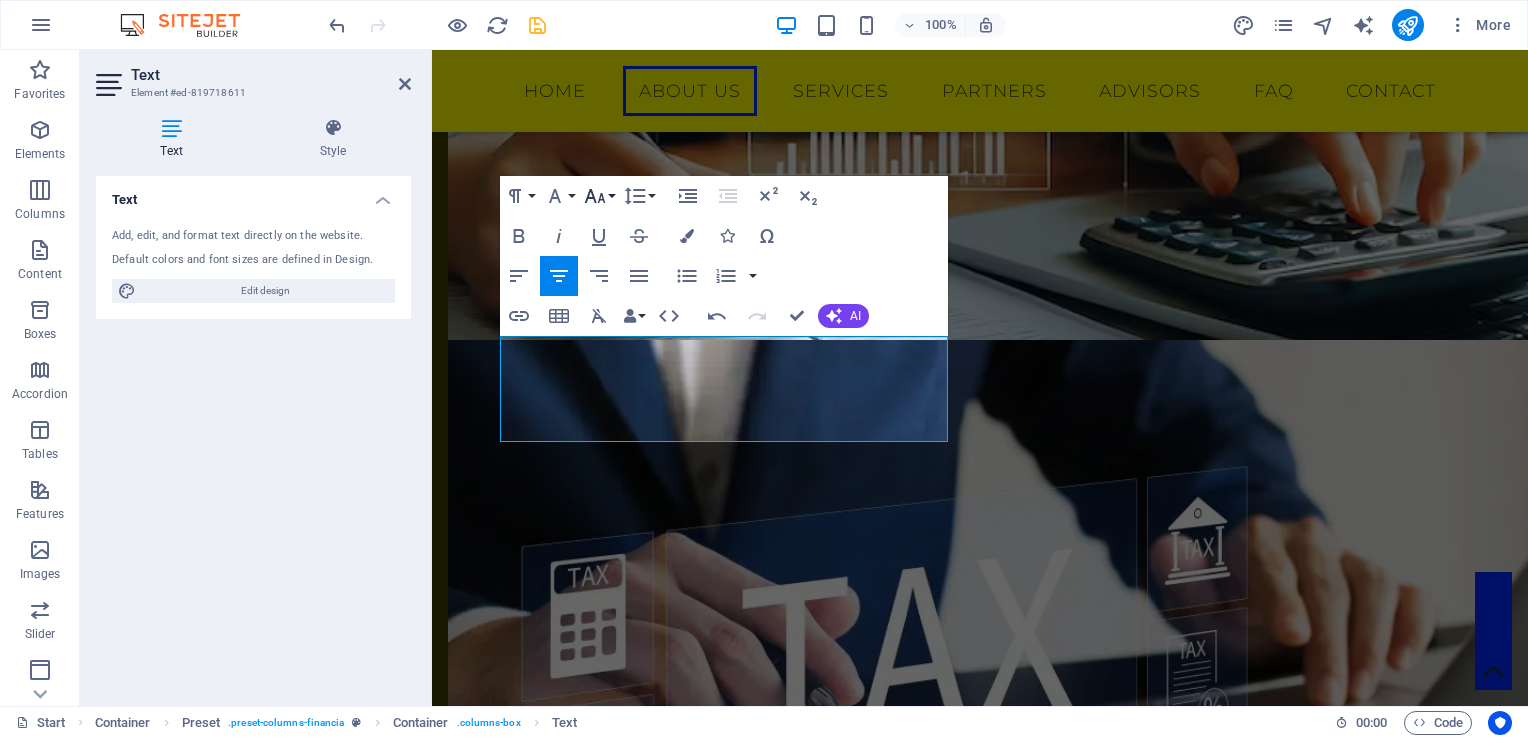 click on "Font Size" at bounding box center (599, 196) 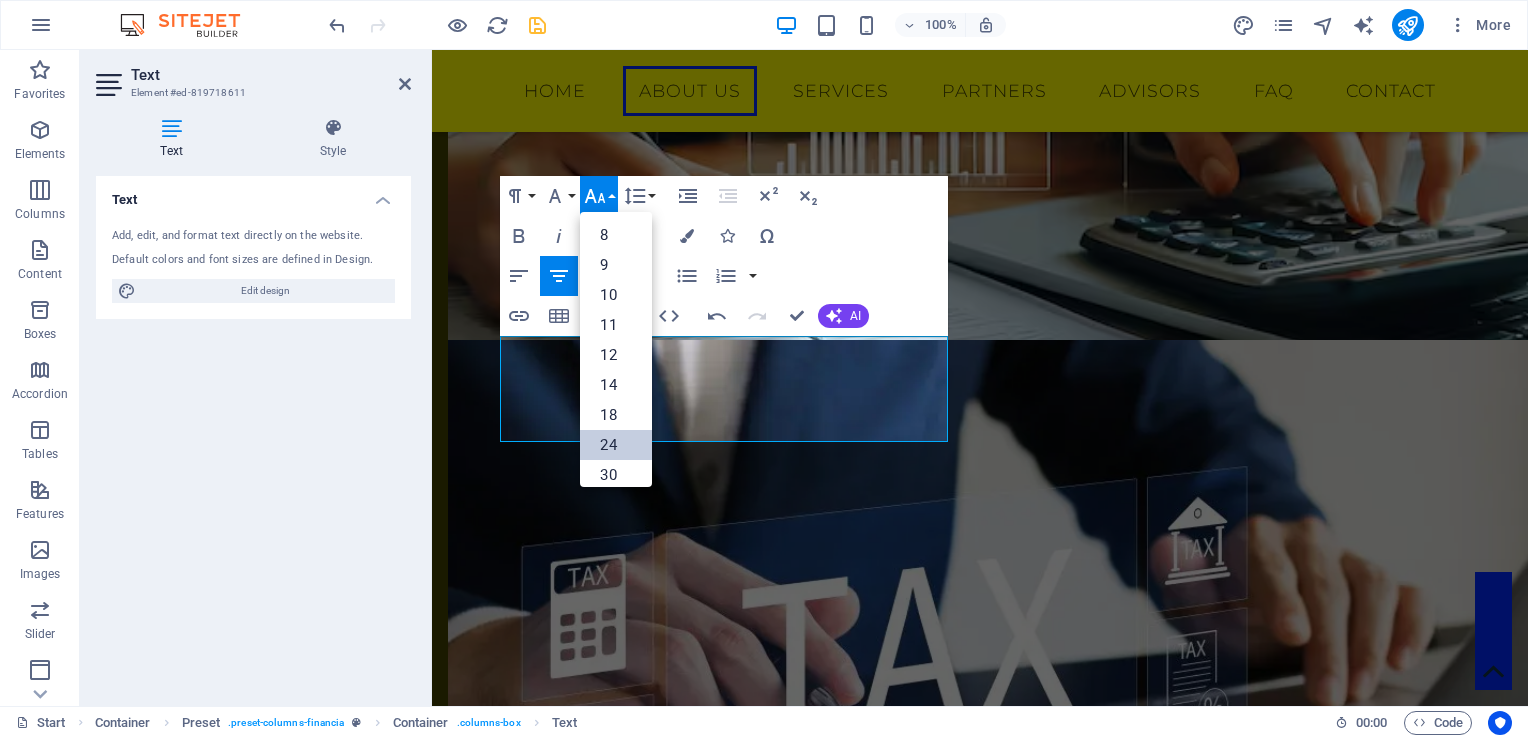 click on "24" at bounding box center (616, 445) 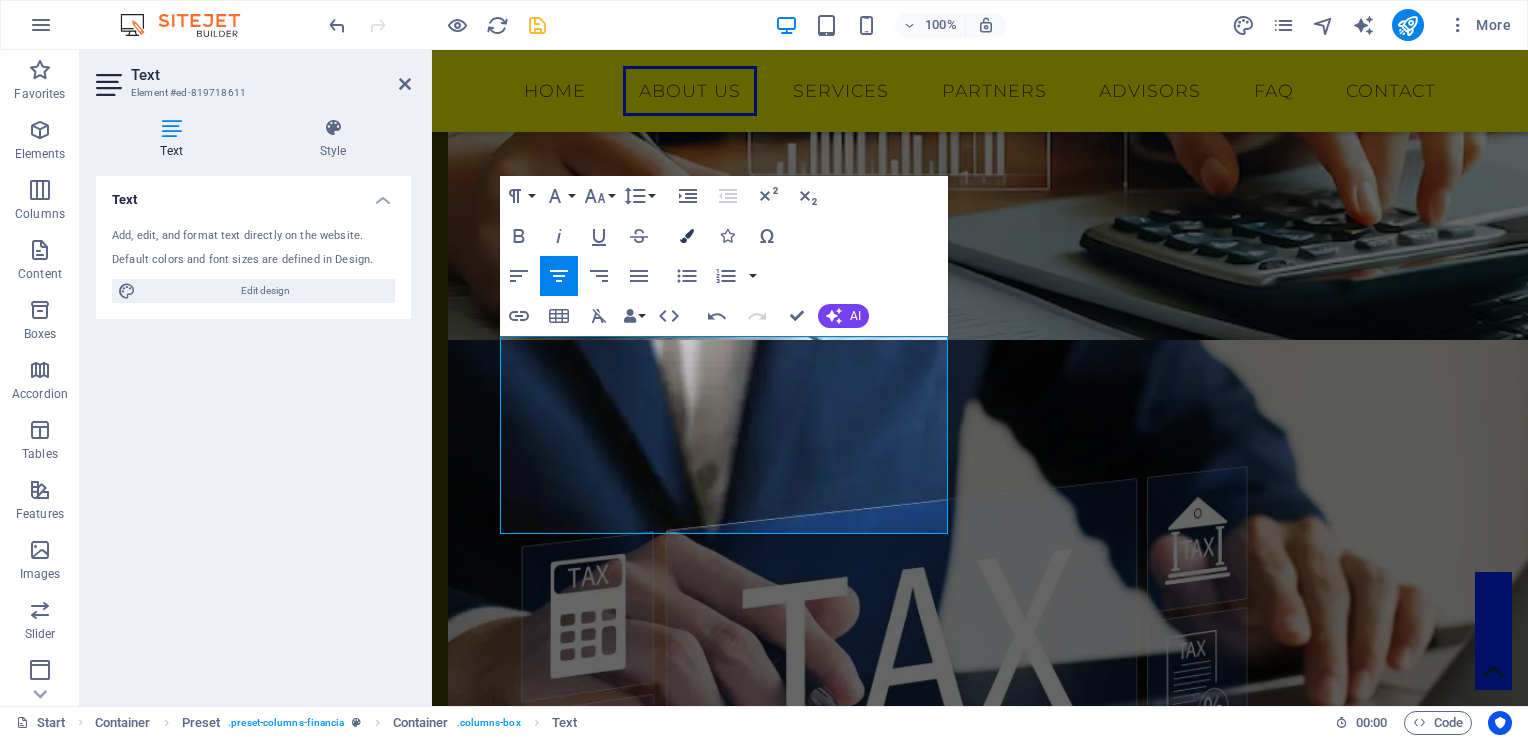 click at bounding box center (687, 236) 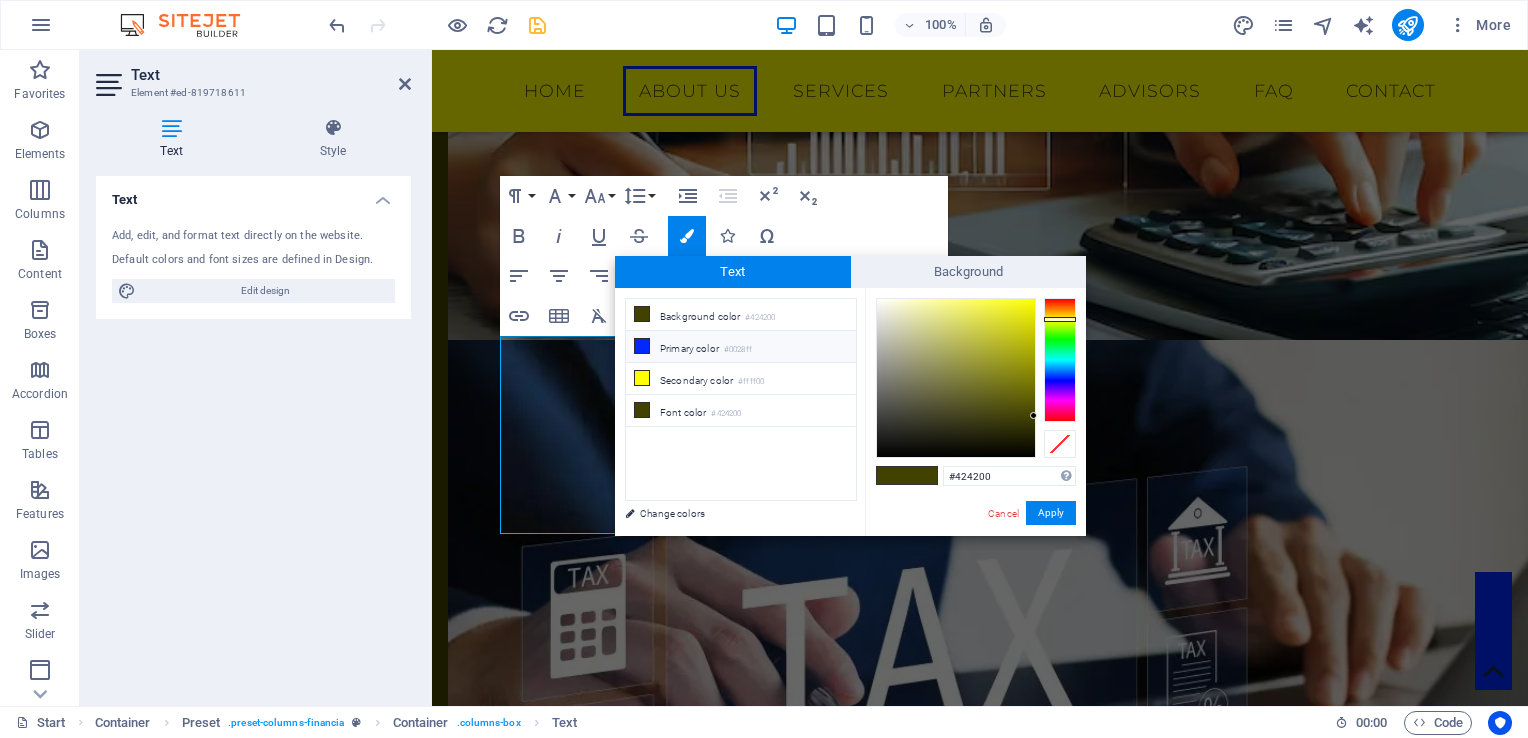 click on "Primary color
#0028ff" at bounding box center [741, 347] 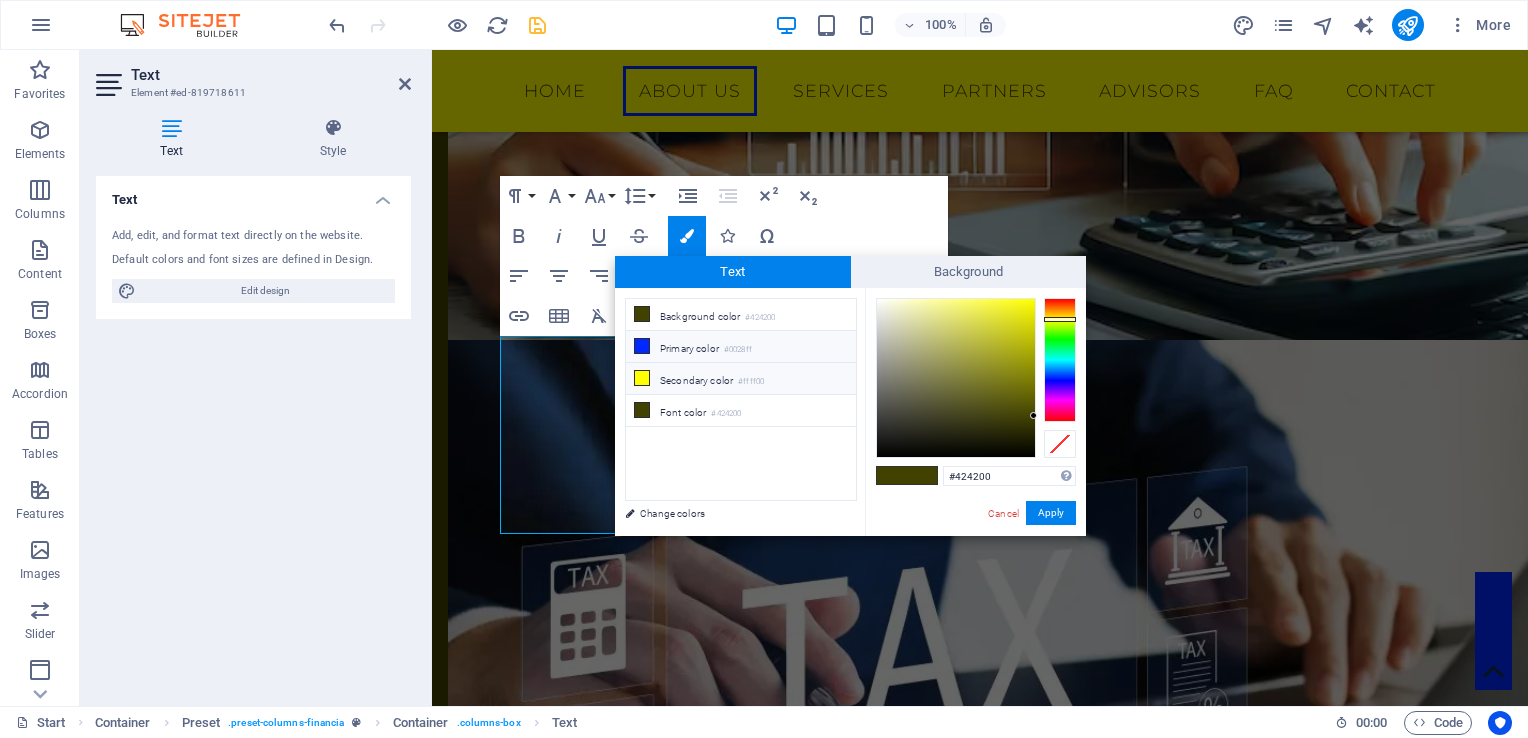 type on "#0028ff" 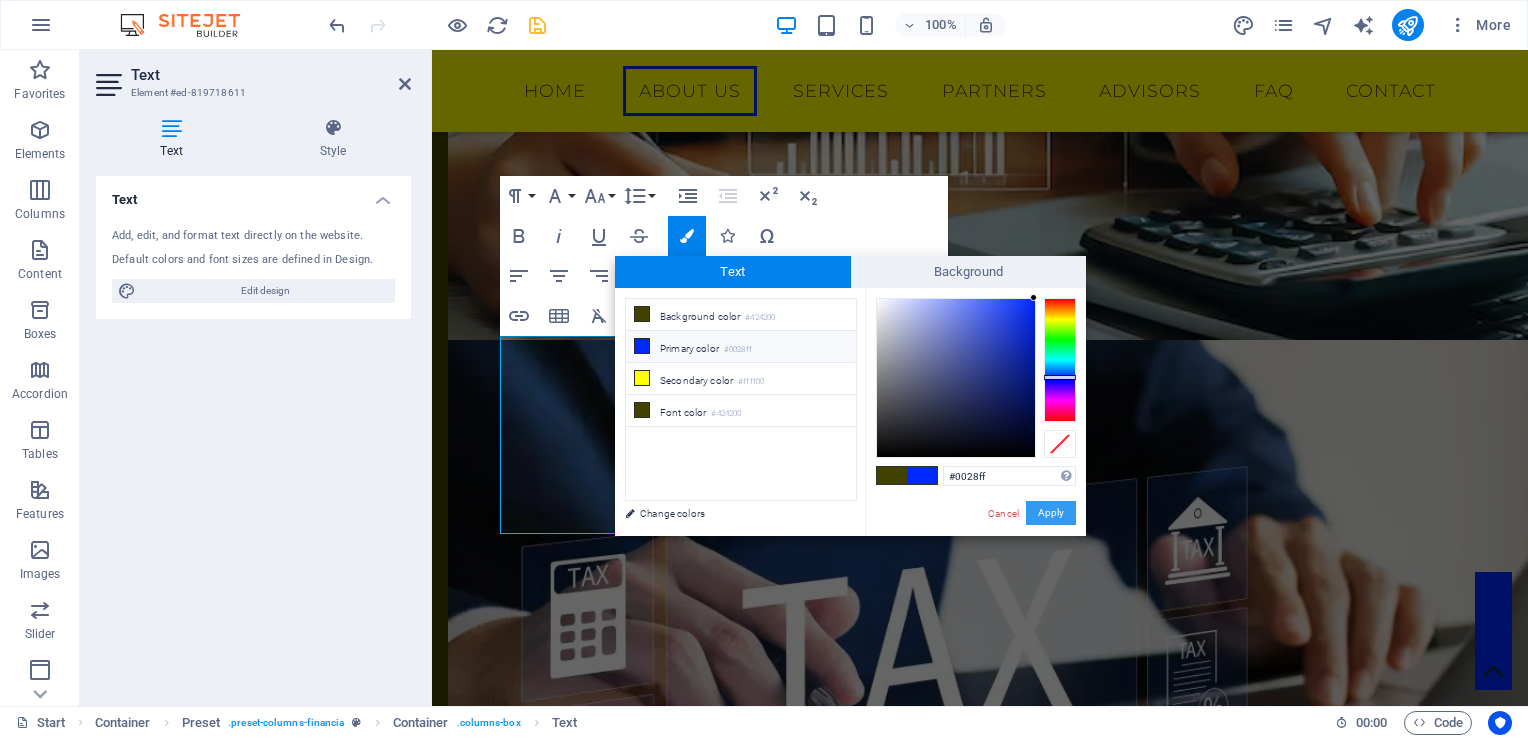 click on "Apply" at bounding box center (1051, 513) 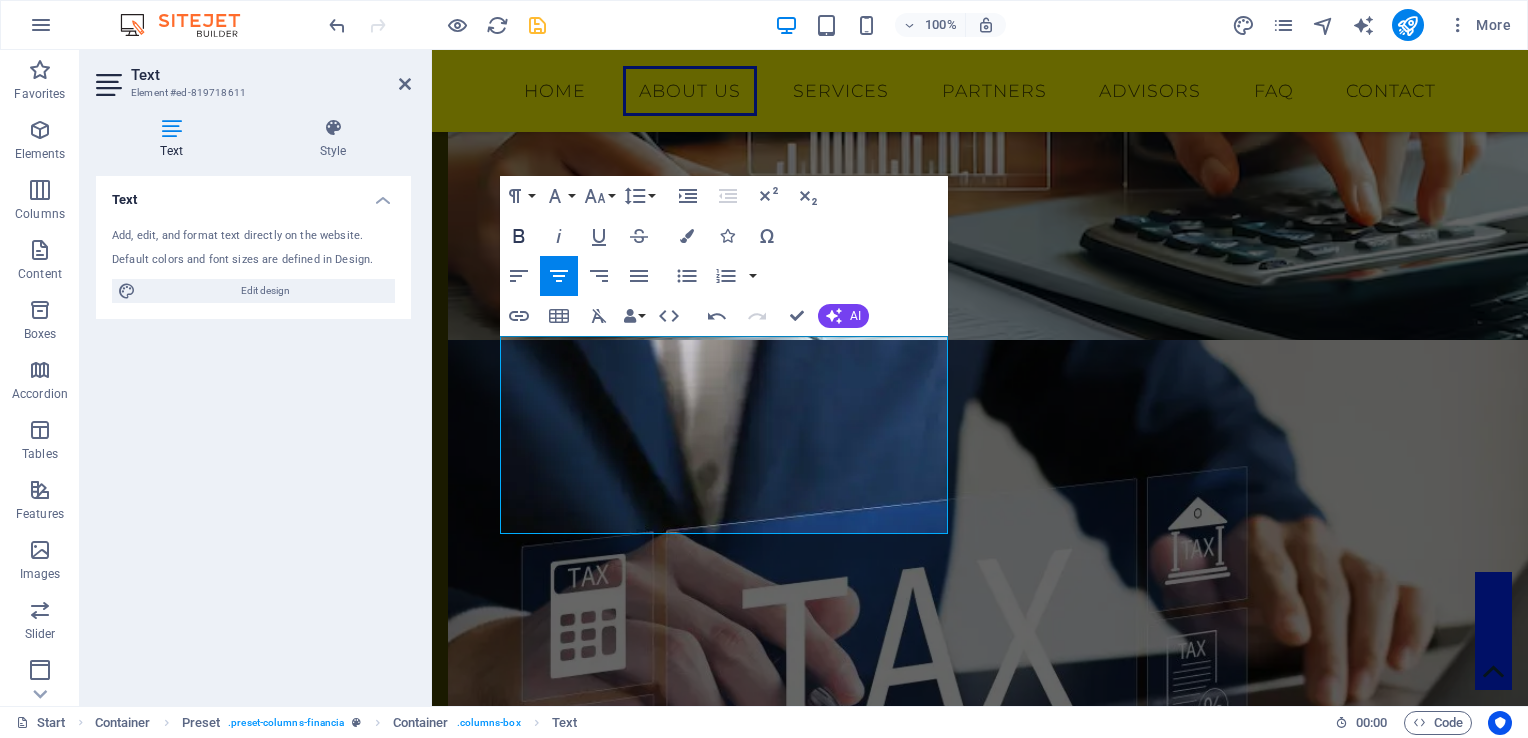 click 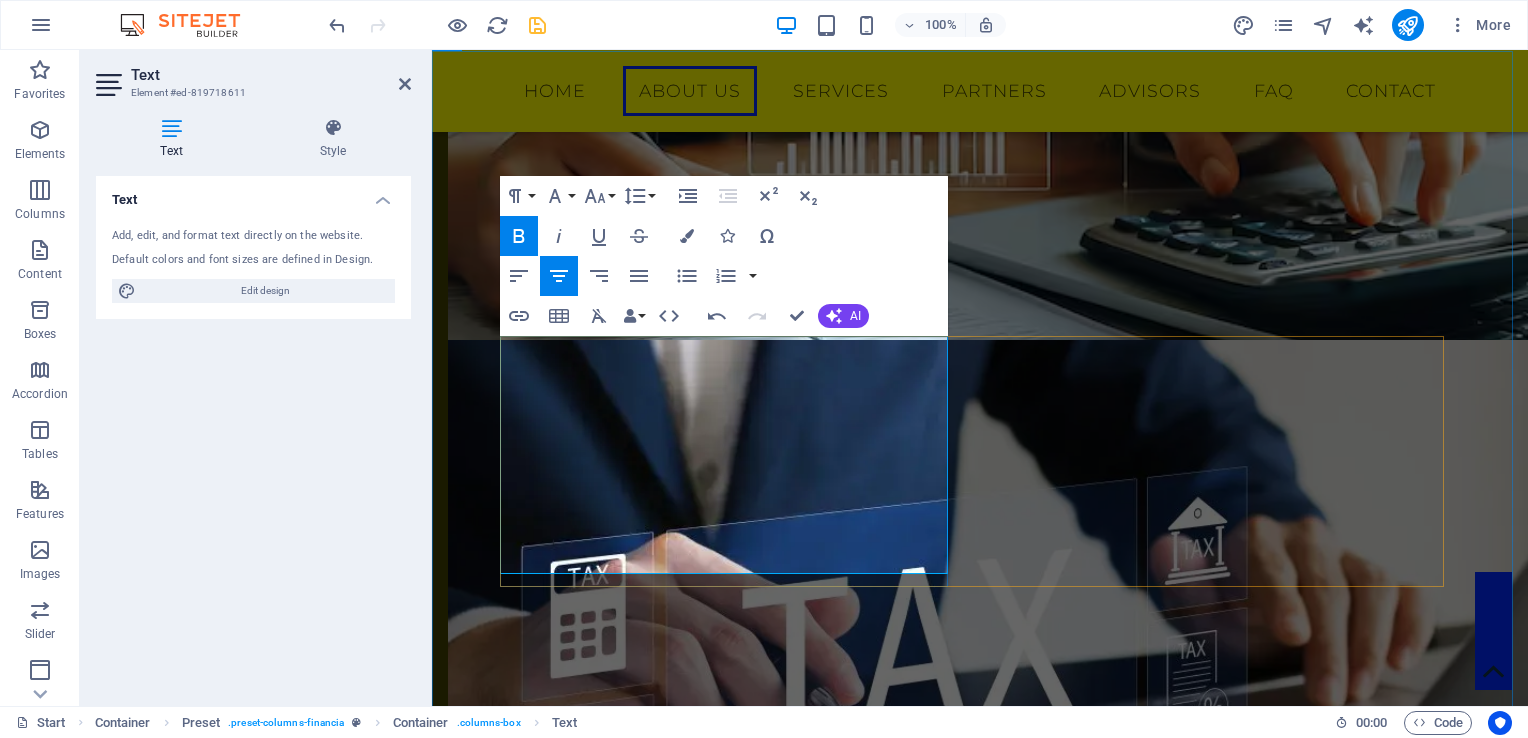 click on "Consultores financieros con 25 años de experiencia en más de 70 sectores económicos, tanto en el ámbito público como privado, todos ellos con educación de cuarto nivel." at bounding box center [980, 1121] 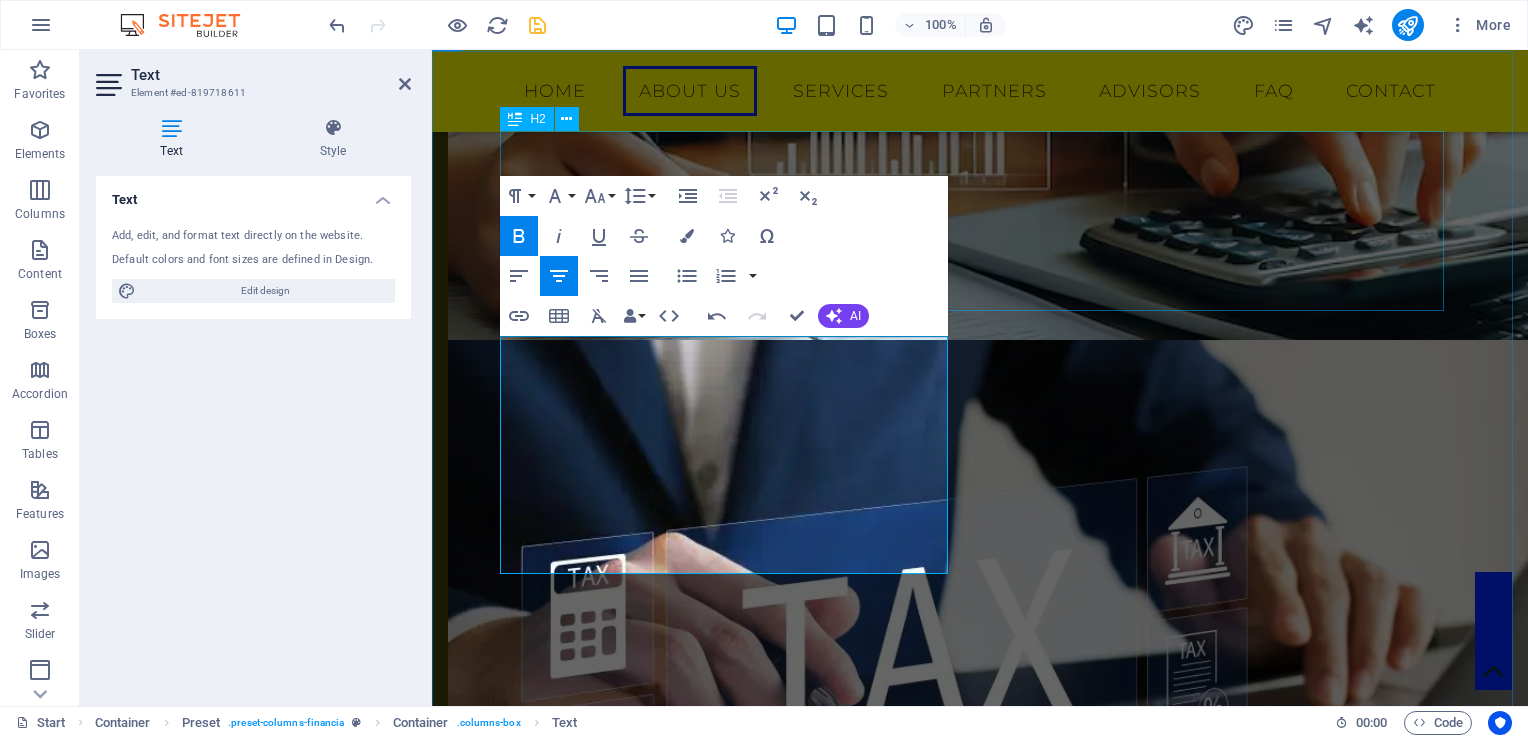 click on "Acerca de SICAF S.A." at bounding box center (980, 1007) 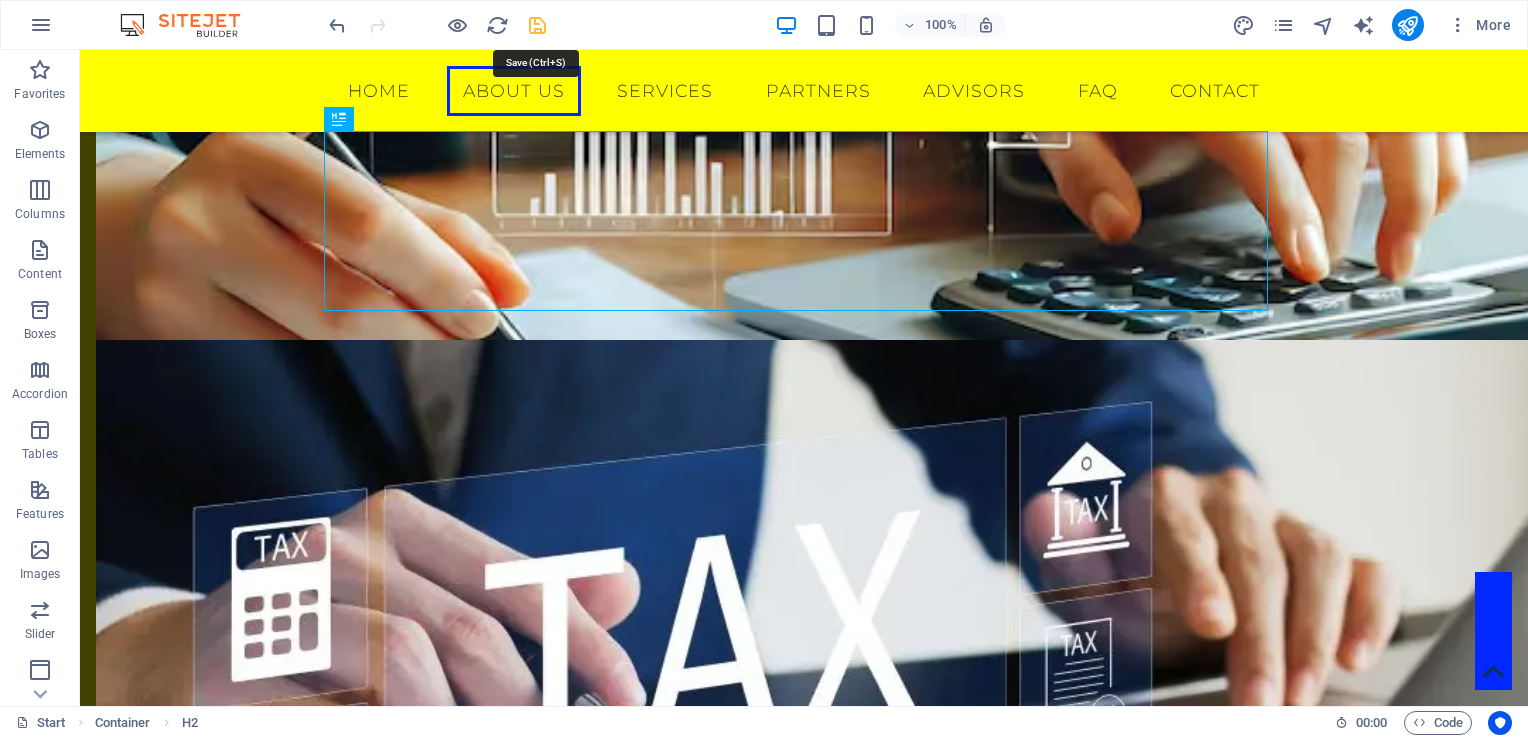 click at bounding box center (537, 25) 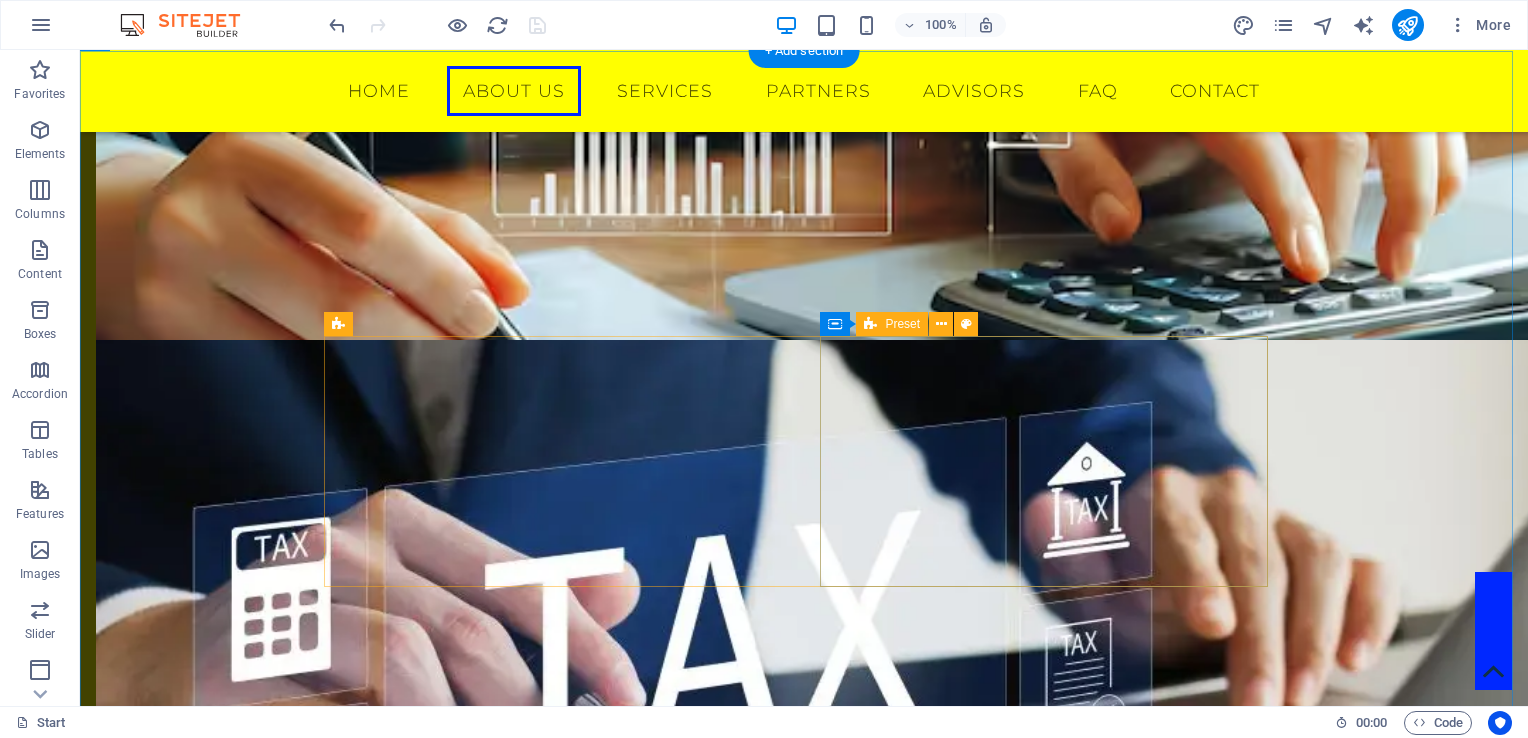 click on "Strategy Planning  80%
Investment Planning  100%
Consulting Service  70%
Stock Trading  85%
Tax Planning 60%" at bounding box center [804, 1396] 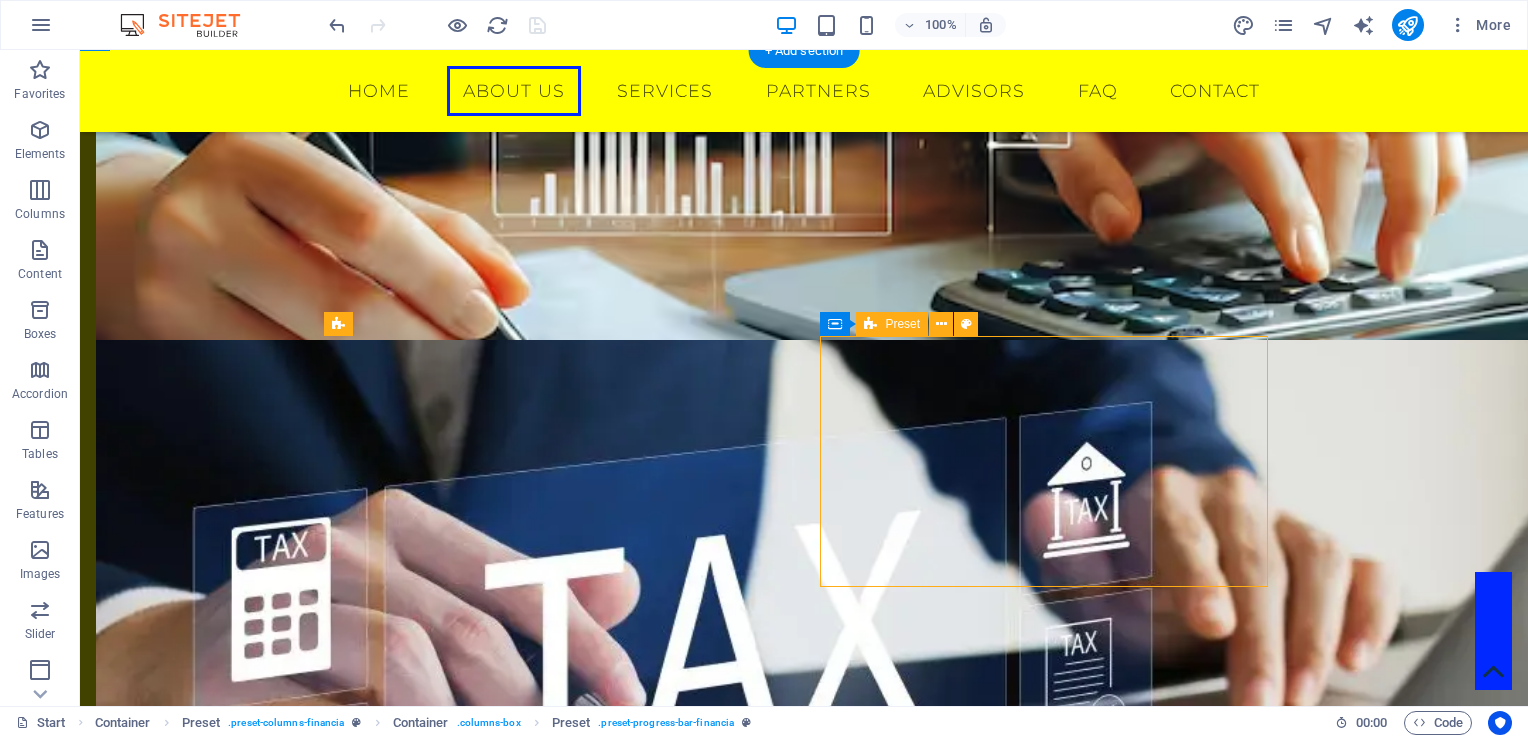 click on "Strategy Planning  80%
Investment Planning  100%
Consulting Service  70%
Stock Trading  85%
Tax Planning 60%" at bounding box center (804, 1396) 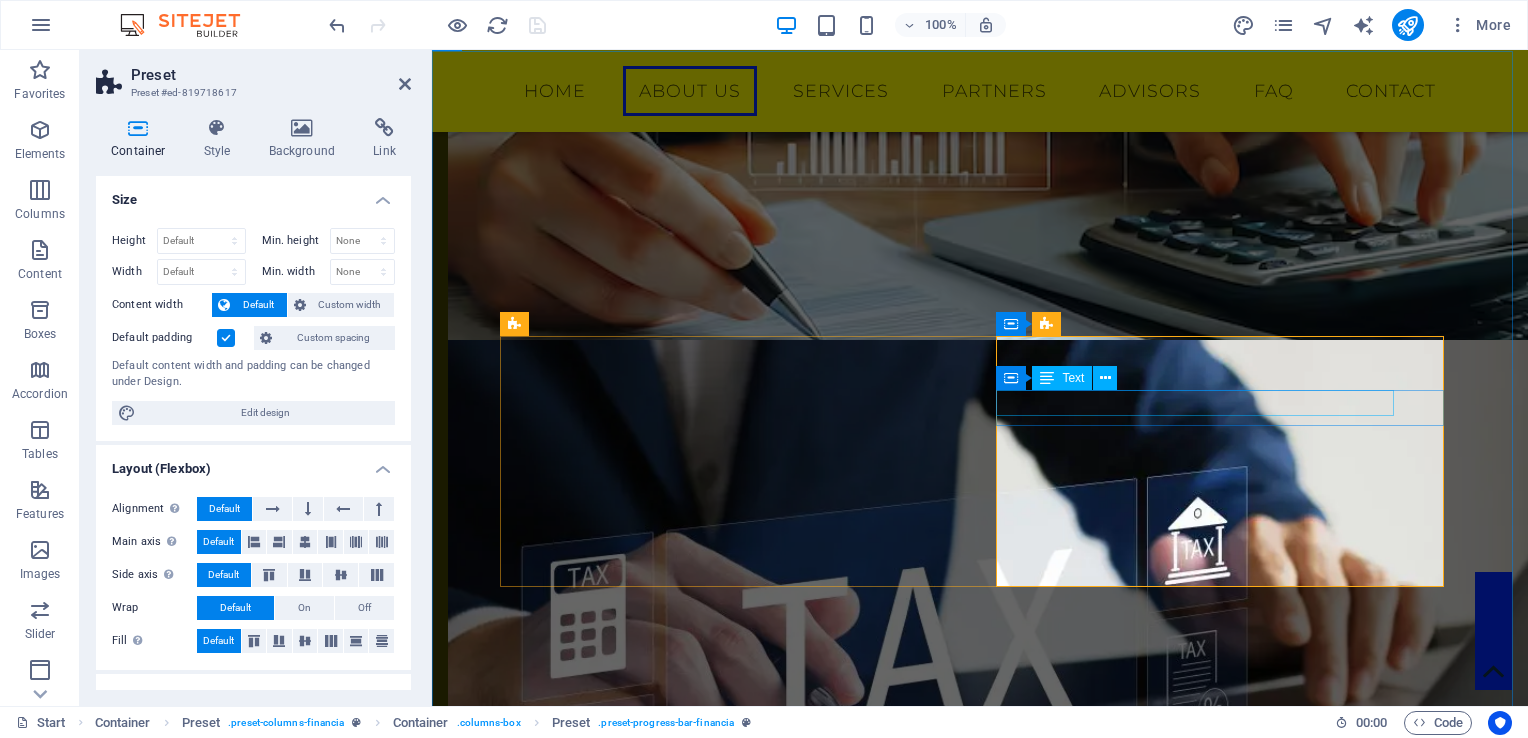click on "Investment Planning" at bounding box center (980, 1298) 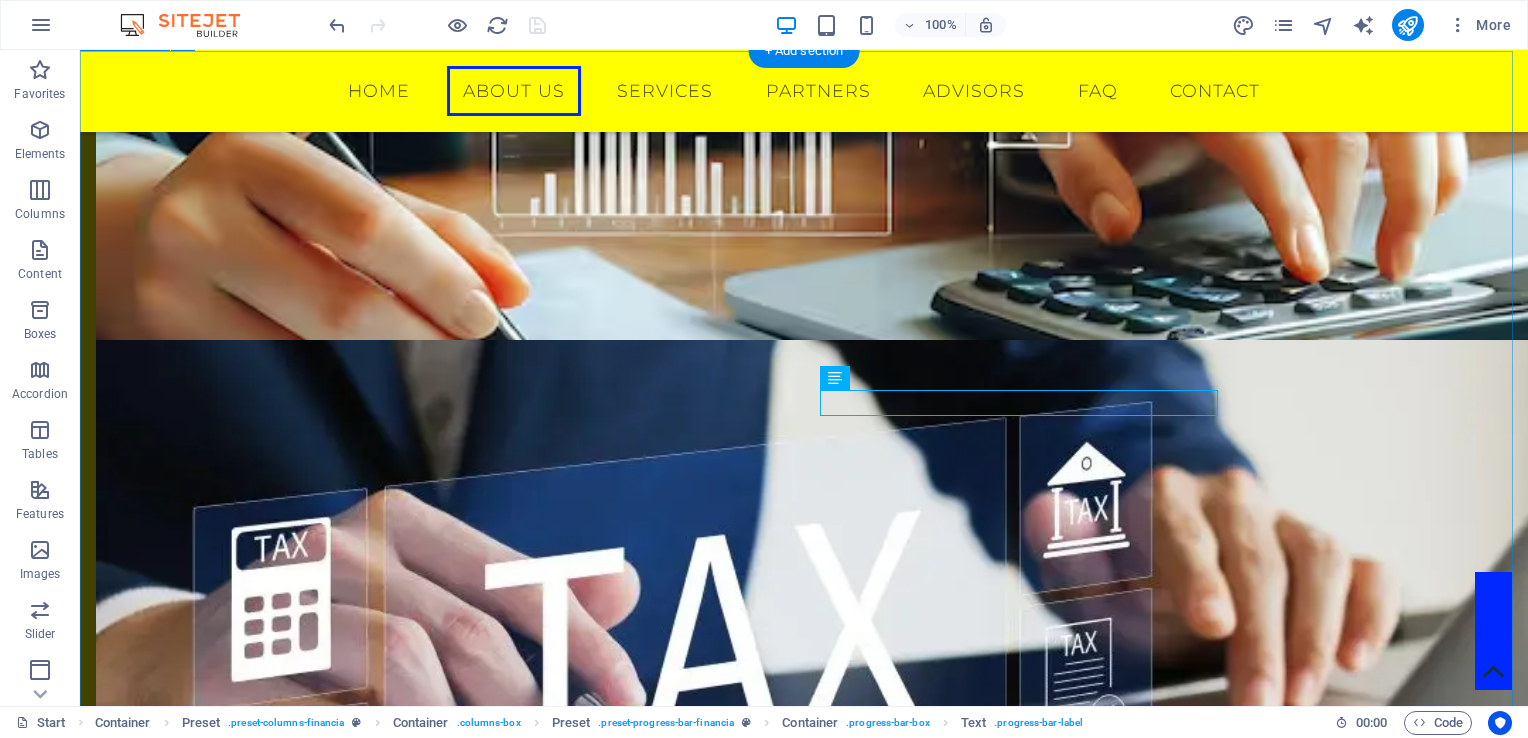 click on "Acerca de SICAF AUDITORIA Y CONTABILIDAD RORINIEL S.A. Consultores financieros con 25 años de experiencia en más de 70 sectores económicos, tanto en el ámbito público como privado. Profesonales con educación de cuarto nivel. Strategy Planning  80%
Investment Planning  100%
Consulting Service  70%
Stock Trading  85%
Tax Planning 60%
Get in touch" at bounding box center [804, 1315] 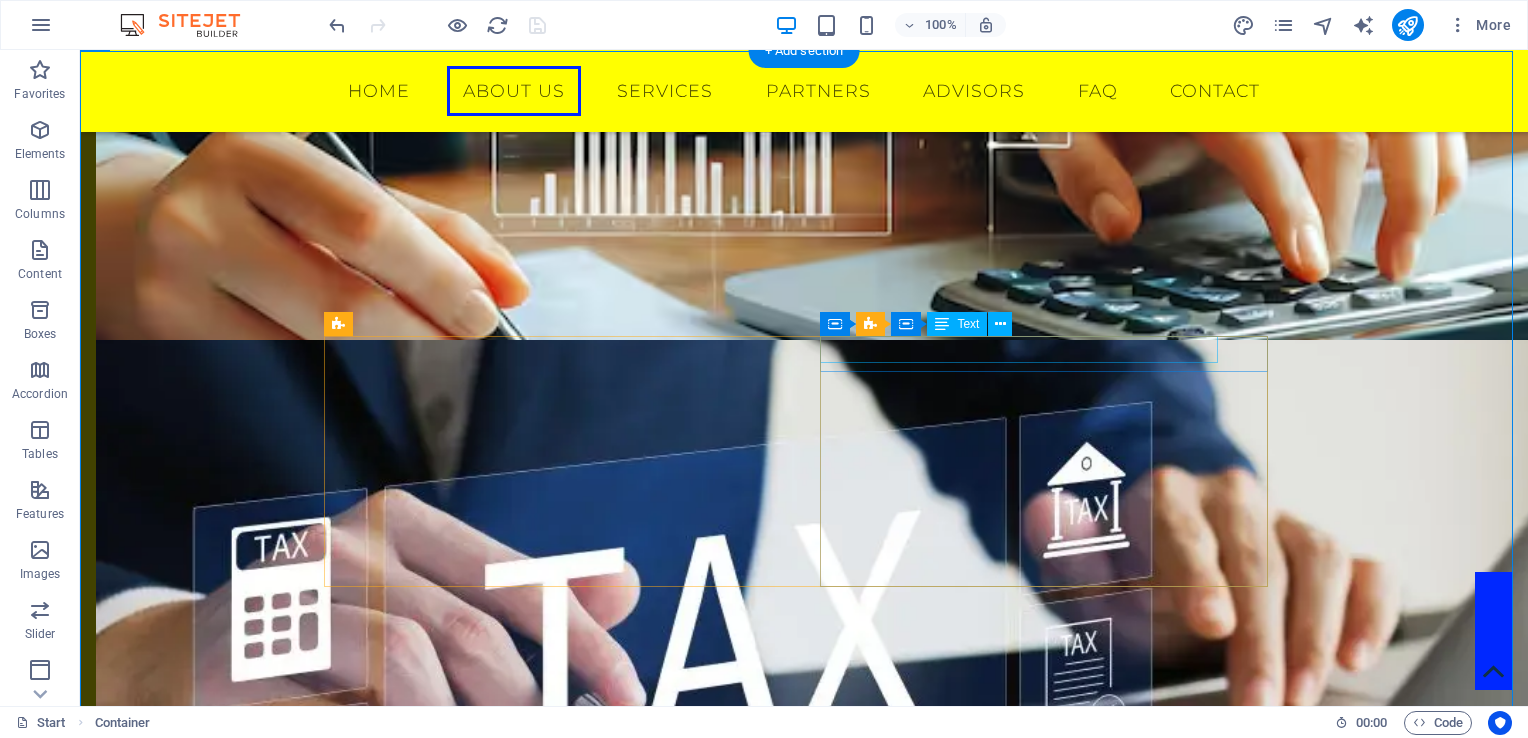 click on "Strategy Planning" at bounding box center (804, 1218) 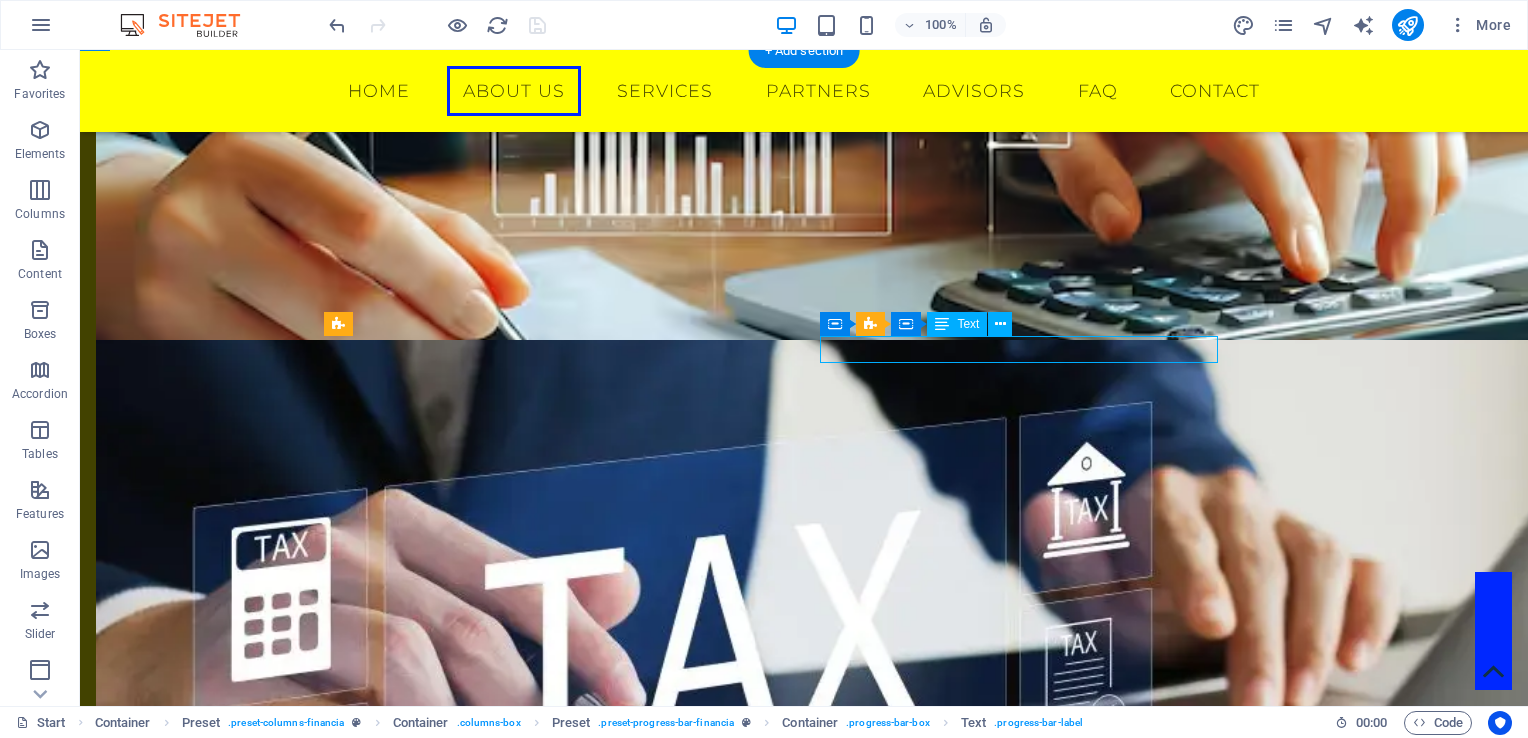 click on "Strategy Planning" at bounding box center [804, 1218] 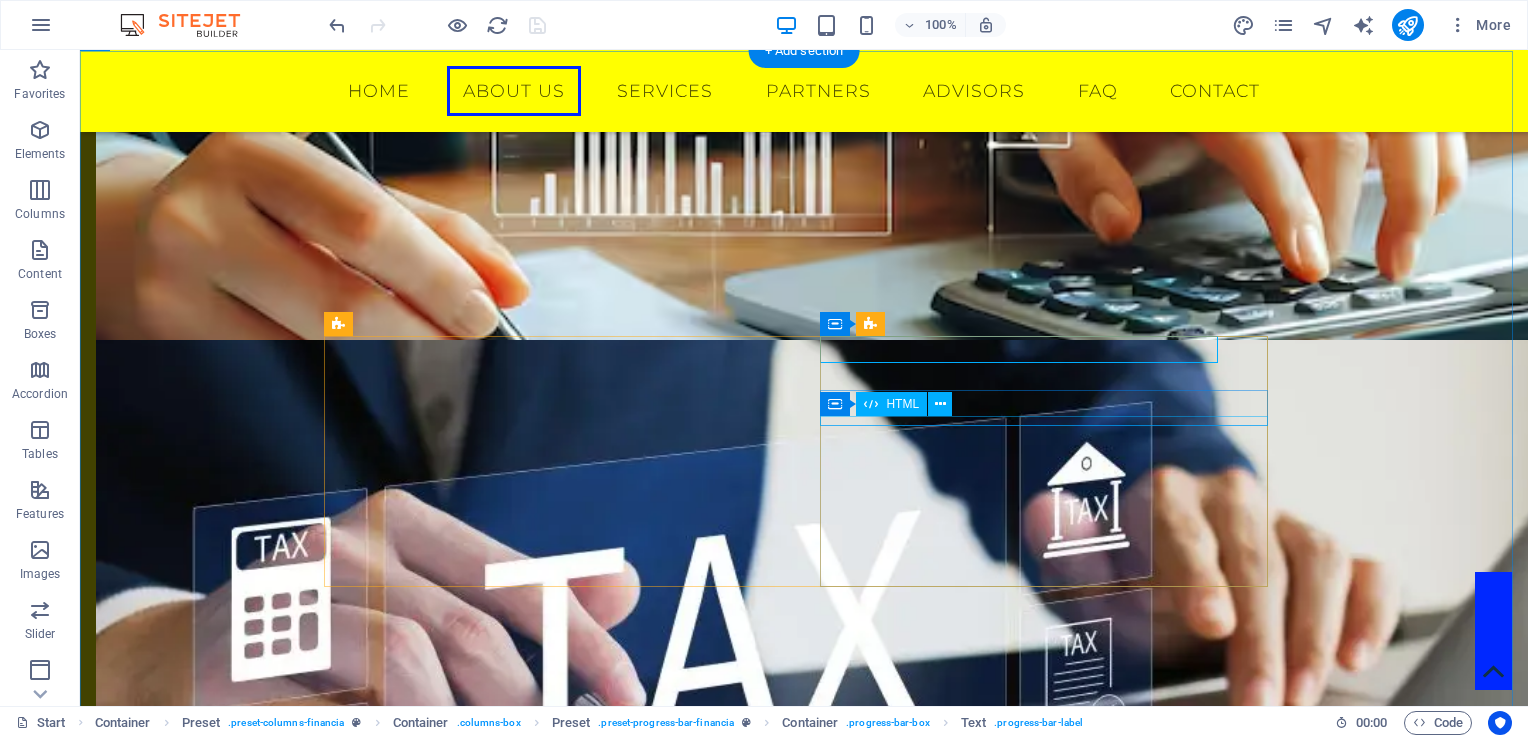 click at bounding box center (804, 1343) 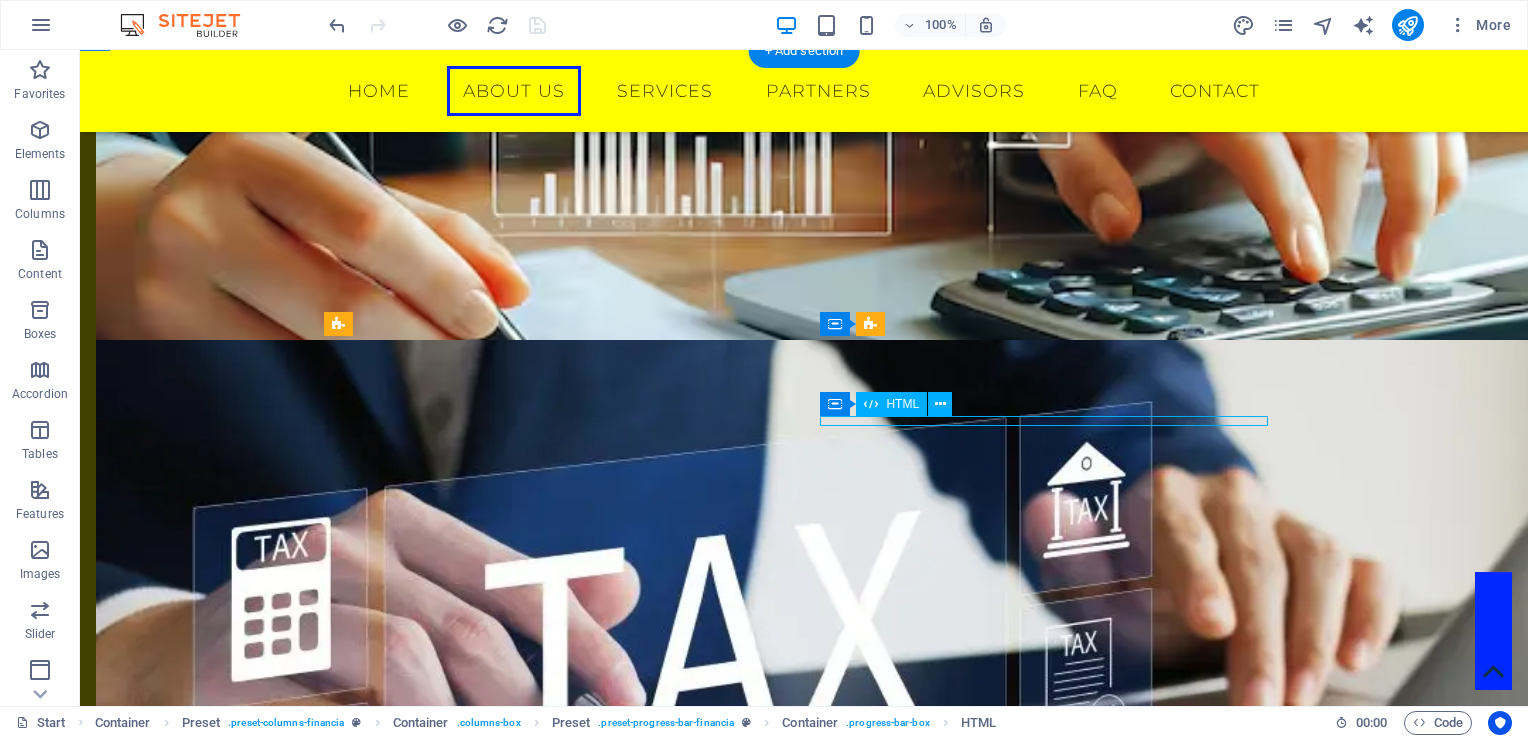click at bounding box center [804, 1343] 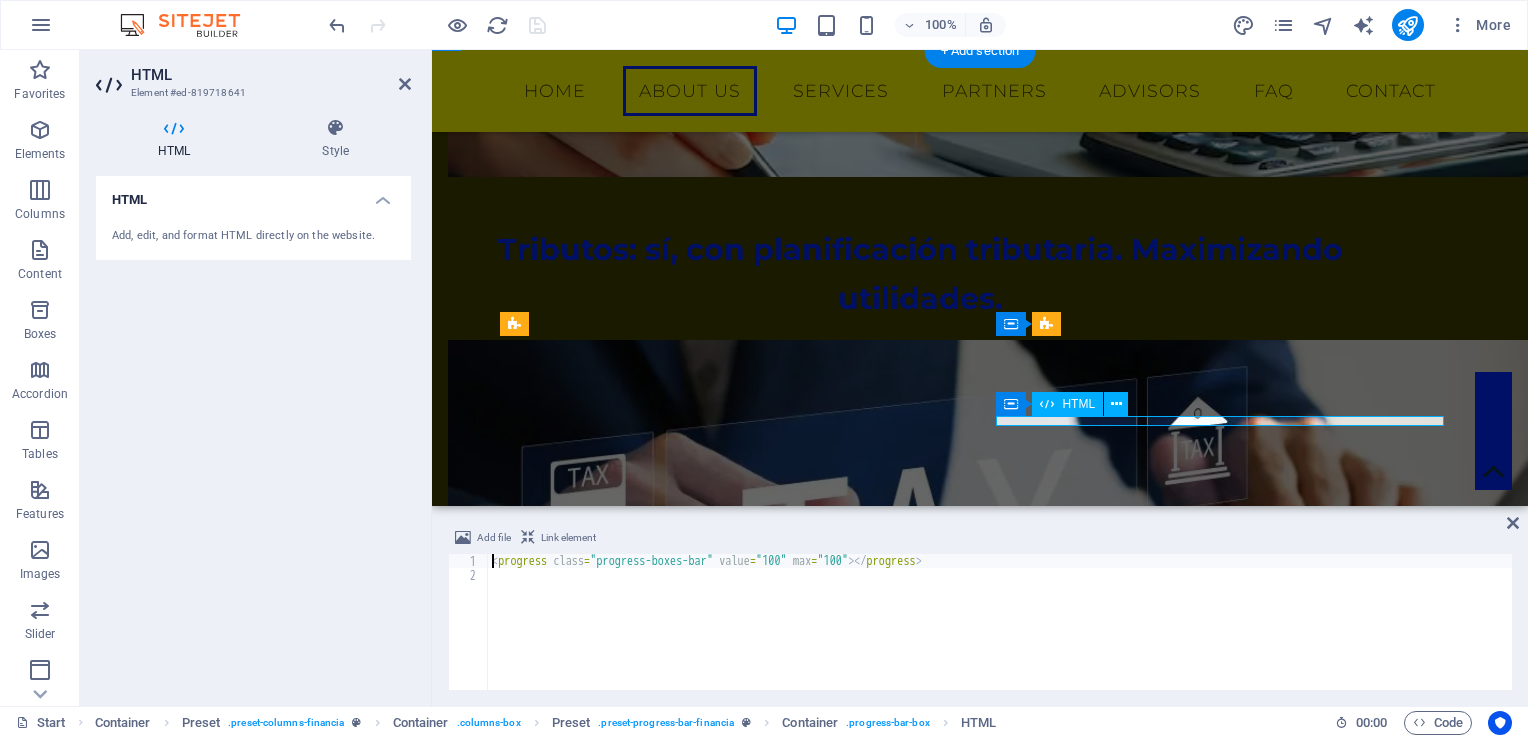 scroll, scrollTop: 2099, scrollLeft: 0, axis: vertical 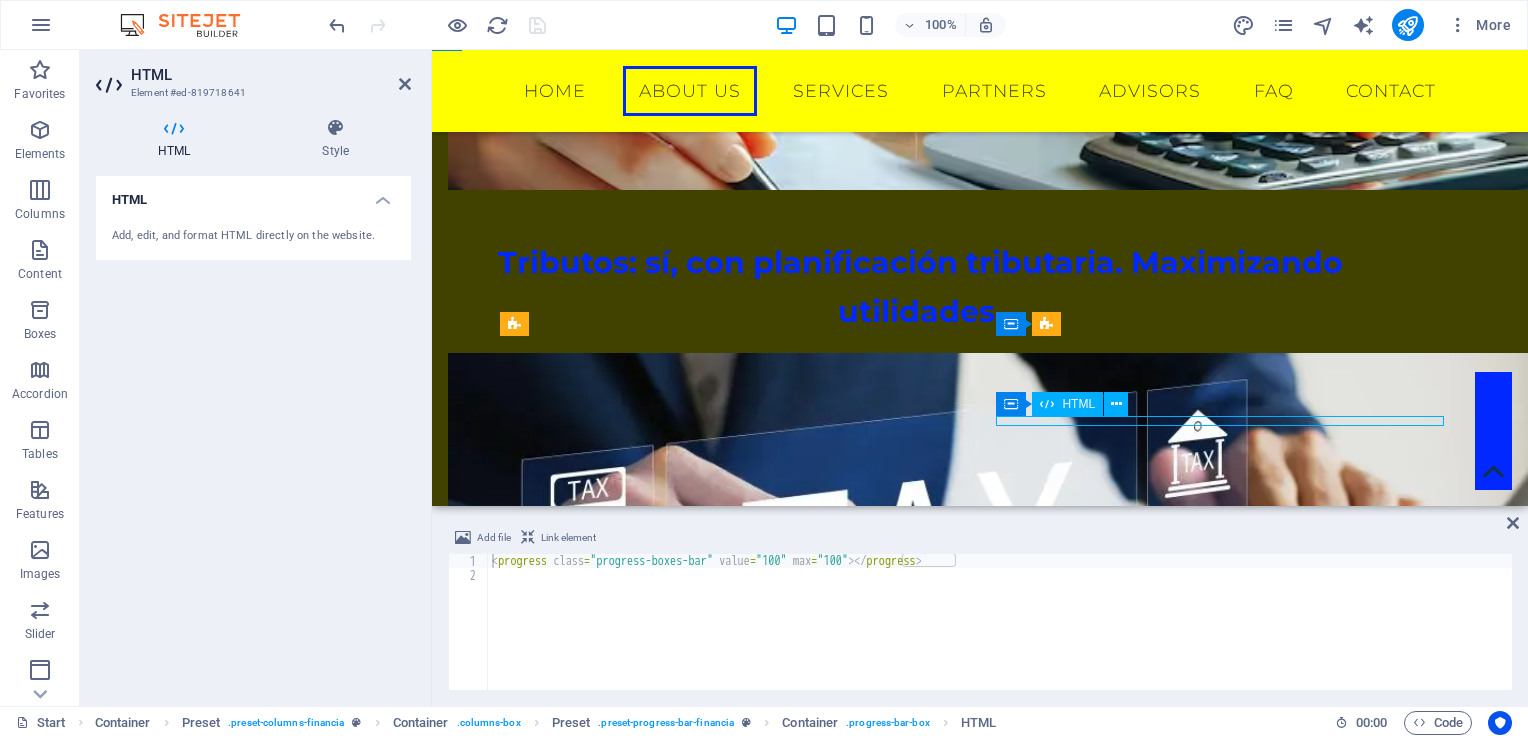 drag, startPoint x: 1423, startPoint y: 417, endPoint x: 1392, endPoint y: 417, distance: 31 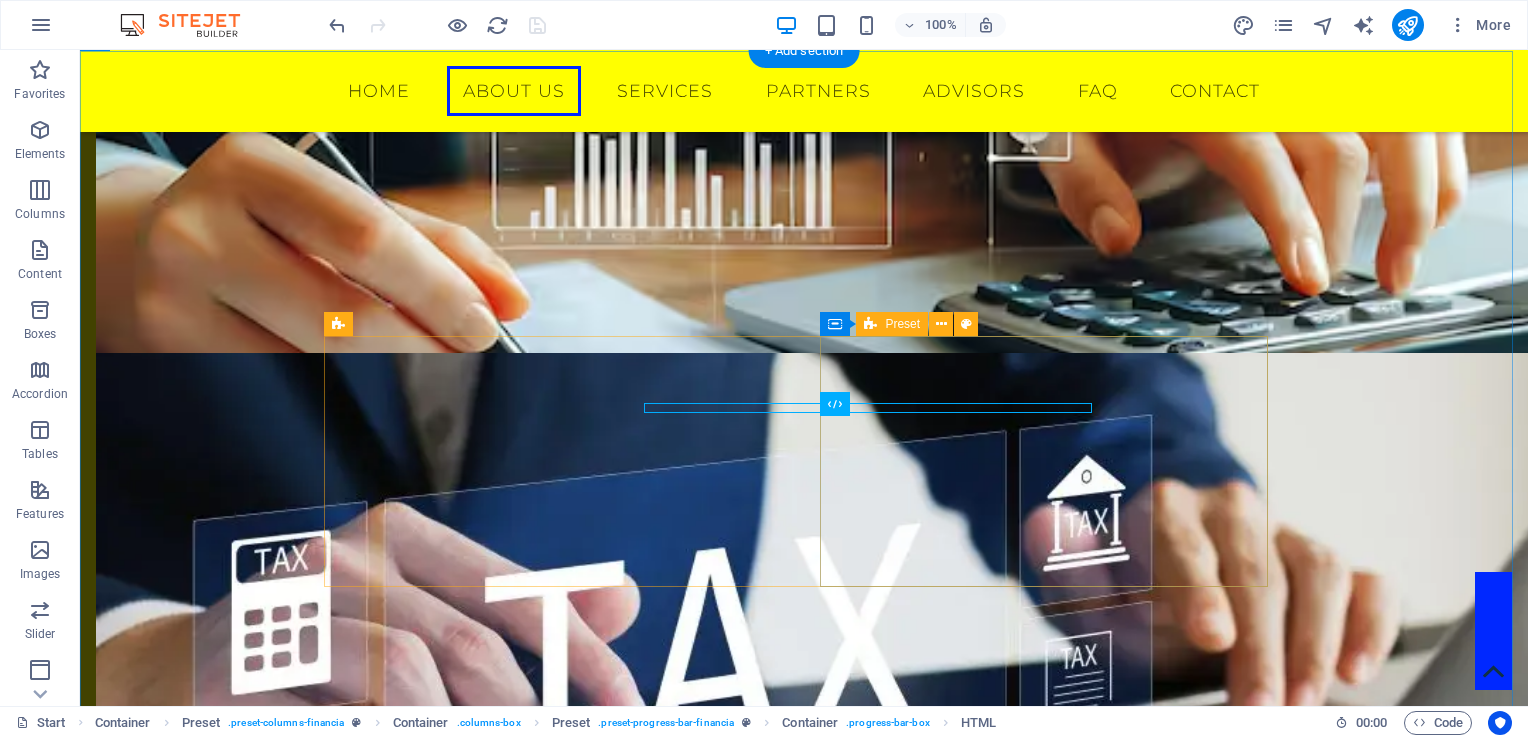 scroll, scrollTop: 2112, scrollLeft: 0, axis: vertical 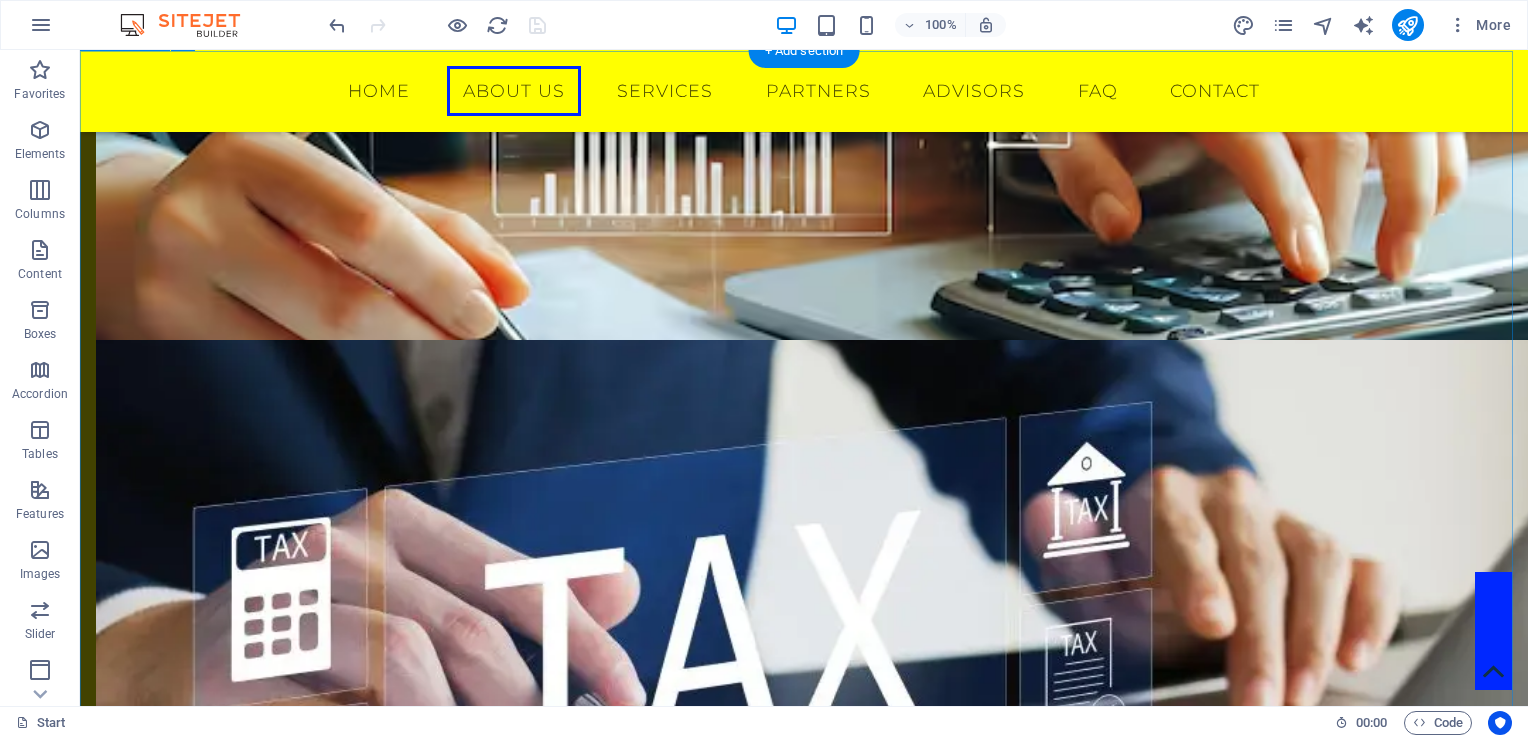 click on "Acerca de SICAF AUDITORIA Y CONTABILIDAD RORINIEL S.A. Consultores financieros con 25 años de experiencia en más de 70 sectores económicos, tanto en el ámbito público como privado. Profesonales con educación de cuarto nivel. Strategy Planning  80%
Investment Planning  100%
Consulting Service  70%
Stock Trading  85%
Tax Planning 60%
Get in touch" at bounding box center (804, 1315) 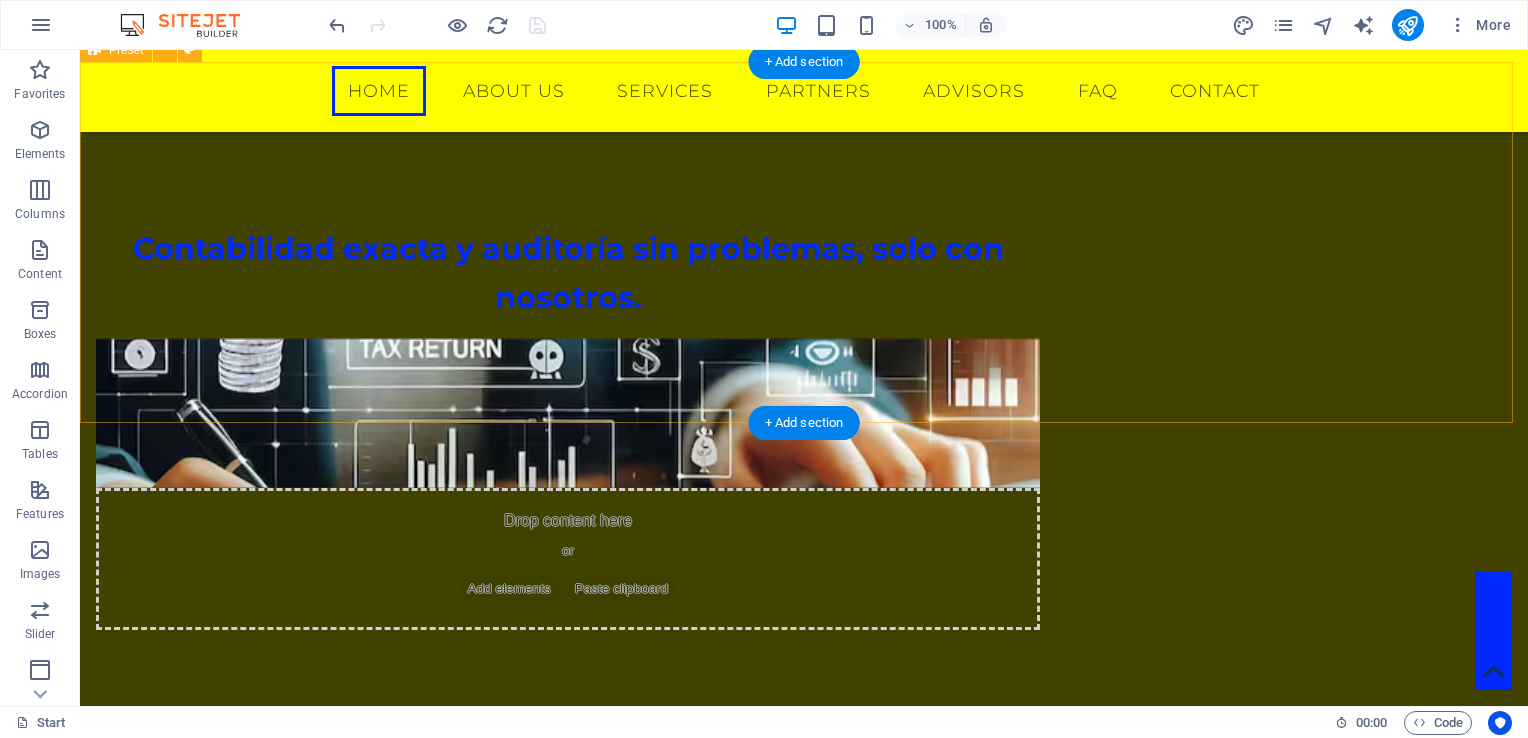 scroll, scrollTop: 1531, scrollLeft: 0, axis: vertical 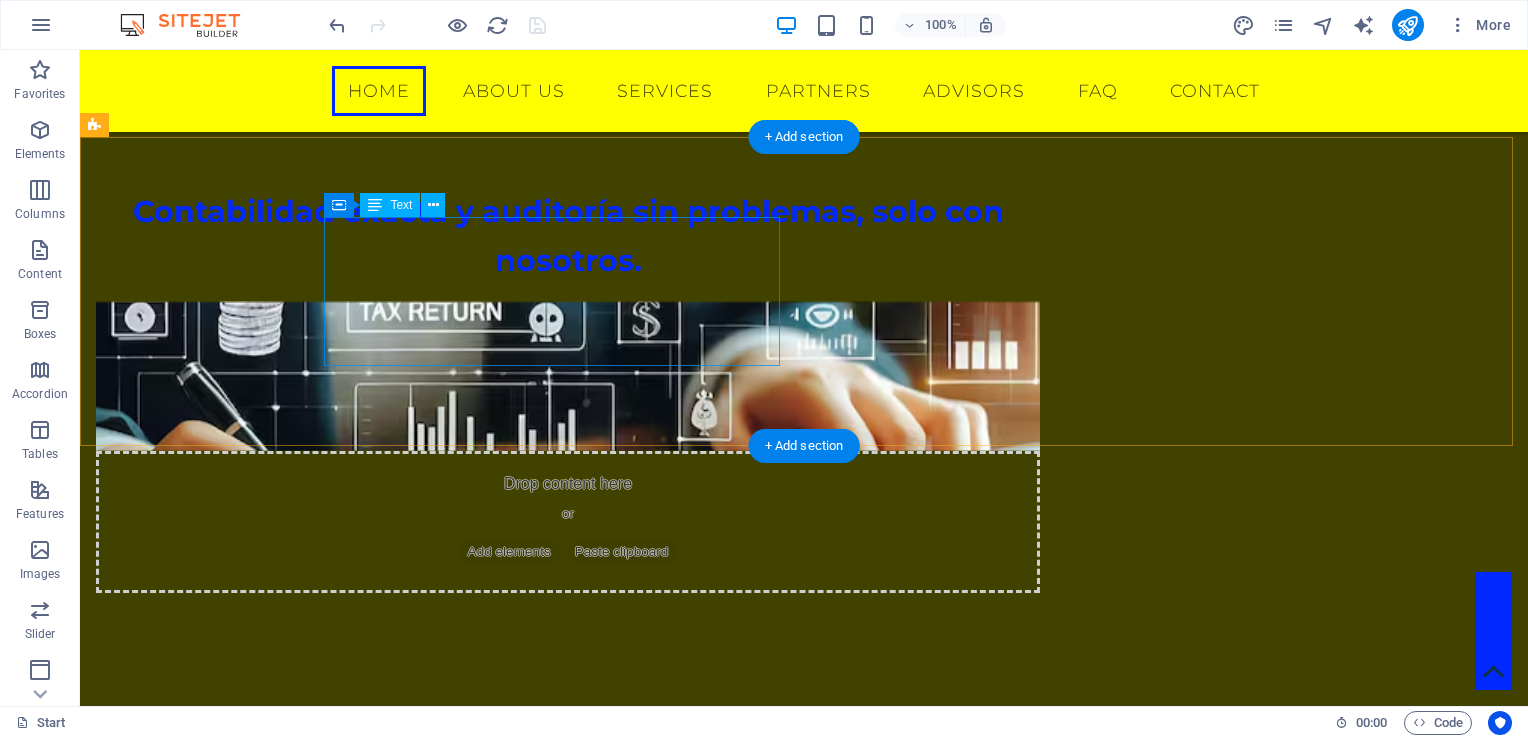 click on "Tributos: sí, con planificación tributaria. Maximizando utilidades." at bounding box center [568, 855] 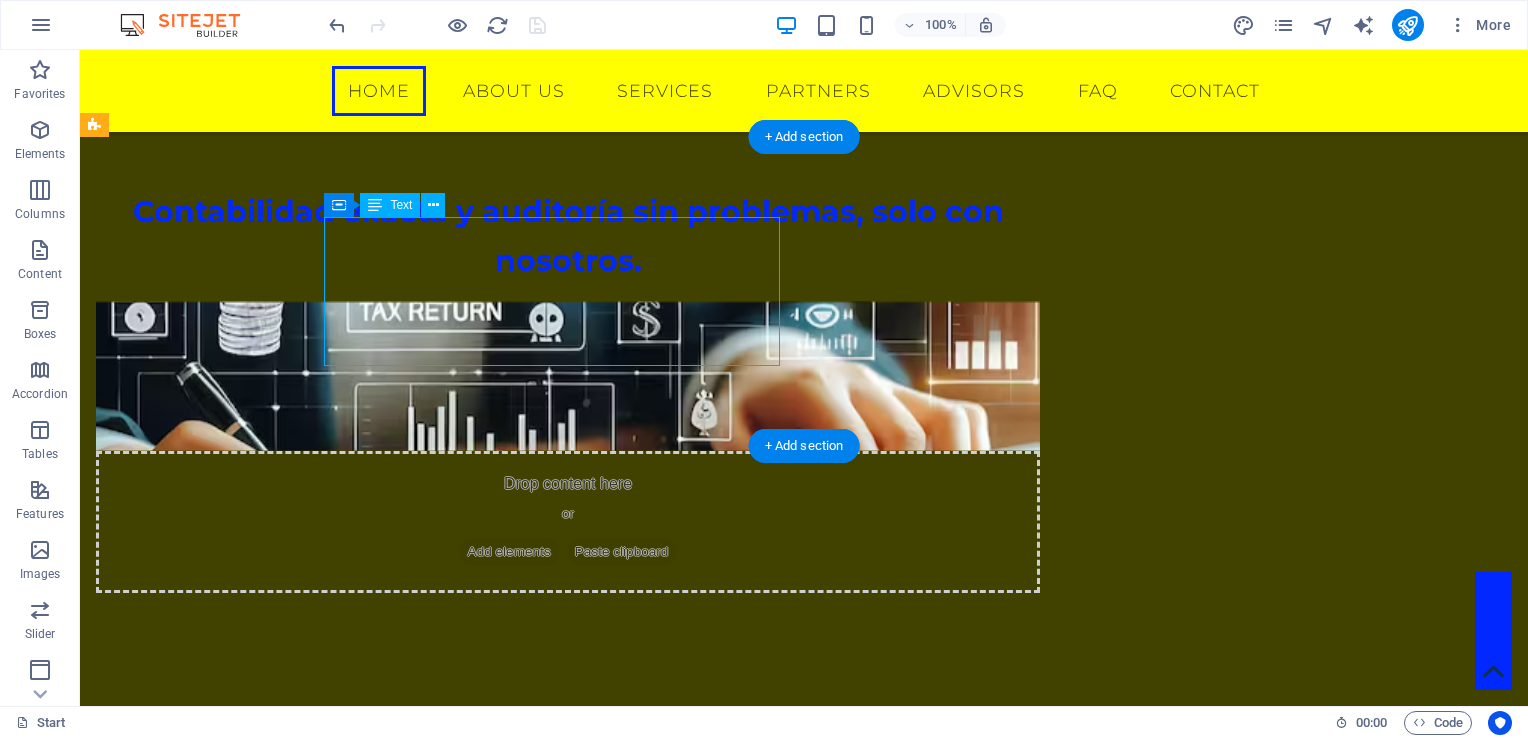 click on "Tributos: sí, con planificación tributaria. Maximizando utilidades." at bounding box center [568, 855] 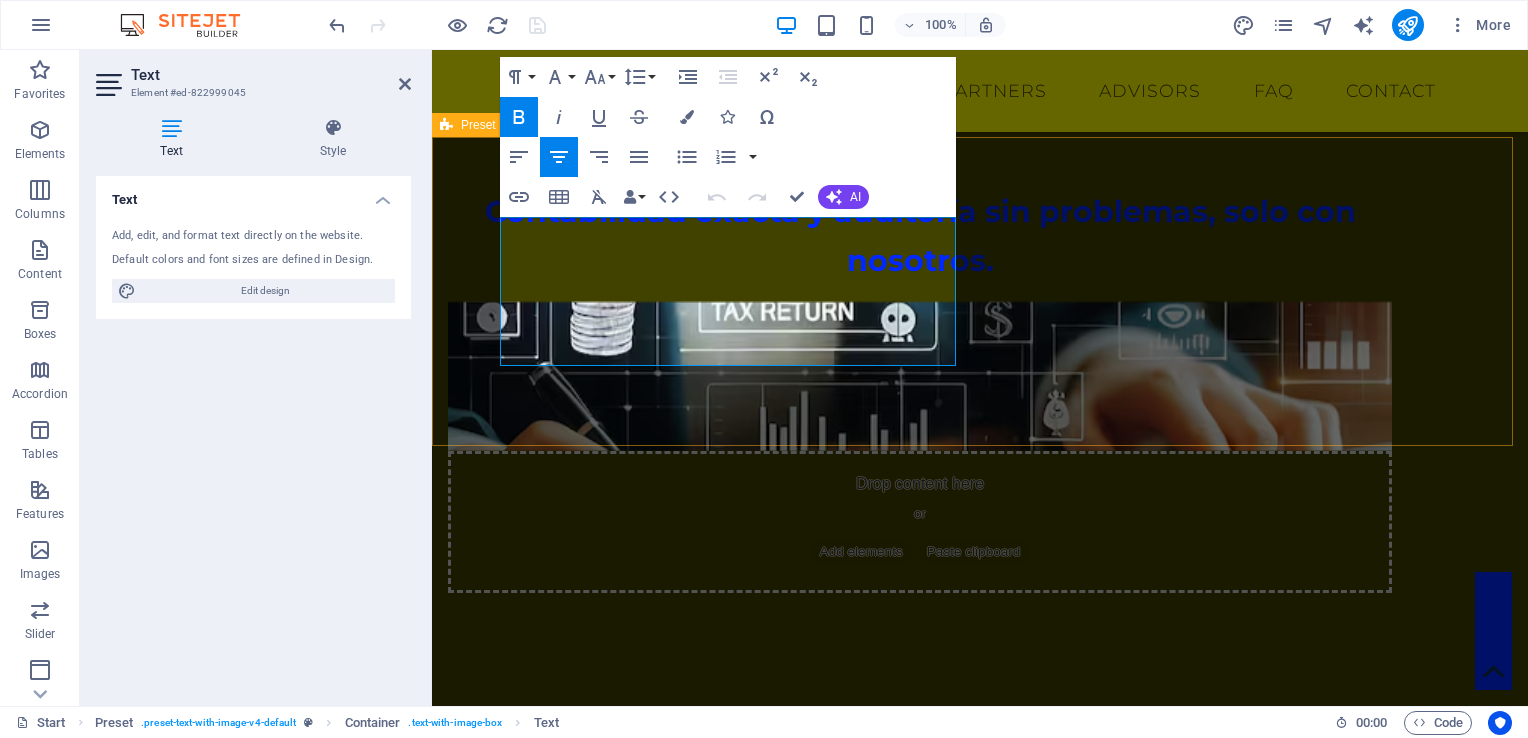 click on "Tributos: sí, con planificación tributaria. Maximizando utilidades." at bounding box center [920, 855] 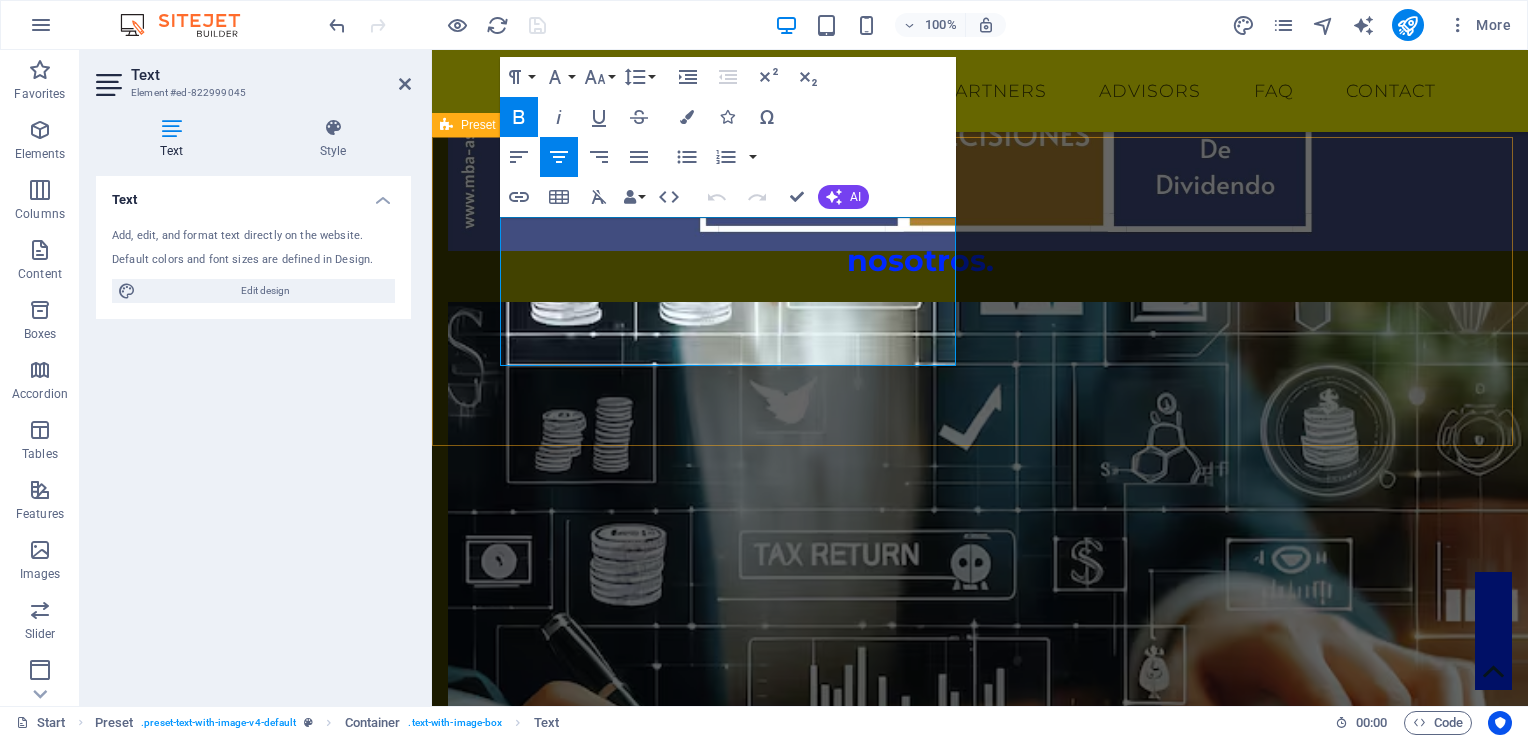 type 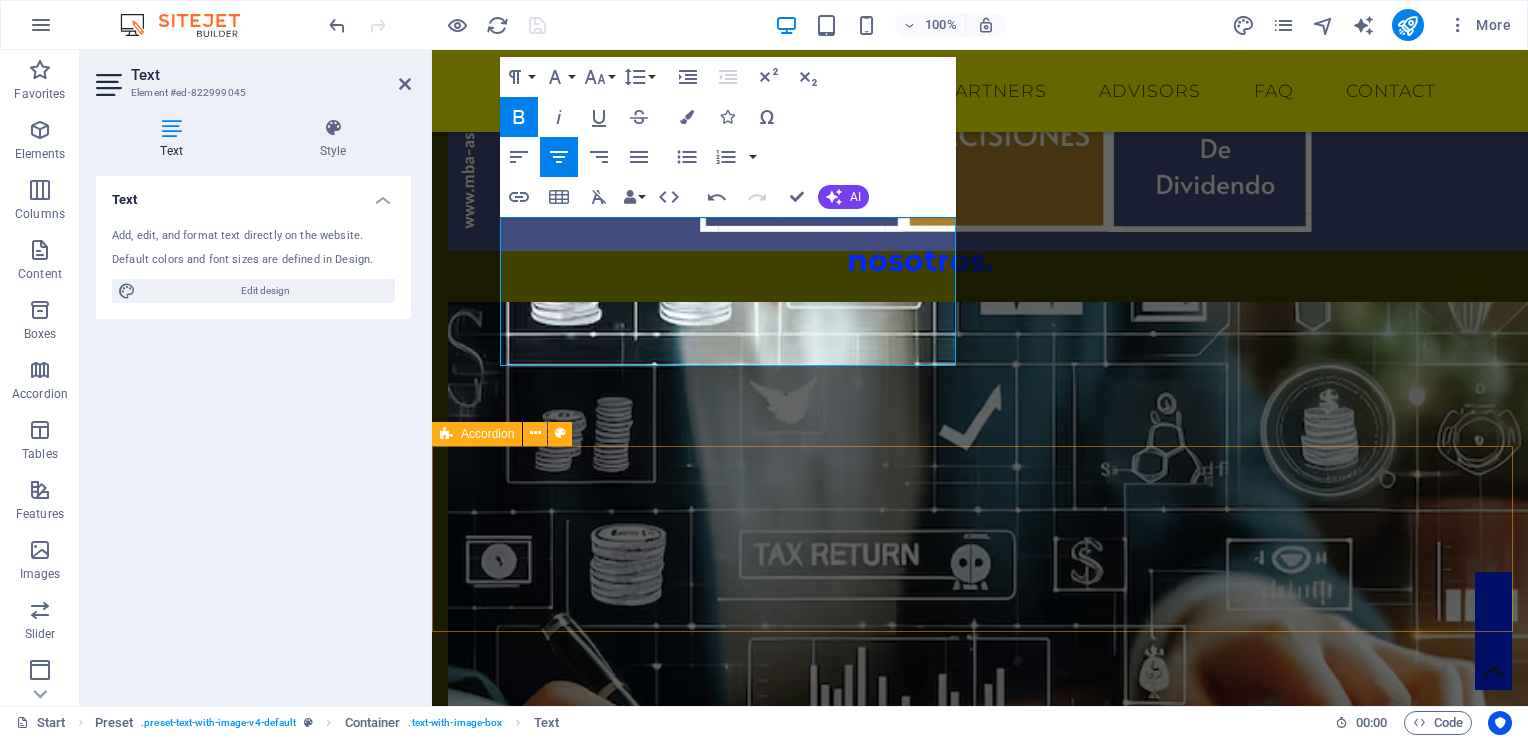 click on "New text element" at bounding box center (980, 1385) 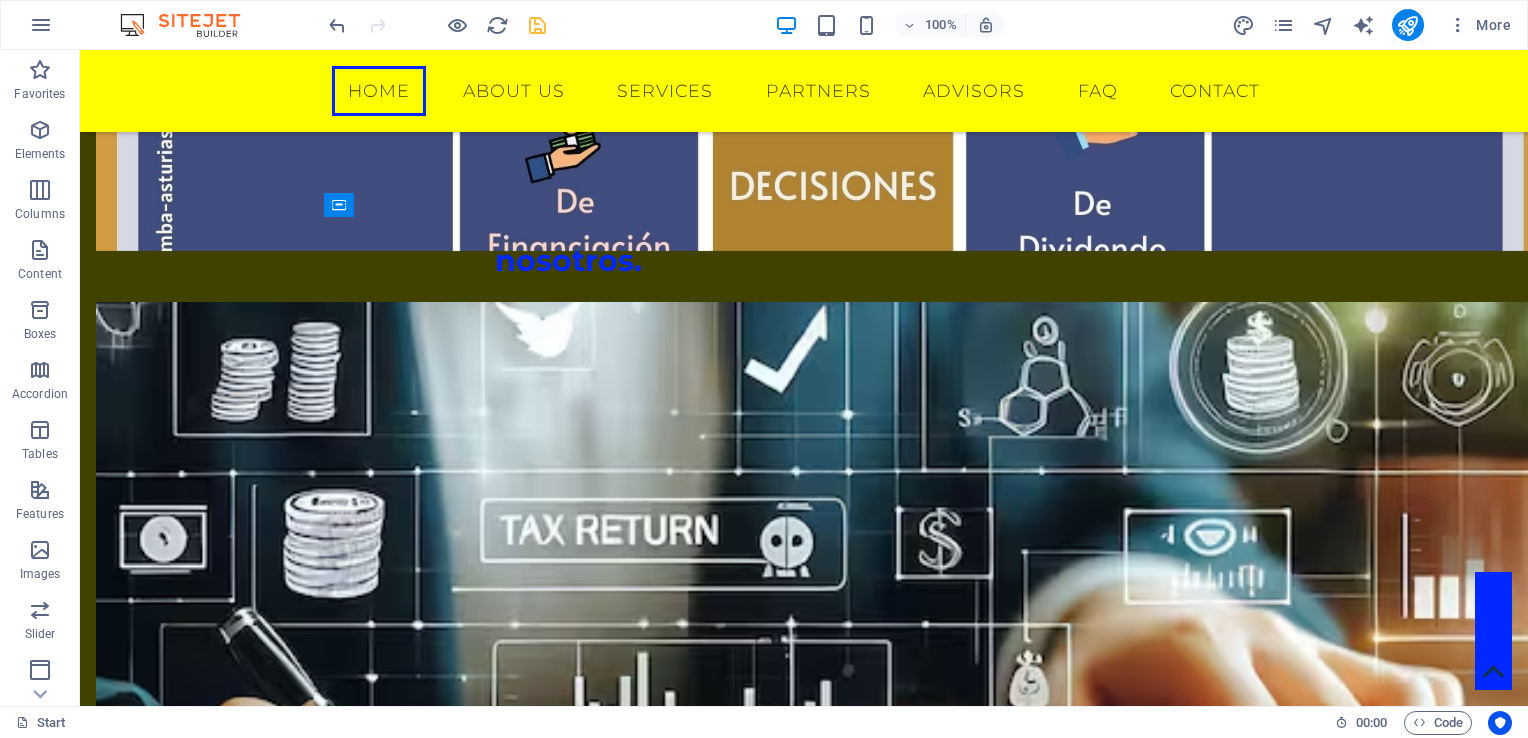 drag, startPoint x: 523, startPoint y: 25, endPoint x: 480, endPoint y: 43, distance: 46.615448 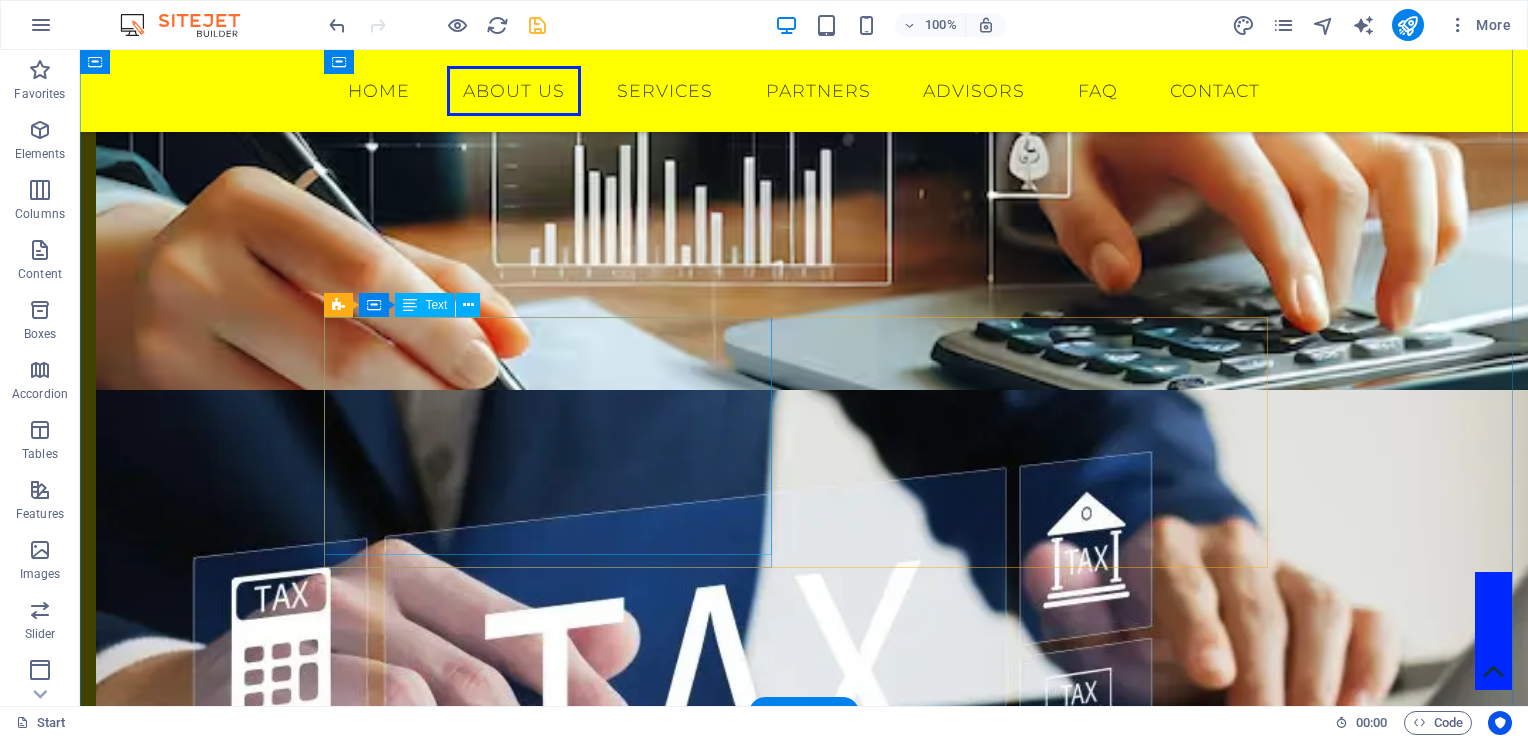scroll, scrollTop: 2031, scrollLeft: 0, axis: vertical 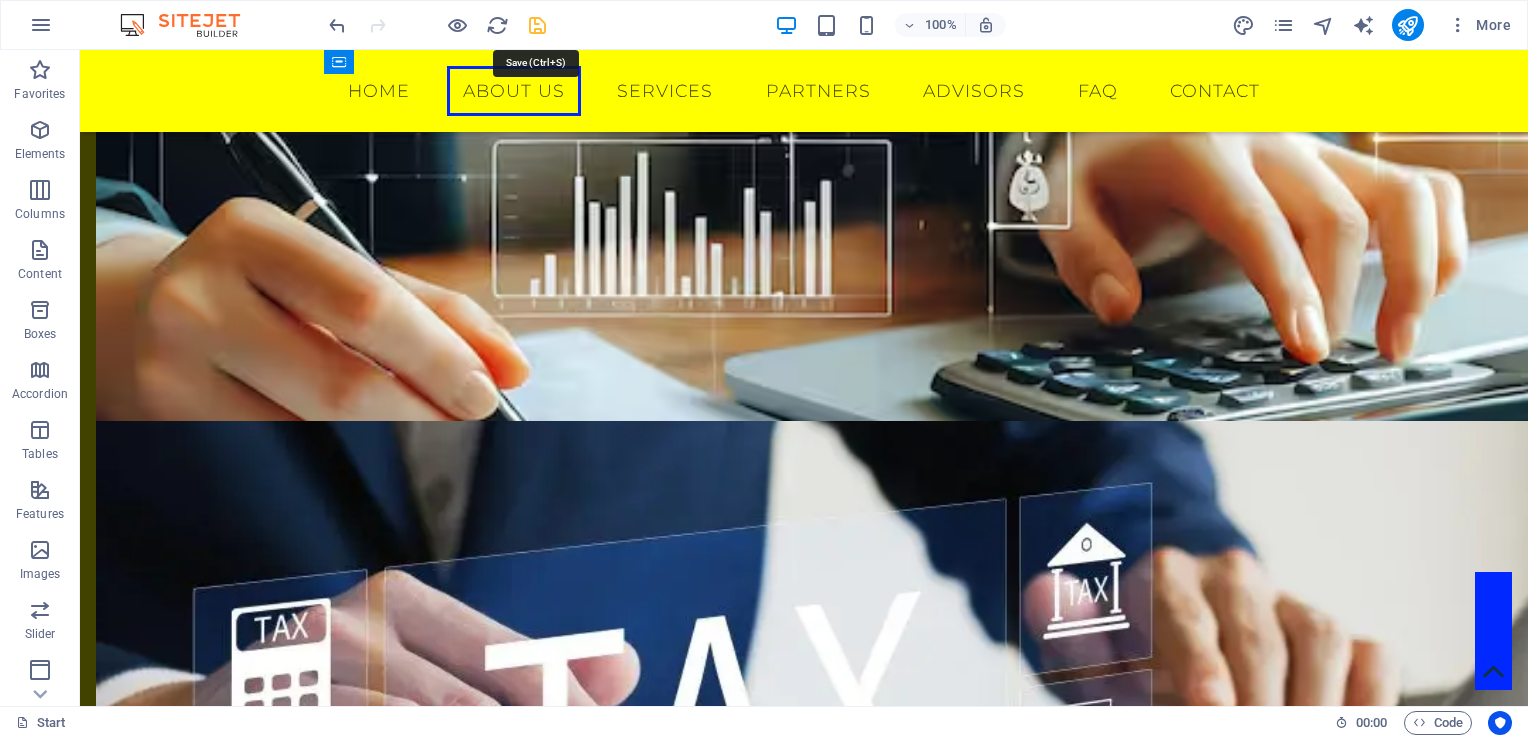 click at bounding box center (537, 25) 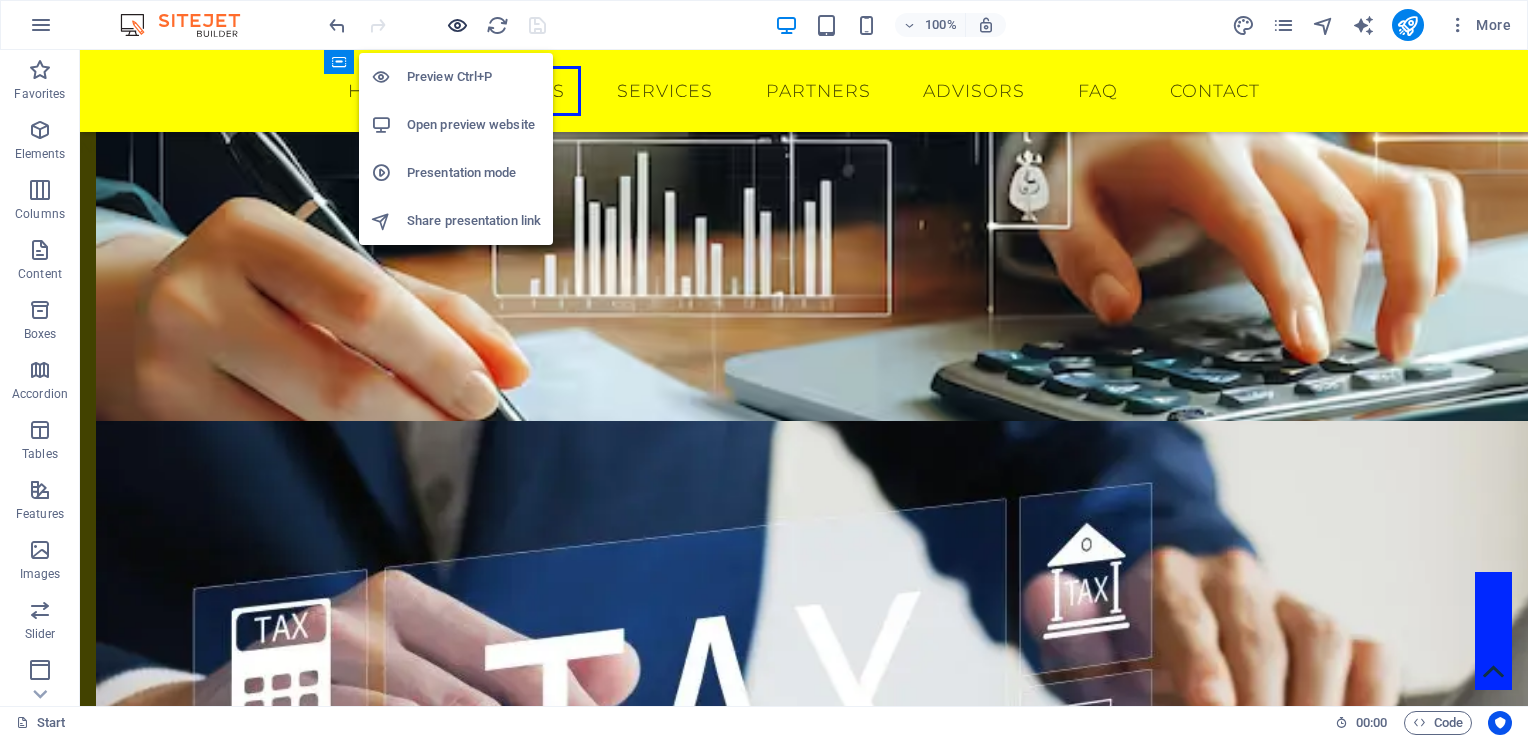 click at bounding box center (457, 25) 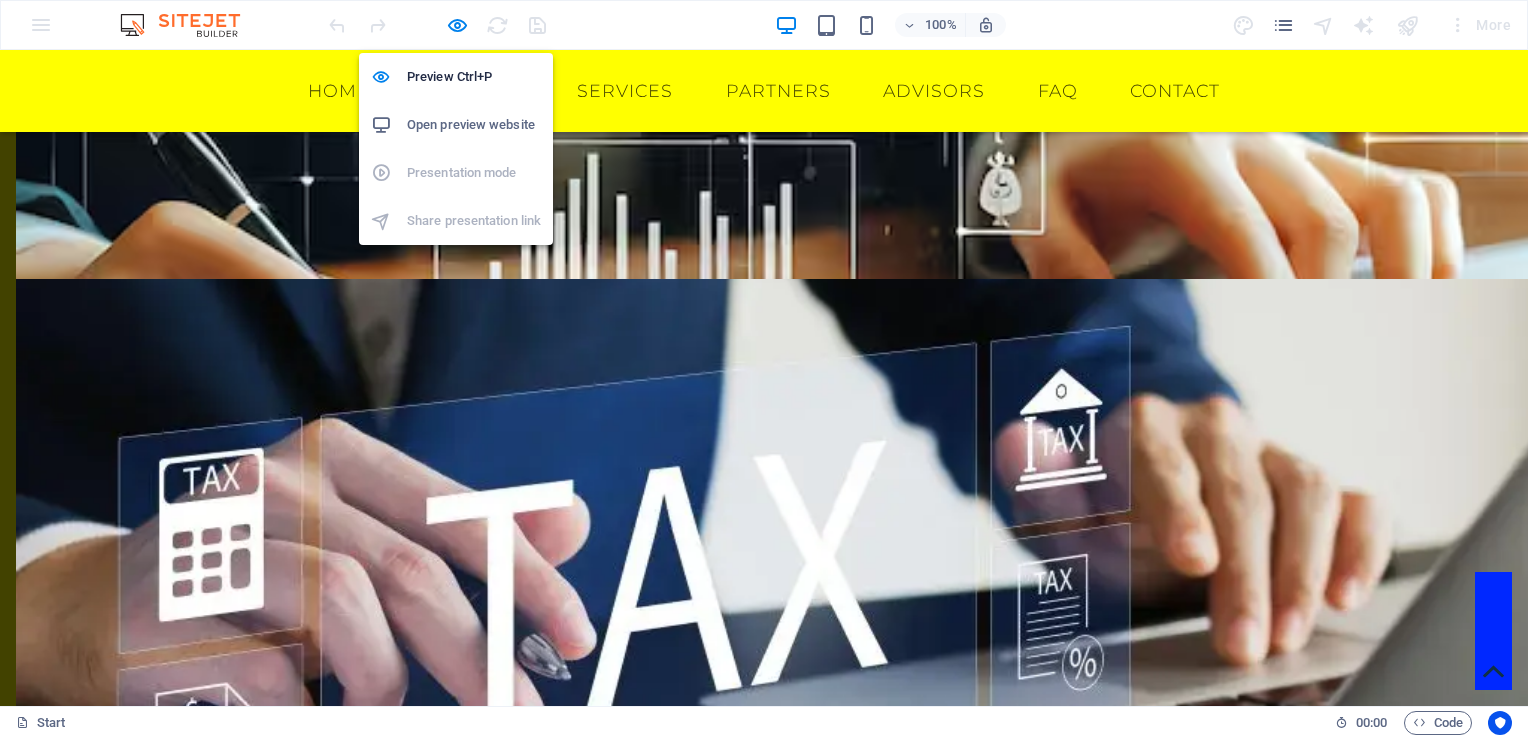 click on "Open preview website" at bounding box center [474, 125] 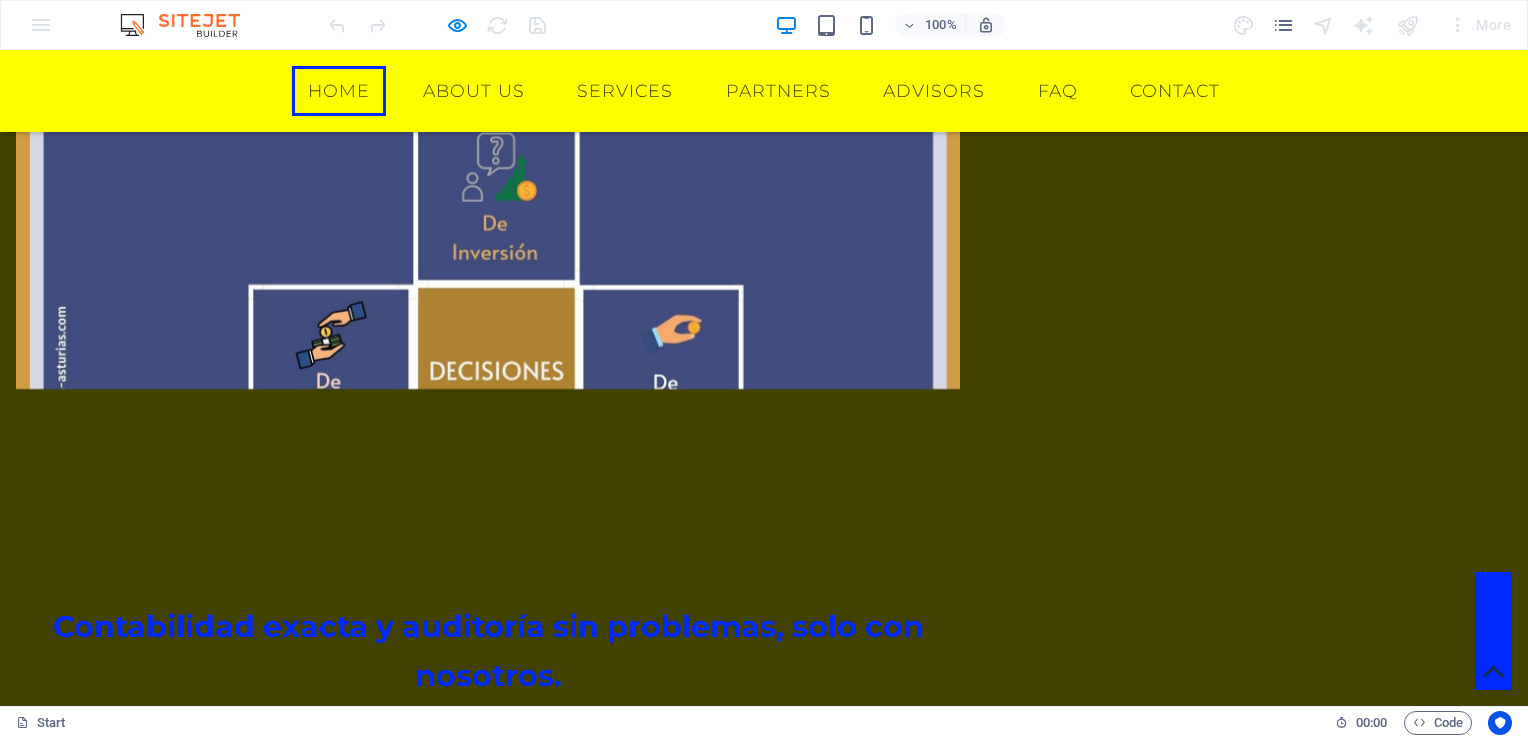 scroll, scrollTop: 1062, scrollLeft: 0, axis: vertical 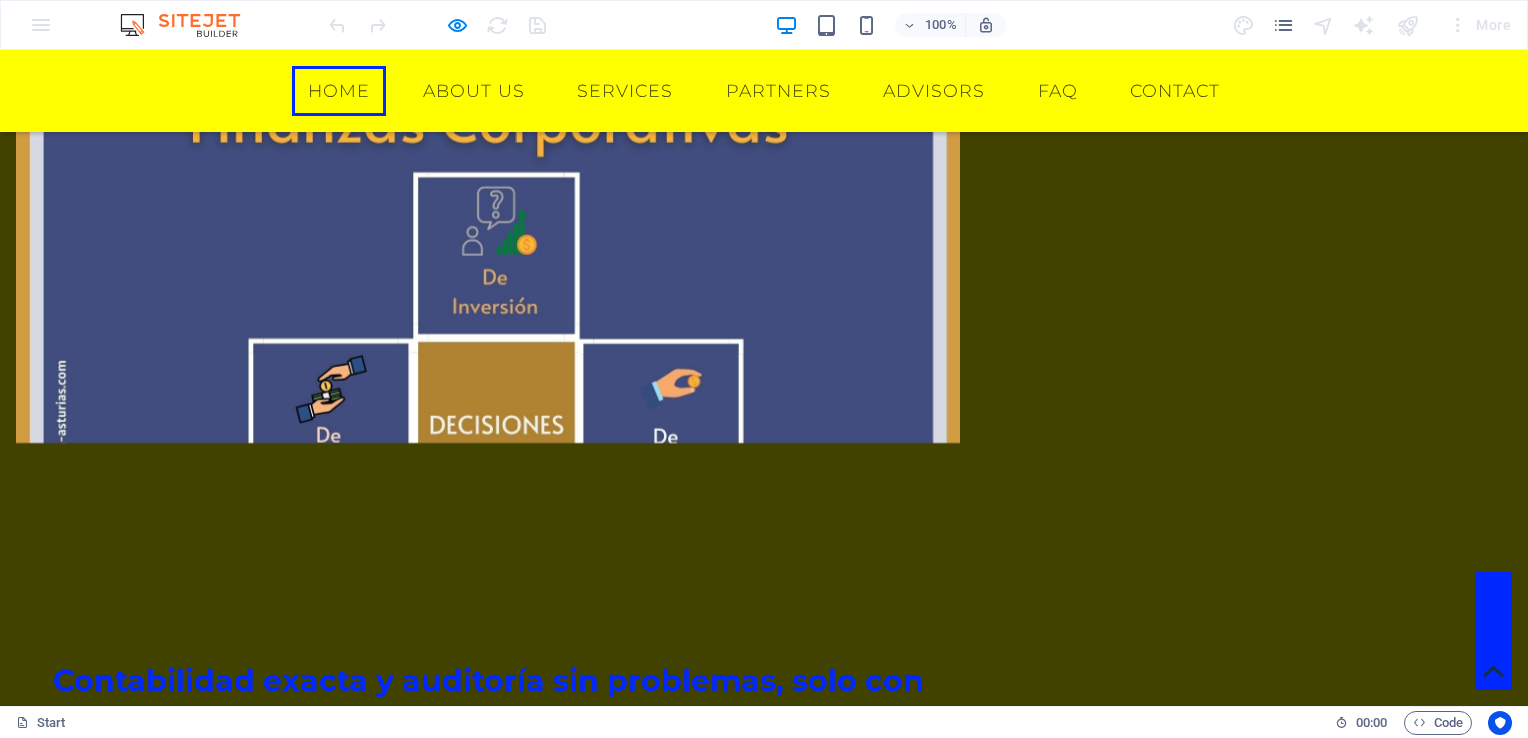 click on "Contabilidad exacta y auditoría sin problemas, solo con nosotros." at bounding box center [488, 705] 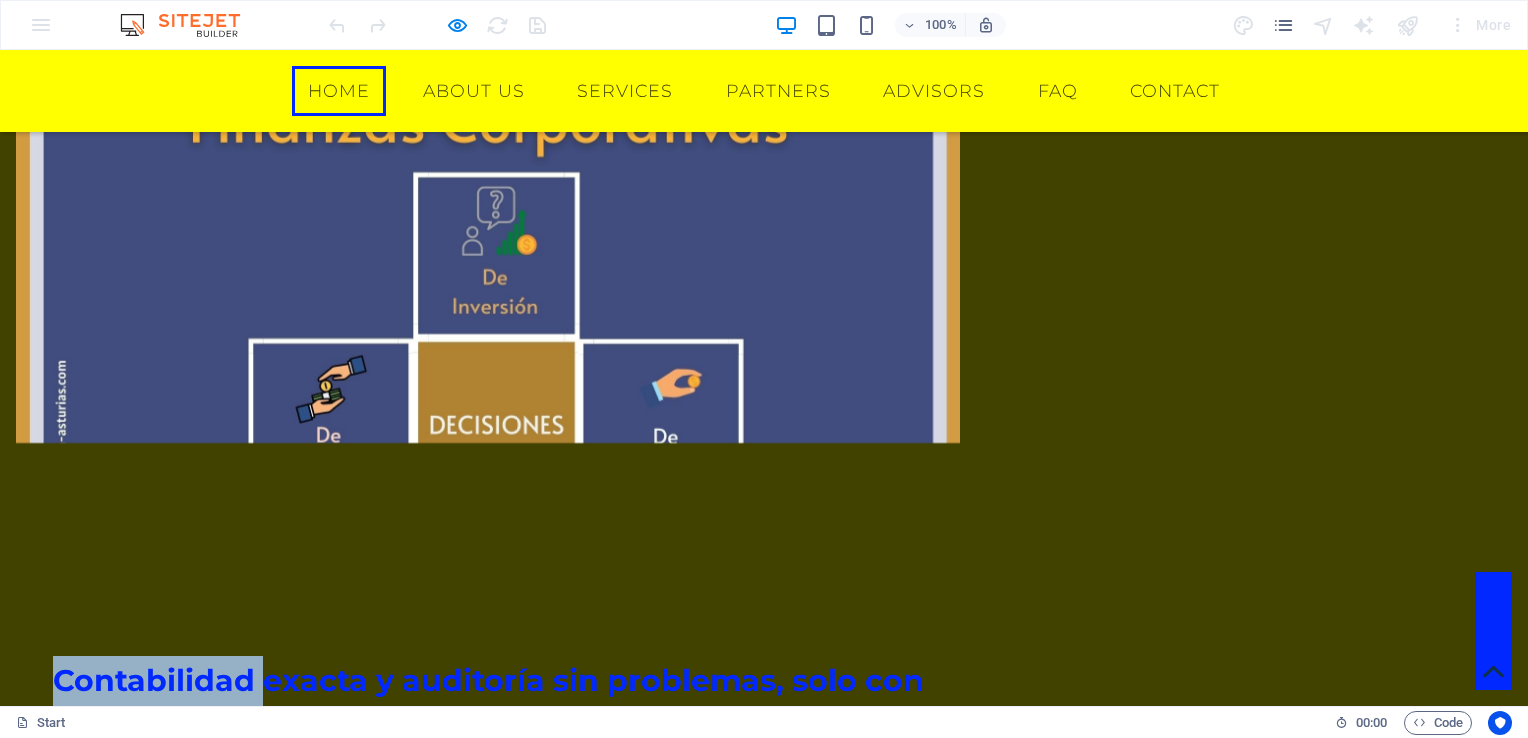 click on "Contabilidad exacta y auditoría sin problemas, solo con nosotros." at bounding box center [488, 705] 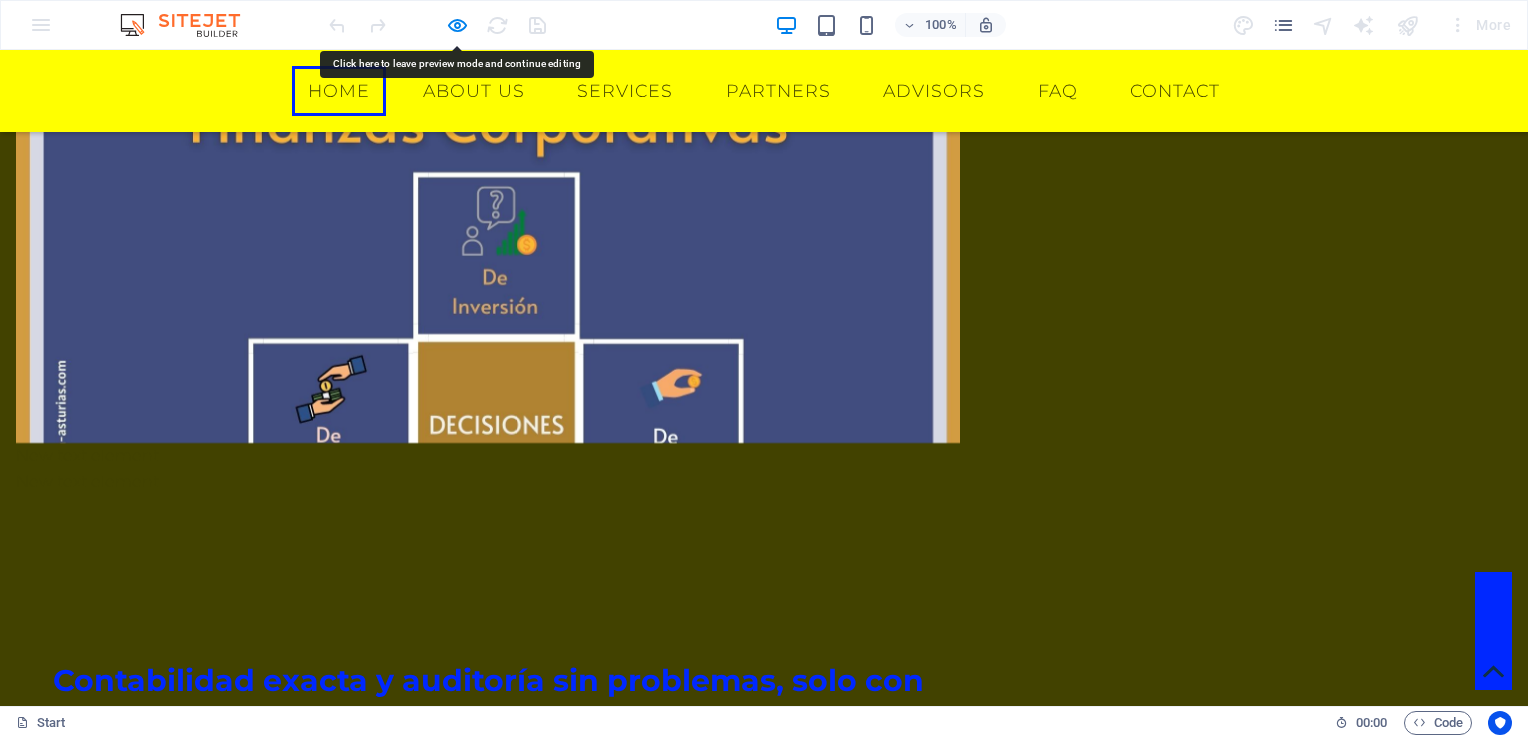 drag, startPoint x: 419, startPoint y: 354, endPoint x: 376, endPoint y: 394, distance: 58.728188 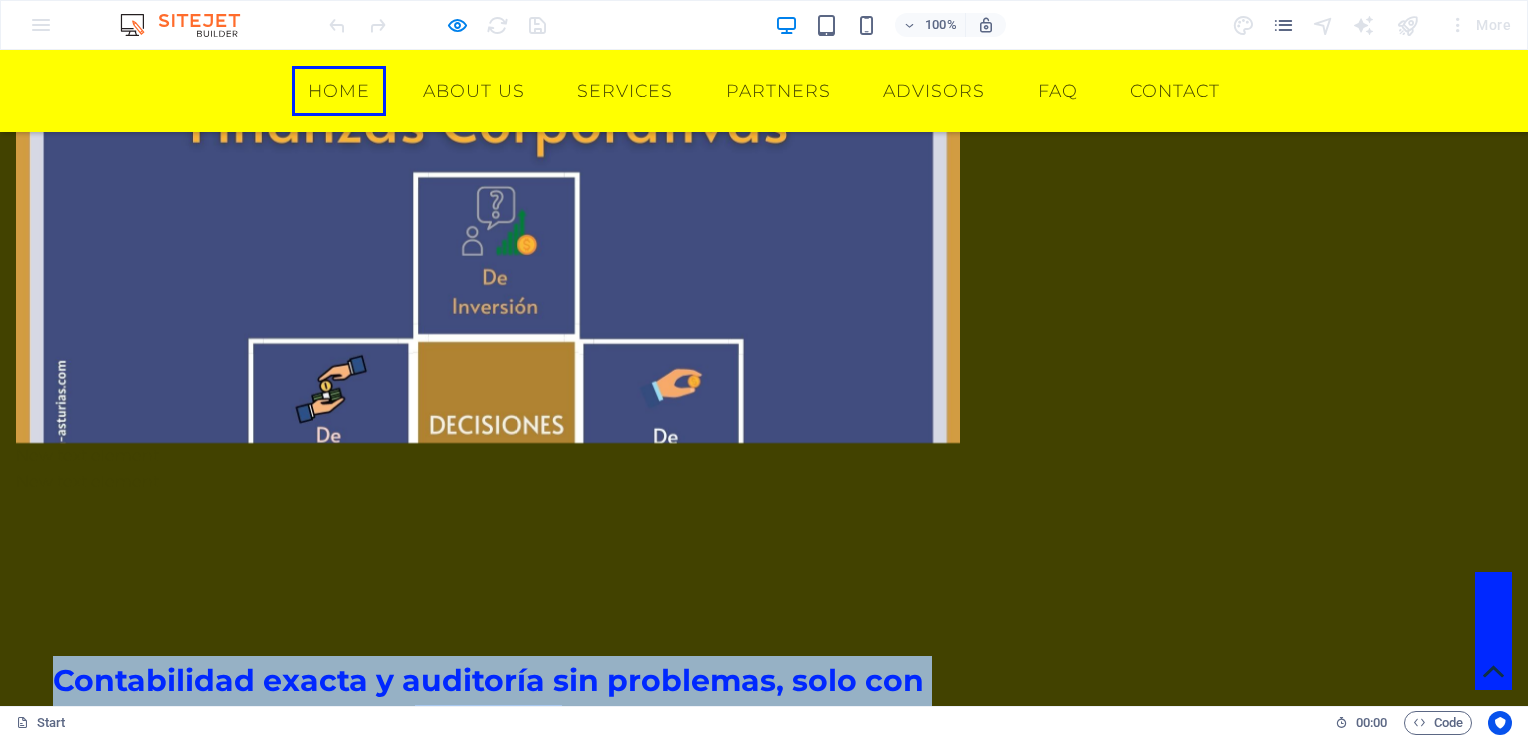 drag, startPoint x: 347, startPoint y: 340, endPoint x: 615, endPoint y: 445, distance: 287.83502 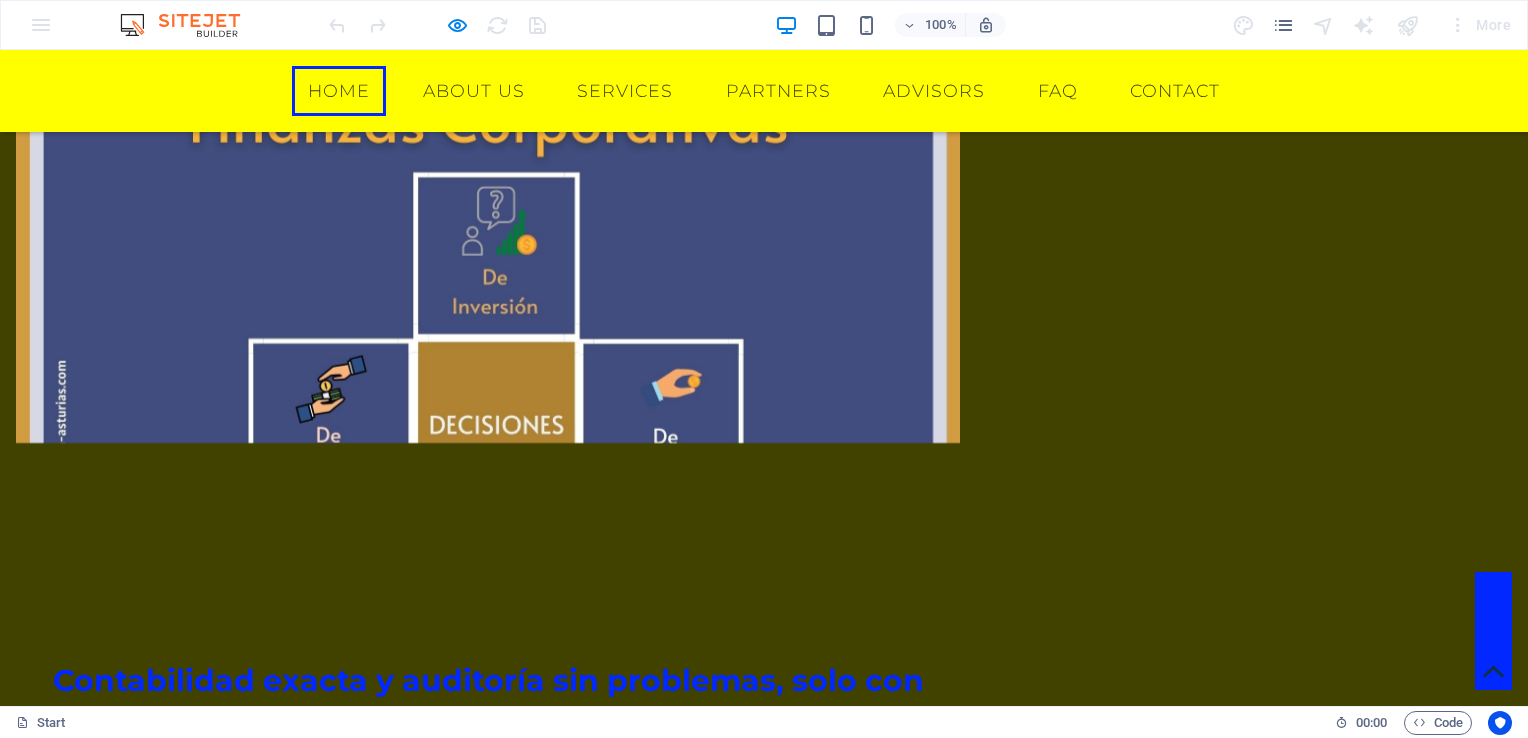 drag, startPoint x: 615, startPoint y: 445, endPoint x: 470, endPoint y: 230, distance: 259.32605 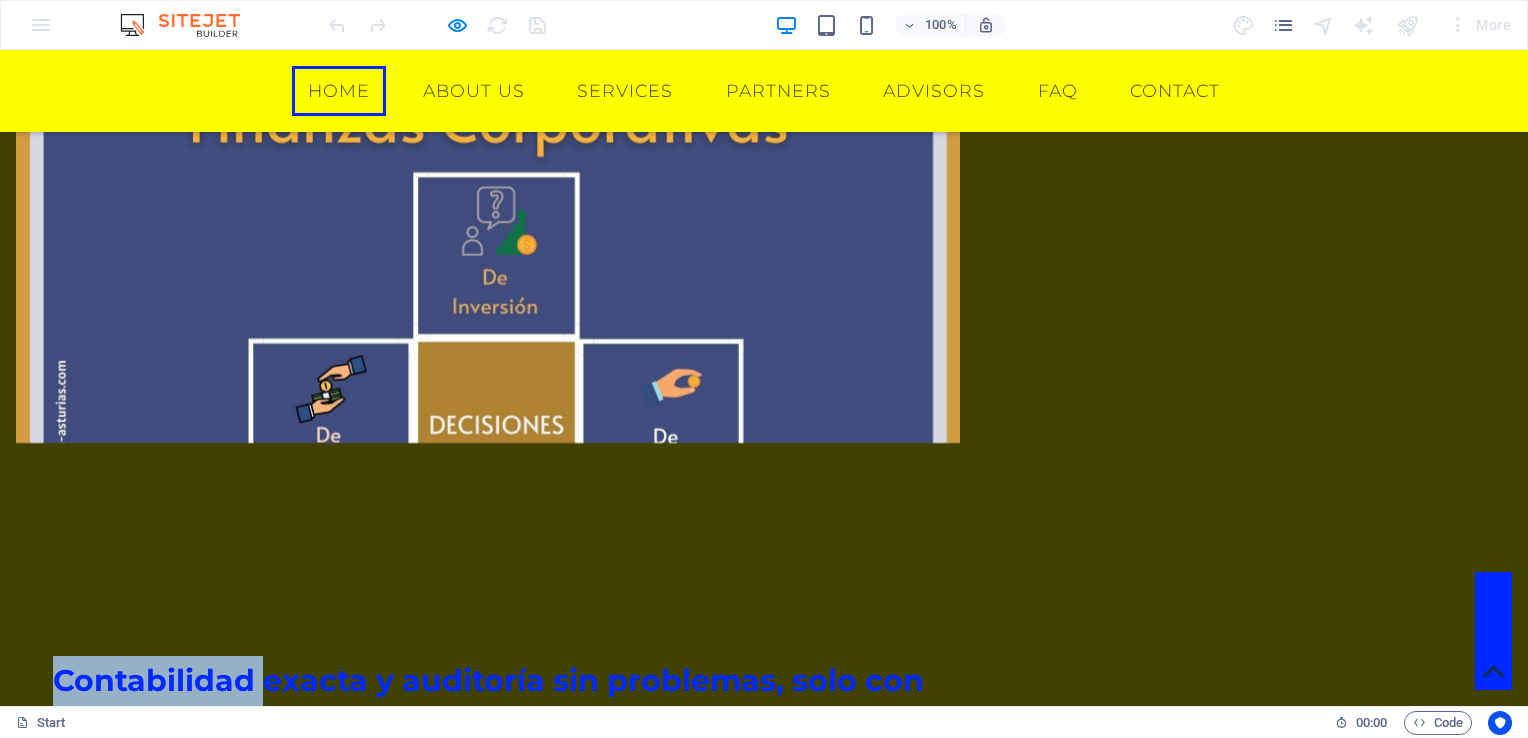 click on "Contabilidad exacta y auditoría sin problemas, solo con nosotros." at bounding box center (488, 705) 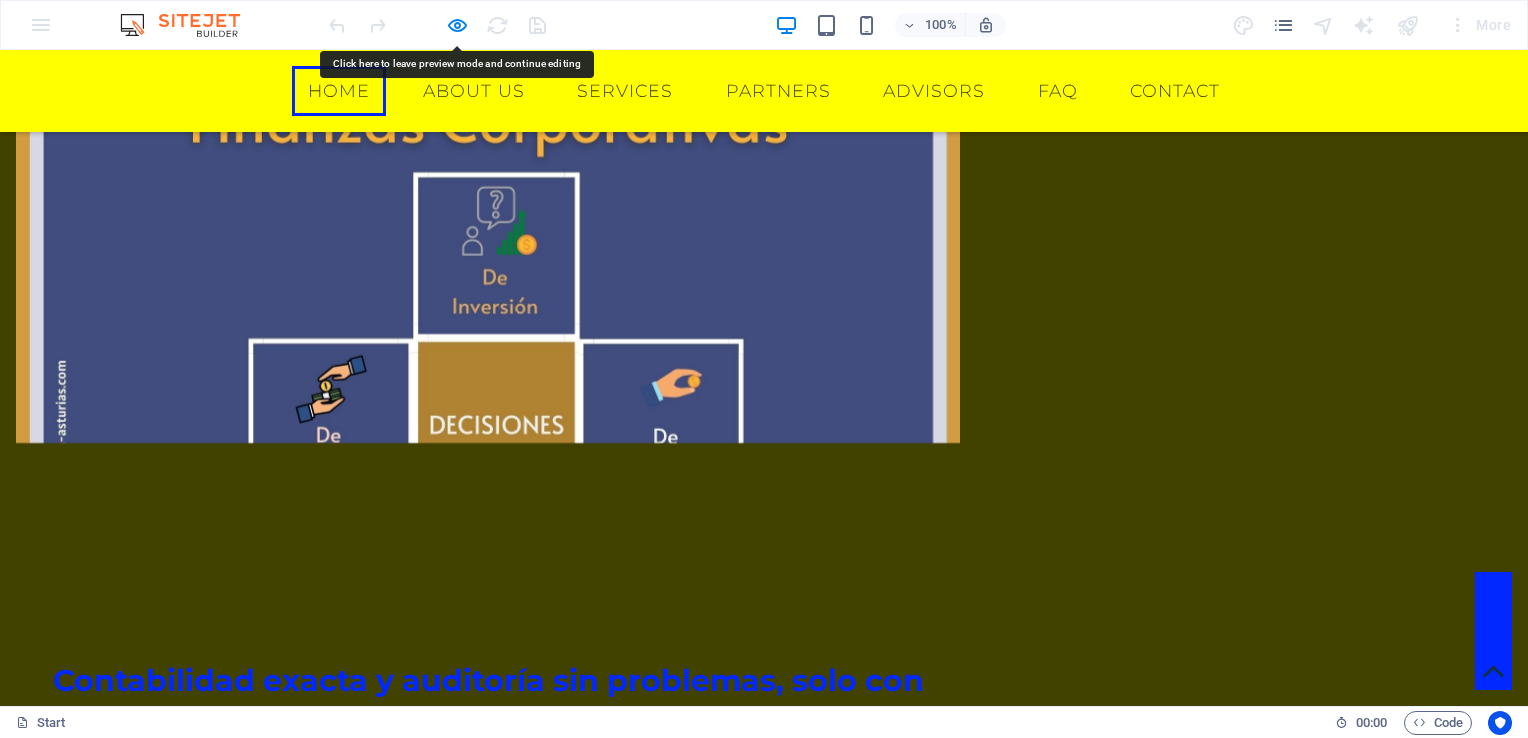 drag, startPoint x: 344, startPoint y: 347, endPoint x: 484, endPoint y: 515, distance: 218.687 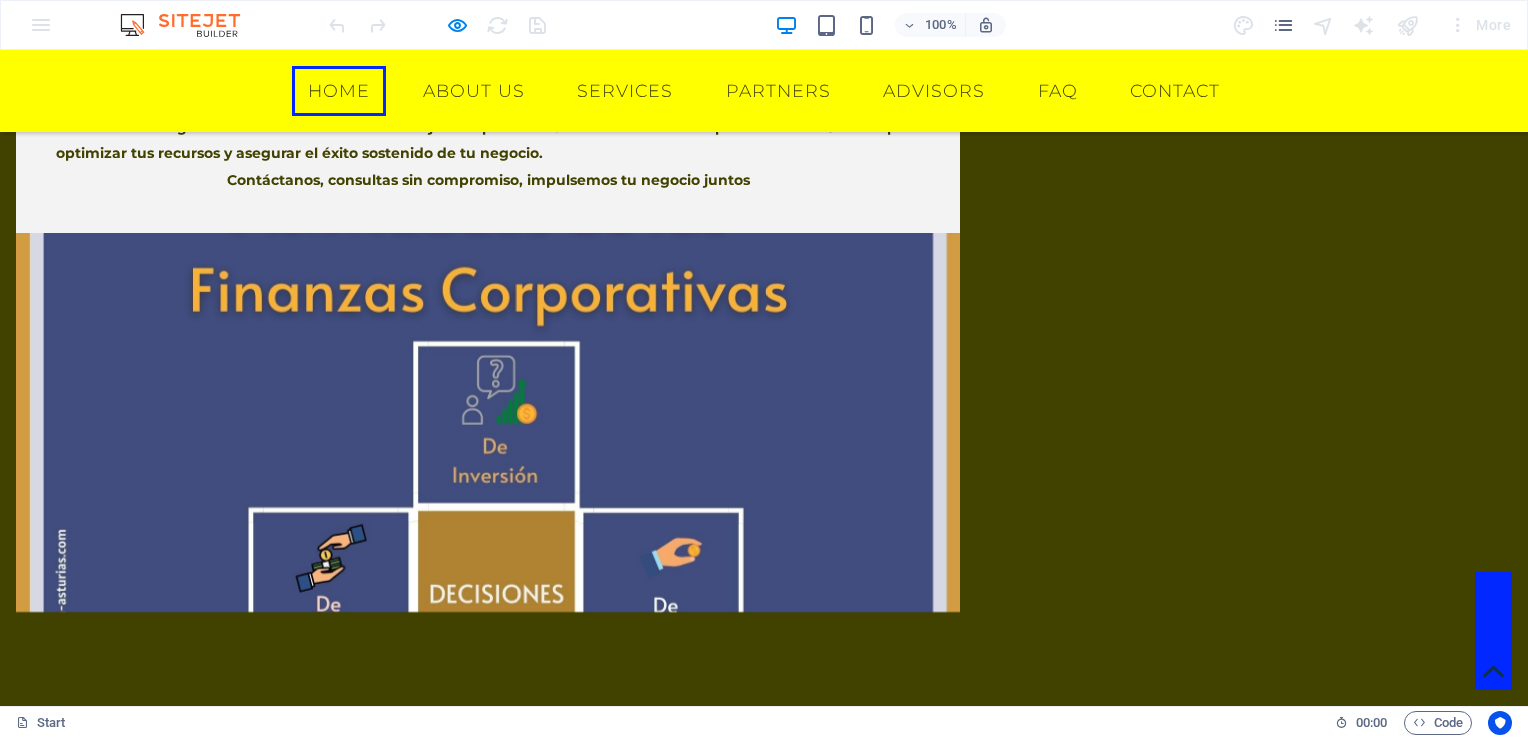 scroll, scrollTop: 1193, scrollLeft: 0, axis: vertical 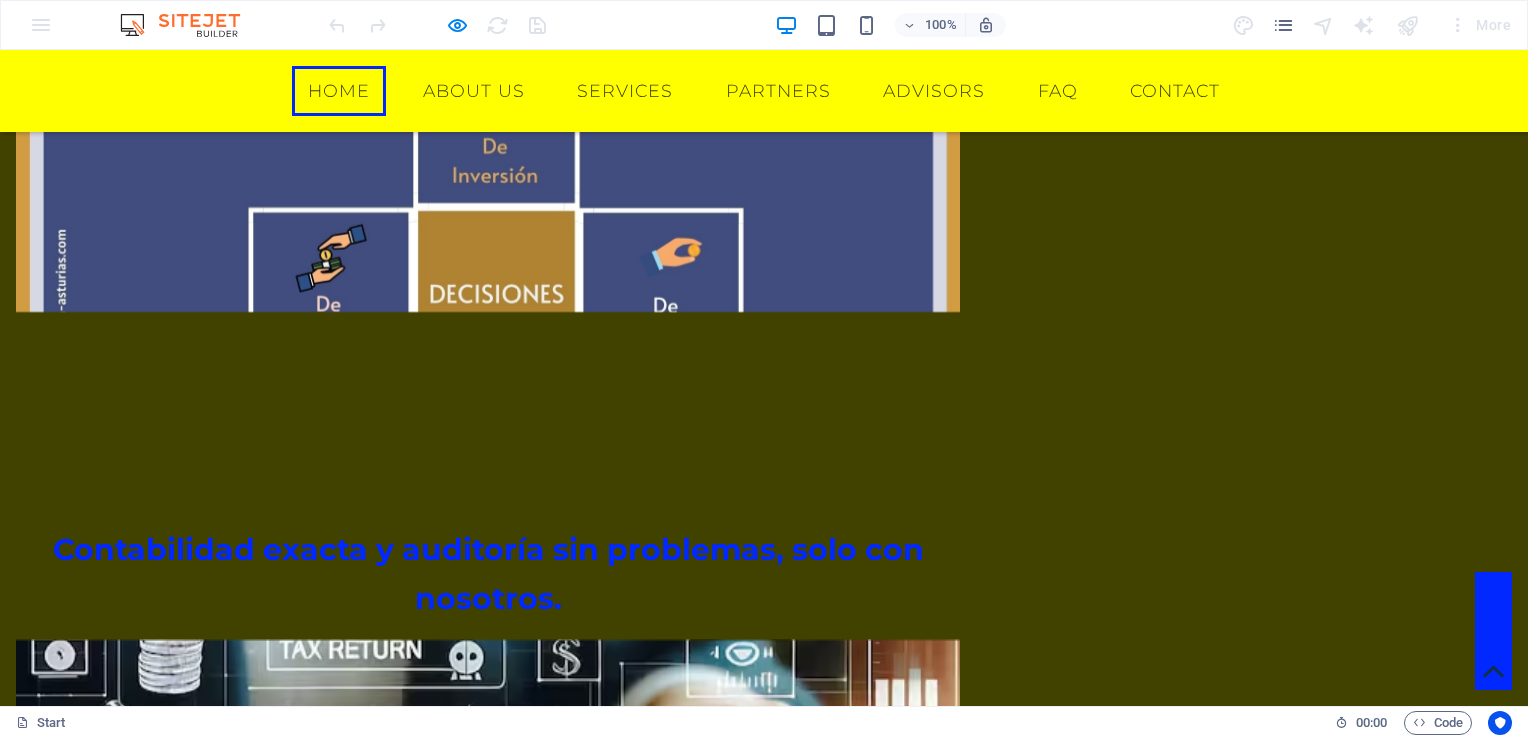 click on "Contabilidad exacta y auditoría sin problemas, solo con nosotros." at bounding box center [488, 574] 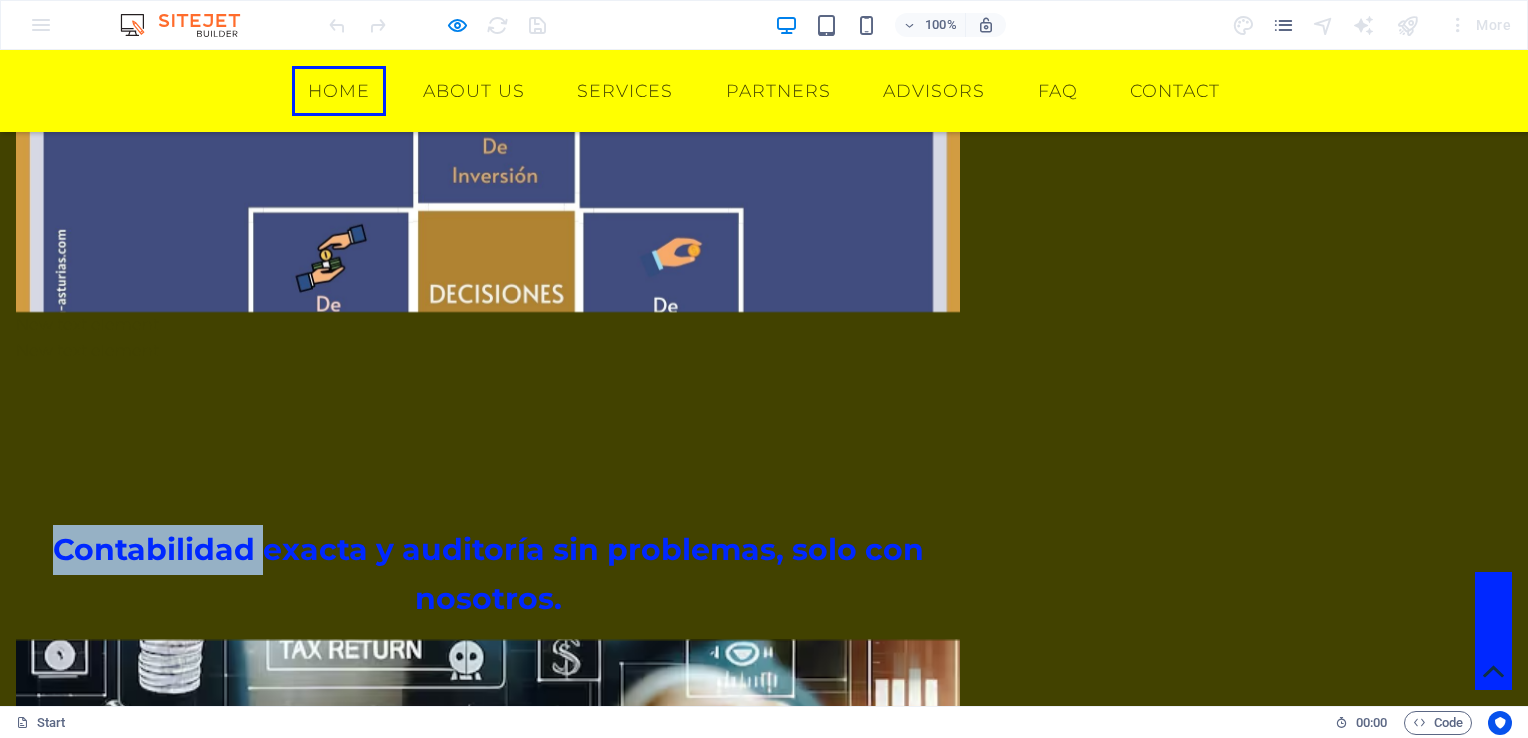 click on "Contabilidad exacta y auditoría sin problemas, solo con nosotros." at bounding box center (488, 574) 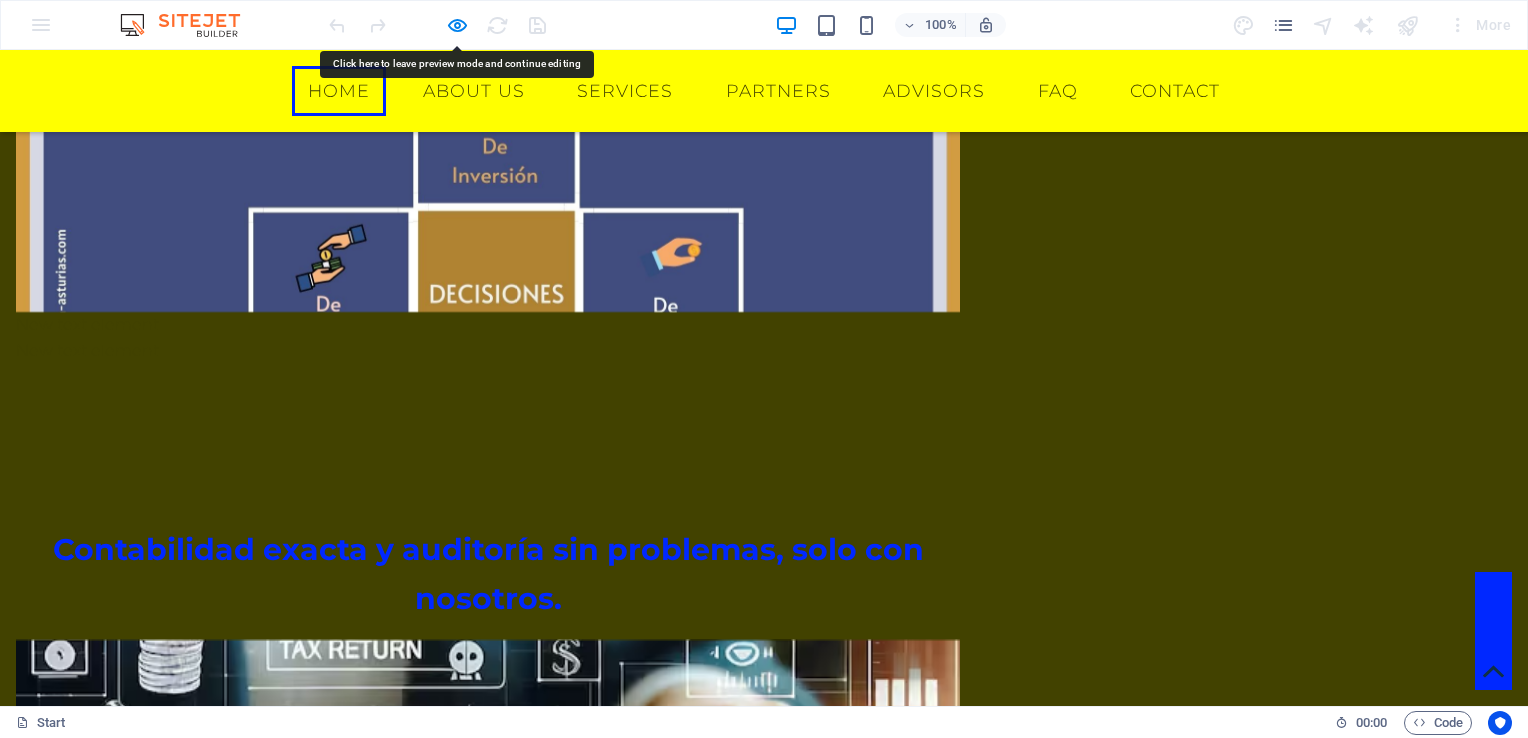 drag, startPoint x: 327, startPoint y: 223, endPoint x: 309, endPoint y: 307, distance: 85.90693 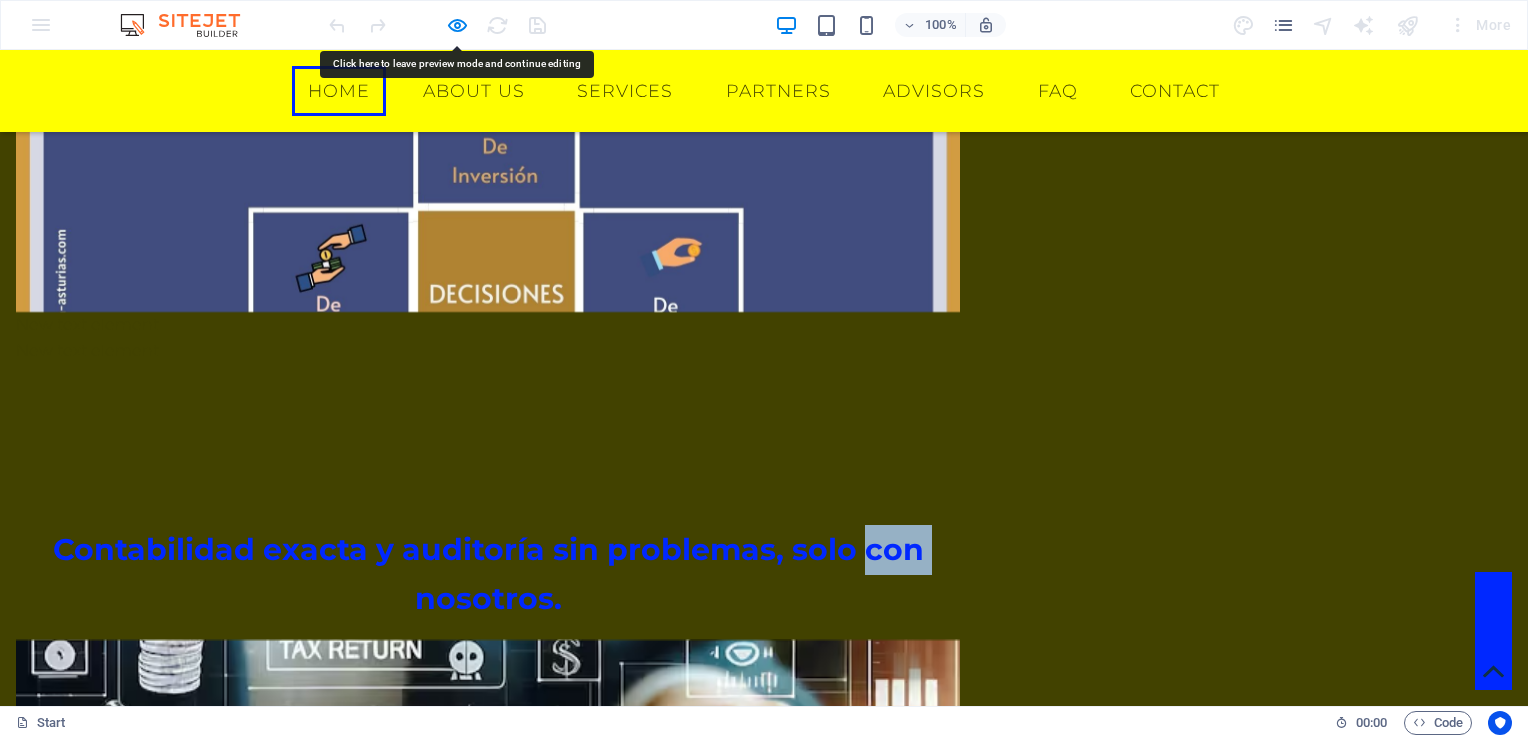 click on "Contabilidad exacta y auditoría sin problemas, solo con nosotros." at bounding box center (488, 574) 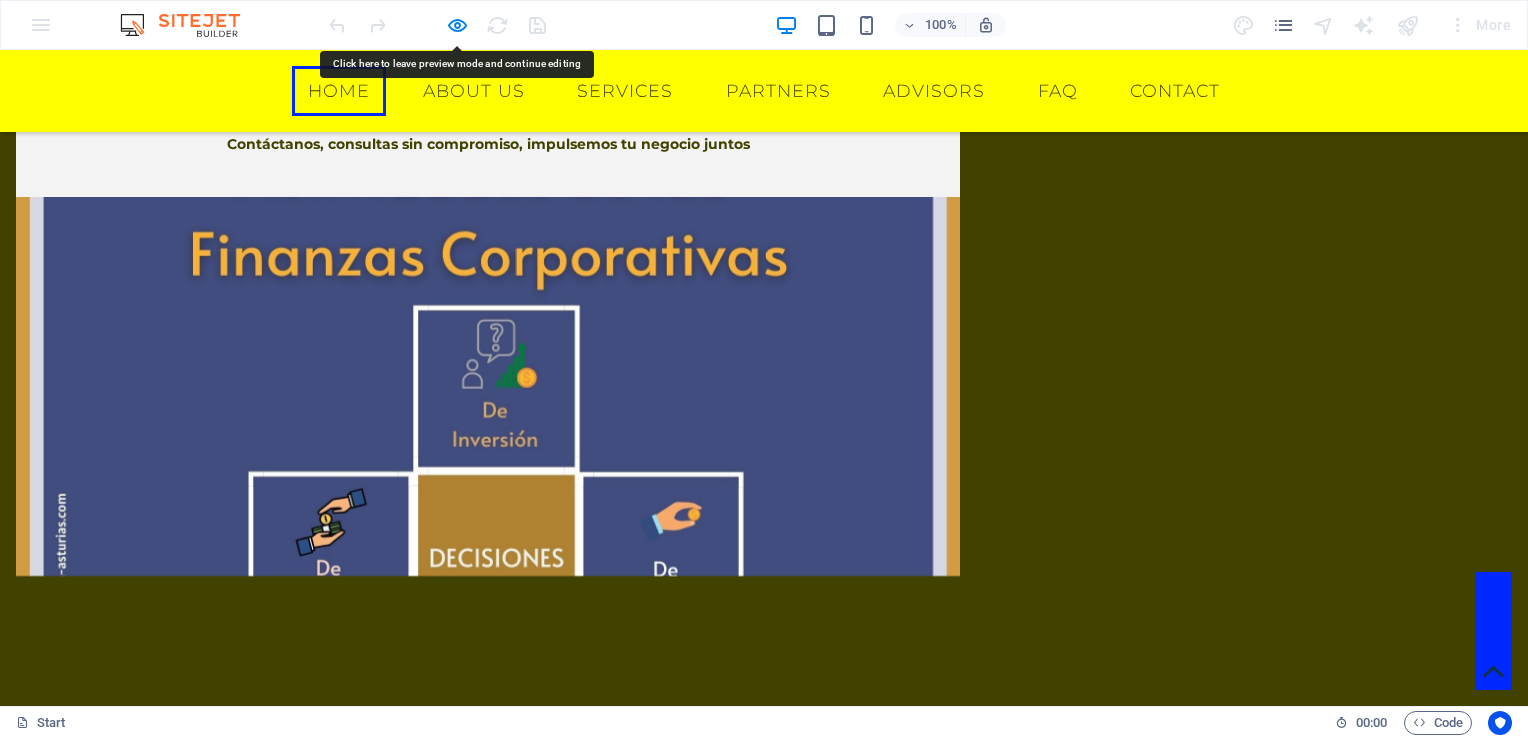 scroll, scrollTop: 793, scrollLeft: 0, axis: vertical 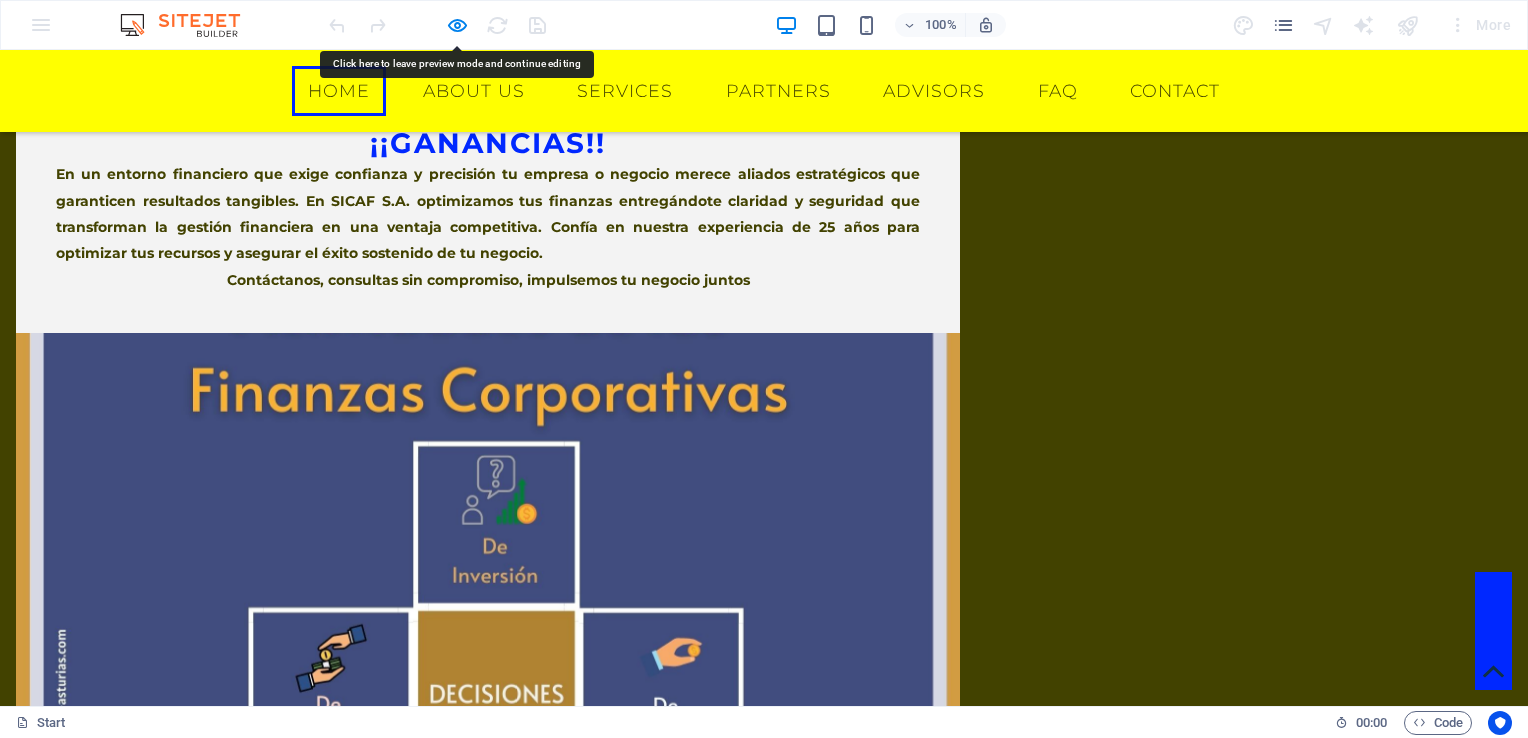click on "¡¡Ganancias!! En un entorno financiero que exige confianza y precisión tu empresa o negocio merece aliados estratégicos que garanticen resultados tangibles. En SICAF S.A. optimizamos tus finanzas entregándote claridad y seguridad que transforman la gestión financiera en una ventaja competitiva. Confía en nuestra experiencia de 25 años para optimizar tus recursos y asegurar el éxito sostenido de tu negocio. Contáctanos, consultas sin compromiso, impulsemos tu negocio juntos New text element New text element" at bounding box center [764, 425] 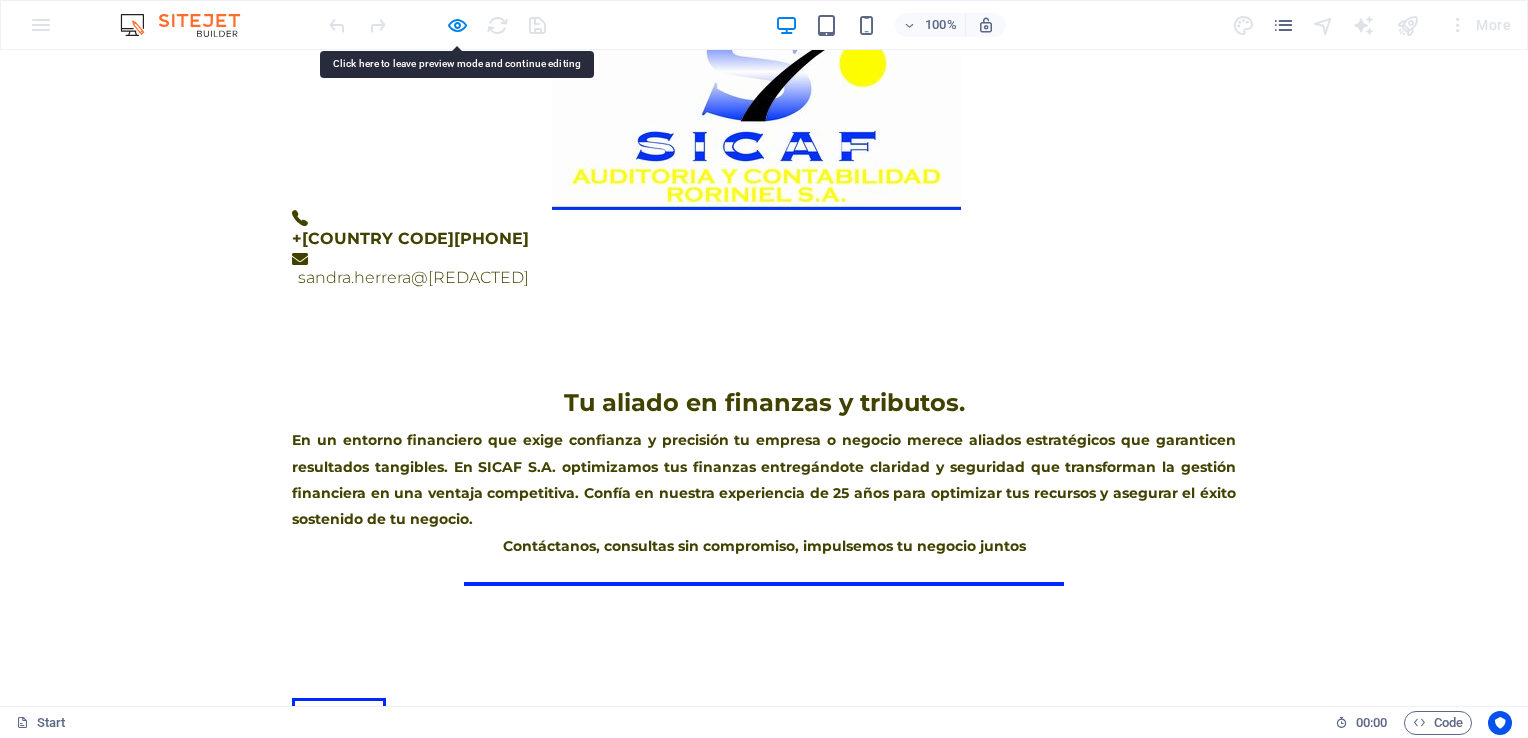 scroll, scrollTop: 0, scrollLeft: 0, axis: both 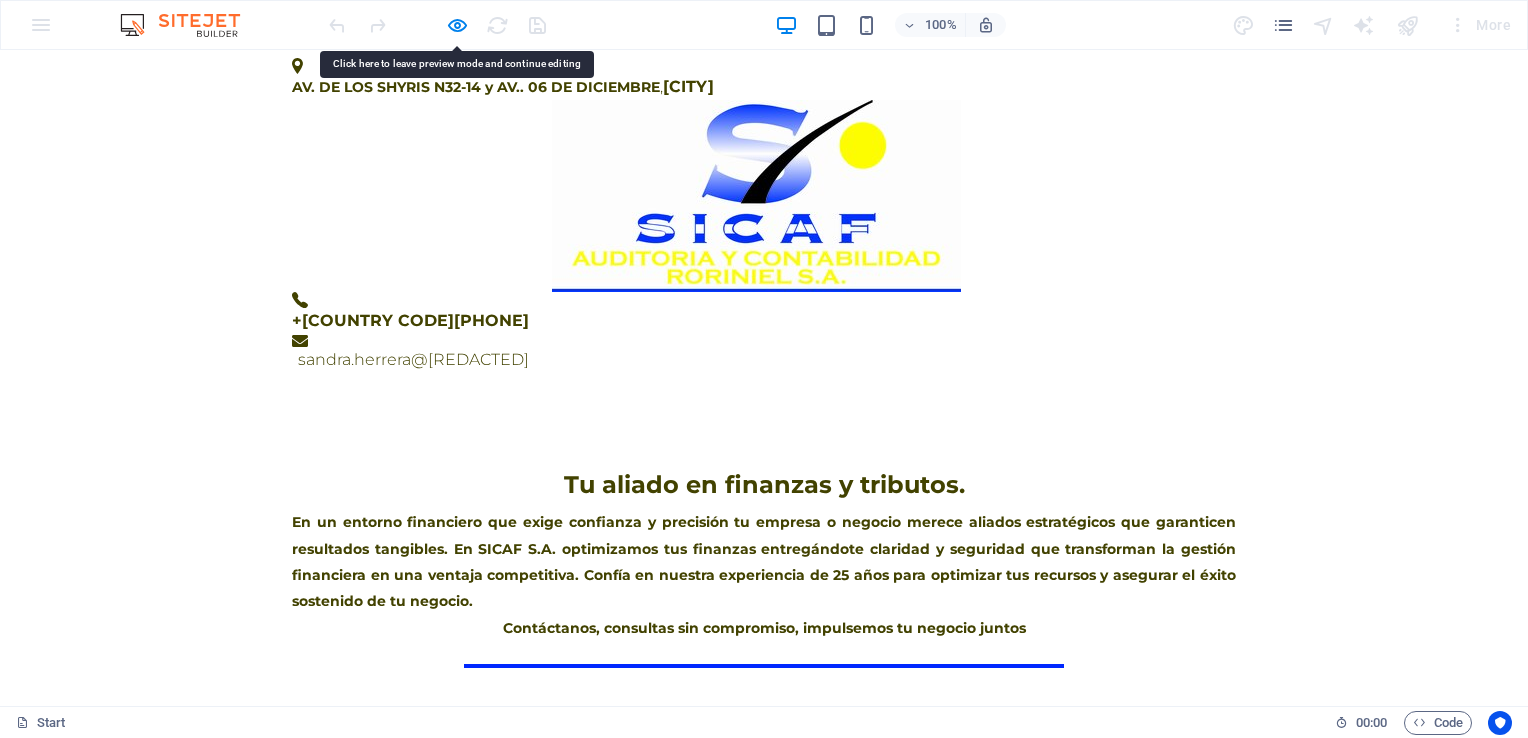 click on "AV. DE LOS SHYRIS N32-14 y AV.. 06 DE DICIEMBRE , [CITY] +593991333826 [EMAIL]" at bounding box center [764, 215] 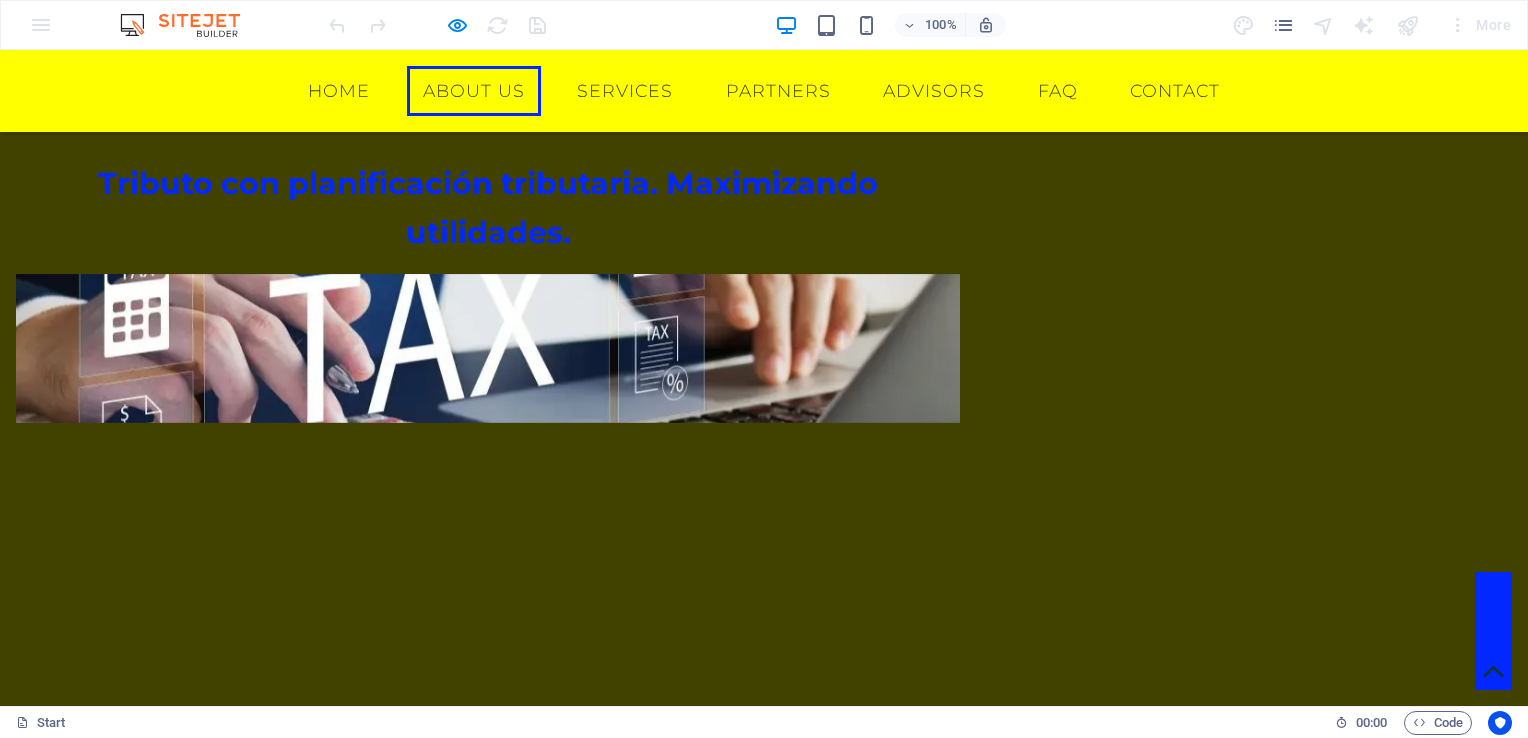 scroll, scrollTop: 2031, scrollLeft: 0, axis: vertical 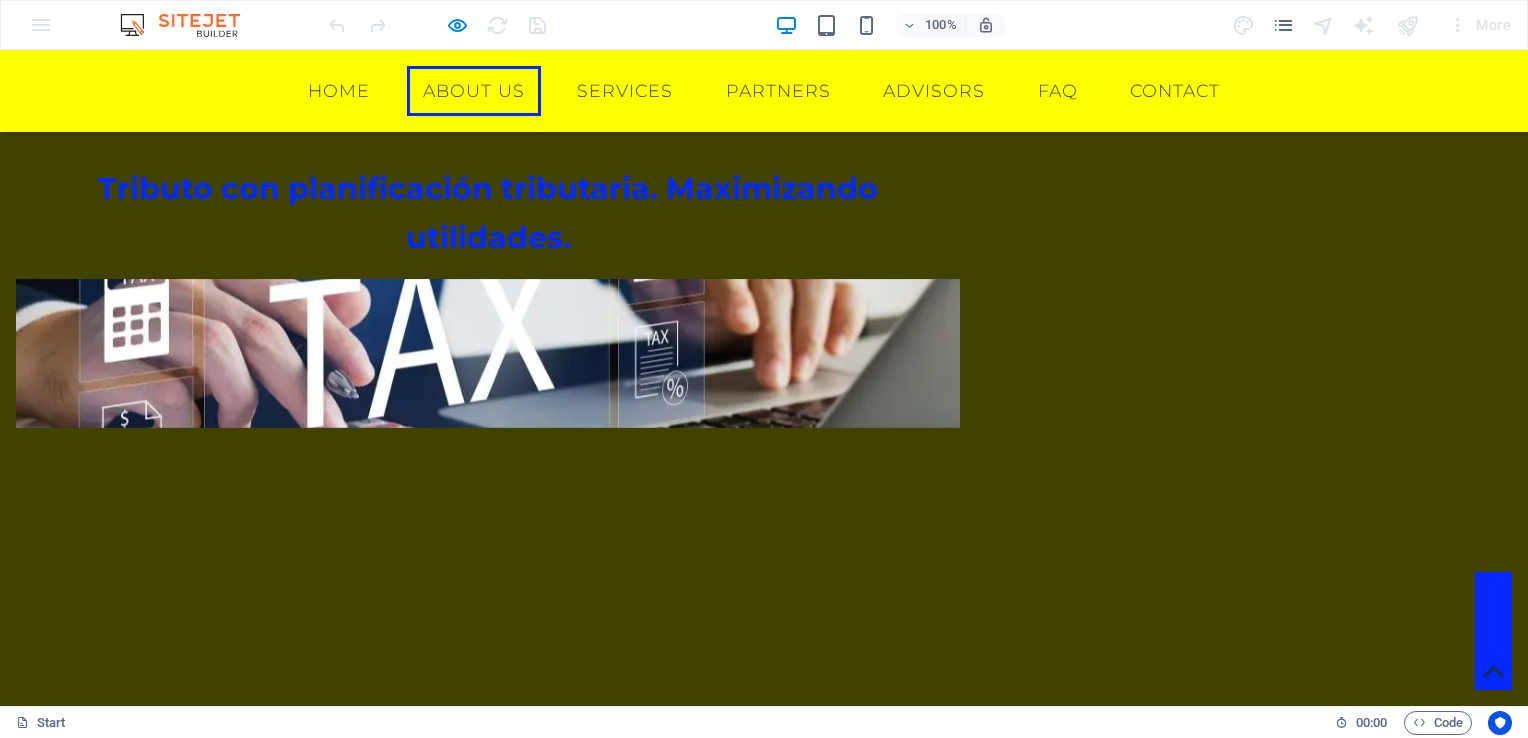 click on "Investment Planning" at bounding box center [764, 1095] 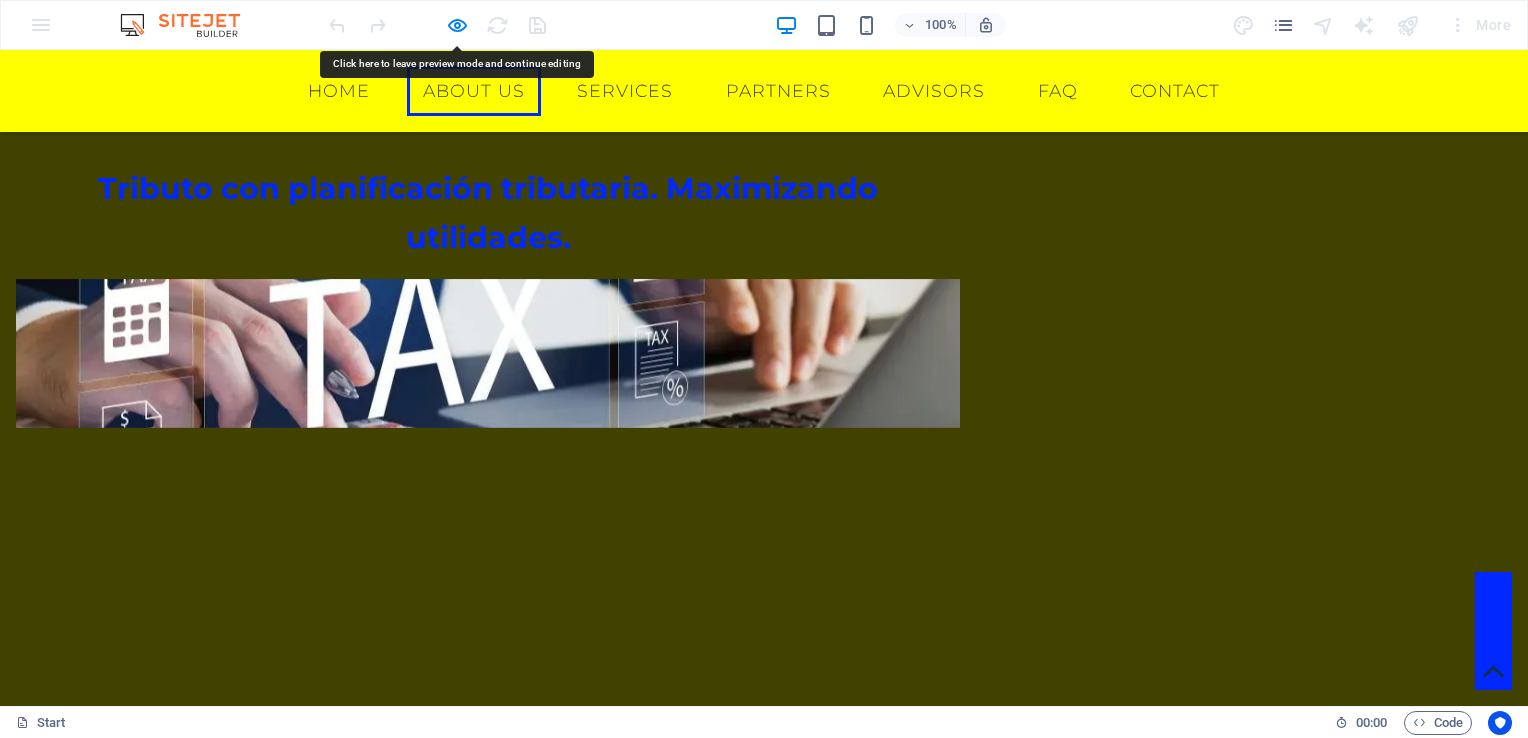click at bounding box center (437, 25) 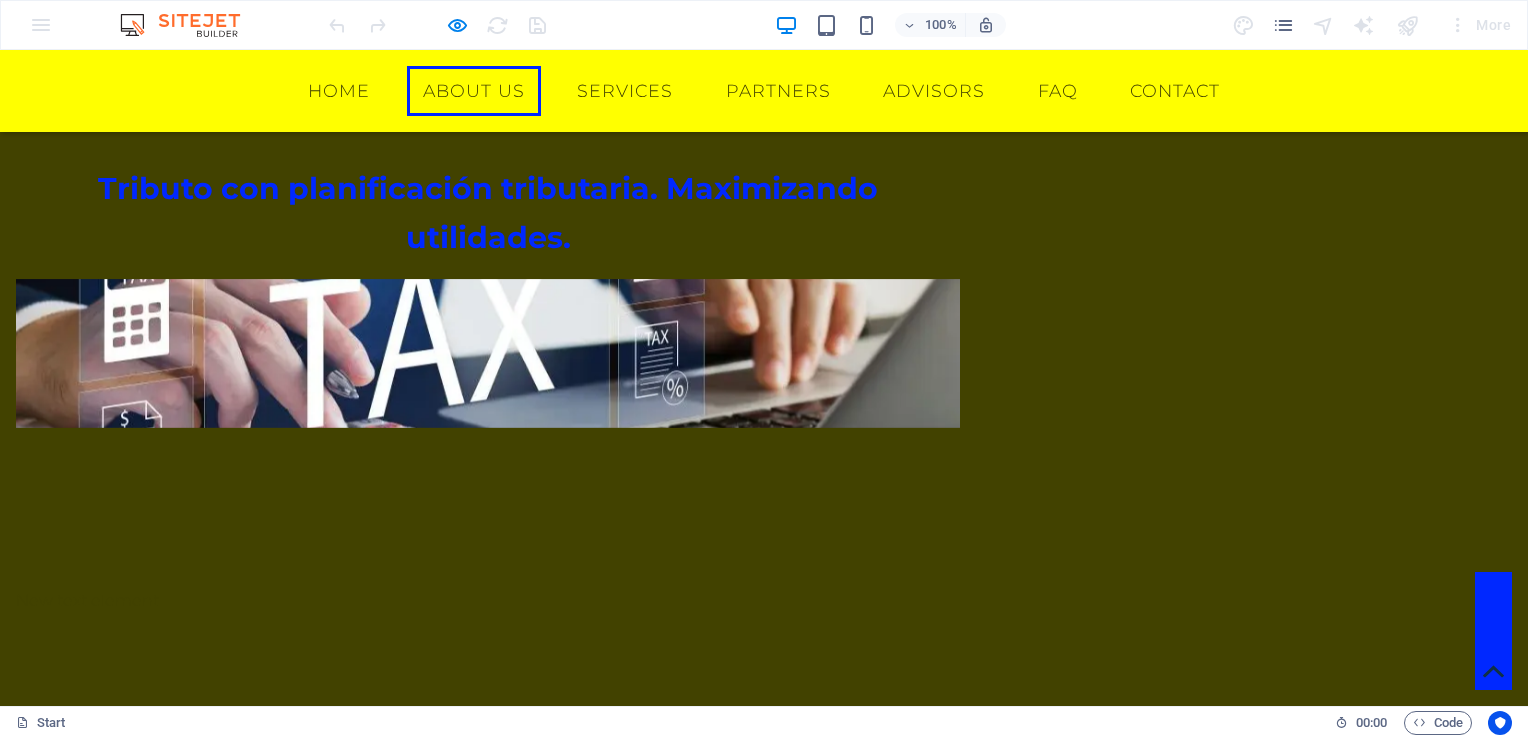 click on "Acerca de SICAF S.A." at bounding box center (764, 804) 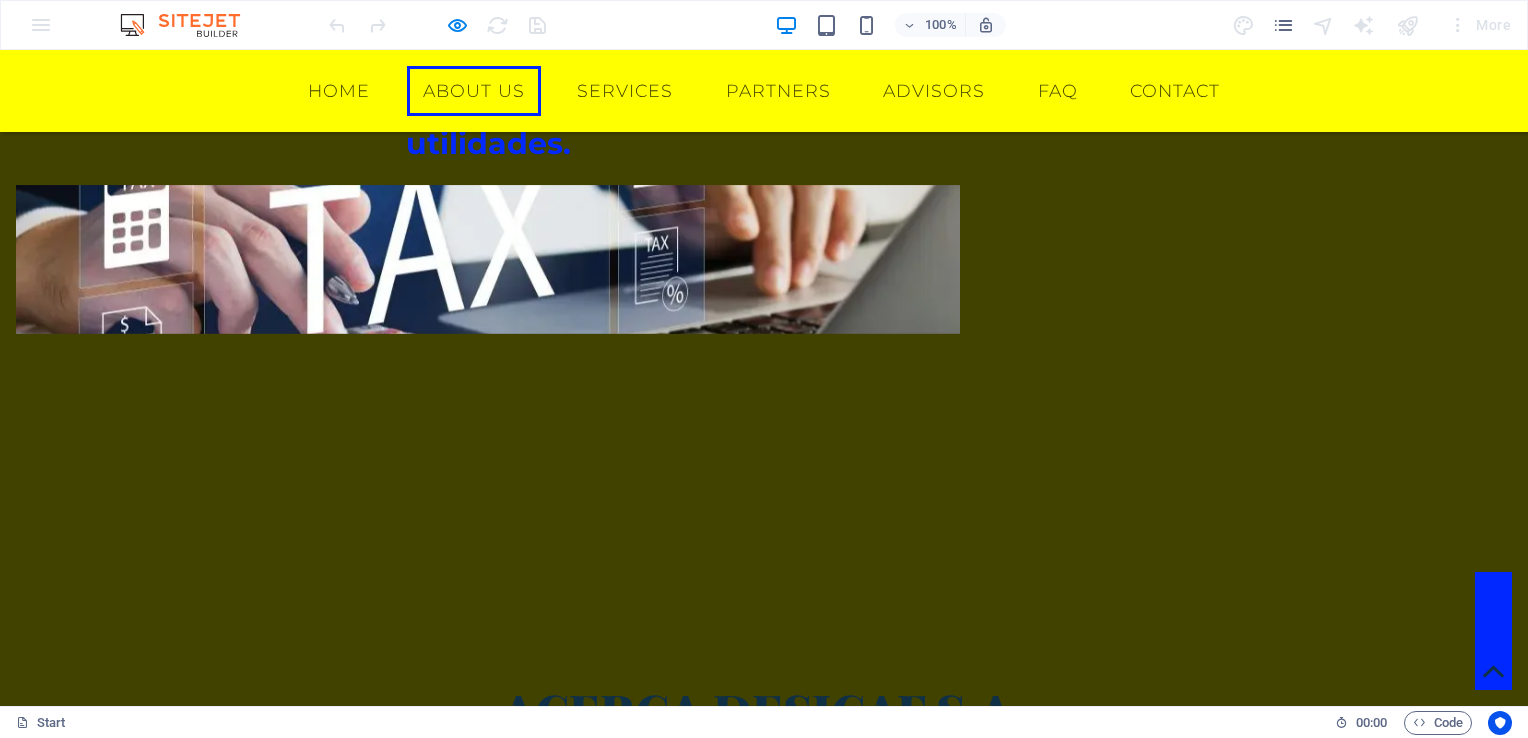 scroll, scrollTop: 2231, scrollLeft: 0, axis: vertical 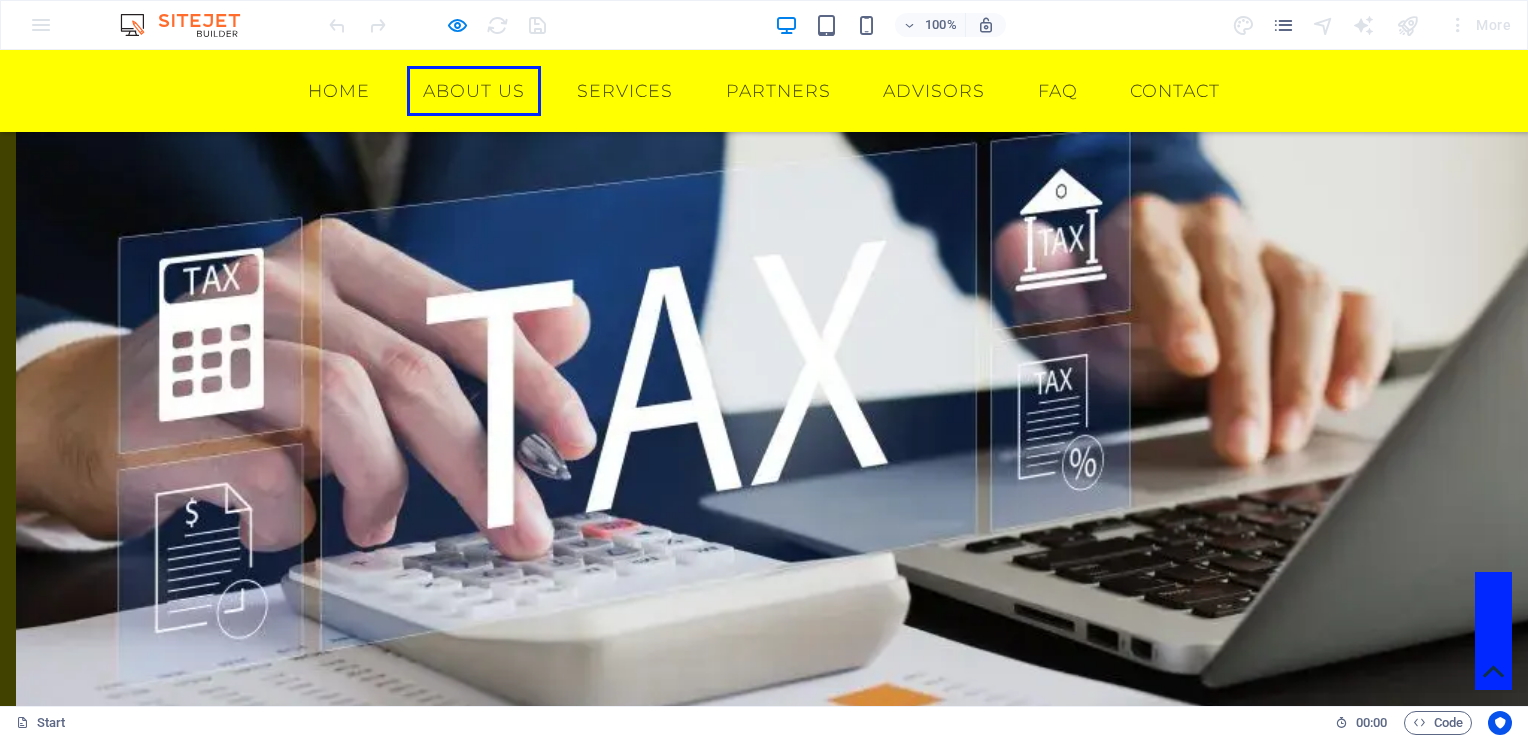 click on "Strategy Planning  80%
Investment Planning  100%
Consulting Service  70%
Stock Trading  85%
Tax Planning 60%" at bounding box center [764, 993] 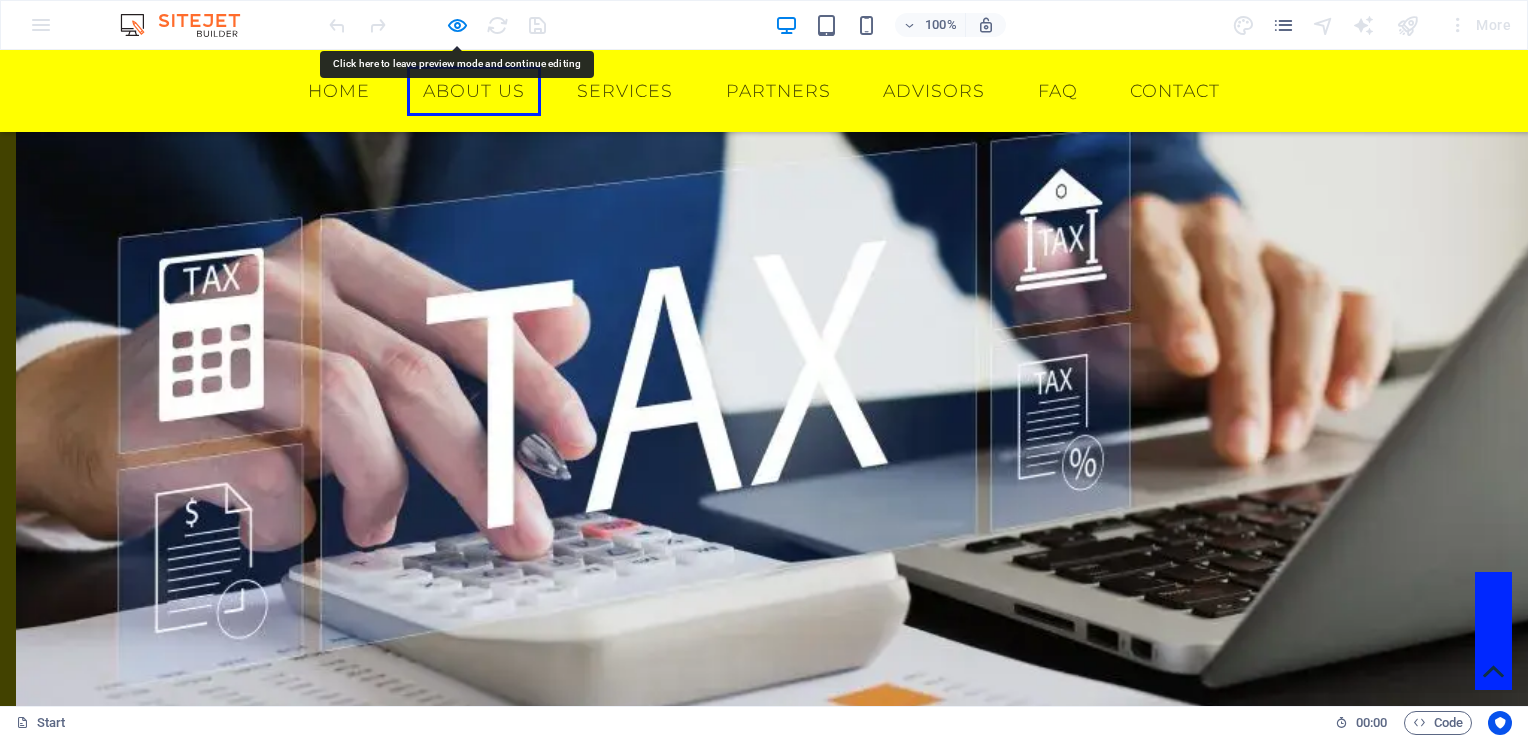 click on "Strategy Planning  80%
Investment Planning  100%
Consulting Service  70%
Stock Trading  85%
Tax Planning 60%" at bounding box center [764, 993] 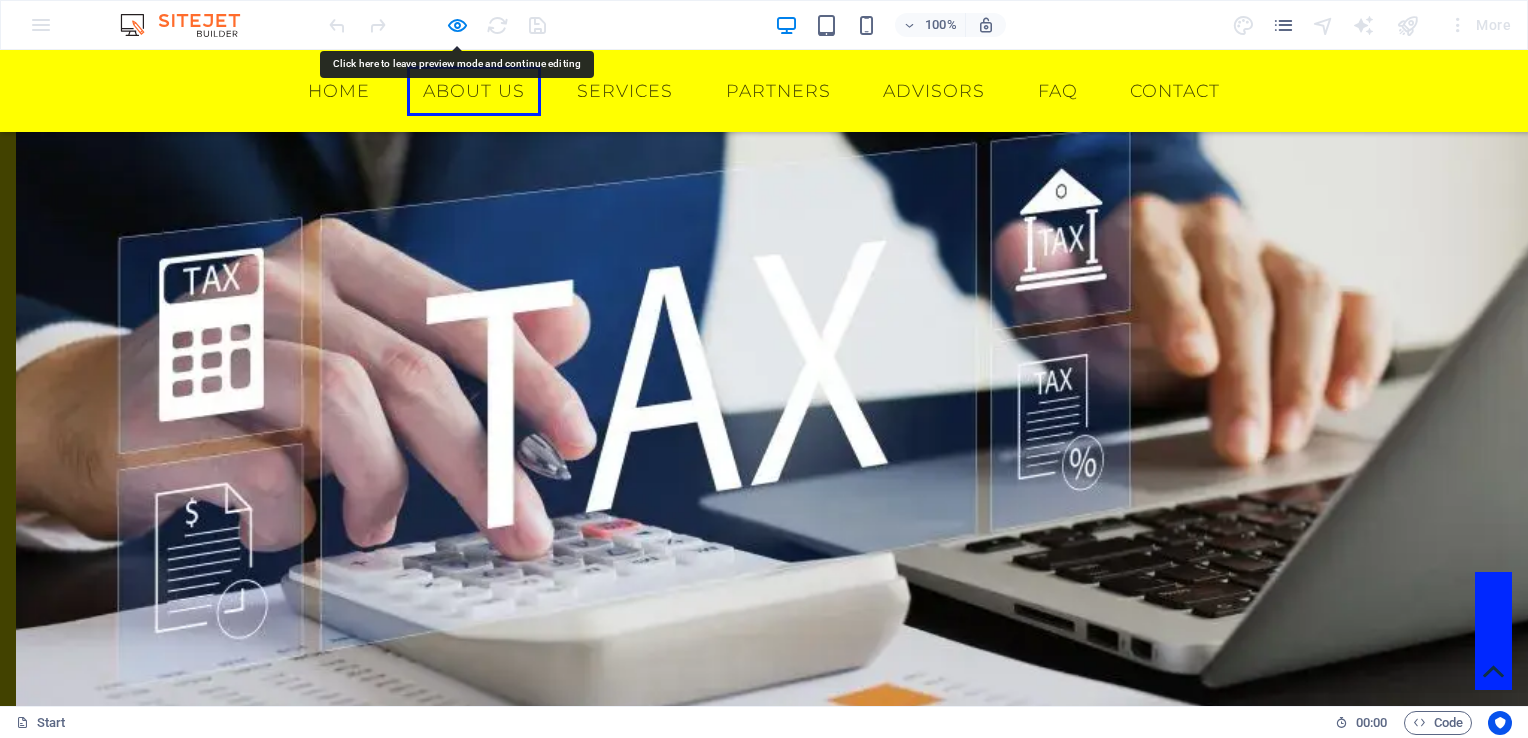click on "Acerca de SICAF AUDITORIA Y CONTABILIDAD RORINIEL S.A. Consultores financieros con 25 años de experiencia en más de 70 sectores económicos, tanto en el ámbito público como privado. Profesonales con educación de cuarto nivel. Strategy Planning  80%
Investment Planning  100%
Consulting Service  70%
Stock Trading  85%
Tax Planning 60%
Get in touch" at bounding box center (764, 912) 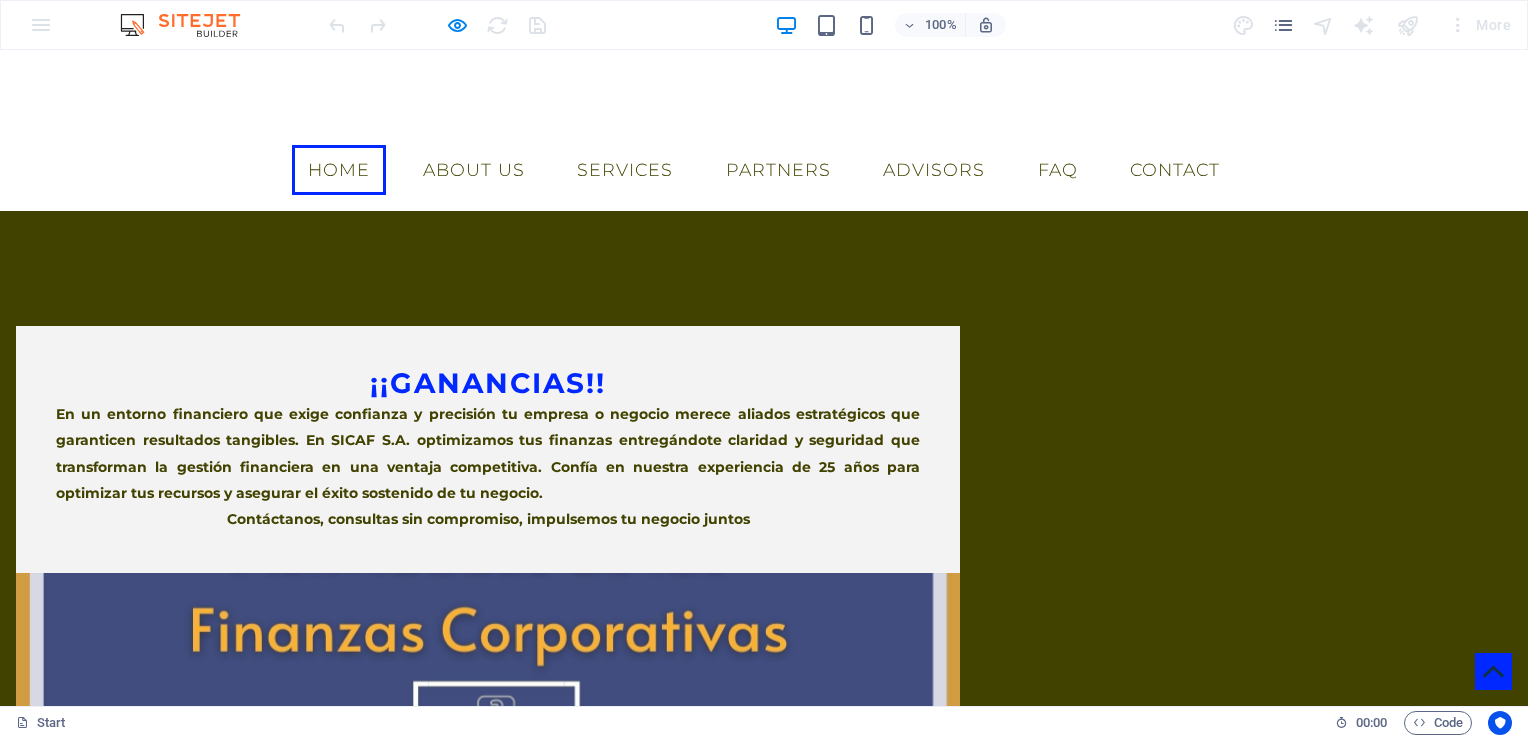 scroll, scrollTop: 731, scrollLeft: 0, axis: vertical 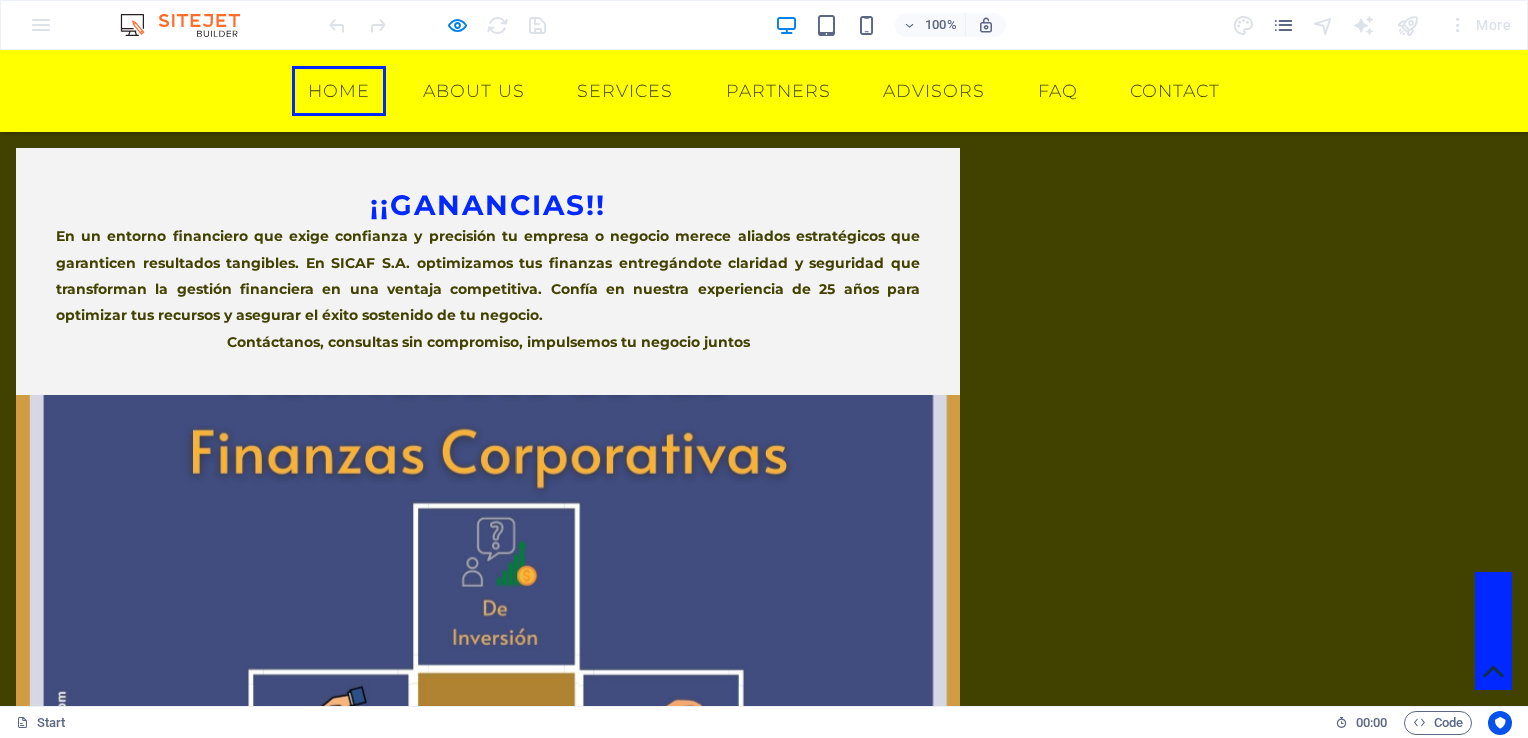 click on "En un entorno financiero que exige confianza y precisión tu empresa o negocio merece aliados estratégicos que garanticen resultados tangibles. En SICAF S.A. optimizamos tus finanzas entregándote claridad y seguridad que transforman la gestión financiera en una ventaja competitiva. Confía en nuestra experiencia de 25 años para optimizar tus recursos y asegurar el éxito sostenido de tu negocio." at bounding box center (488, 275) 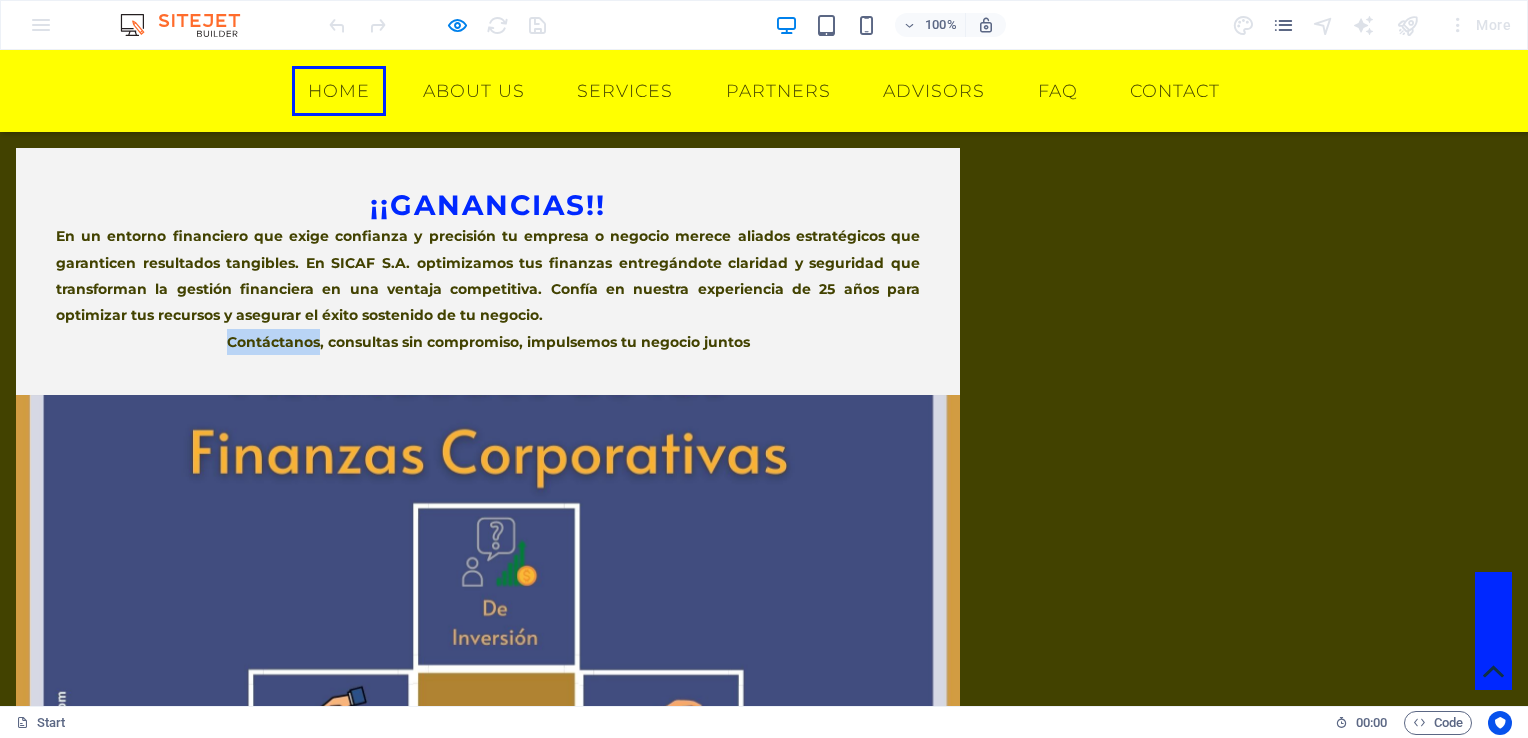 click on "¡¡Ganancias!! En un entorno financiero que exige confianza y precisión tu empresa o negocio merece aliados estratégicos que garanticen resultados tangibles. En SICAF S.A. optimizamos tus finanzas entregándote claridad y seguridad que transforman la gestión financiera en una ventaja competitiva. Confía en nuestra experiencia de 25 años para optimizar tus recursos y asegurar el éxito sostenido de tu negocio. Contáctanos, consultas sin compromiso, impulsemos tu negocio juntos" at bounding box center (488, 271) 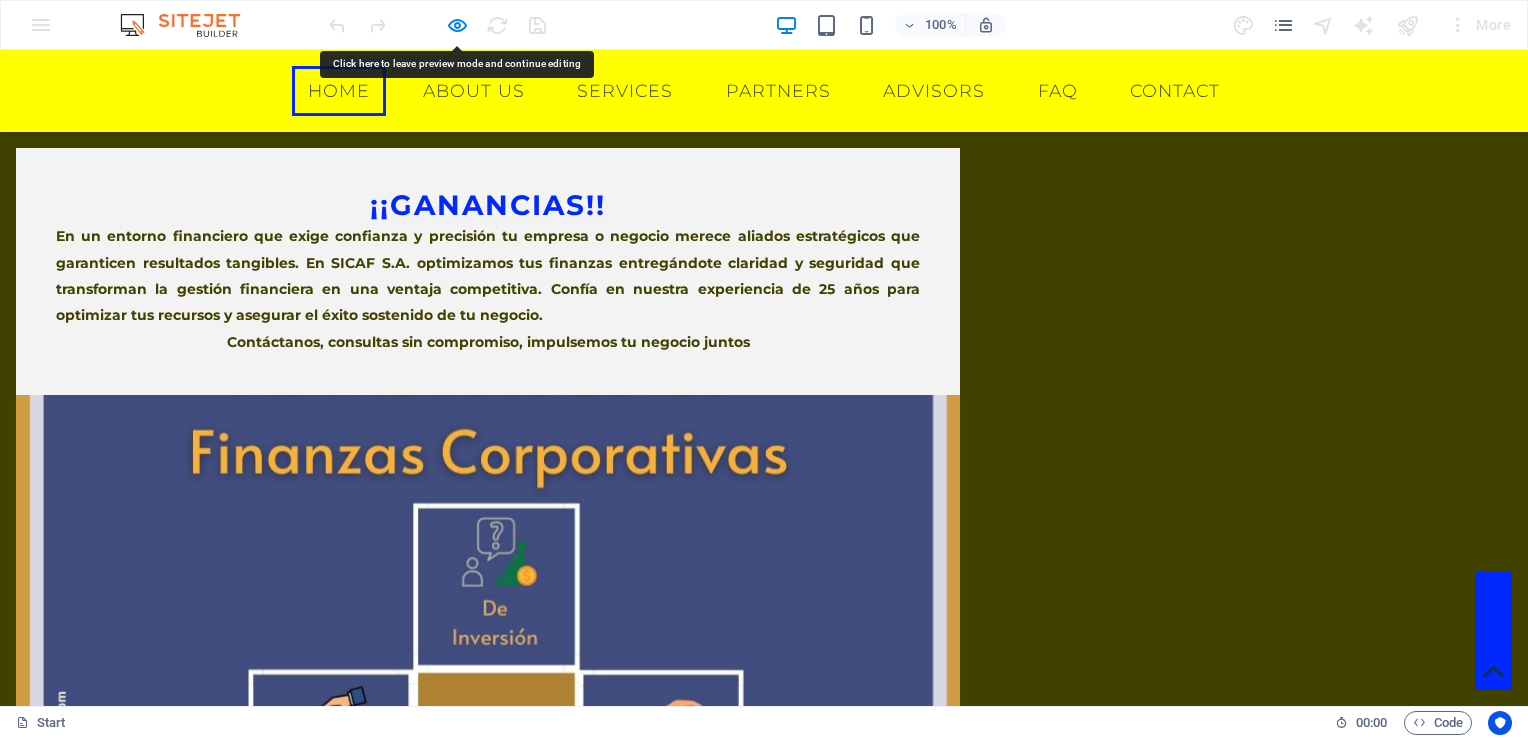 drag, startPoint x: 304, startPoint y: 401, endPoint x: 337, endPoint y: 442, distance: 52.63079 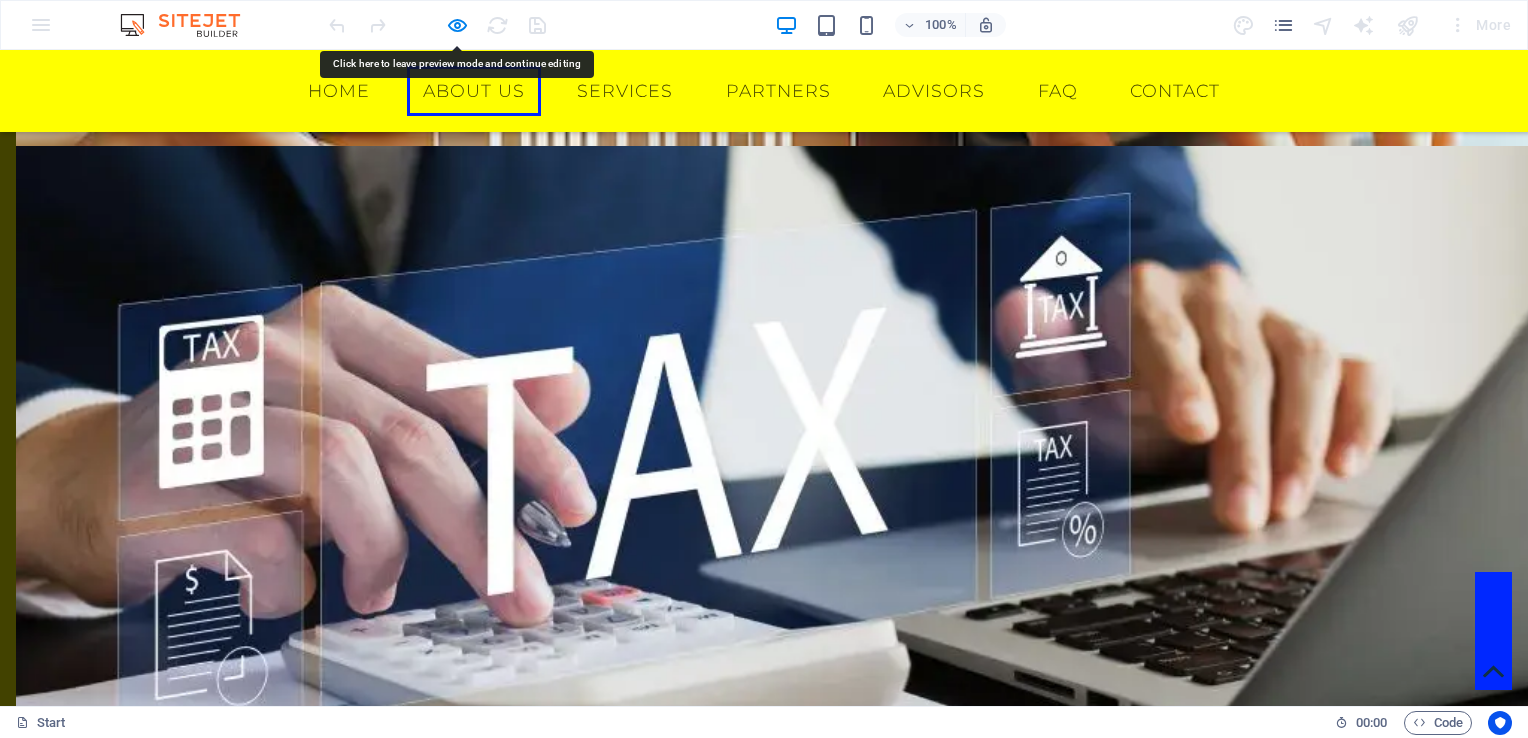 scroll, scrollTop: 2131, scrollLeft: 0, axis: vertical 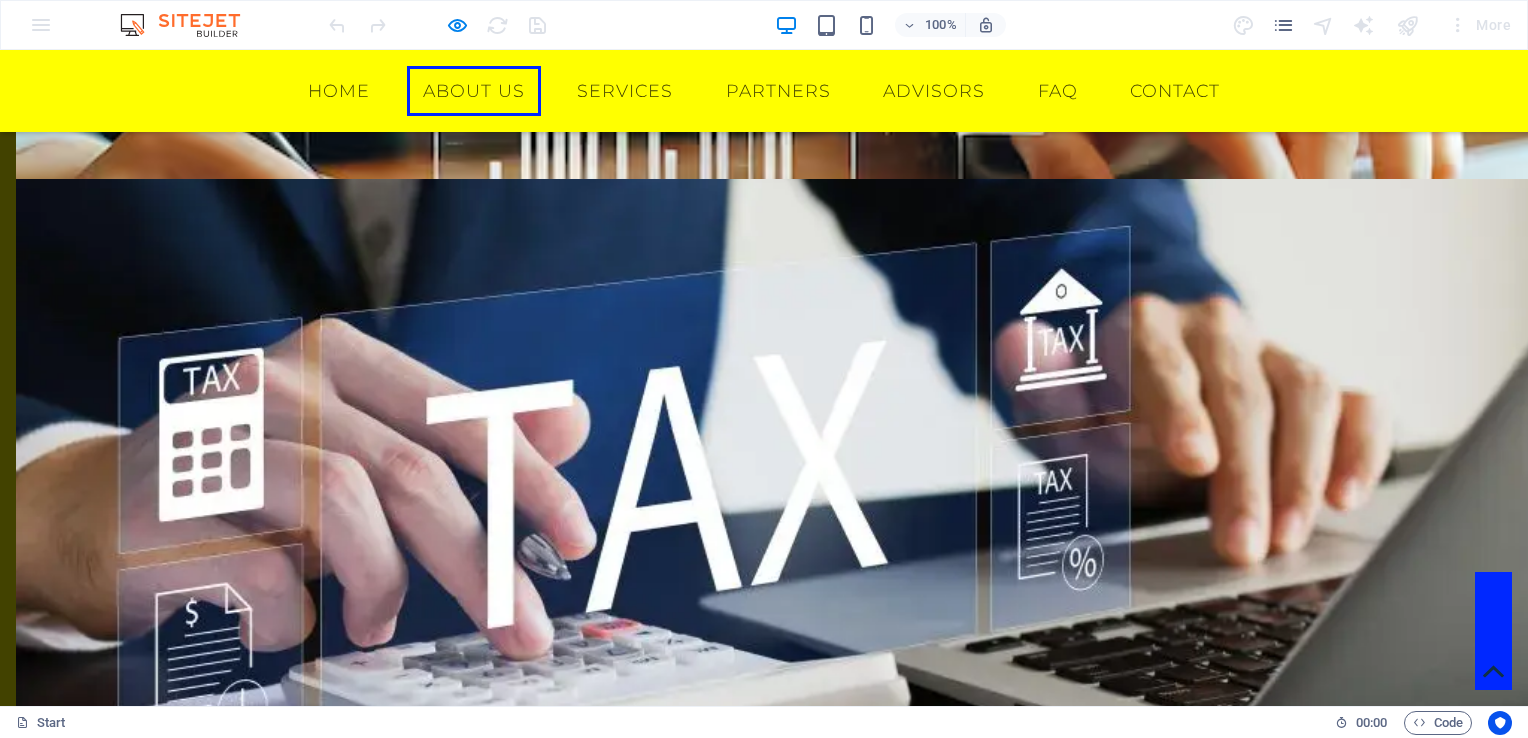 click on "Consultores financieros con 25 años de experiencia en más de 70 sectores económicos, tanto en el ámbito público como privado." at bounding box center [764, 798] 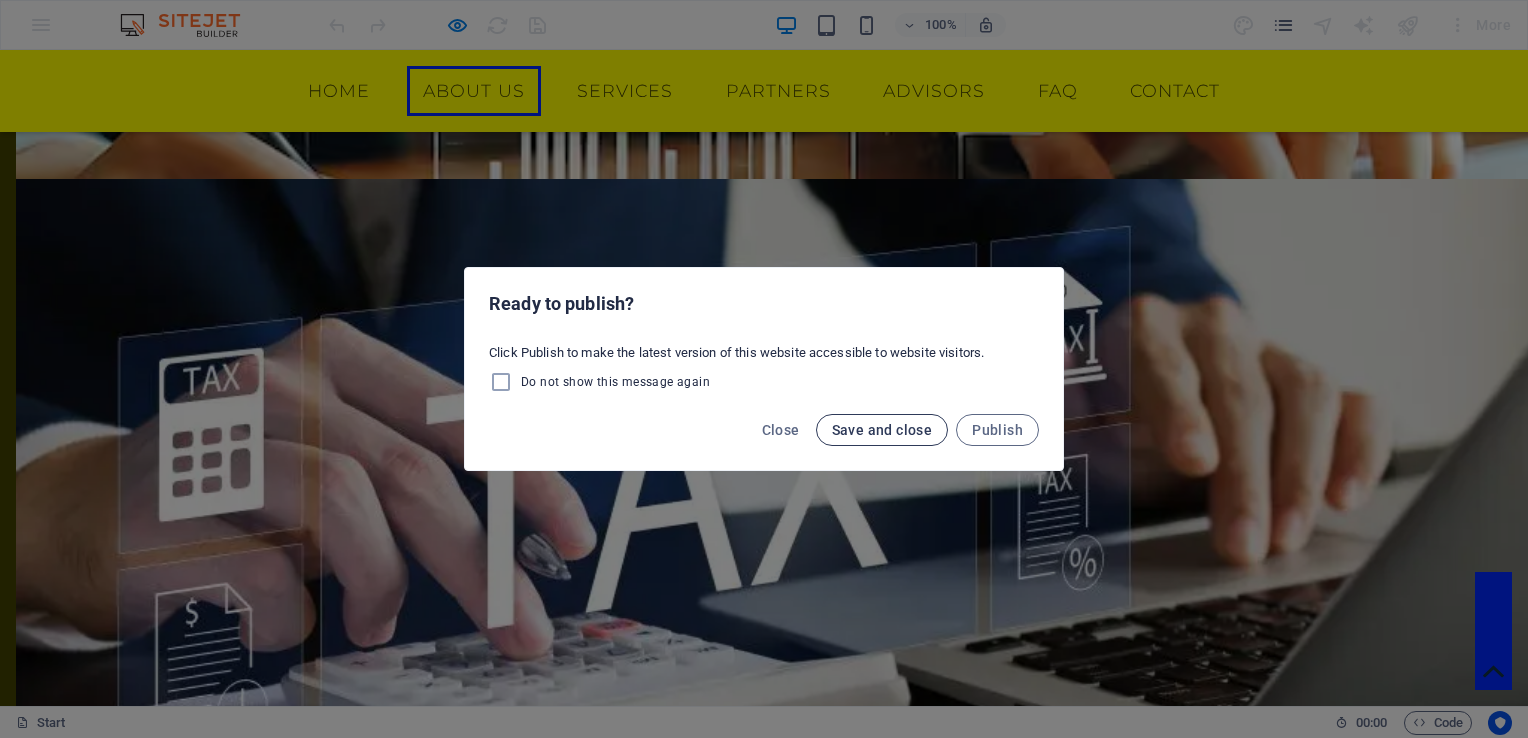 click on "Save and close" at bounding box center (882, 430) 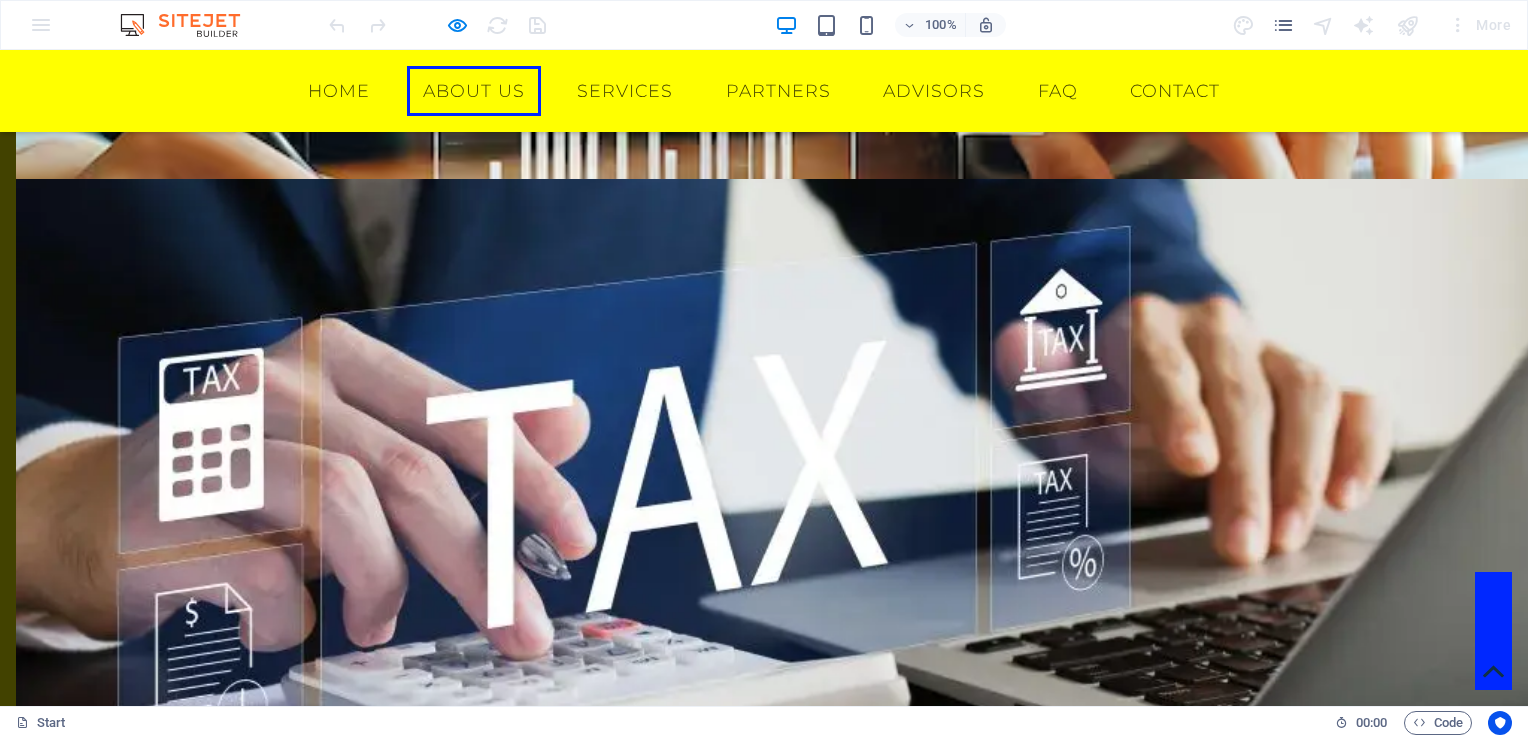 scroll, scrollTop: 1931, scrollLeft: 0, axis: vertical 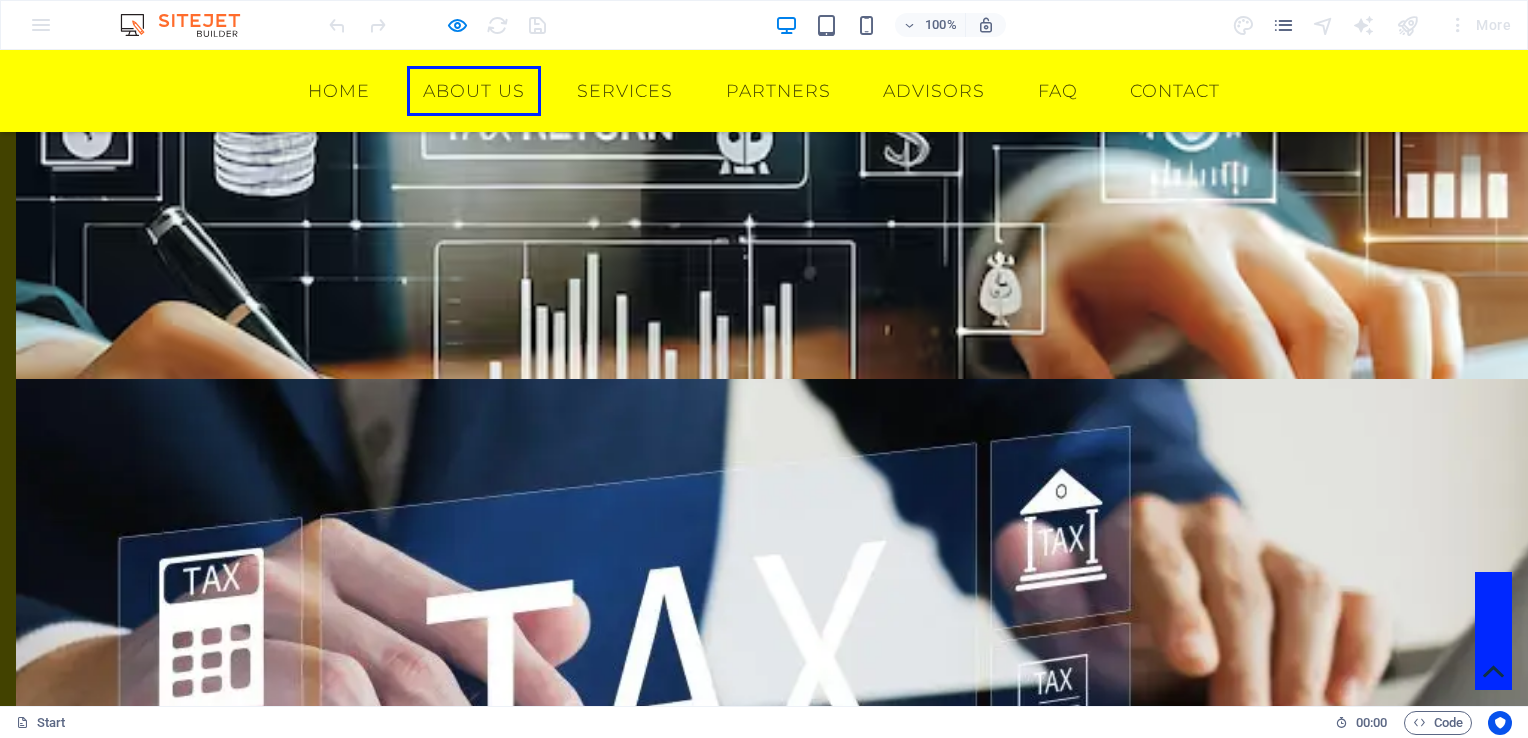 click on "Consulting Service" at bounding box center [764, 1275] 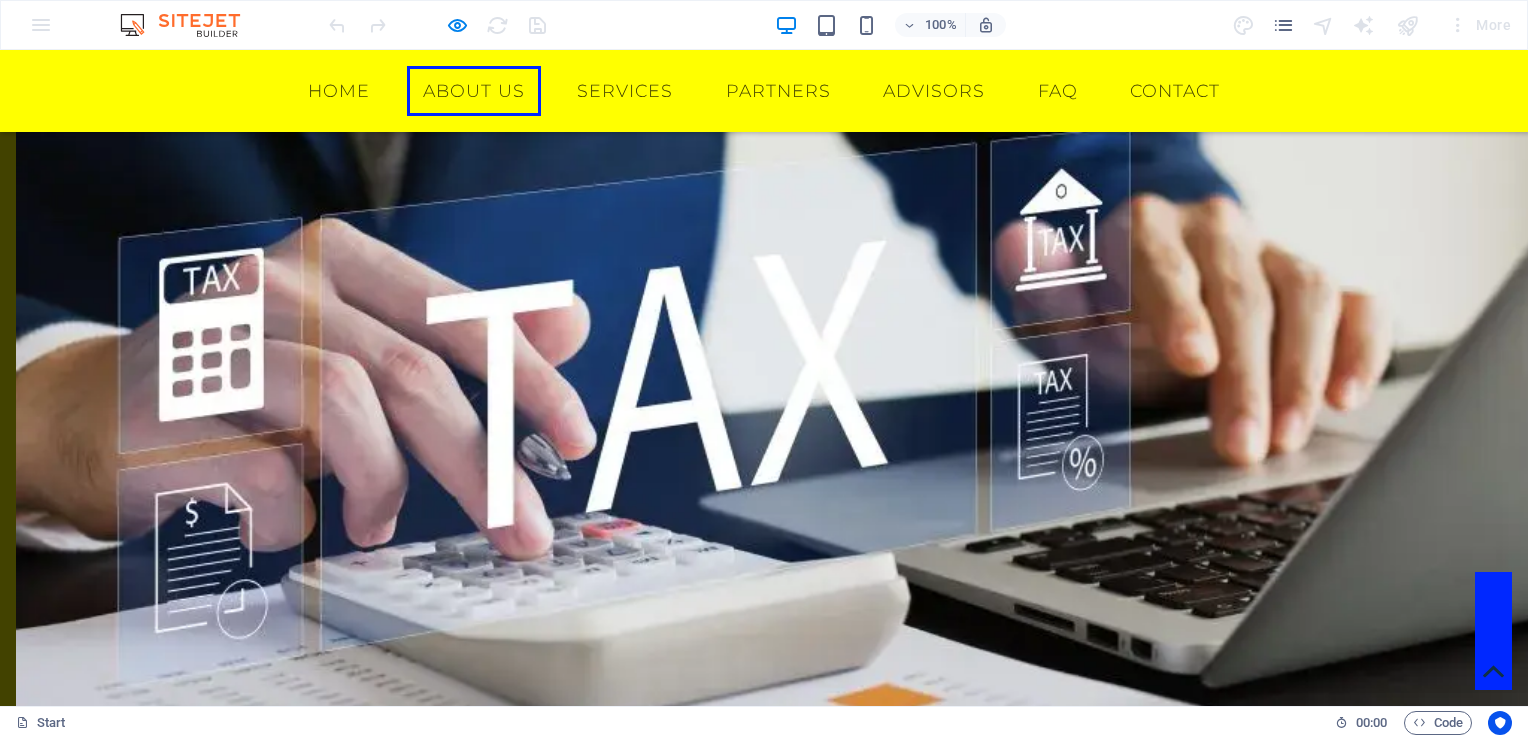 click at bounding box center (764, 860) 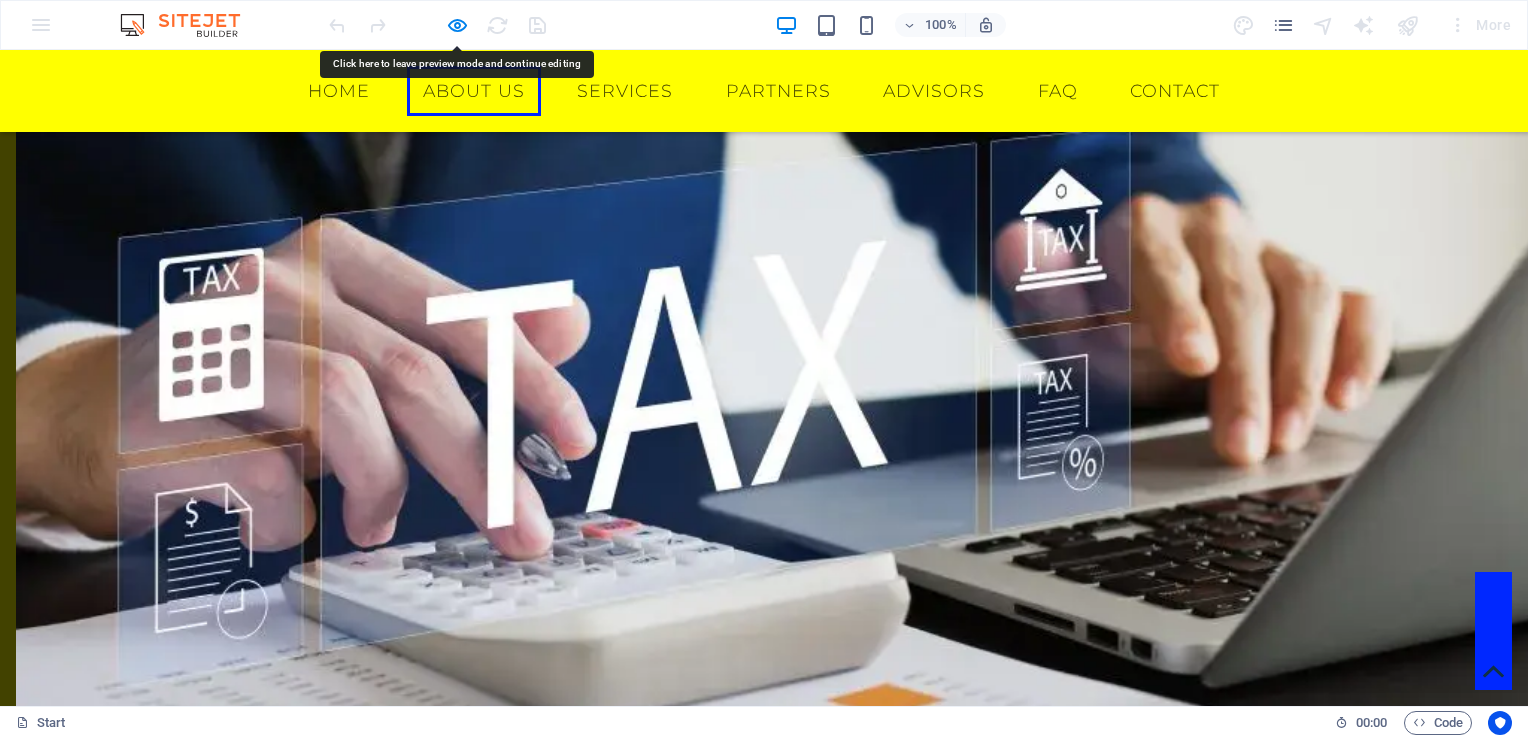 click at bounding box center (764, 860) 